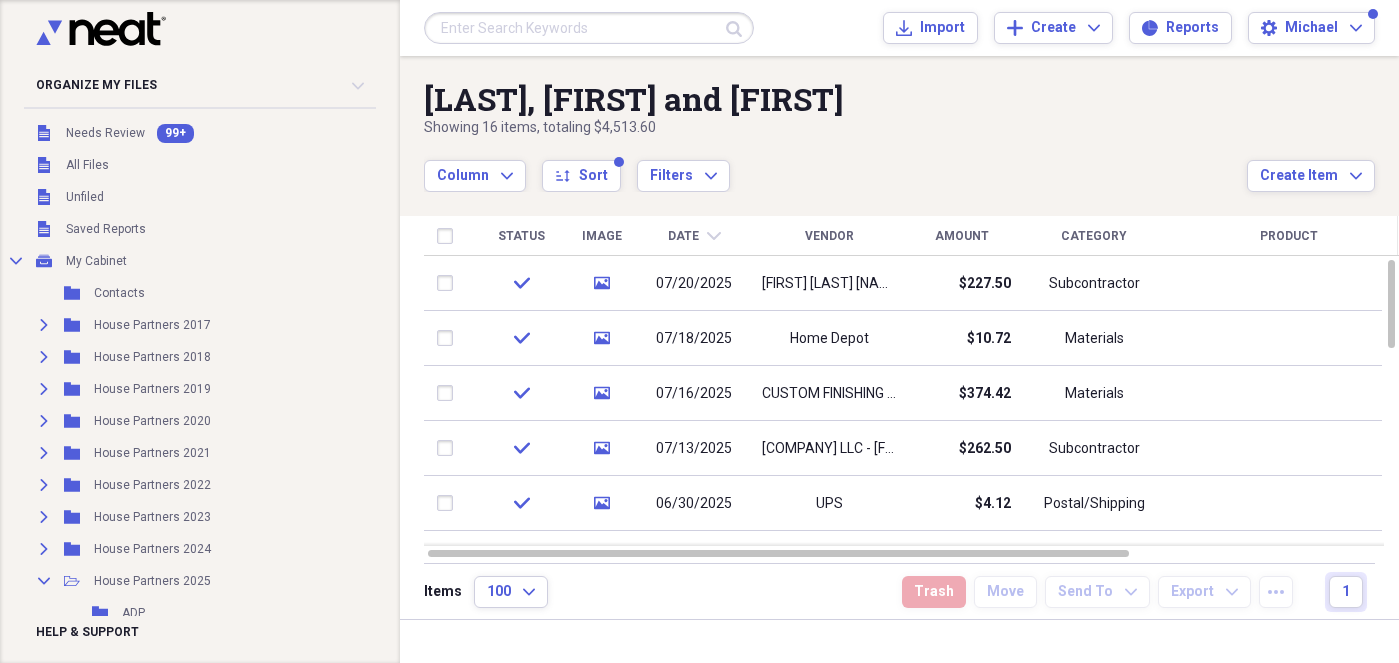 scroll, scrollTop: 0, scrollLeft: 0, axis: both 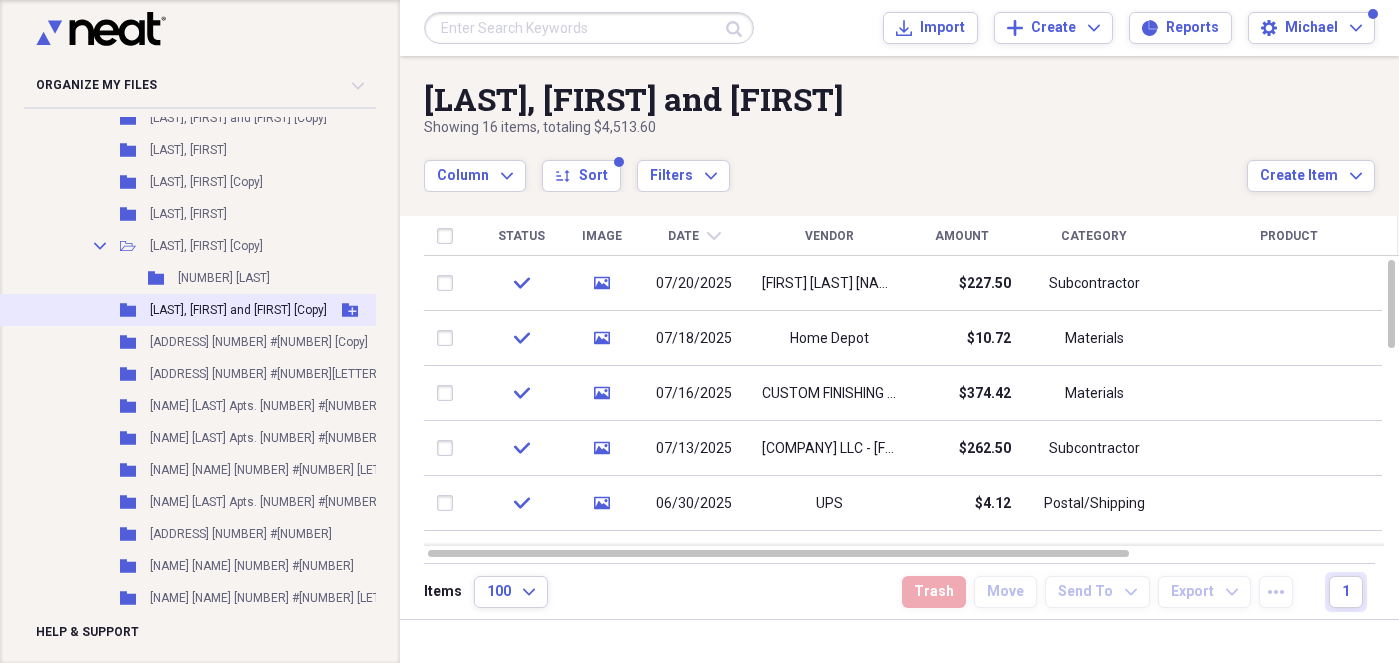 click on "[LASTNAME], [PERSON] and [PERSON] [Copy]" at bounding box center (270, 310) 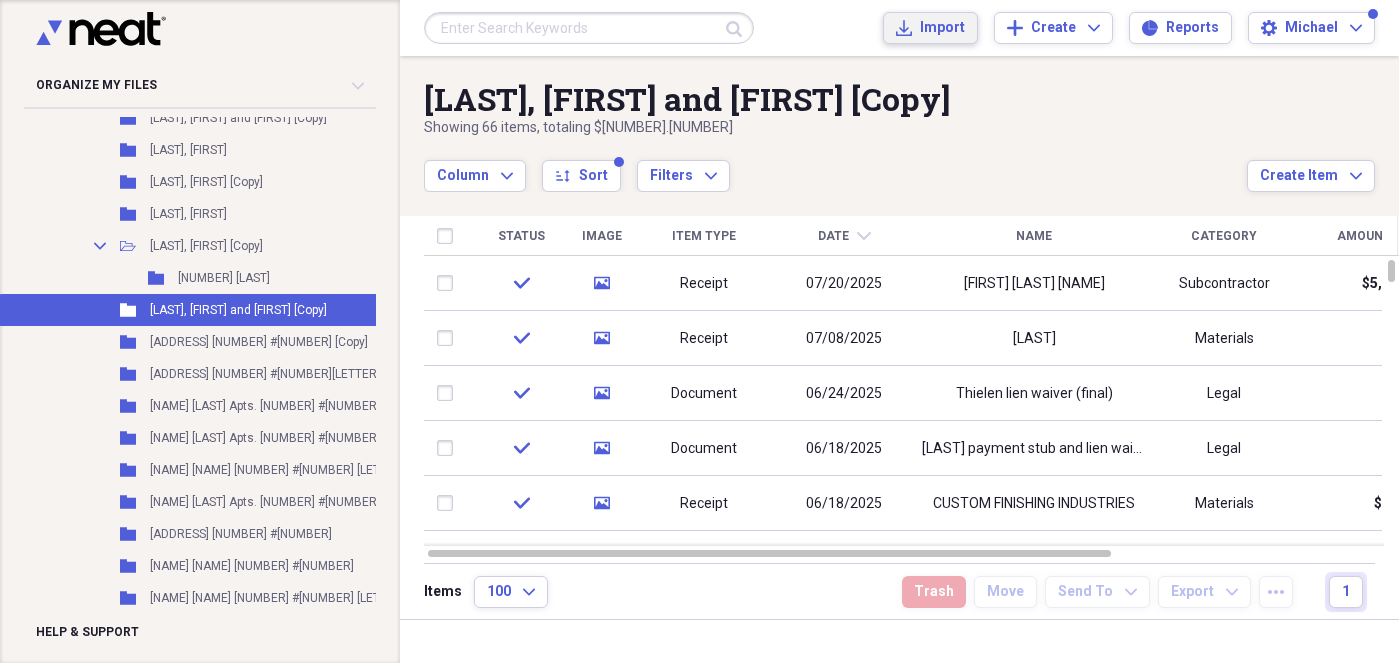 click on "Import" at bounding box center [942, 28] 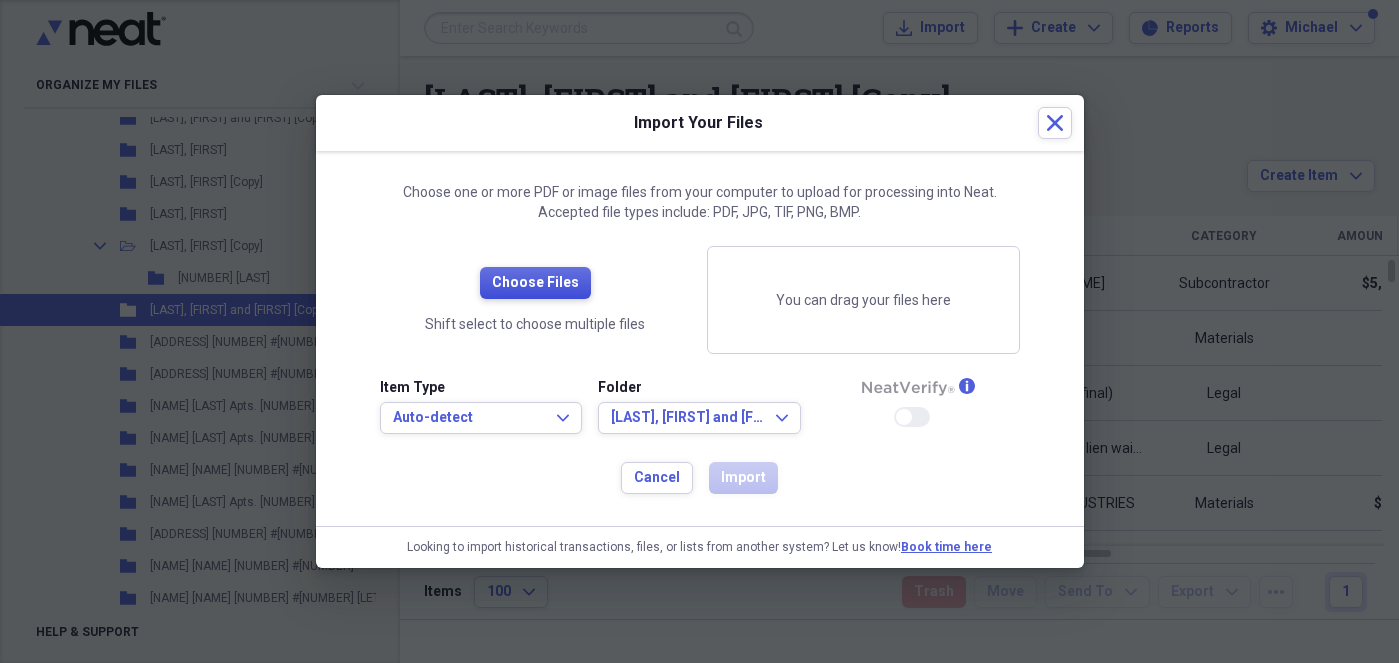 click on "Choose Files" at bounding box center [535, 283] 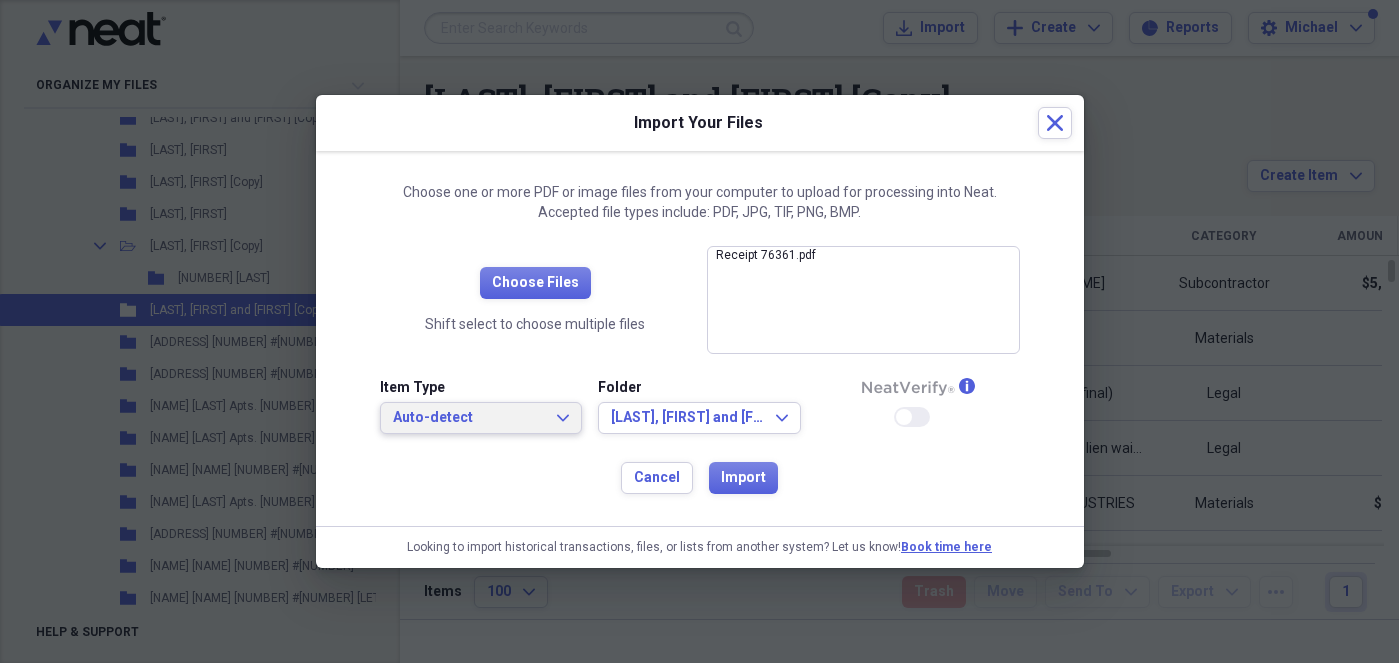 click on "Auto-detect Expand" at bounding box center [481, 418] 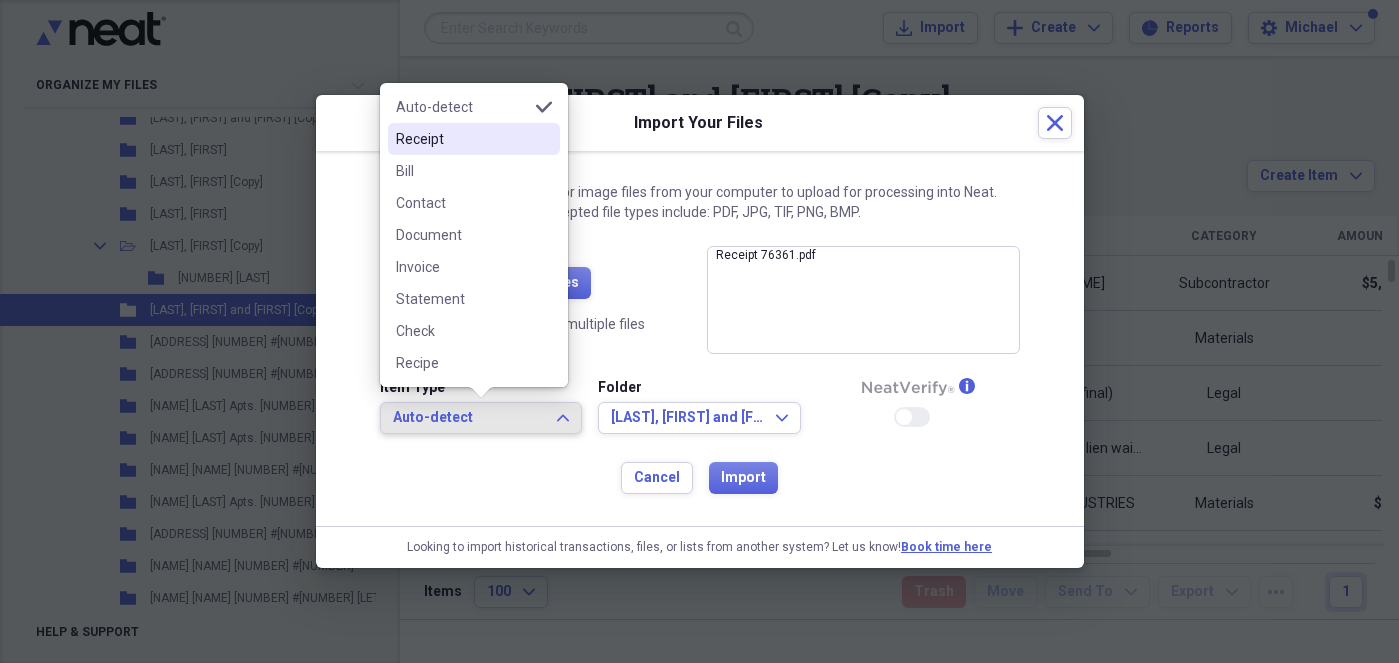 click on "Receipt" at bounding box center (474, 139) 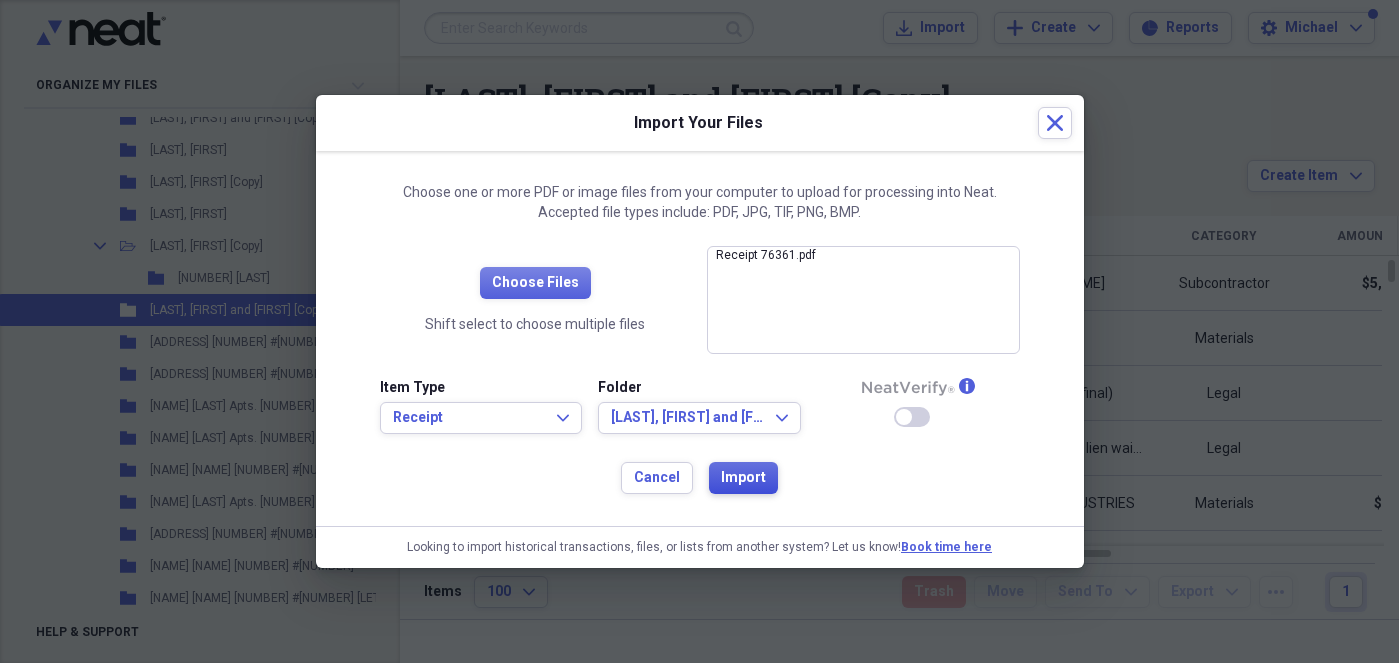 click on "Import" at bounding box center (743, 478) 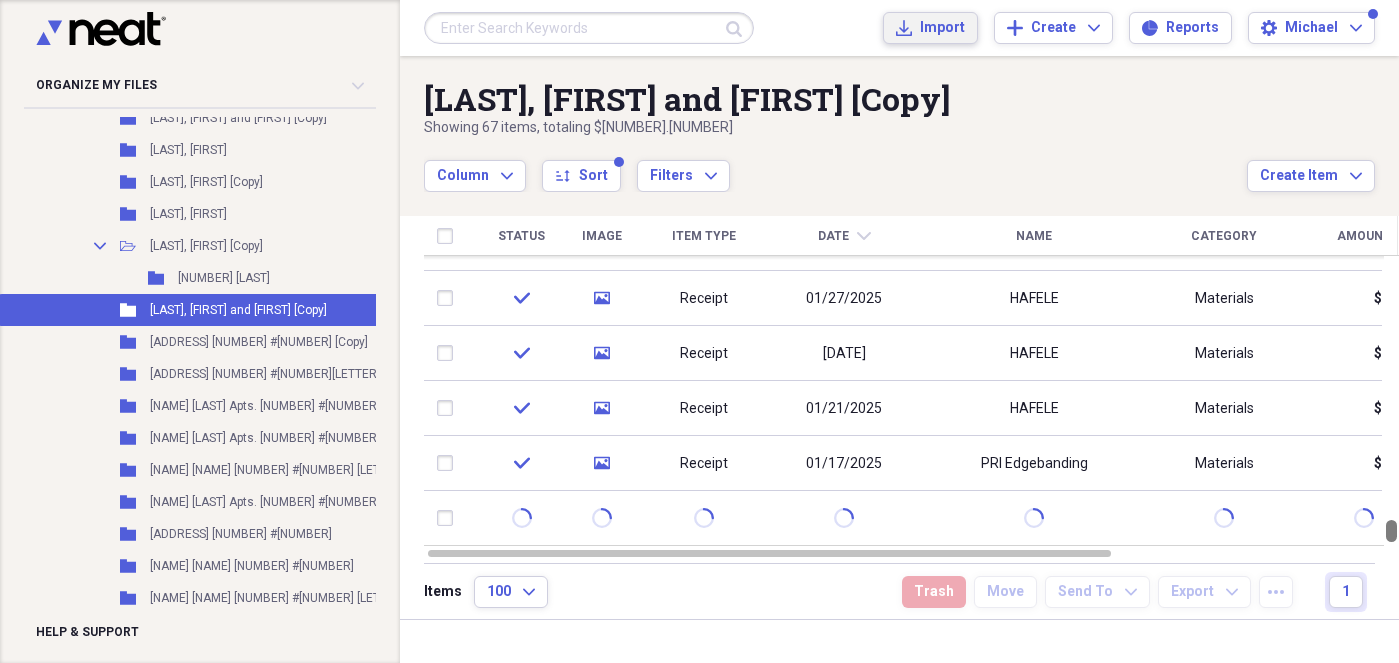 drag, startPoint x: 1391, startPoint y: 329, endPoint x: 1391, endPoint y: 585, distance: 256 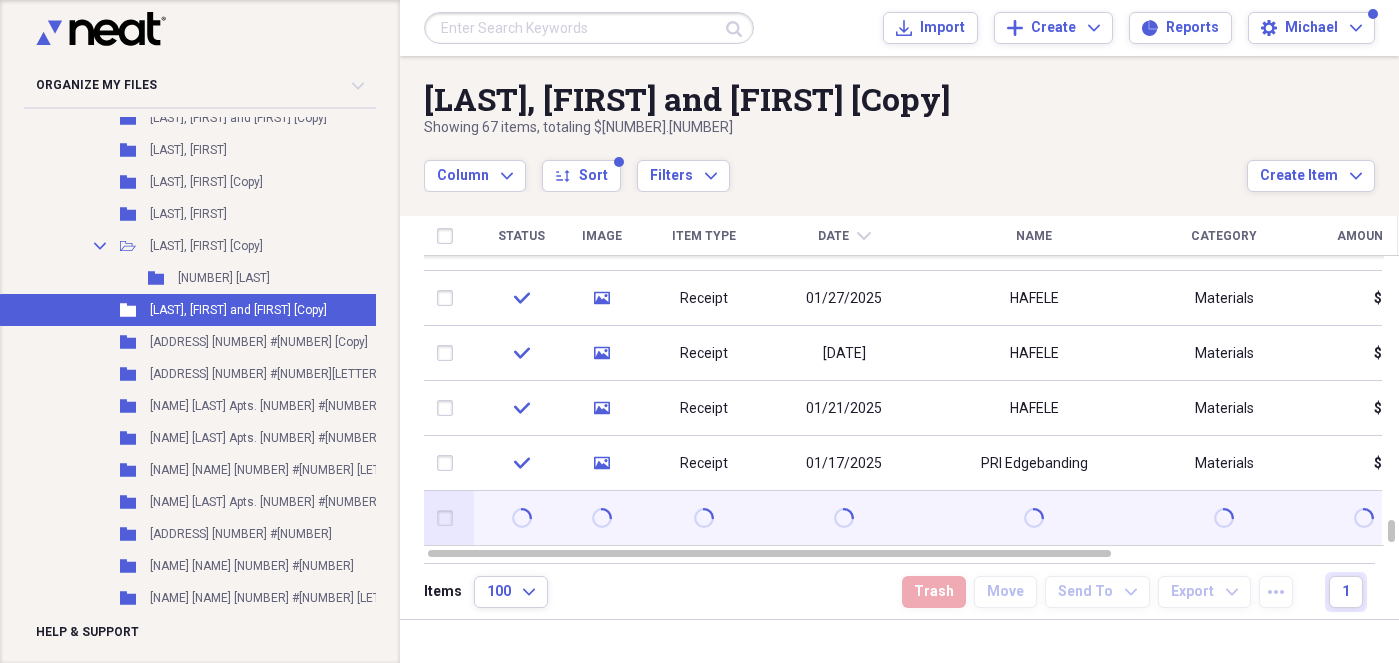 click at bounding box center (449, 518) 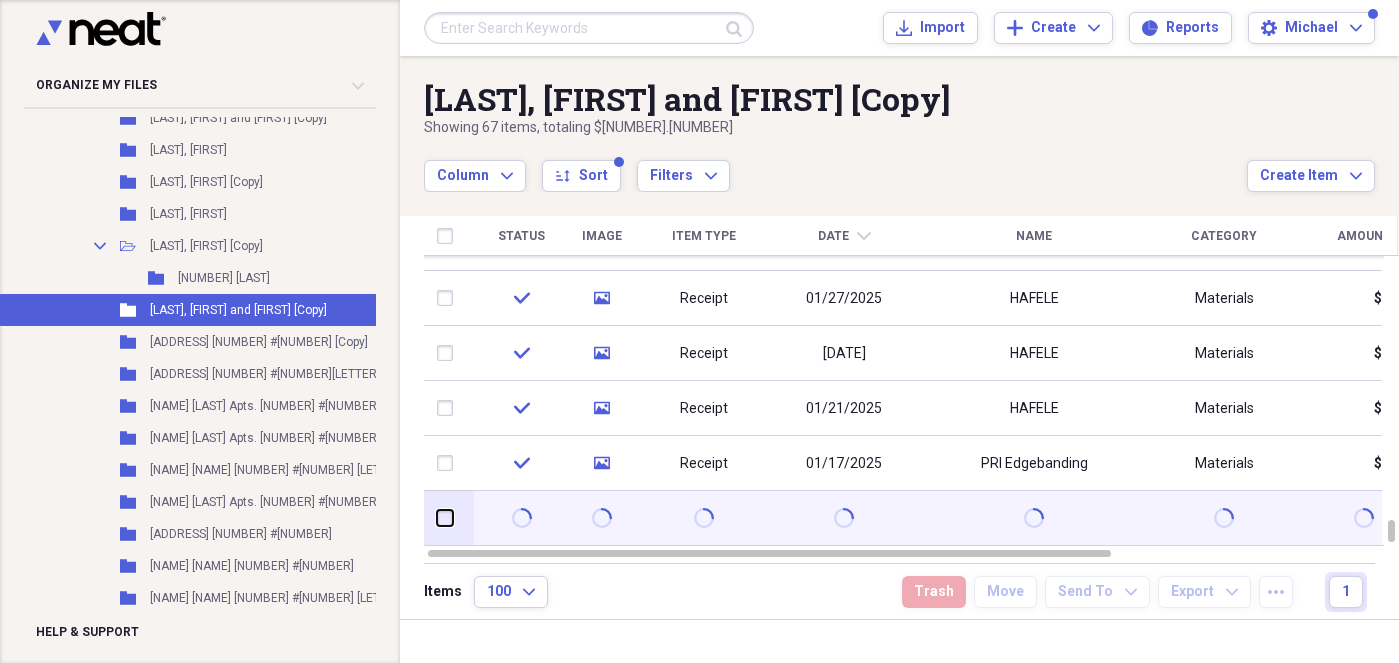 click at bounding box center (437, 518) 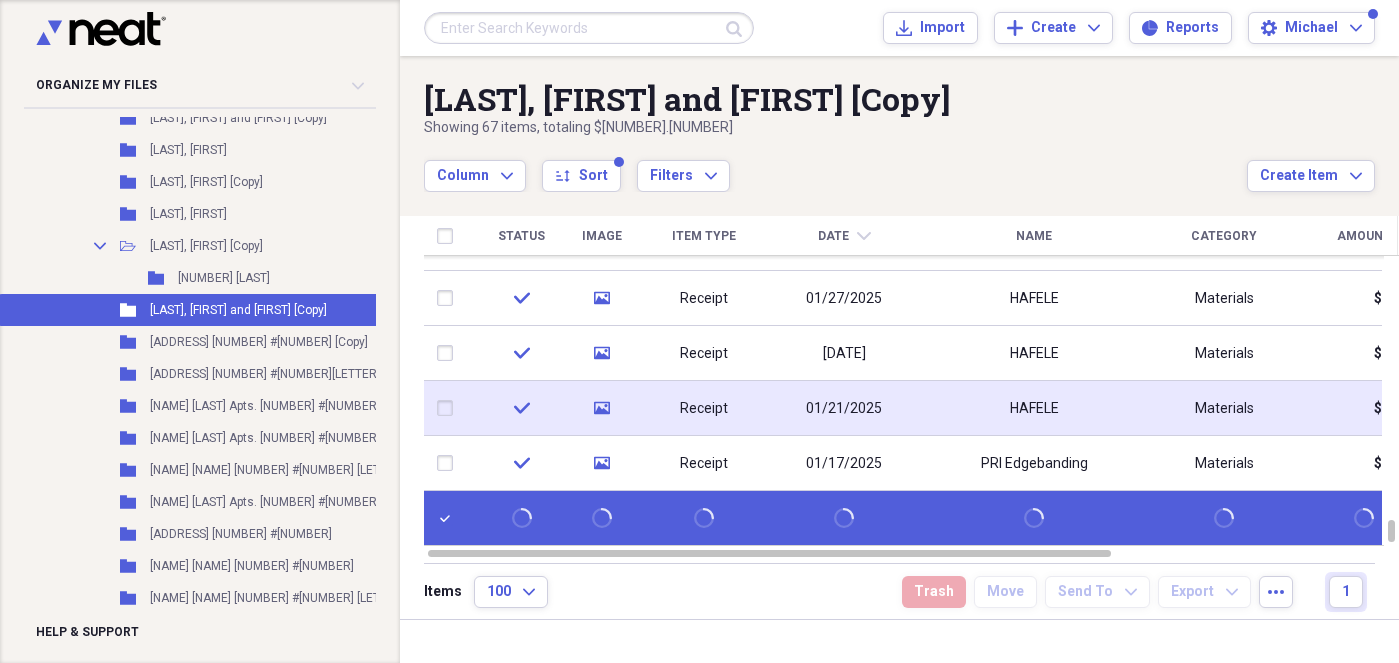 checkbox on "false" 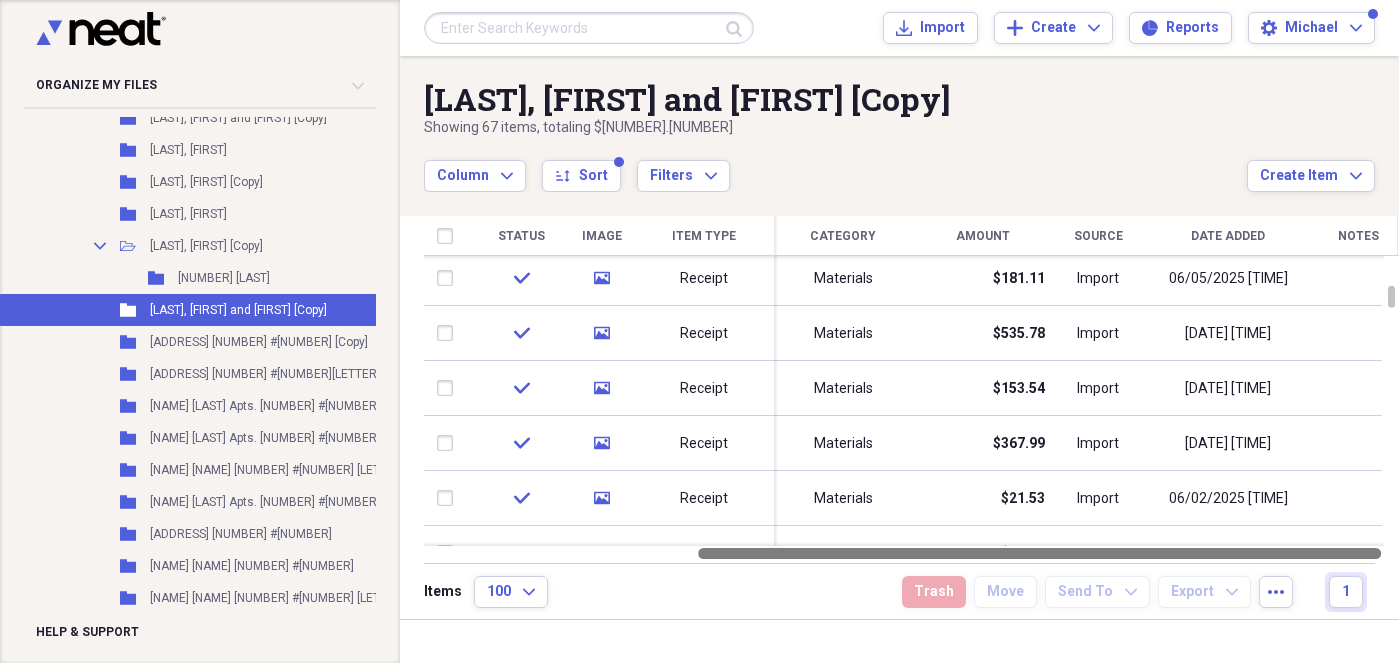 drag, startPoint x: 934, startPoint y: 552, endPoint x: 1205, endPoint y: 553, distance: 271.00183 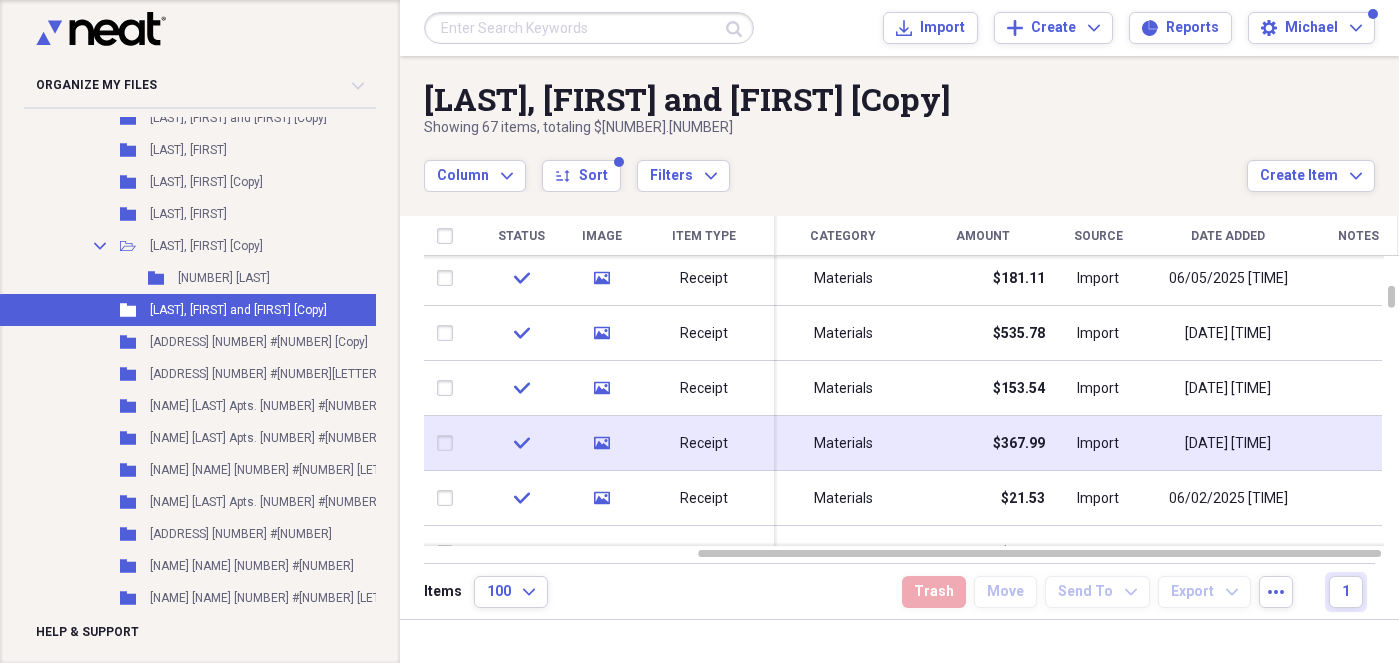 click at bounding box center [449, 443] 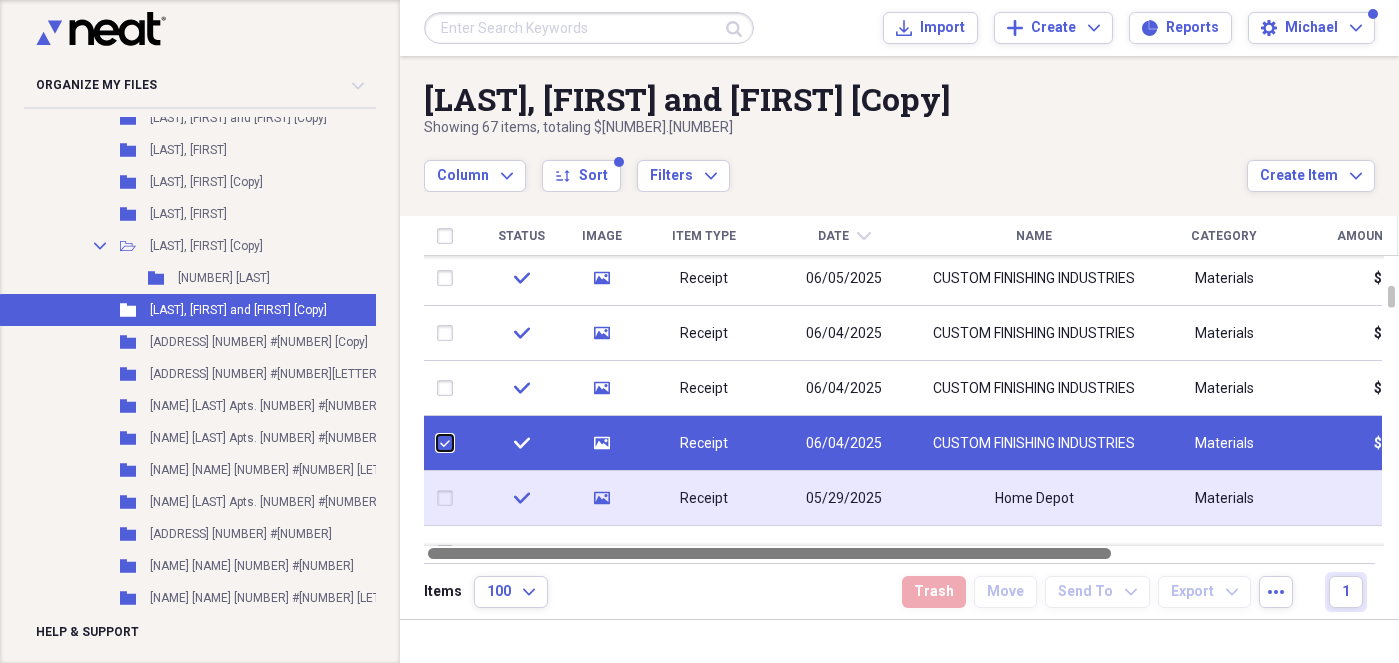 drag, startPoint x: 745, startPoint y: 554, endPoint x: 430, endPoint y: 525, distance: 316.3321 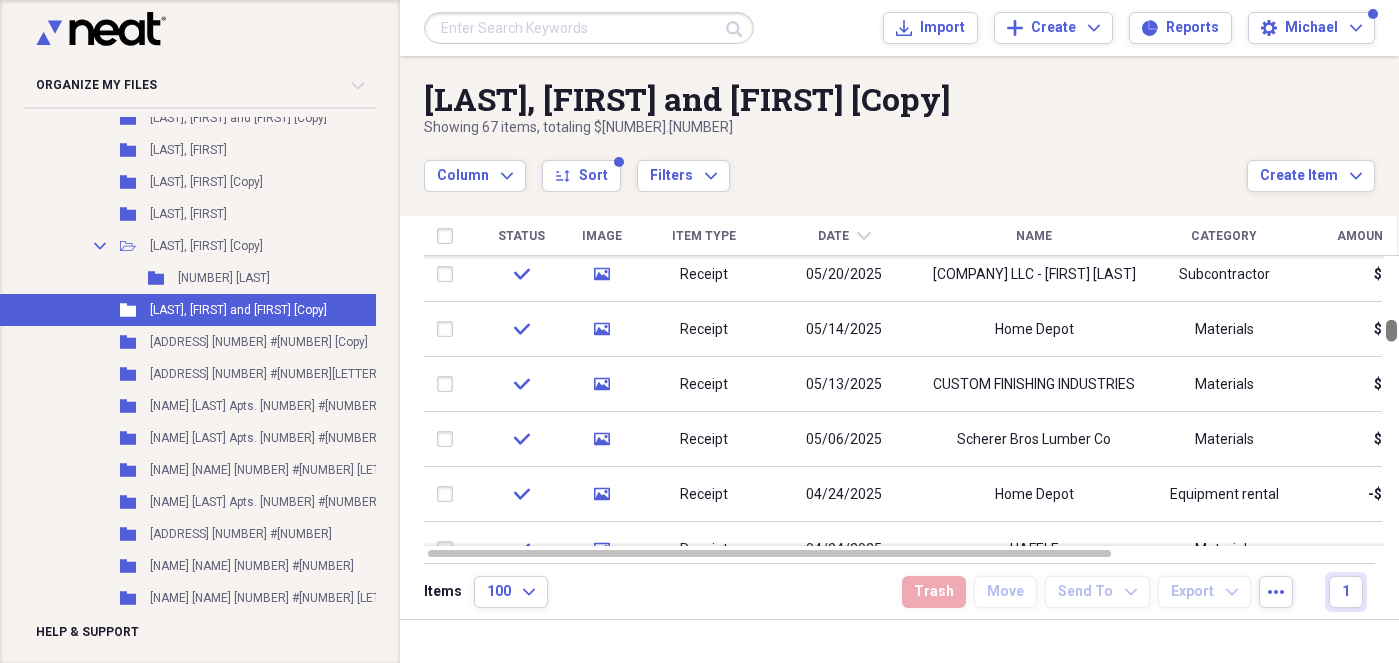checkbox on "false" 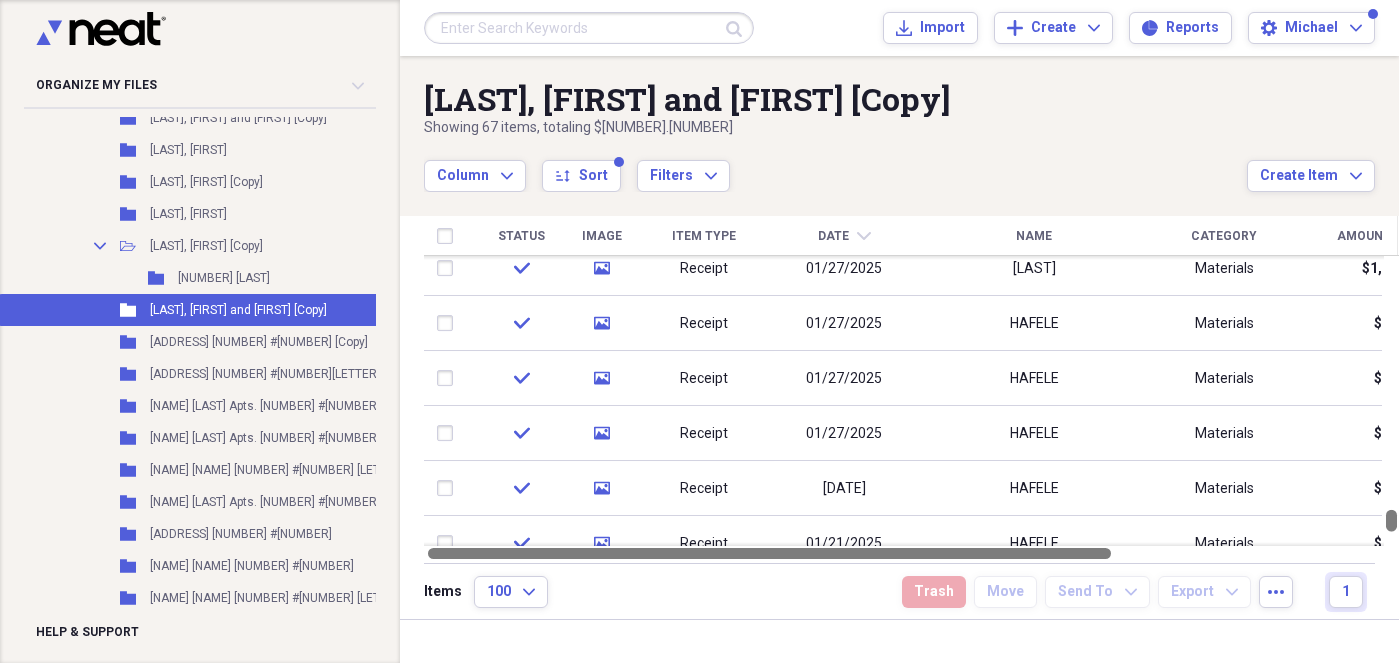 checkbox on "true" 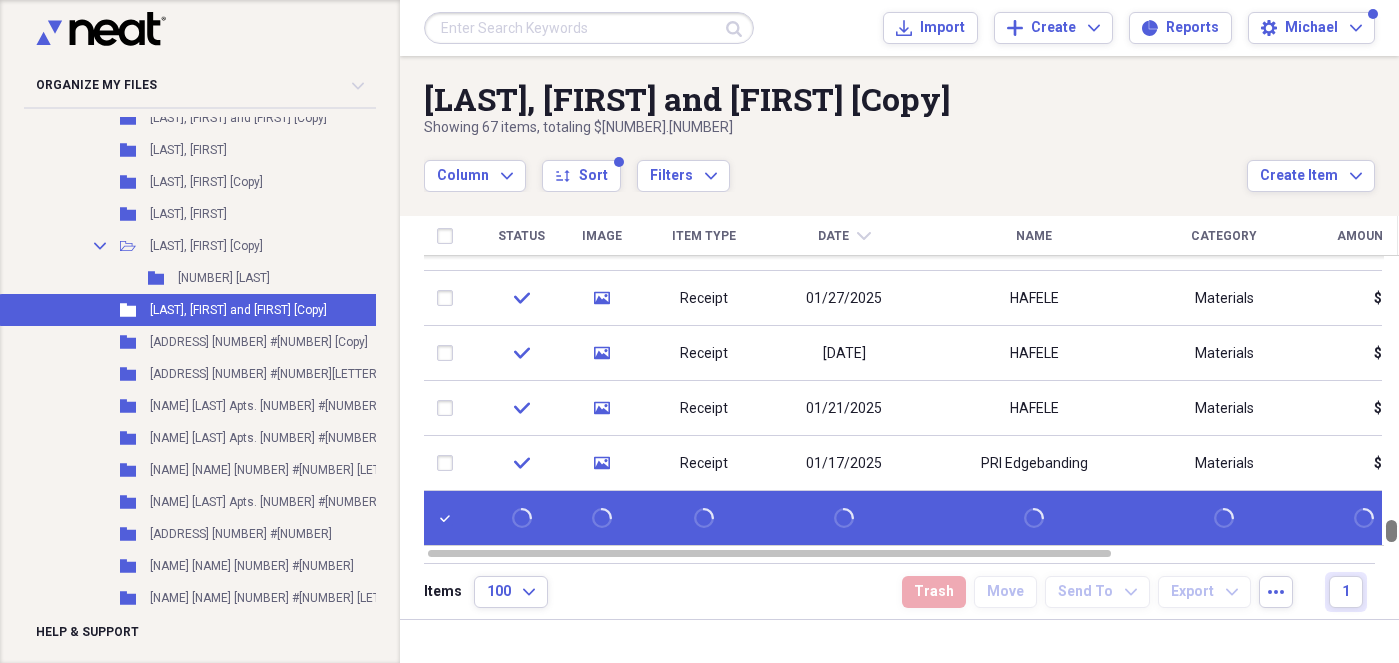 drag, startPoint x: 1394, startPoint y: 298, endPoint x: 1387, endPoint y: 564, distance: 266.0921 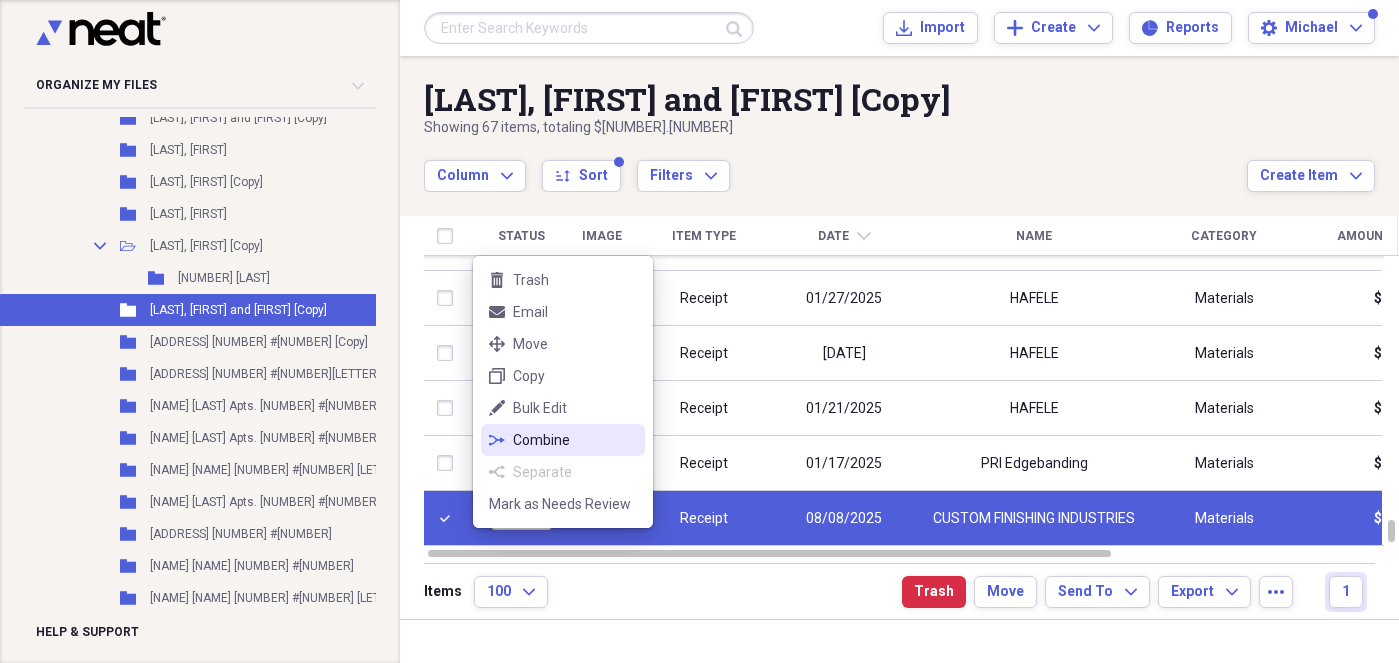 click on "combine Combine" at bounding box center [563, 440] 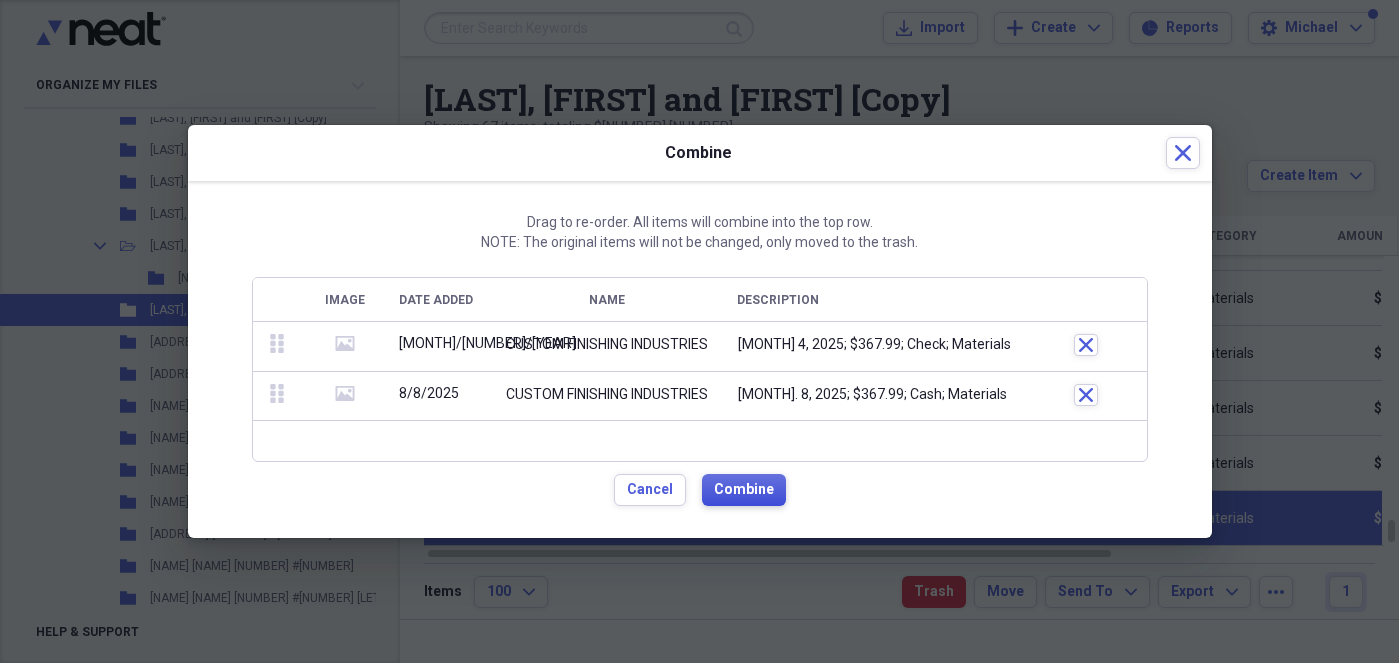 click on "Combine" at bounding box center (744, 490) 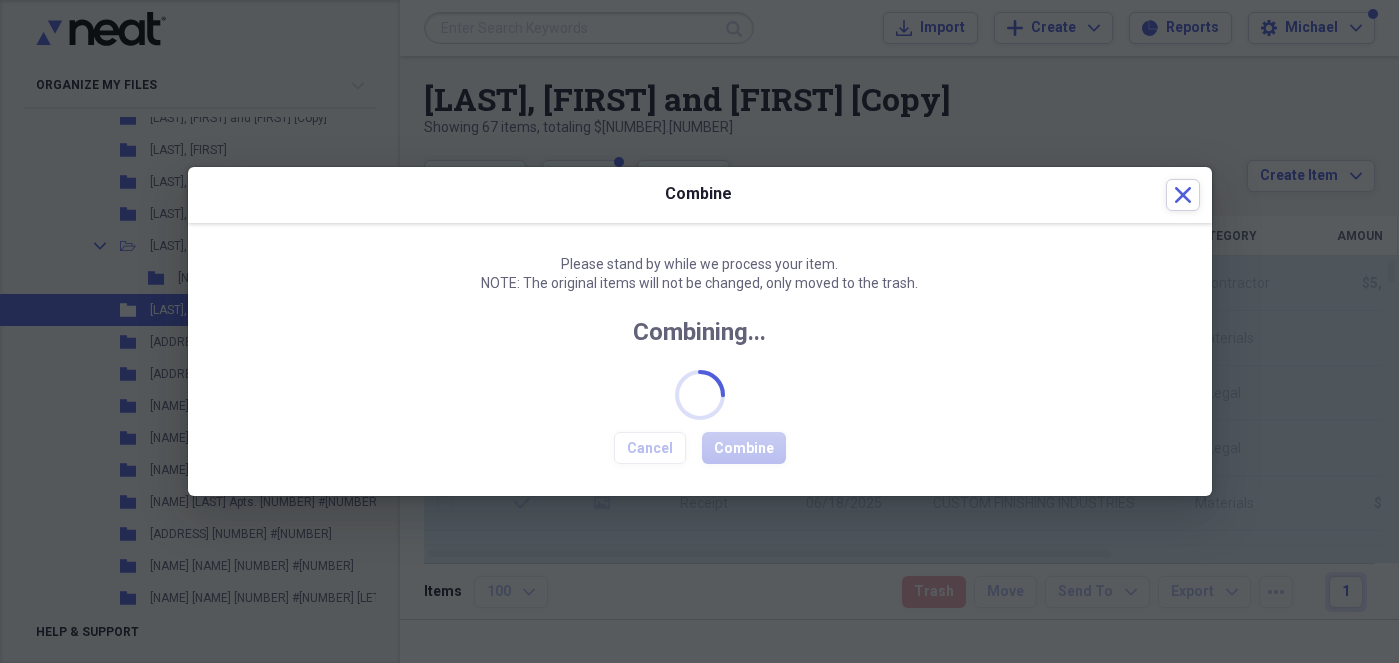 checkbox on "false" 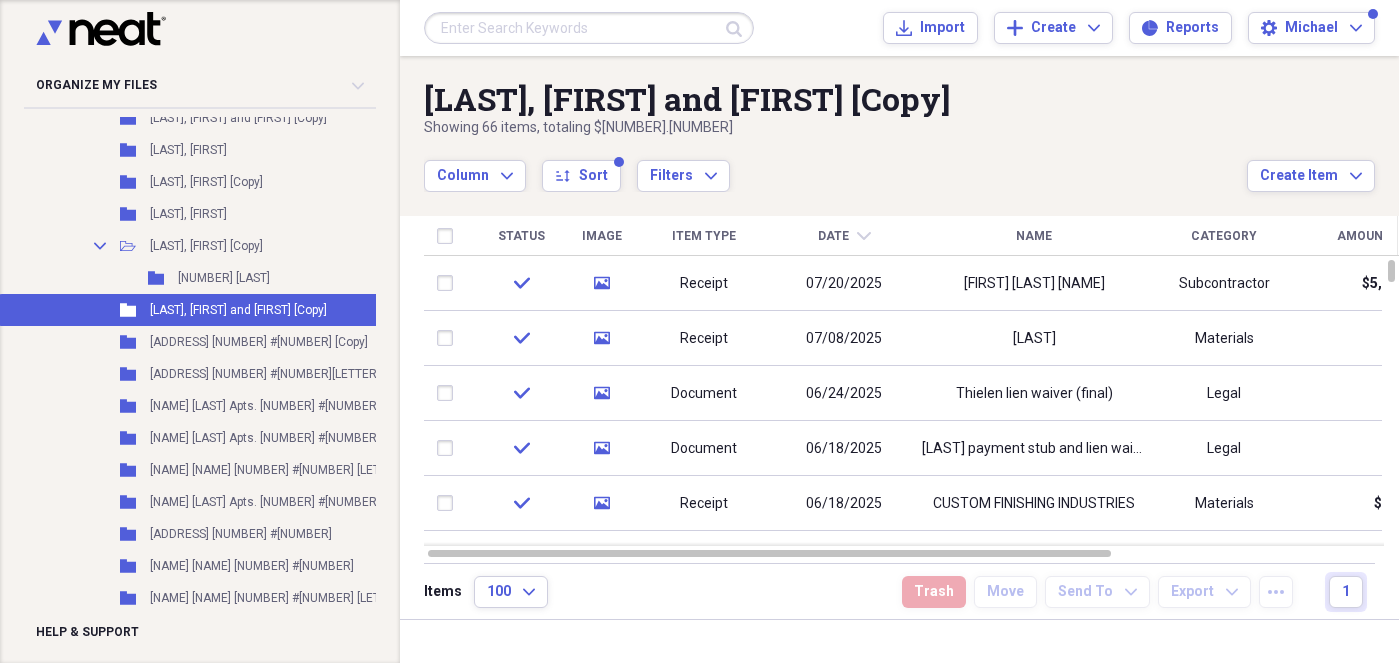 click on "Column Expand sort Sort Filters  Expand" at bounding box center [835, 165] 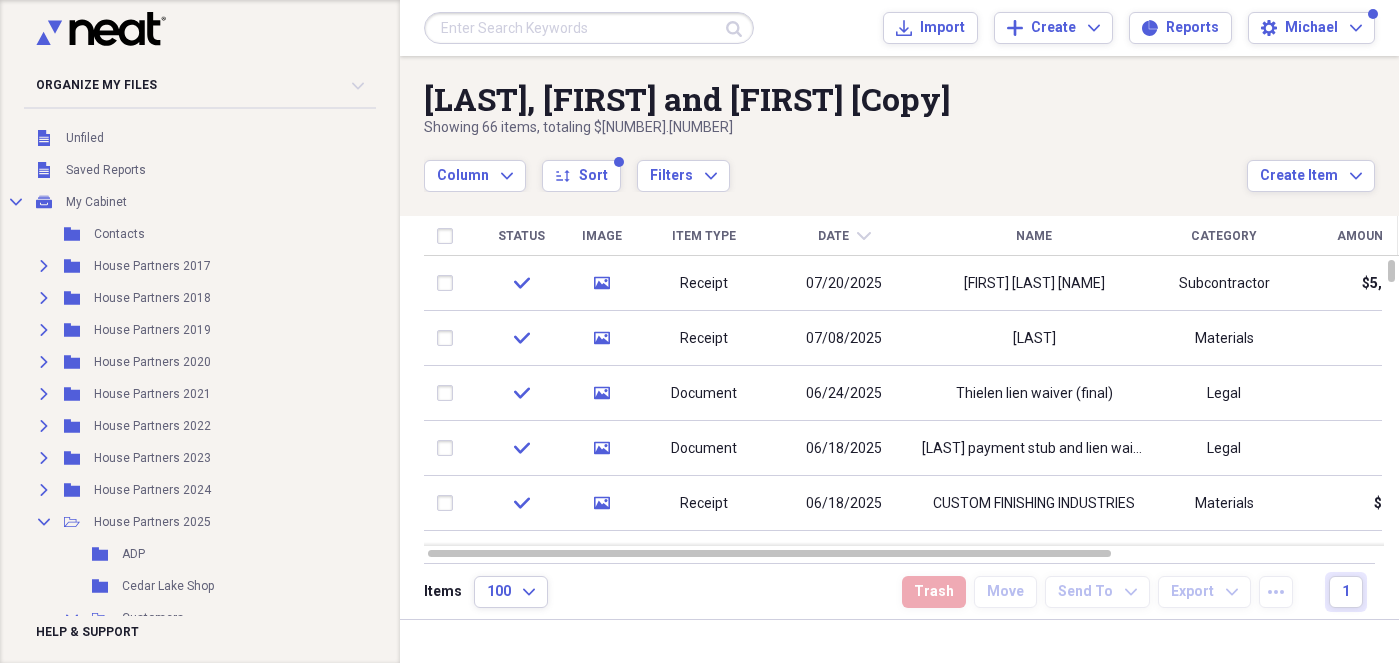 scroll, scrollTop: 0, scrollLeft: 0, axis: both 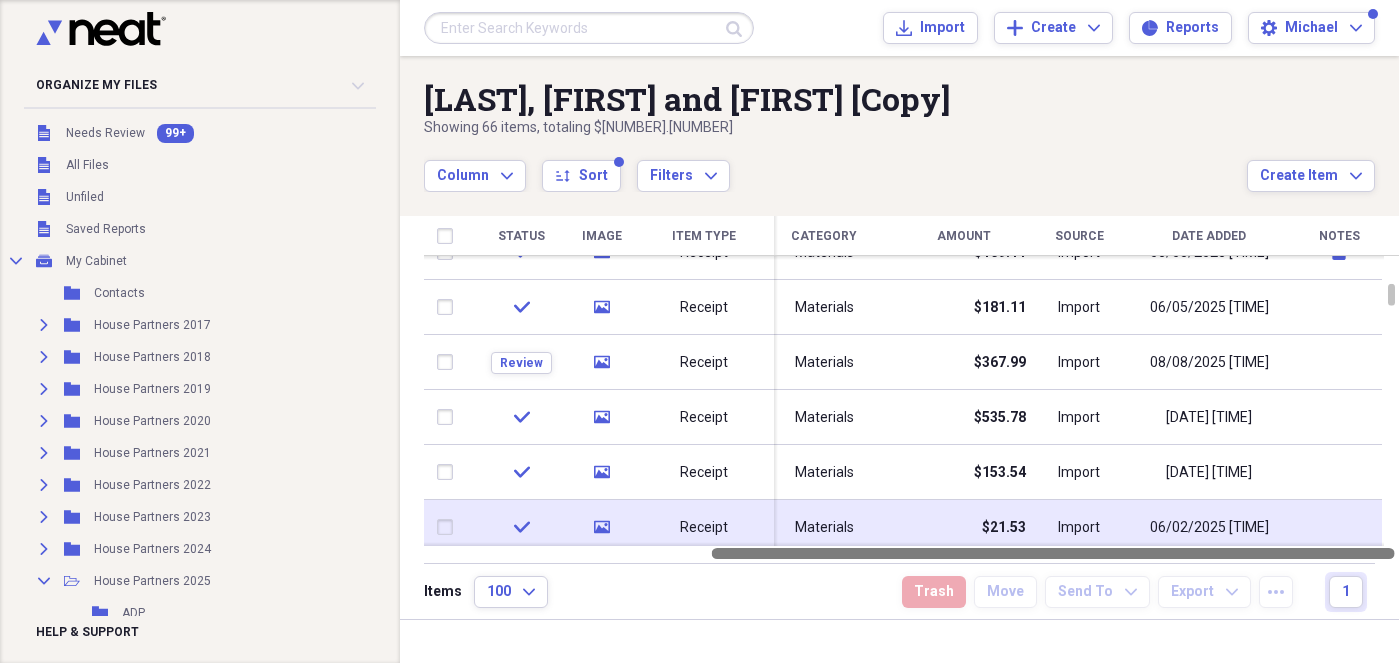 drag, startPoint x: 1025, startPoint y: 553, endPoint x: 1332, endPoint y: 528, distance: 308.01624 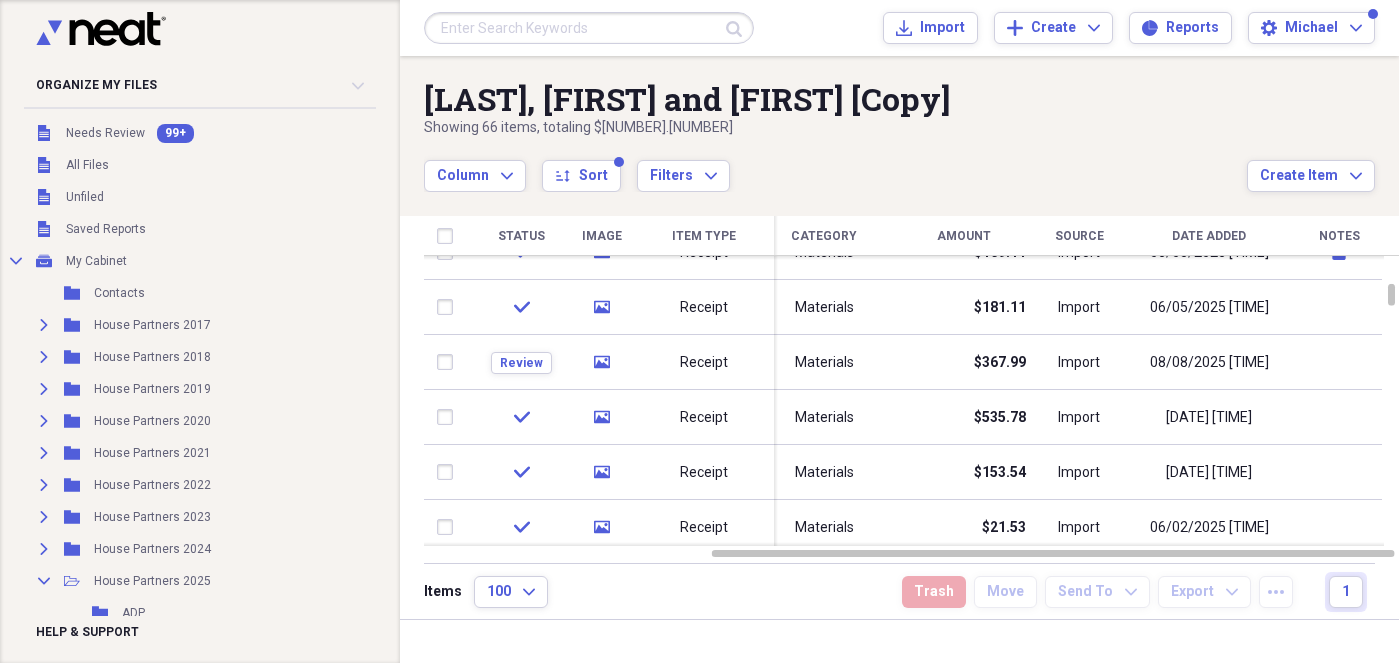 drag, startPoint x: 1332, startPoint y: 528, endPoint x: 965, endPoint y: 575, distance: 369.99728 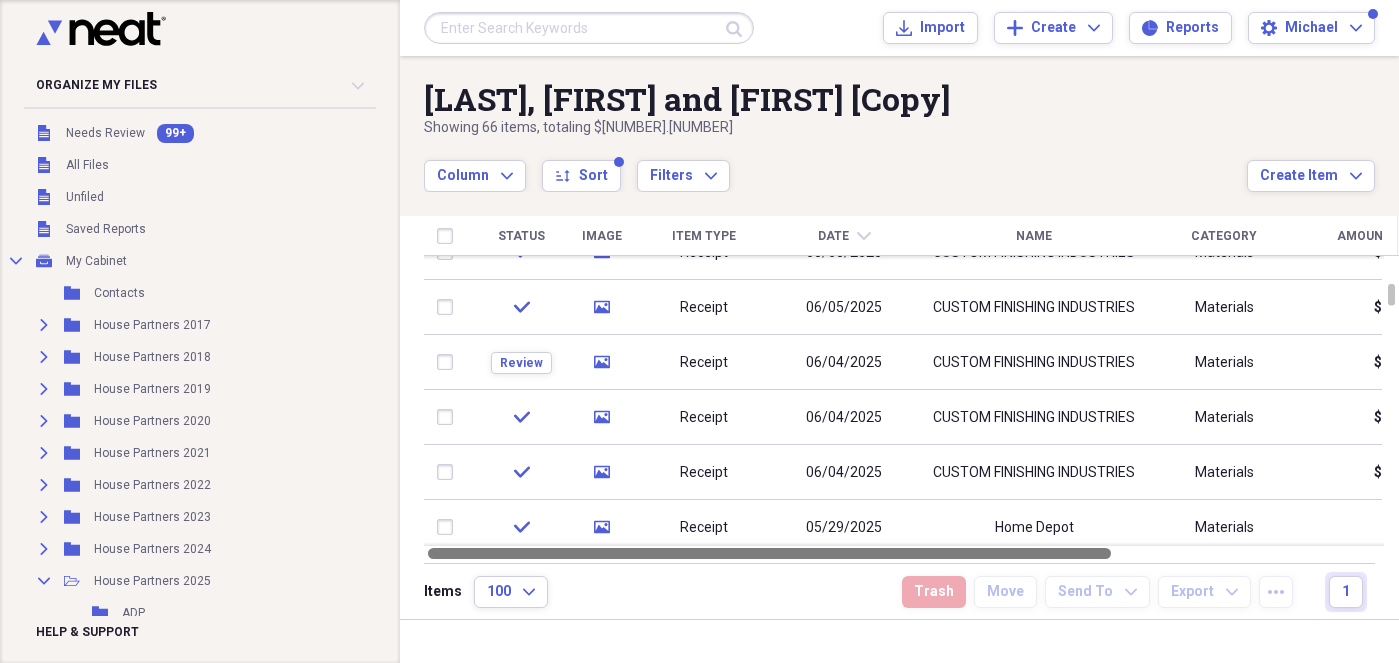 drag, startPoint x: 974, startPoint y: 551, endPoint x: 498, endPoint y: 552, distance: 476.00104 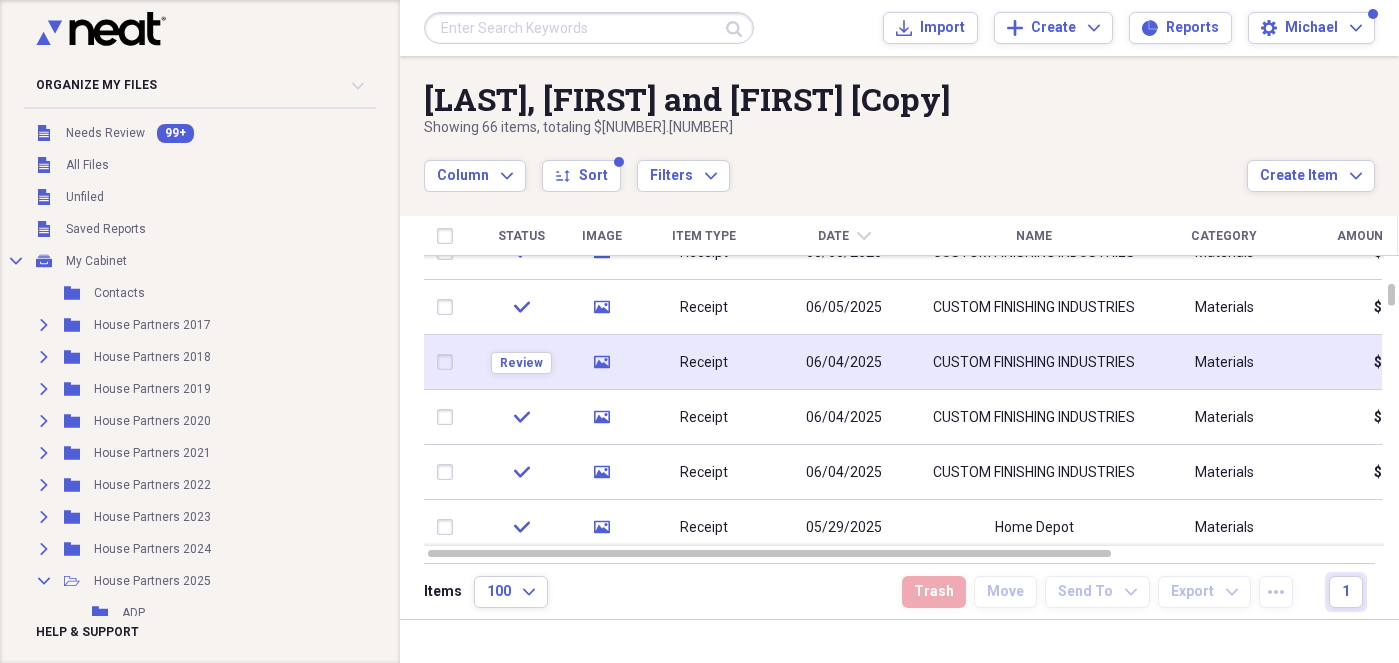 click at bounding box center (449, 362) 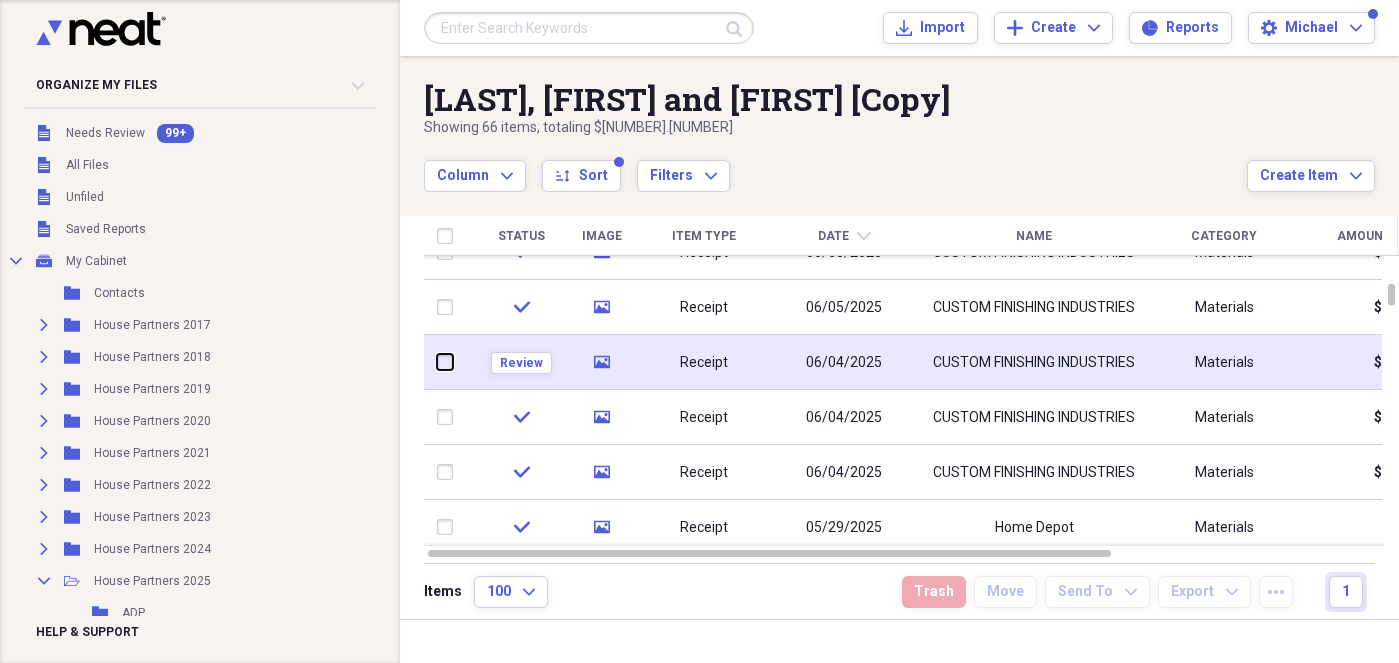 click at bounding box center [437, 362] 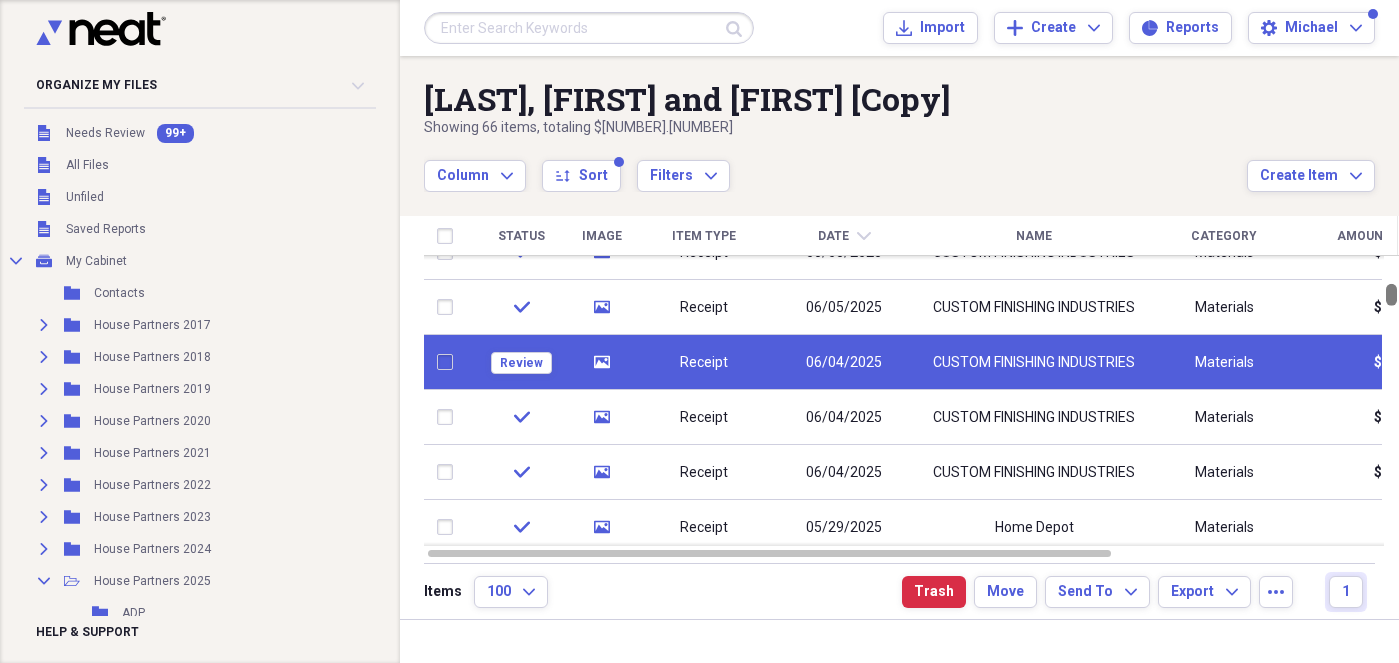 checkbox on "false" 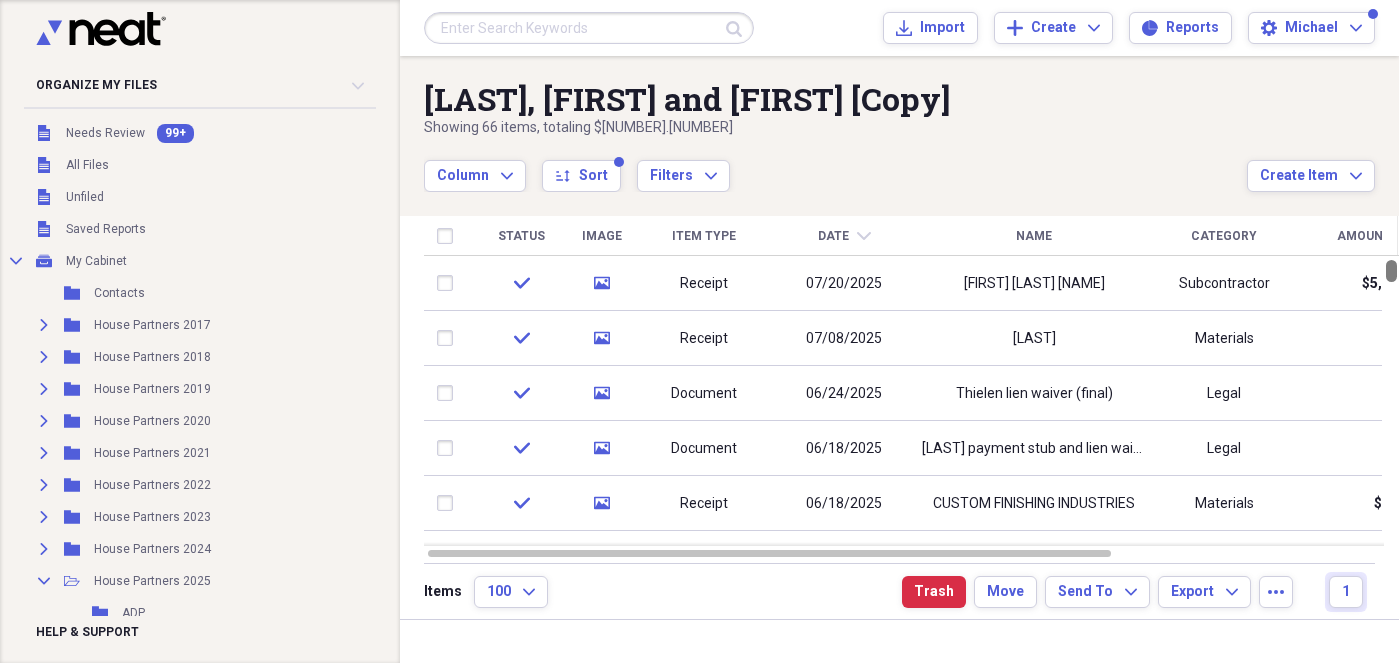 checkbox on "true" 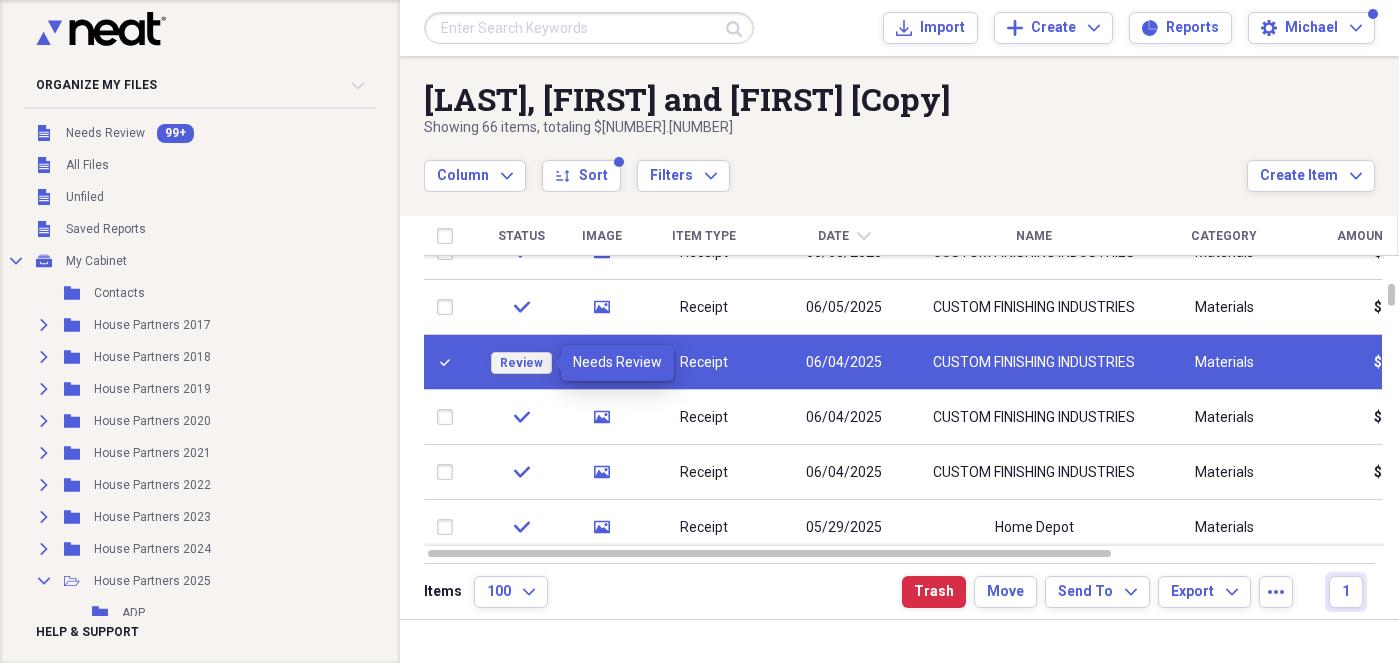 click on "Review" at bounding box center [521, 363] 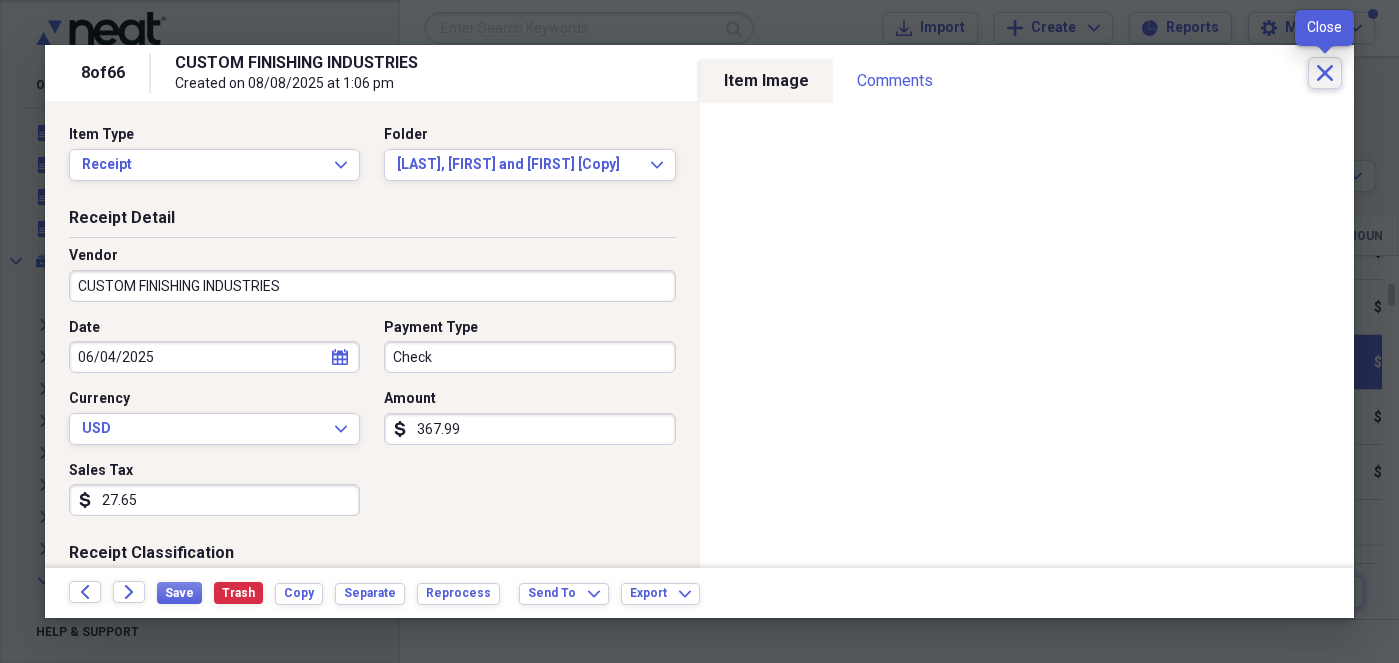 click on "Close" 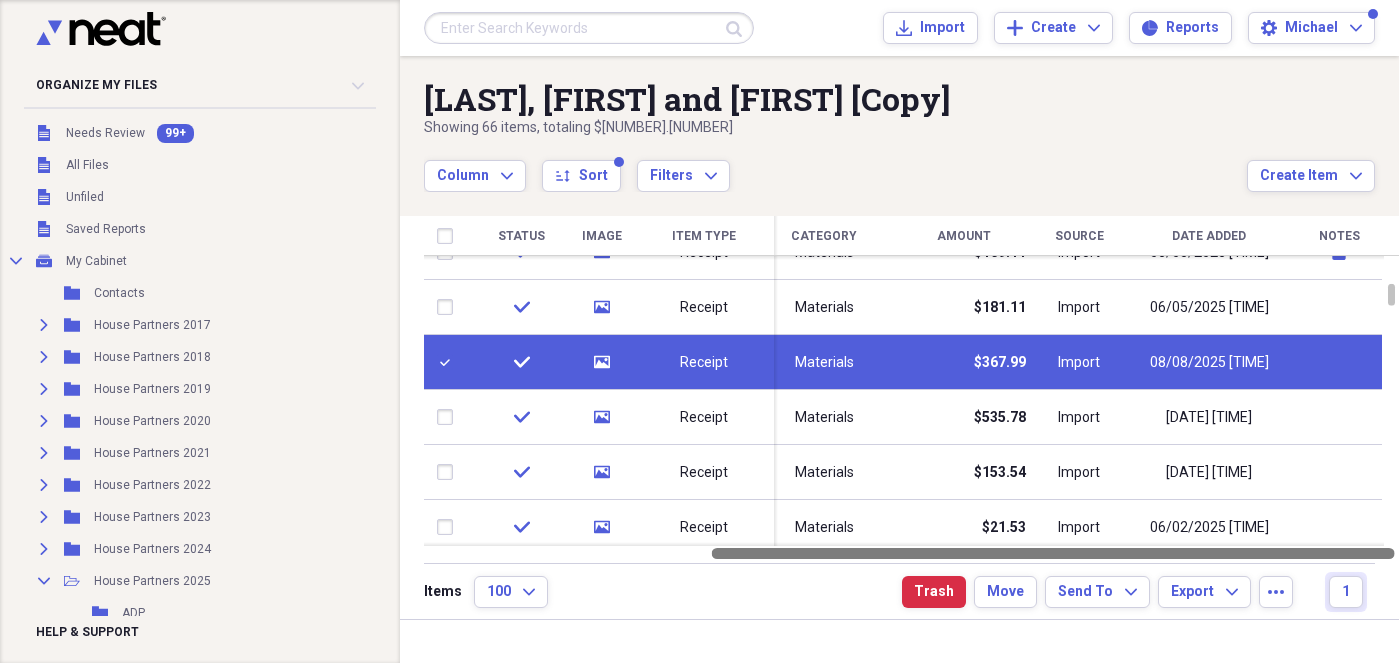 drag, startPoint x: 1083, startPoint y: 553, endPoint x: 1340, endPoint y: 552, distance: 257.00195 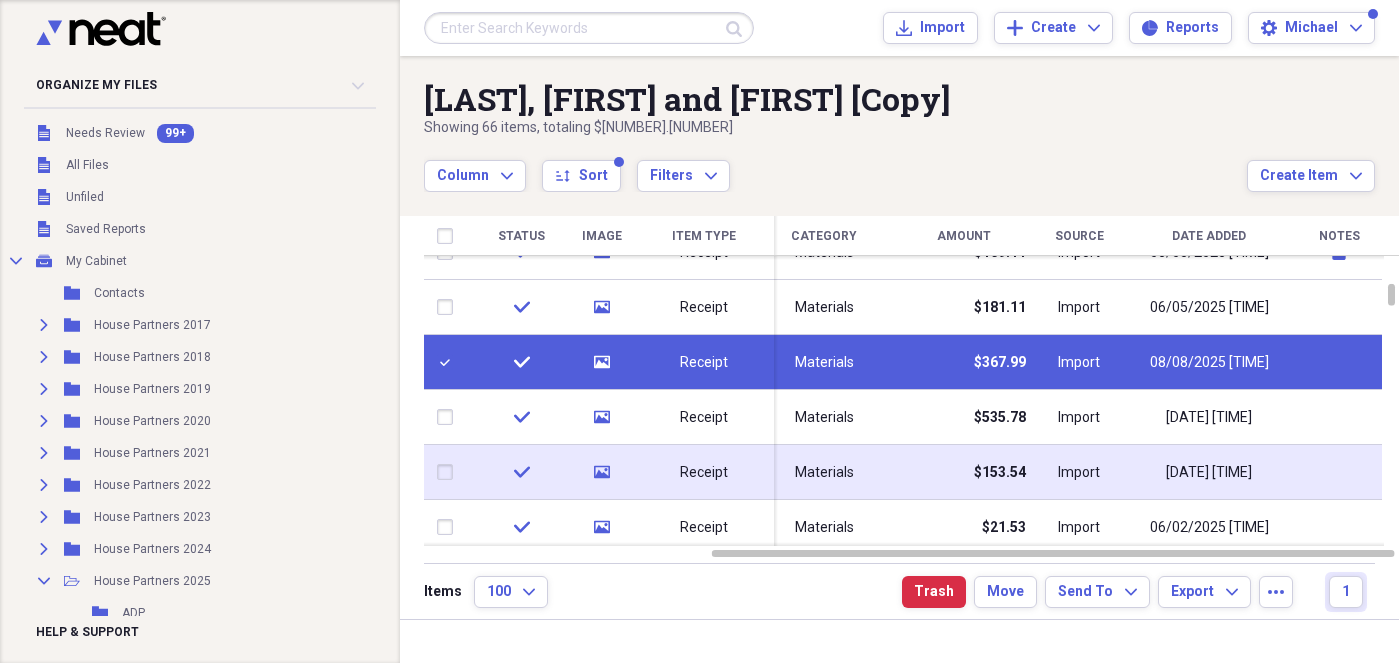 click at bounding box center [449, 472] 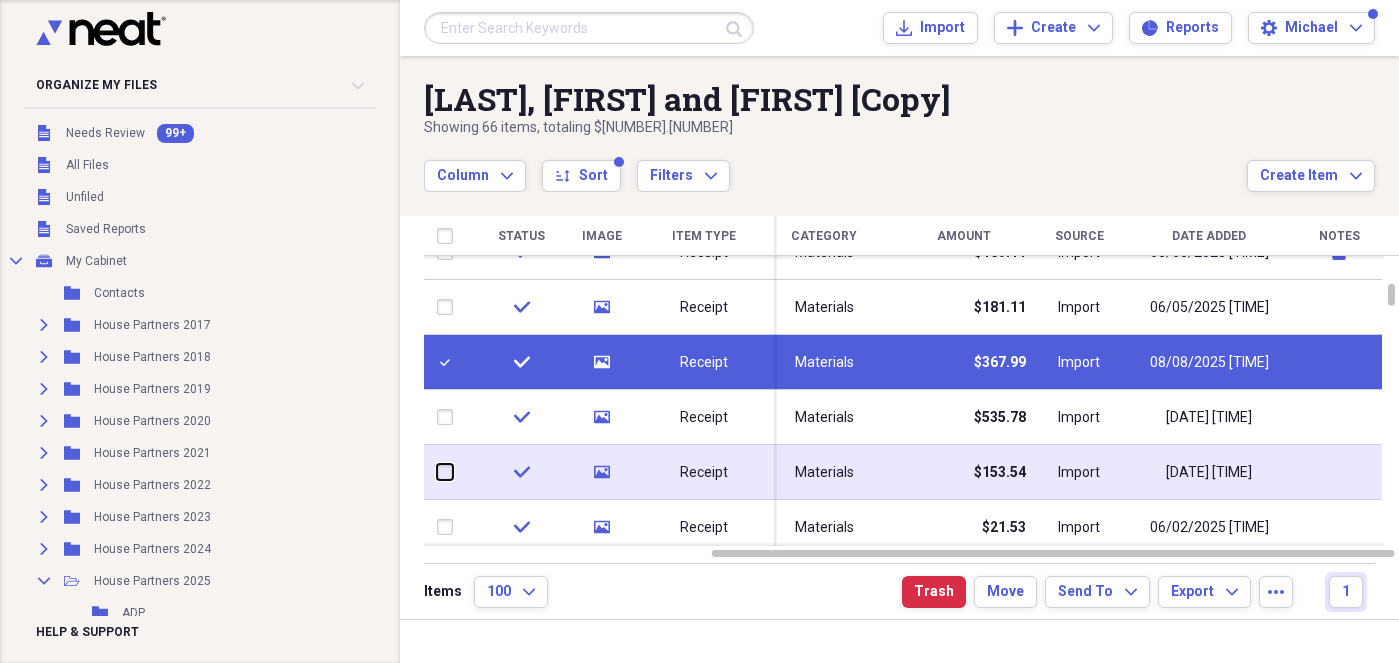 click at bounding box center [437, 472] 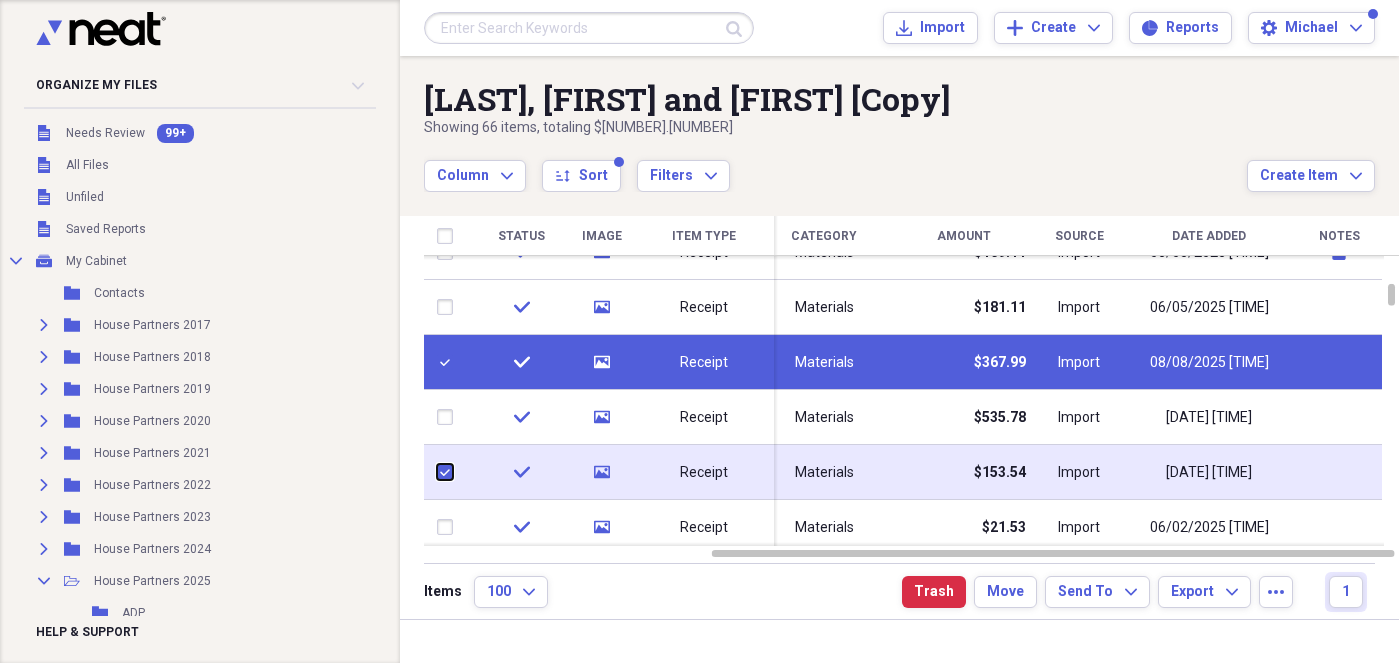 checkbox on "true" 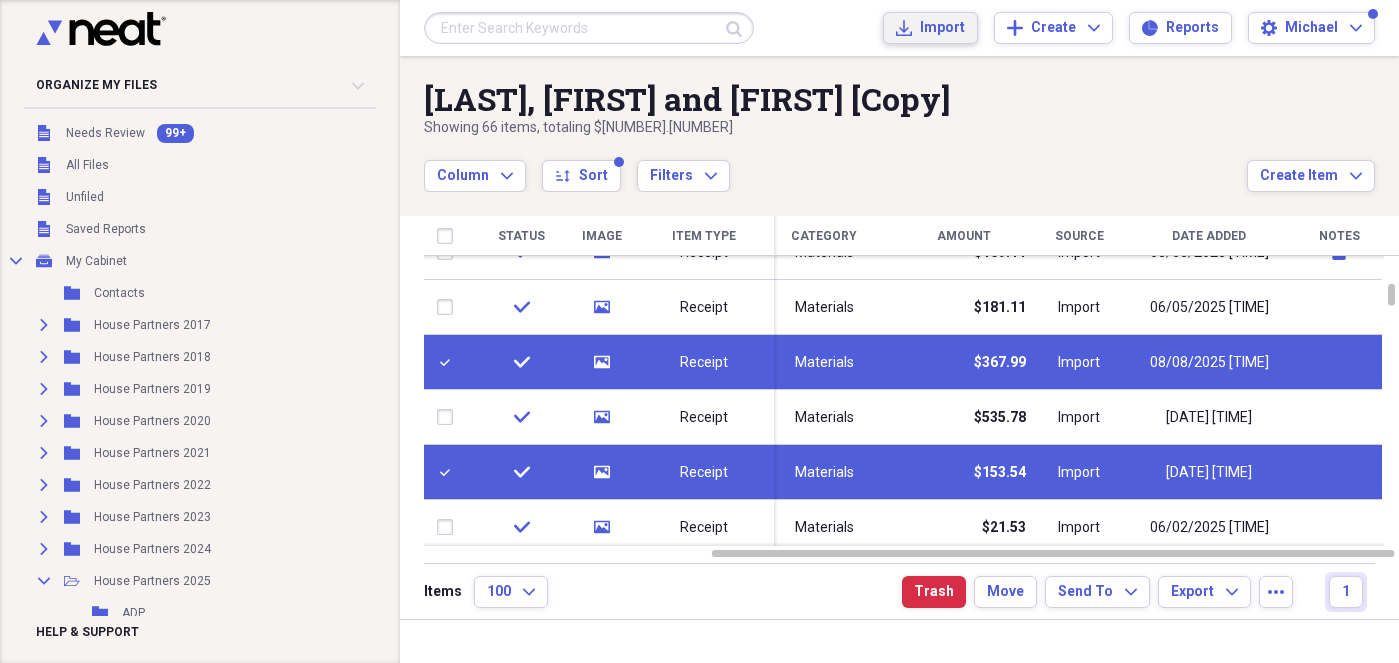 click on "Import" at bounding box center (942, 28) 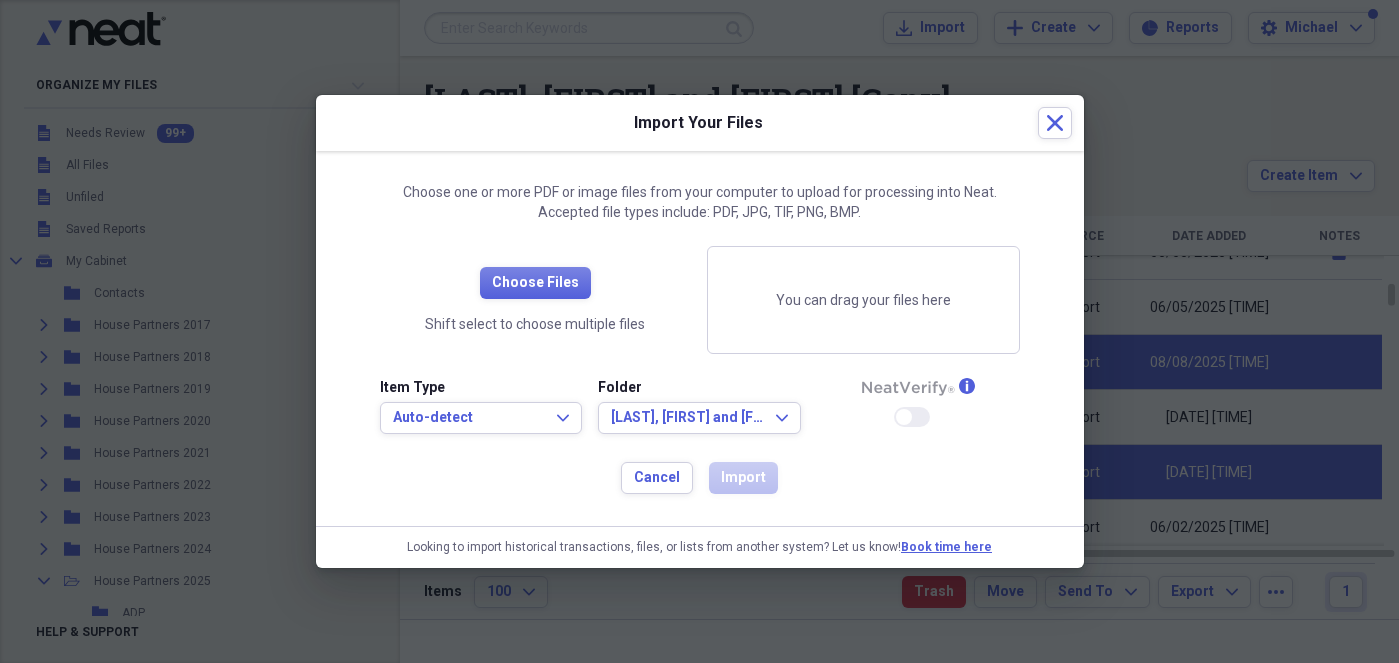 click at bounding box center (699, 331) 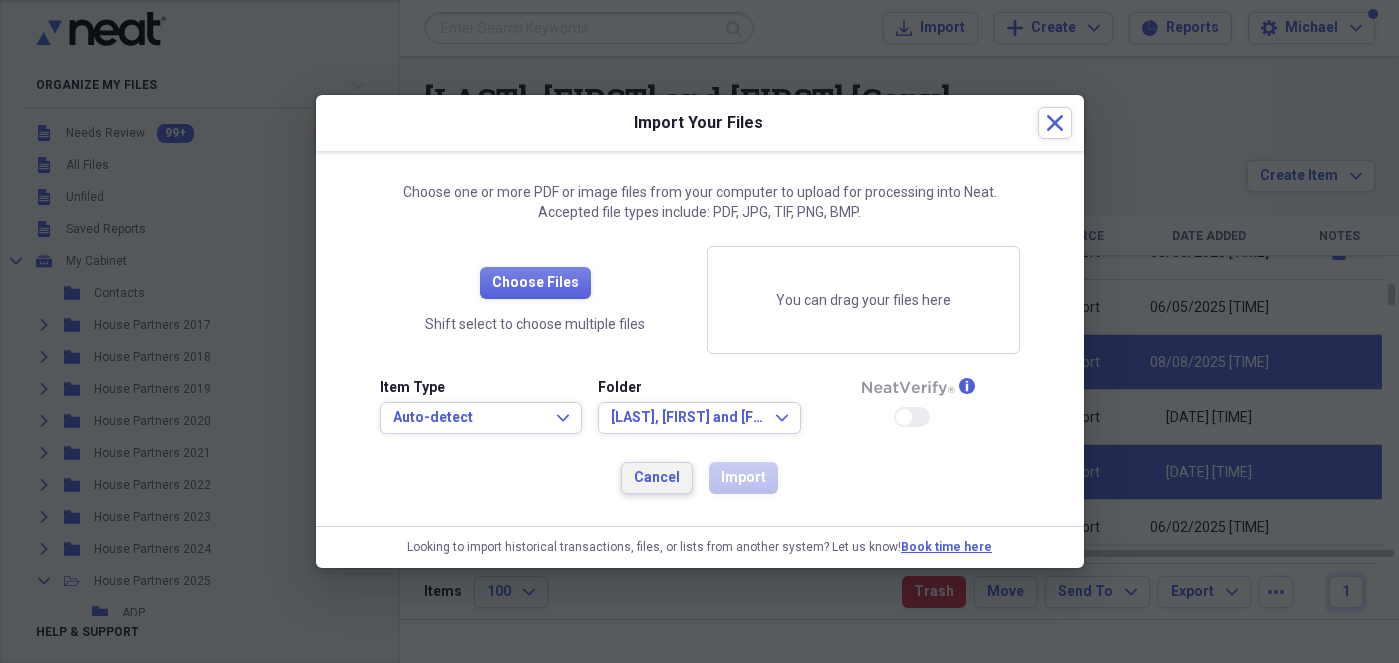 click on "Cancel" at bounding box center (657, 478) 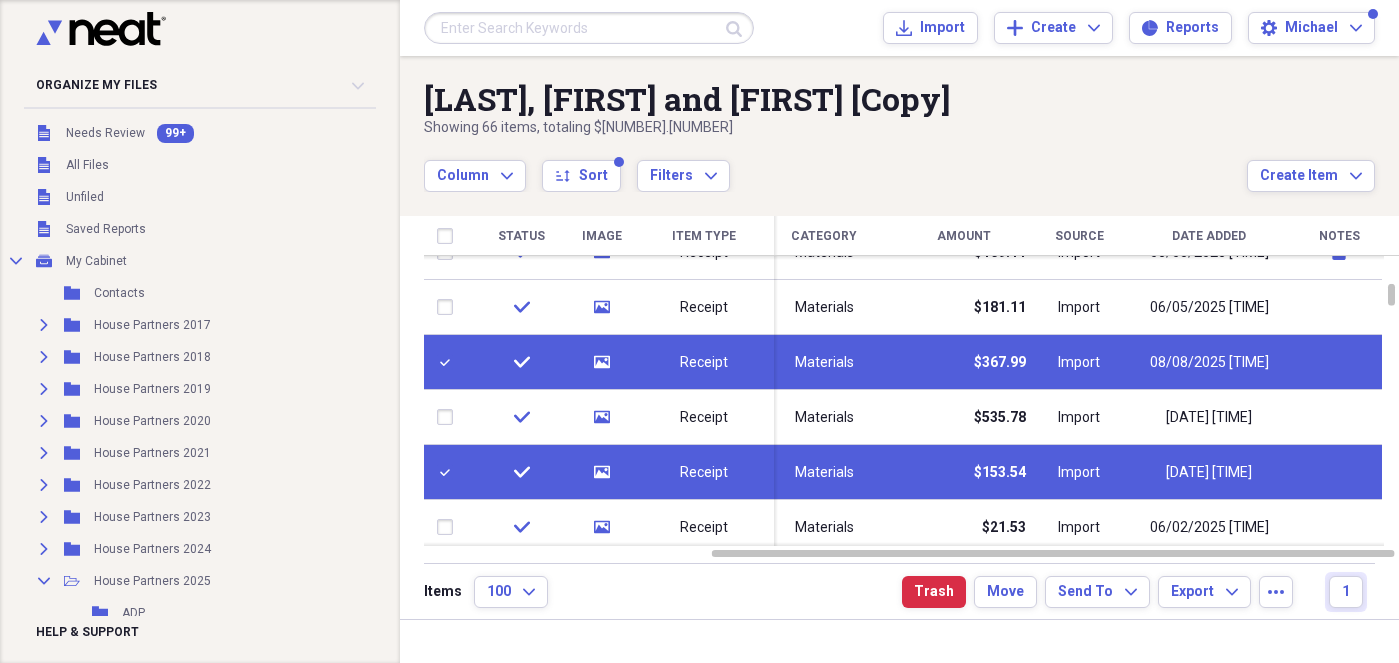 click at bounding box center (449, 362) 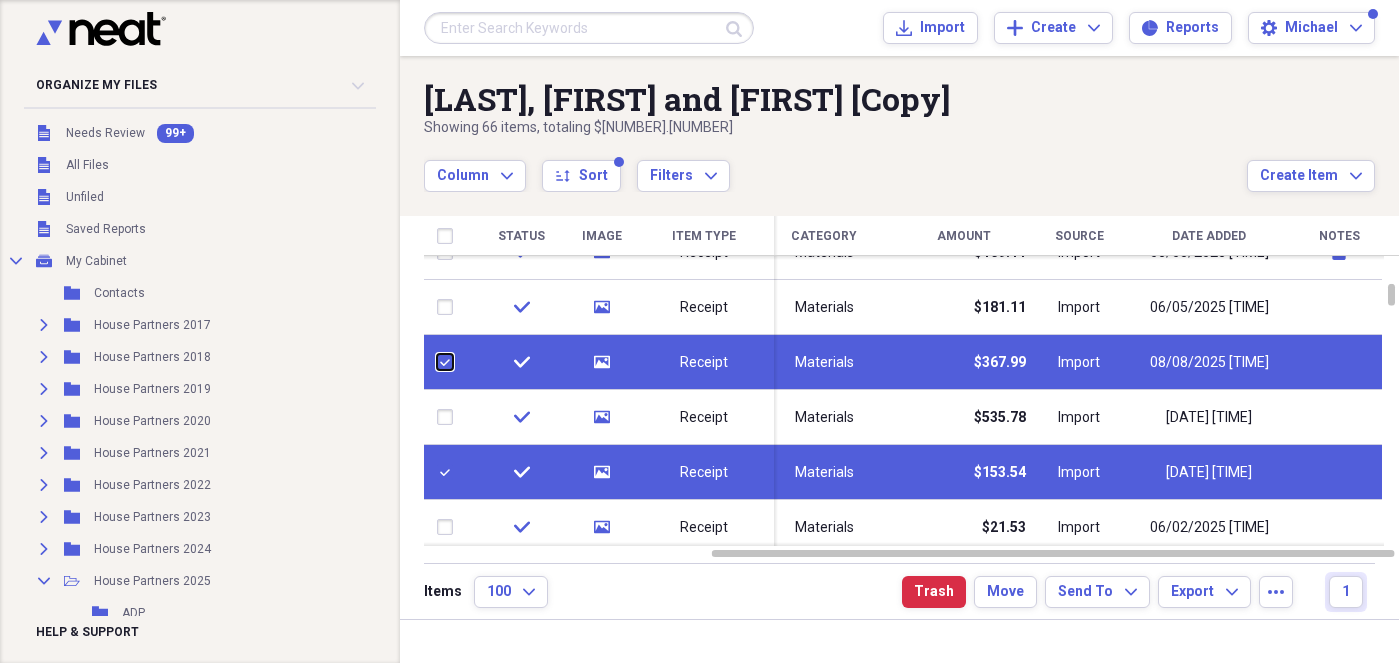 click at bounding box center [437, 362] 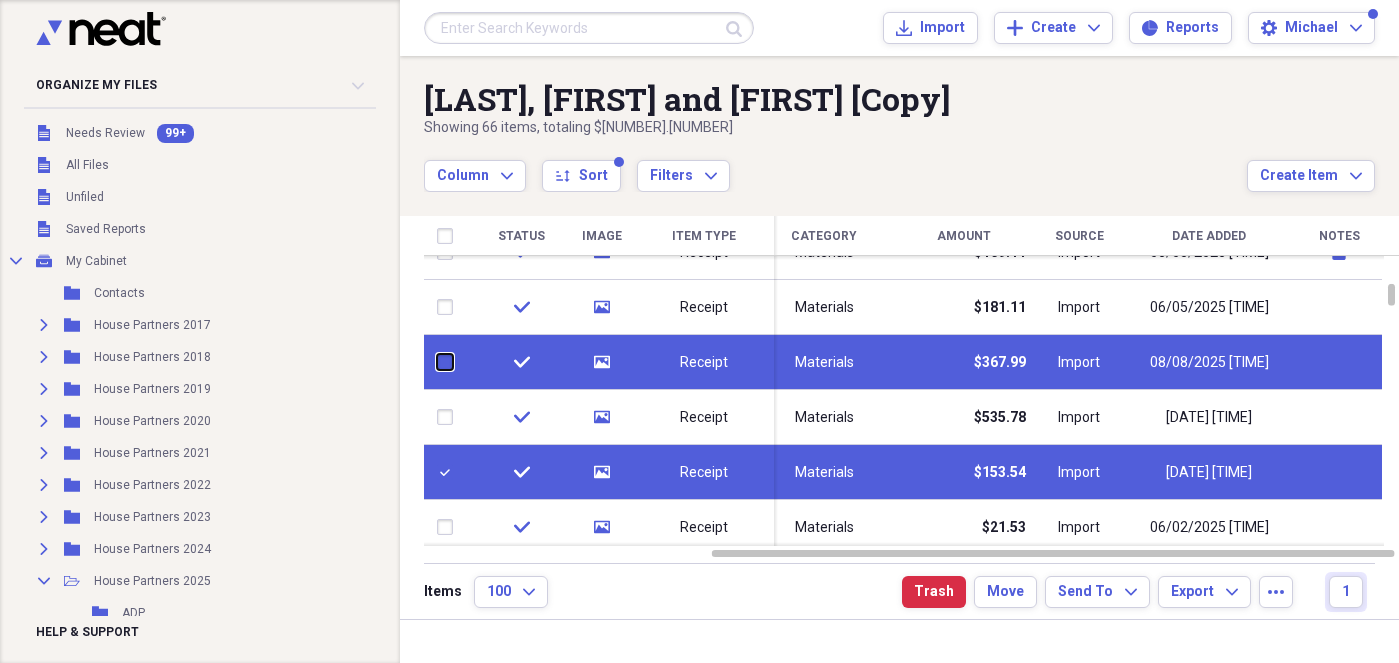checkbox on "false" 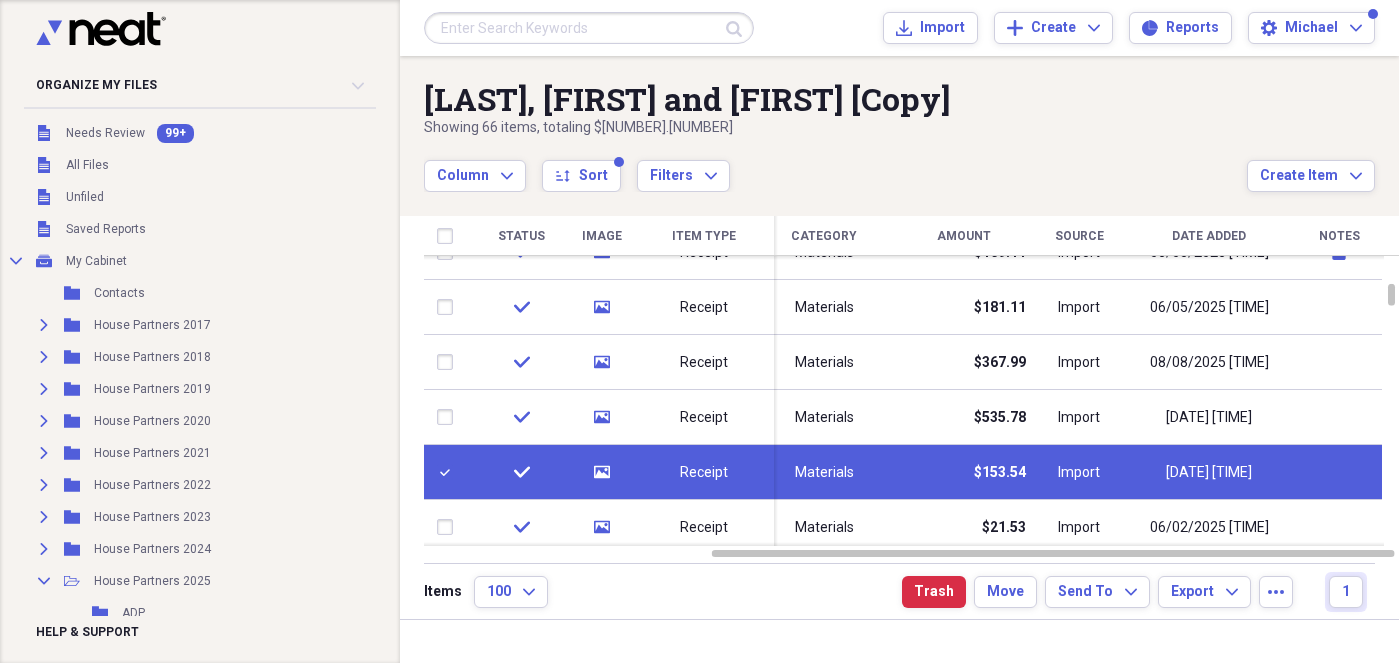 click on "check" at bounding box center [521, 472] 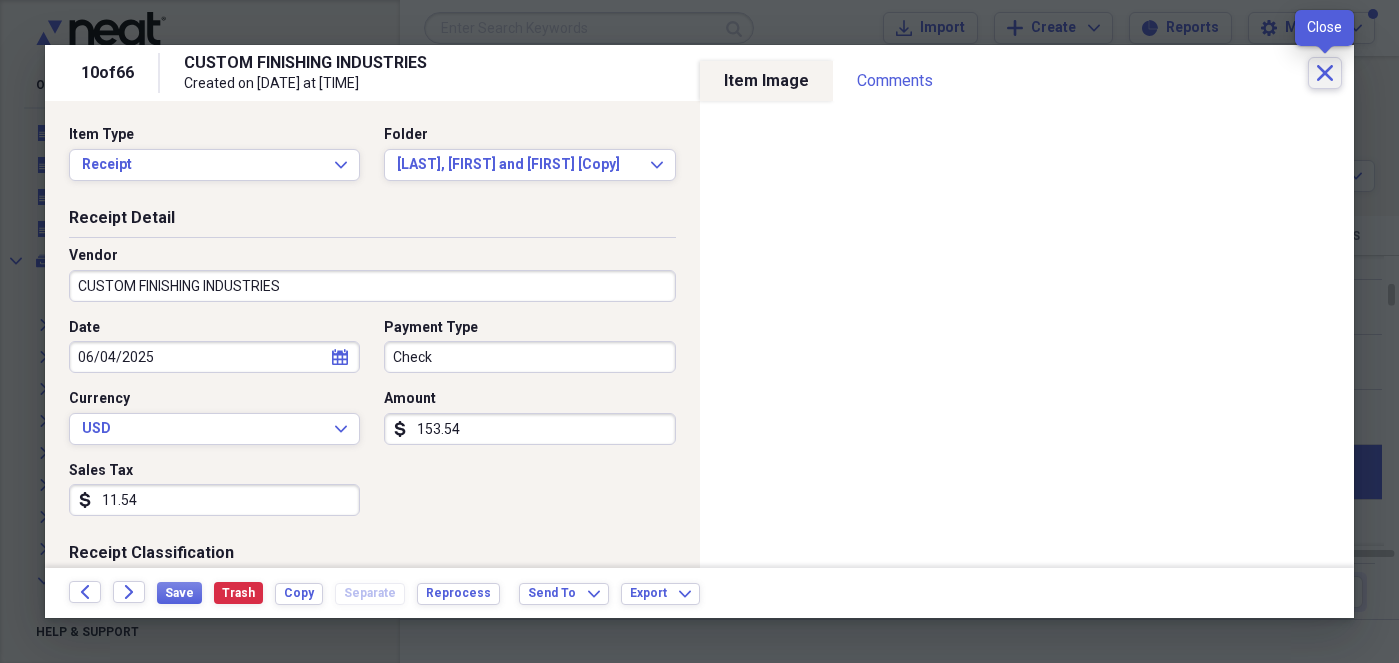 click on "Close" 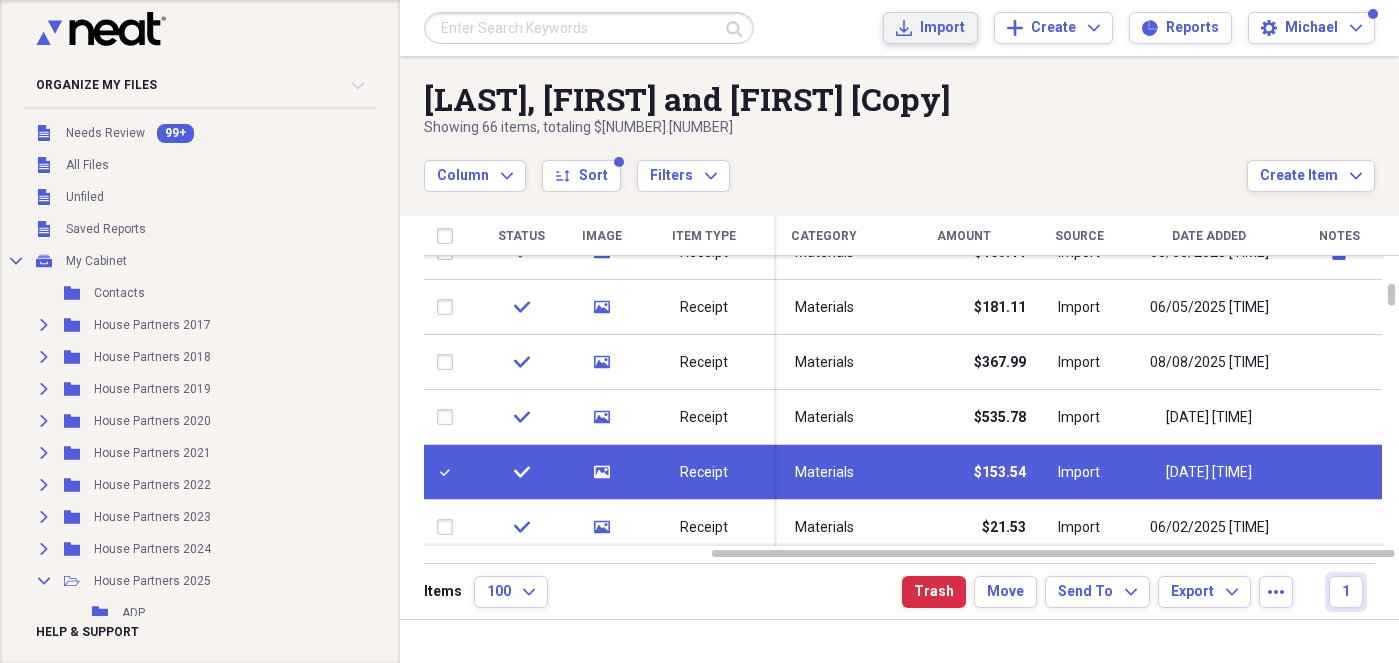 click on "Import" at bounding box center (942, 28) 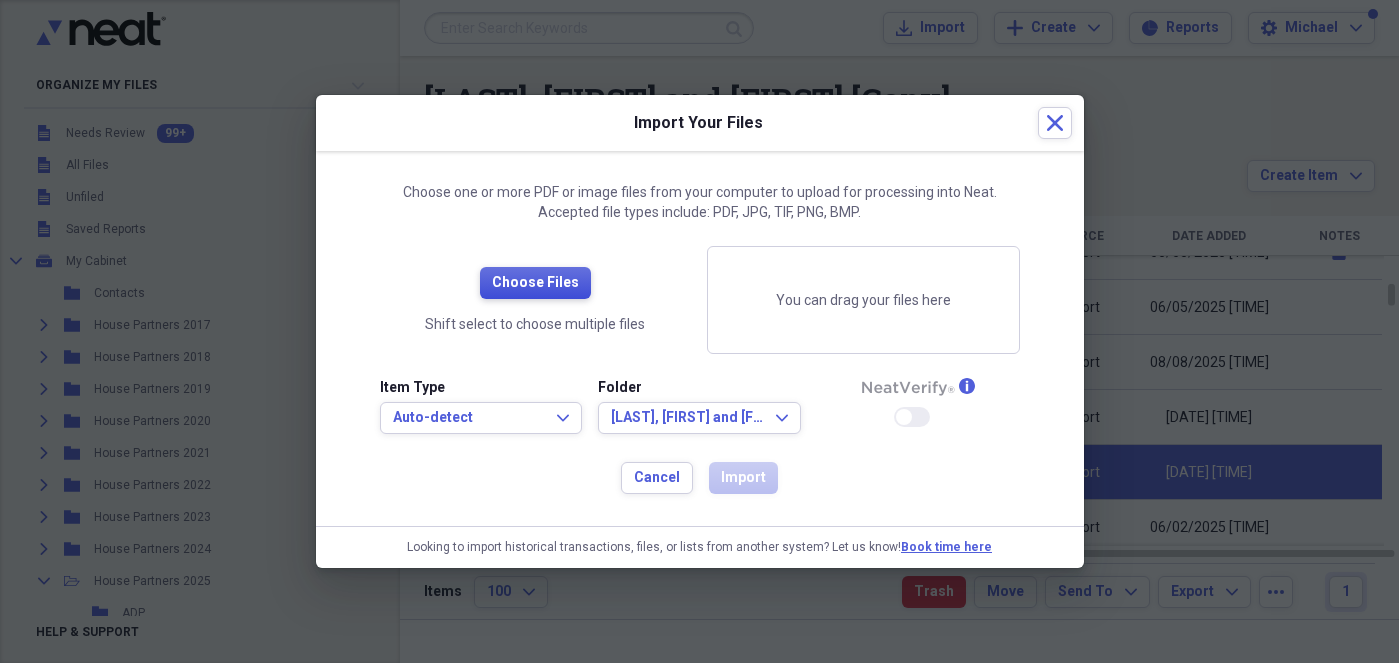 click on "Choose Files" at bounding box center (535, 283) 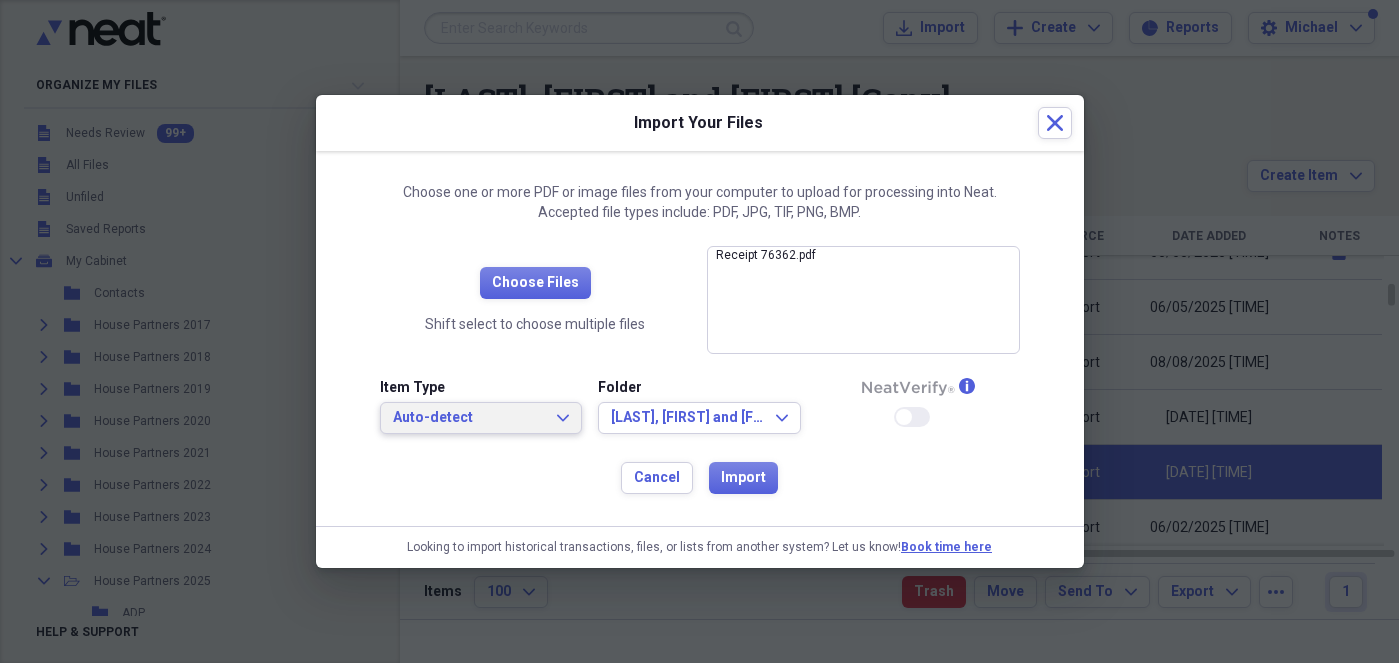 click on "Auto-detect" at bounding box center (469, 418) 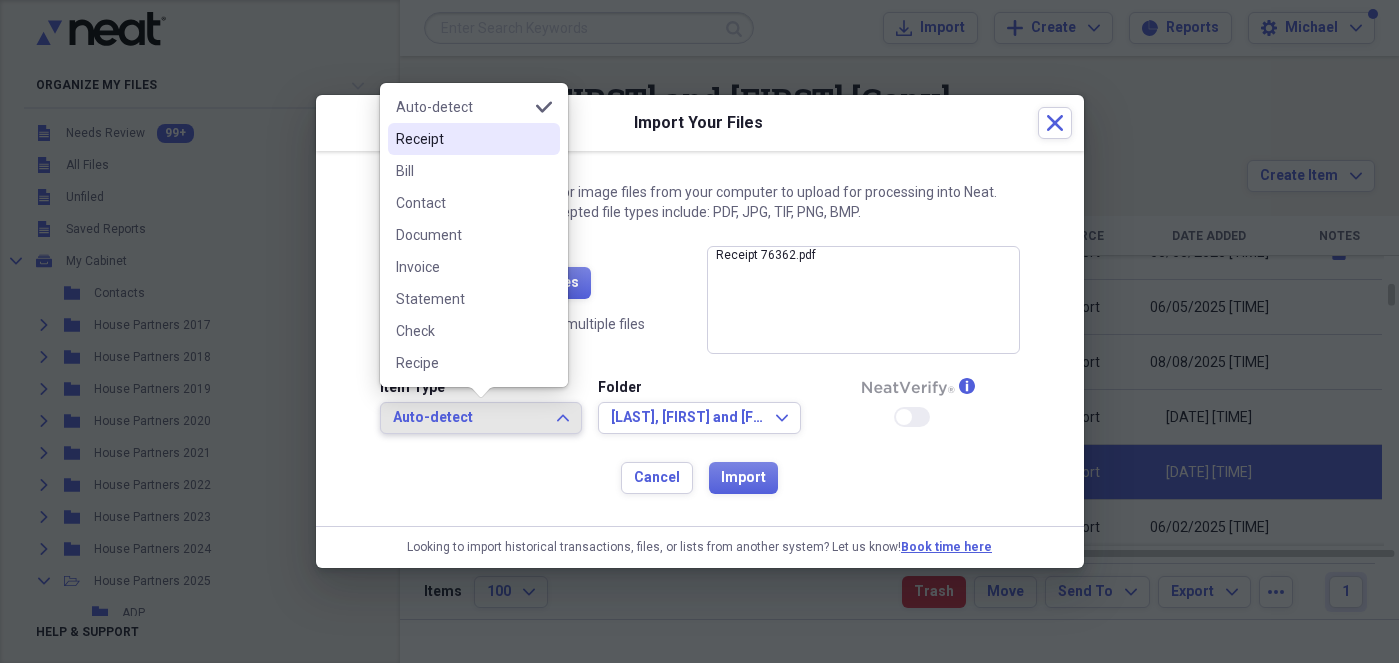 click on "Receipt" at bounding box center (462, 139) 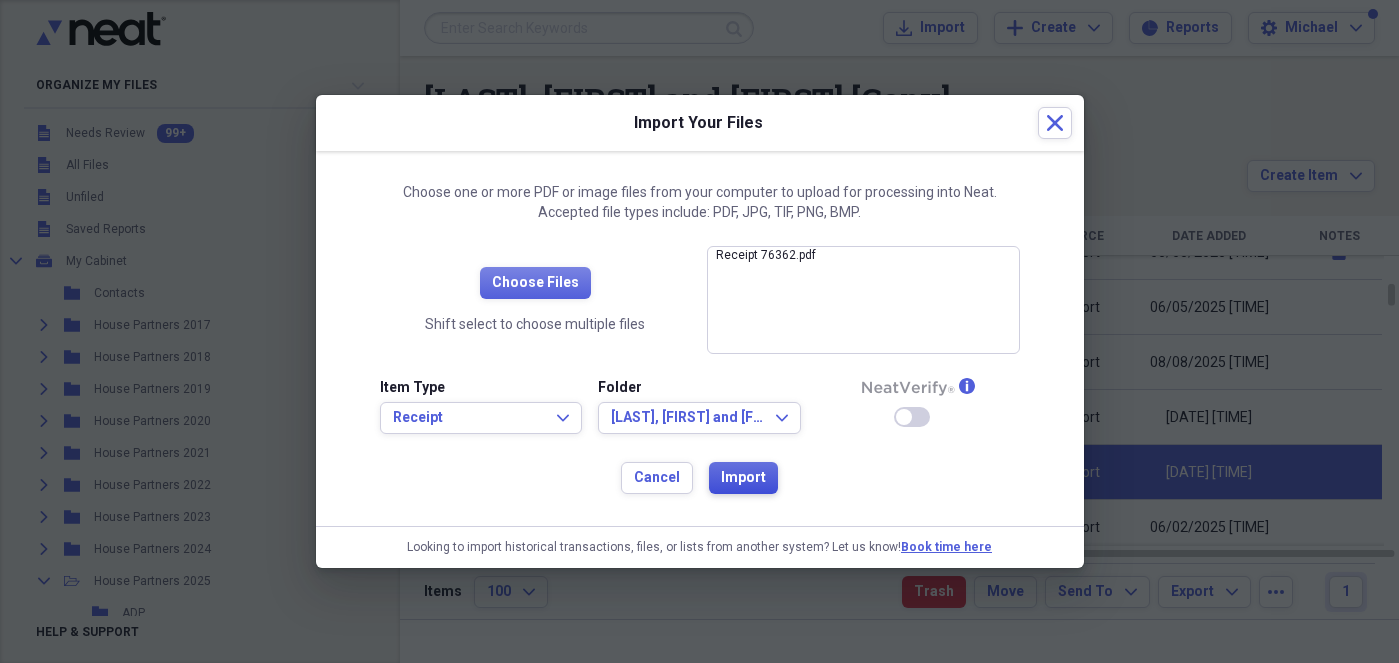 click on "Import" at bounding box center [743, 478] 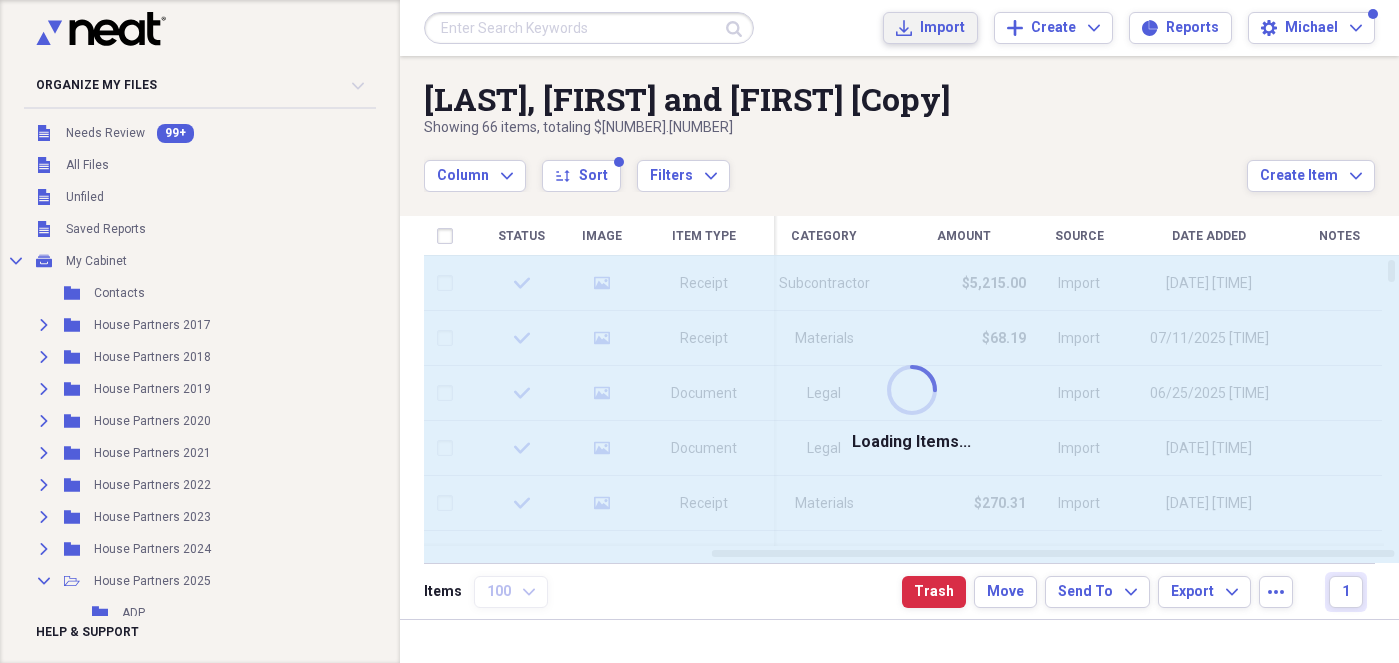 checkbox on "false" 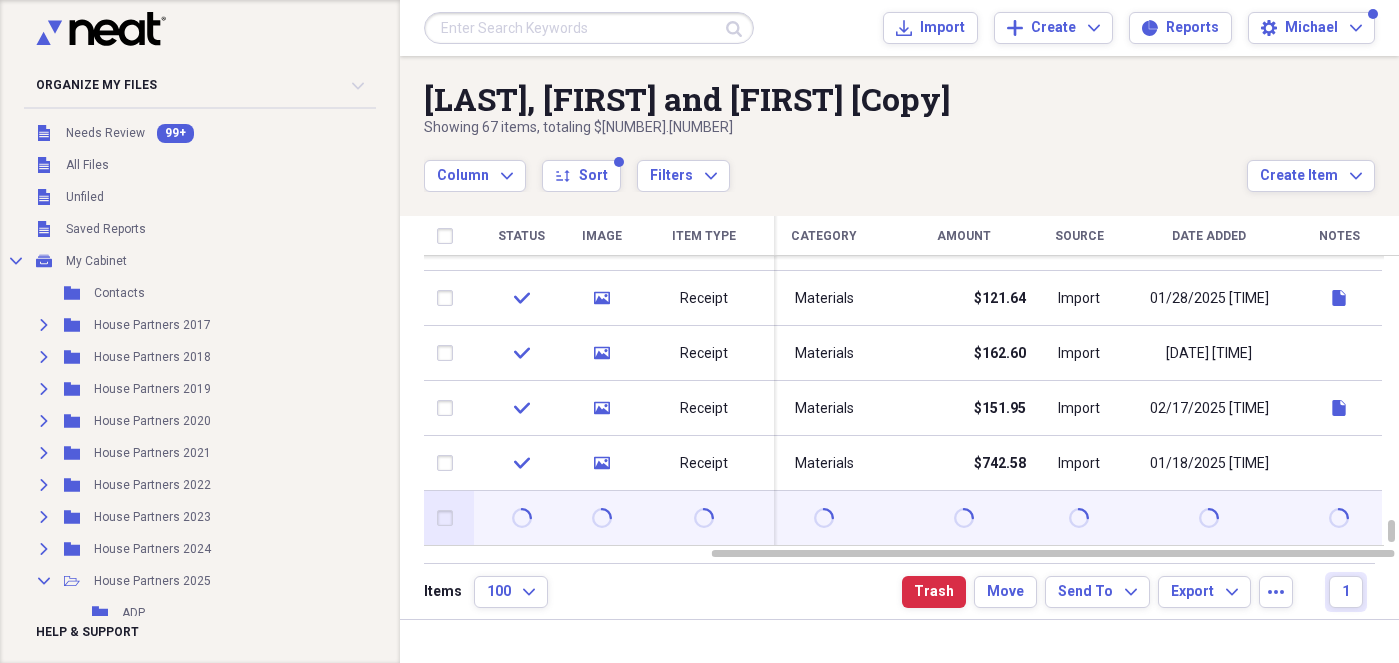 click at bounding box center (449, 518) 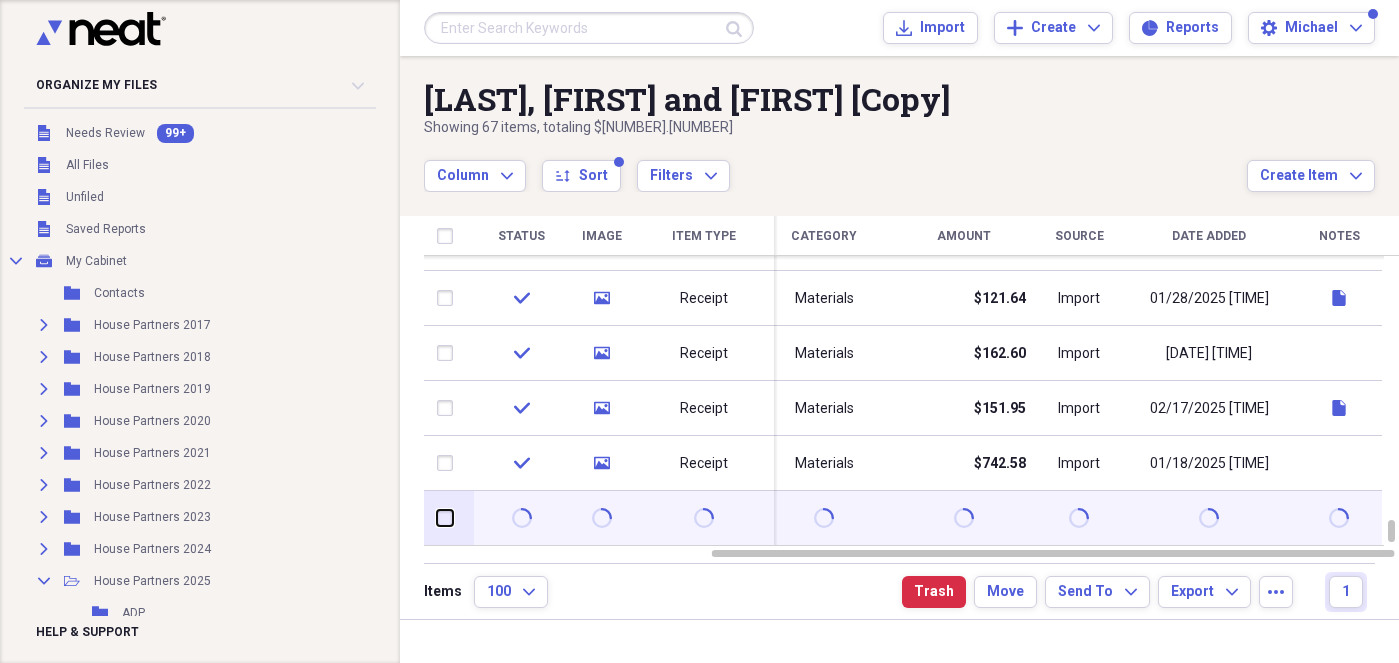 click at bounding box center (437, 518) 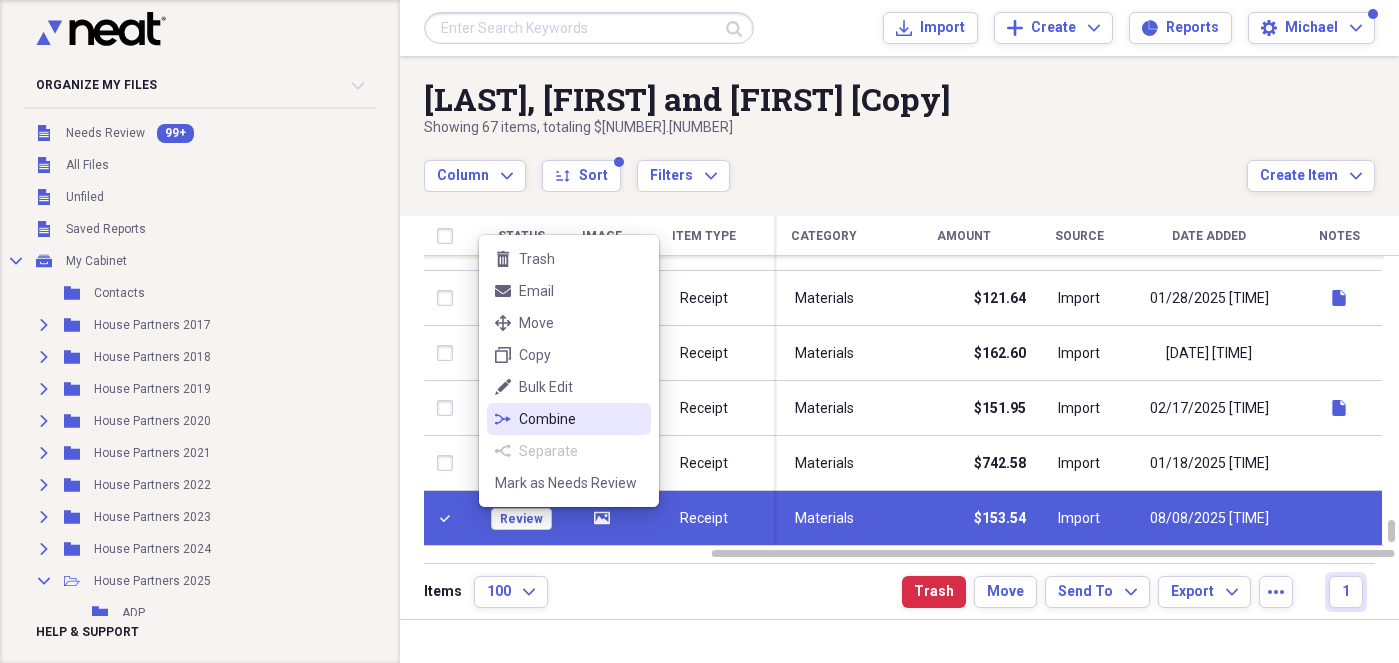 click on "combine Combine" at bounding box center [569, 419] 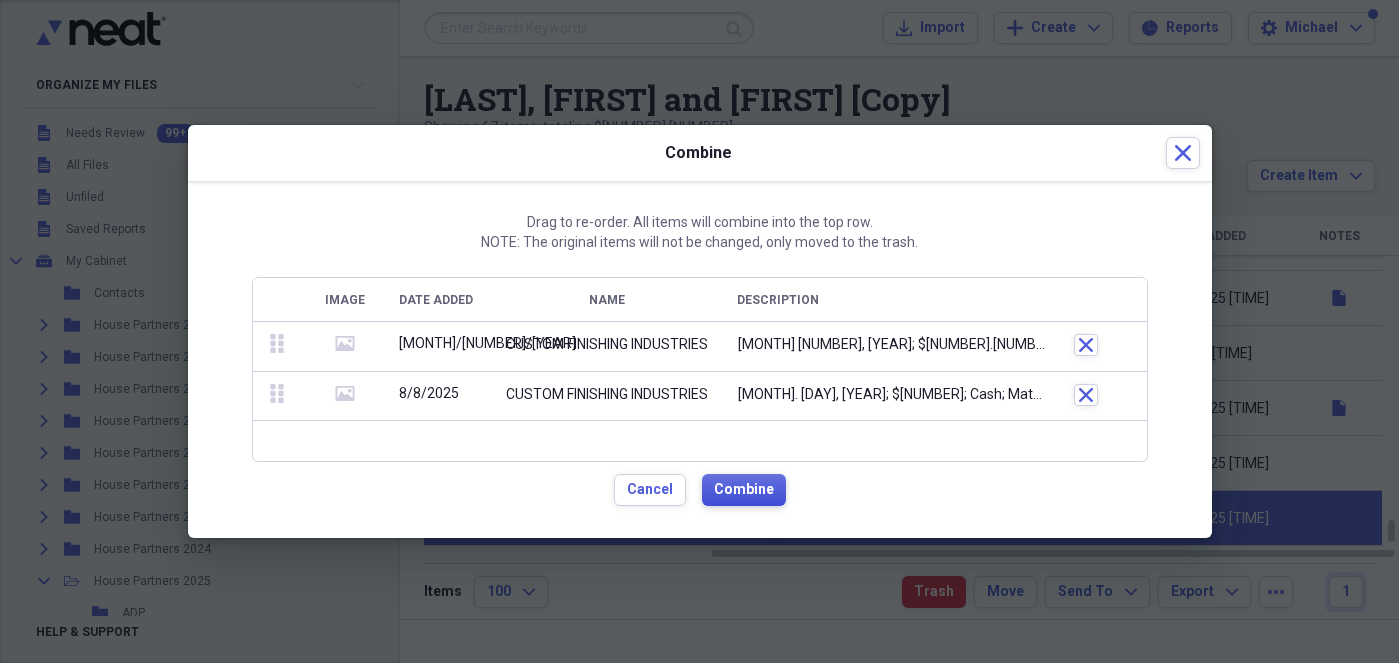 click on "Combine" at bounding box center (744, 490) 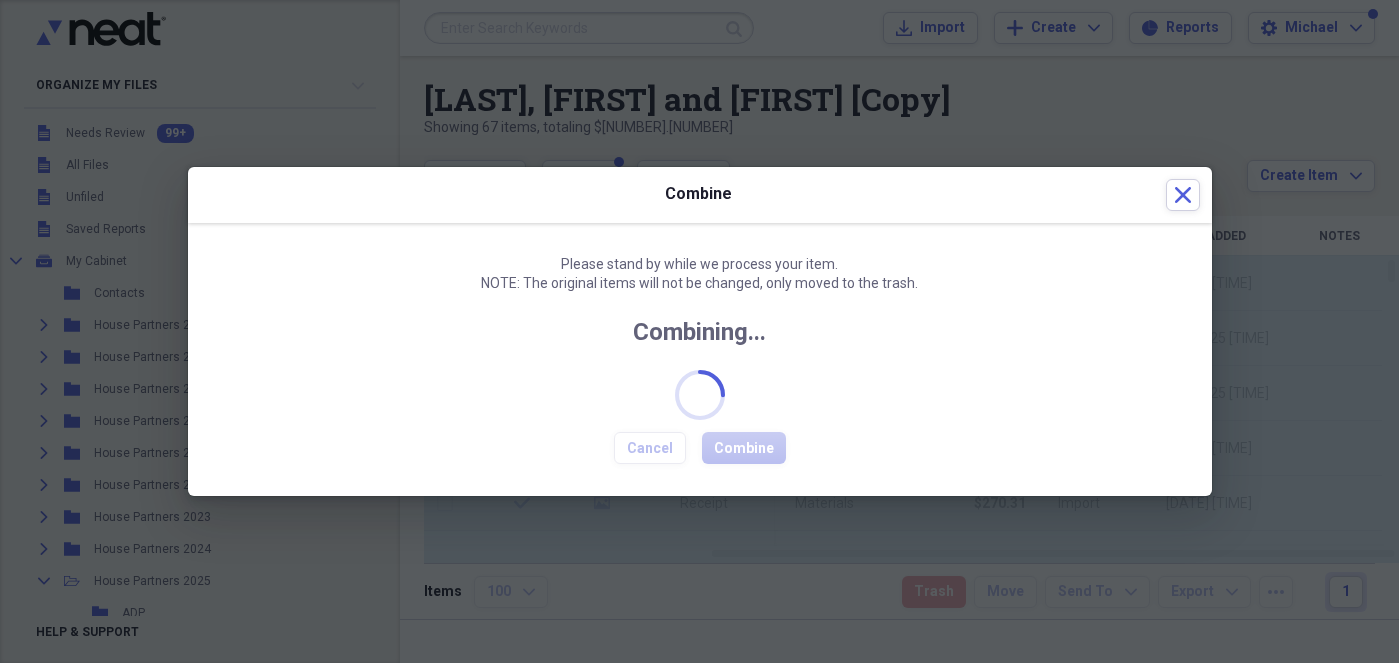 checkbox on "false" 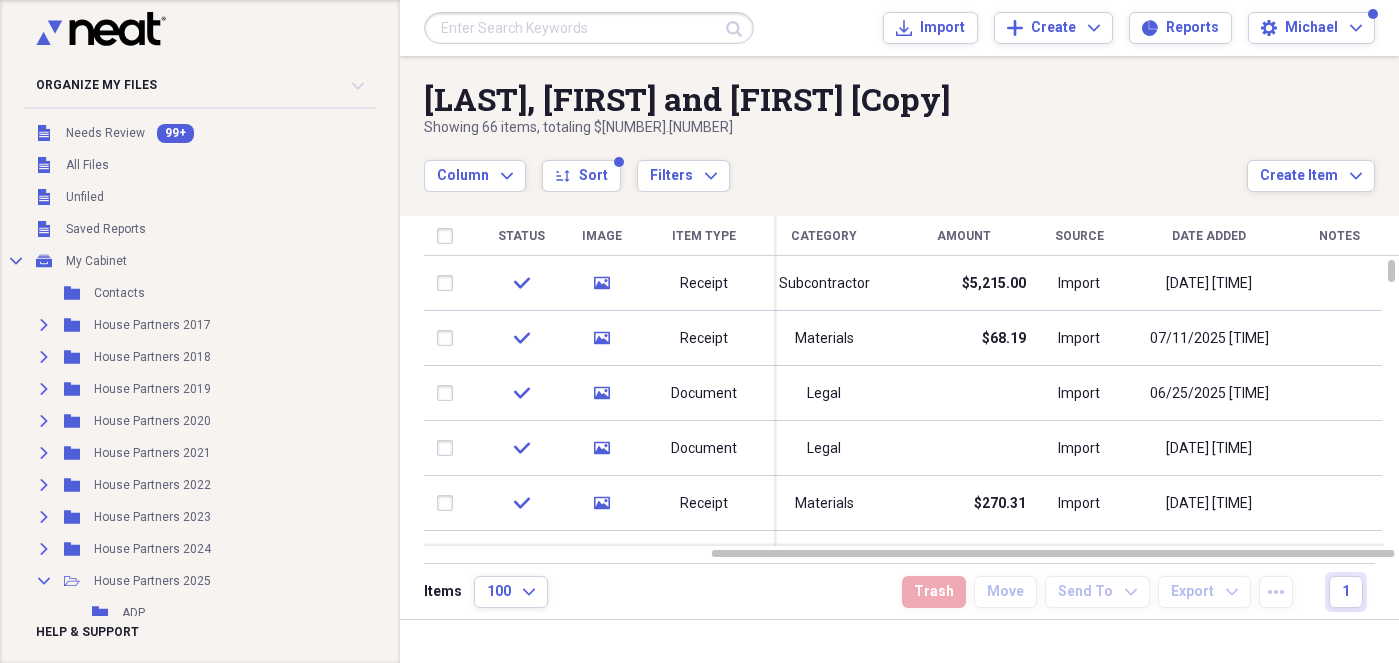 click on "[LASTNAME], [PERSON] and [PERSON] [Copy]" at bounding box center (835, 99) 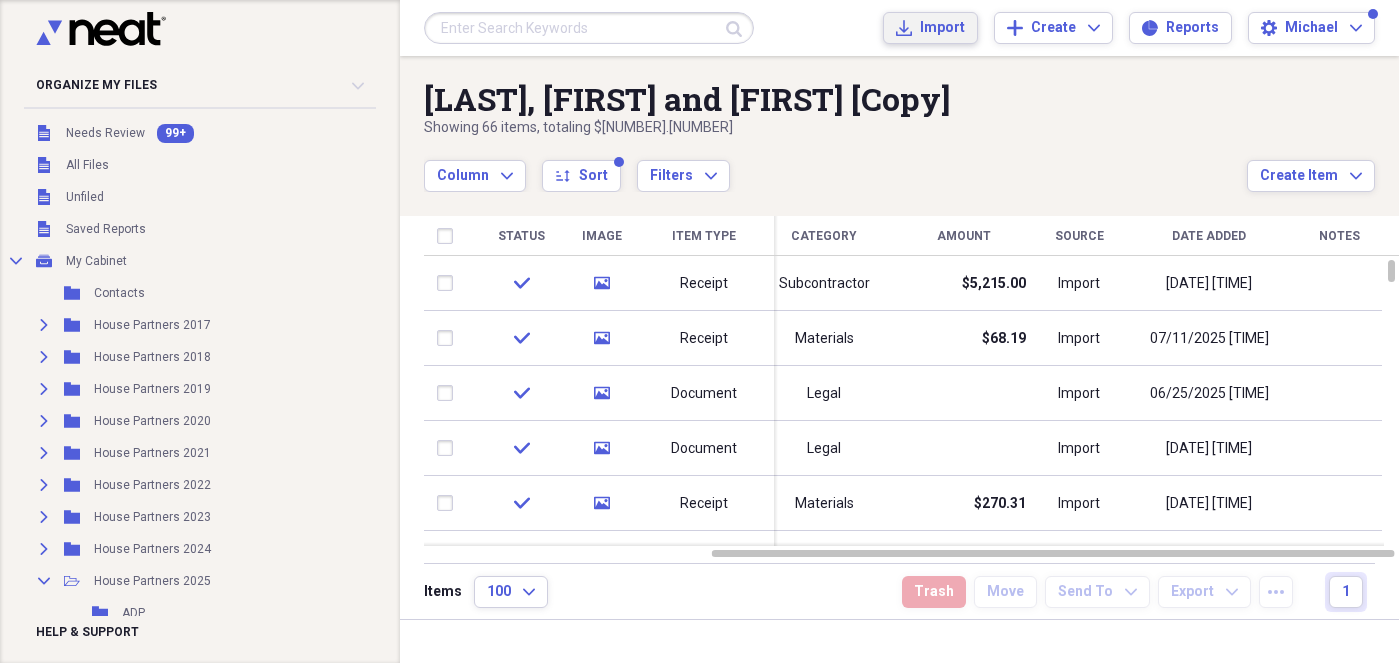 click on "Import" at bounding box center [942, 28] 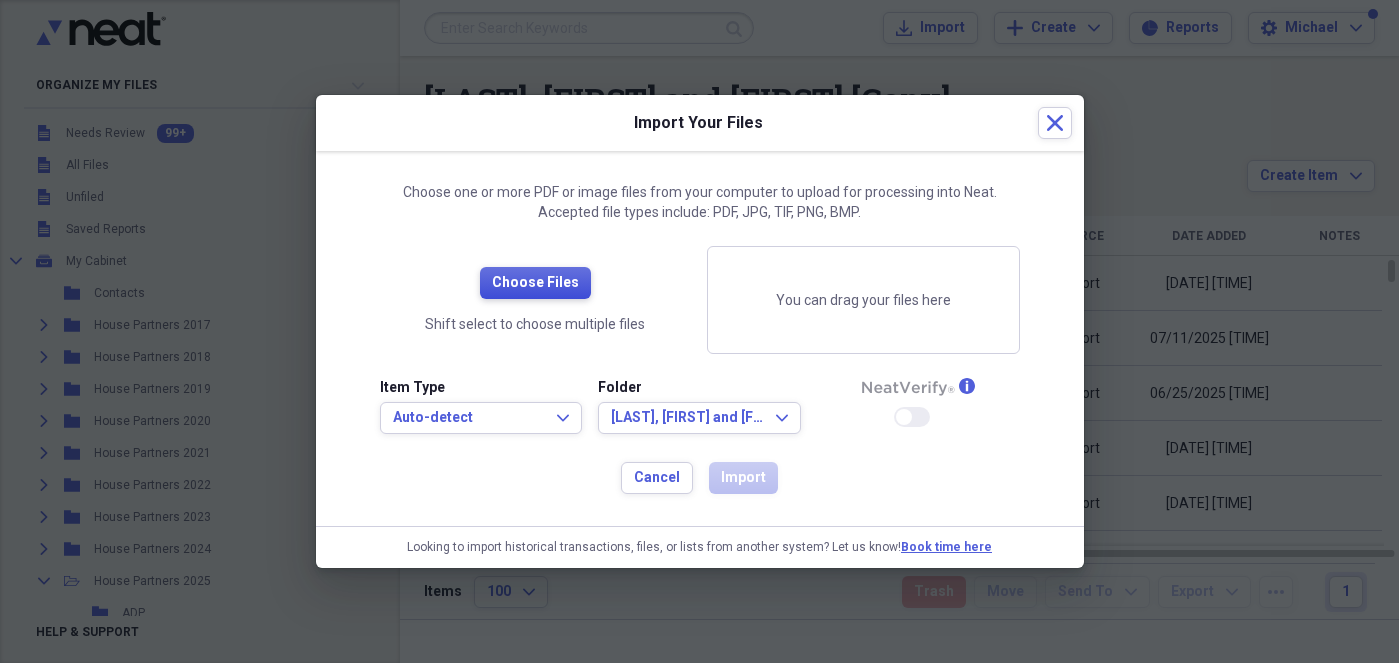 click on "Choose Files" at bounding box center [535, 283] 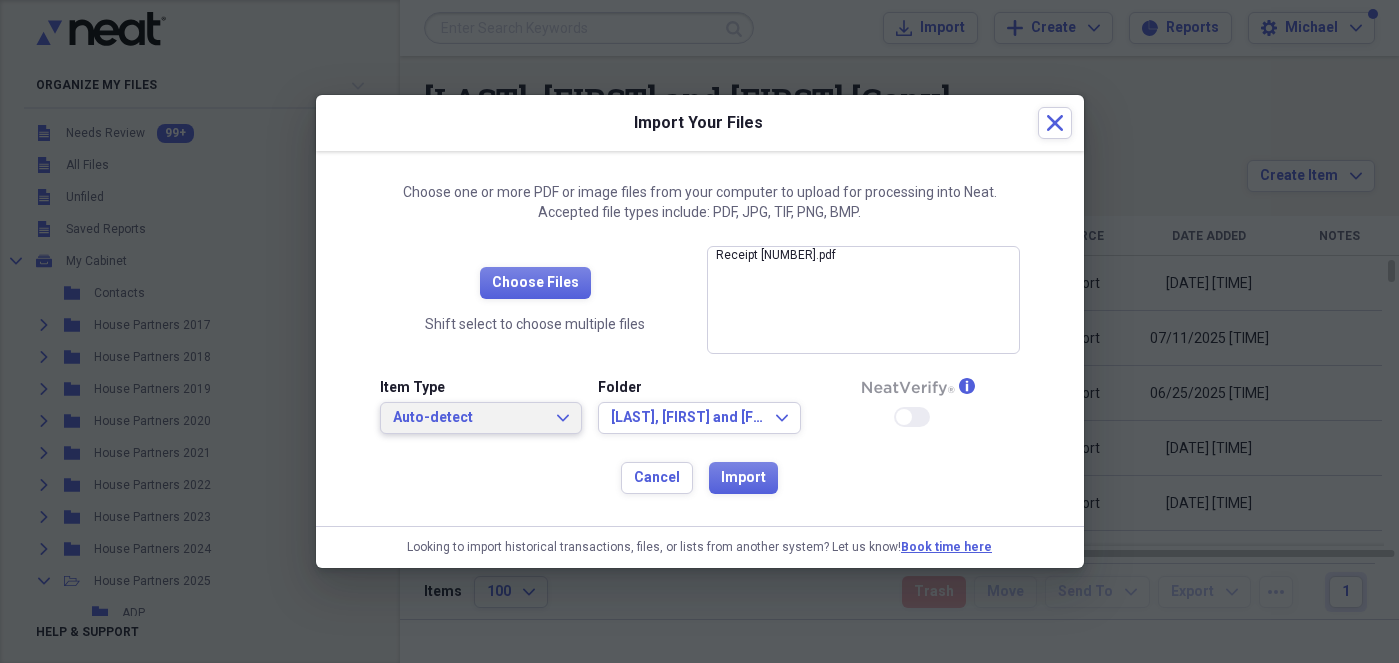 click on "Auto-detect" at bounding box center (469, 418) 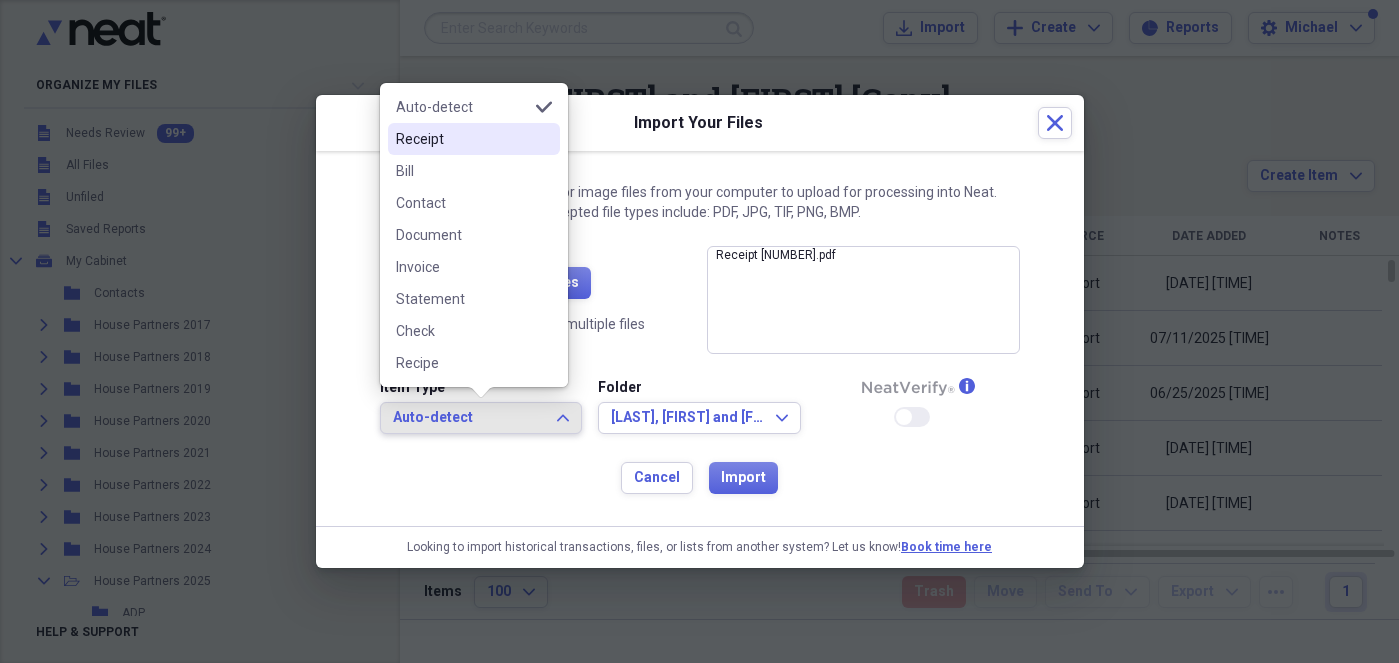 click on "Receipt" at bounding box center (462, 139) 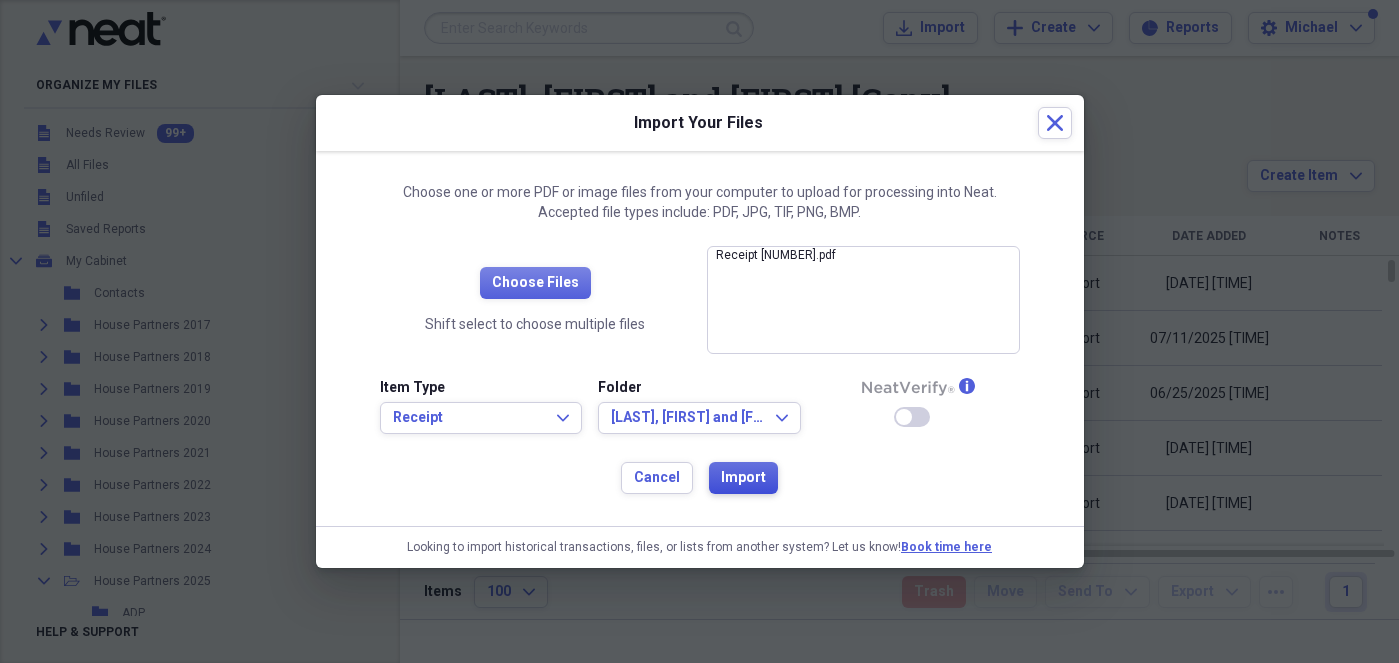 click on "Import" at bounding box center (743, 478) 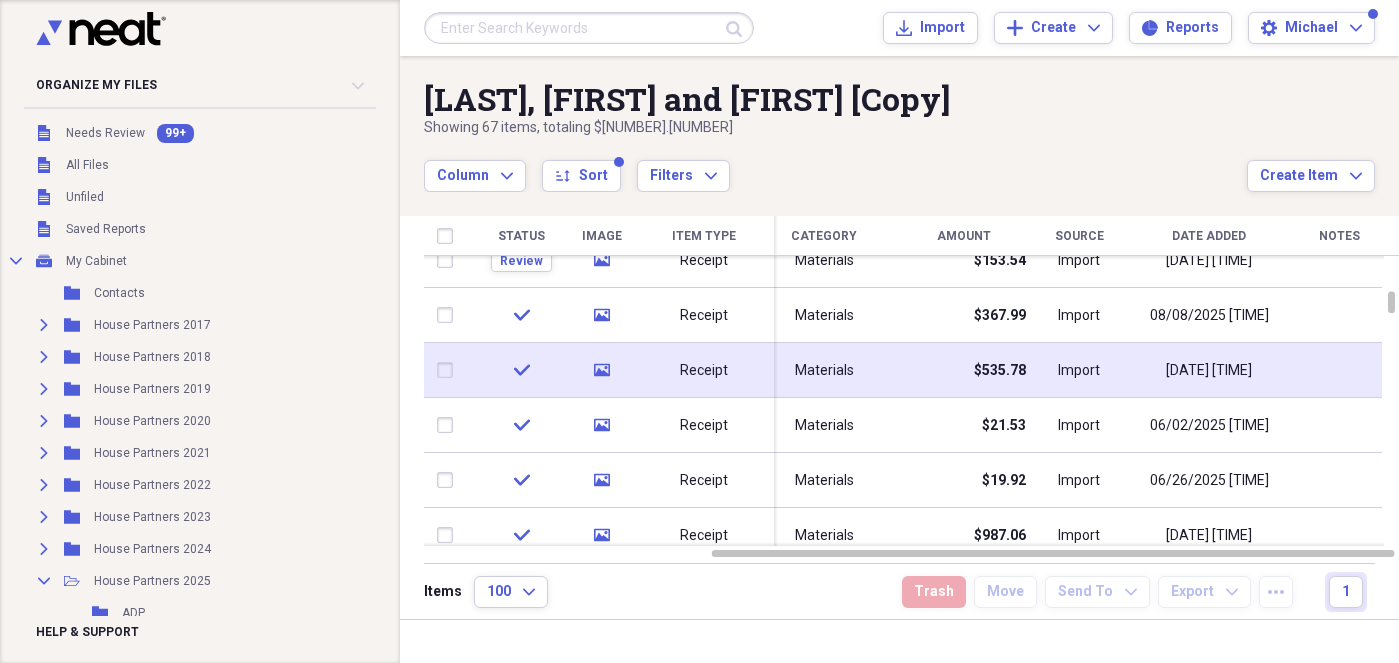 click at bounding box center [449, 370] 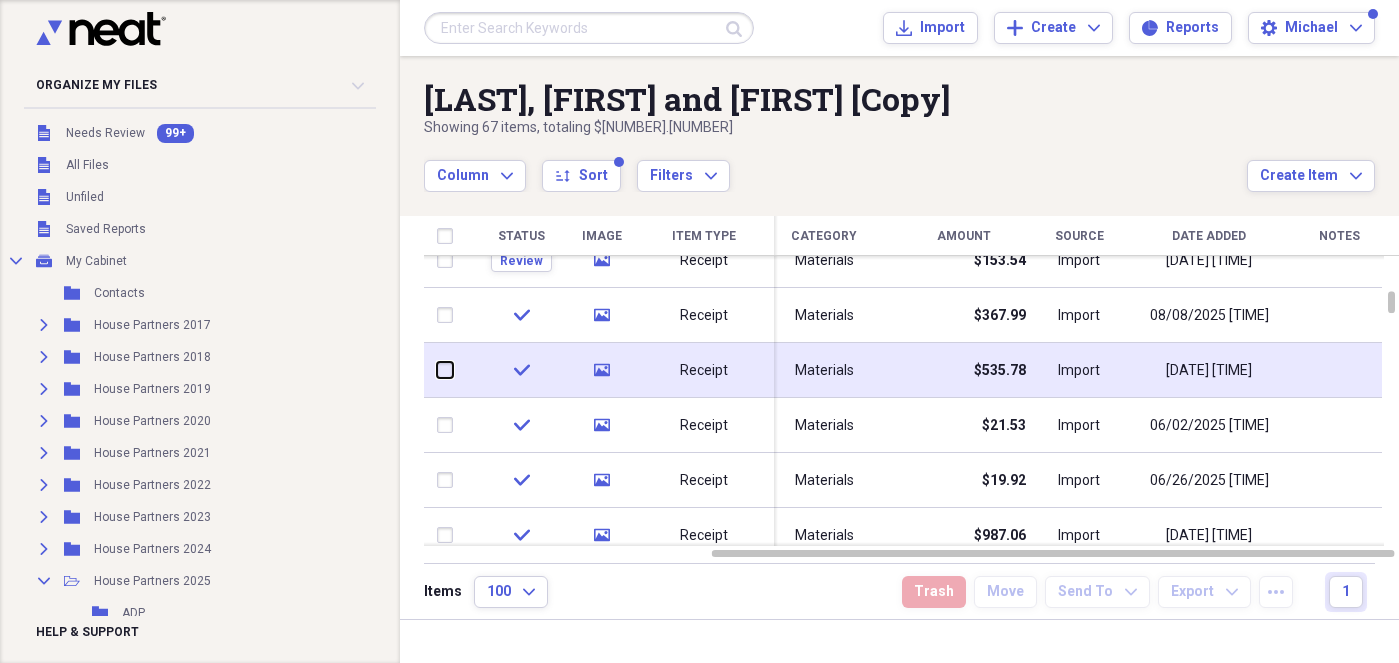 click at bounding box center (437, 370) 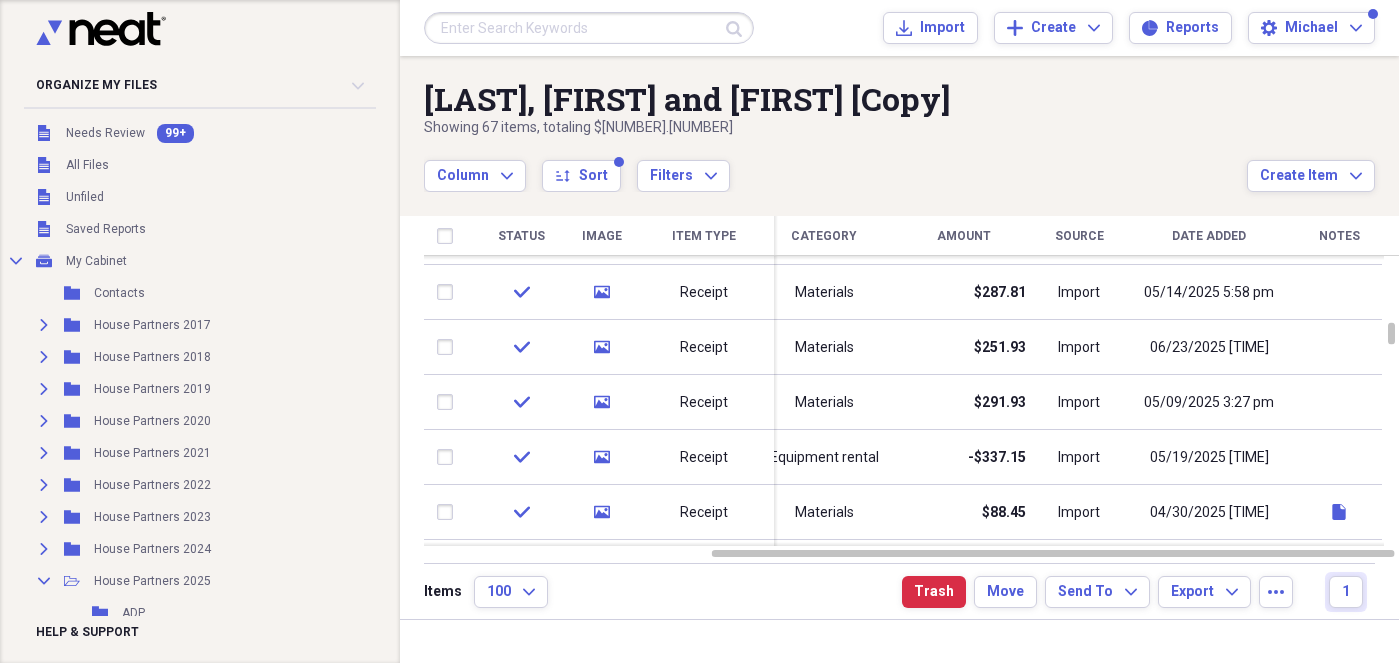 checkbox on "false" 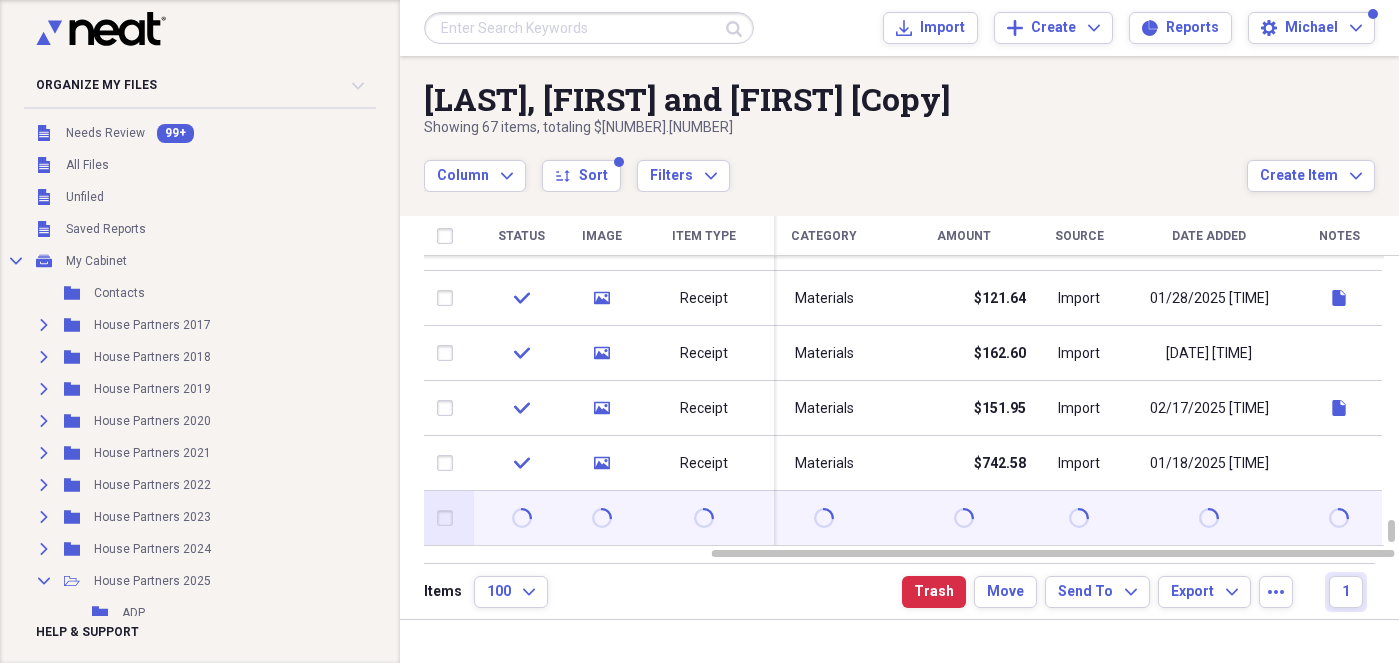 click at bounding box center [449, 518] 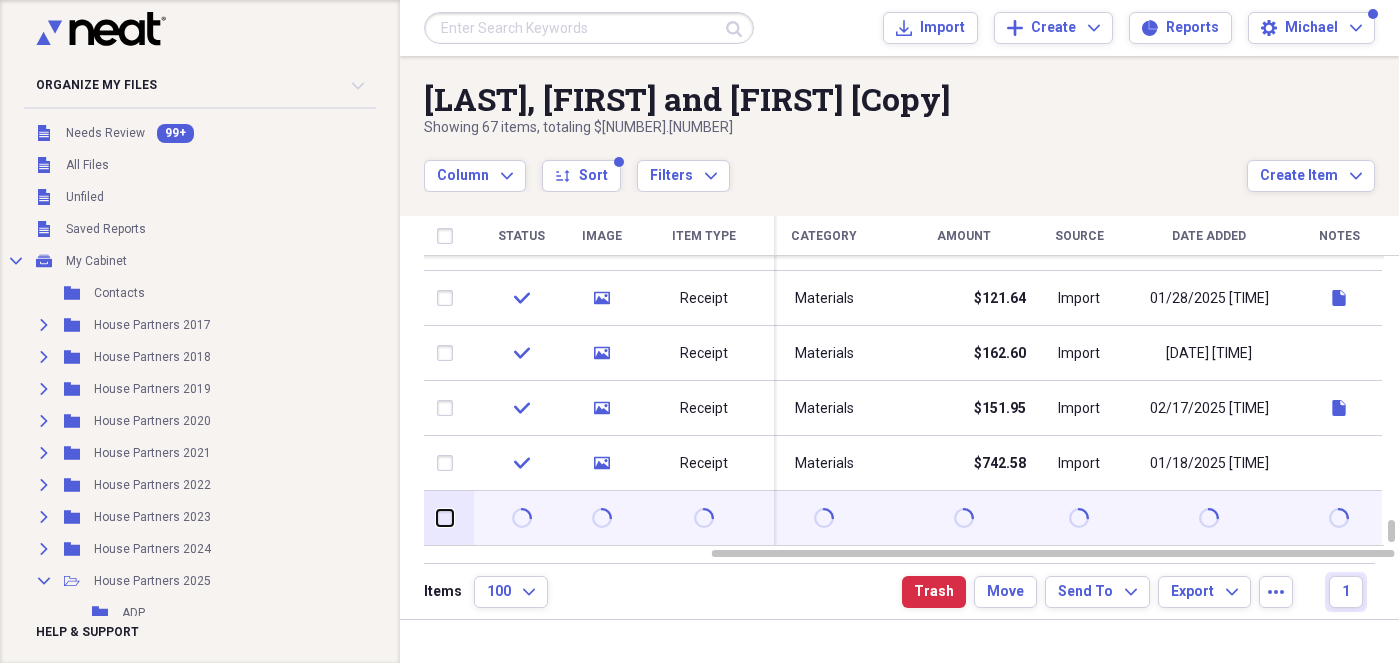 click at bounding box center [437, 518] 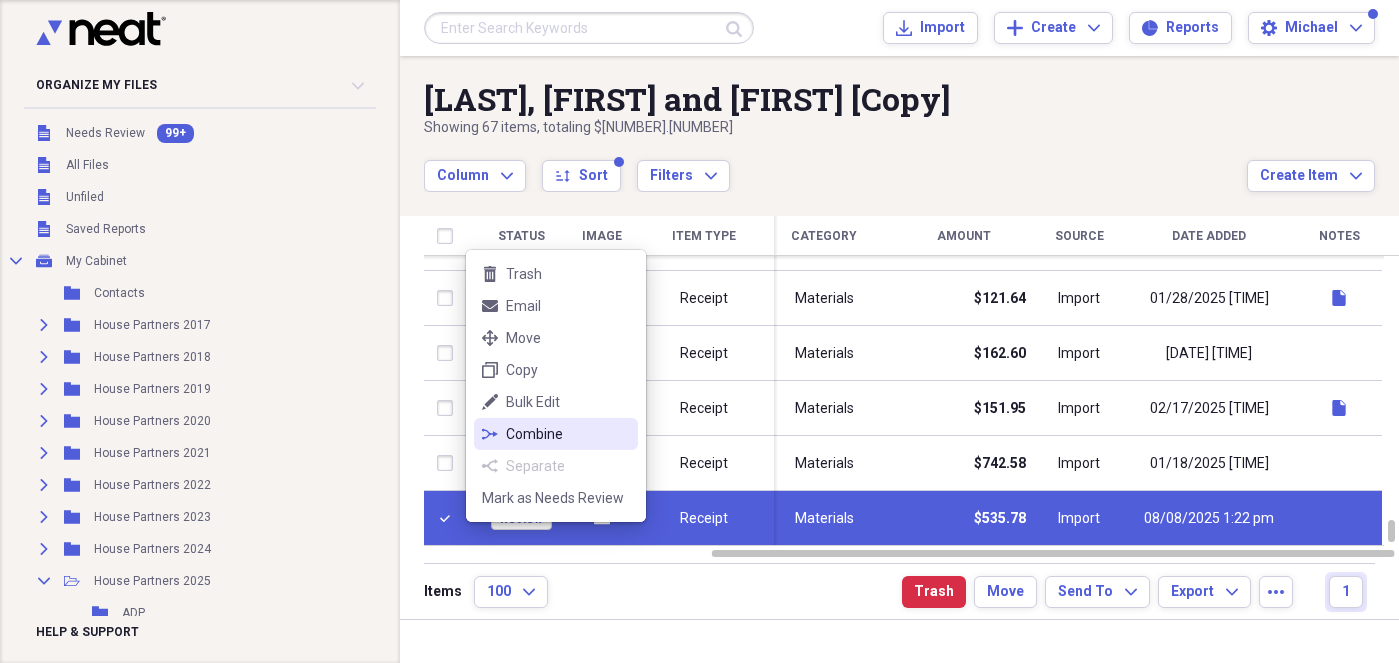 click on "combine Combine" at bounding box center [556, 434] 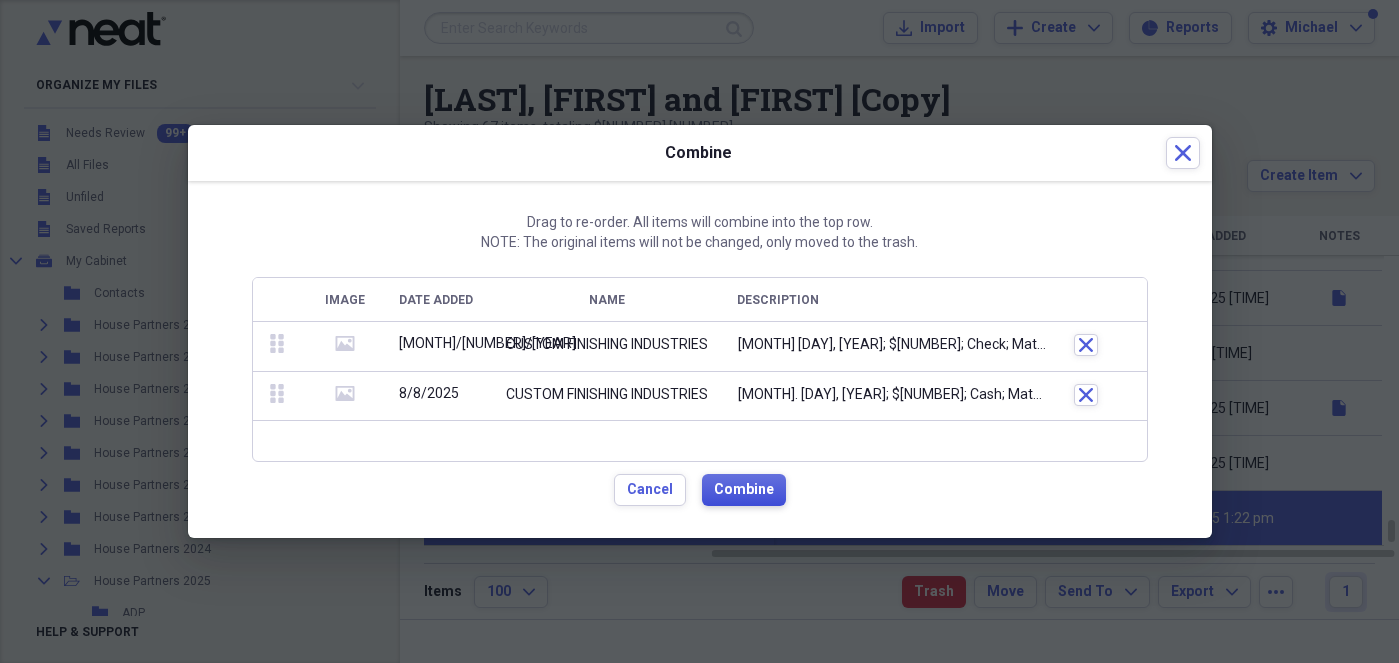 click on "Combine" at bounding box center [744, 490] 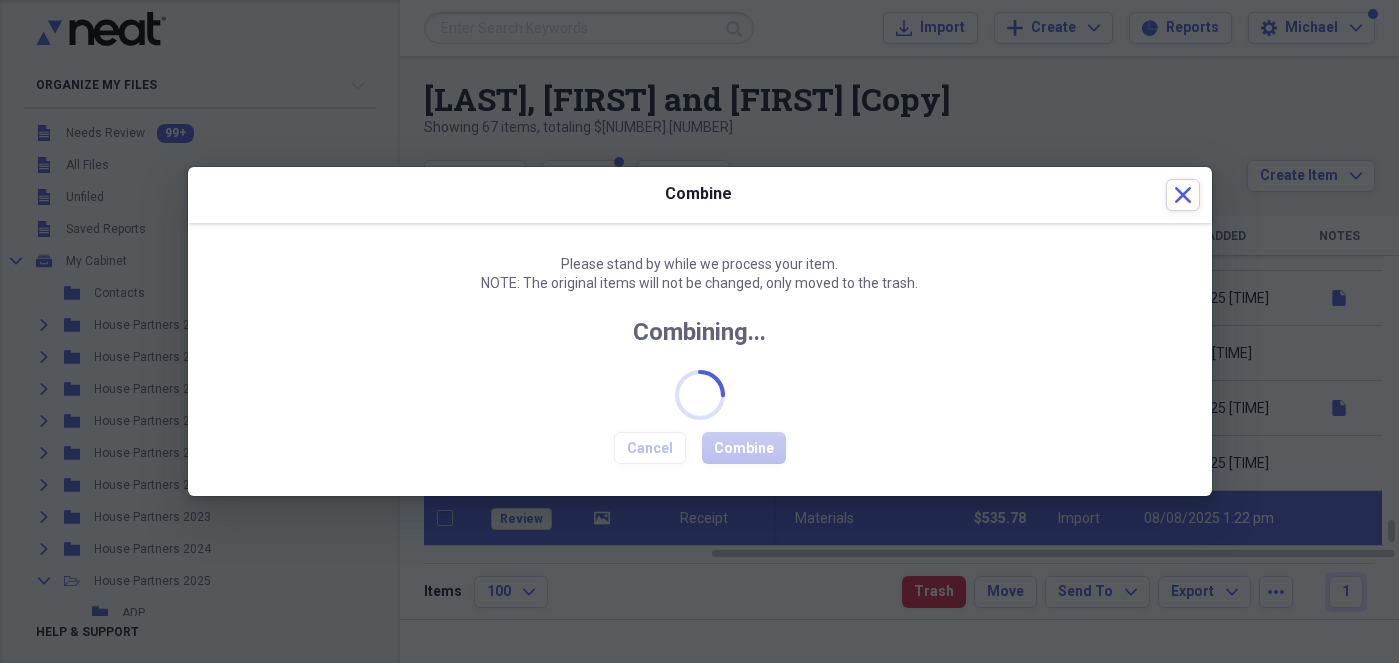 checkbox on "false" 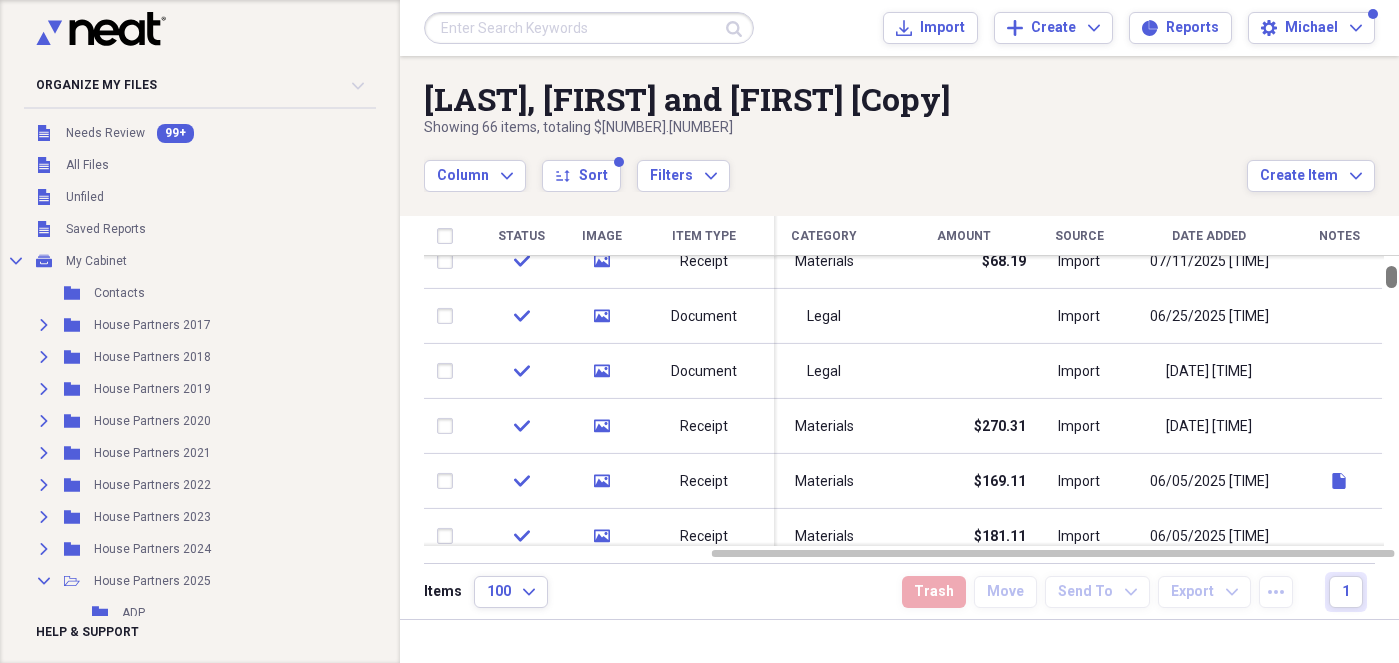 drag, startPoint x: 1391, startPoint y: 262, endPoint x: 1392, endPoint y: 184, distance: 78.00641 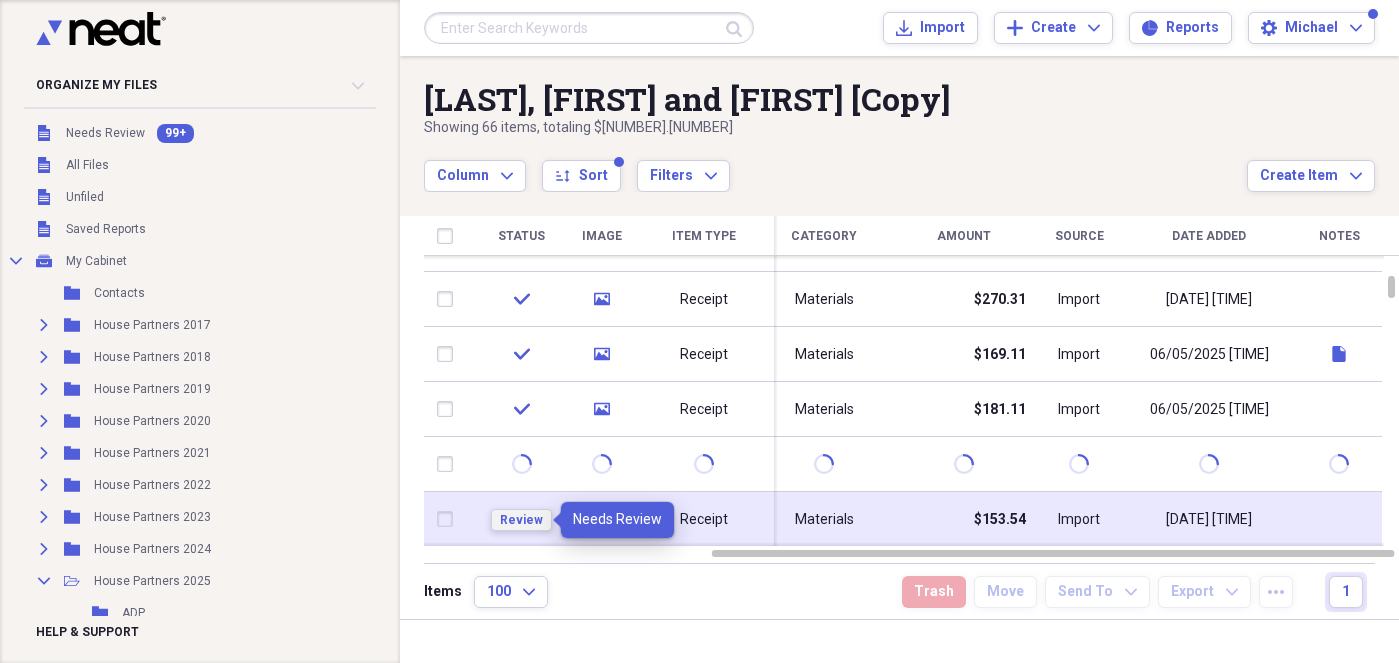 click on "Review" at bounding box center (521, 520) 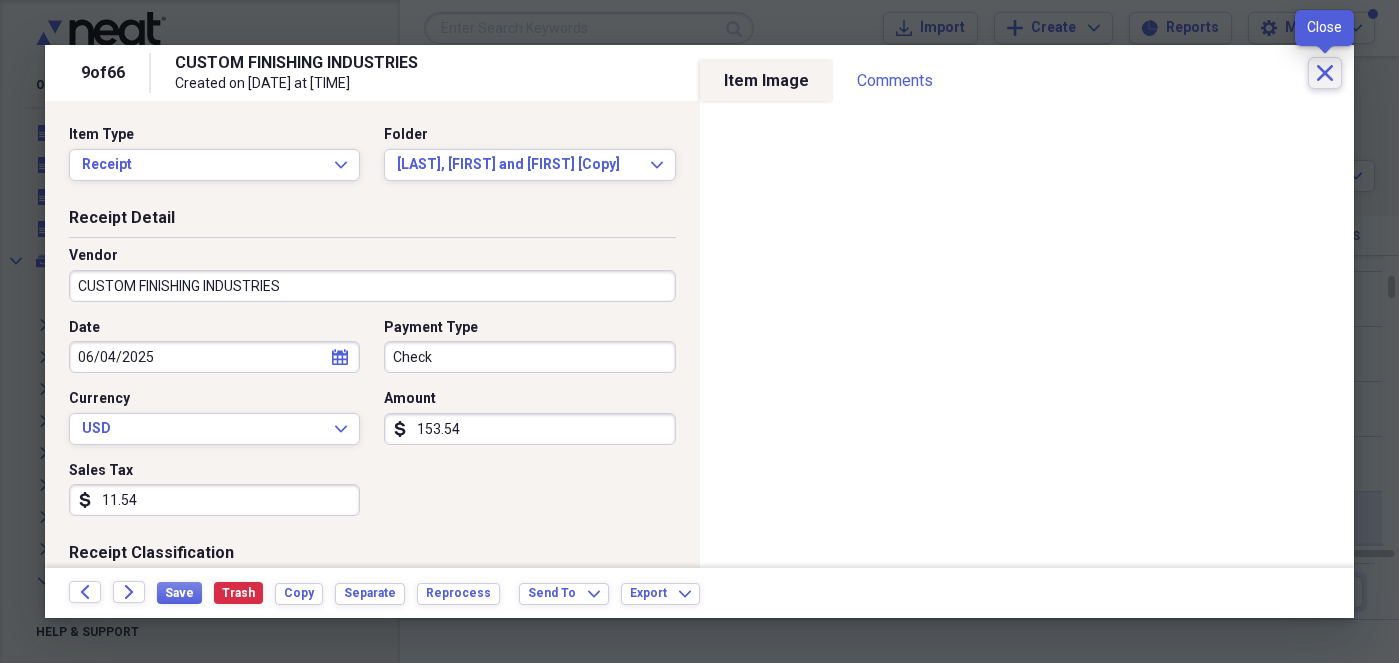click 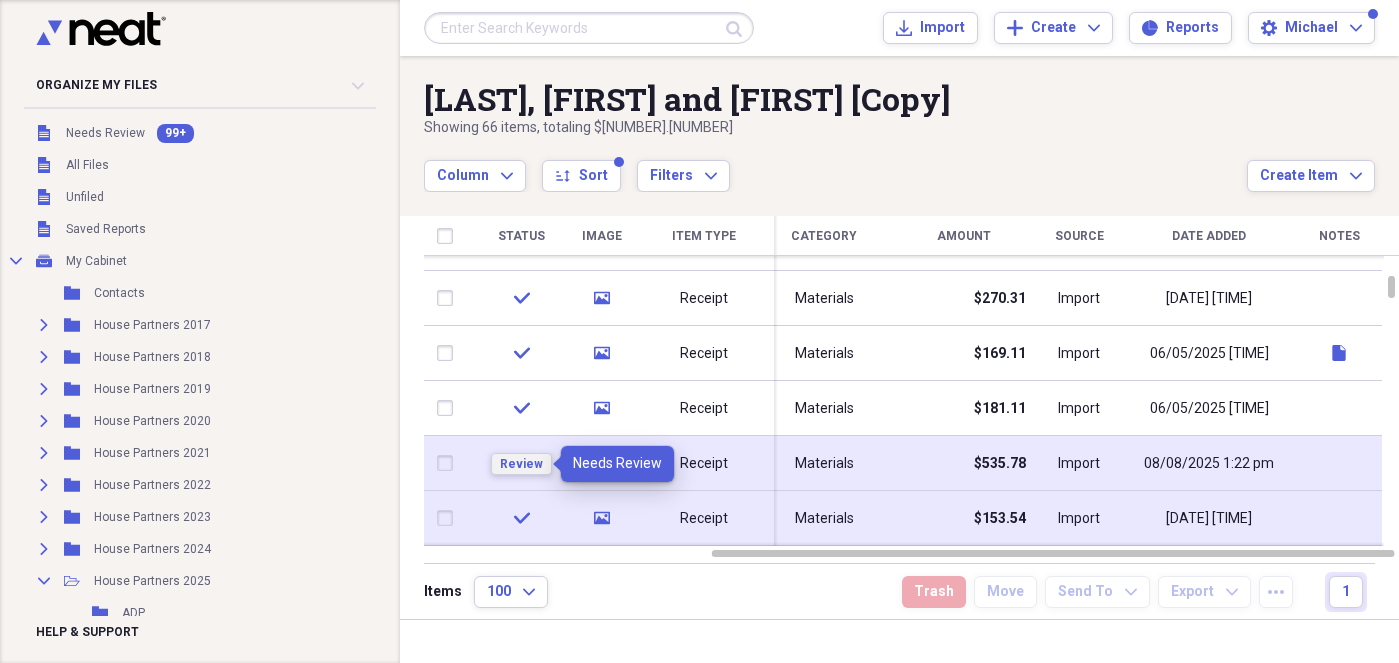 click on "Review" at bounding box center [521, 464] 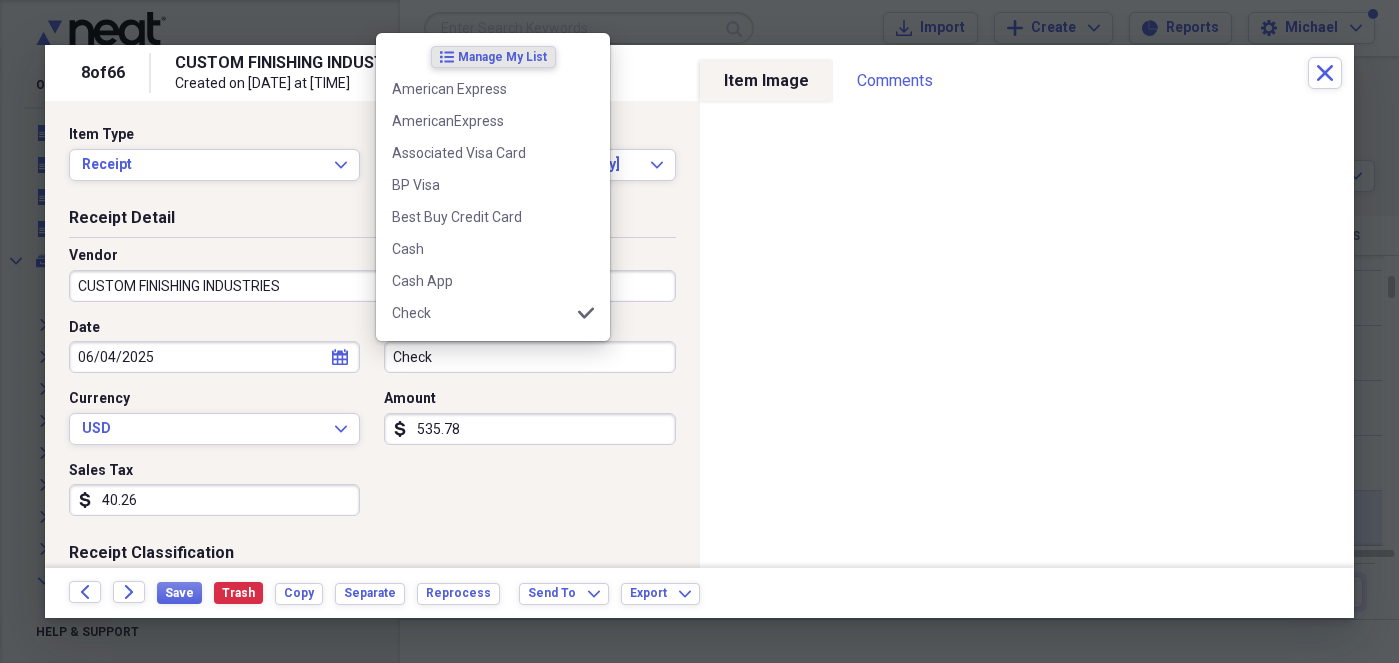 drag, startPoint x: 456, startPoint y: 356, endPoint x: 470, endPoint y: 372, distance: 21.260292 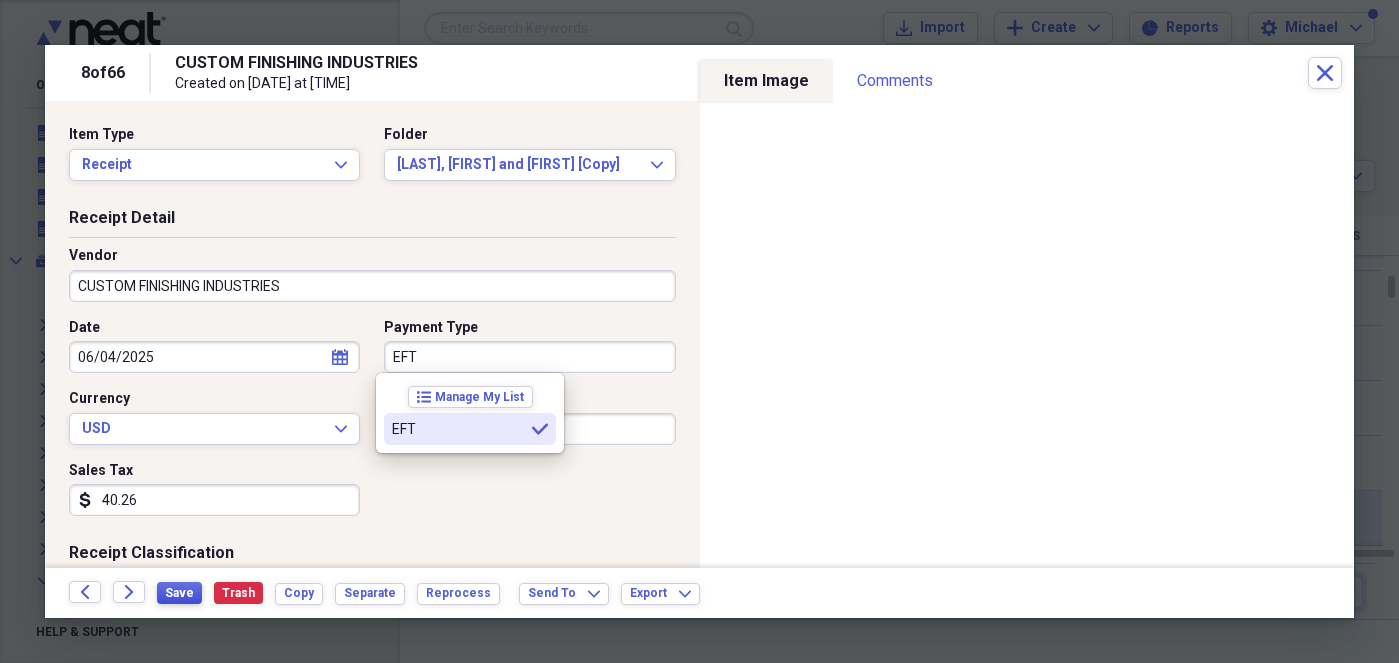 type on "EFT" 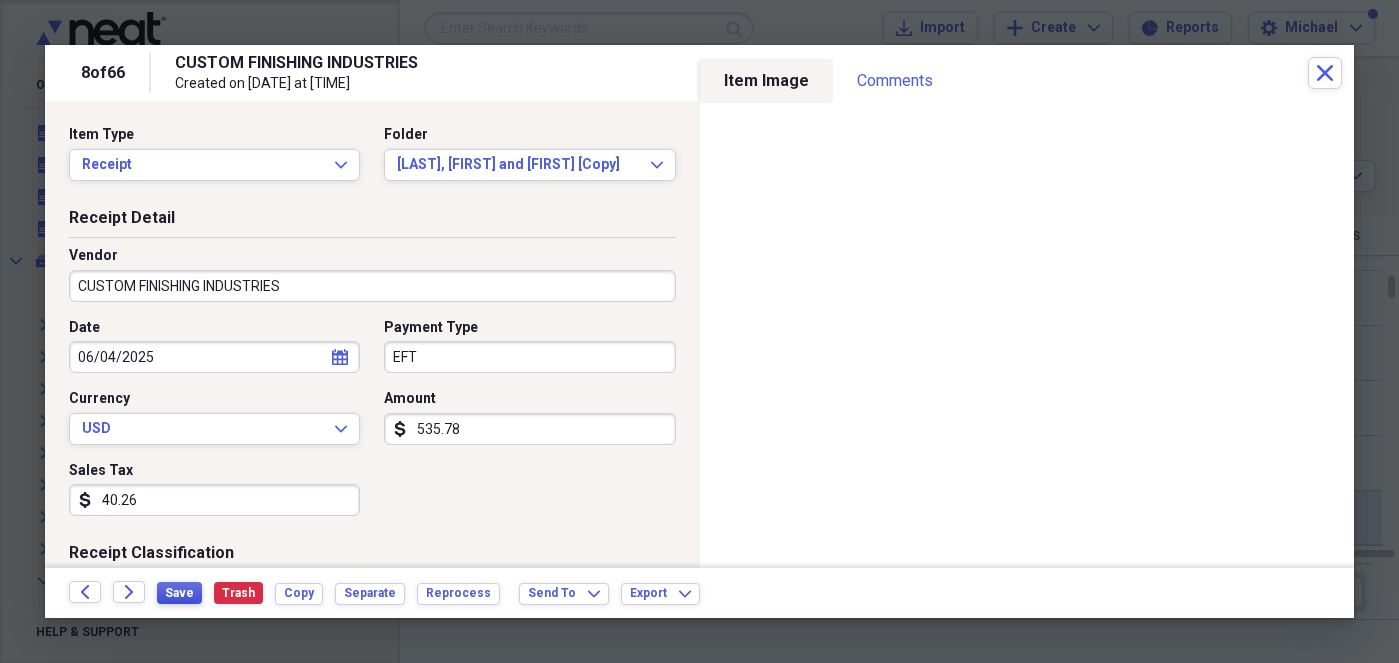 click on "Save" at bounding box center (179, 593) 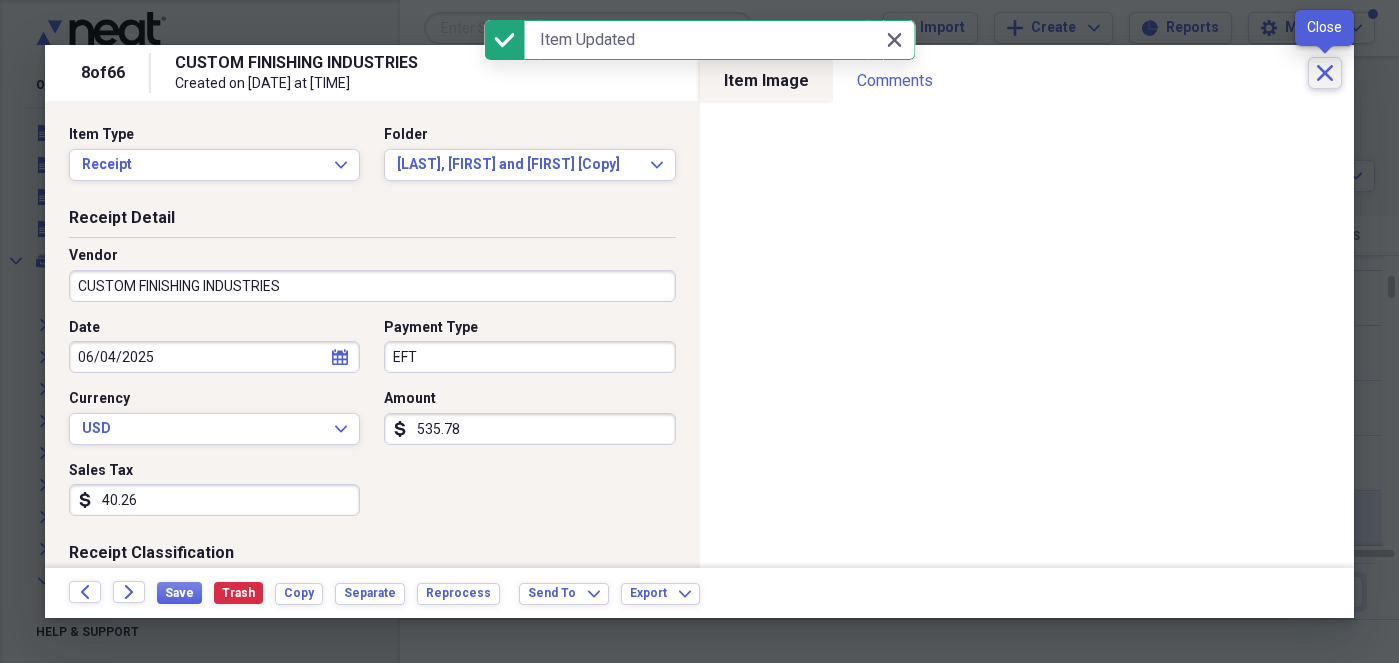 click on "Close" 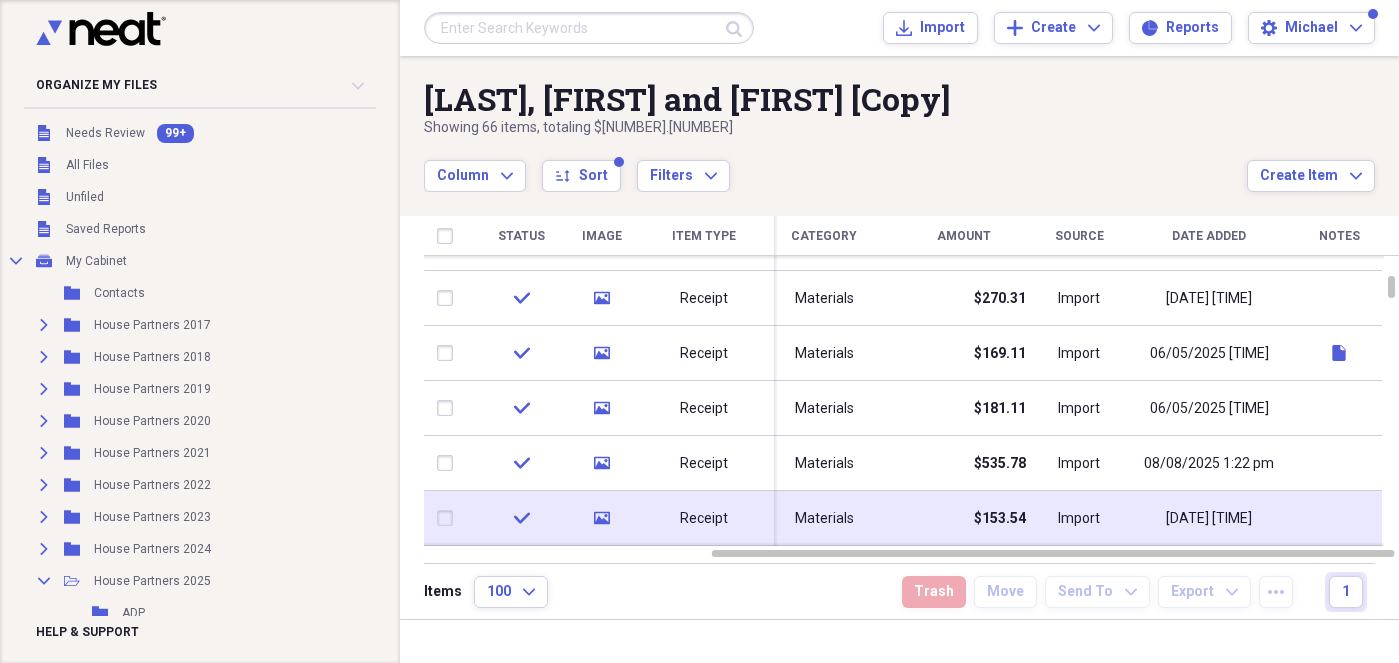 click on "check" at bounding box center (521, 518) 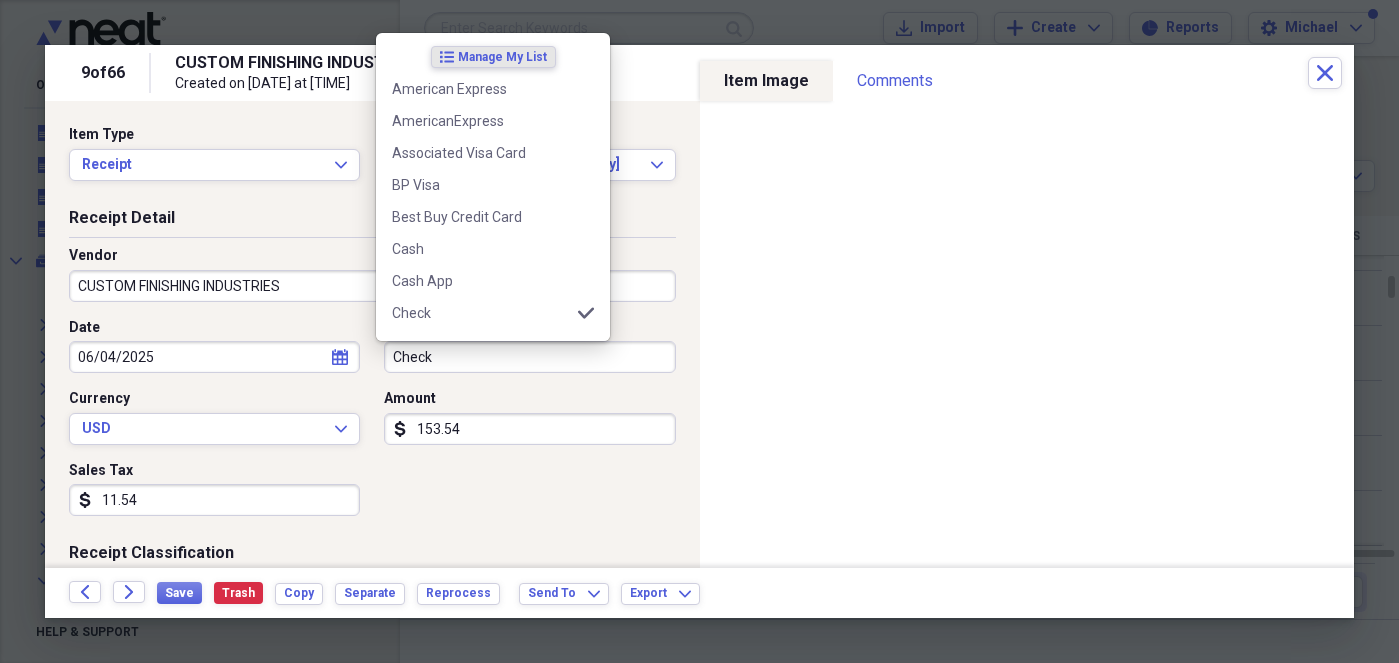 drag, startPoint x: 402, startPoint y: 357, endPoint x: 439, endPoint y: 375, distance: 41.14608 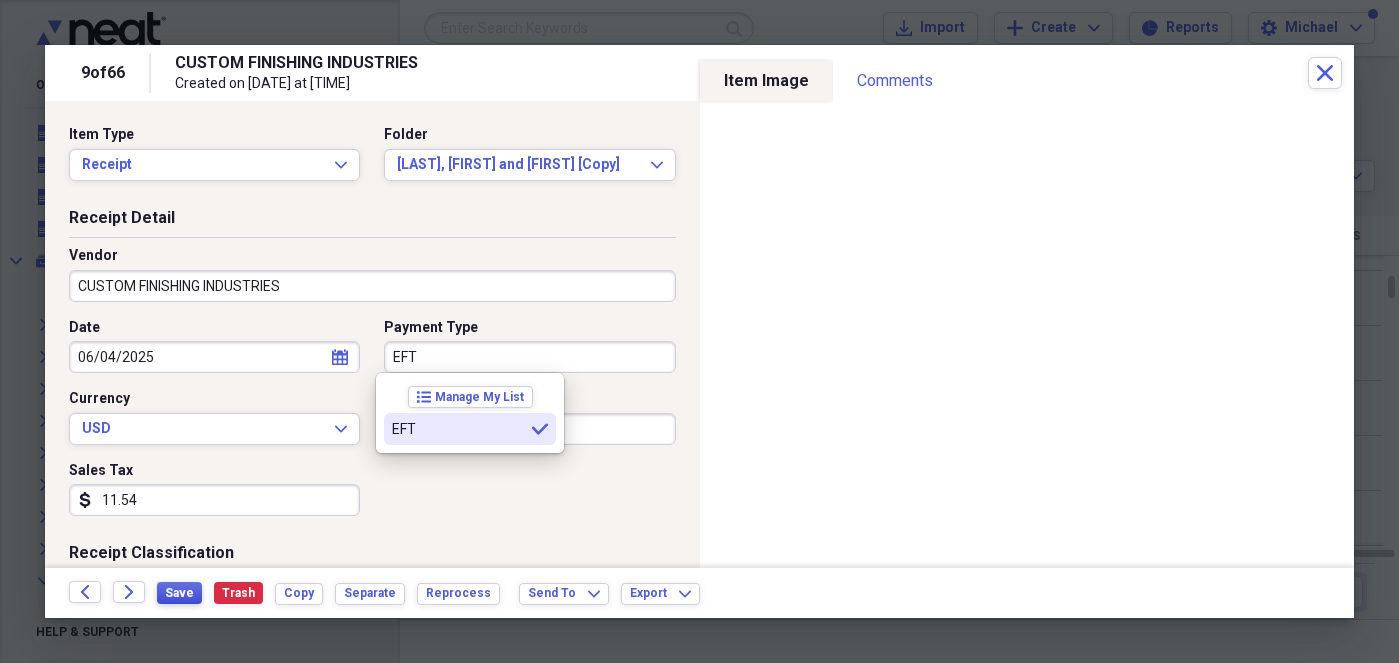 type on "EFT" 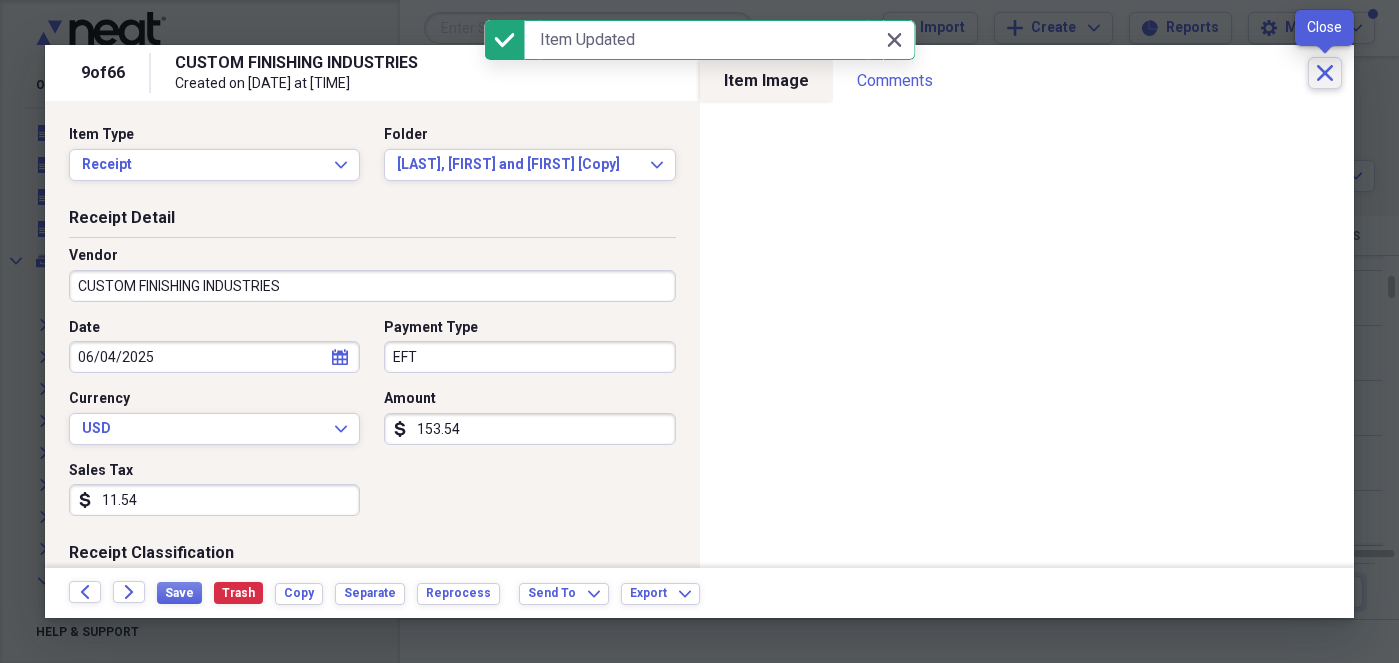 click on "Close" at bounding box center (1325, 73) 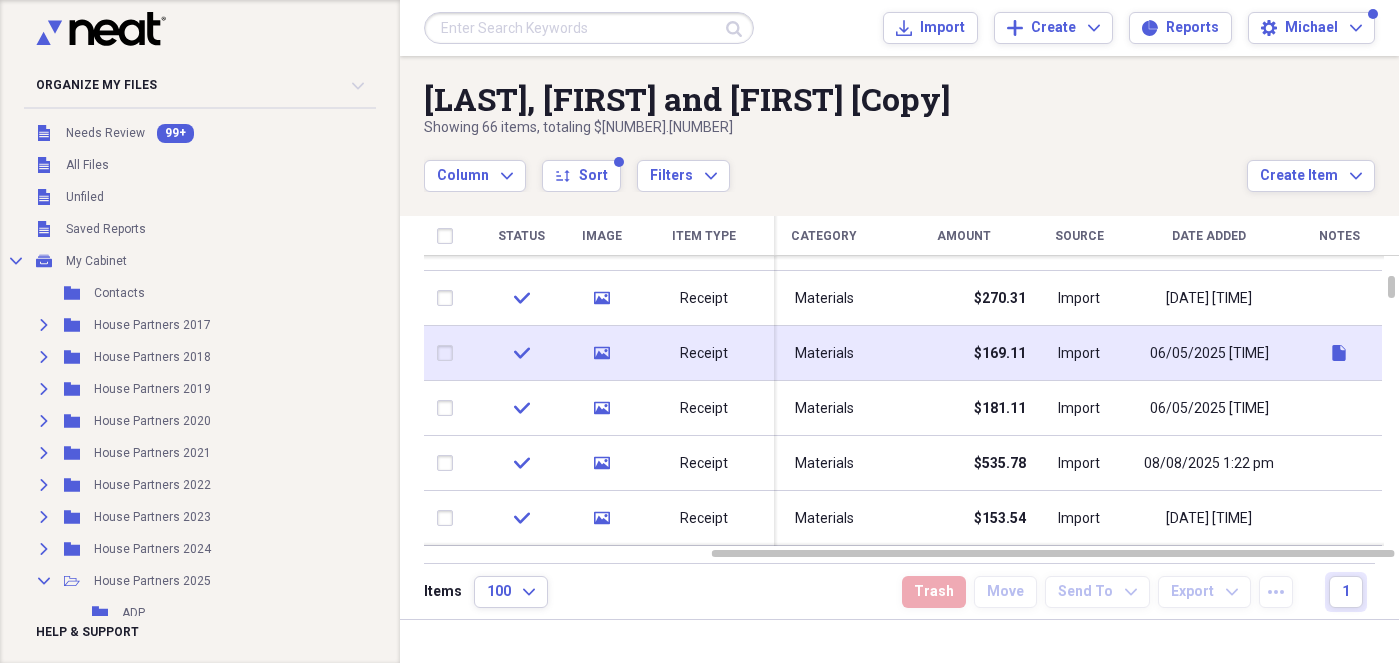 click at bounding box center (449, 353) 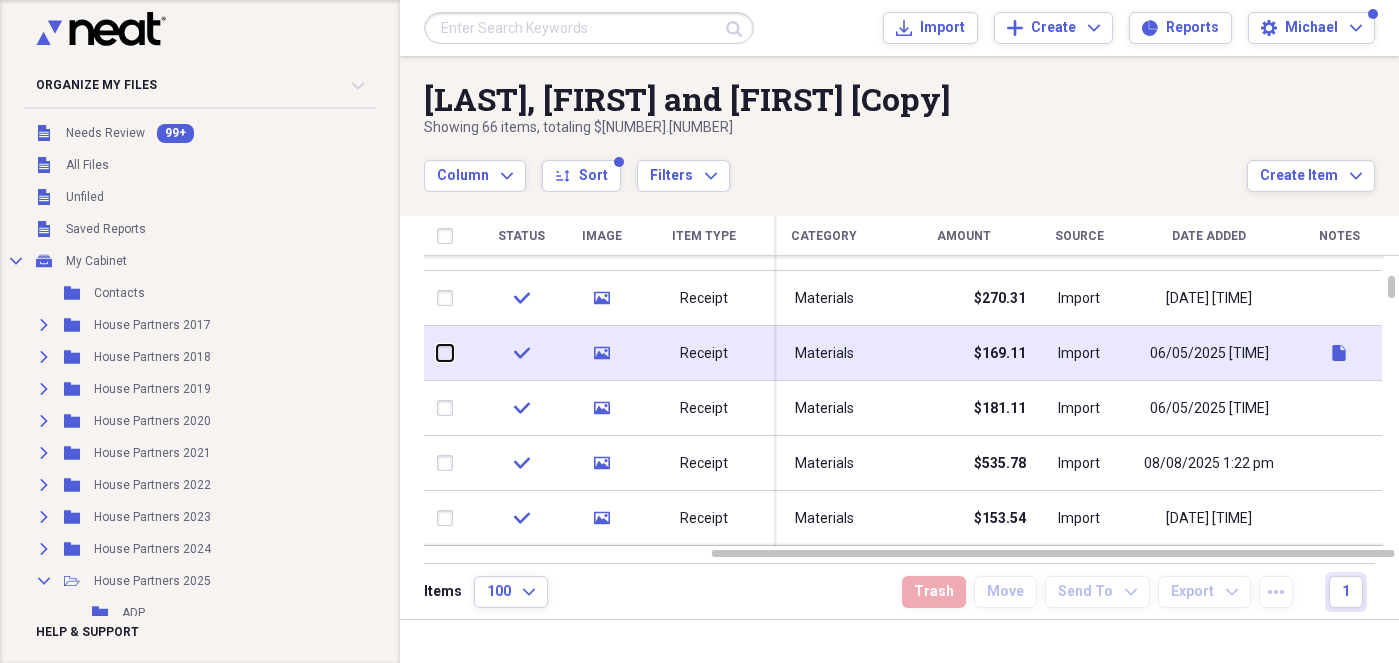 click at bounding box center [437, 353] 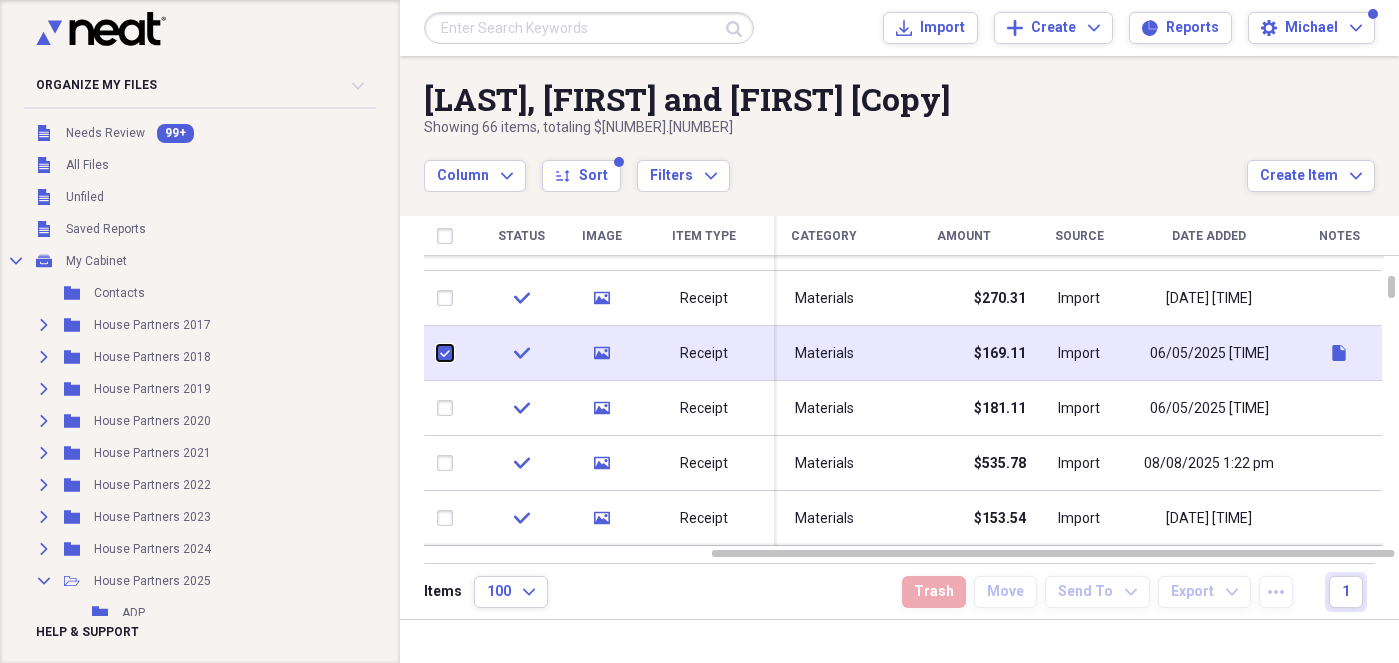 checkbox on "true" 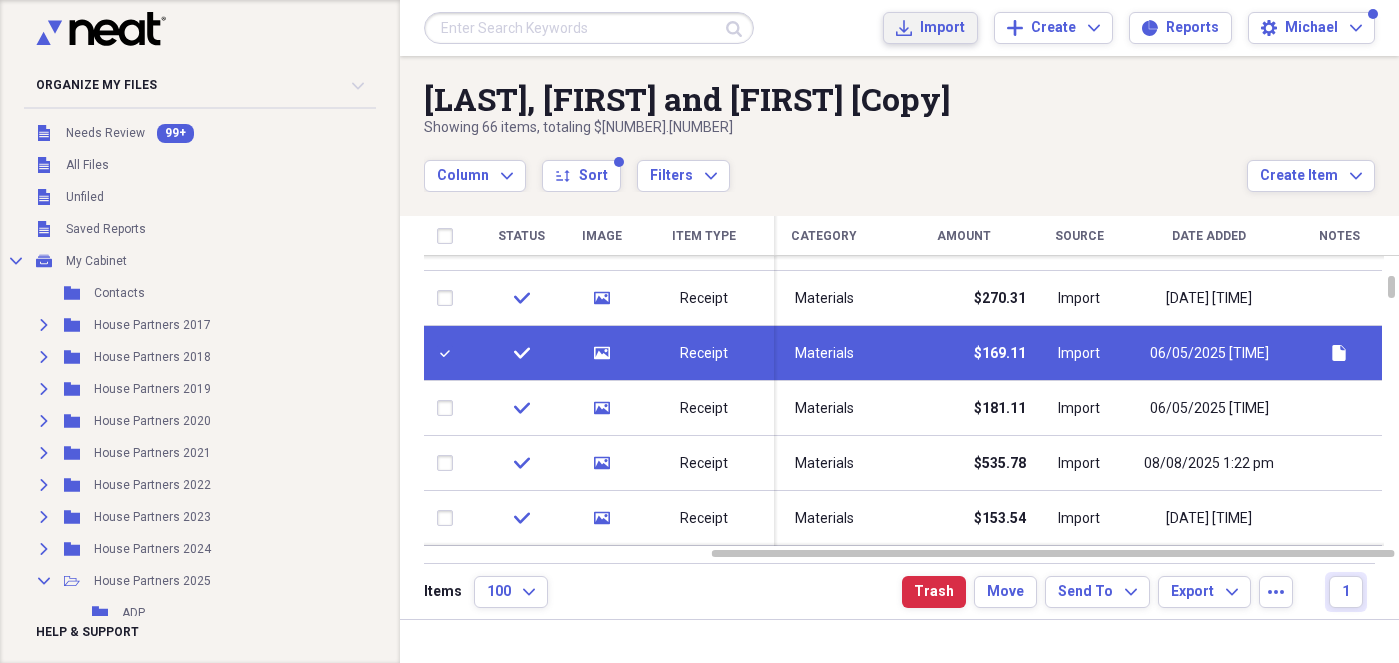 click on "Import" at bounding box center (942, 28) 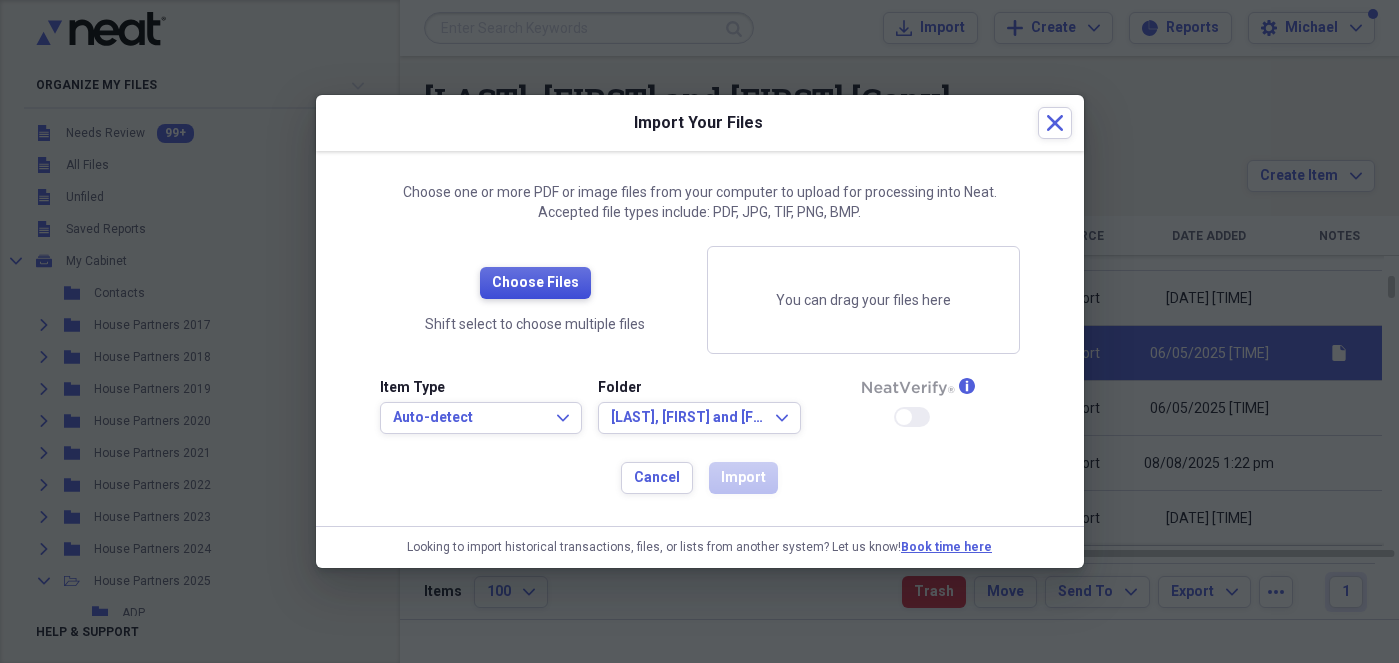 click on "Choose Files" at bounding box center [535, 283] 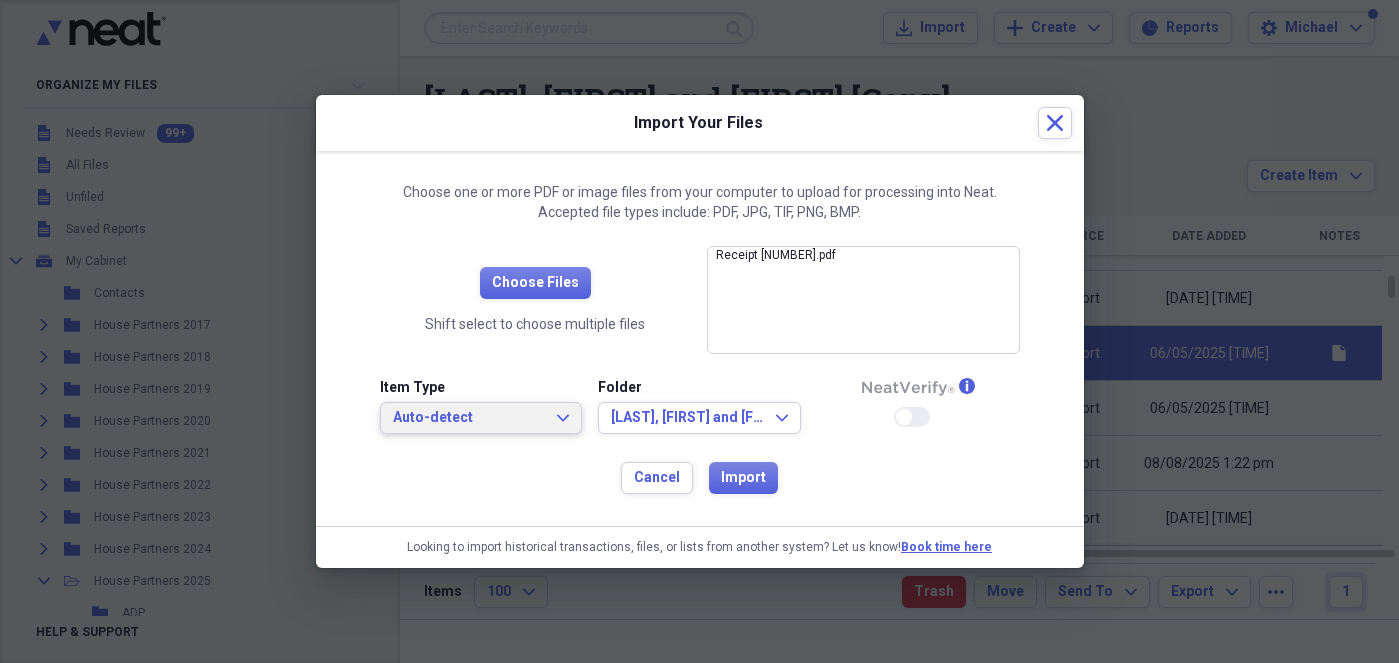 click on "Auto-detect" at bounding box center [469, 418] 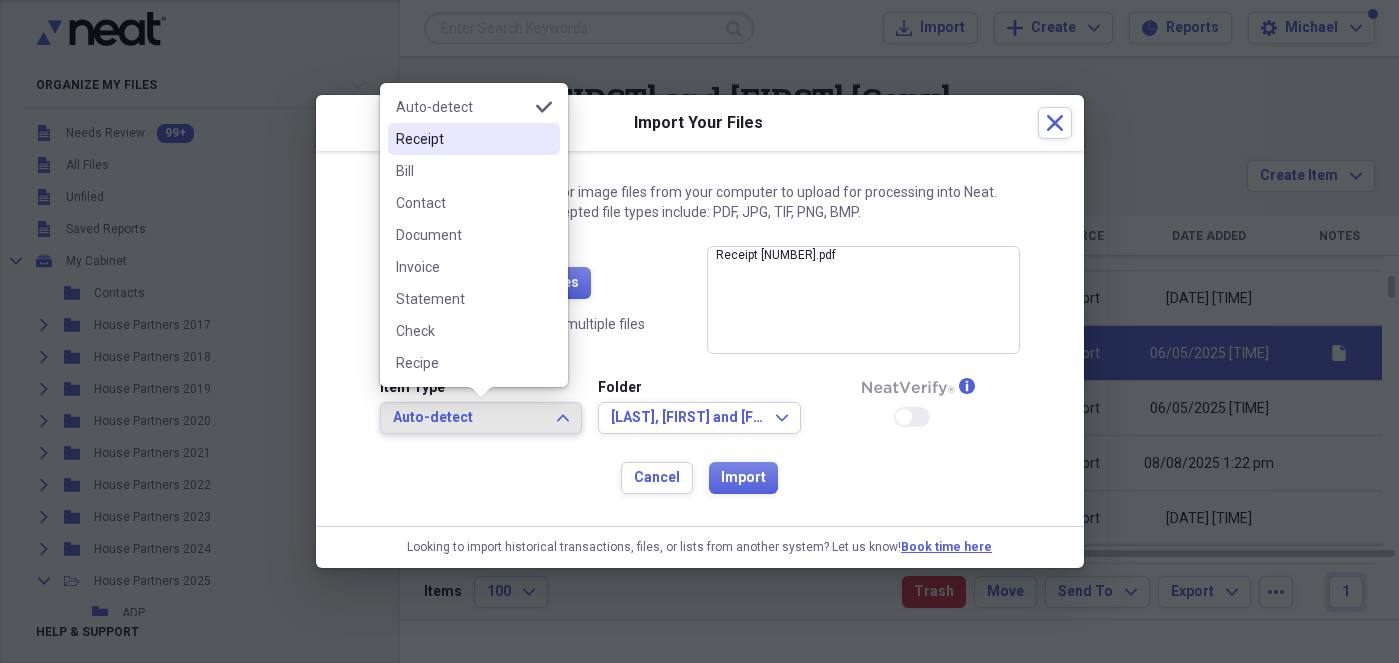 click on "Receipt" at bounding box center (462, 139) 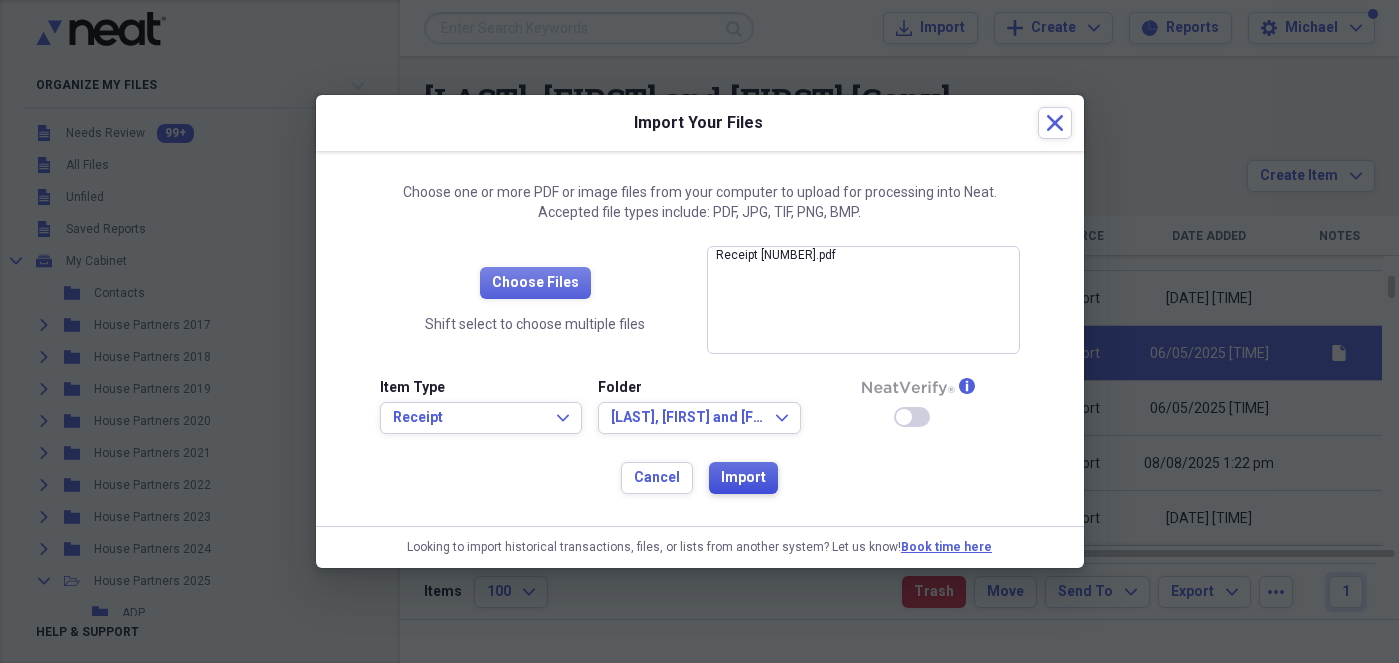 click on "Import" at bounding box center [743, 478] 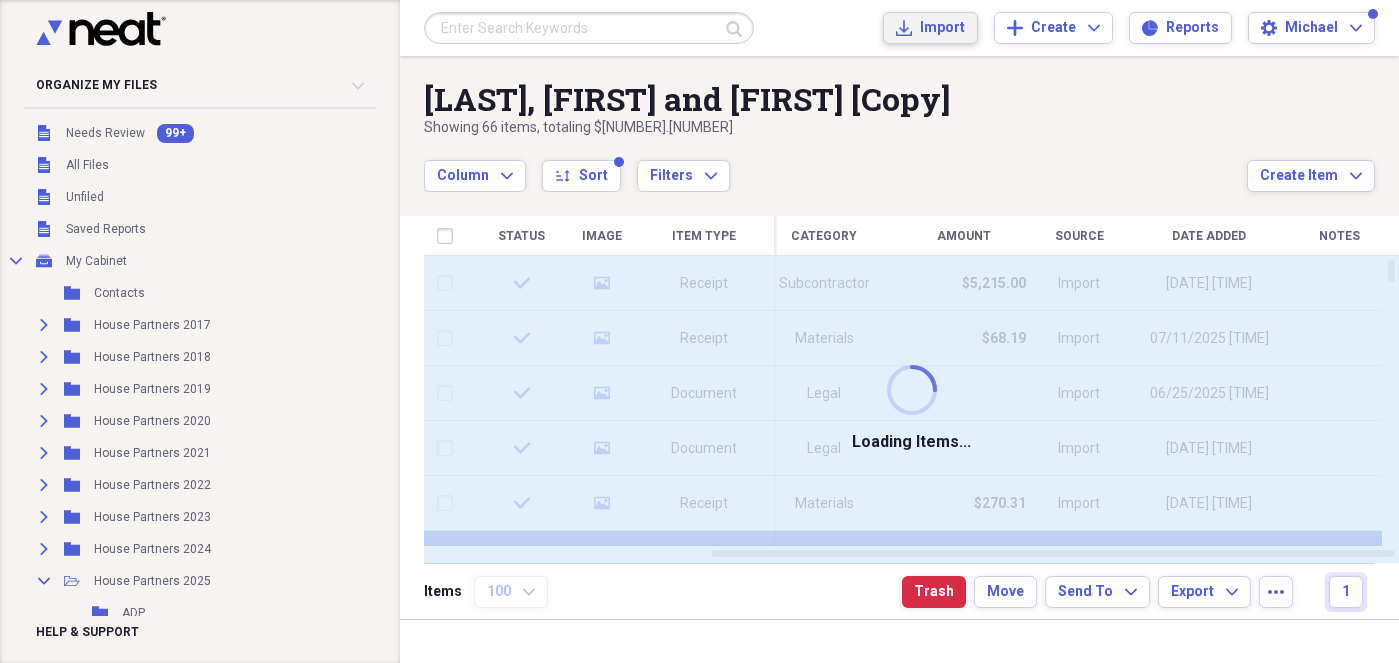 checkbox on "true" 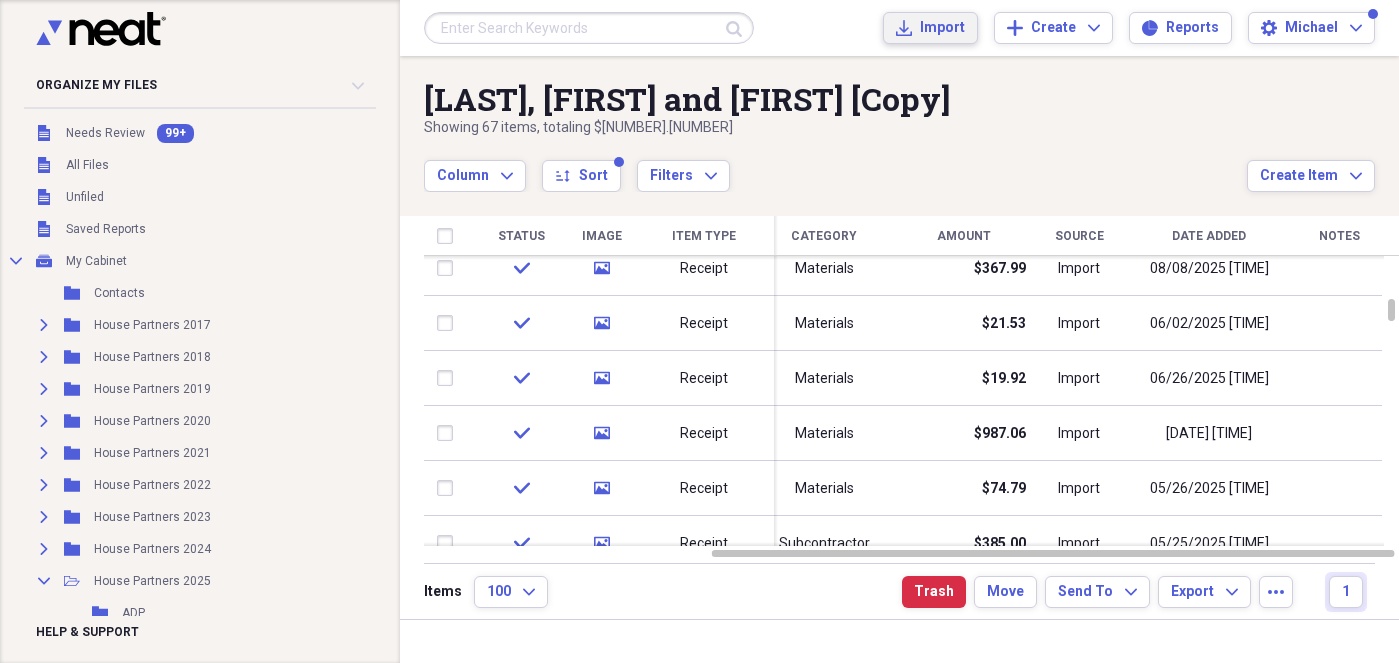 checkbox on "false" 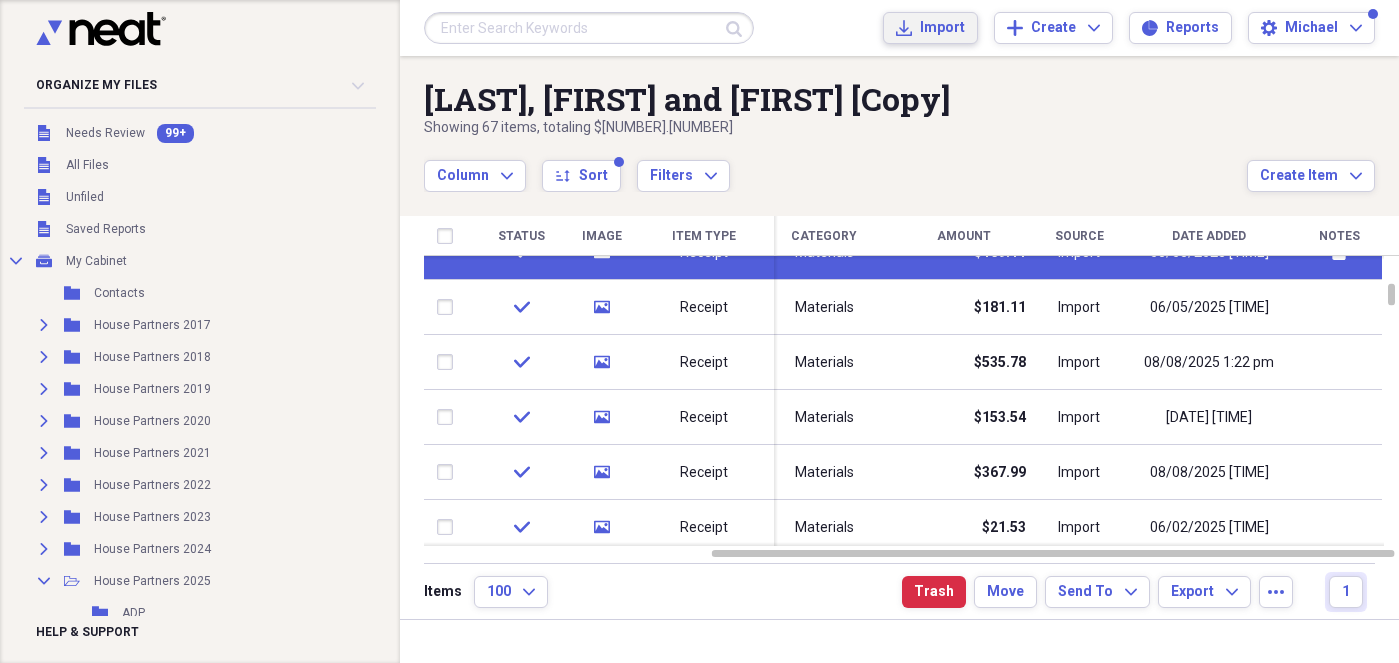 checkbox on "true" 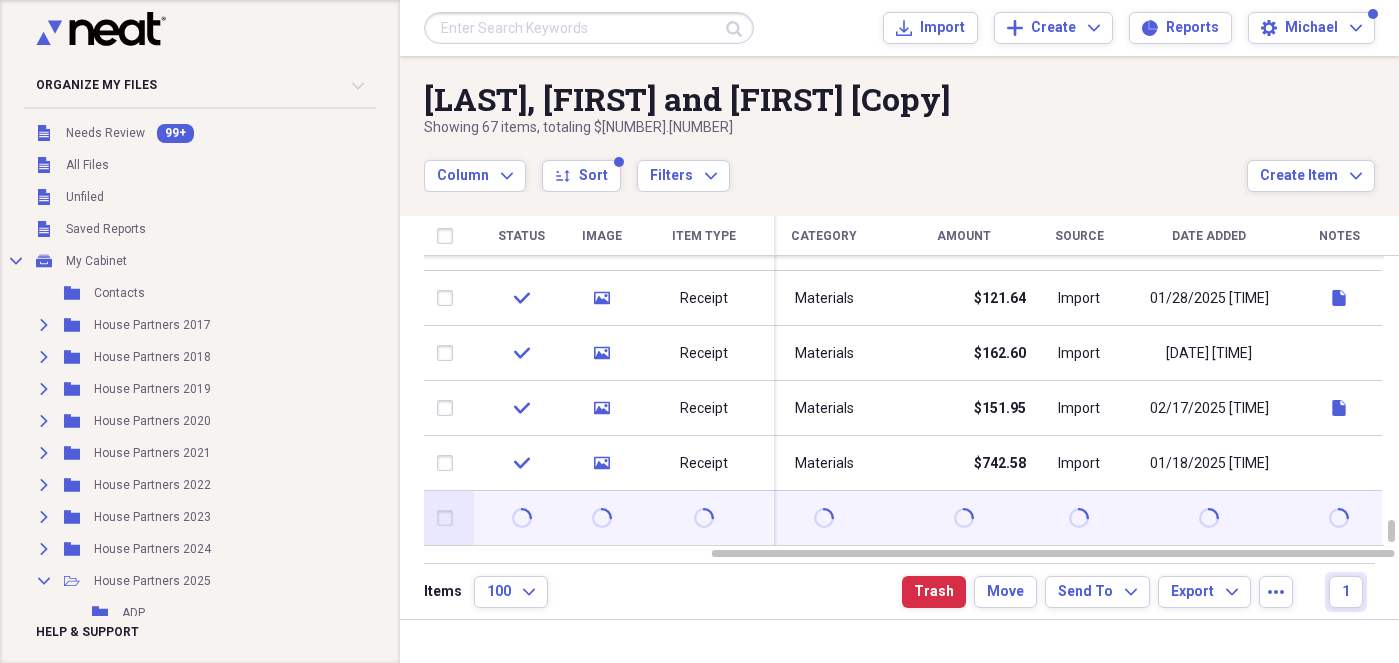 click at bounding box center [449, 518] 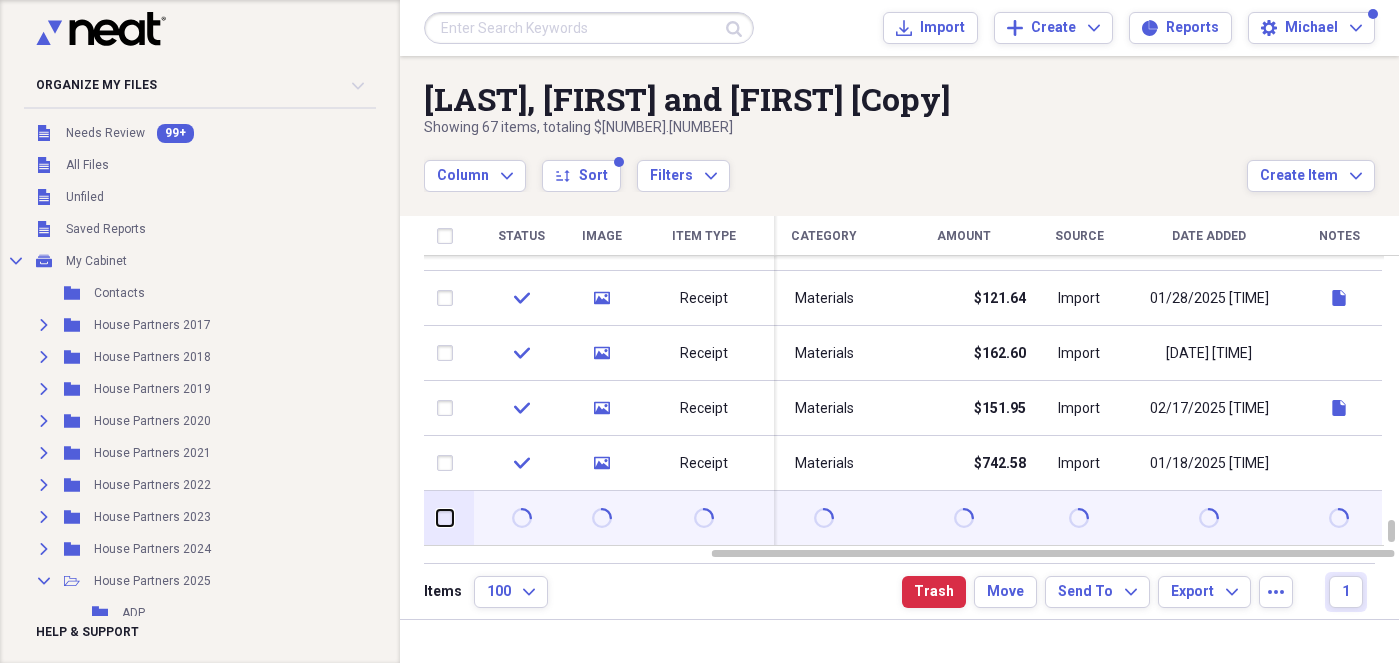 click at bounding box center [437, 518] 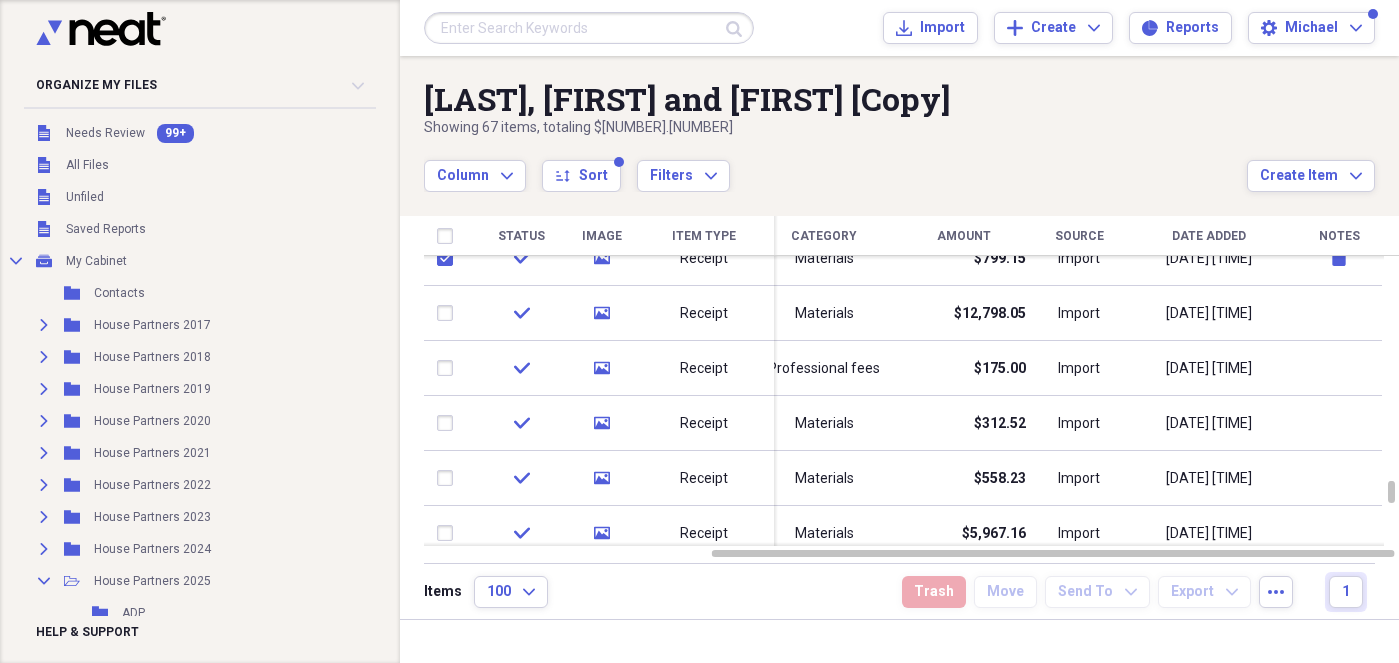 checkbox on "false" 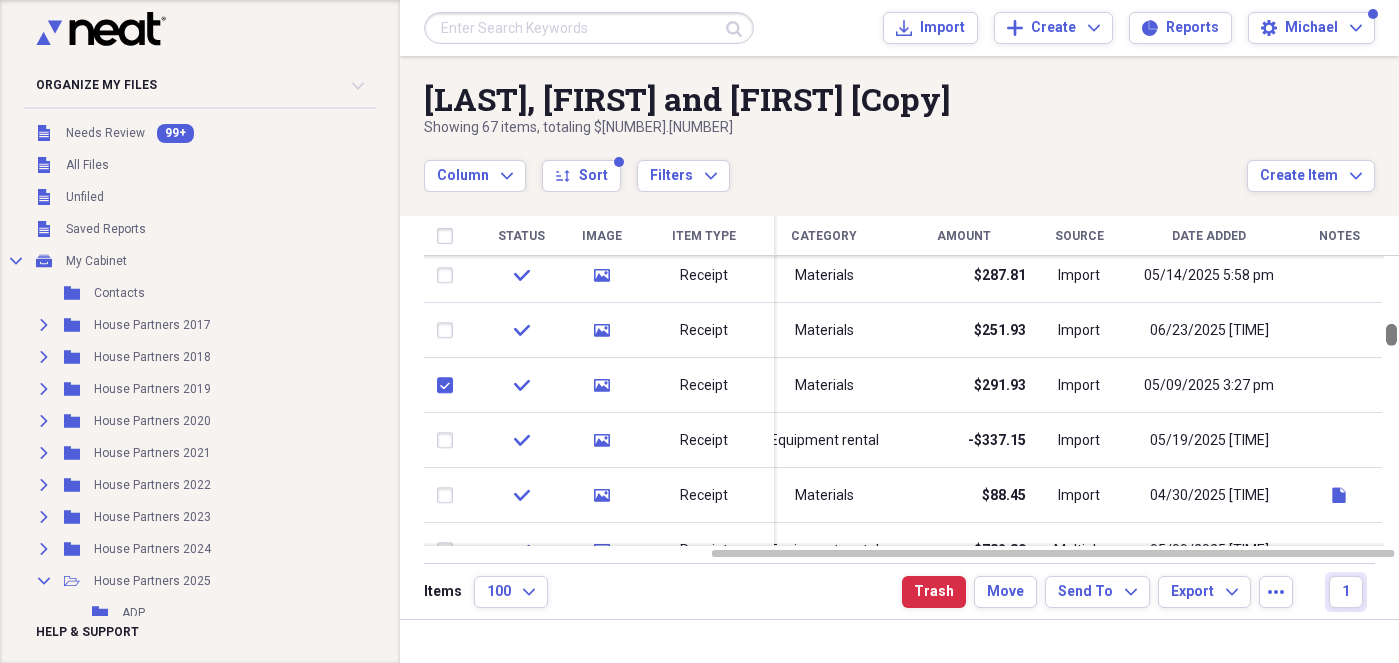 checkbox on "true" 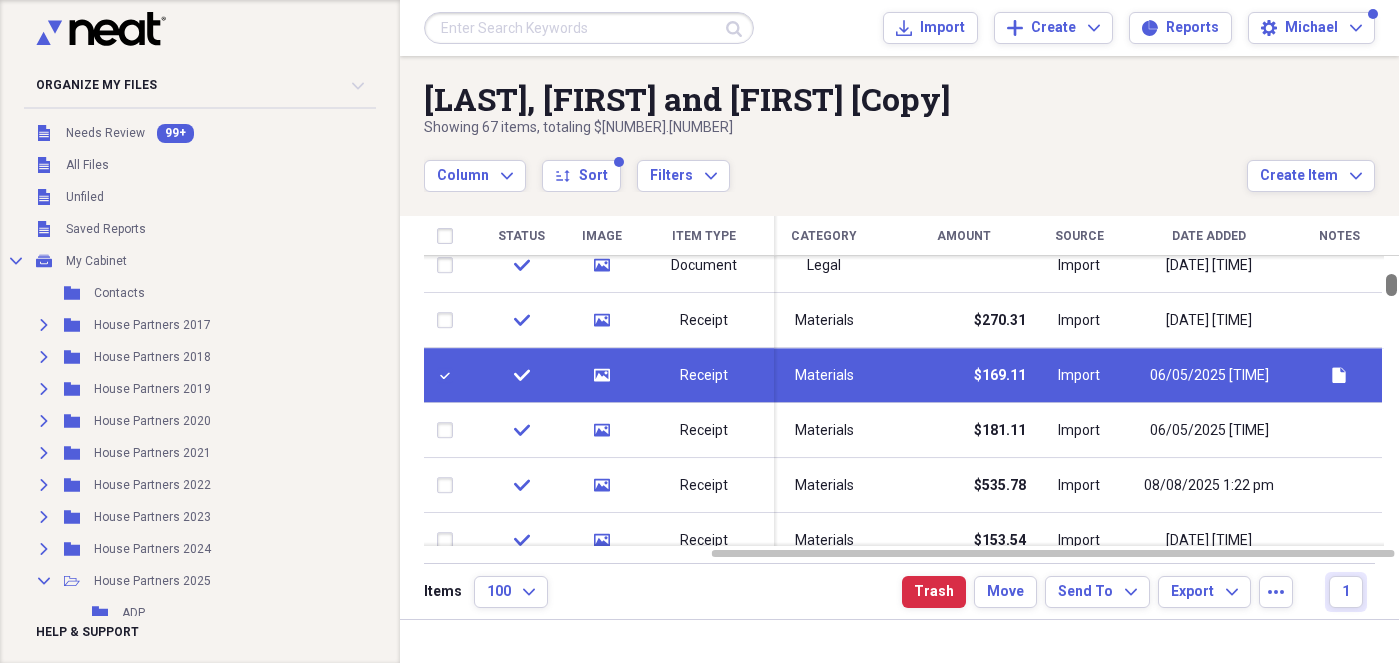 drag, startPoint x: 1394, startPoint y: 376, endPoint x: 1384, endPoint y: 237, distance: 139.35925 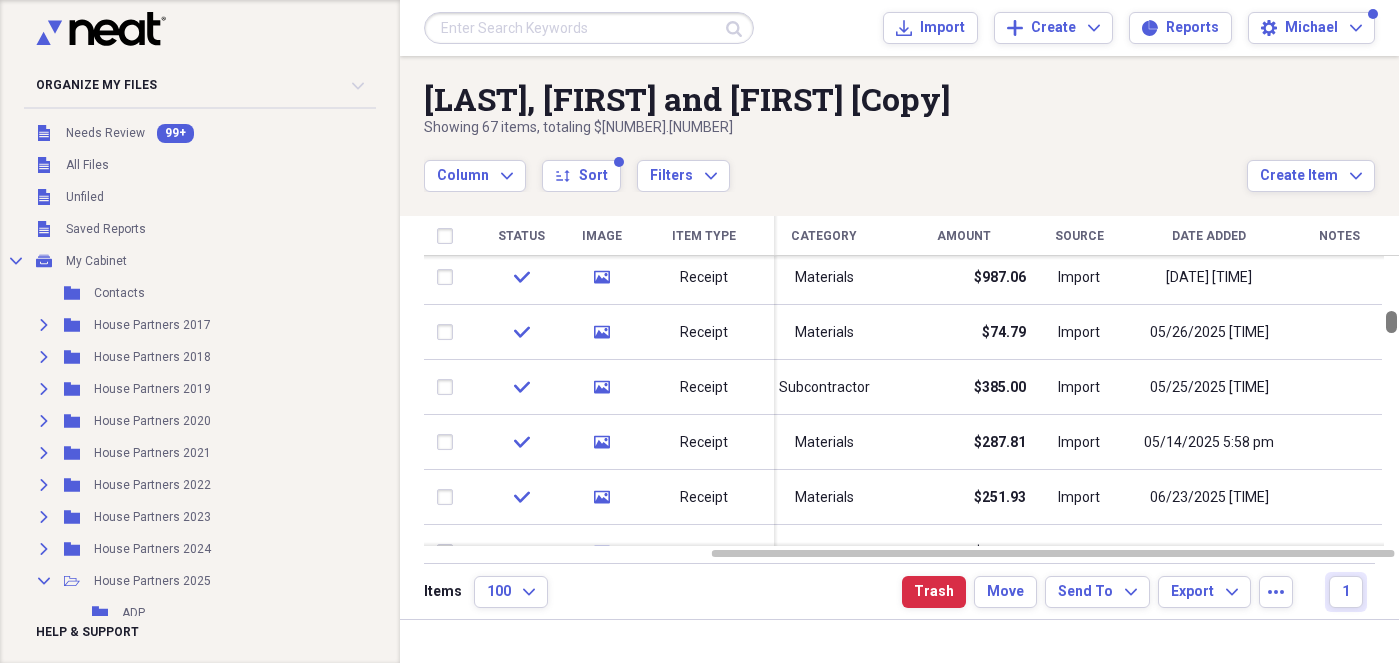 checkbox on "false" 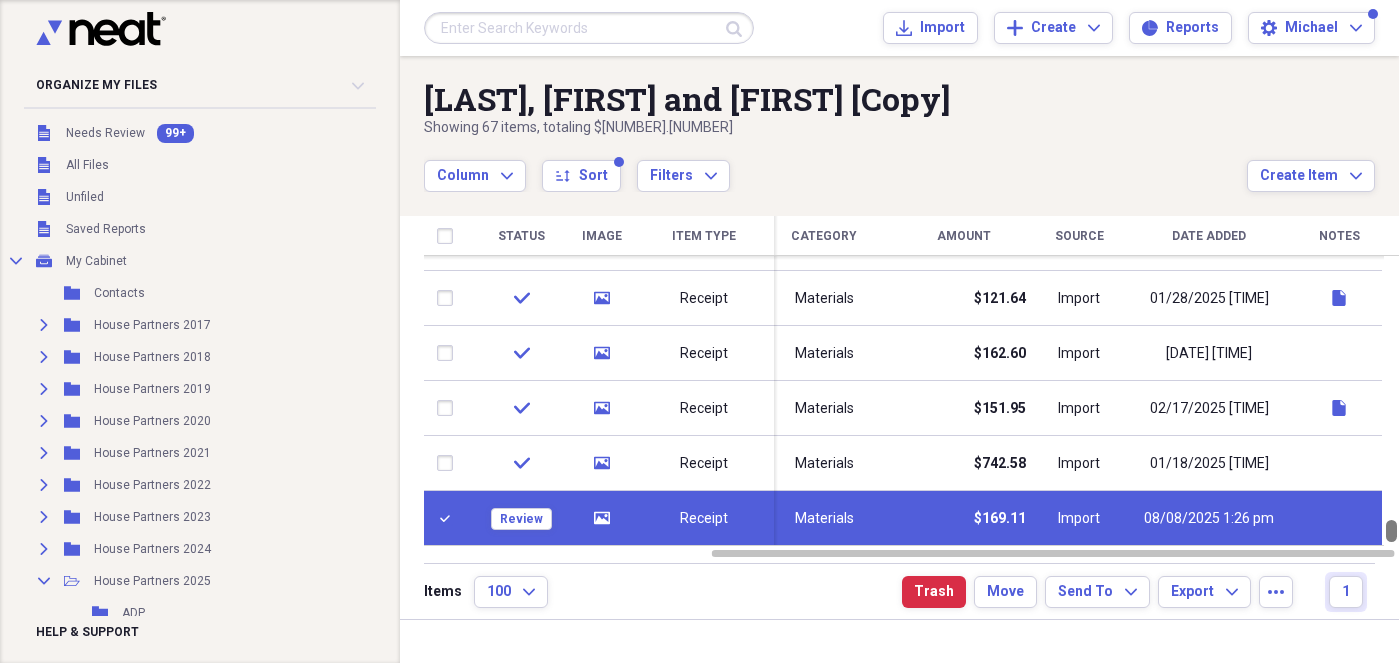 drag, startPoint x: 1389, startPoint y: 287, endPoint x: 1383, endPoint y: 606, distance: 319.05643 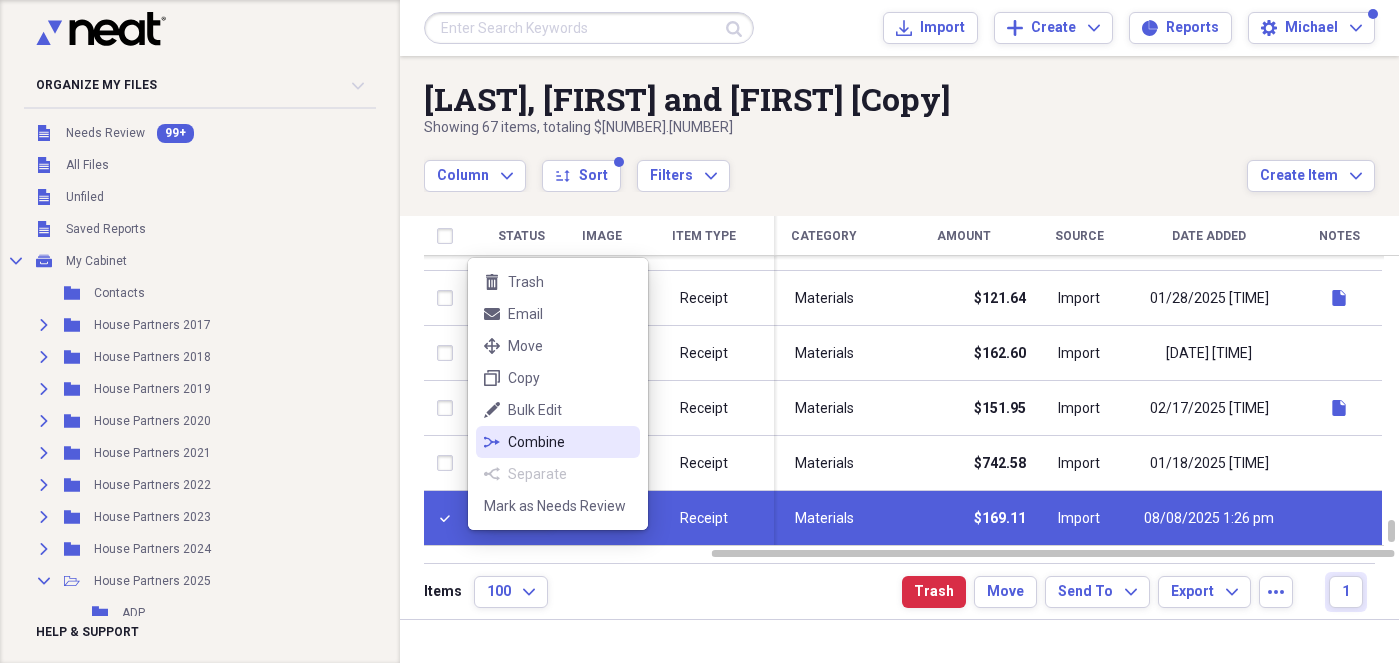 click on "Combine" at bounding box center (570, 442) 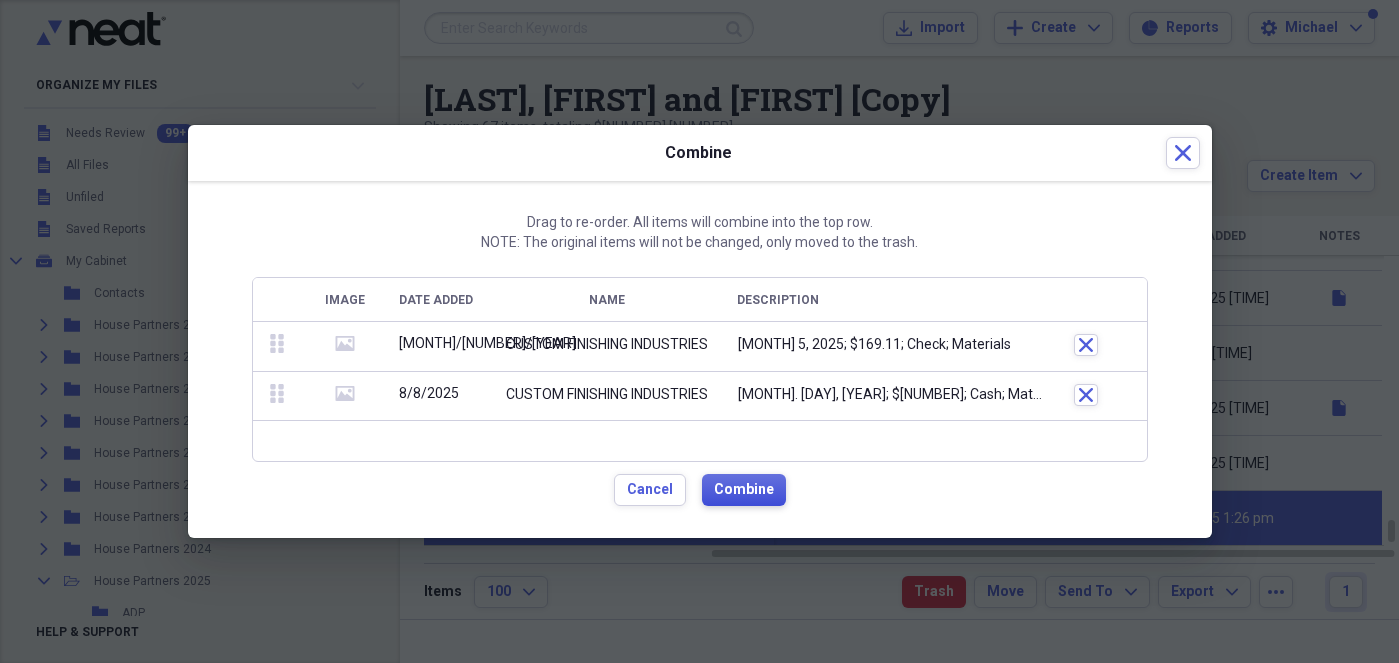 click on "Combine" at bounding box center (744, 490) 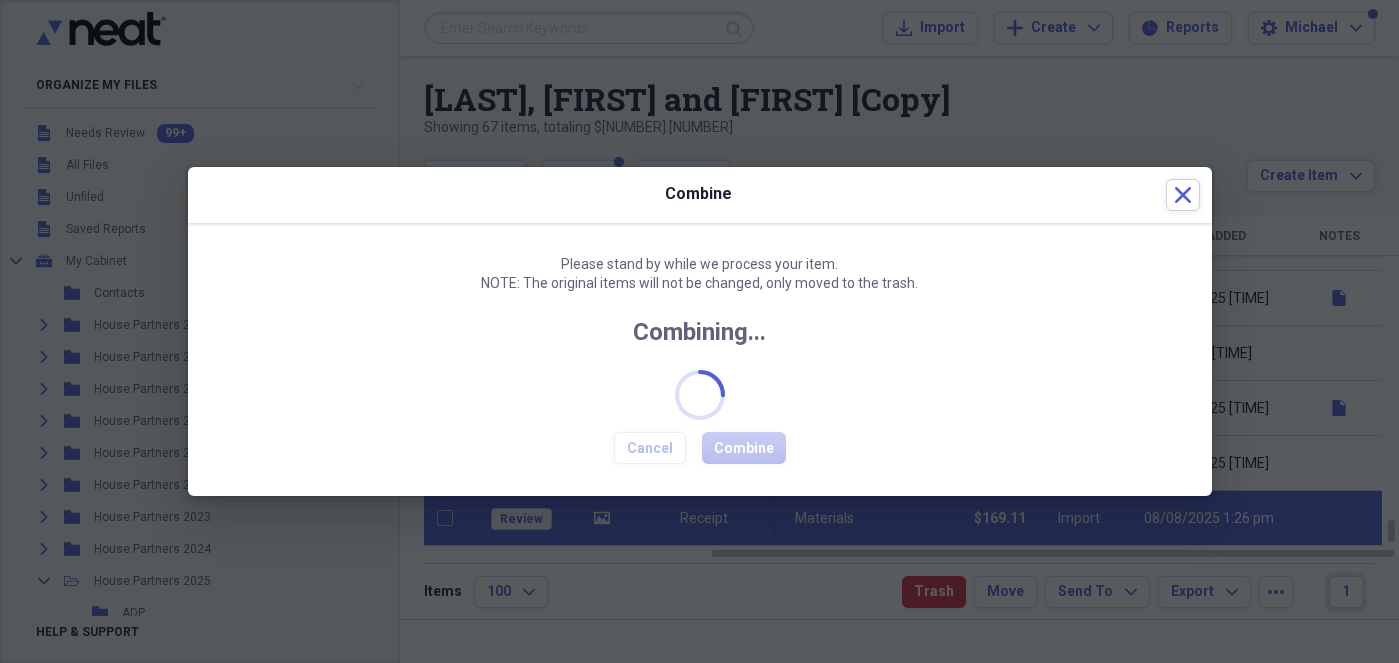 checkbox on "false" 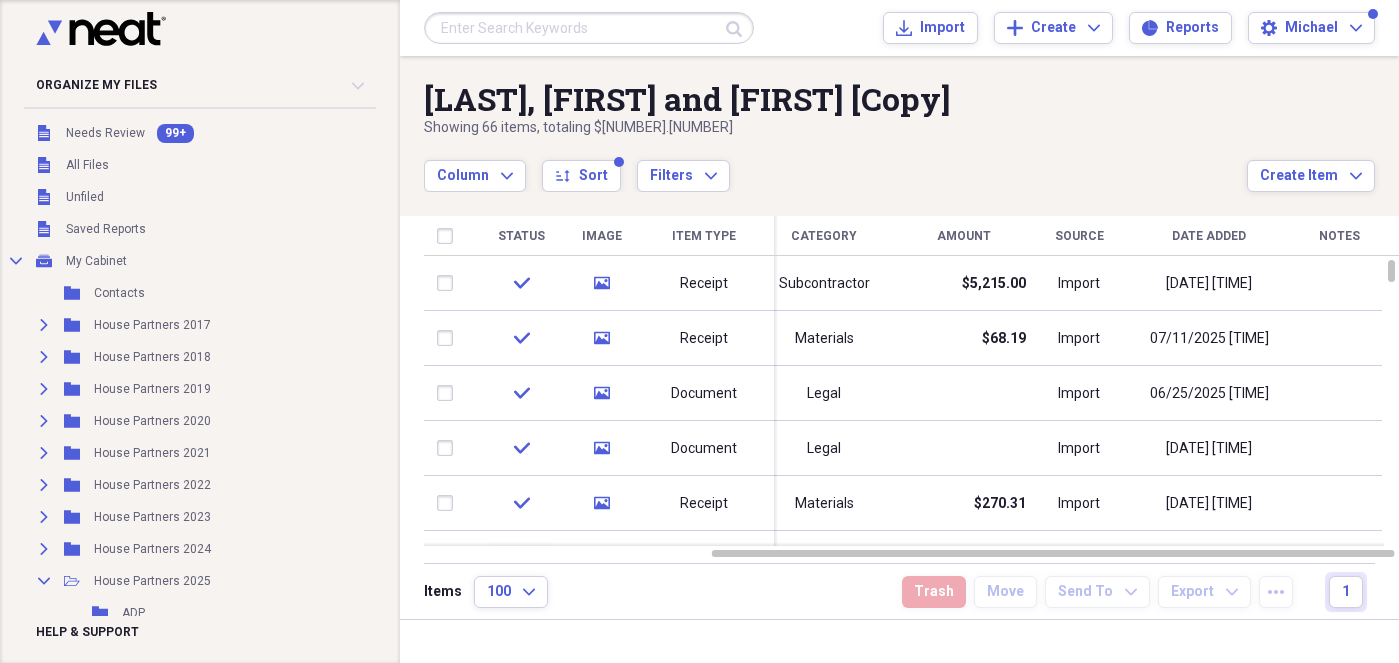 click on "Column Expand sort Sort Filters  Expand" at bounding box center (835, 165) 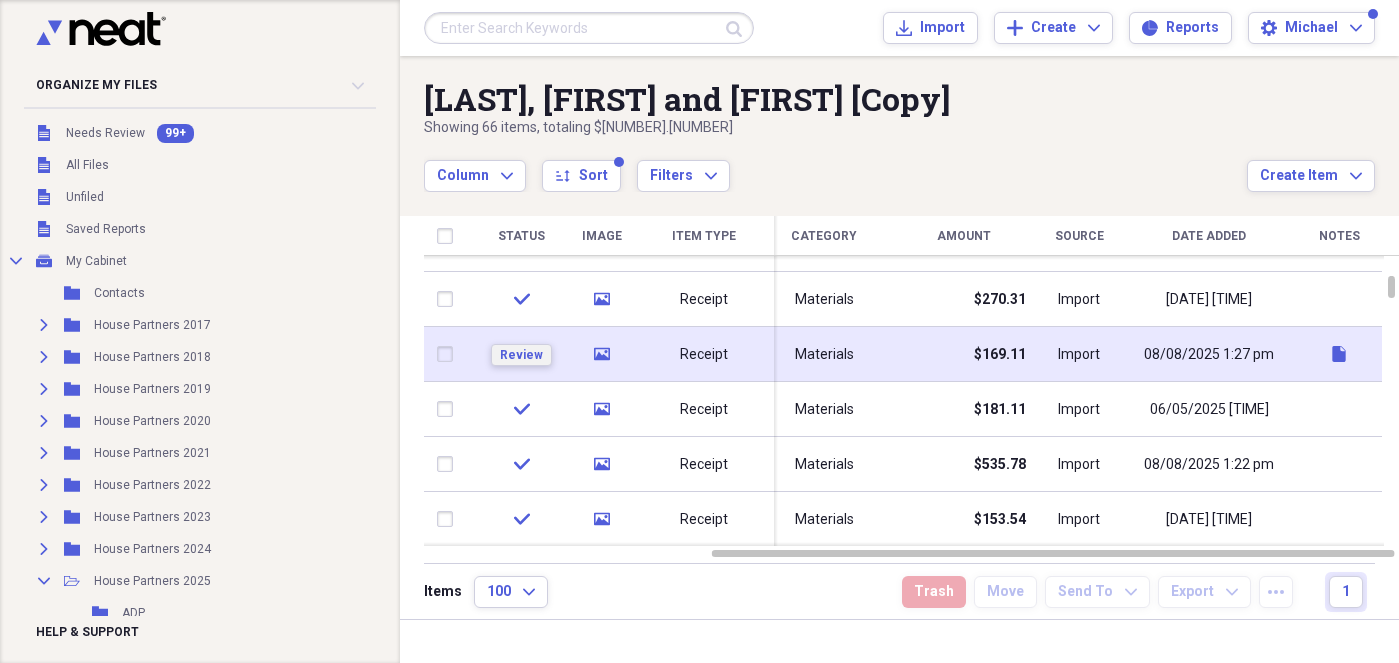 click on "Review" at bounding box center [521, 355] 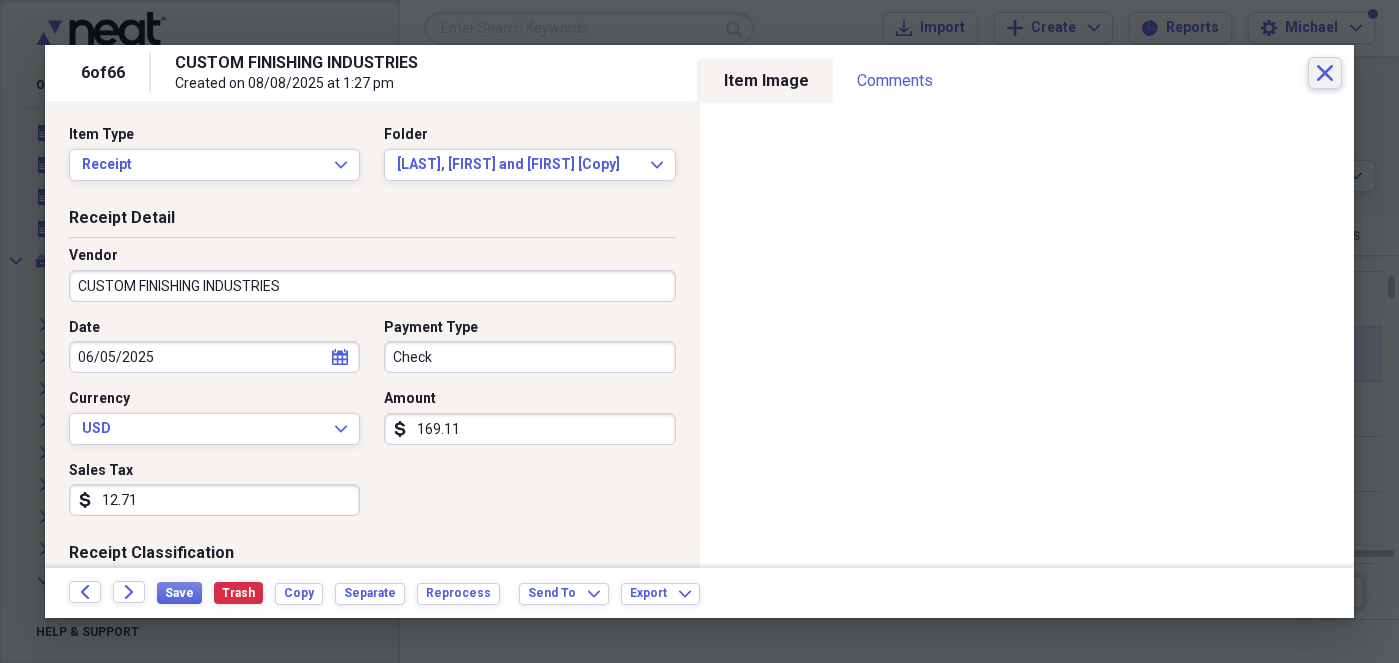 click on "Close" at bounding box center (1325, 73) 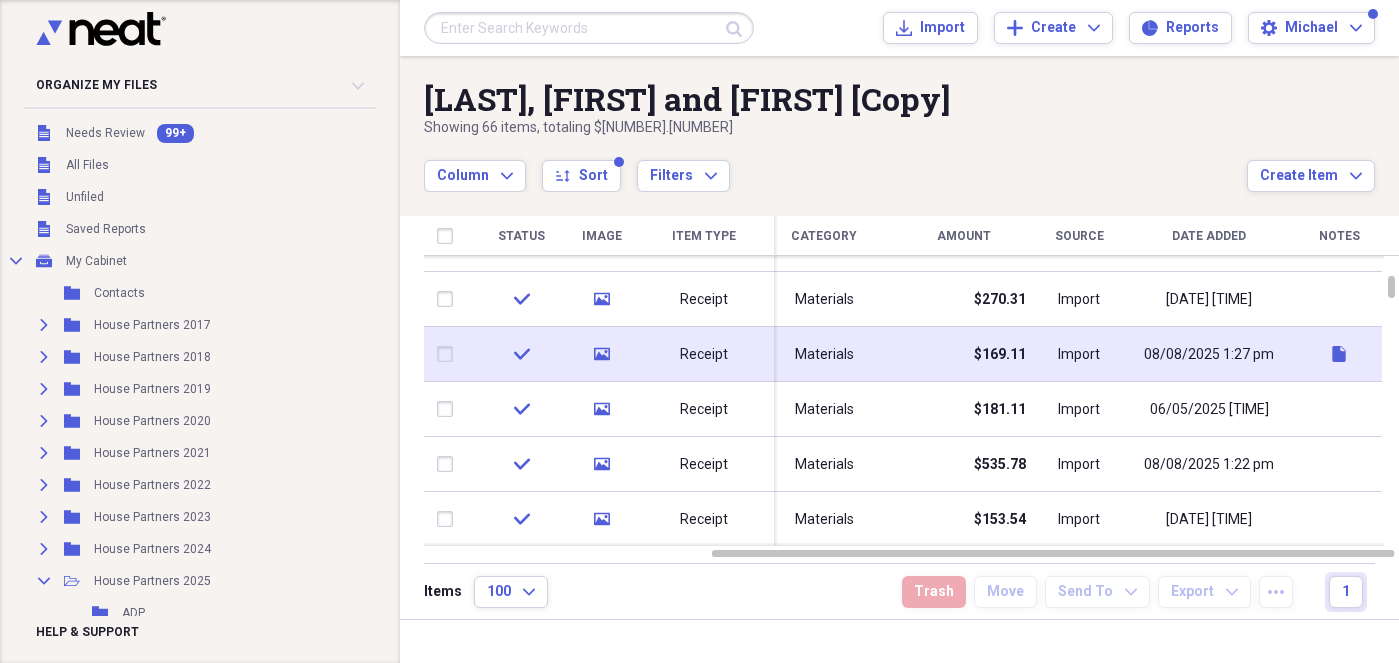 click on "media" 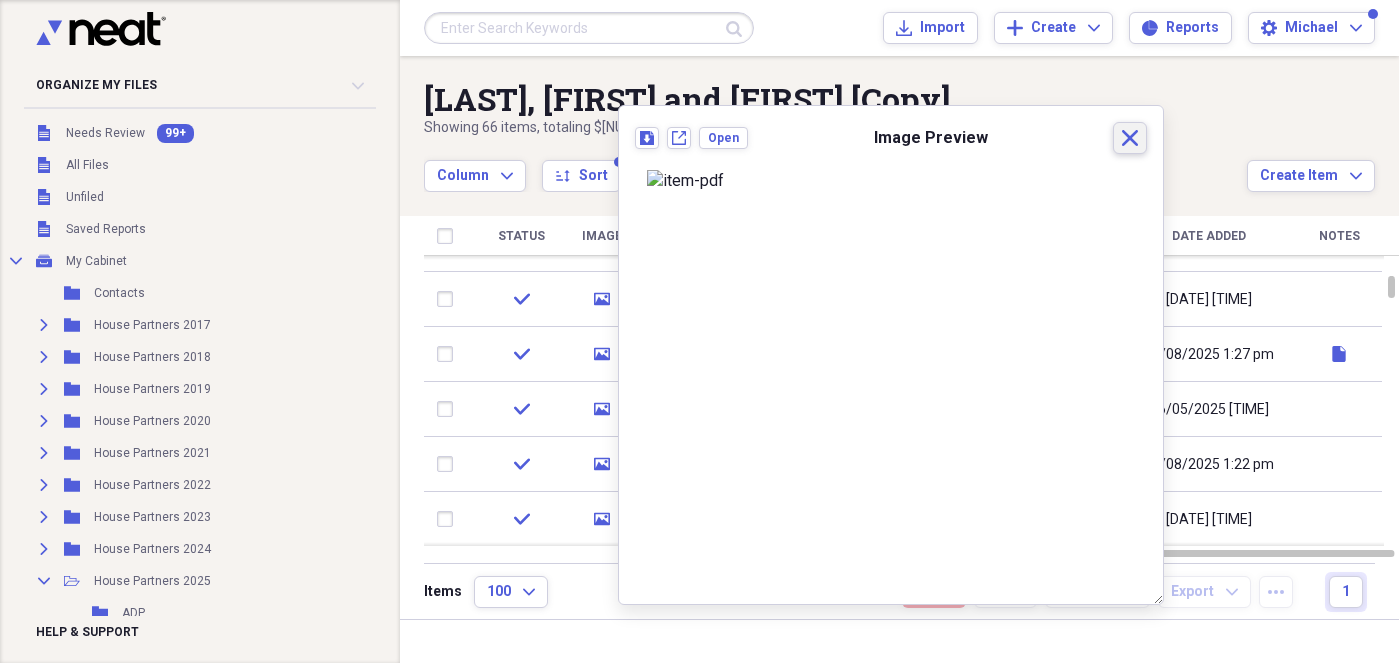 click 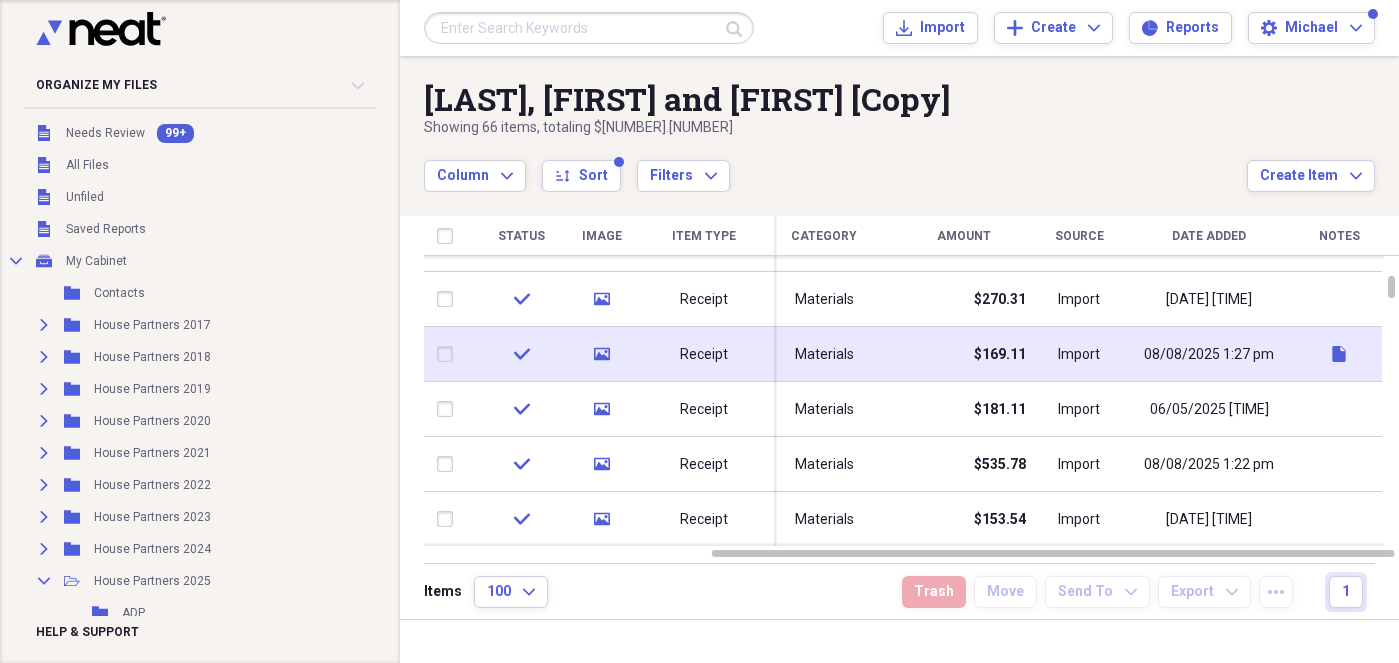 click at bounding box center (449, 354) 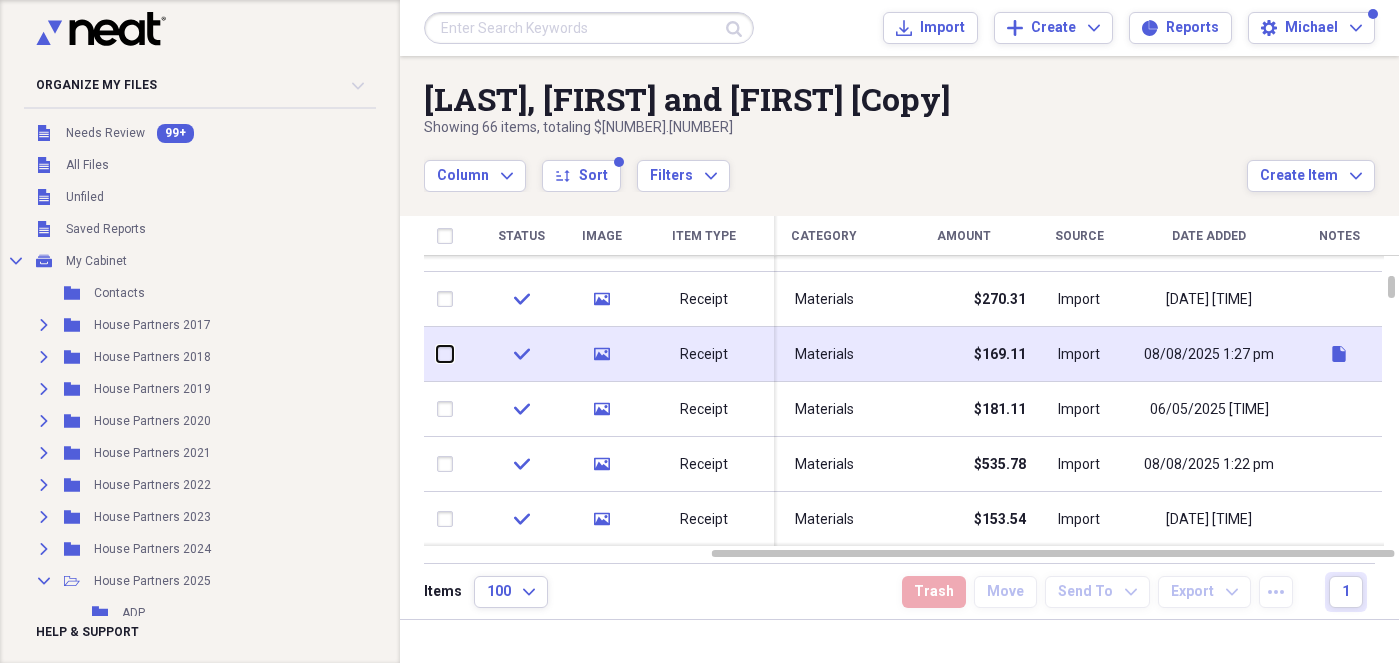 click at bounding box center (437, 354) 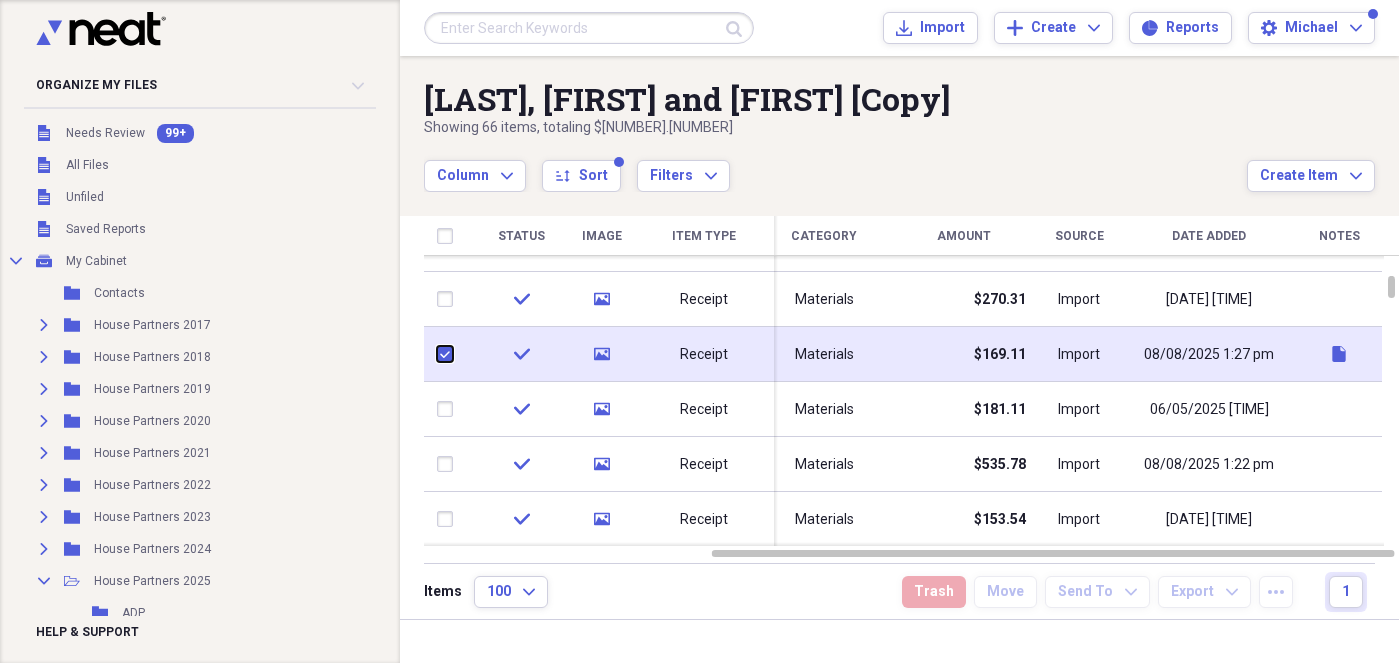 checkbox on "true" 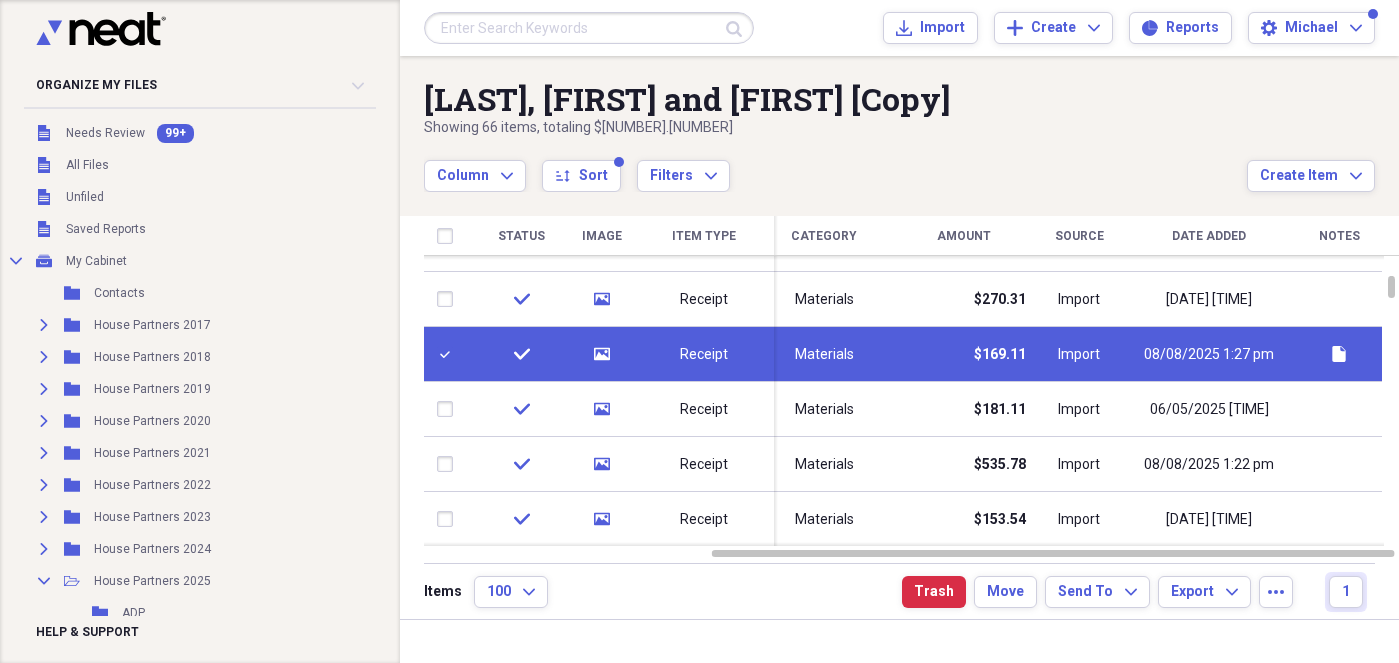 click on "check" at bounding box center [521, 354] 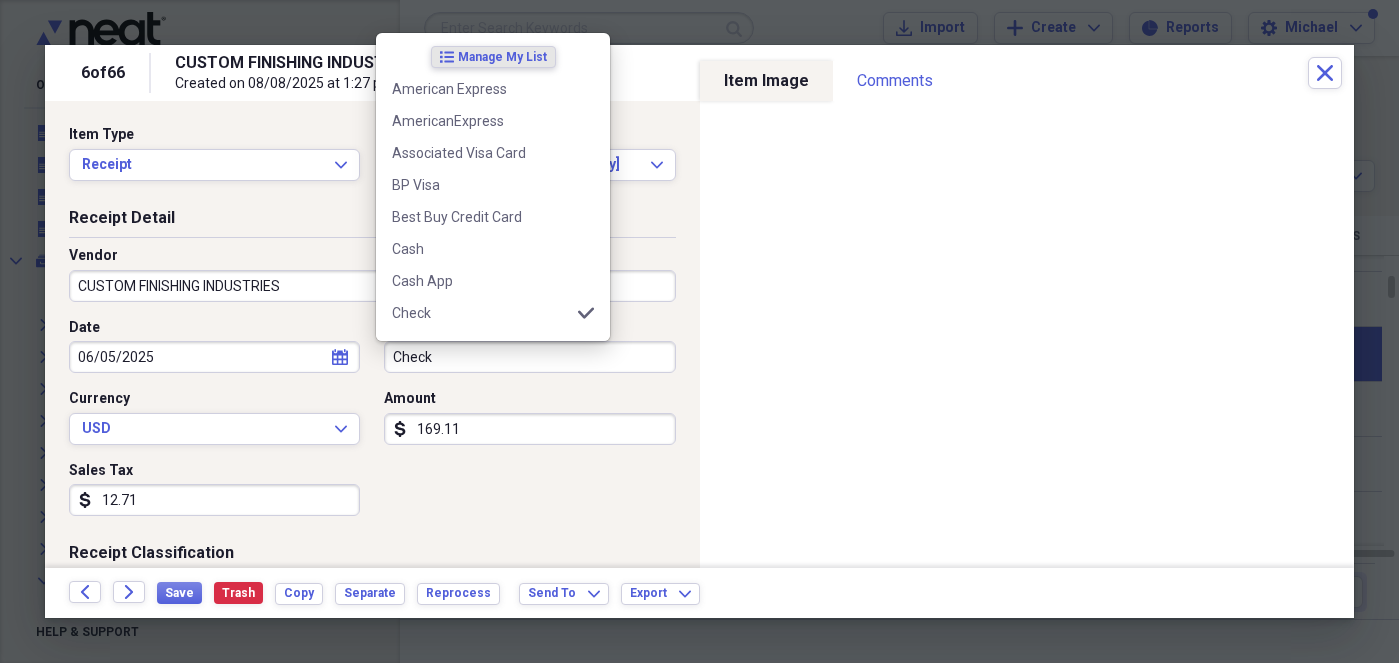 drag, startPoint x: 465, startPoint y: 362, endPoint x: 483, endPoint y: 362, distance: 18 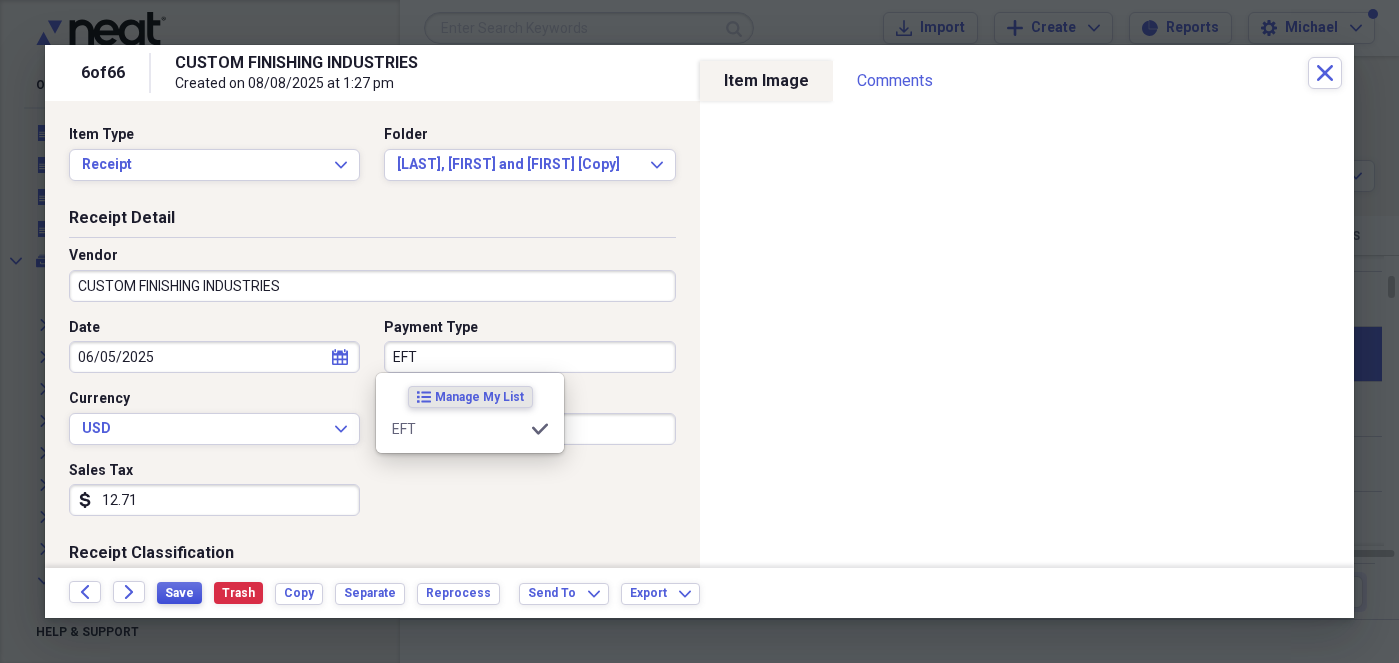 type on "EFT" 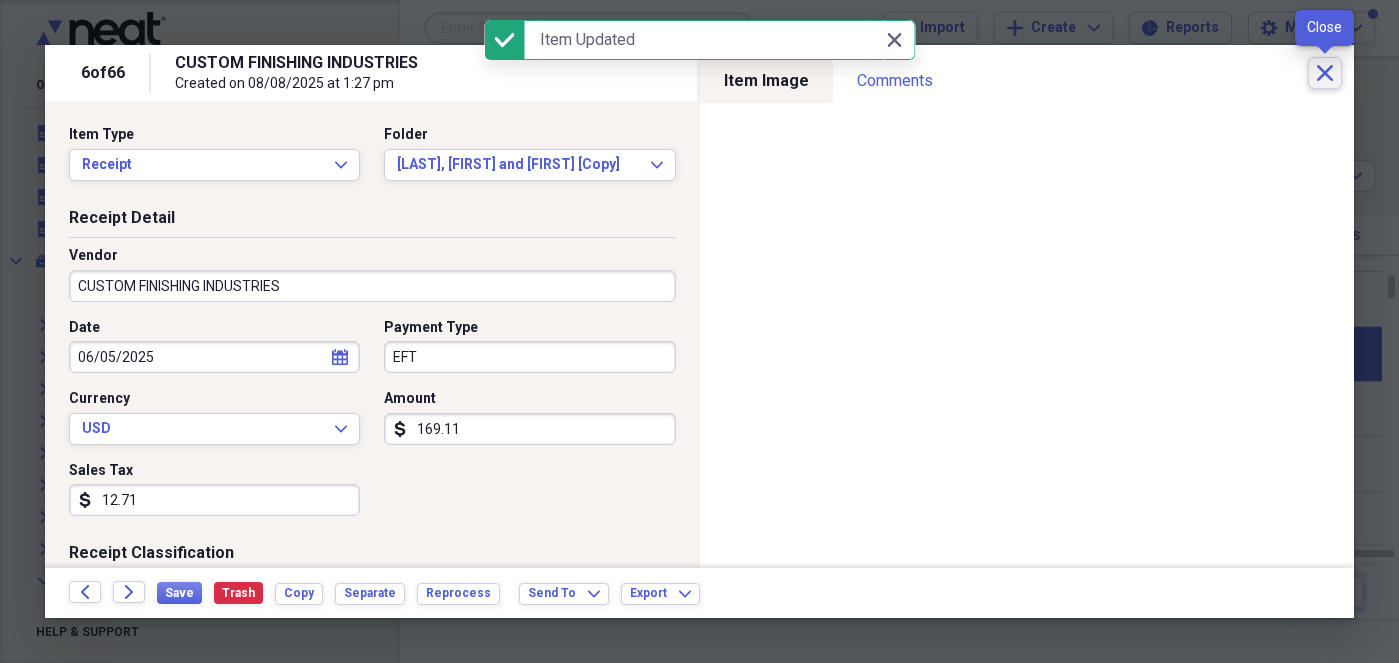 click 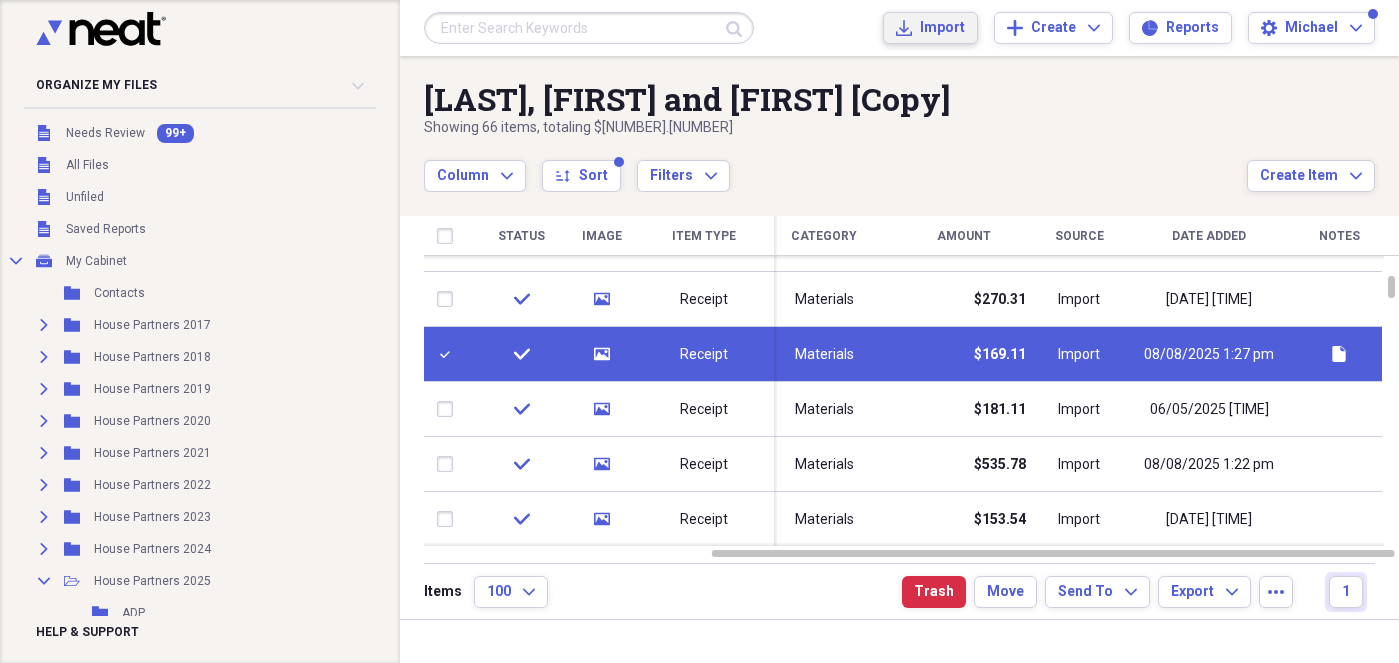 click on "Import" at bounding box center (942, 28) 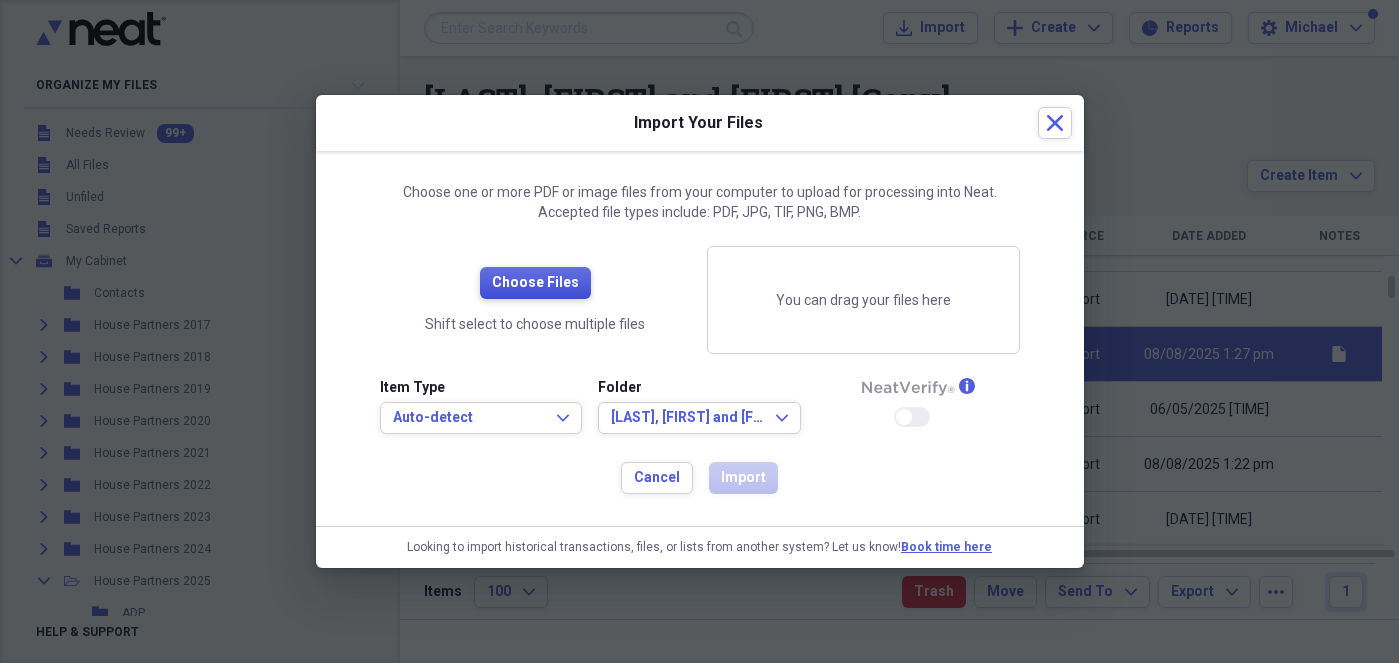 click on "Choose Files" at bounding box center [535, 283] 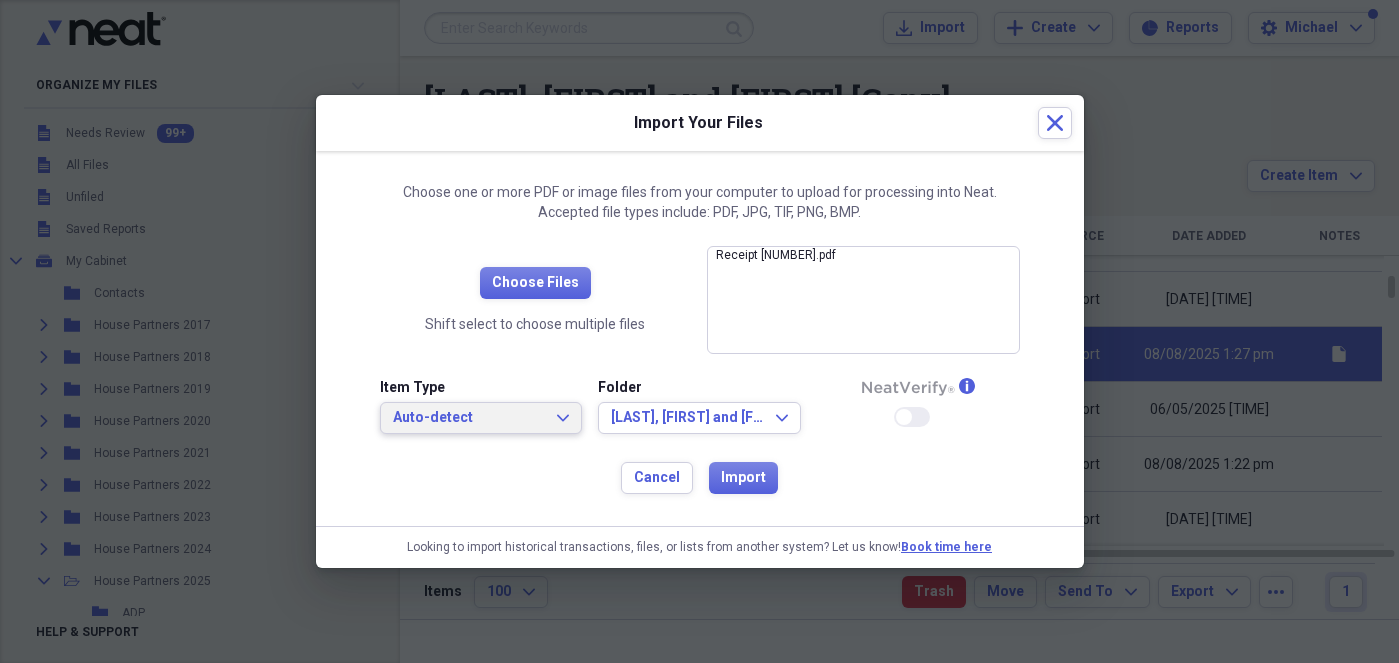 click on "Auto-detect" at bounding box center (469, 418) 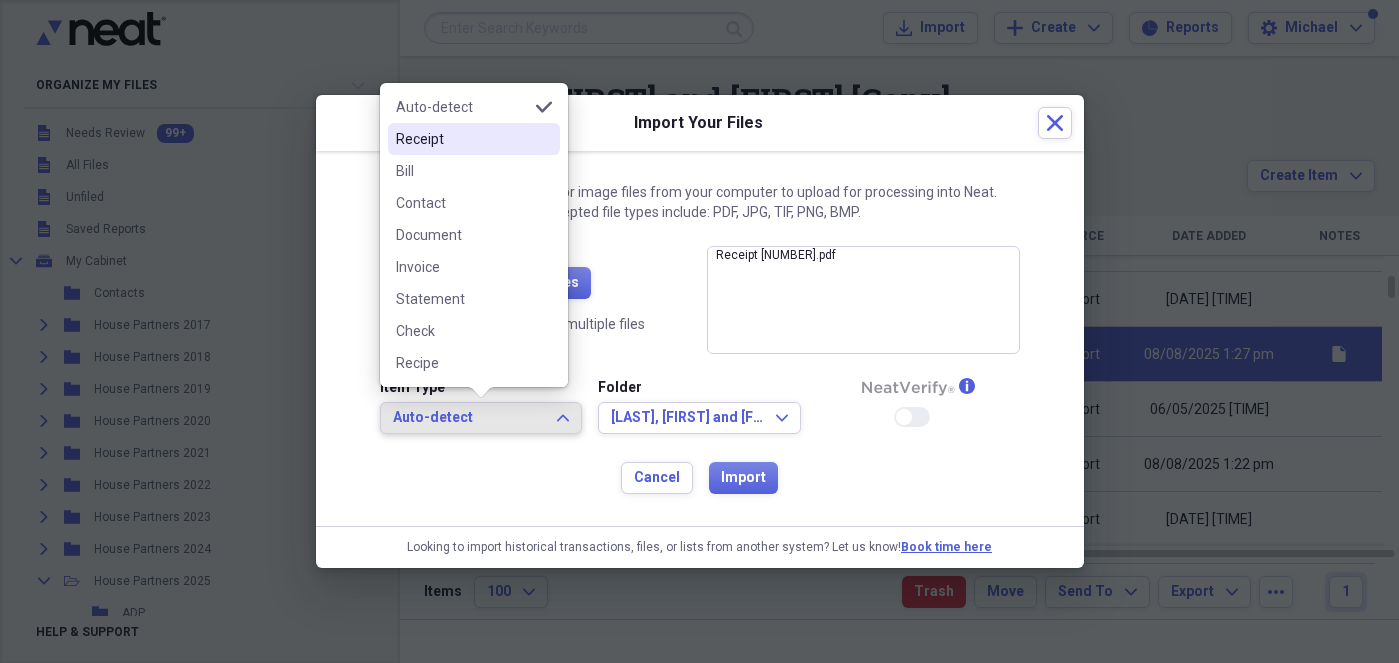 click on "Receipt" at bounding box center [462, 139] 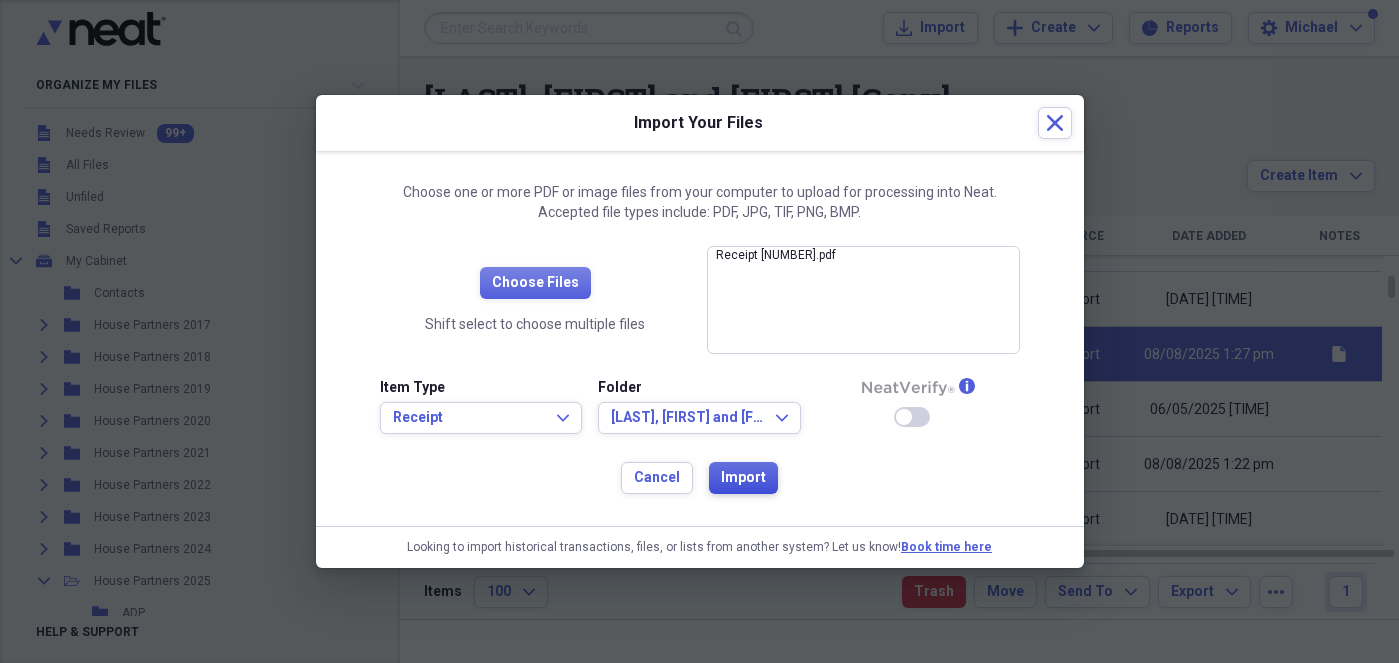 click on "Import" at bounding box center (743, 478) 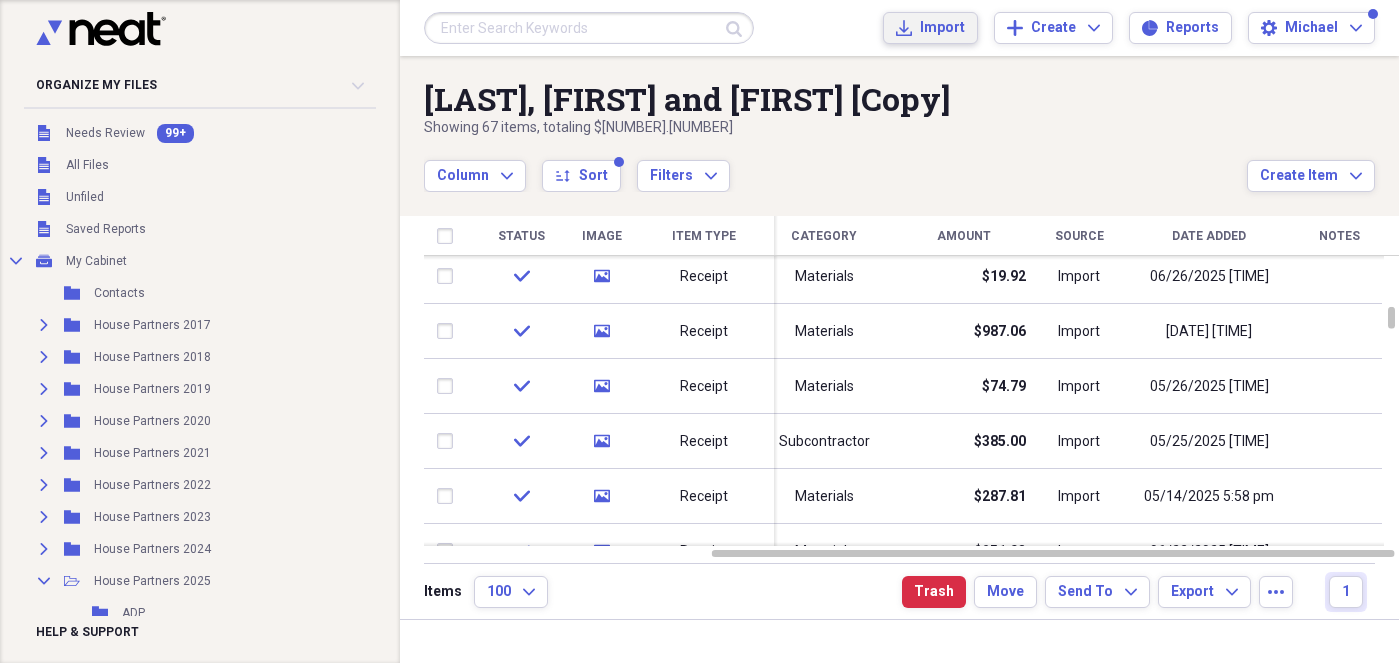 checkbox on "false" 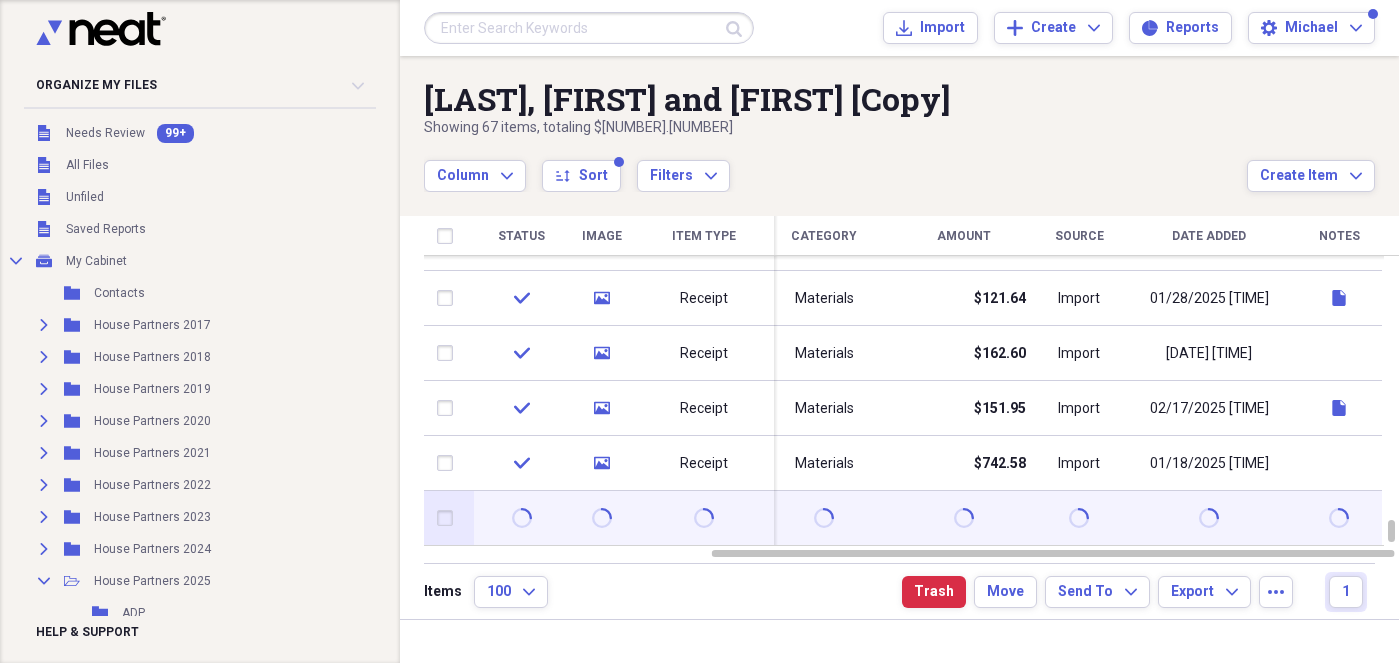 click at bounding box center (449, 518) 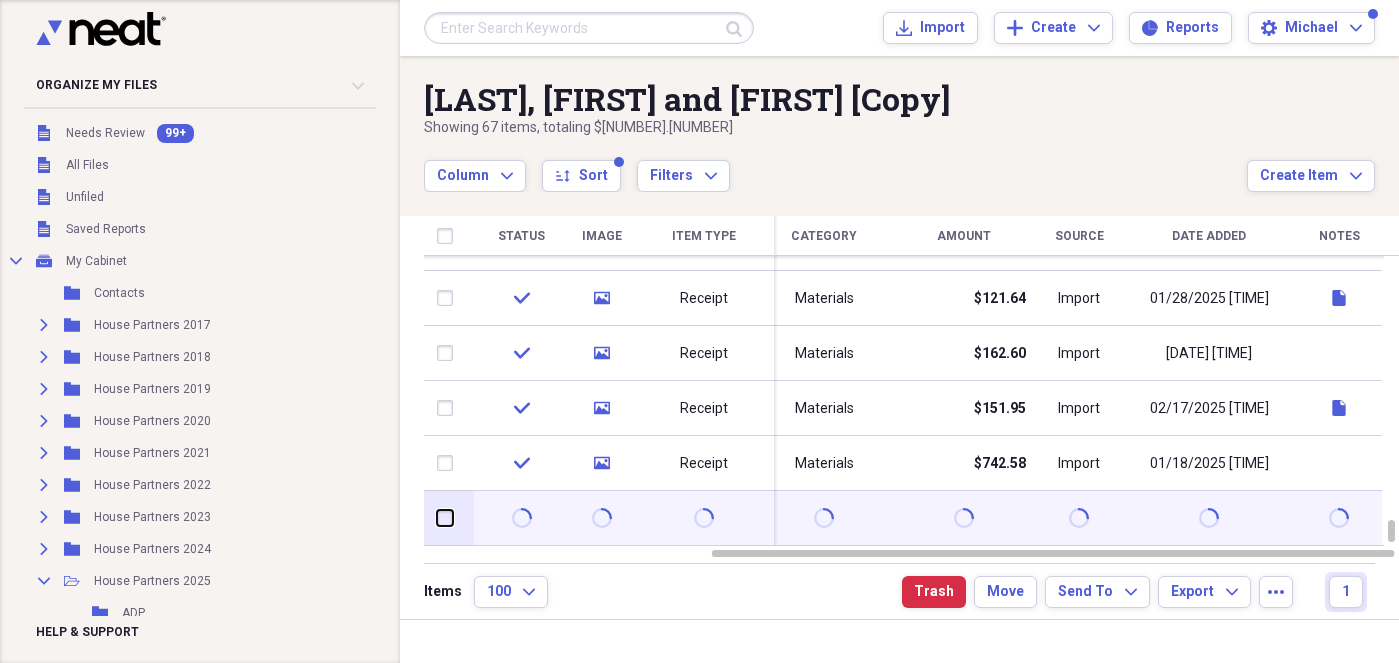 click at bounding box center (437, 518) 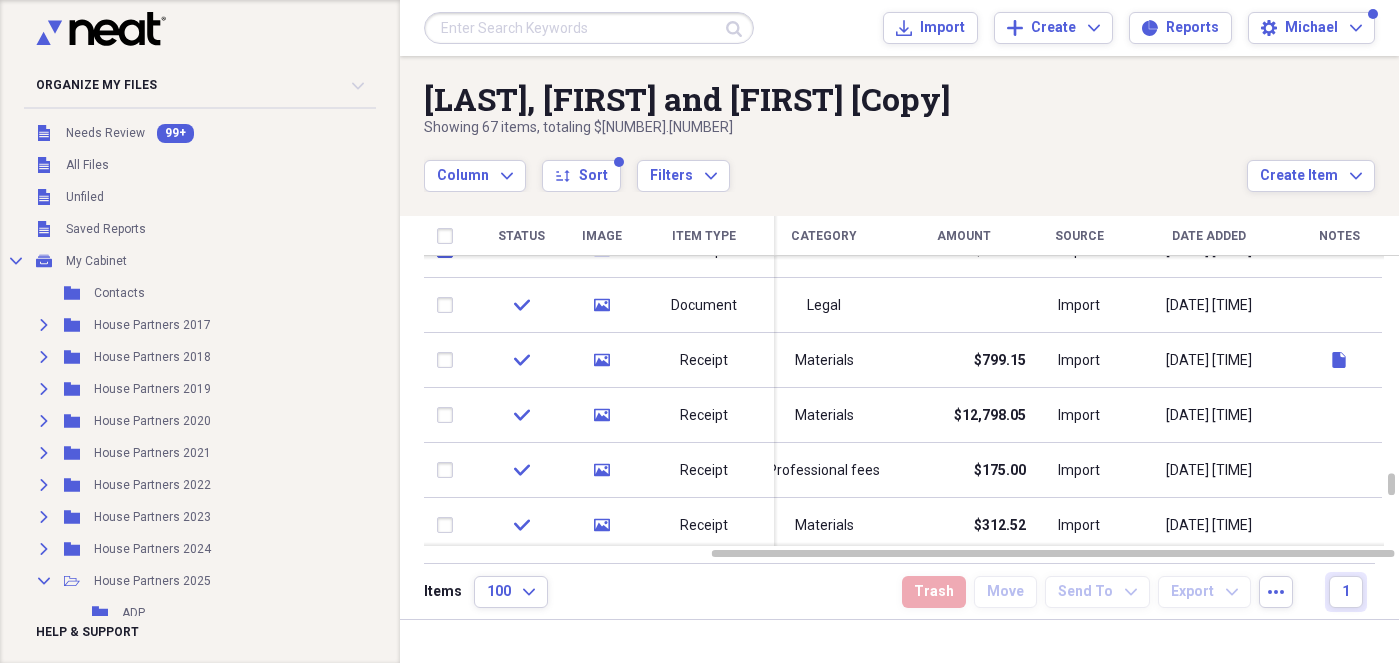 checkbox on "false" 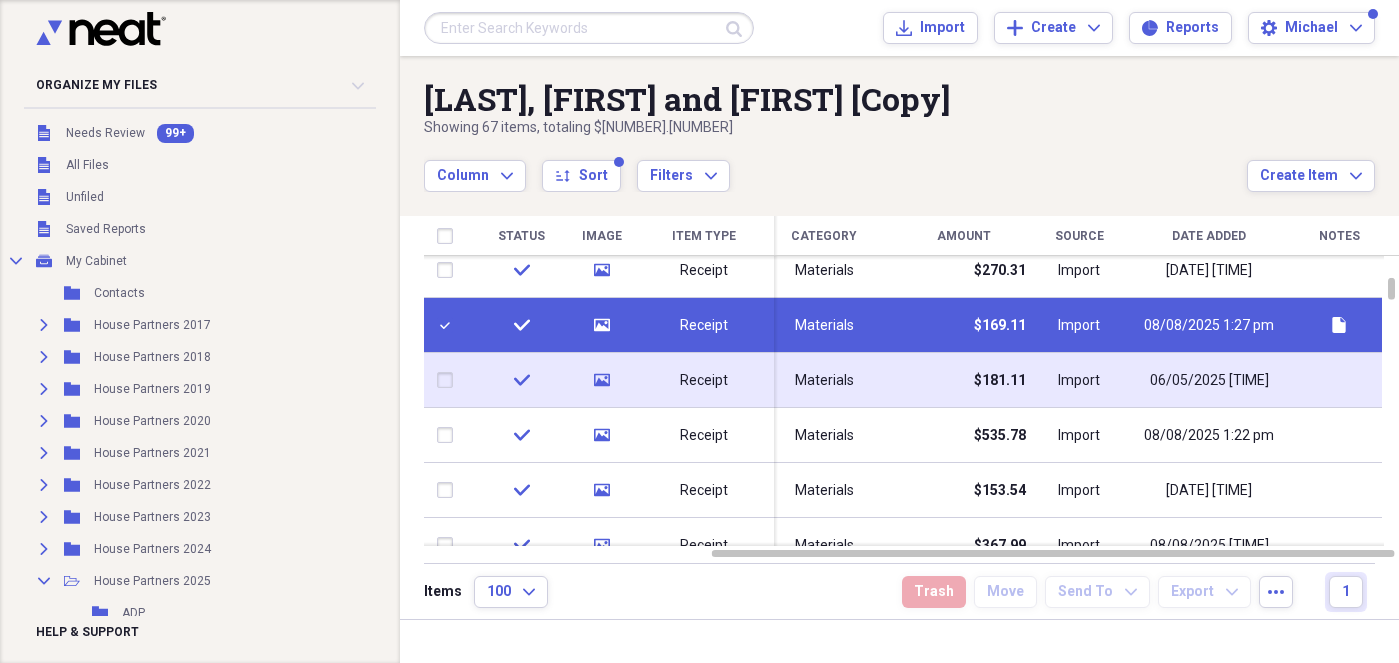 click at bounding box center [449, 380] 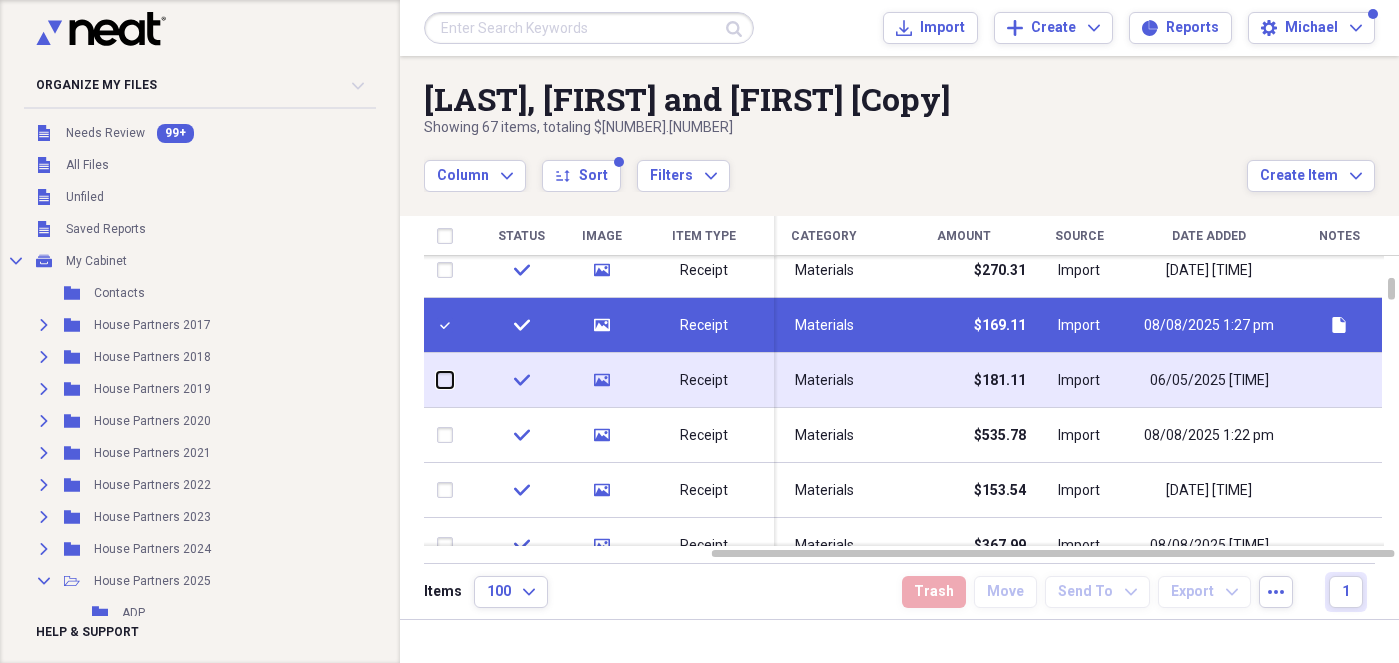 click at bounding box center (437, 380) 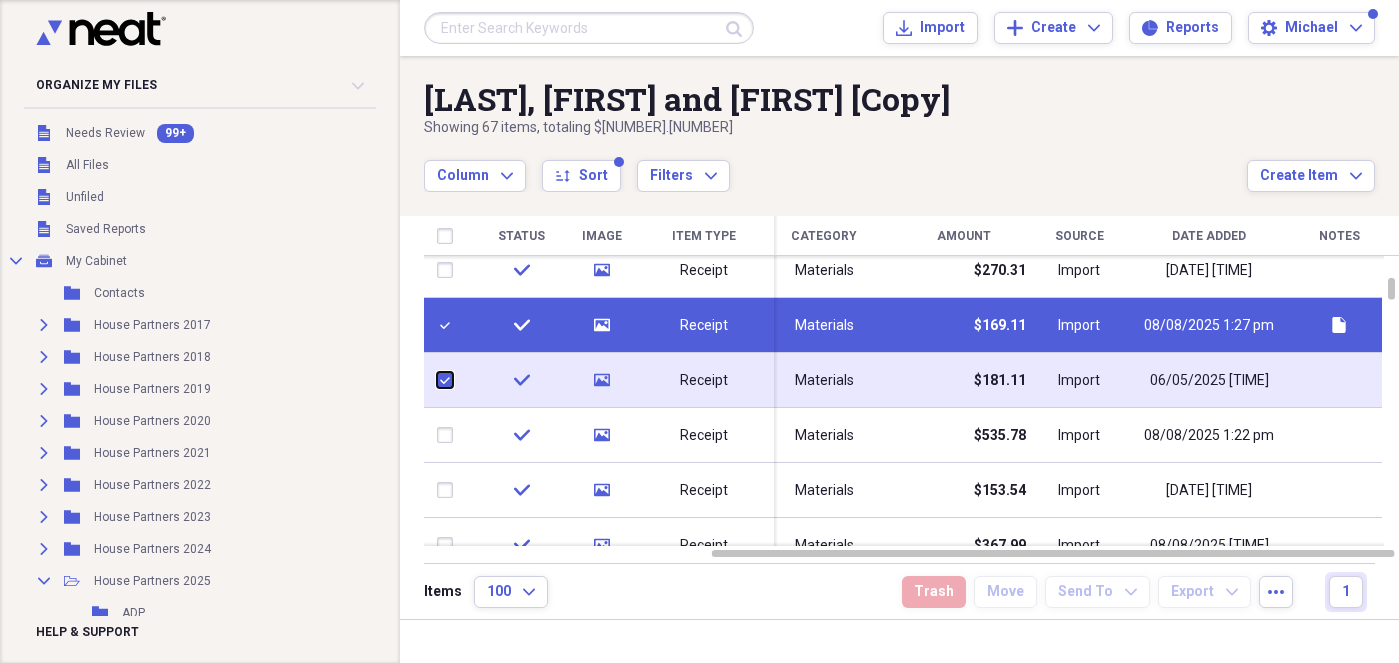 checkbox on "true" 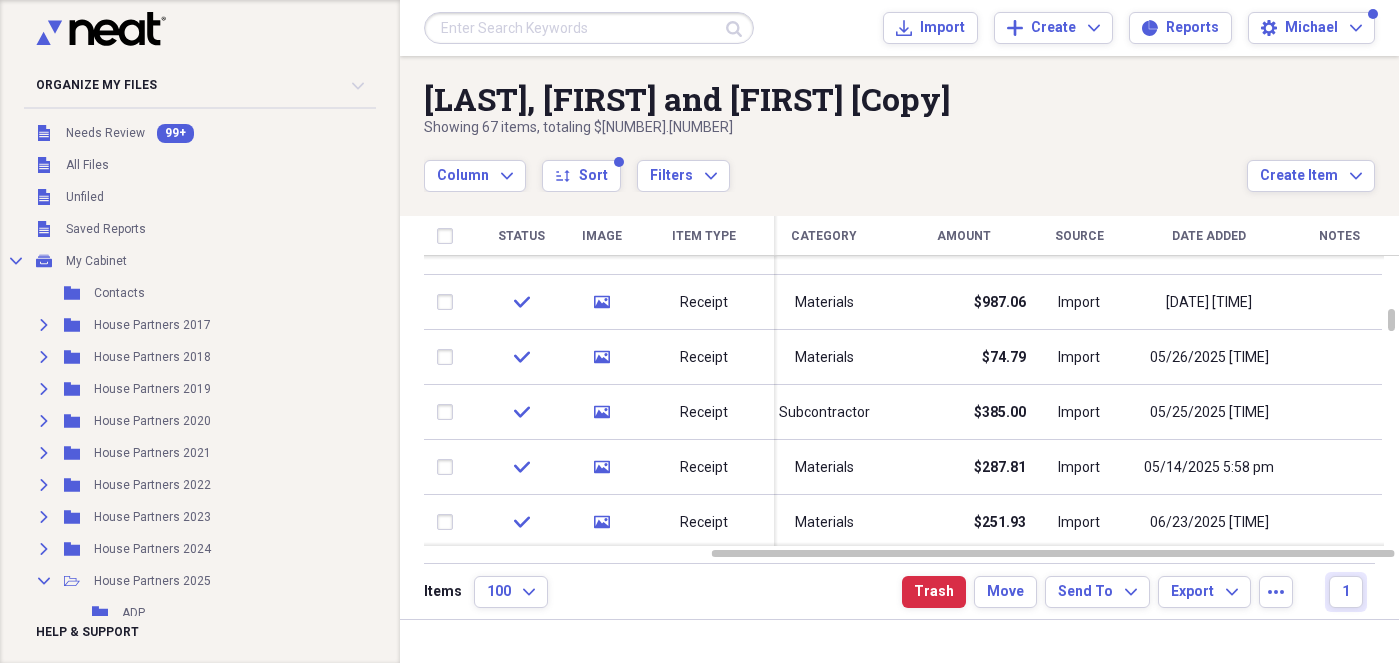 checkbox on "false" 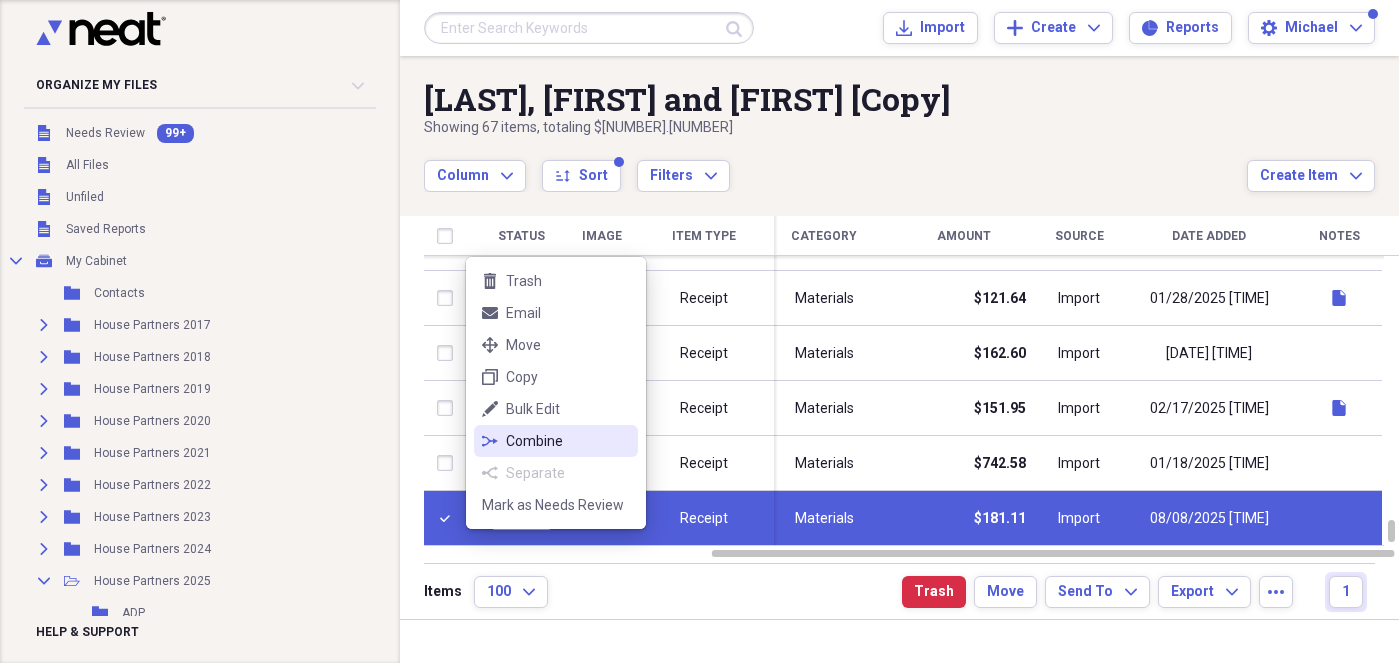 click on "combine Combine" at bounding box center (556, 441) 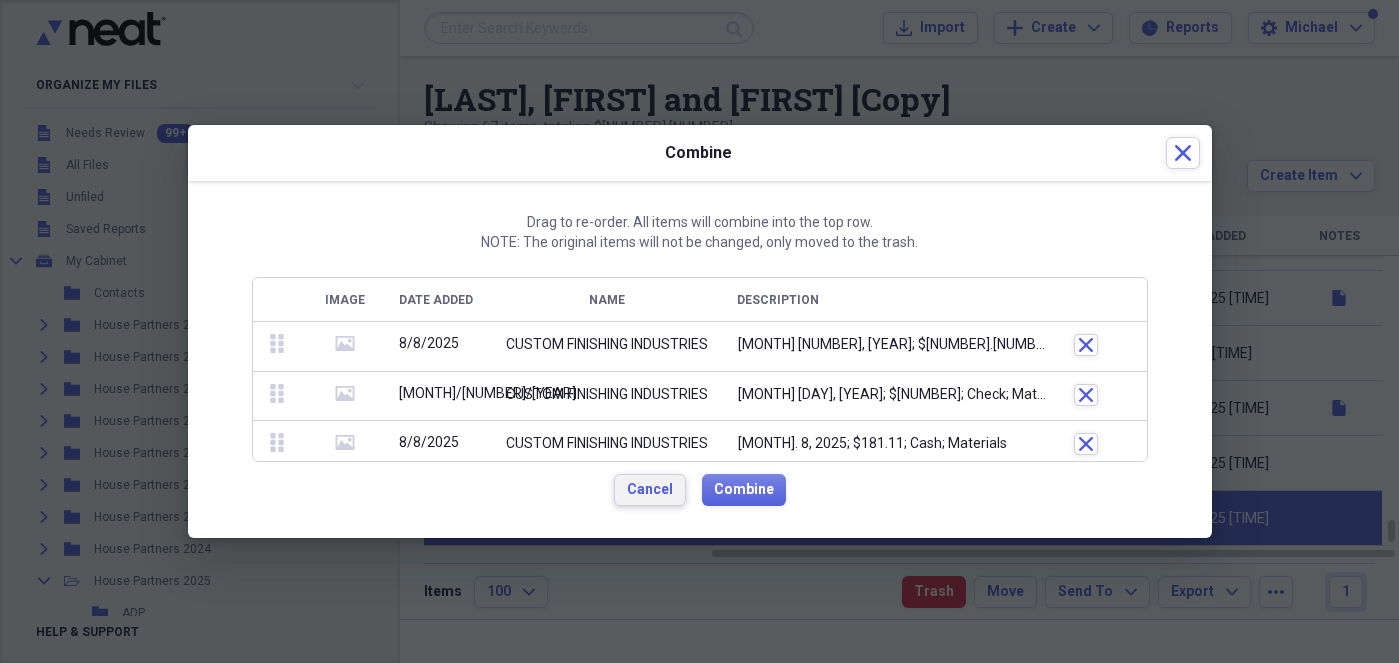click on "Cancel" at bounding box center (650, 490) 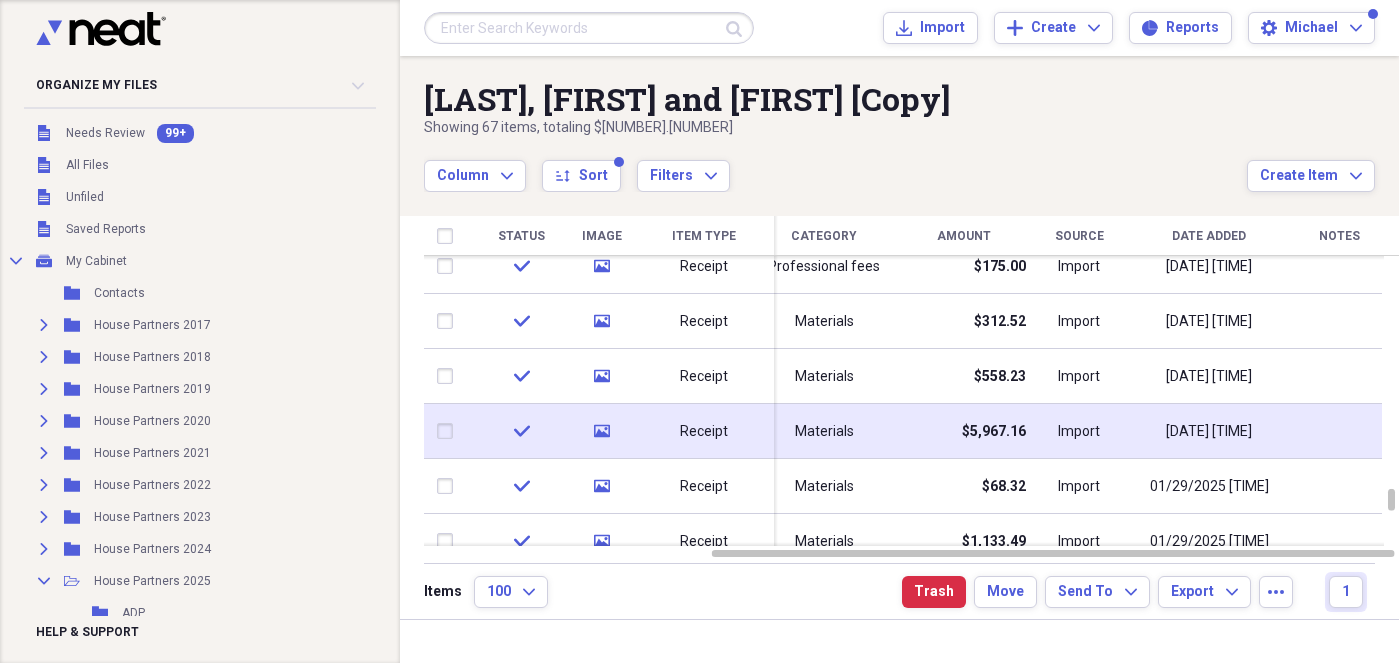 checkbox on "false" 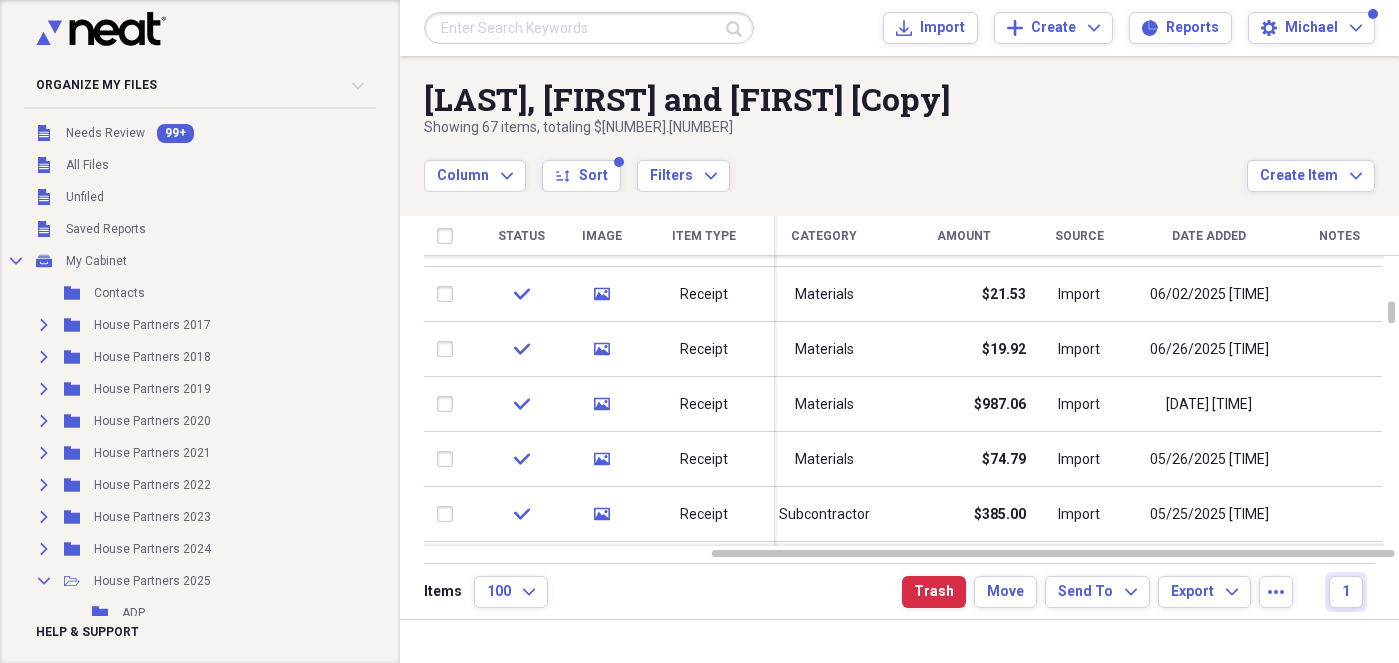 checkbox on "true" 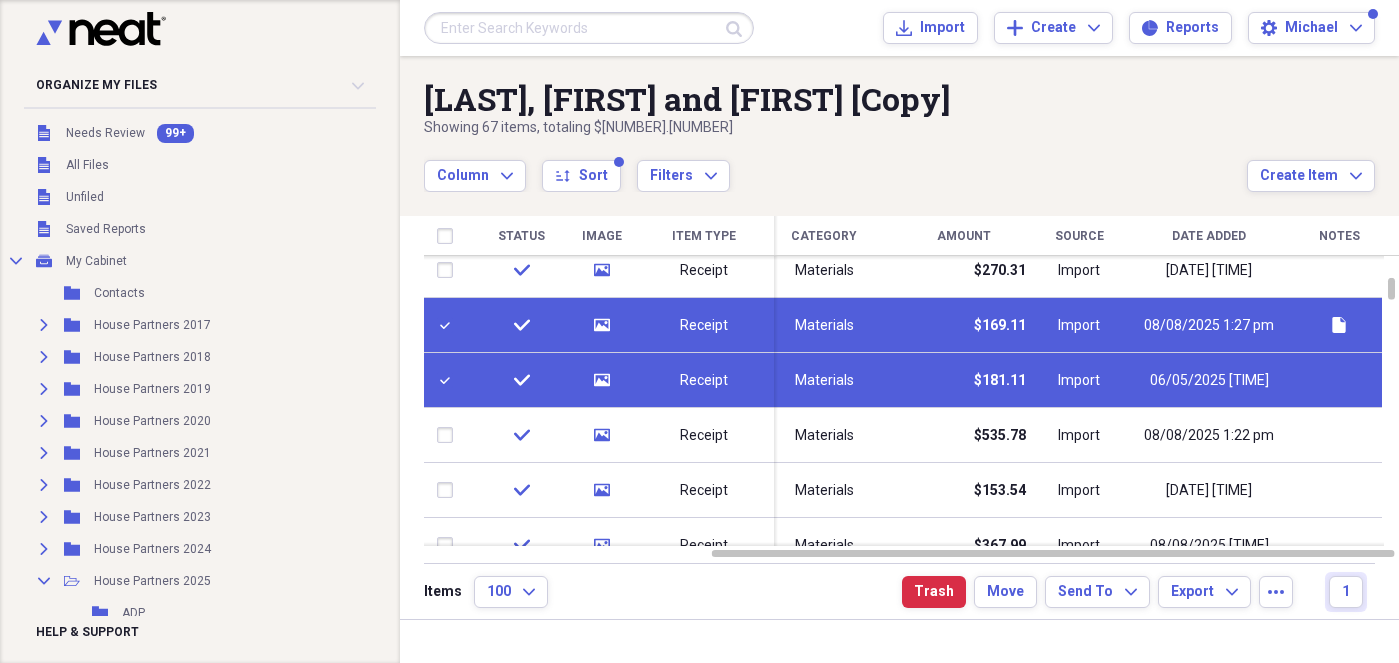 click at bounding box center (449, 325) 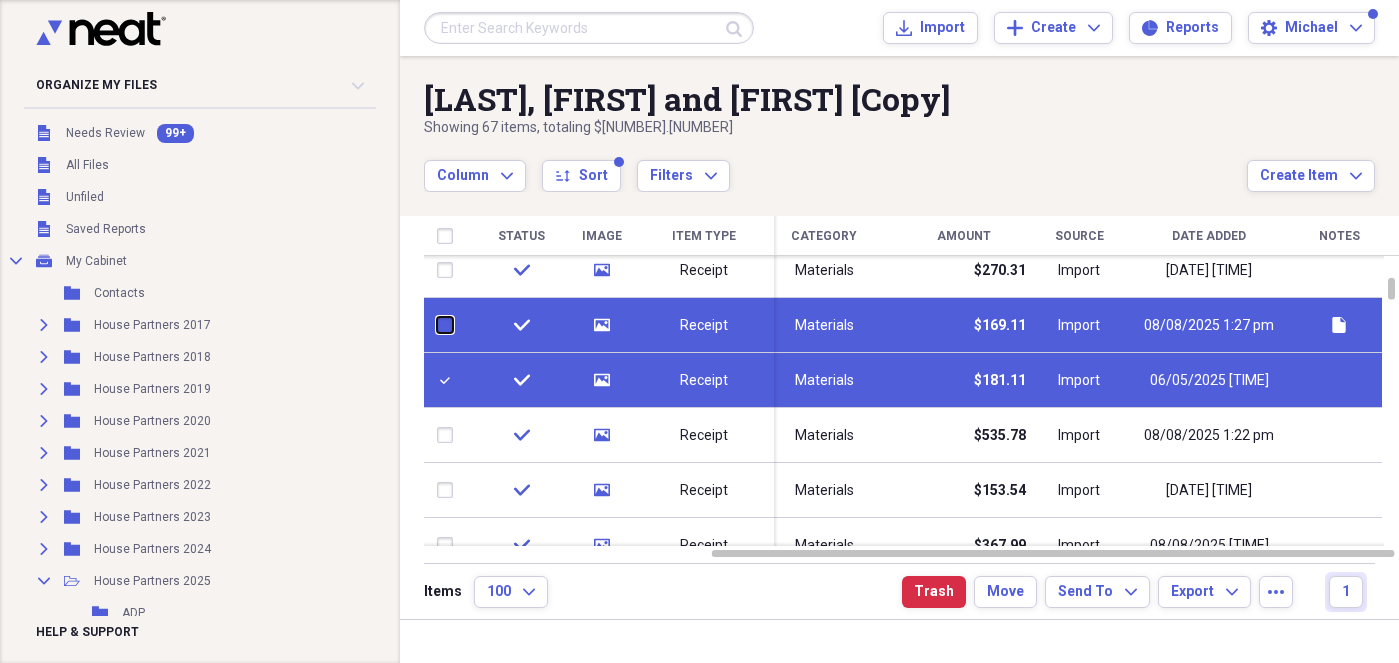checkbox on "false" 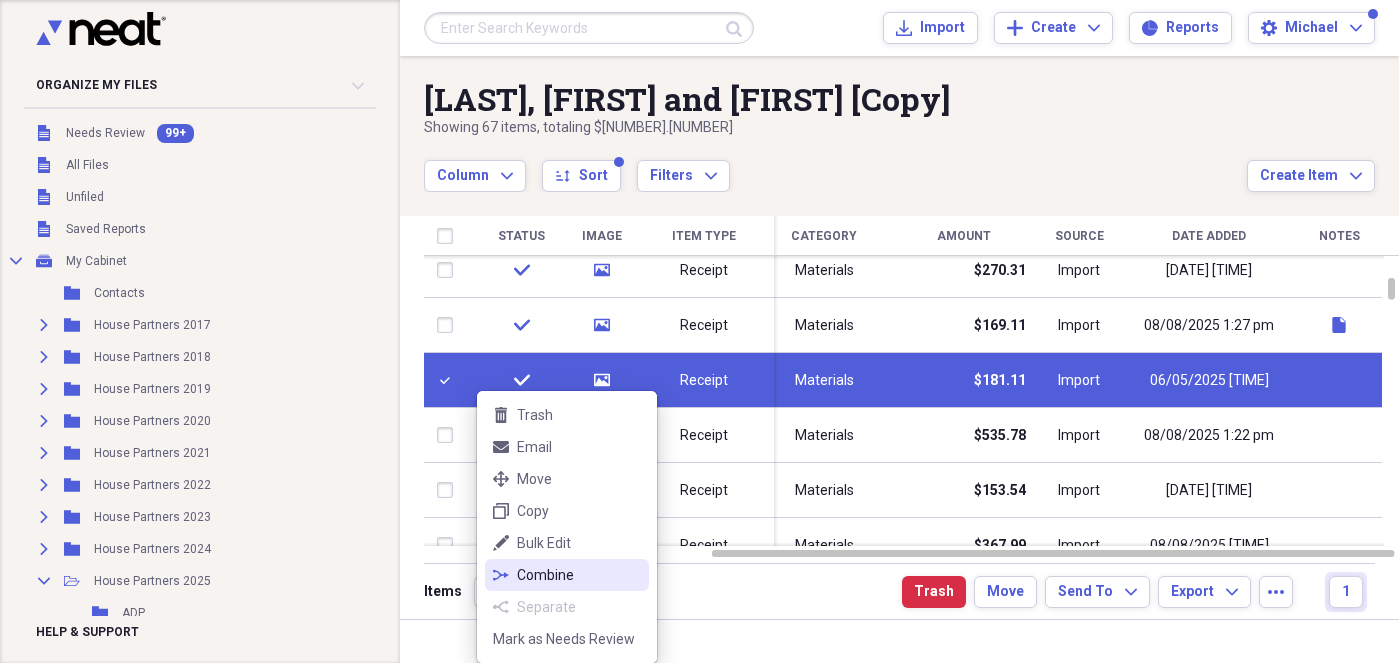 click on "Combine" at bounding box center [579, 575] 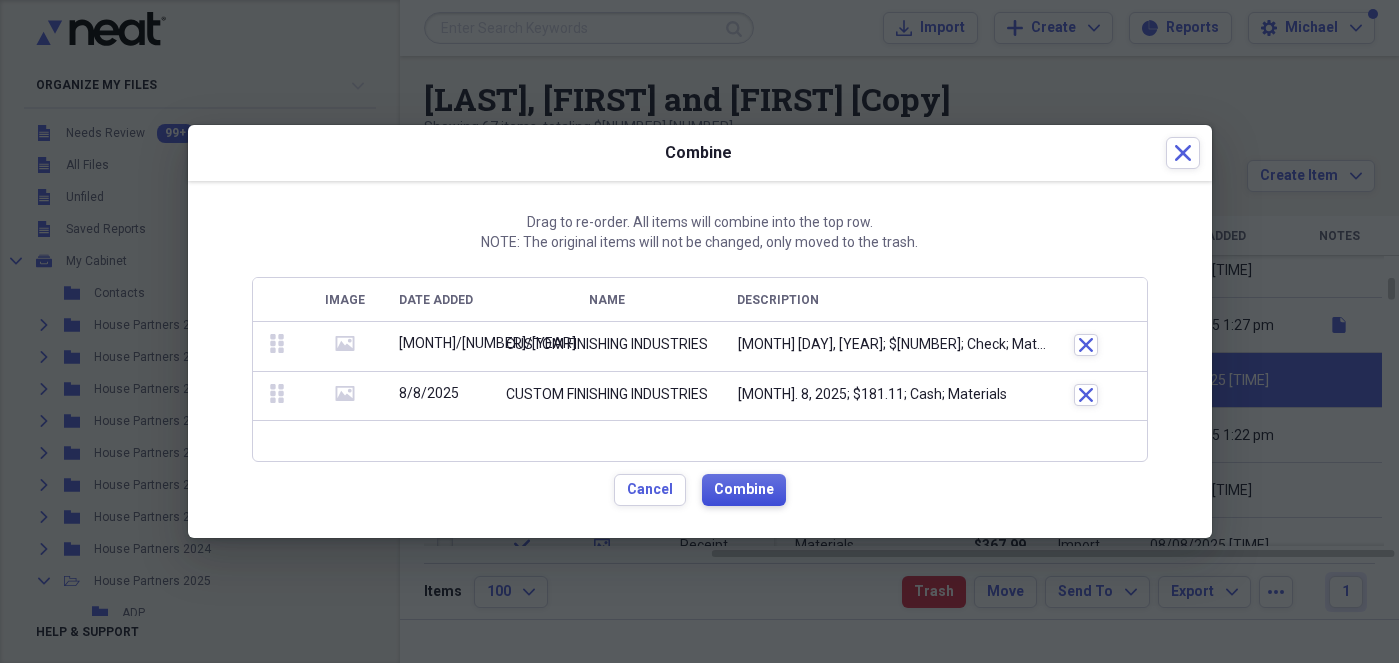 click on "Combine" at bounding box center (744, 490) 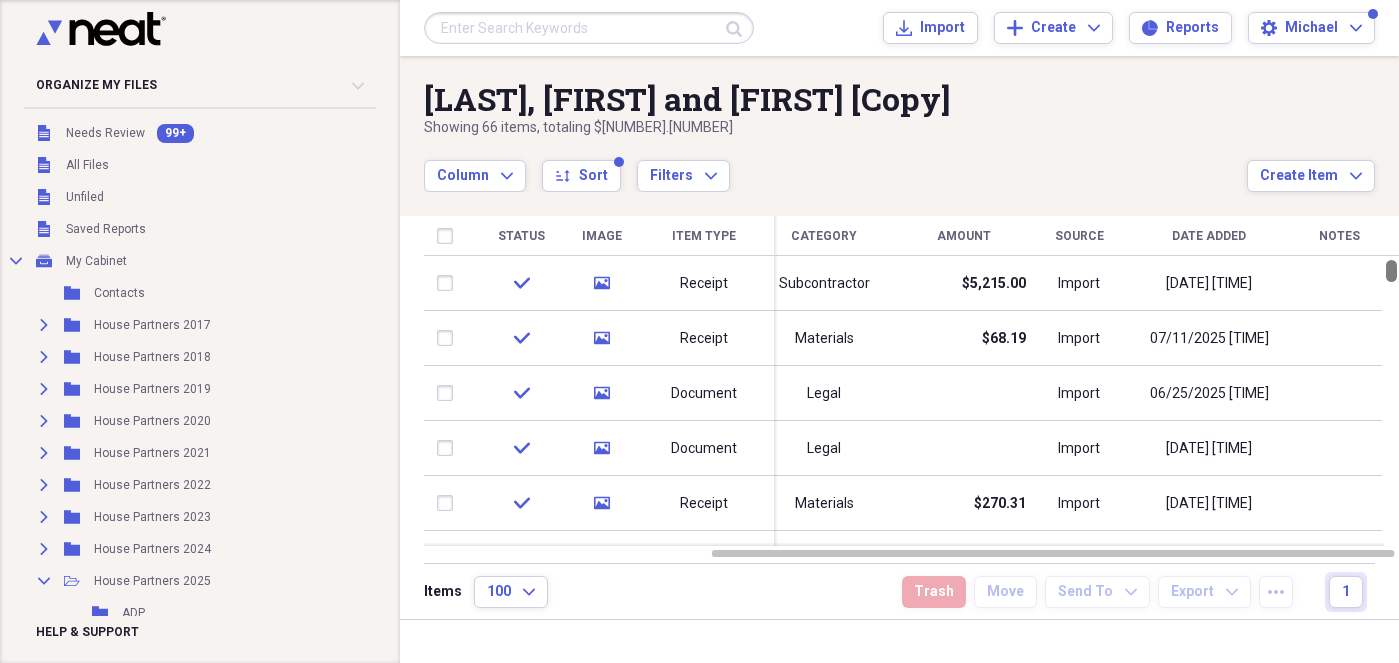 click at bounding box center (1391, 271) 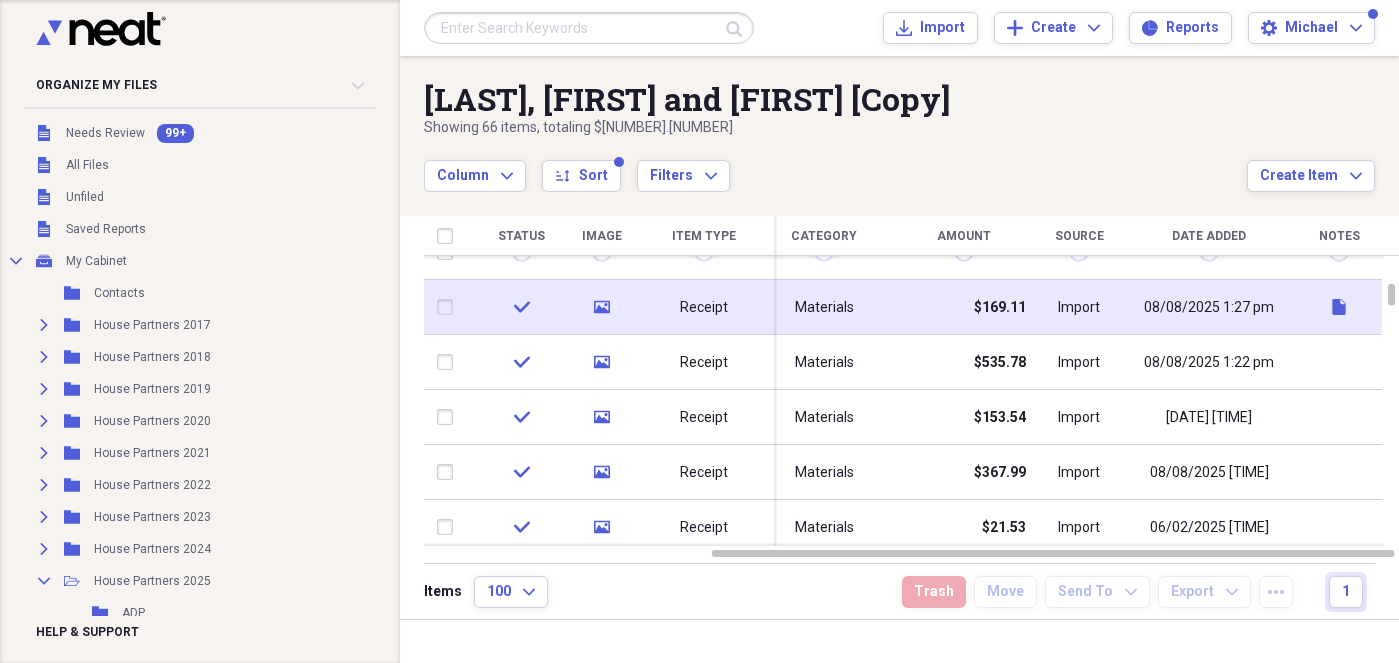 click on "check" at bounding box center [521, 307] 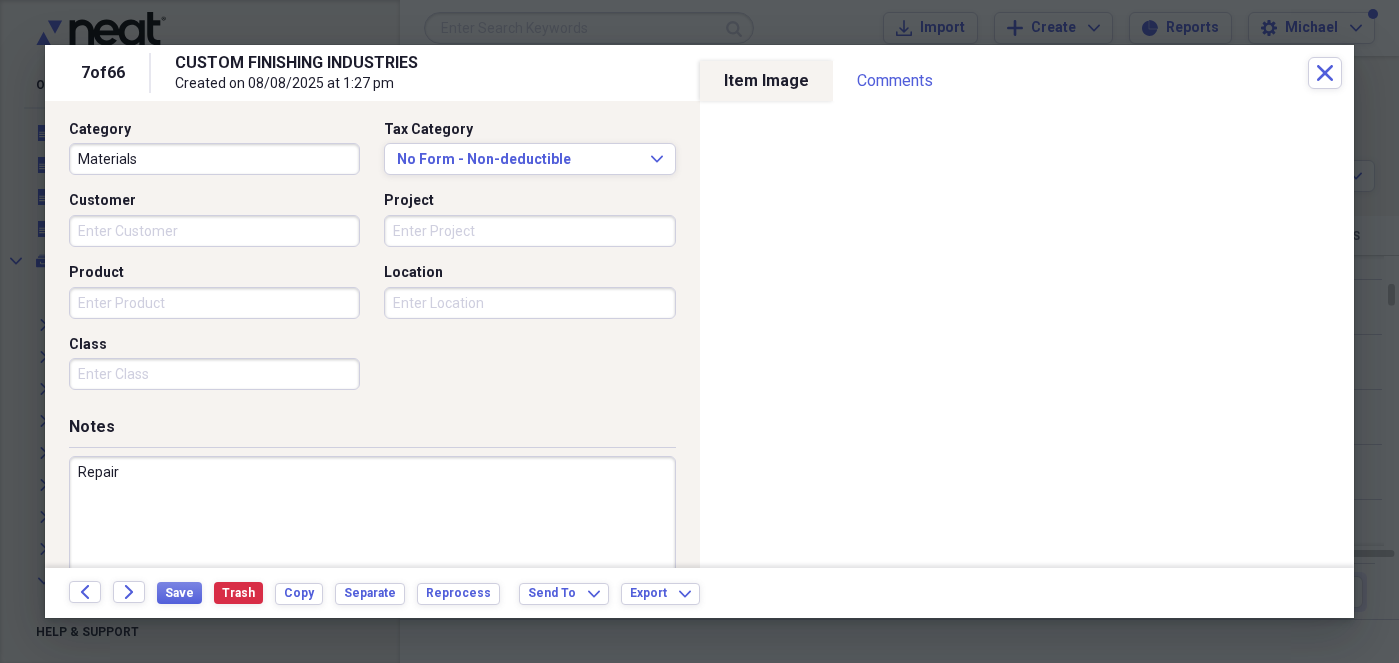 scroll, scrollTop: 554, scrollLeft: 0, axis: vertical 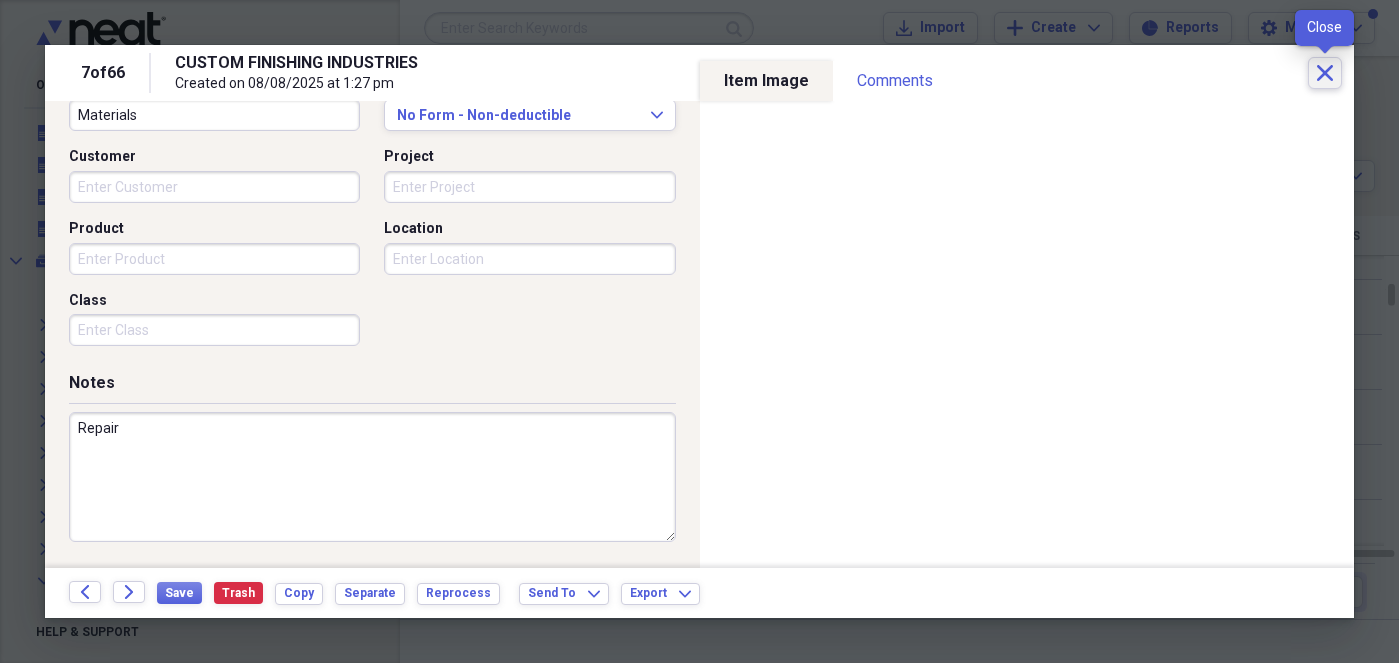 click on "Close" 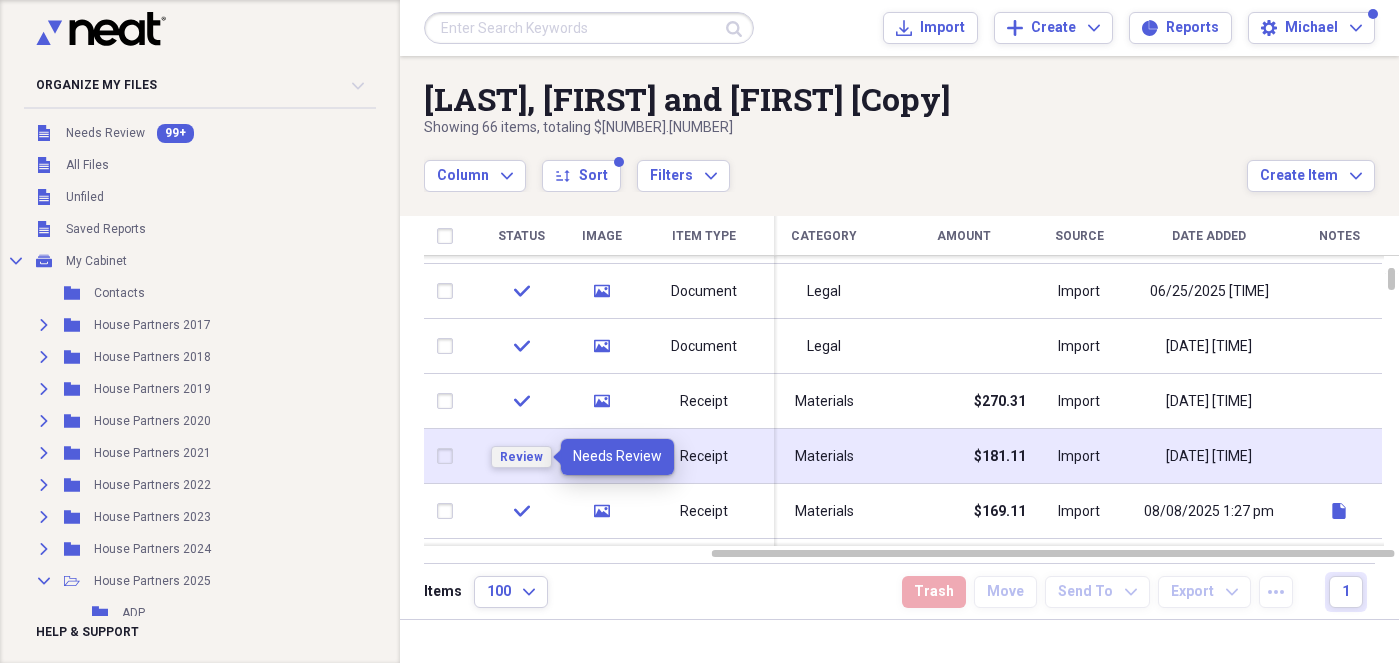 click on "Review" at bounding box center [521, 457] 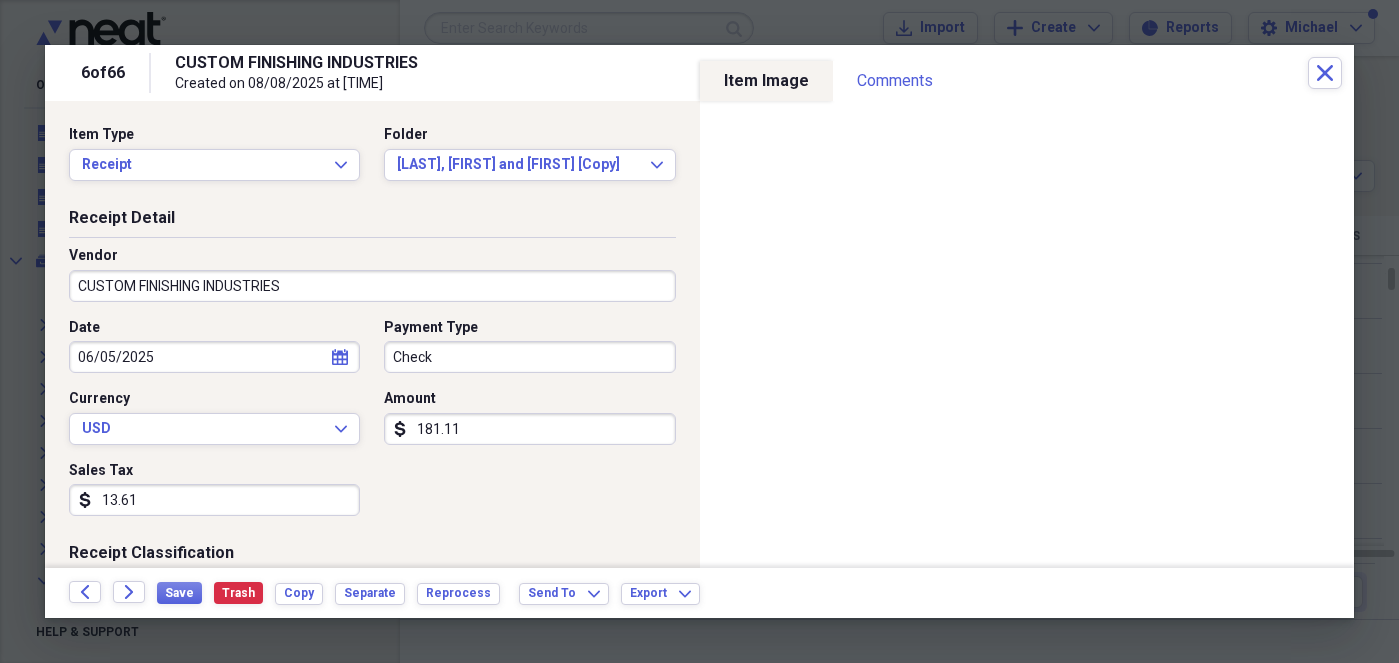 click on "Check" at bounding box center [529, 357] 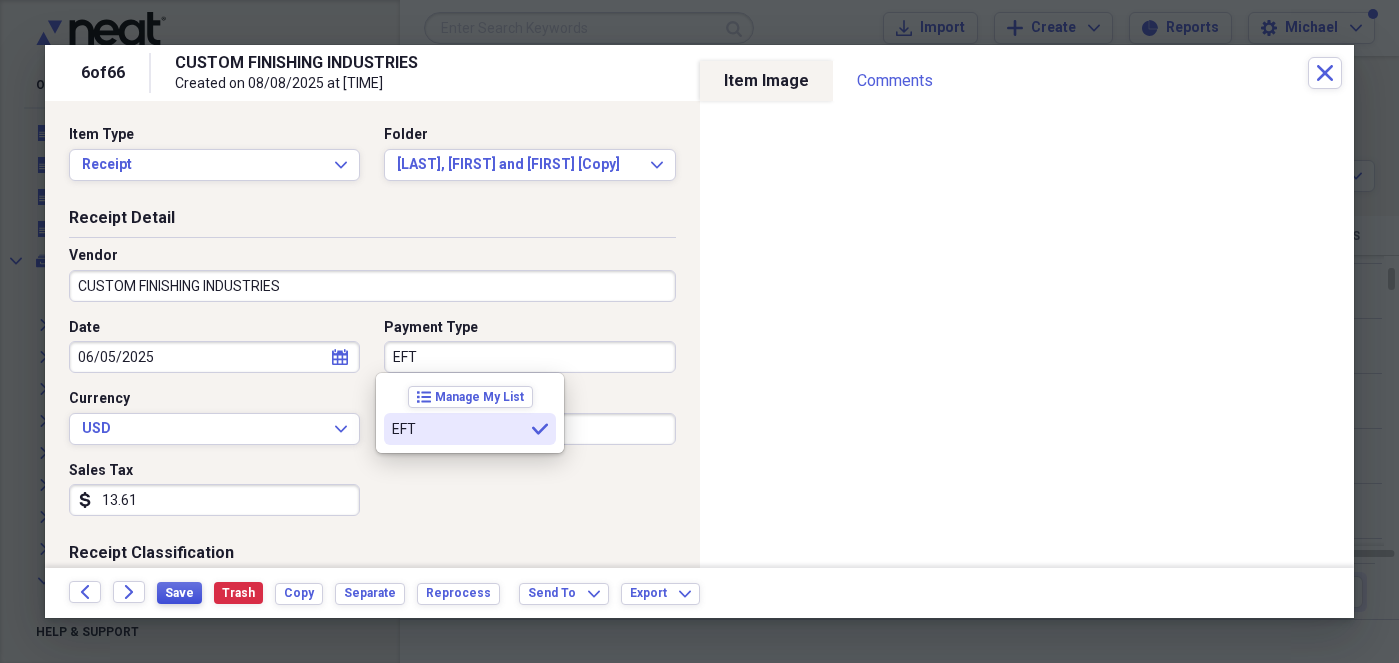 type on "EFT" 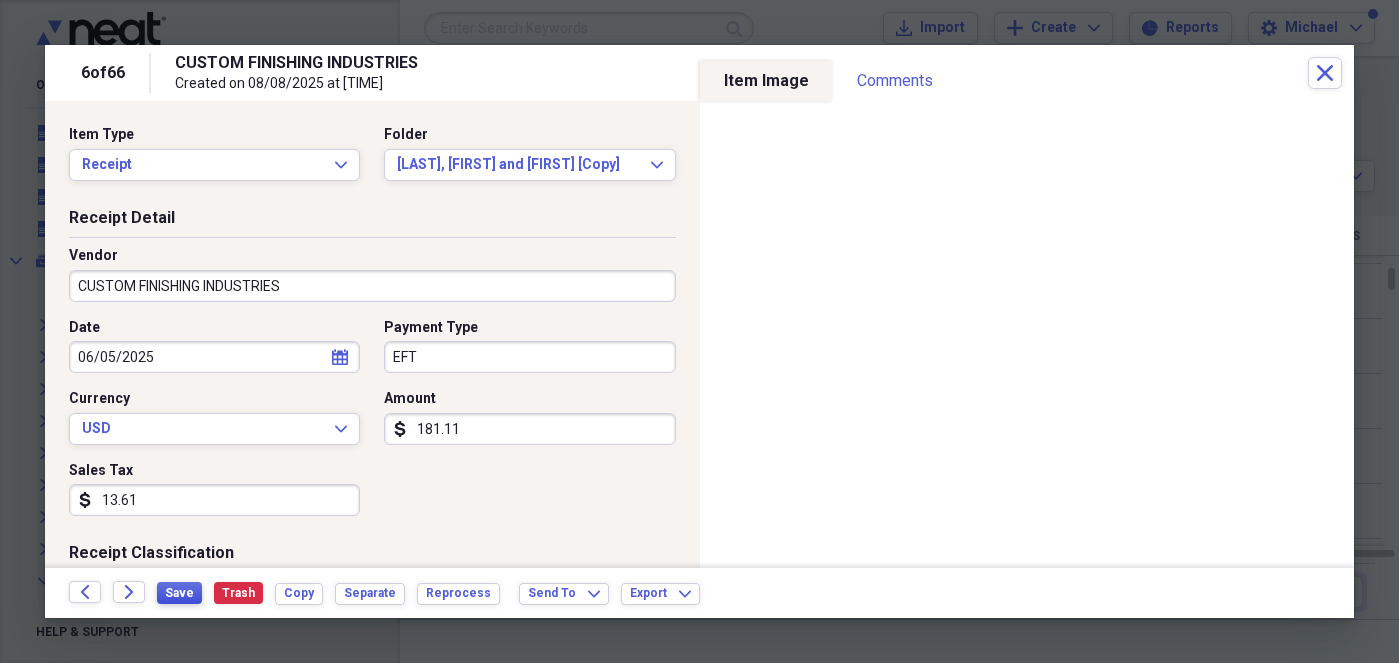 click on "Save" at bounding box center [179, 593] 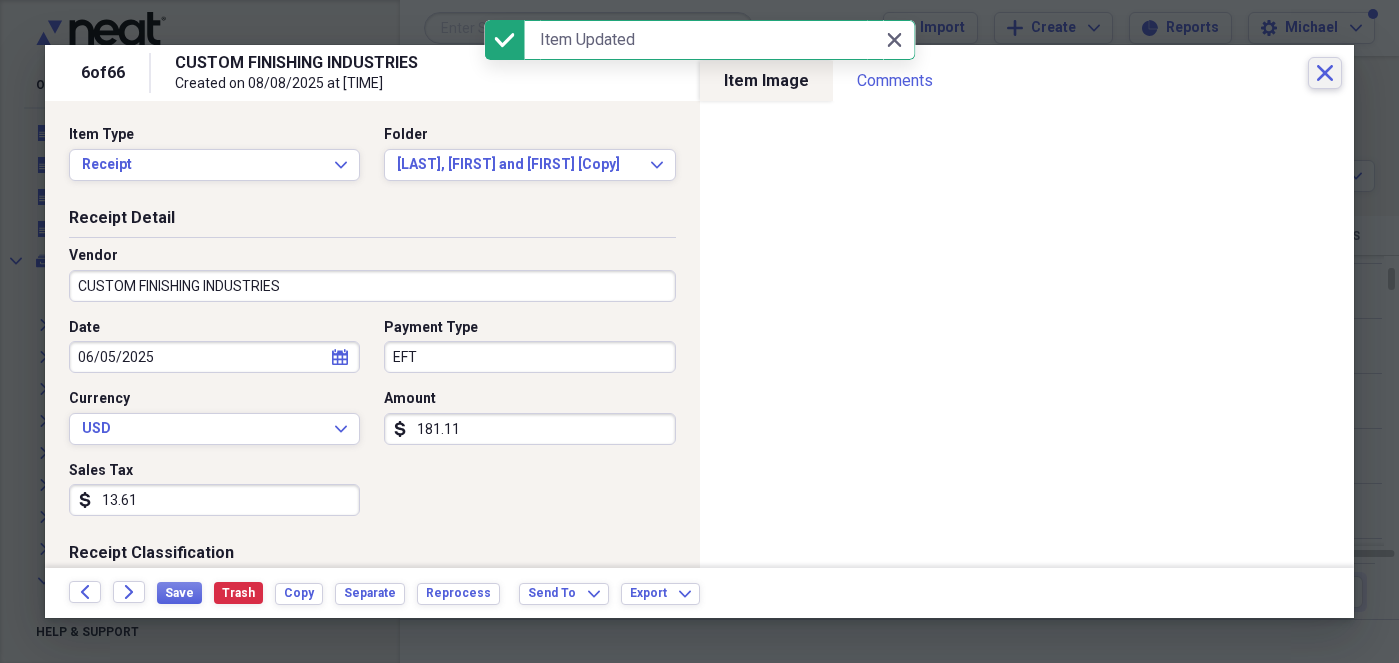click on "Close" 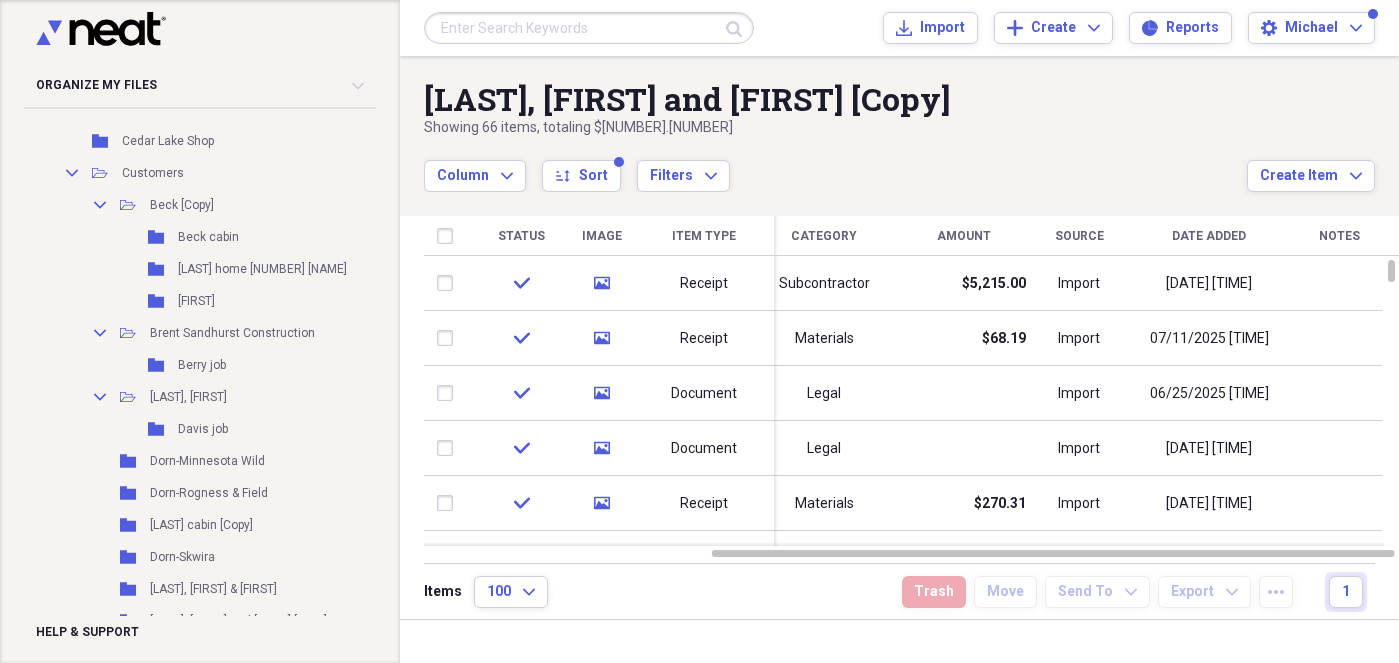 scroll, scrollTop: 1008, scrollLeft: 0, axis: vertical 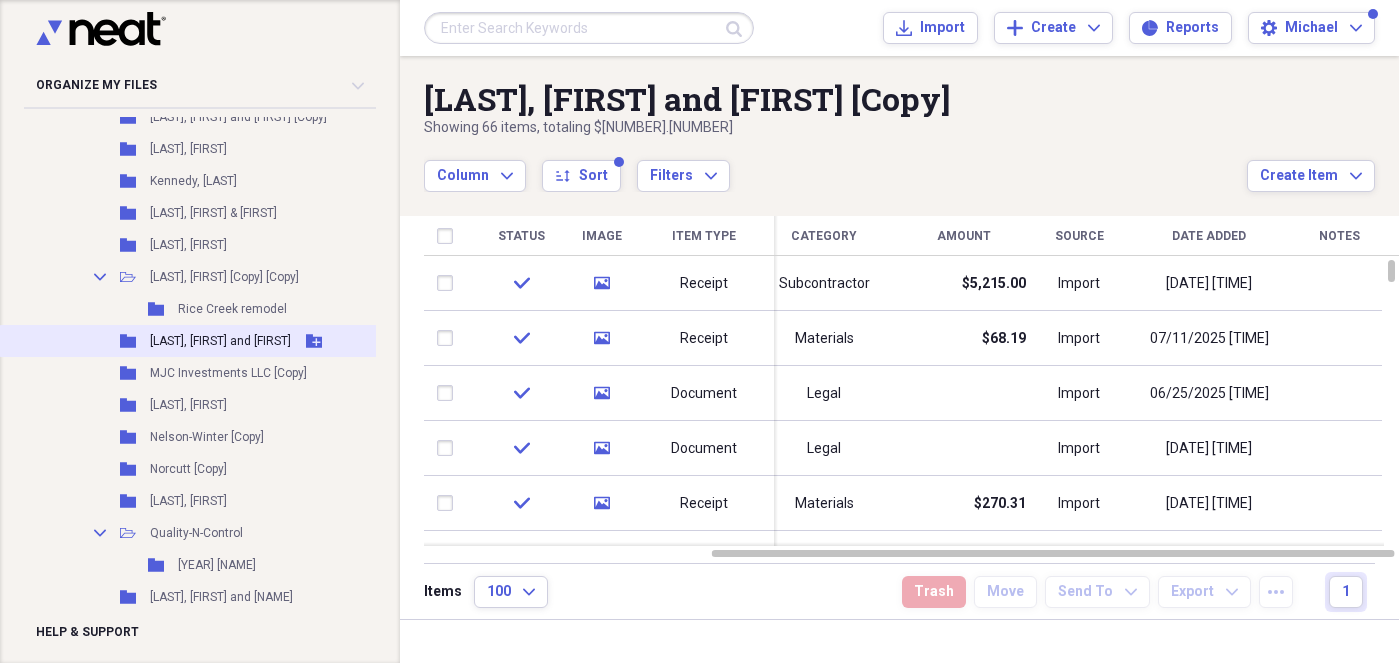 click 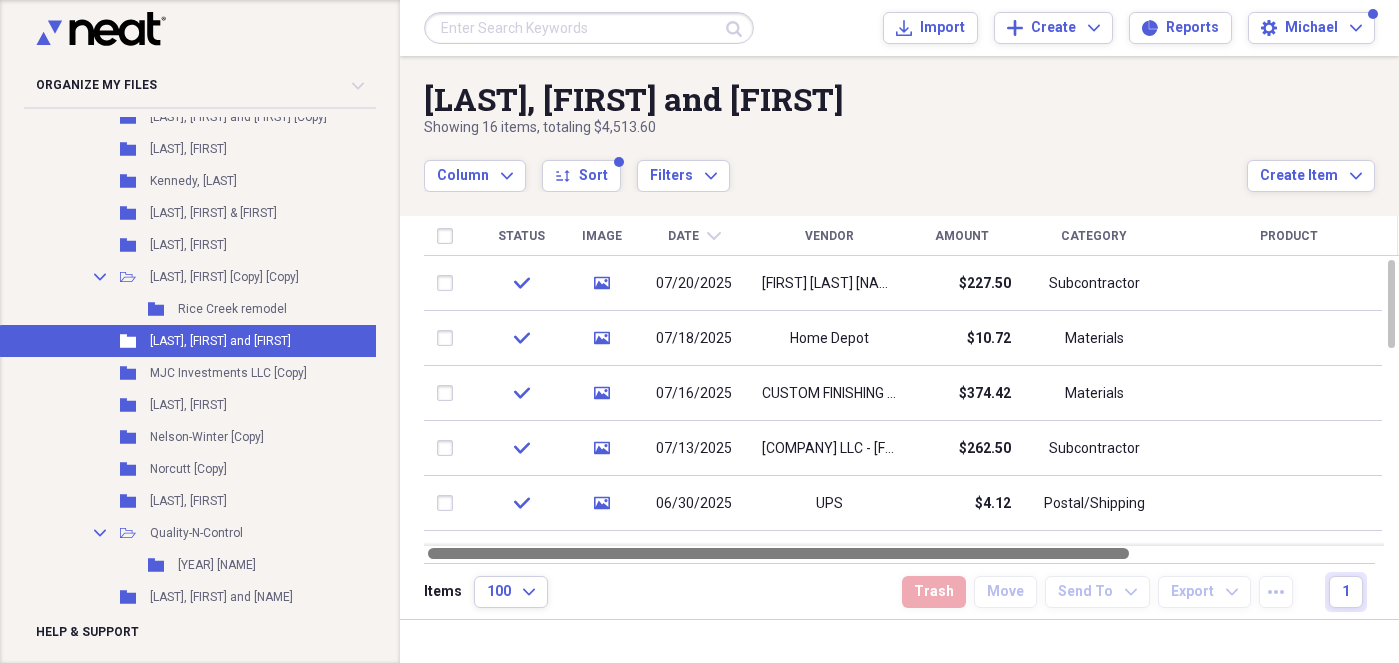 drag, startPoint x: 875, startPoint y: 550, endPoint x: 581, endPoint y: 544, distance: 294.06122 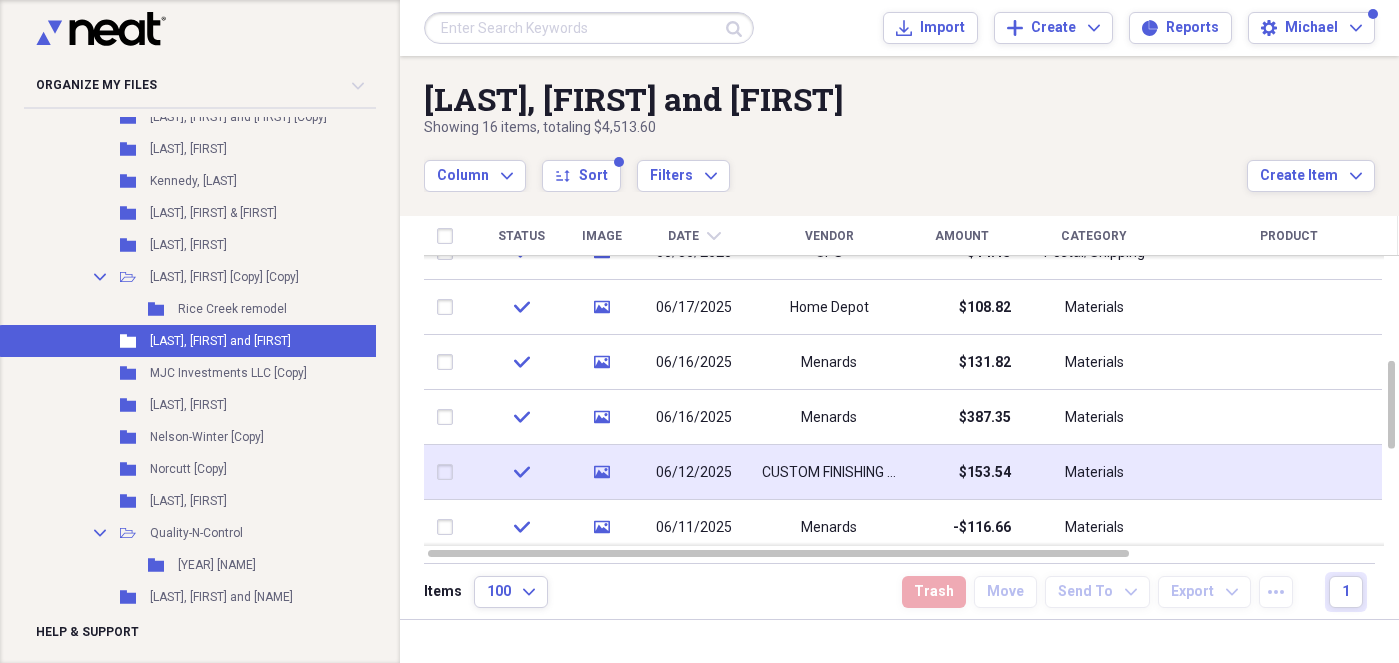 click at bounding box center [449, 472] 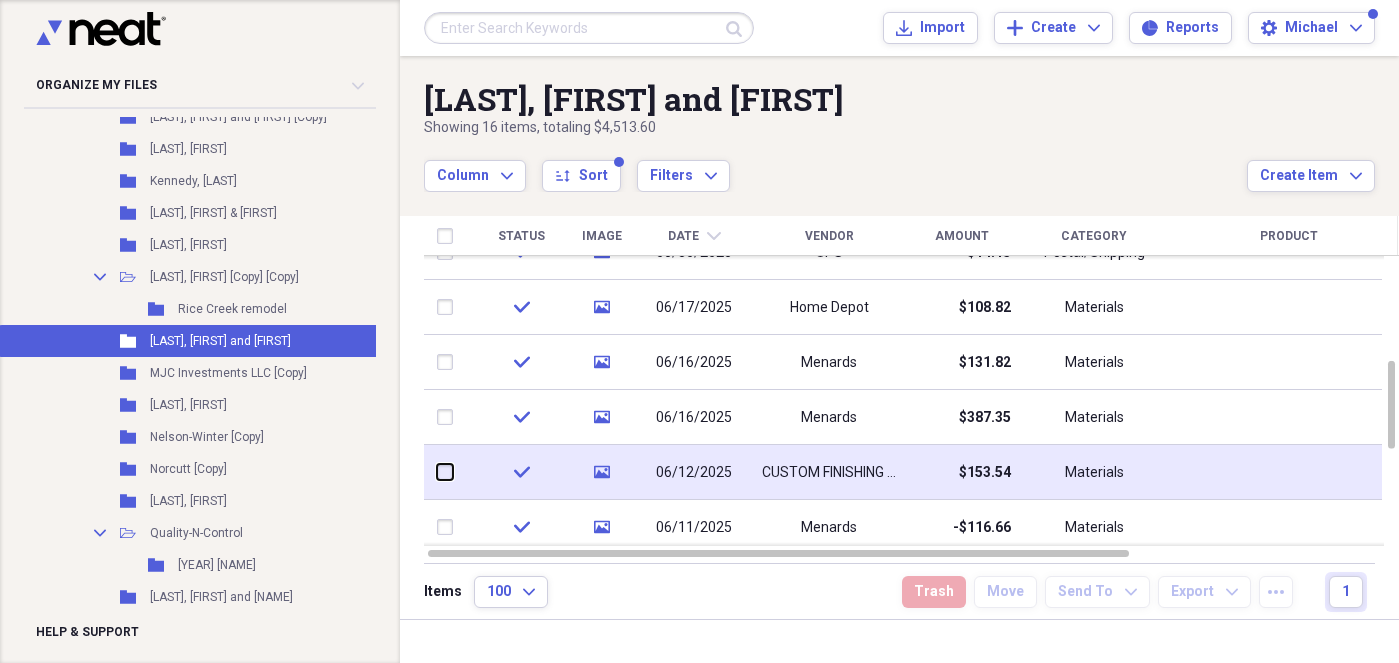 click at bounding box center [437, 472] 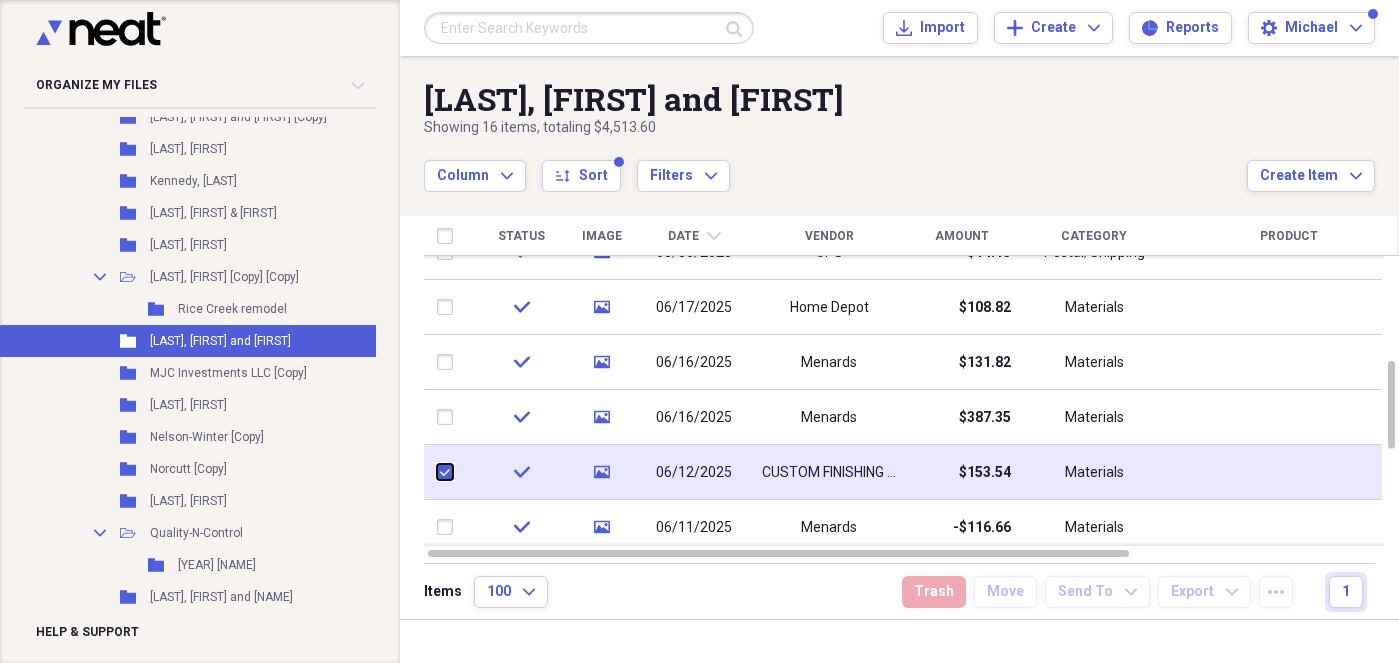 checkbox on "true" 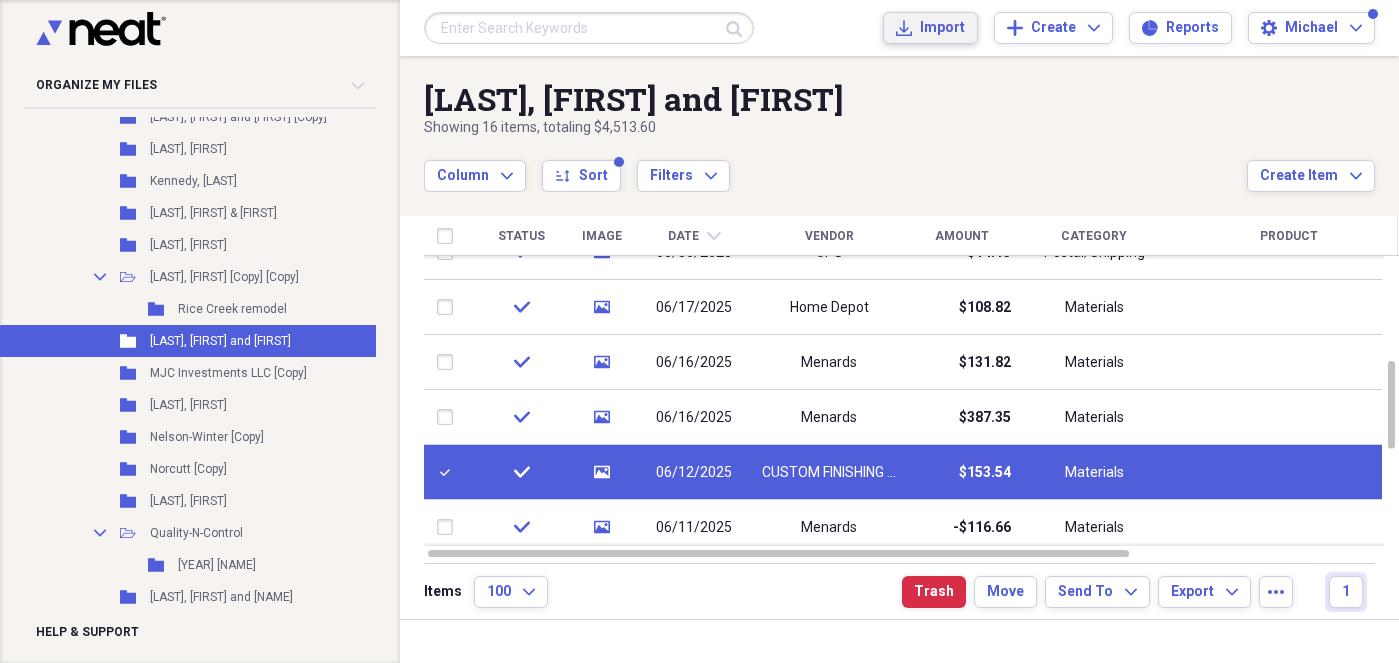 click on "Import" at bounding box center [942, 28] 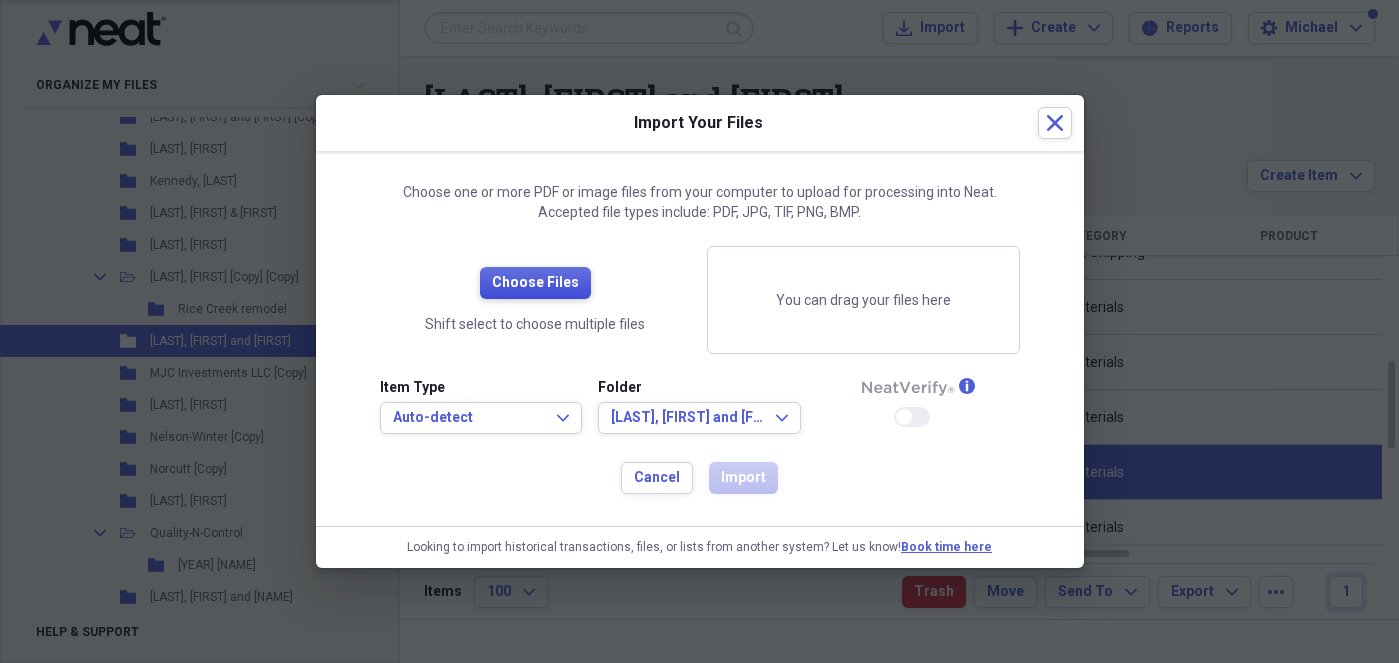 click on "Choose Files" at bounding box center [535, 283] 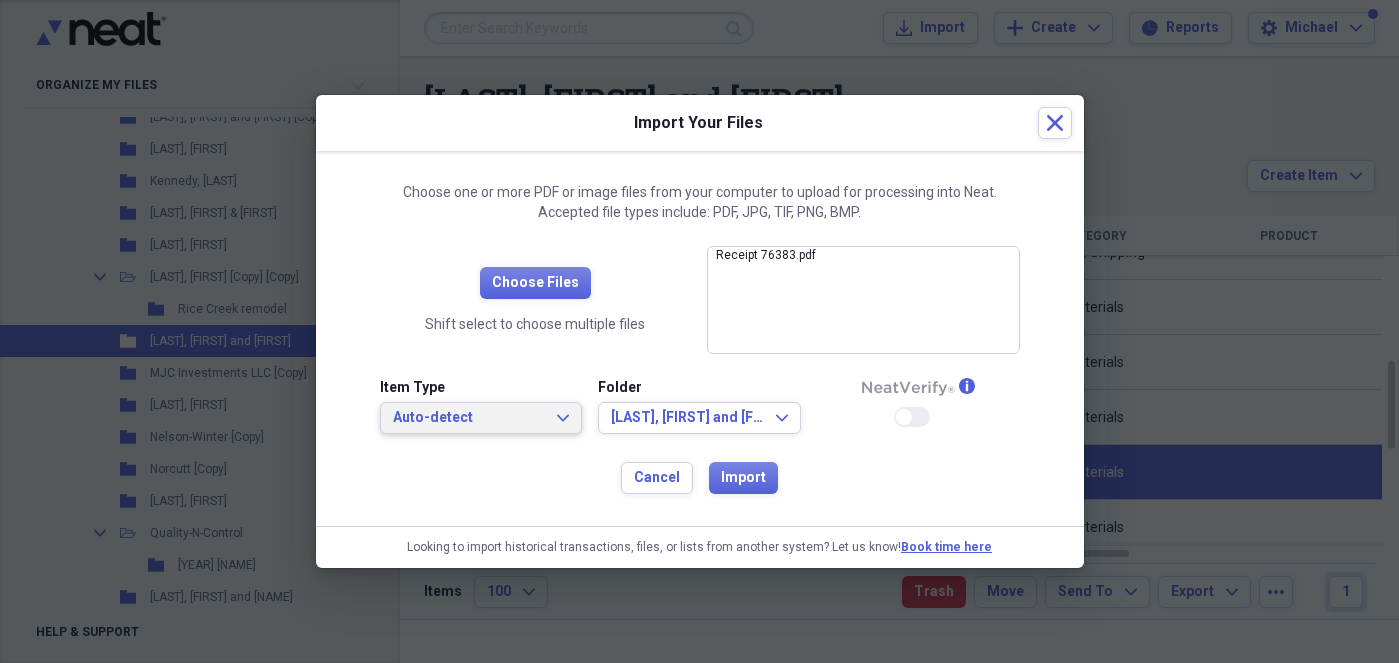 click on "Auto-detect" at bounding box center [469, 418] 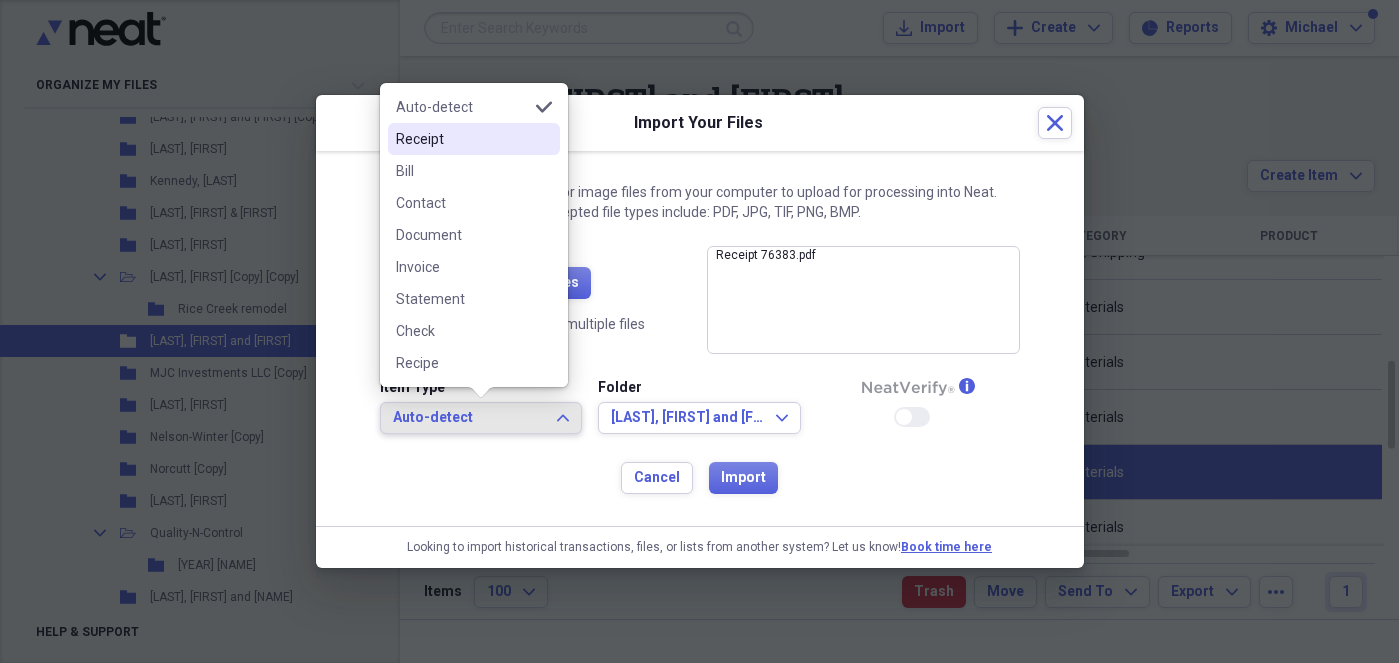 click on "Receipt" at bounding box center (462, 139) 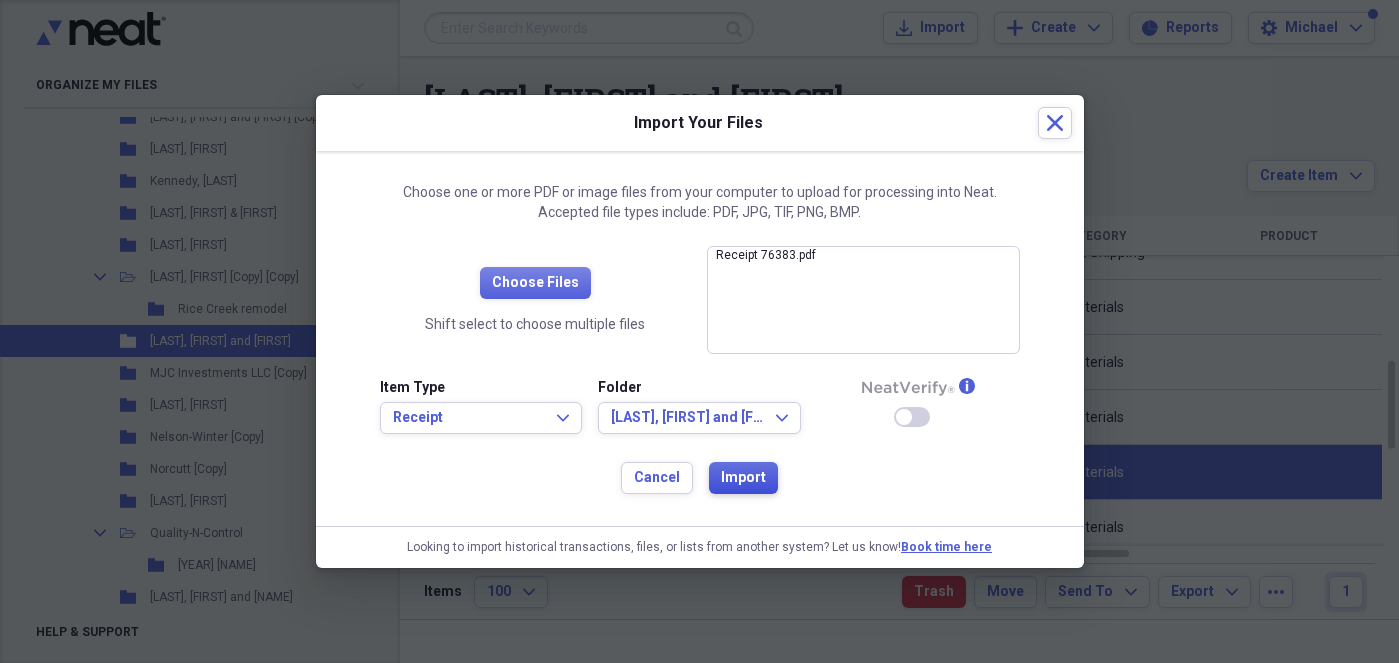 click on "Import" at bounding box center (743, 478) 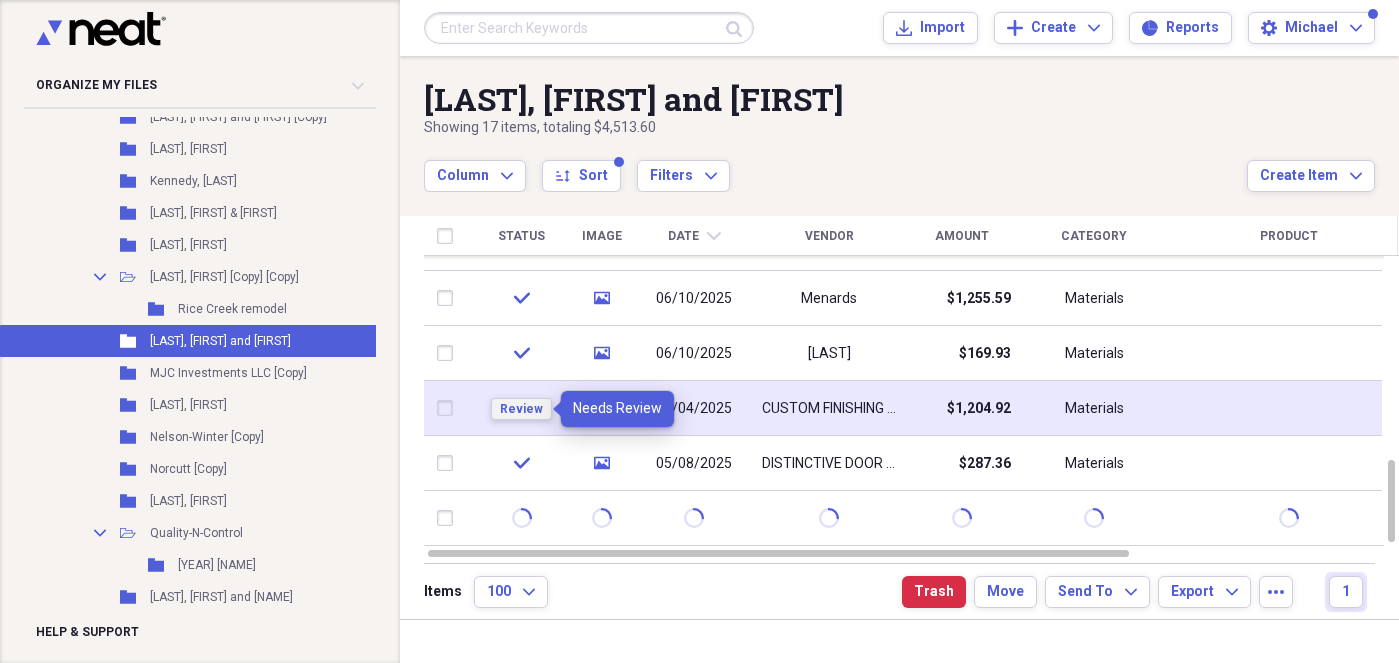 click on "Review" at bounding box center [521, 409] 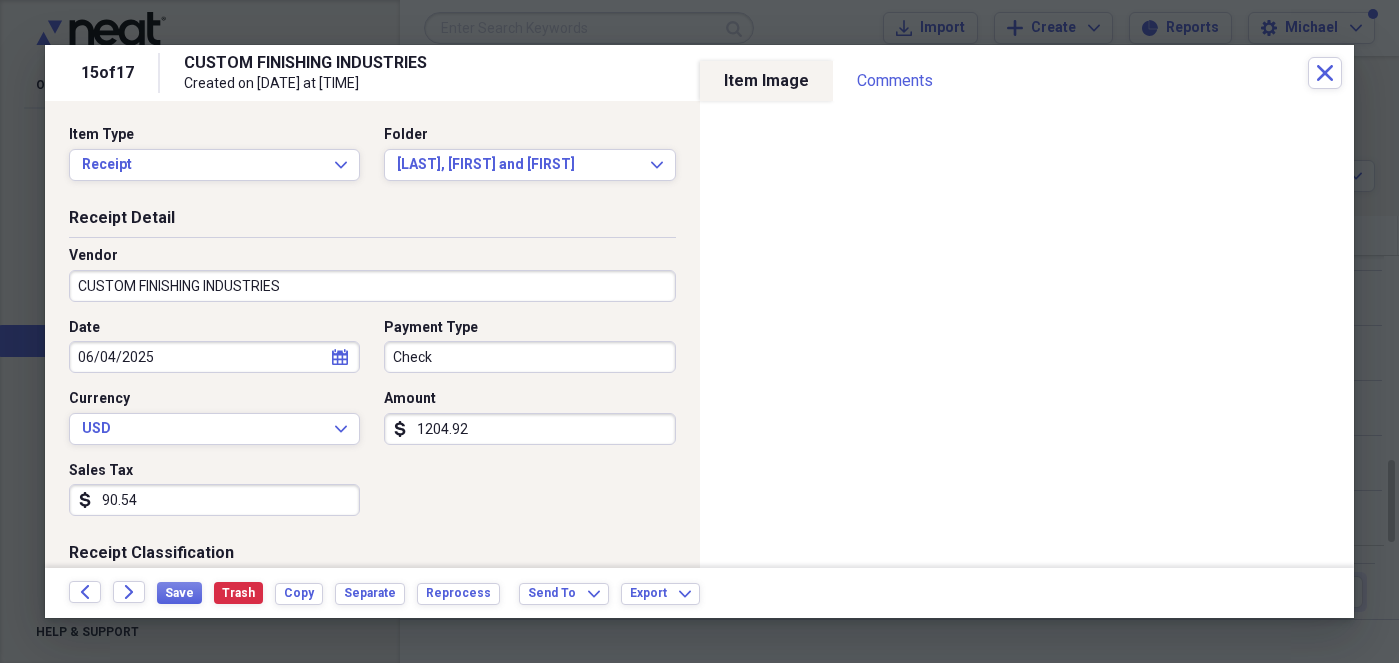 click on "Check" at bounding box center (529, 357) 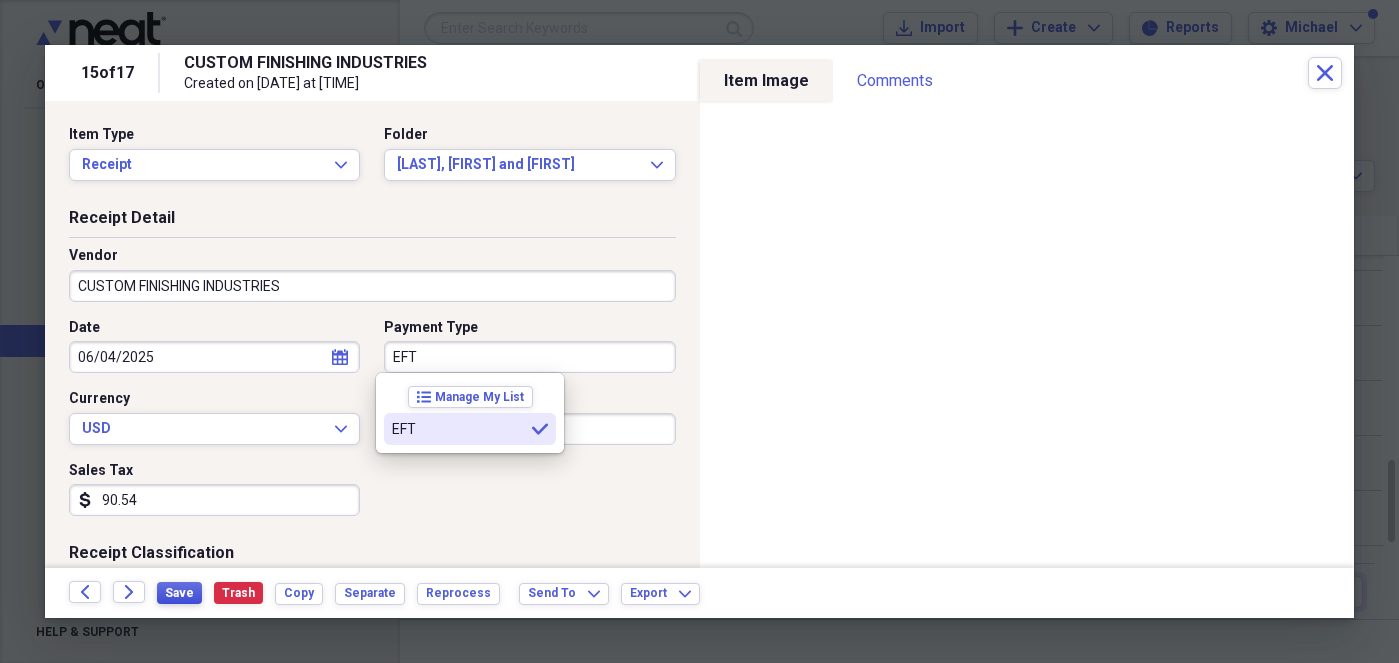 type on "EFT" 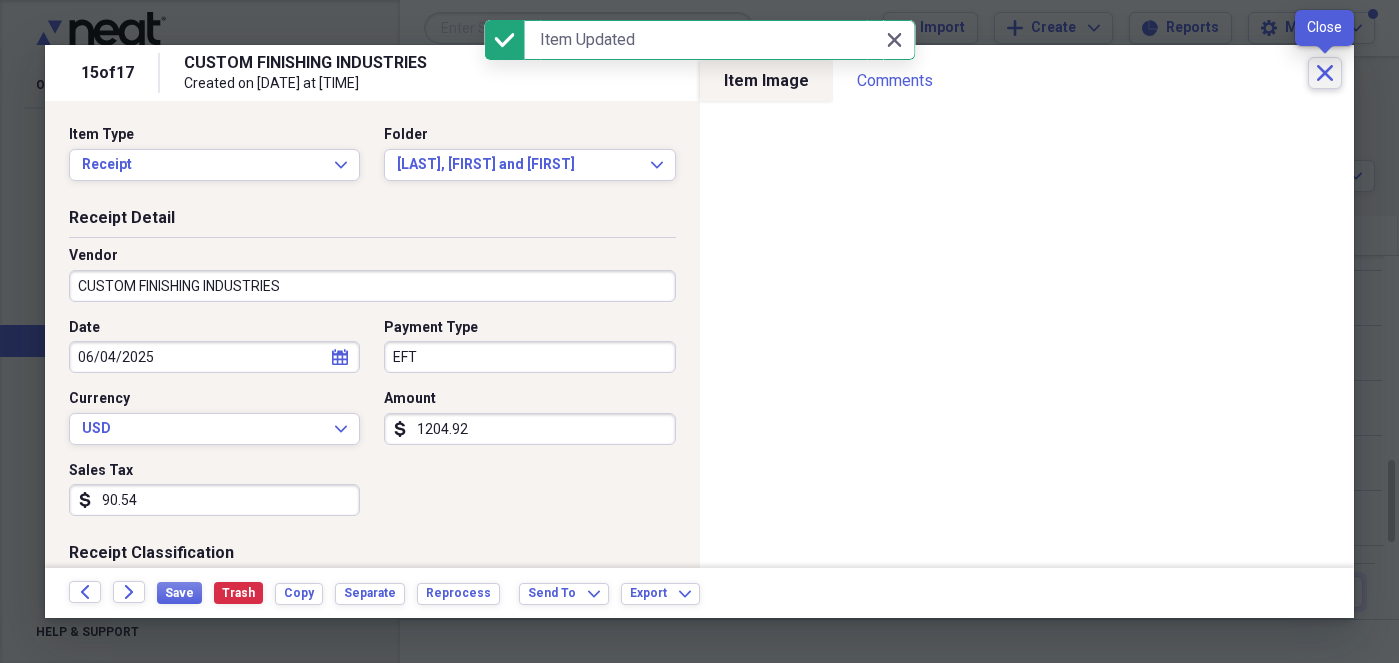 click on "Close" at bounding box center [1325, 73] 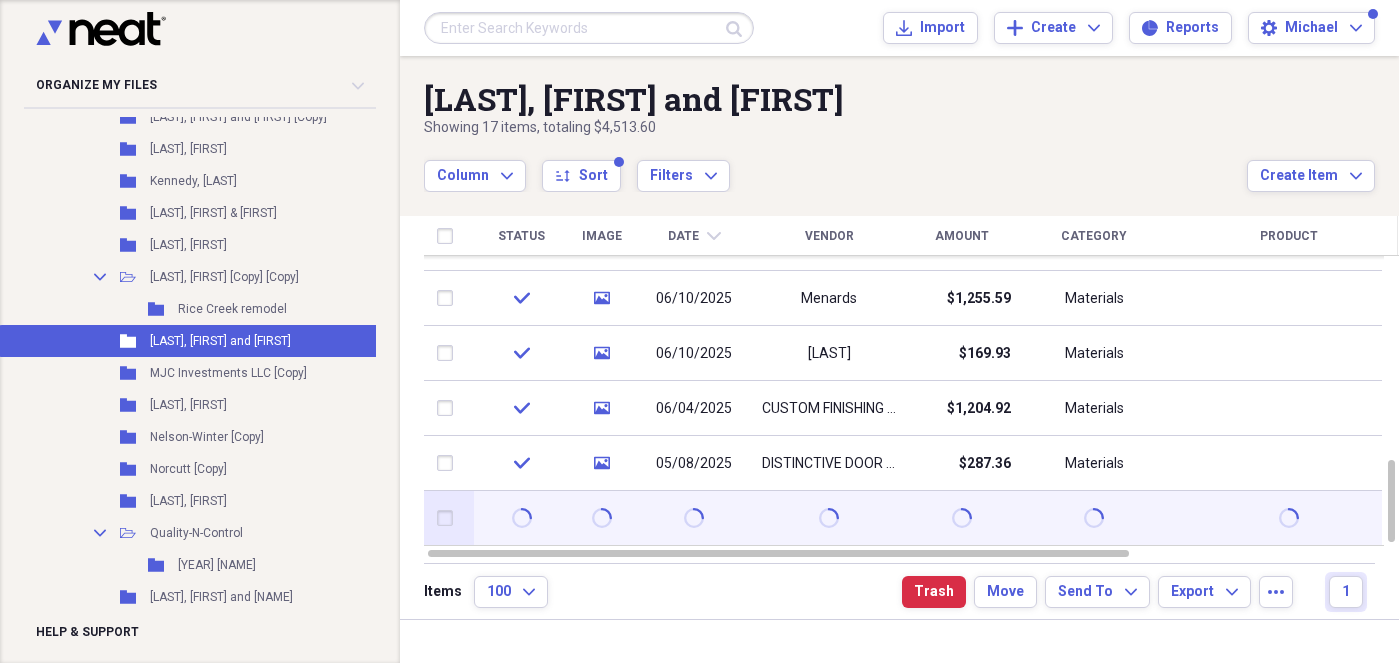 click at bounding box center (449, 518) 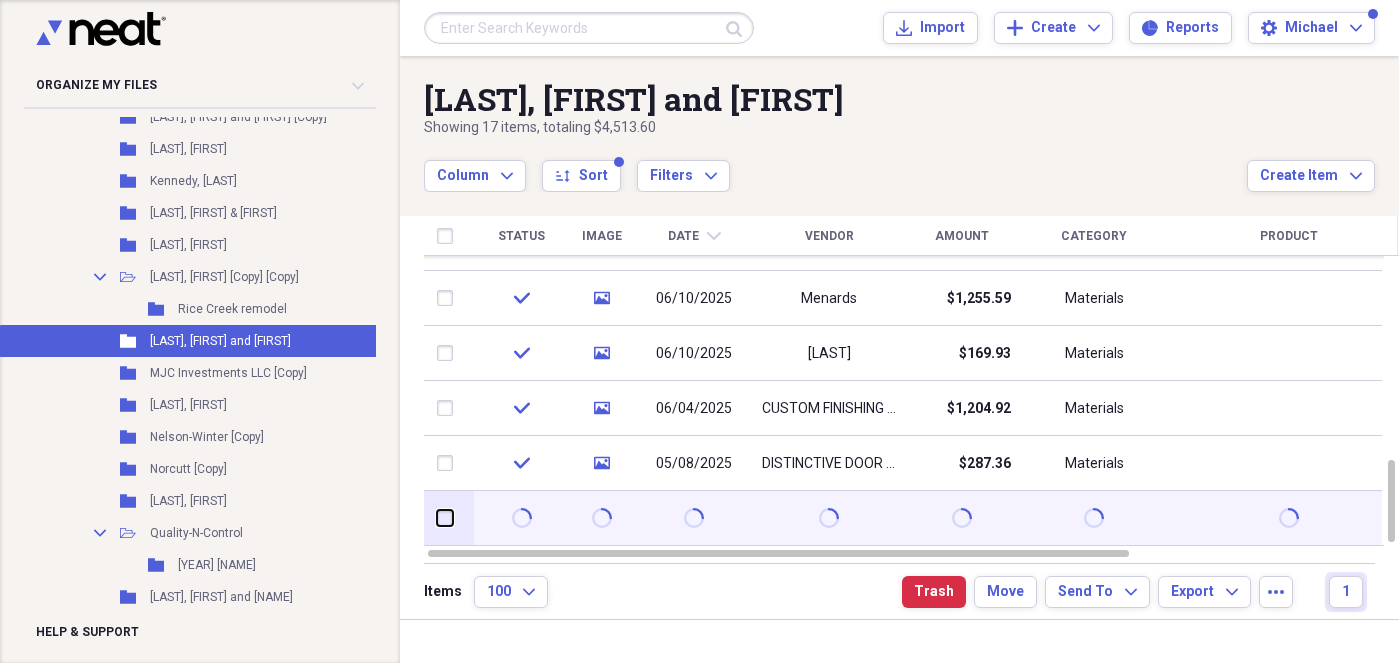 click at bounding box center [437, 518] 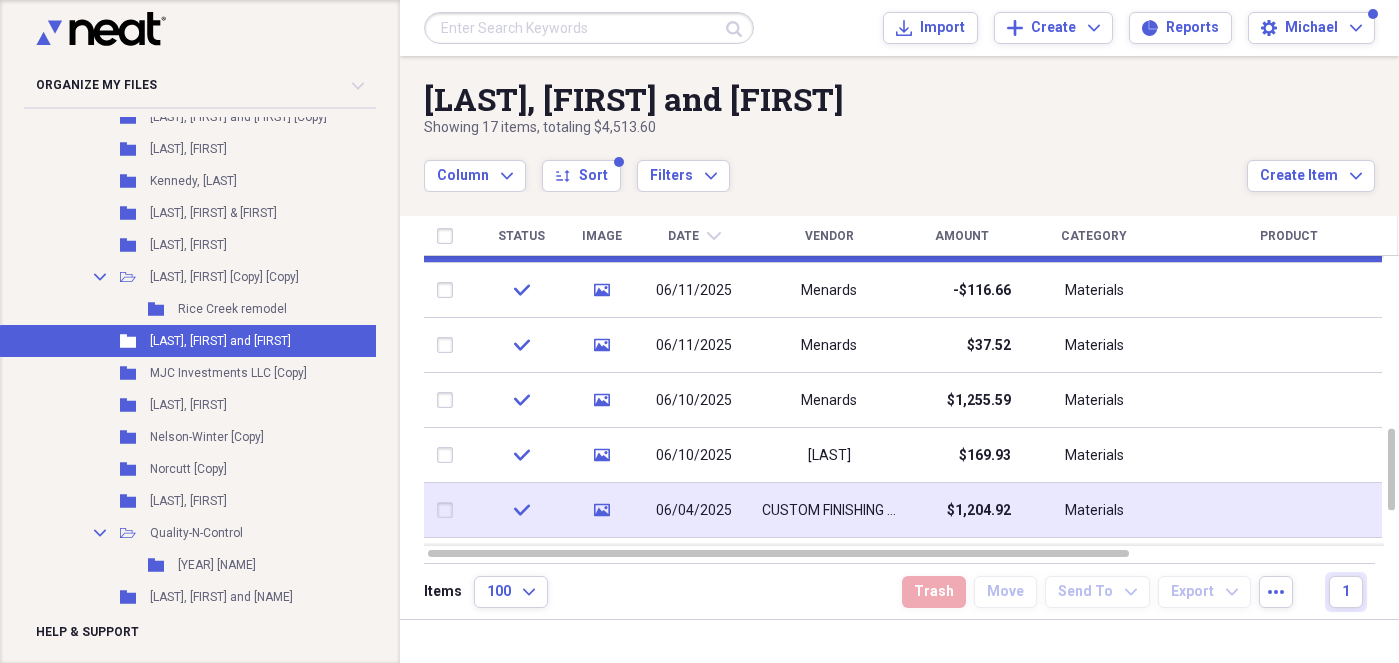 checkbox on "false" 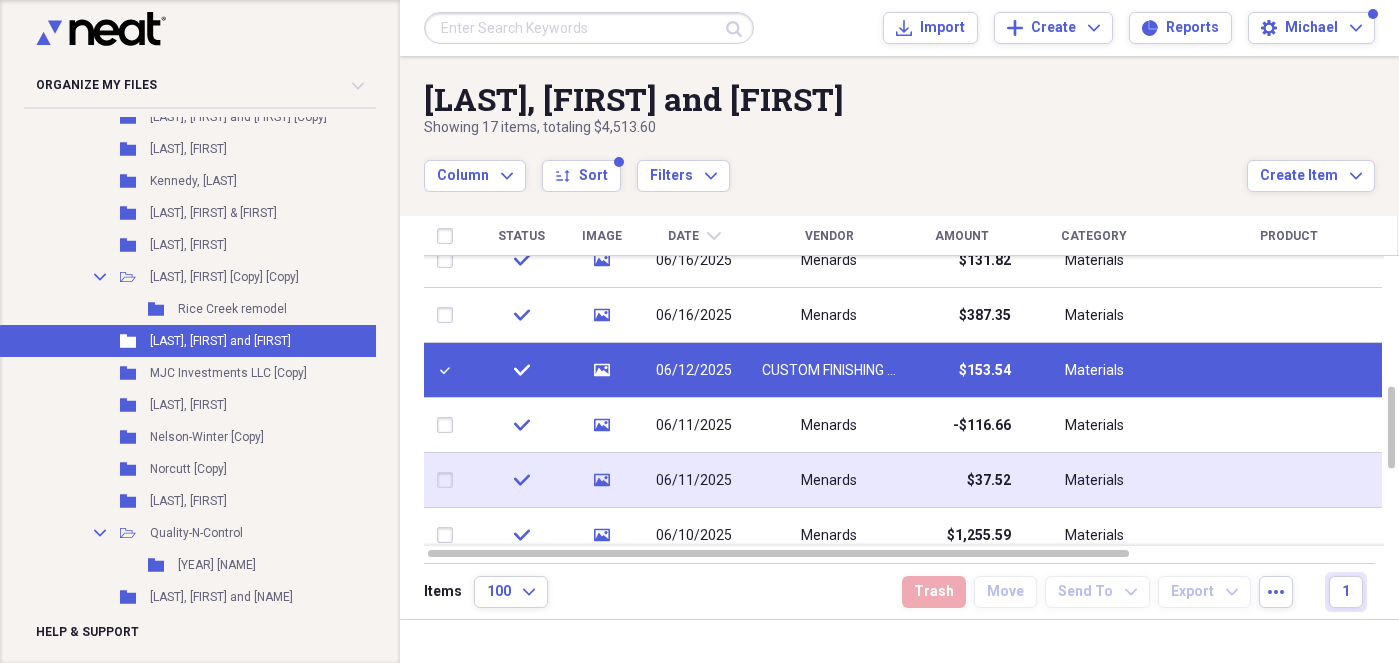 checkbox on "true" 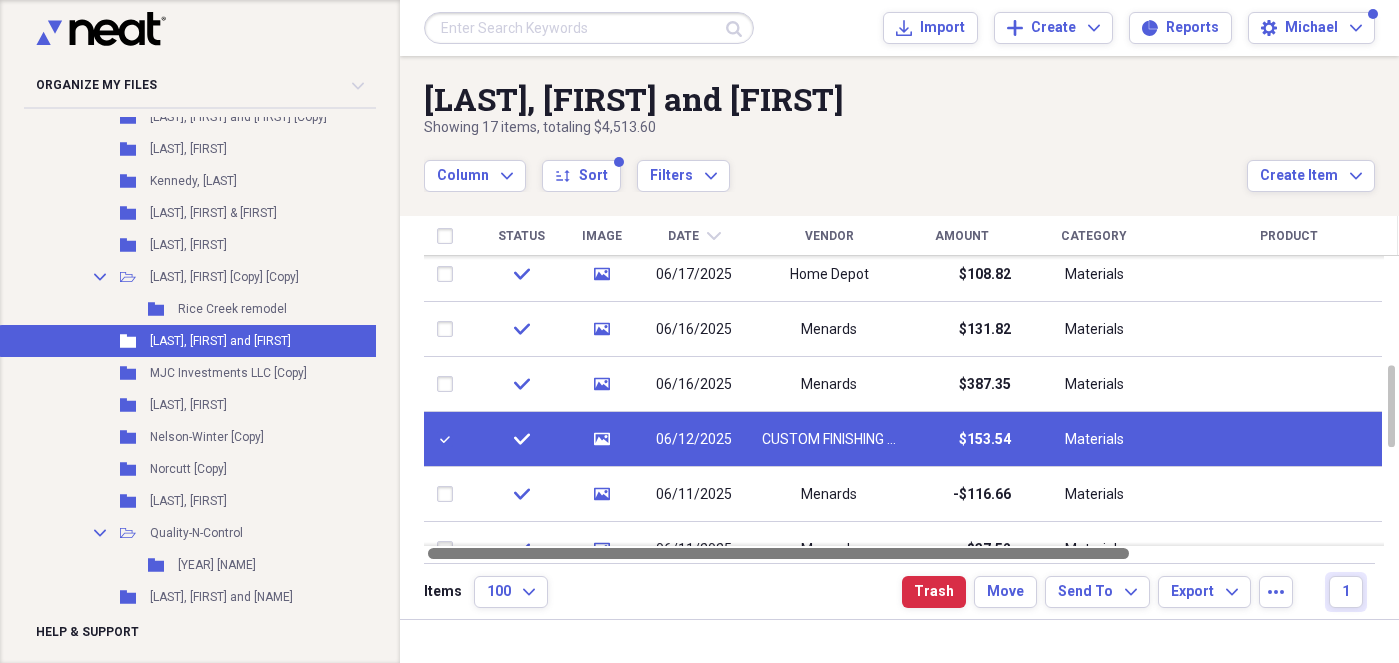 checkbox on "false" 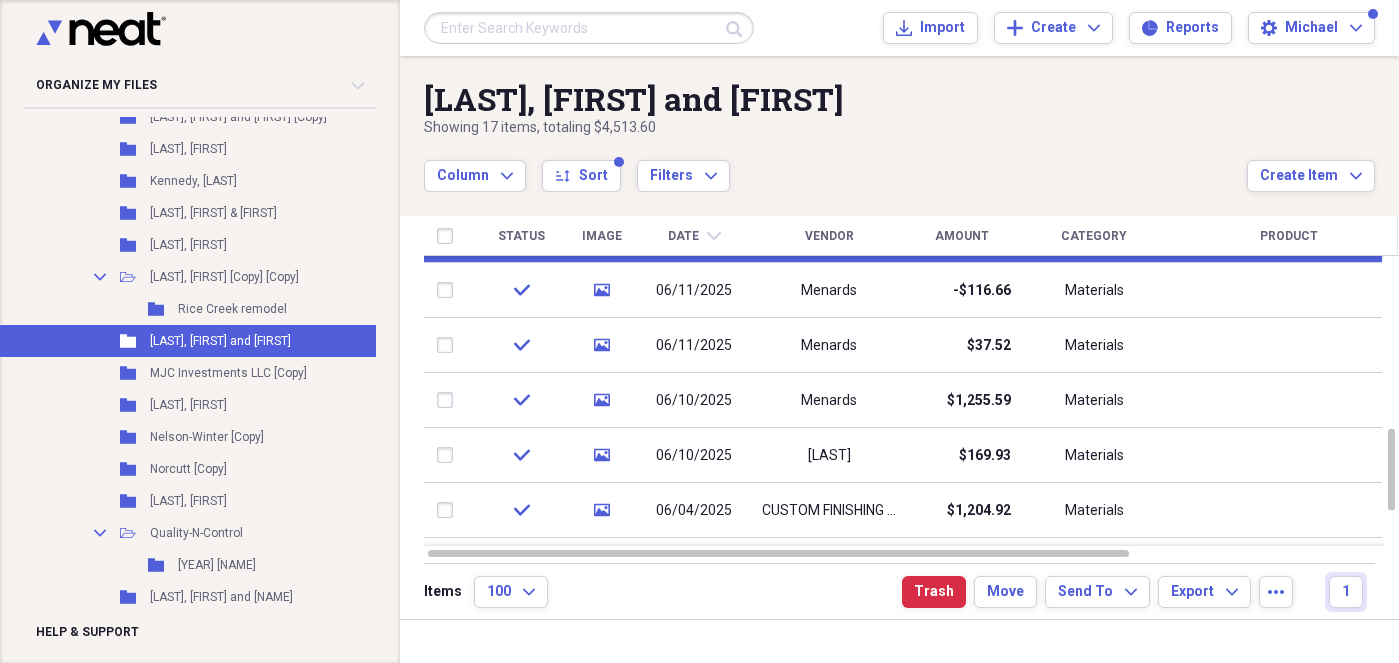 checkbox on "true" 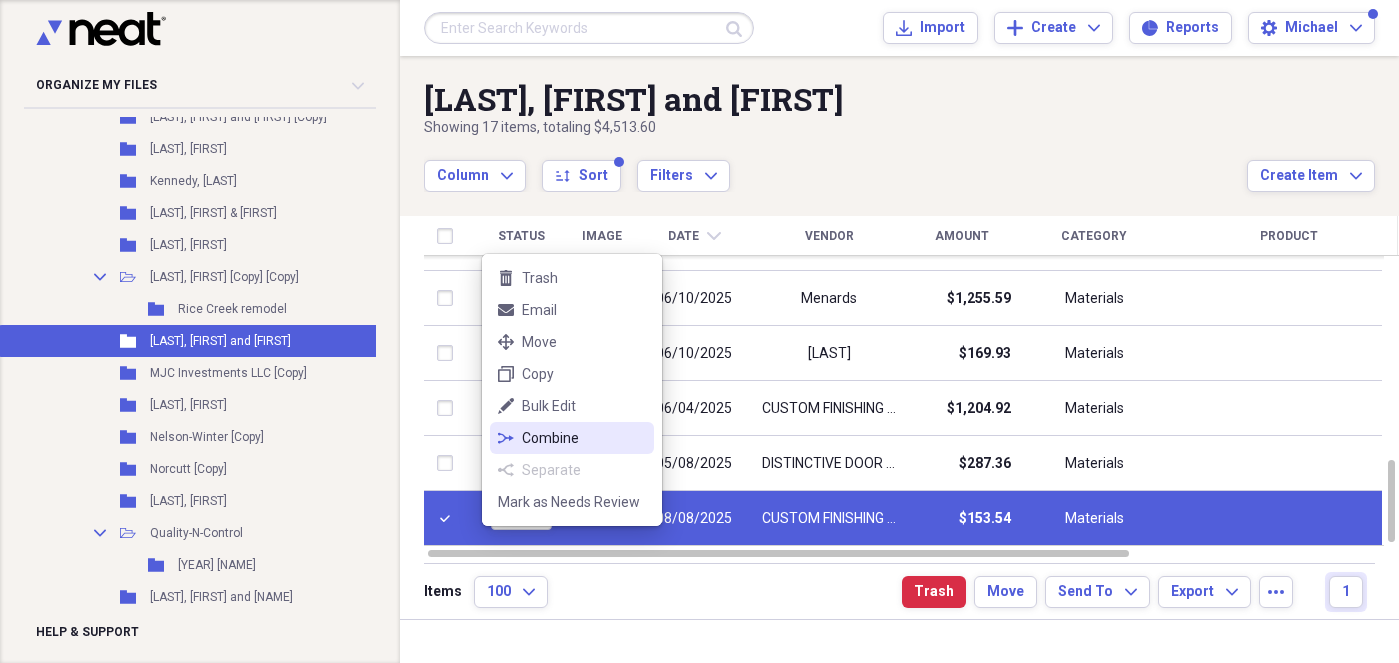 click on "Combine" at bounding box center [584, 438] 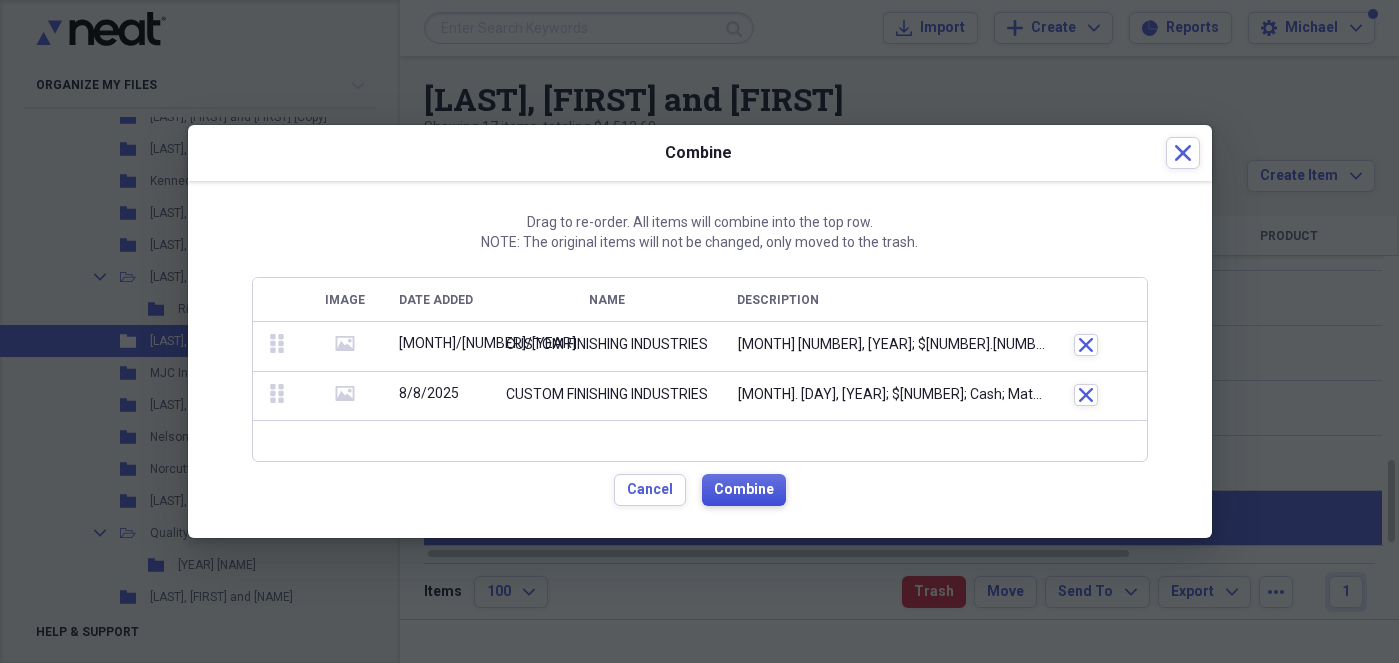 click on "Combine" at bounding box center (744, 490) 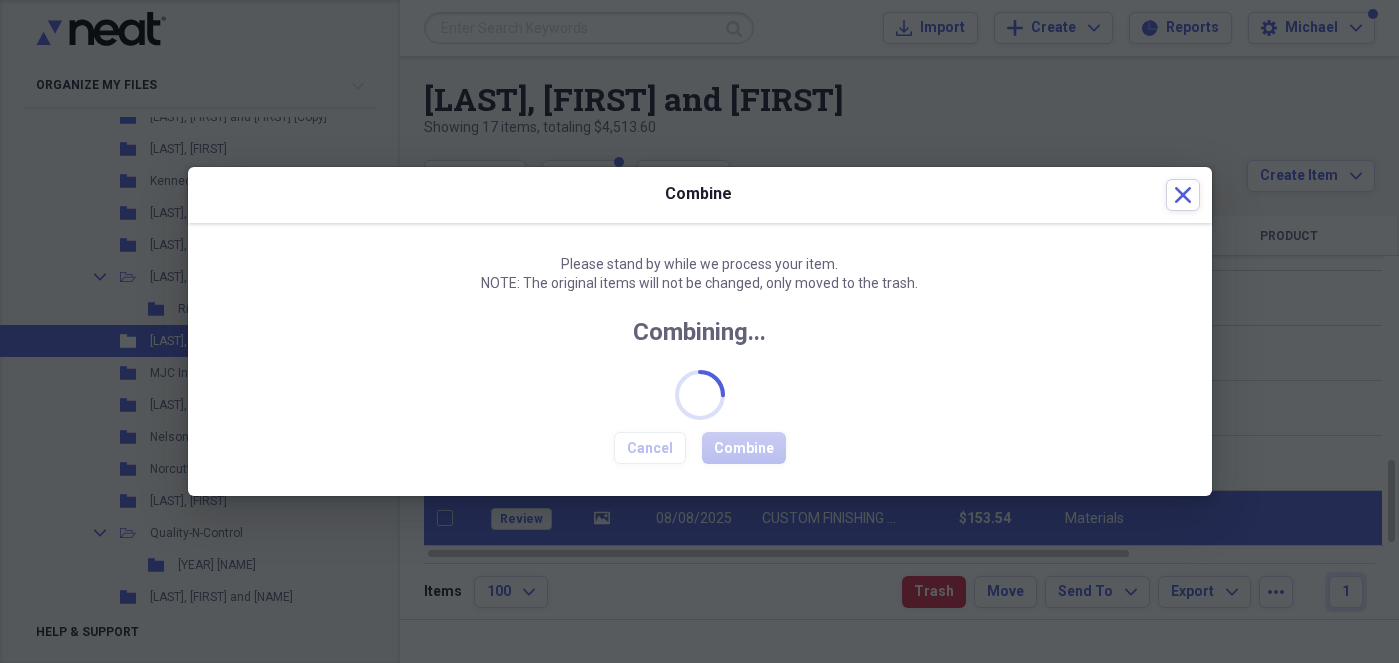 checkbox on "false" 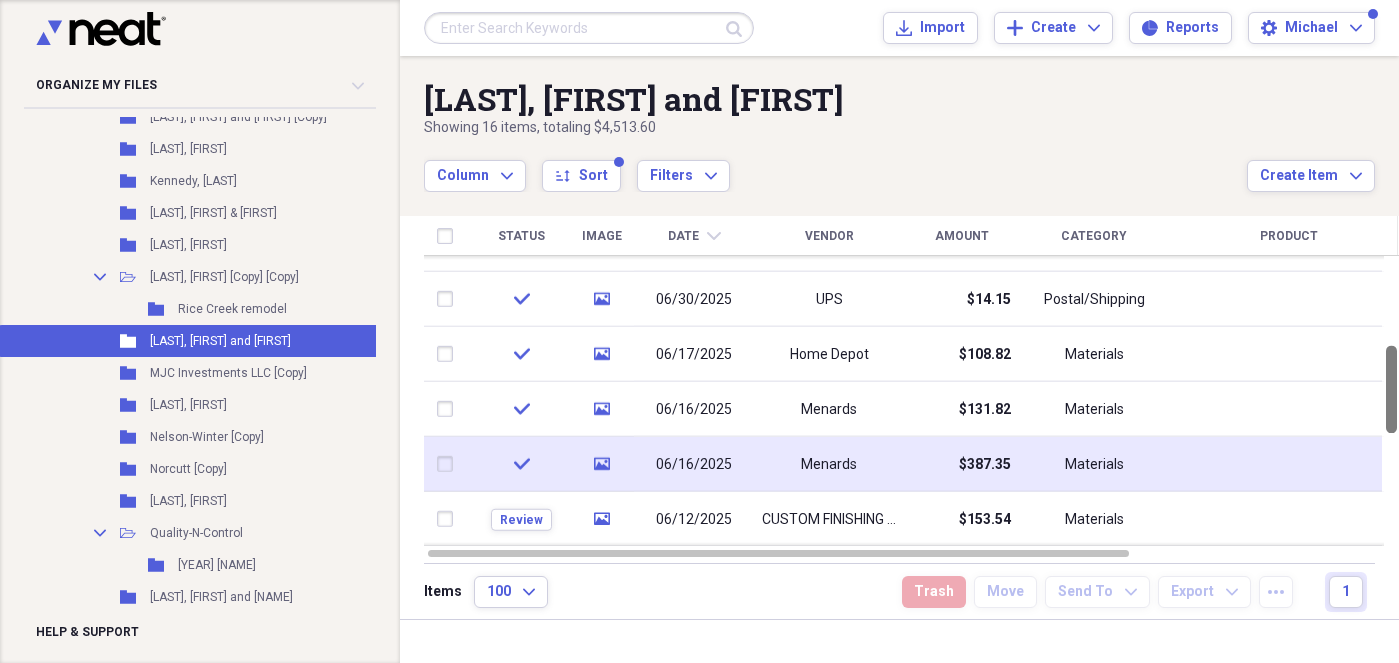 drag, startPoint x: 1391, startPoint y: 296, endPoint x: 1368, endPoint y: 460, distance: 165.60495 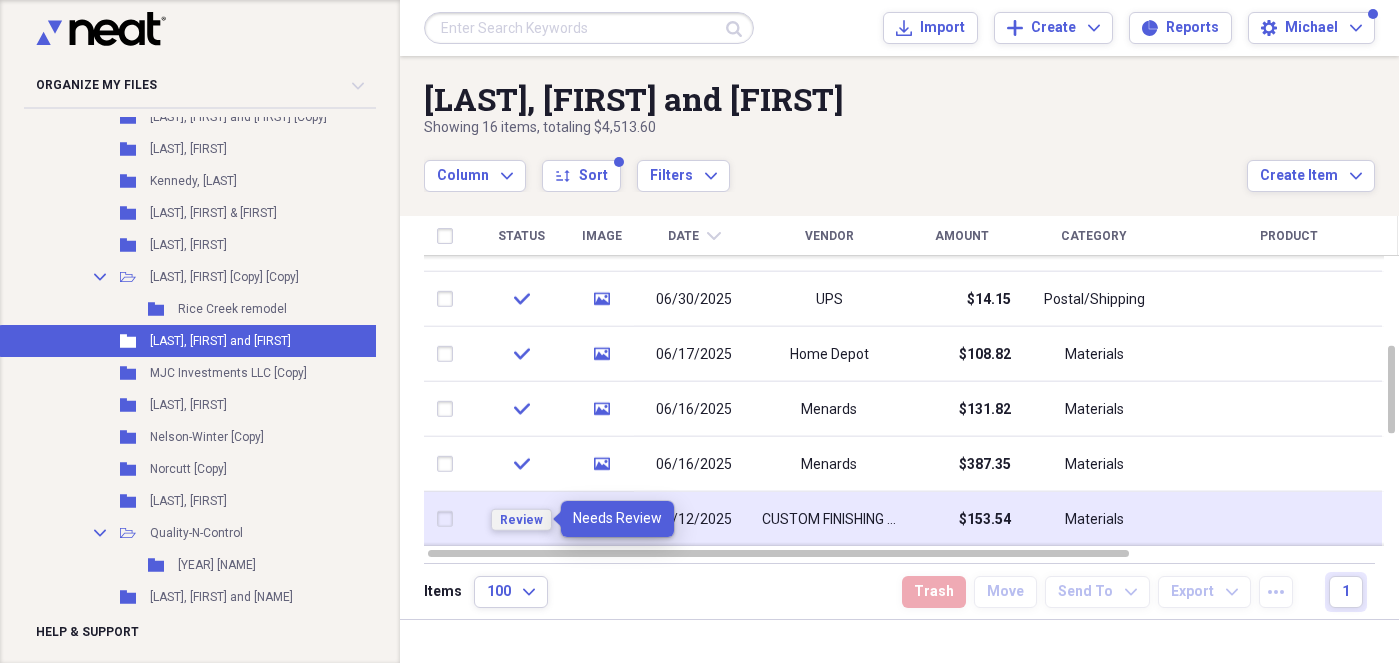click on "Review" at bounding box center [521, 520] 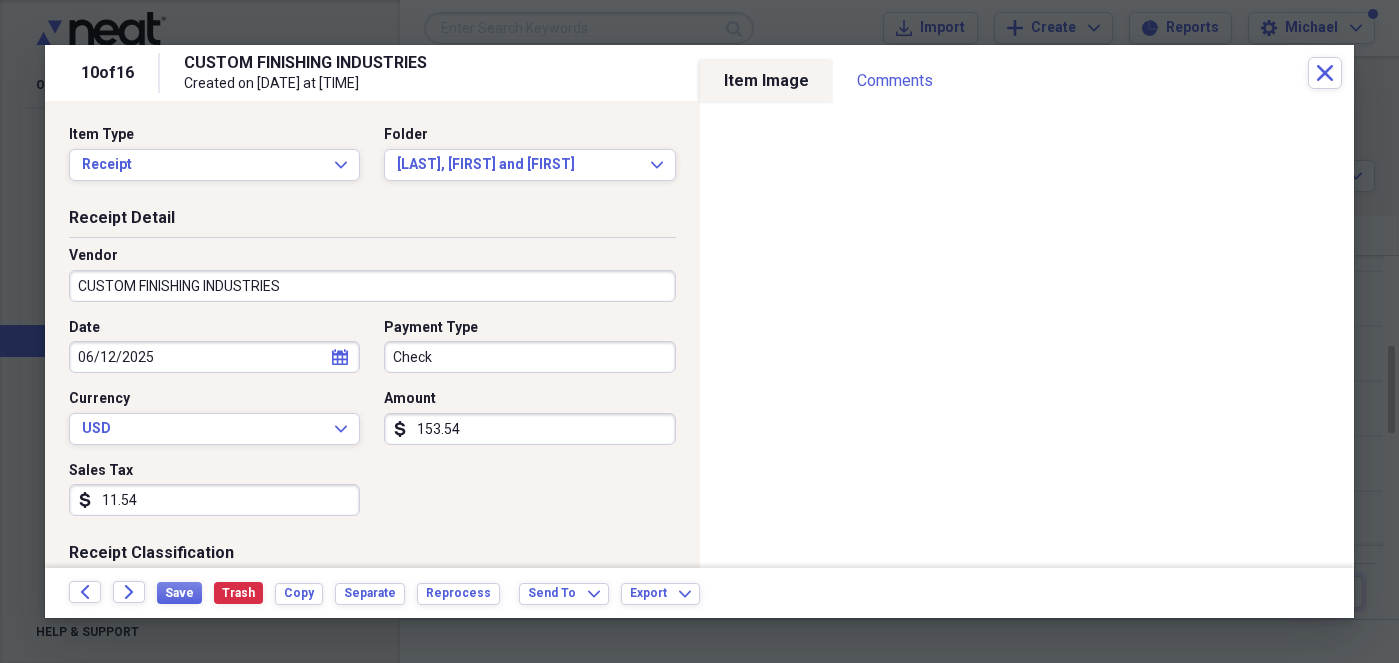 click on "Check" at bounding box center [529, 357] 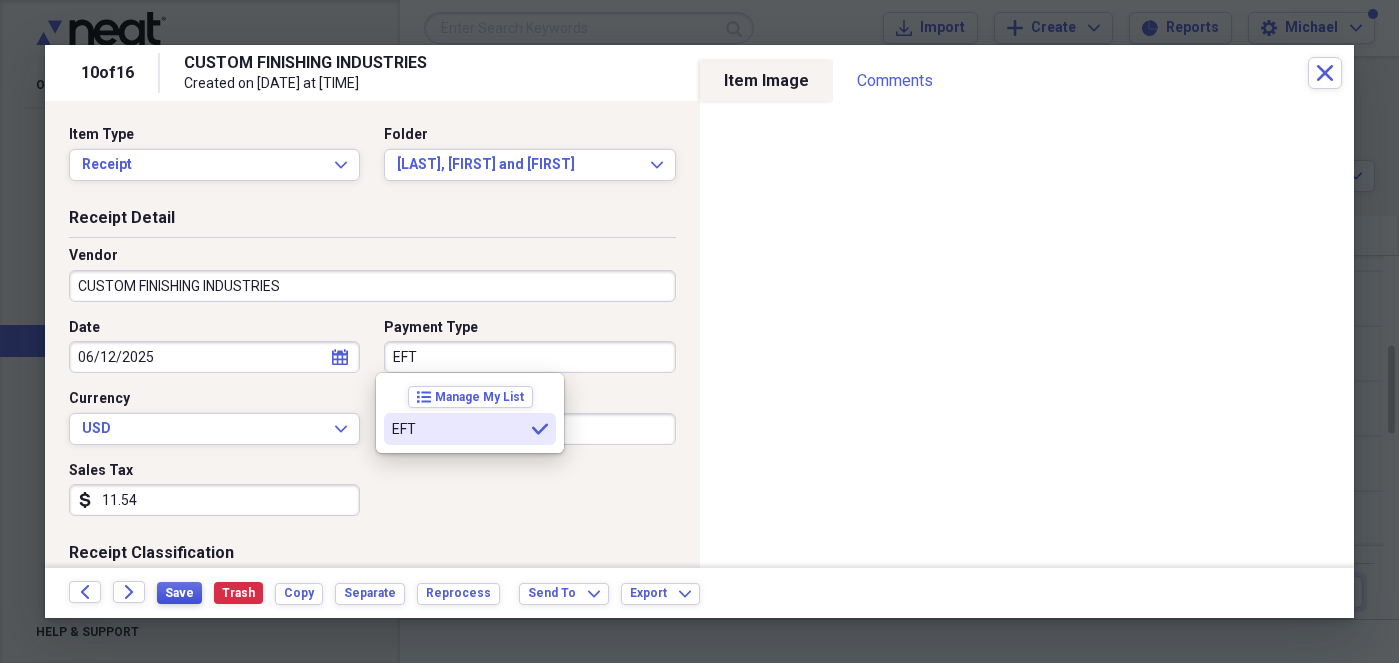 type on "EFT" 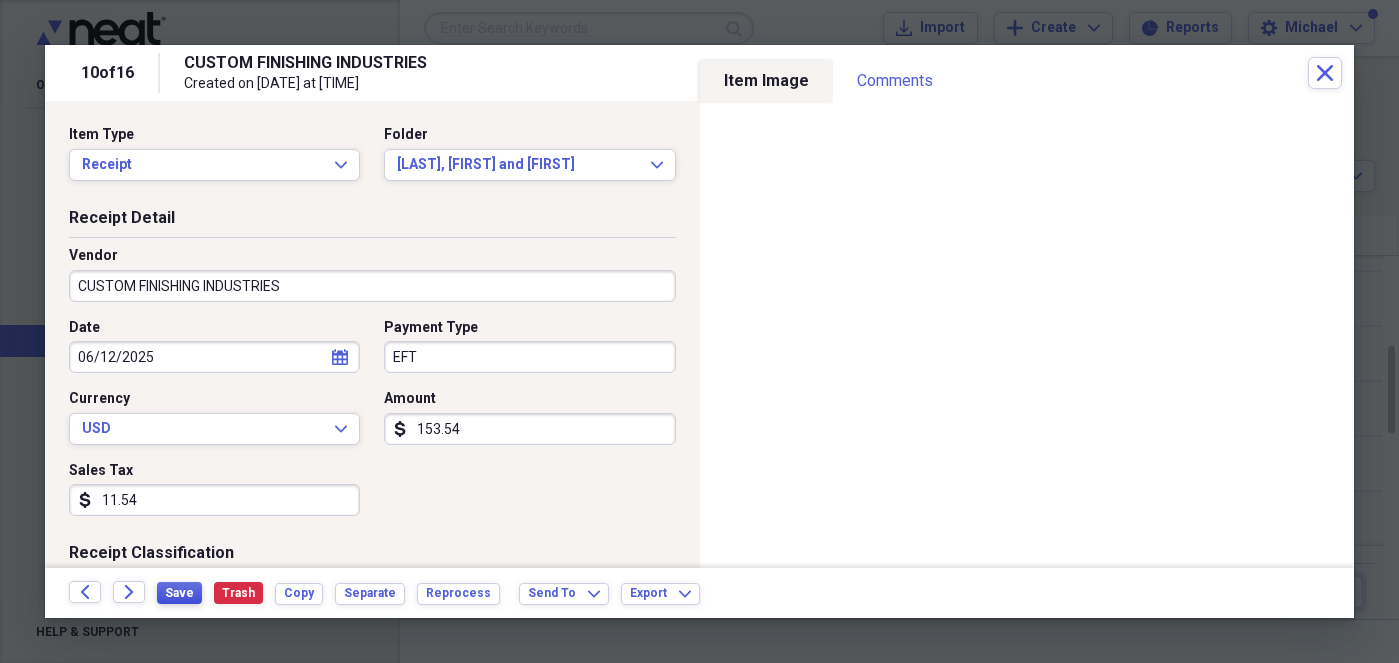 drag, startPoint x: 175, startPoint y: 591, endPoint x: 262, endPoint y: 565, distance: 90.80198 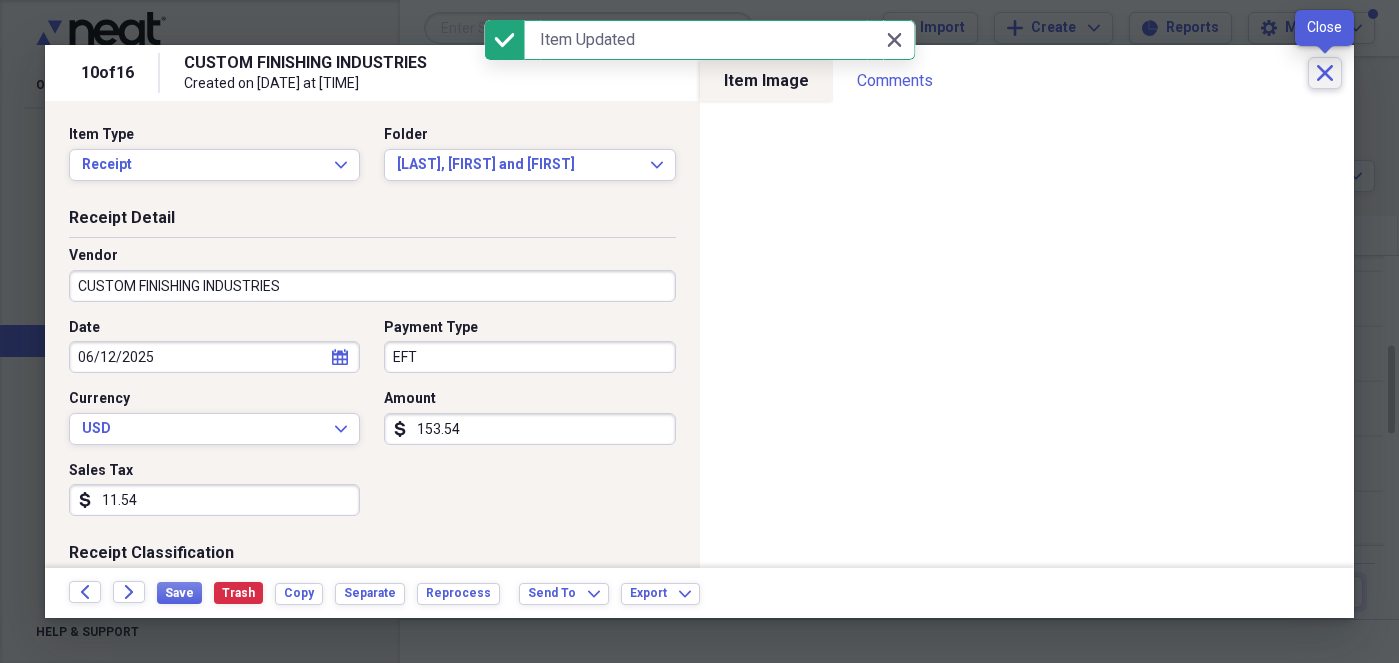 click on "Close" 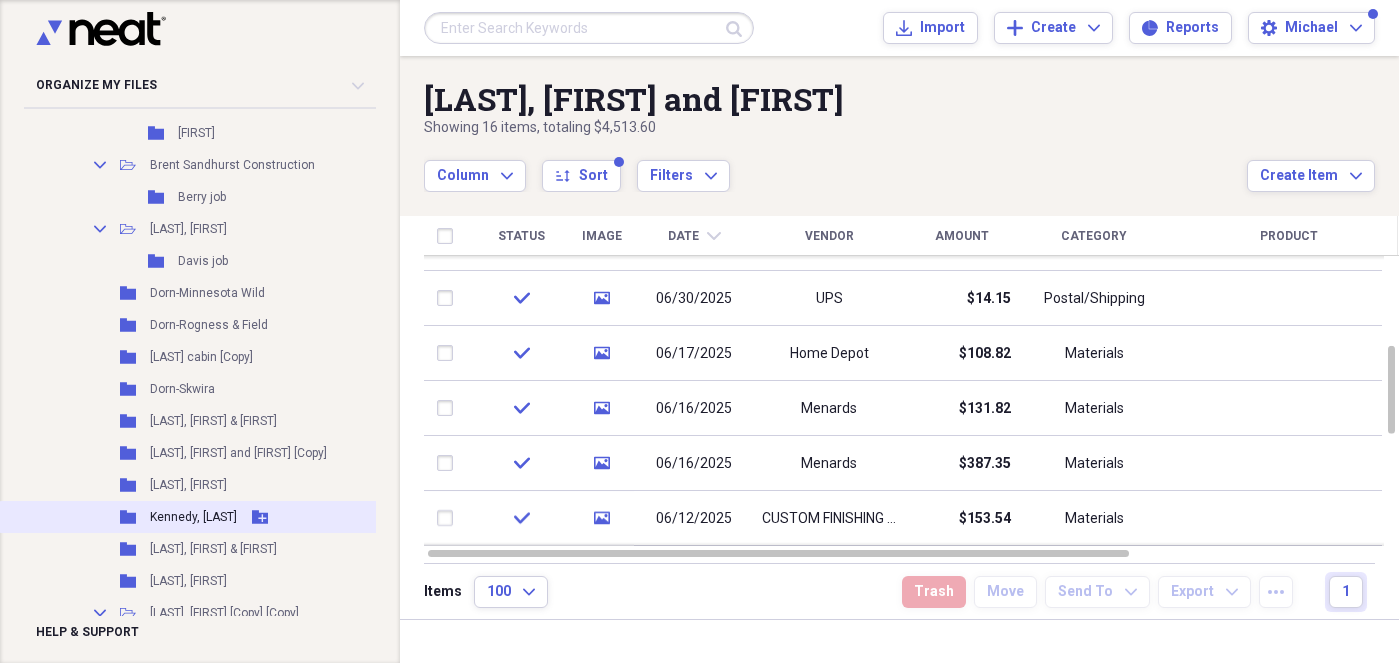 scroll, scrollTop: 756, scrollLeft: 0, axis: vertical 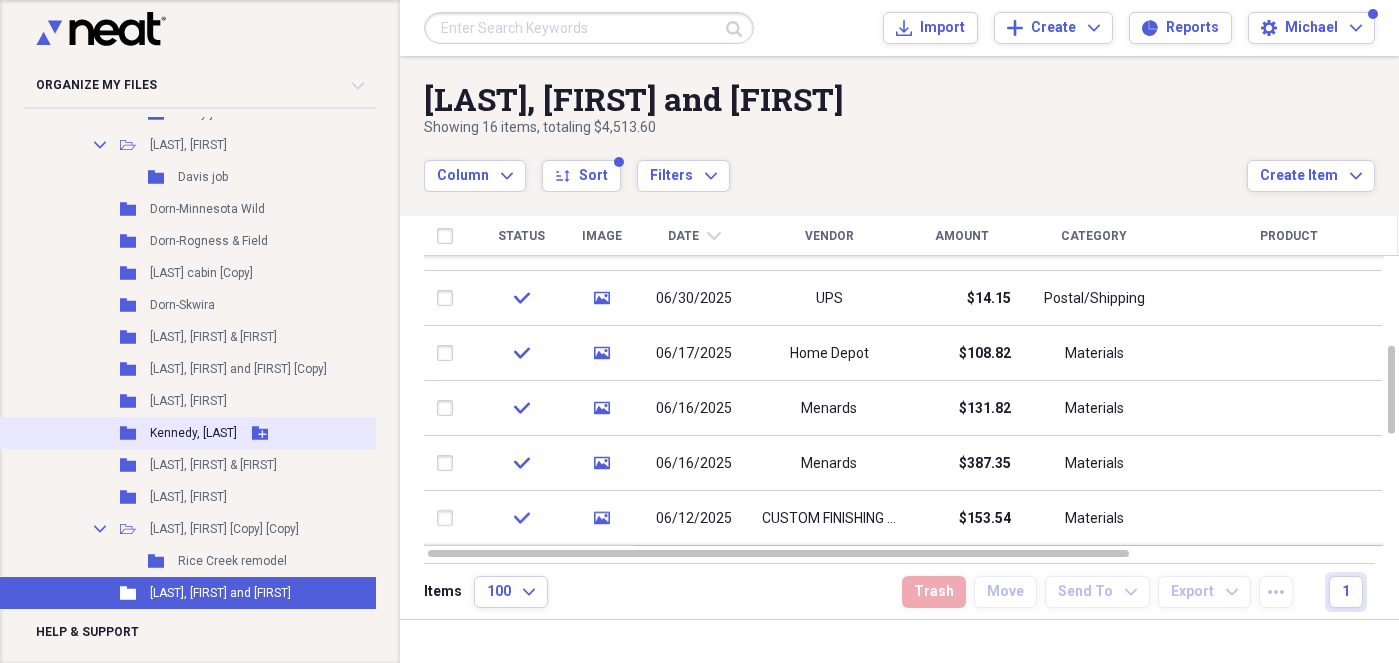 click on "[LAST], [FIRST]" at bounding box center [188, 433] 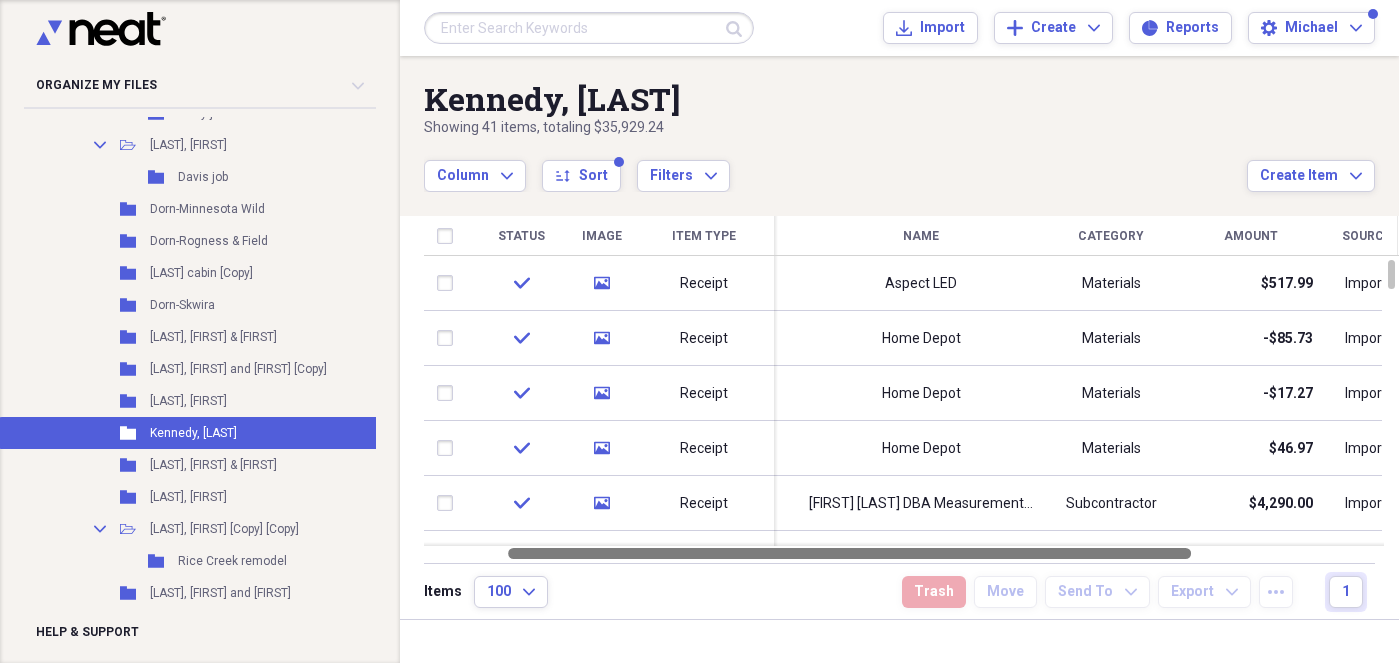 drag, startPoint x: 1090, startPoint y: 554, endPoint x: 1171, endPoint y: 548, distance: 81.22192 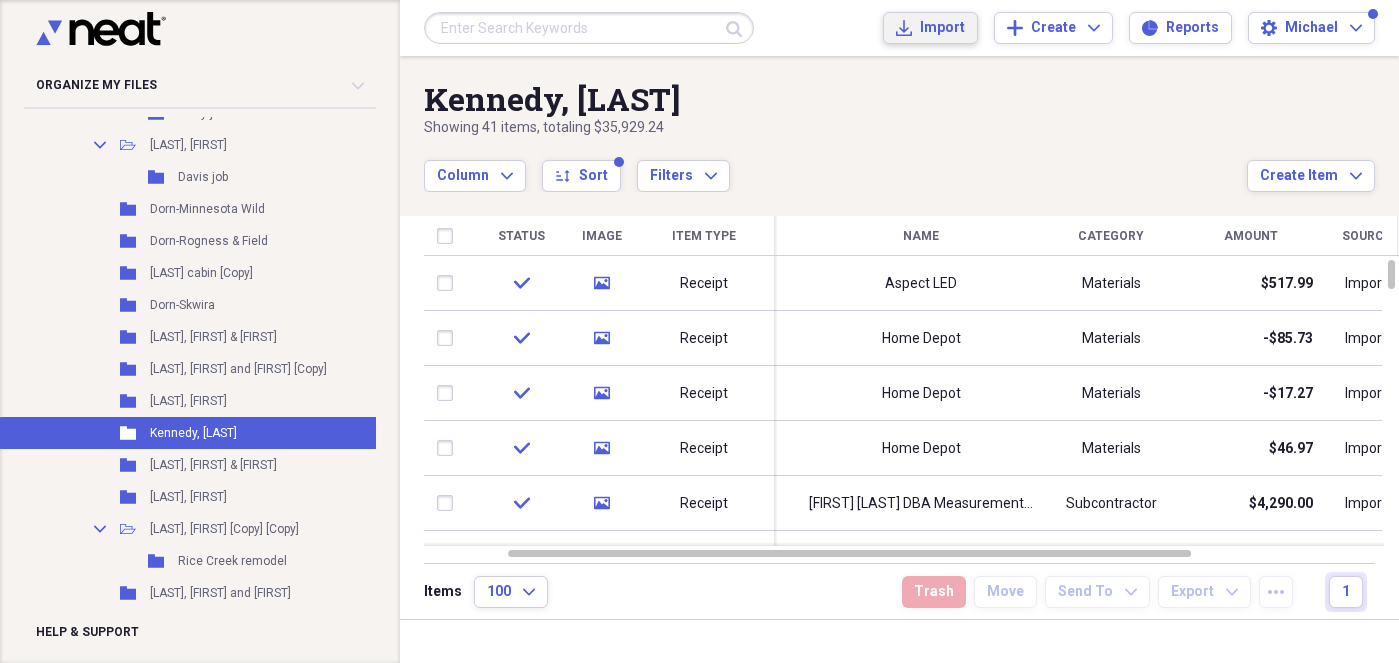 click on "Import" at bounding box center [942, 28] 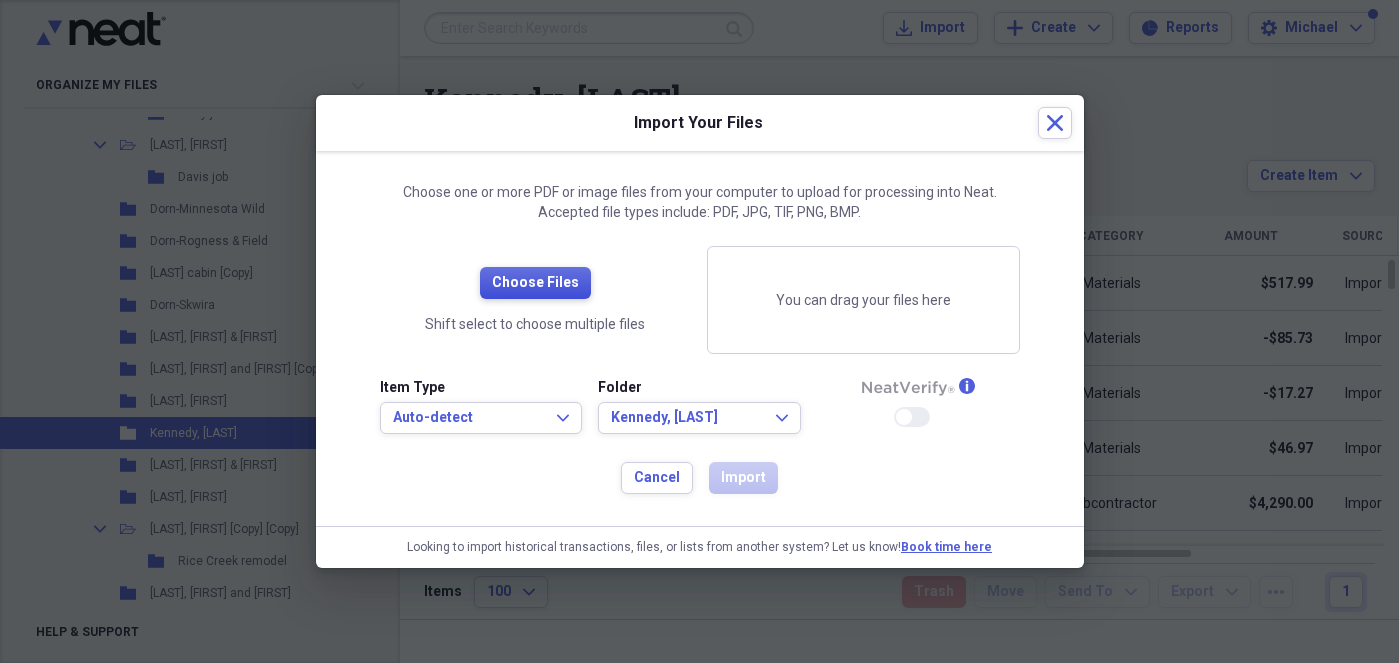 click on "Choose Files" at bounding box center [535, 283] 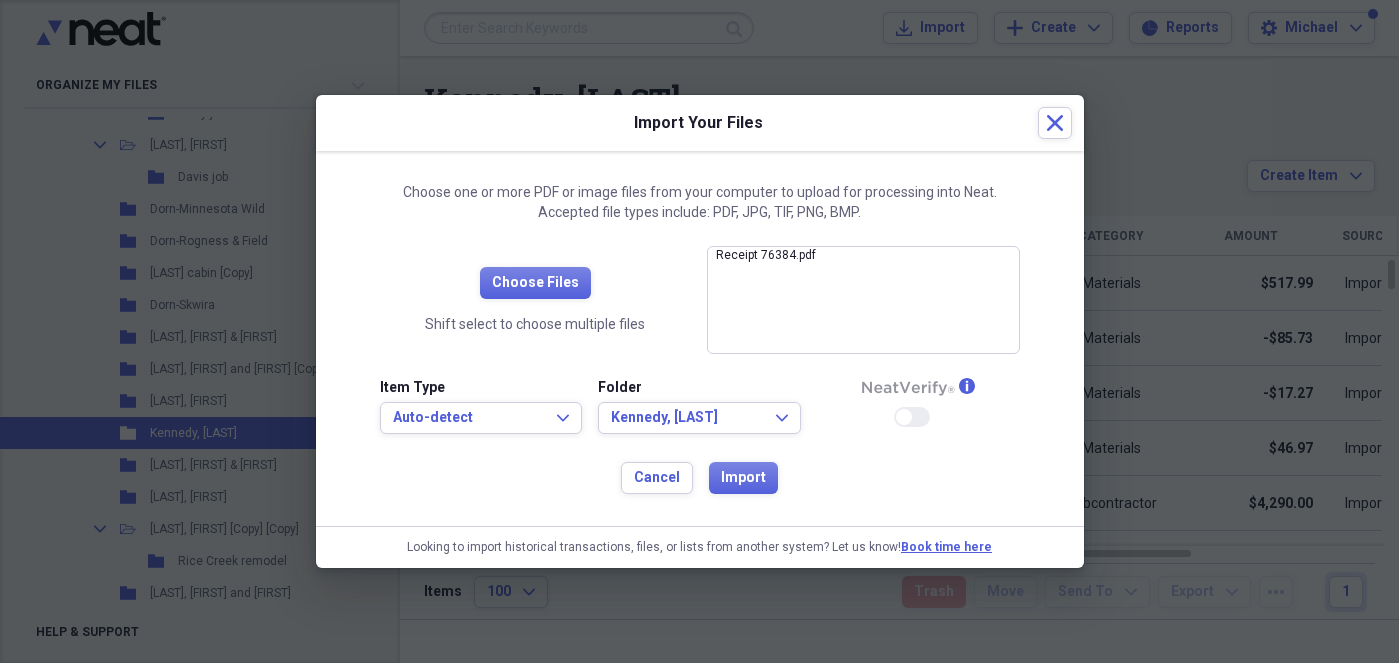 click on "Item Type Auto-detect Expand" at bounding box center [481, 406] 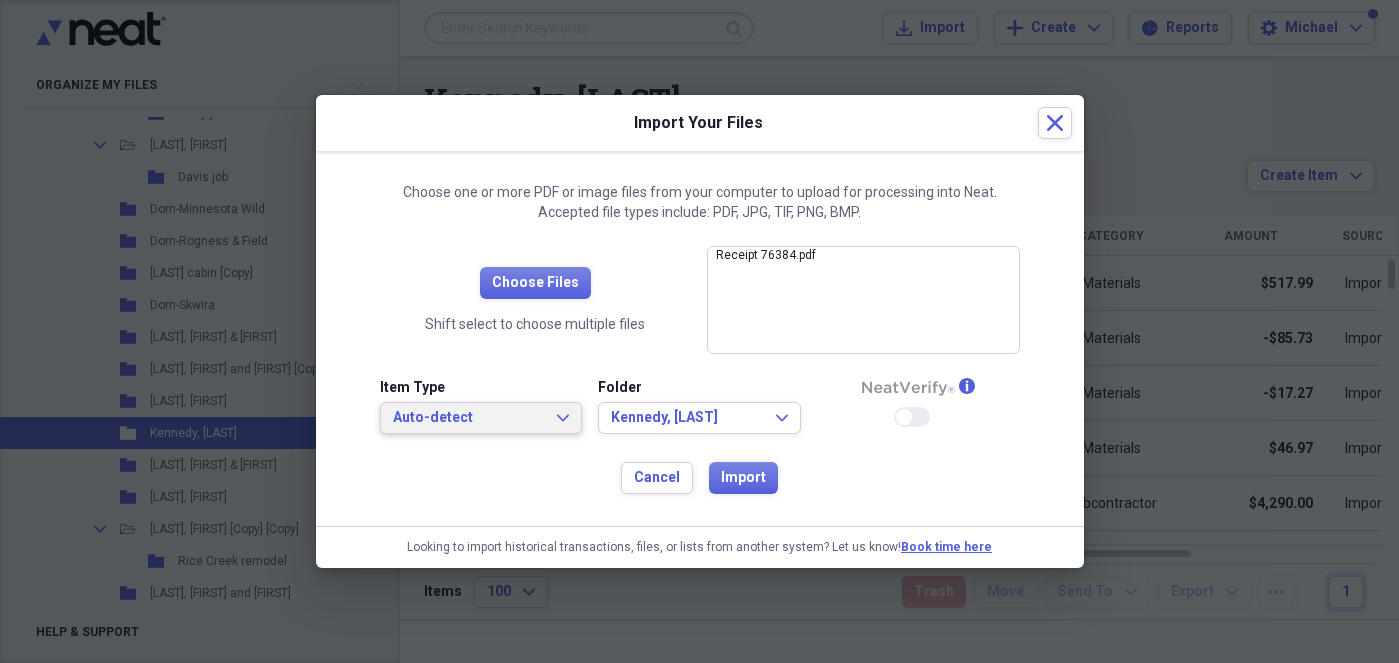 click on "Auto-detect Expand" at bounding box center (481, 418) 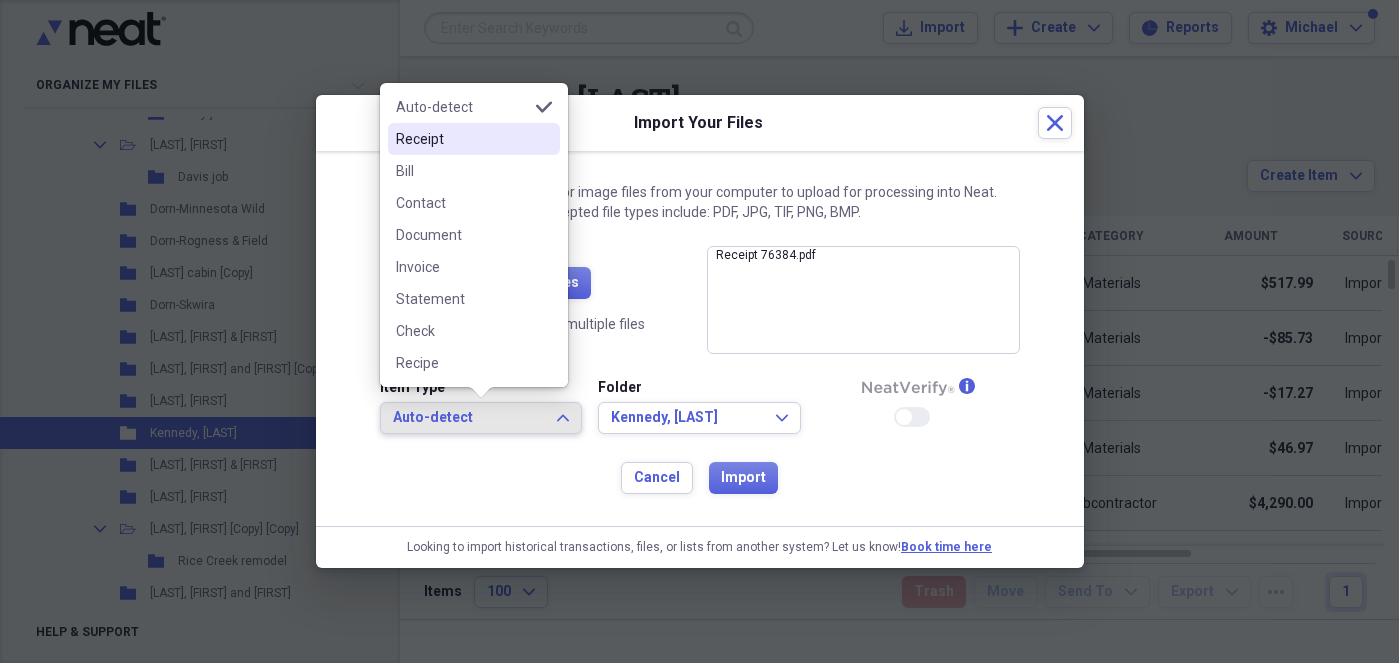 click on "Receipt" at bounding box center (462, 139) 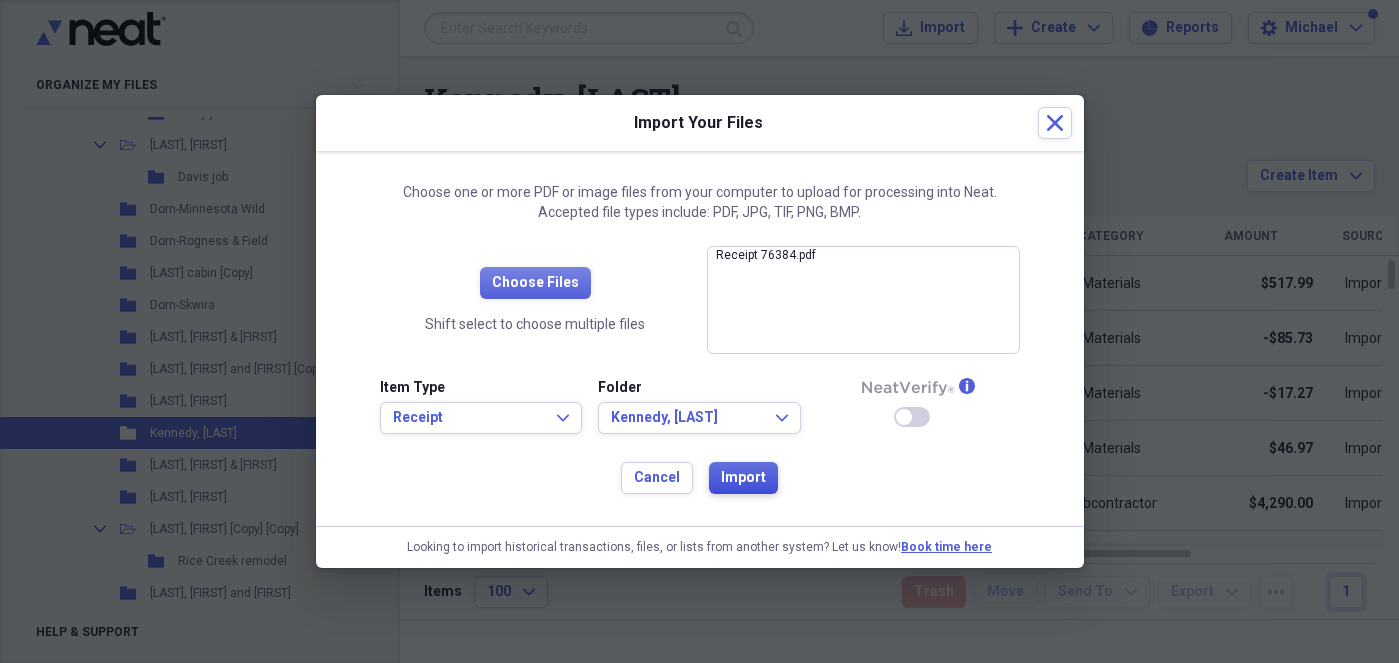 click on "Import" at bounding box center [743, 478] 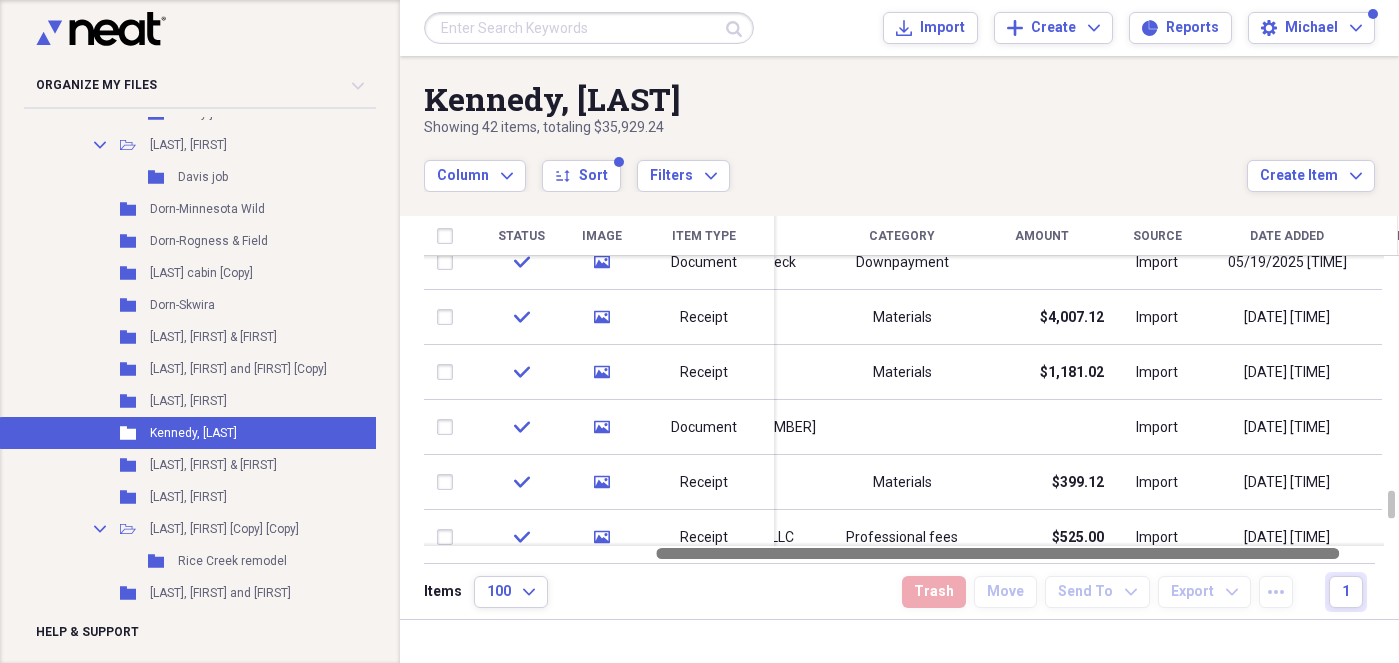 drag, startPoint x: 1145, startPoint y: 553, endPoint x: 1294, endPoint y: 552, distance: 149.00336 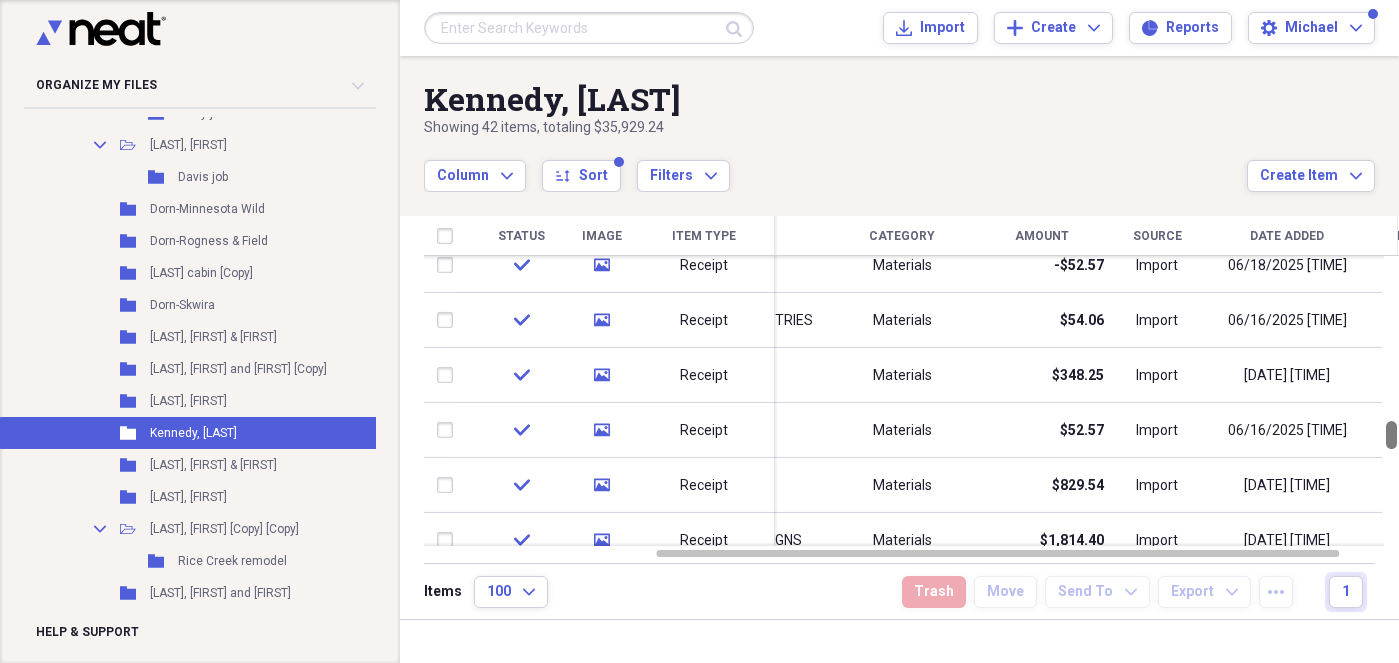 drag, startPoint x: 1393, startPoint y: 466, endPoint x: 1393, endPoint y: 435, distance: 31 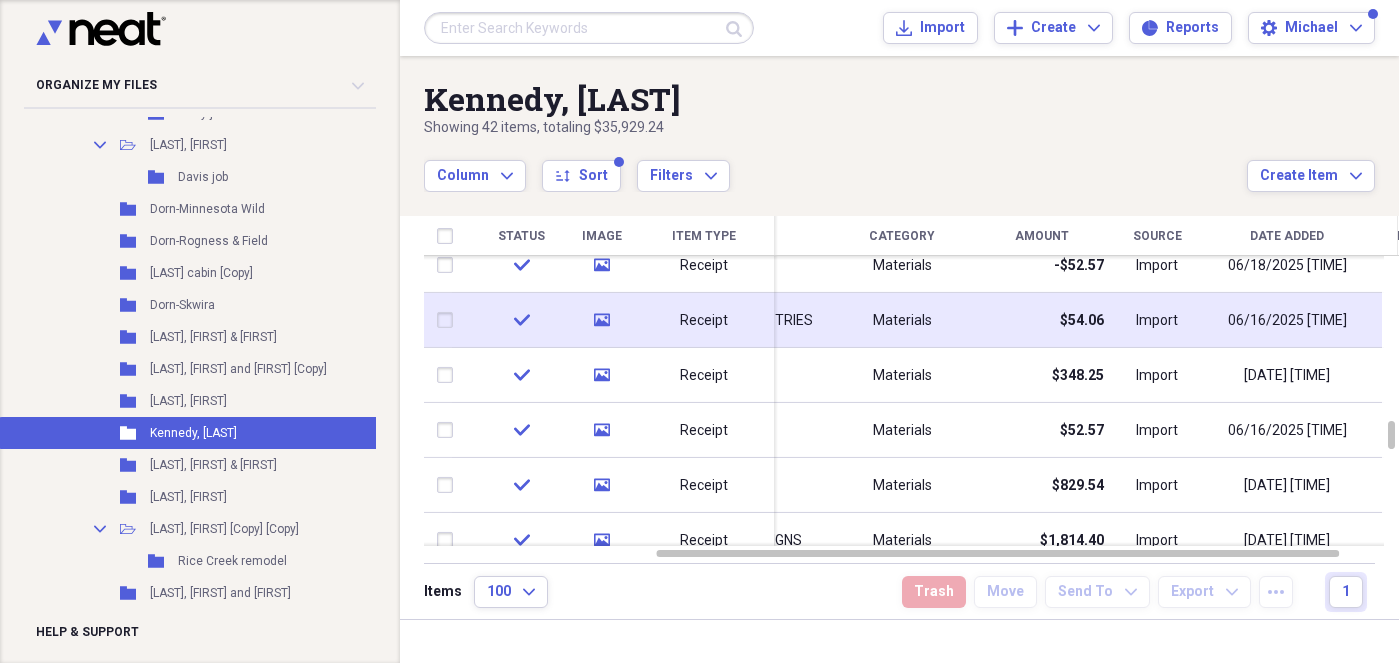 click at bounding box center [449, 320] 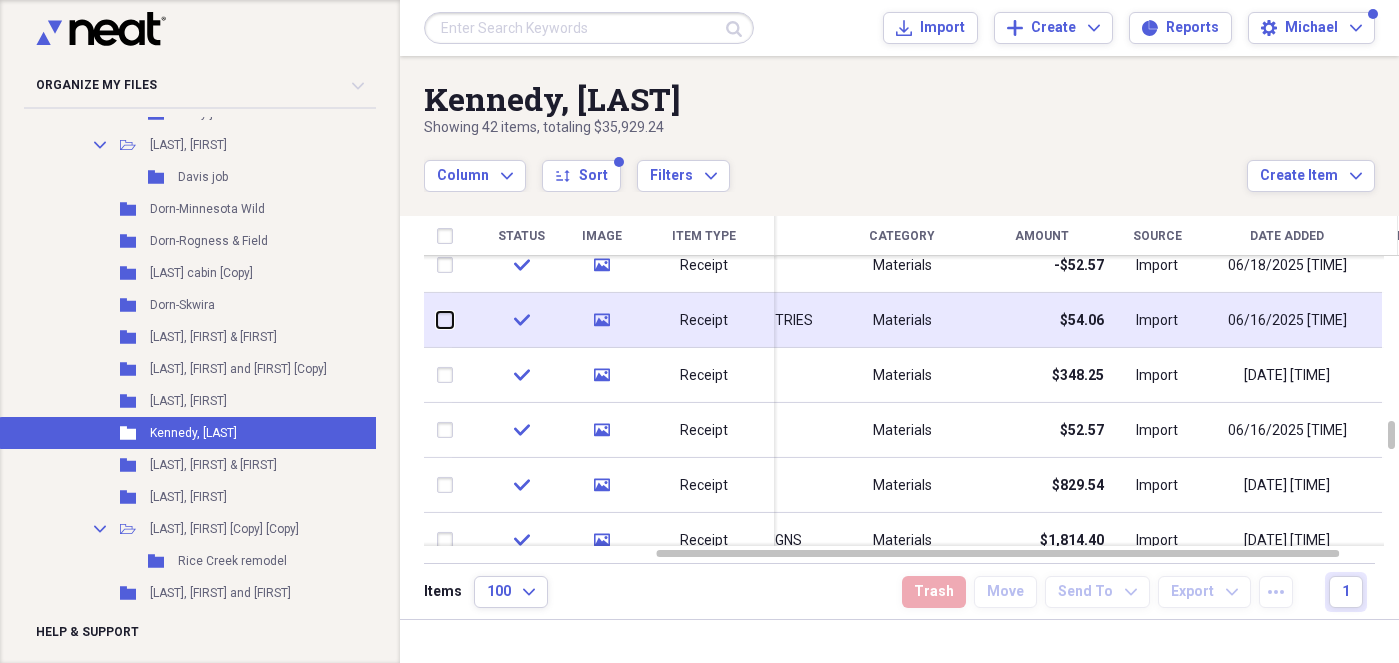 click at bounding box center (437, 320) 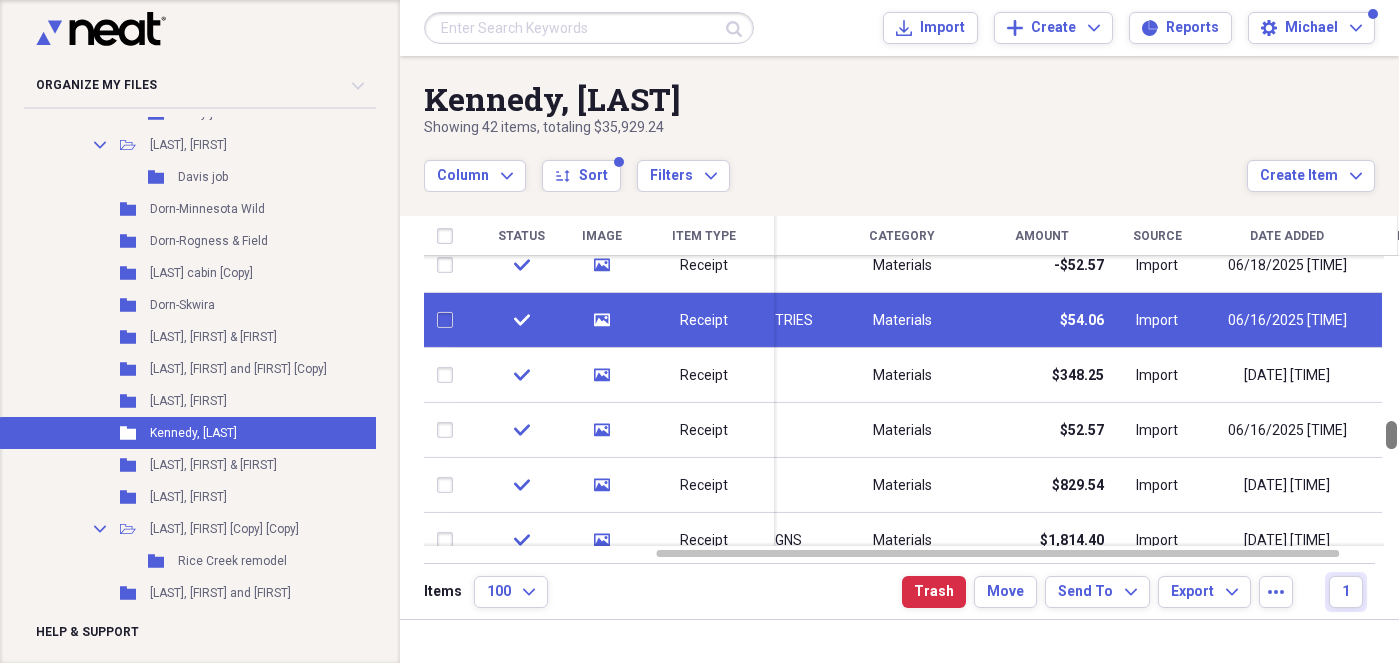 checkbox on "false" 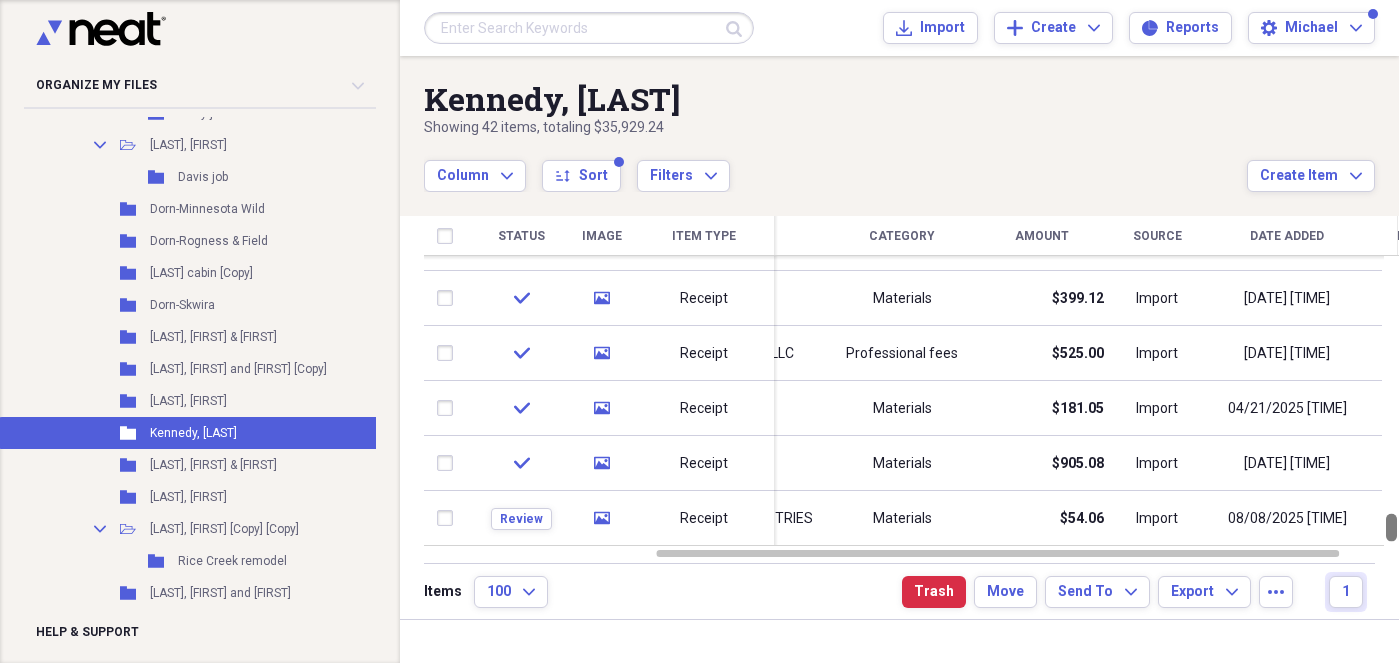 drag, startPoint x: 1390, startPoint y: 439, endPoint x: 1391, endPoint y: 585, distance: 146.00342 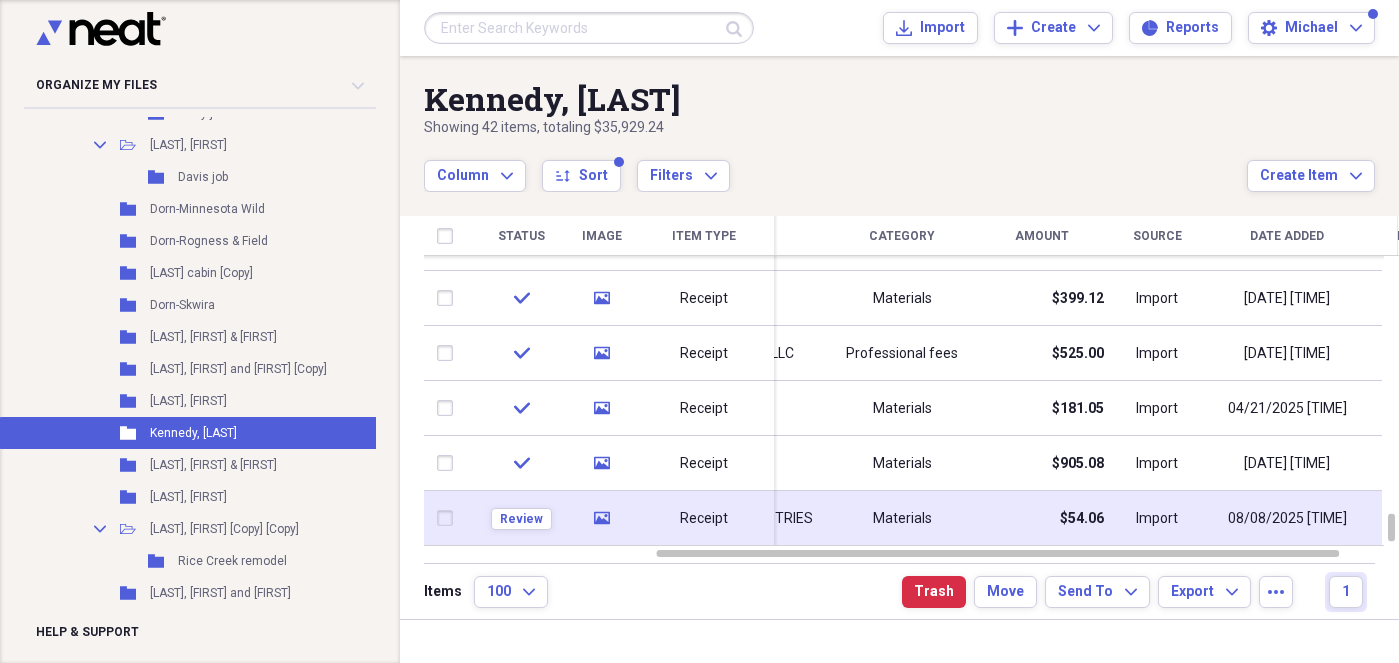 click at bounding box center (449, 518) 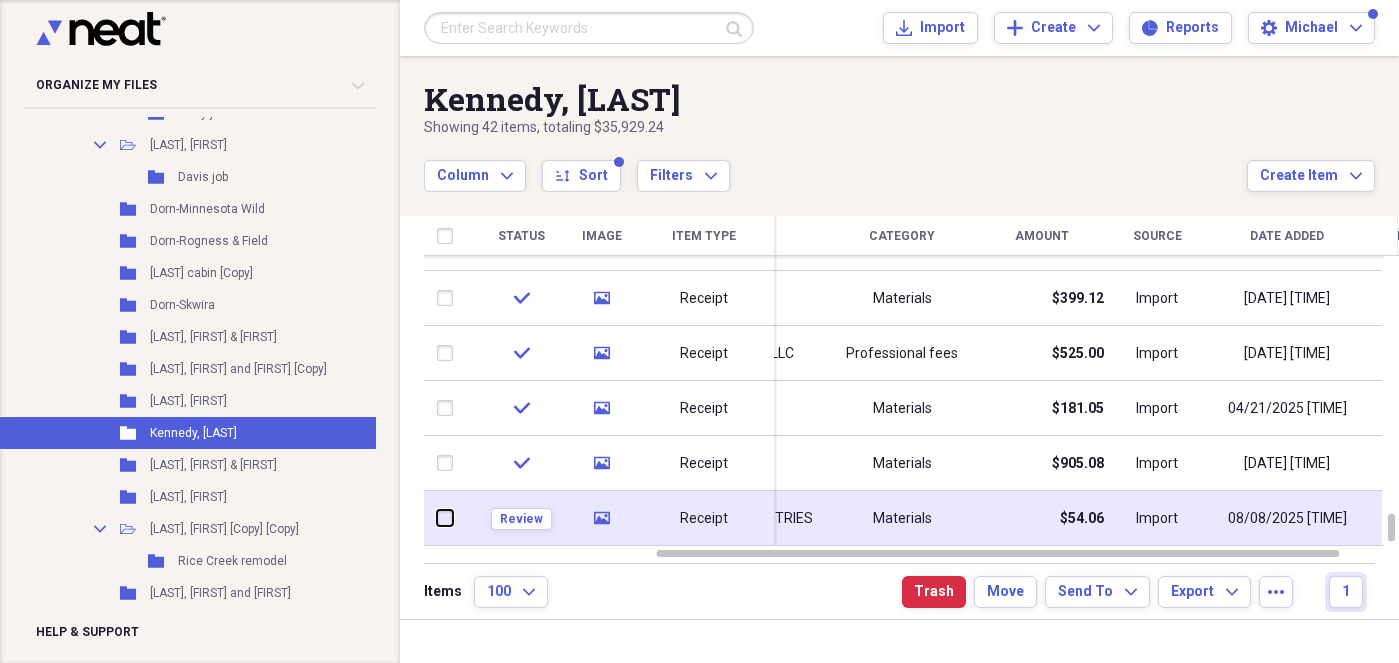 click at bounding box center [437, 518] 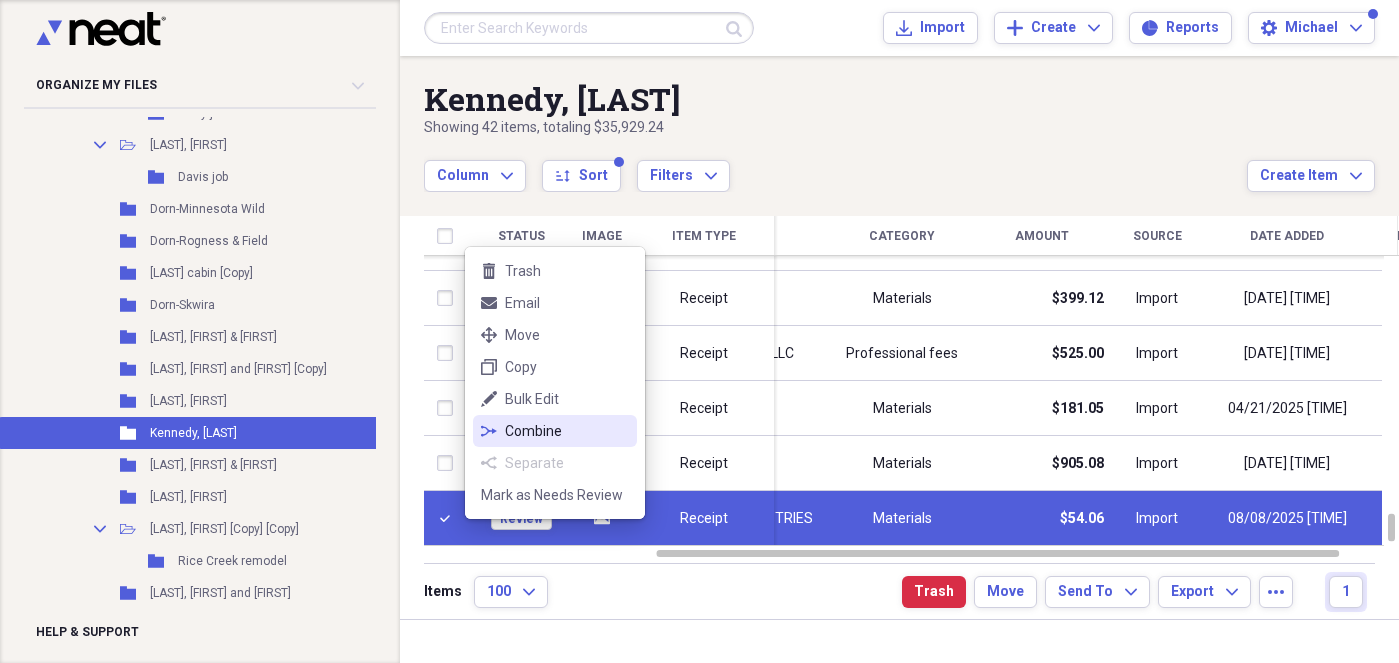 click on "combine" 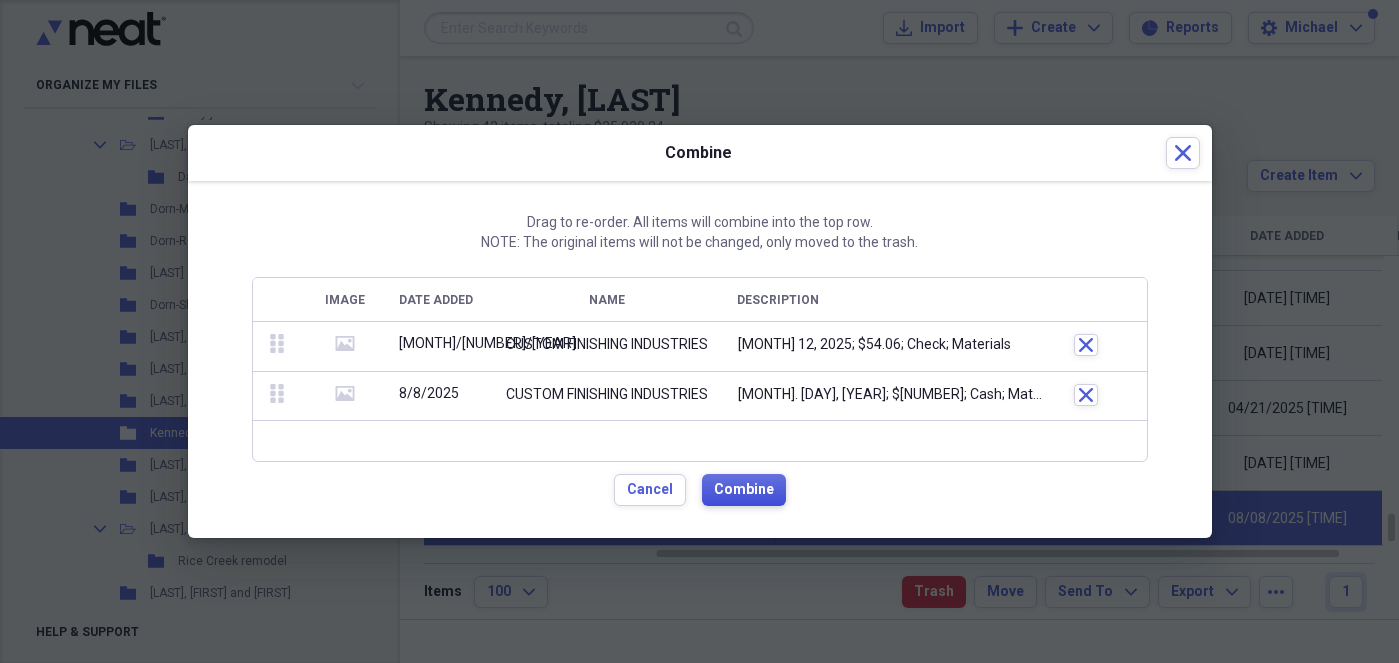 click on "Combine" at bounding box center [744, 490] 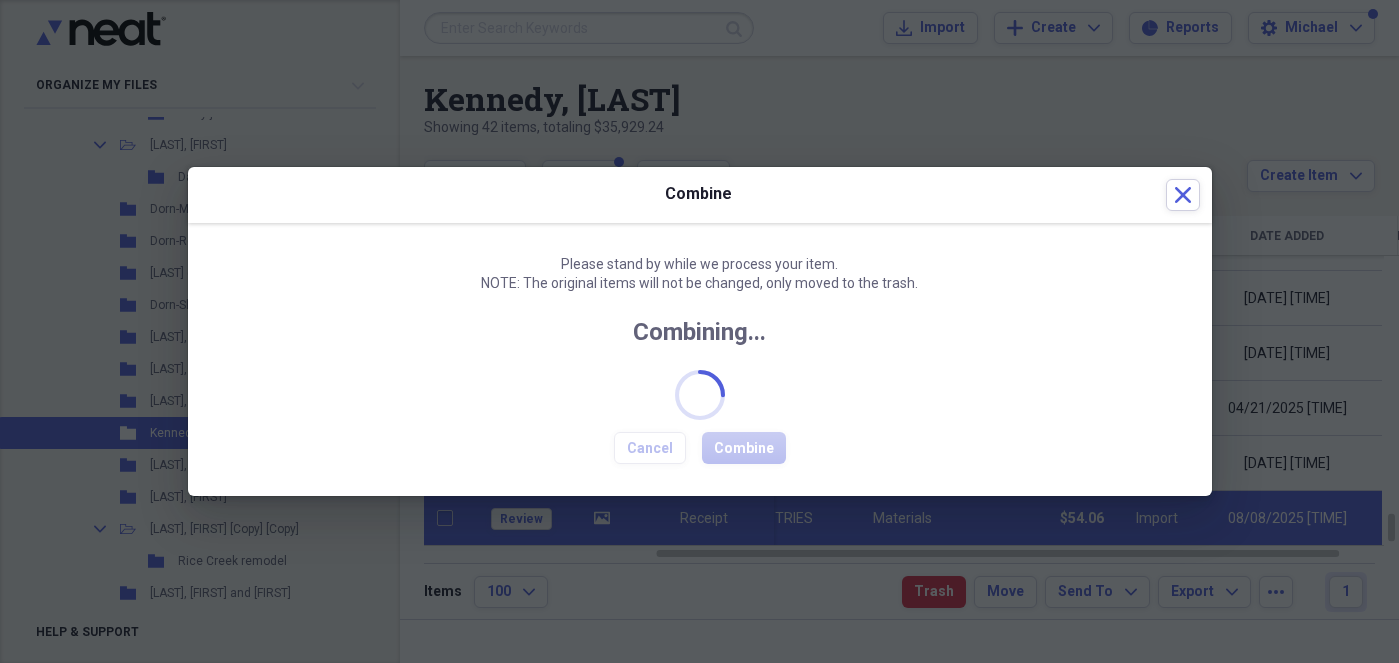 checkbox on "false" 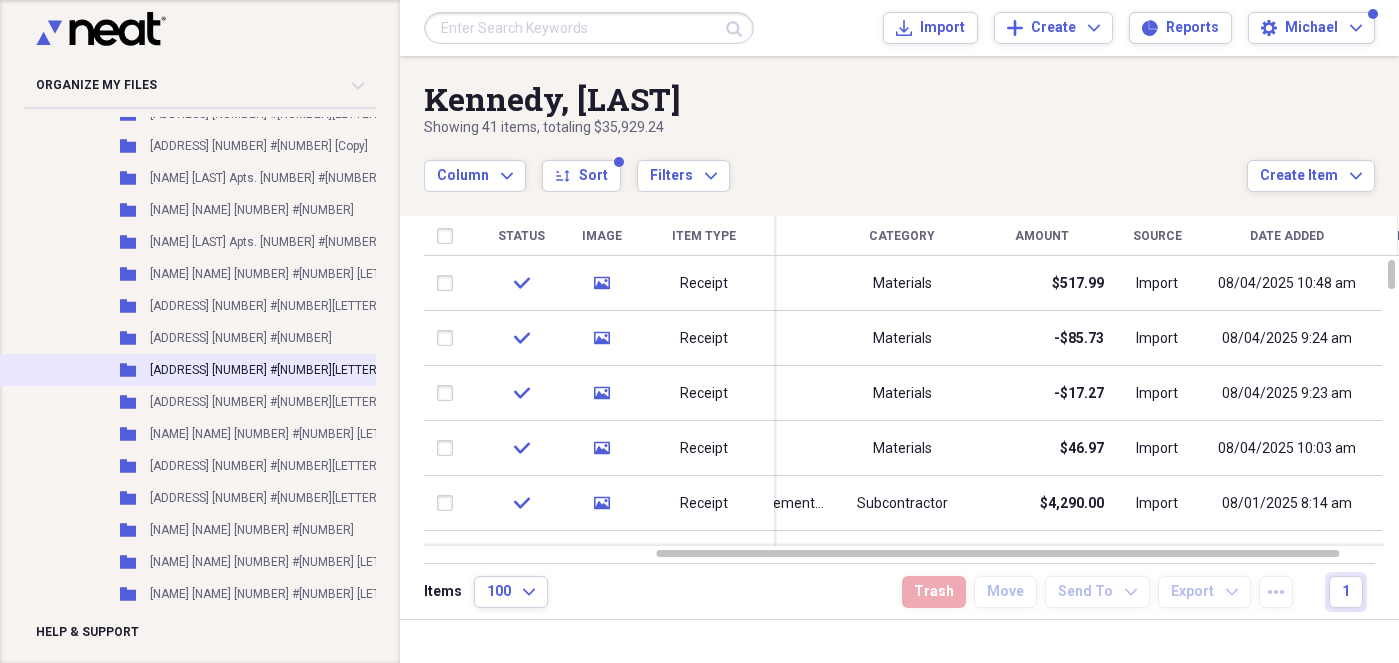 scroll, scrollTop: 2184, scrollLeft: 0, axis: vertical 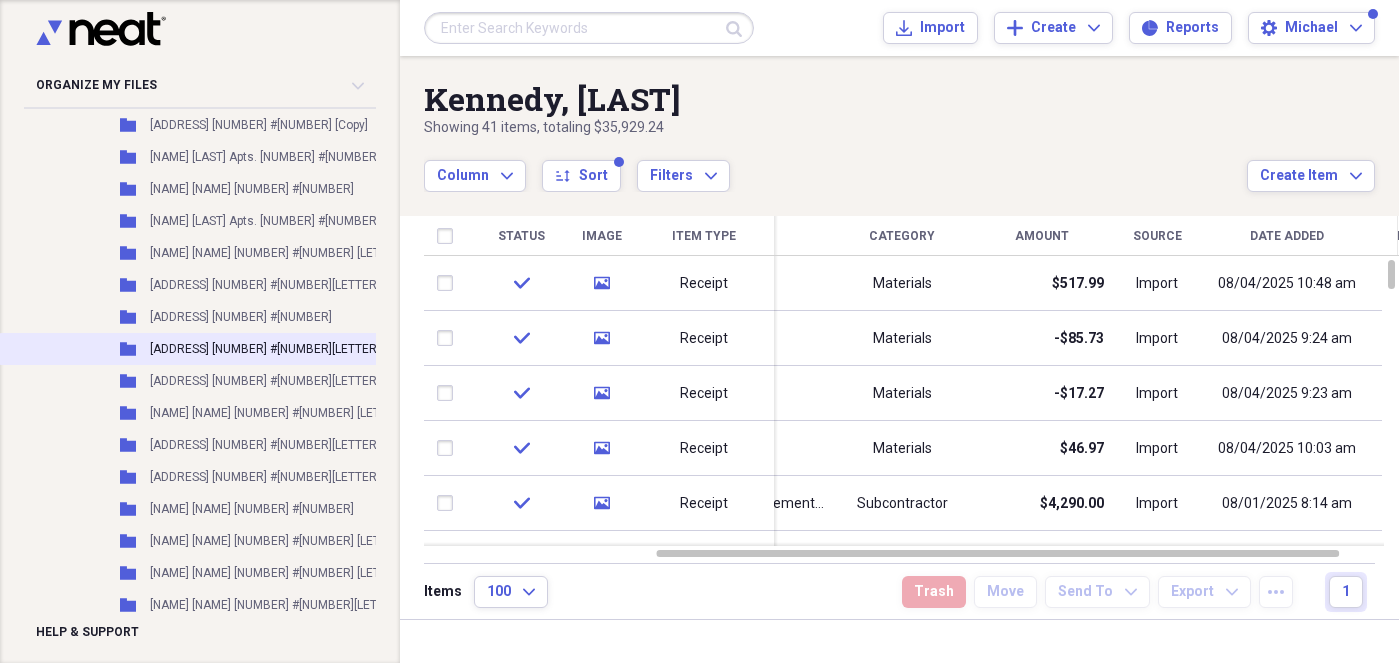 click on "[PERSON] Lake Apts. [NUMBER] #[NUMBER][TEXT]" at bounding box center [285, 349] 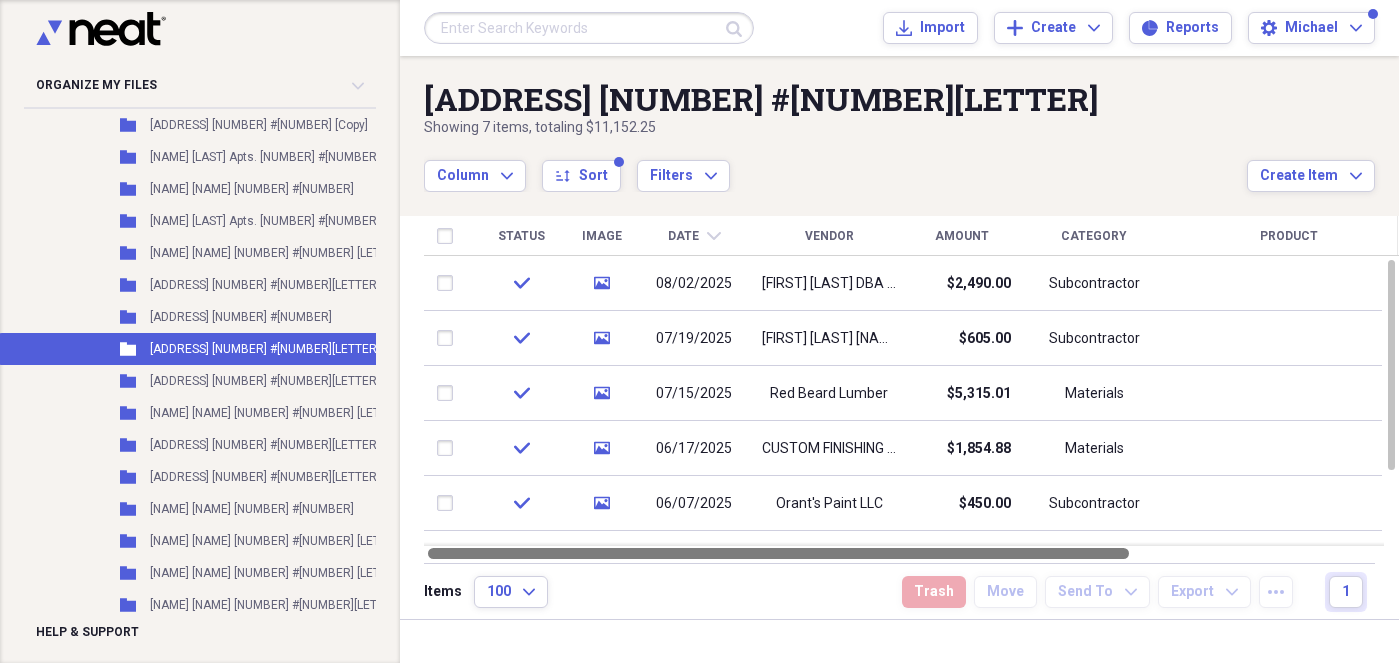 drag, startPoint x: 680, startPoint y: 551, endPoint x: 380, endPoint y: 525, distance: 301.12457 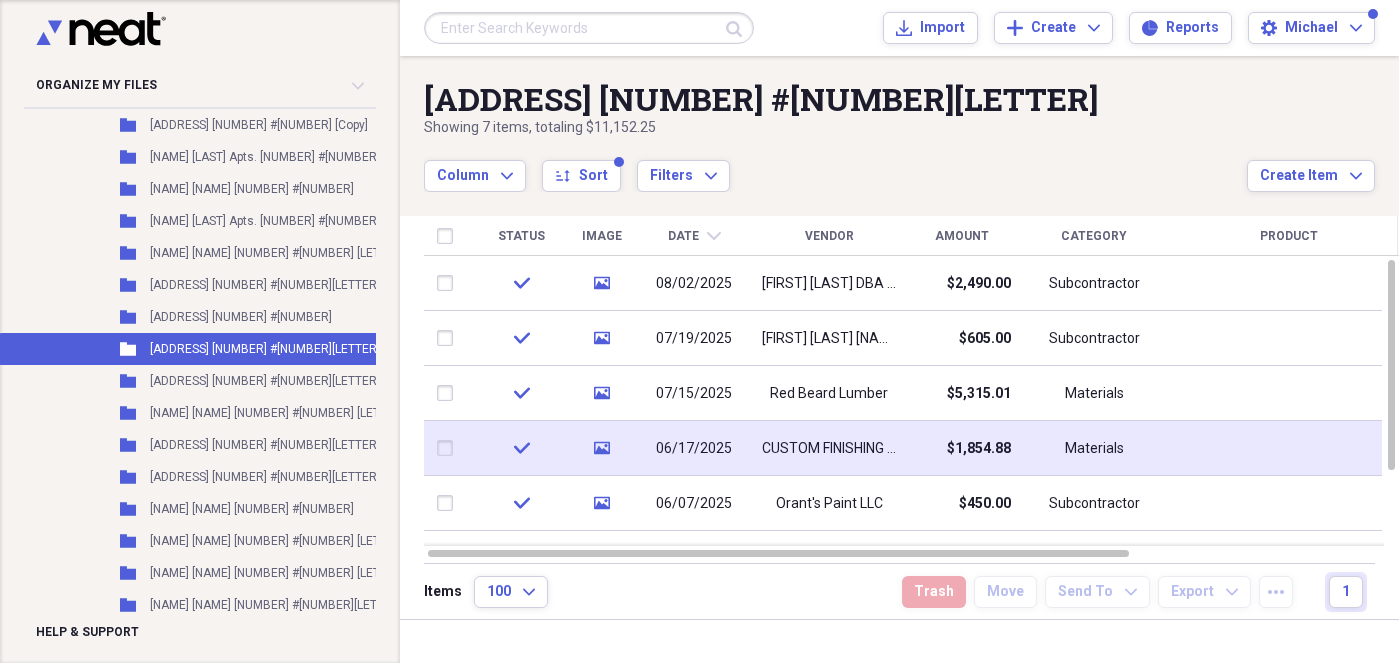drag, startPoint x: 442, startPoint y: 449, endPoint x: 452, endPoint y: 450, distance: 10.049875 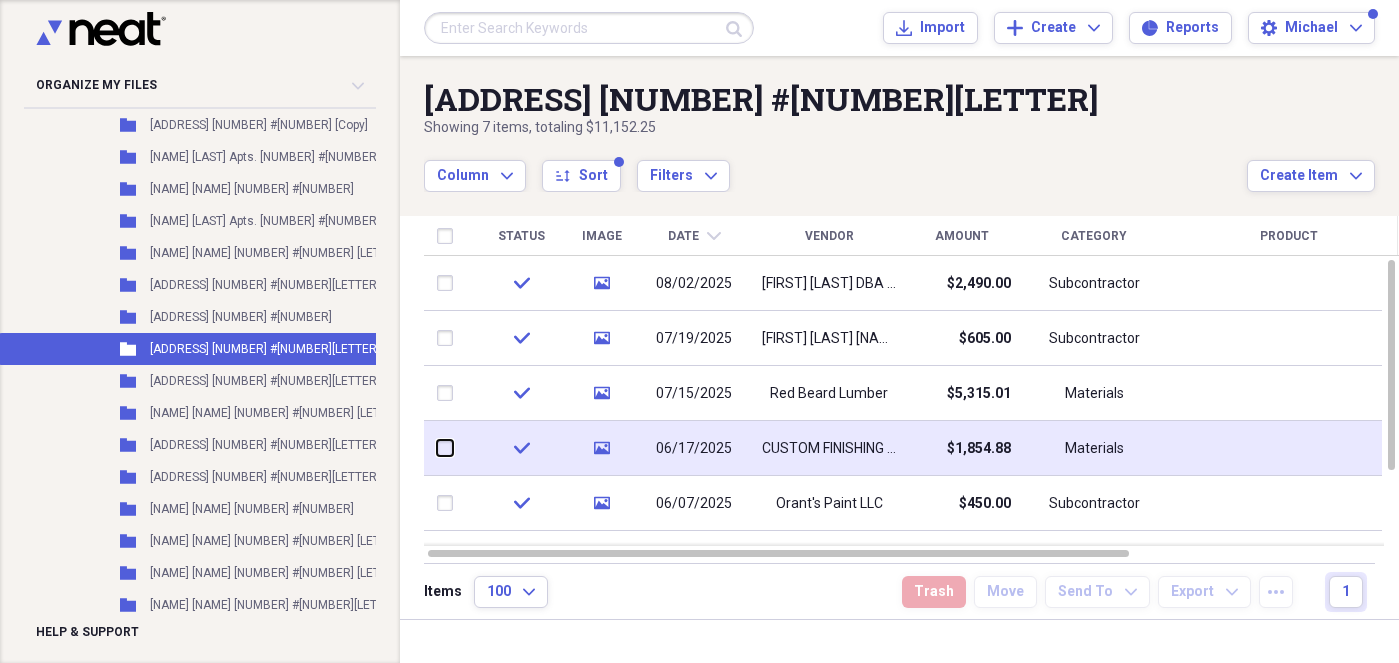 click at bounding box center (437, 448) 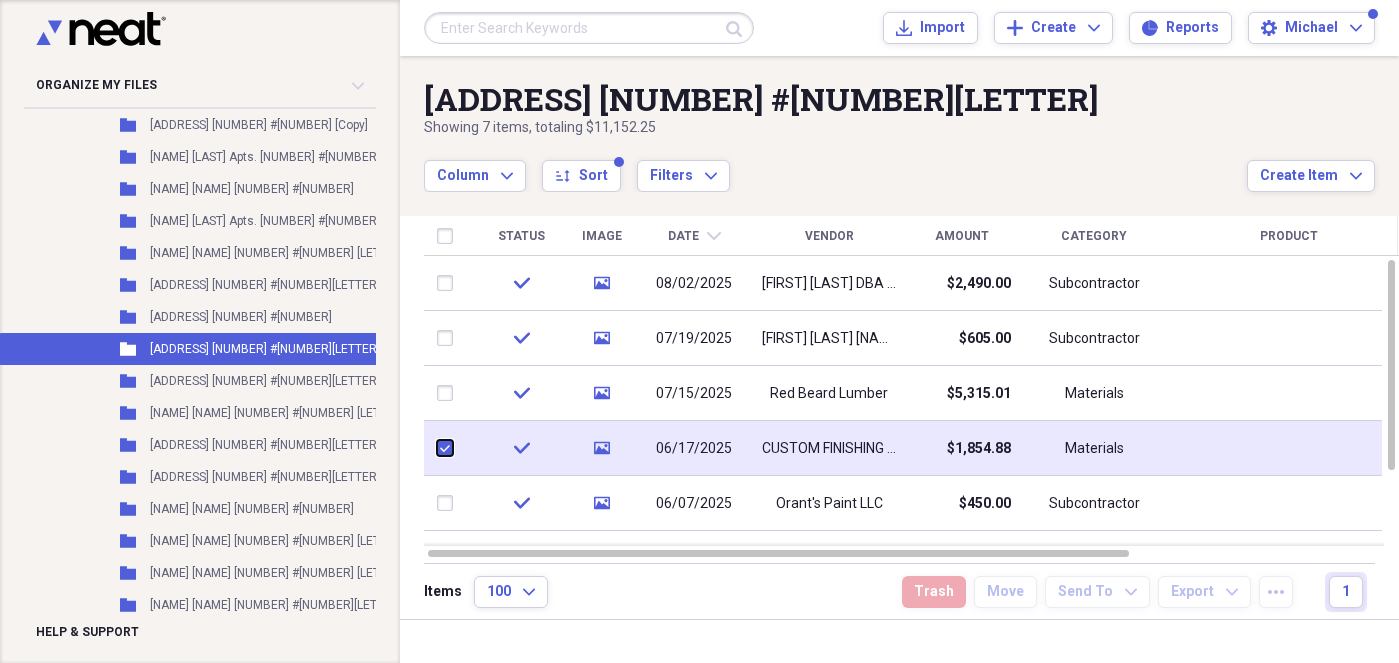 checkbox on "true" 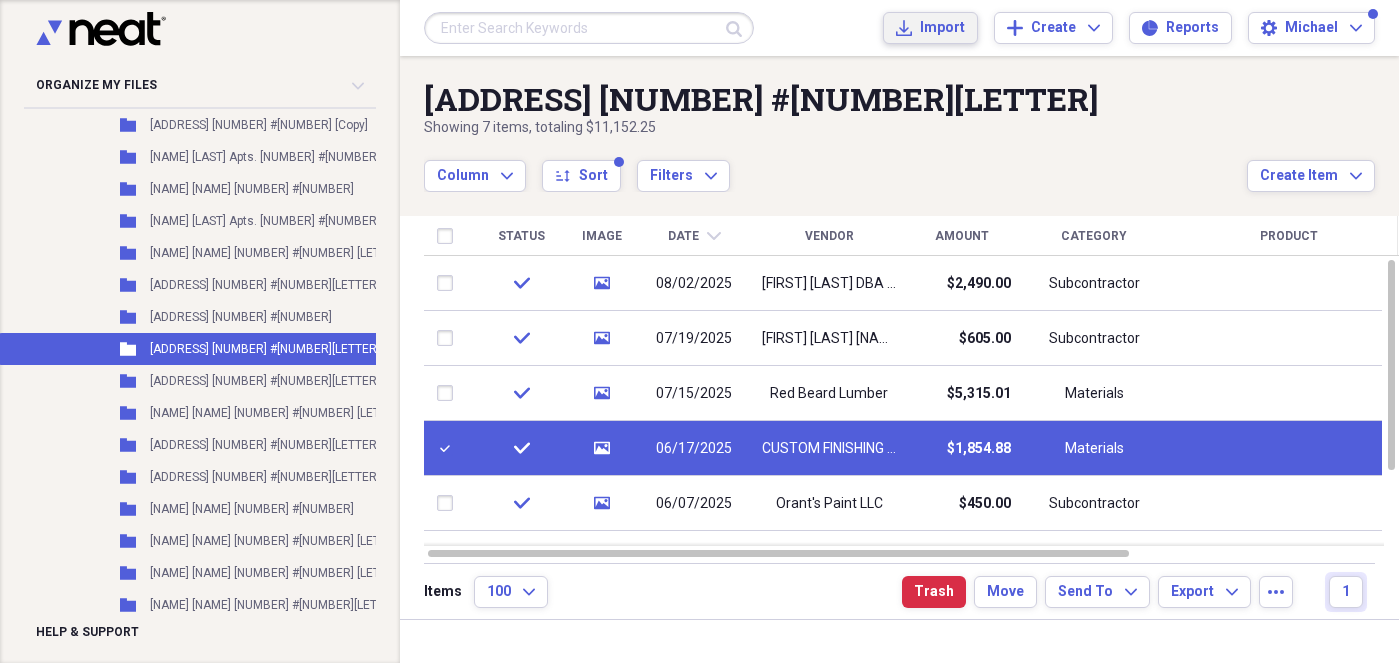 click on "Import" 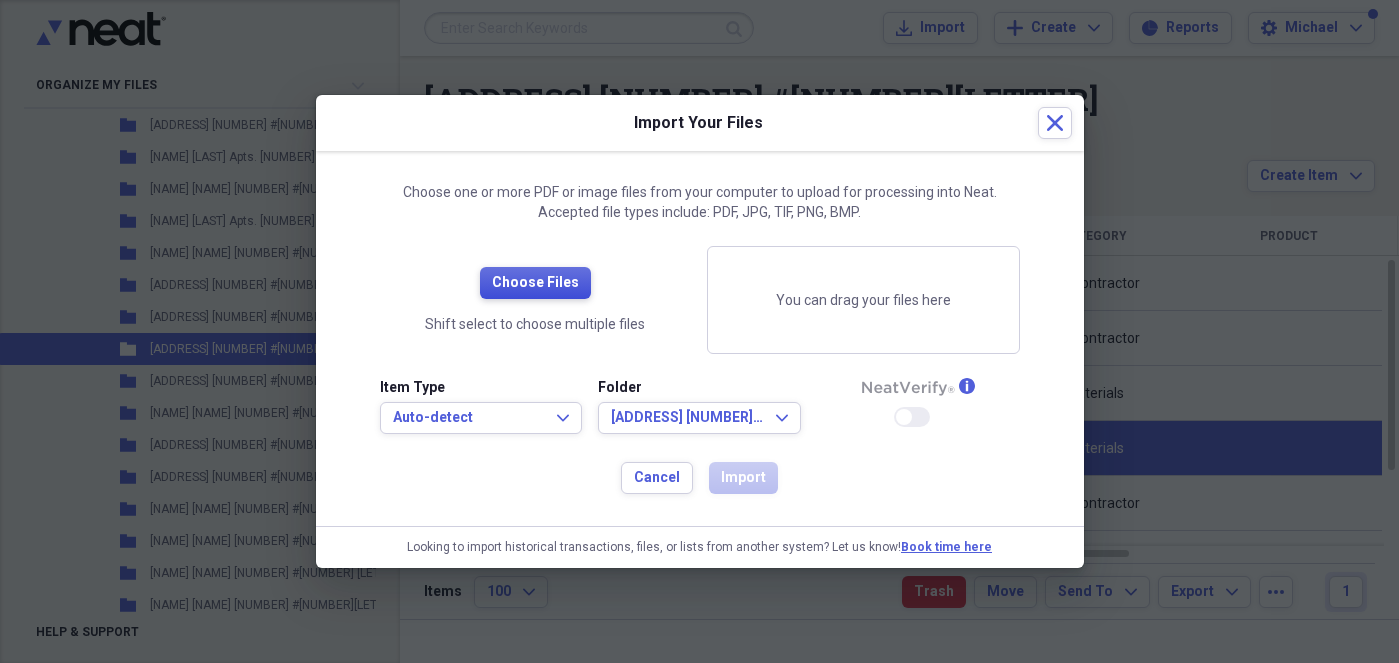click on "Choose Files" at bounding box center [535, 283] 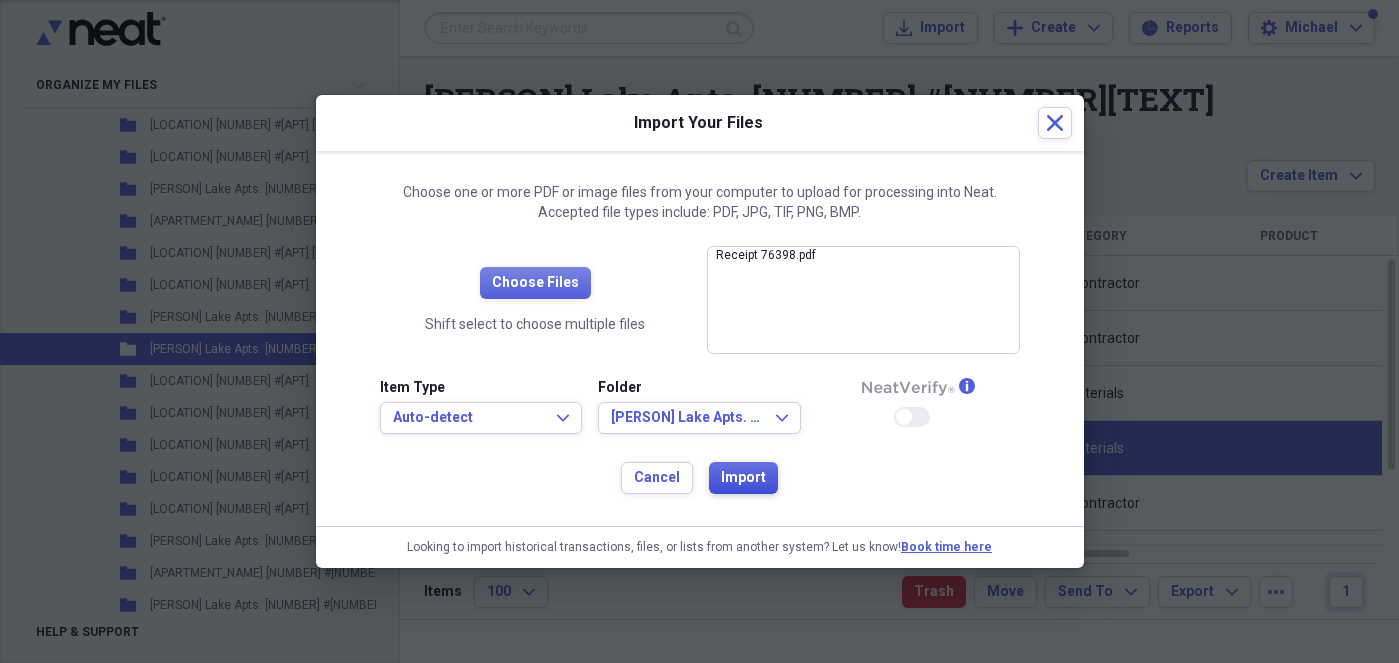click on "Import" at bounding box center [743, 478] 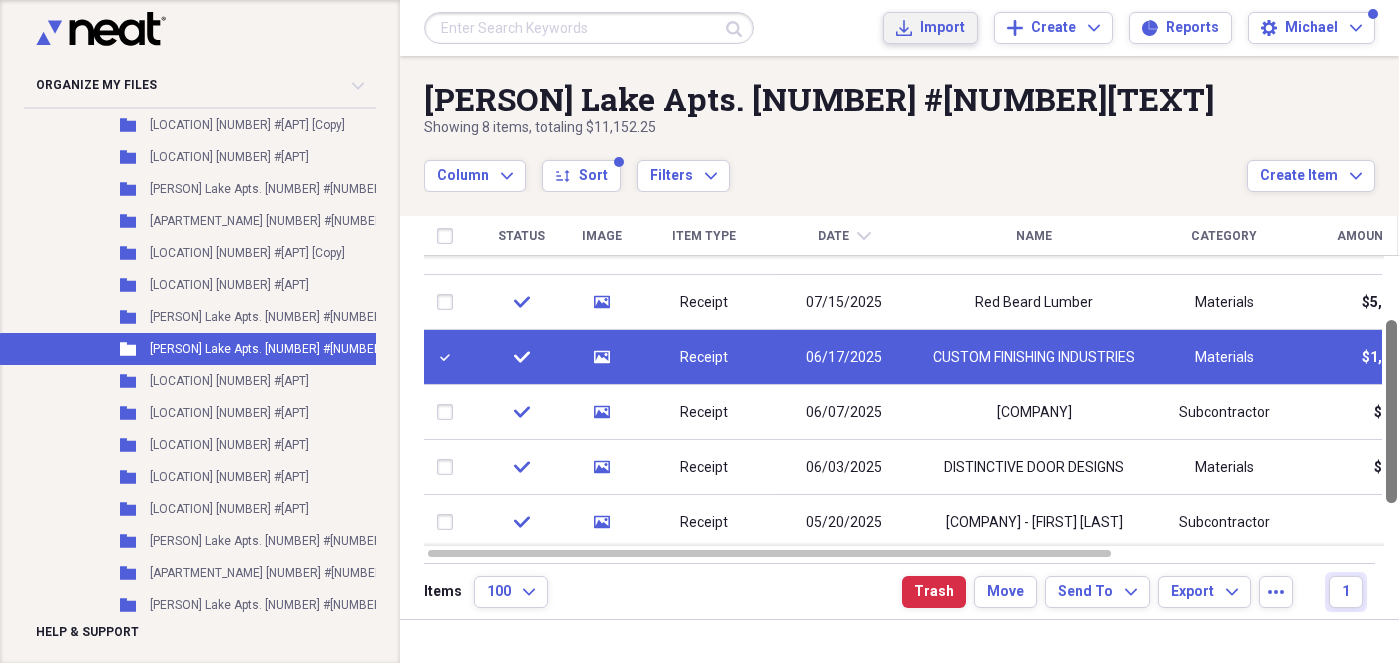 drag, startPoint x: 1391, startPoint y: 430, endPoint x: 1388, endPoint y: 490, distance: 60.074955 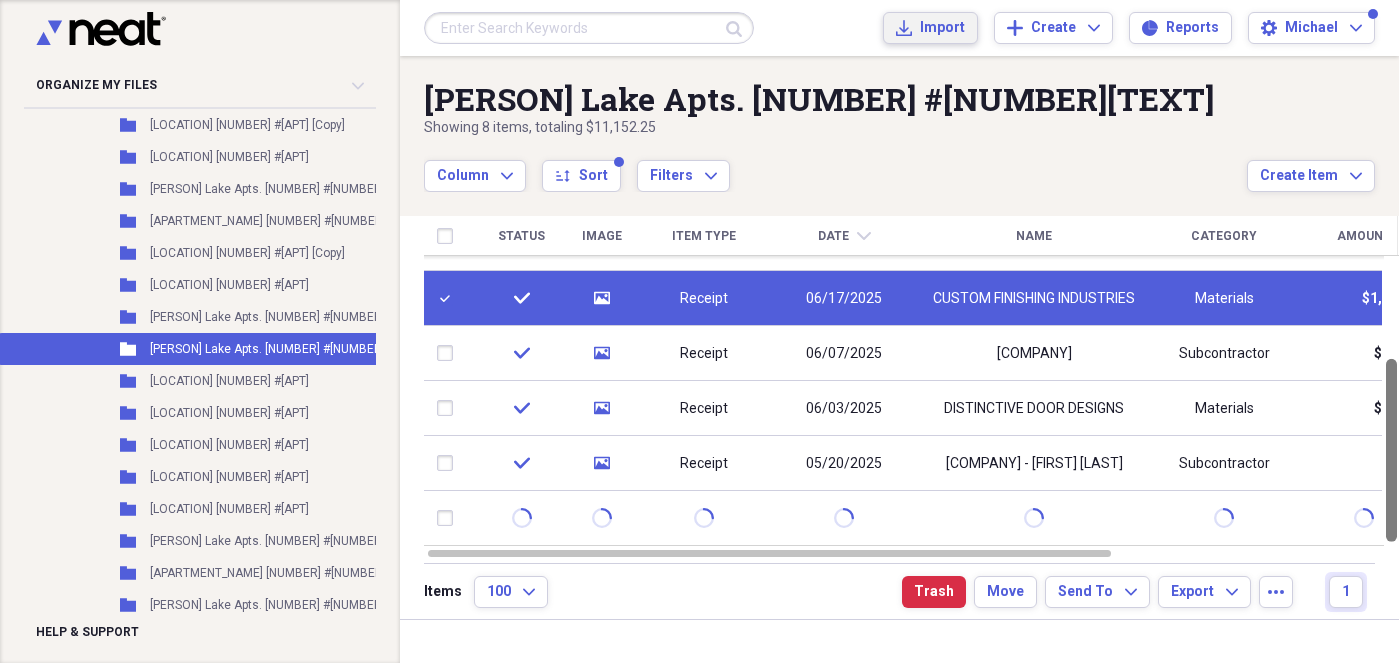 drag, startPoint x: 1389, startPoint y: 373, endPoint x: 1389, endPoint y: 521, distance: 148 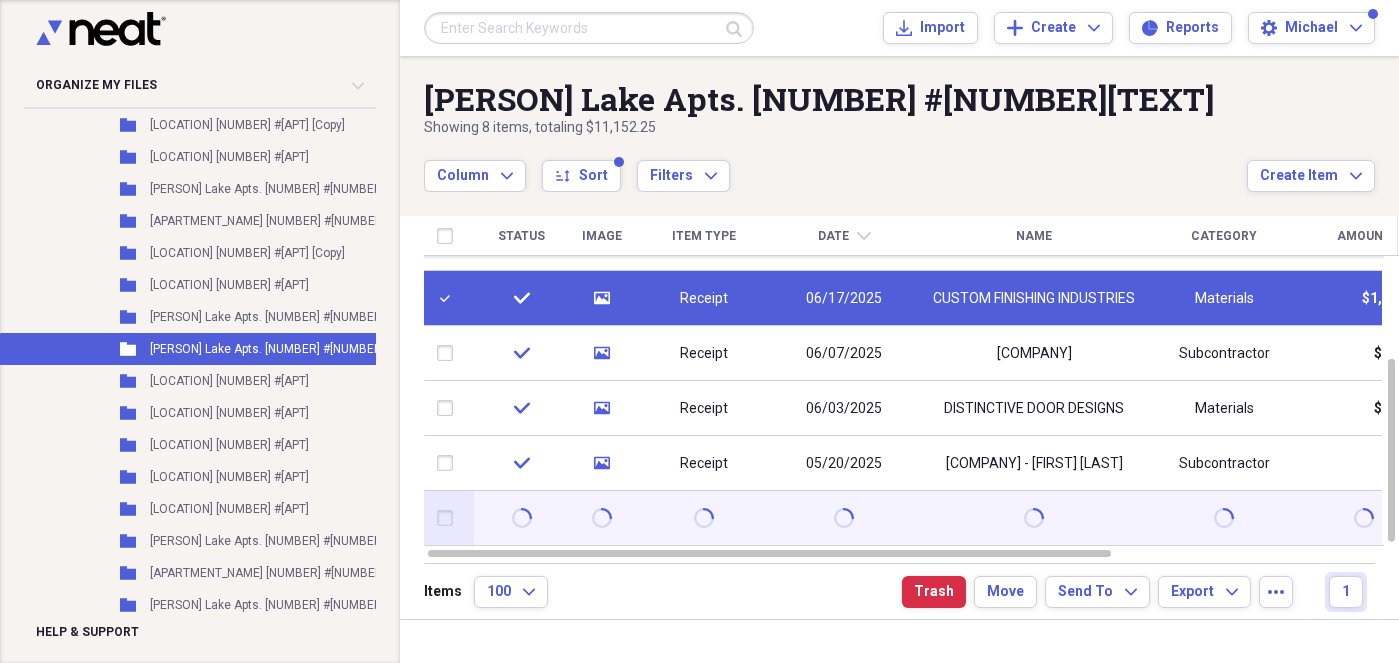 click at bounding box center (449, 518) 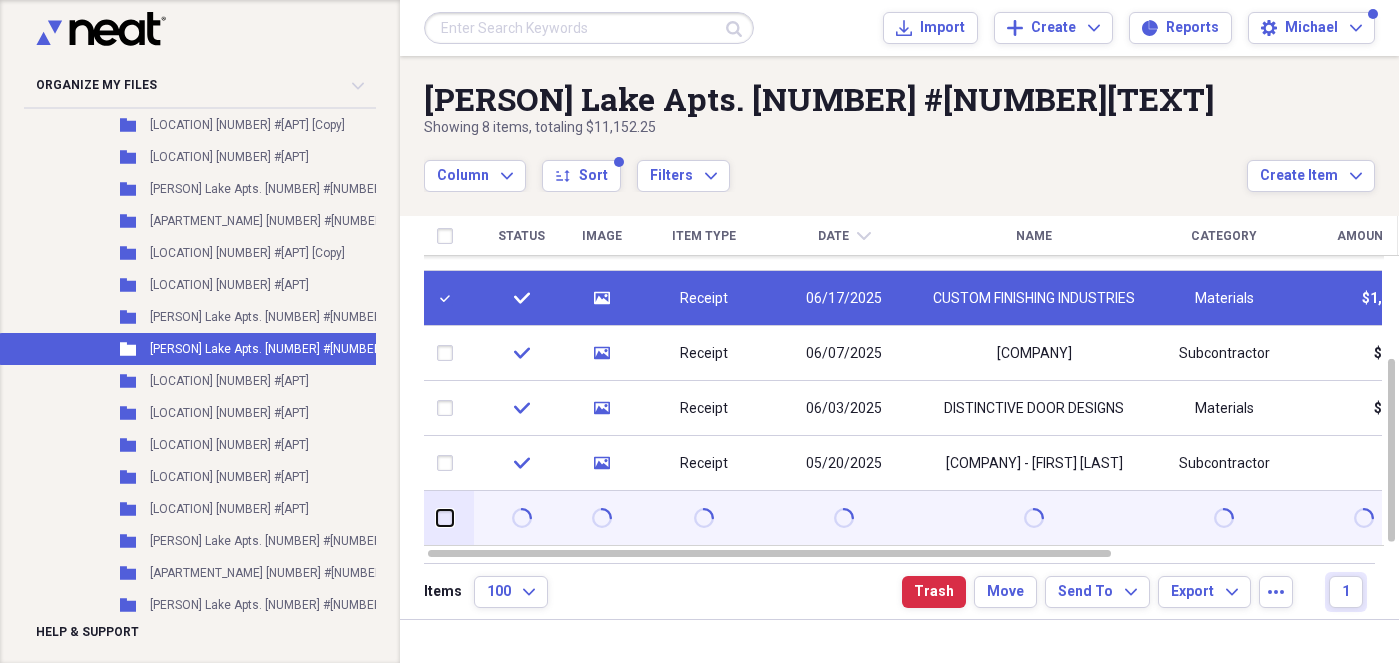 click at bounding box center [437, 518] 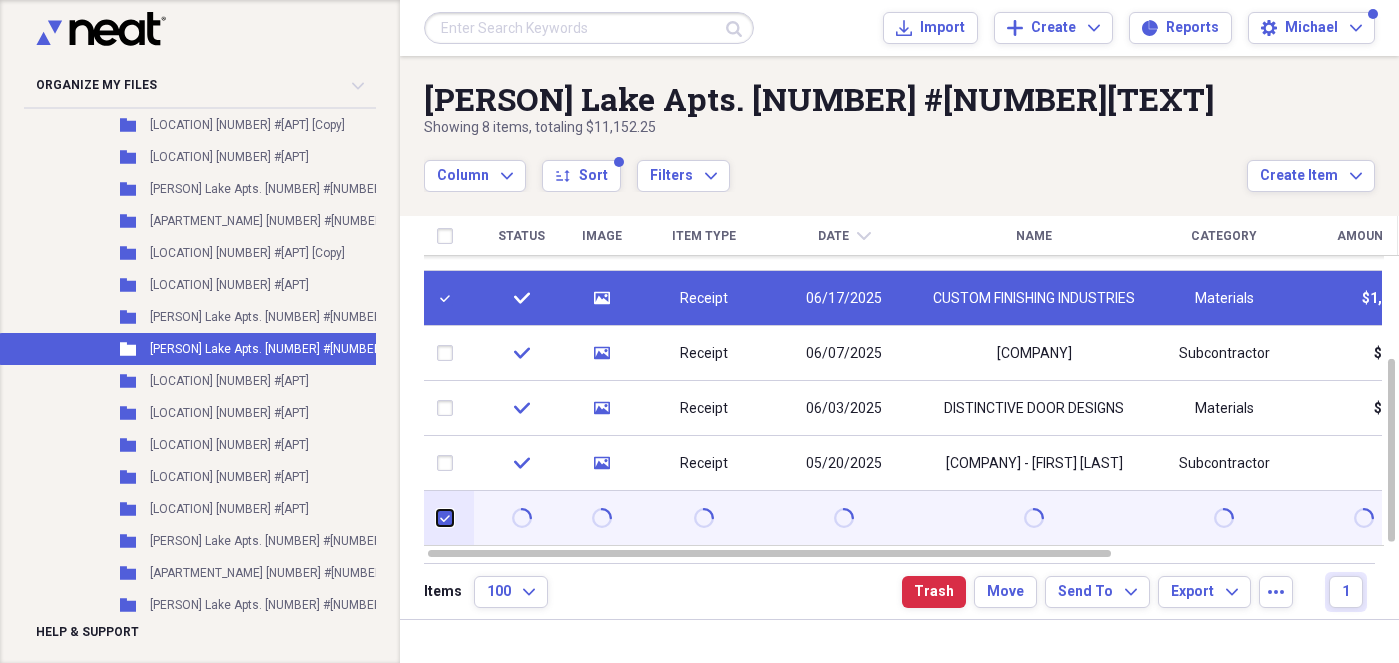 checkbox on "true" 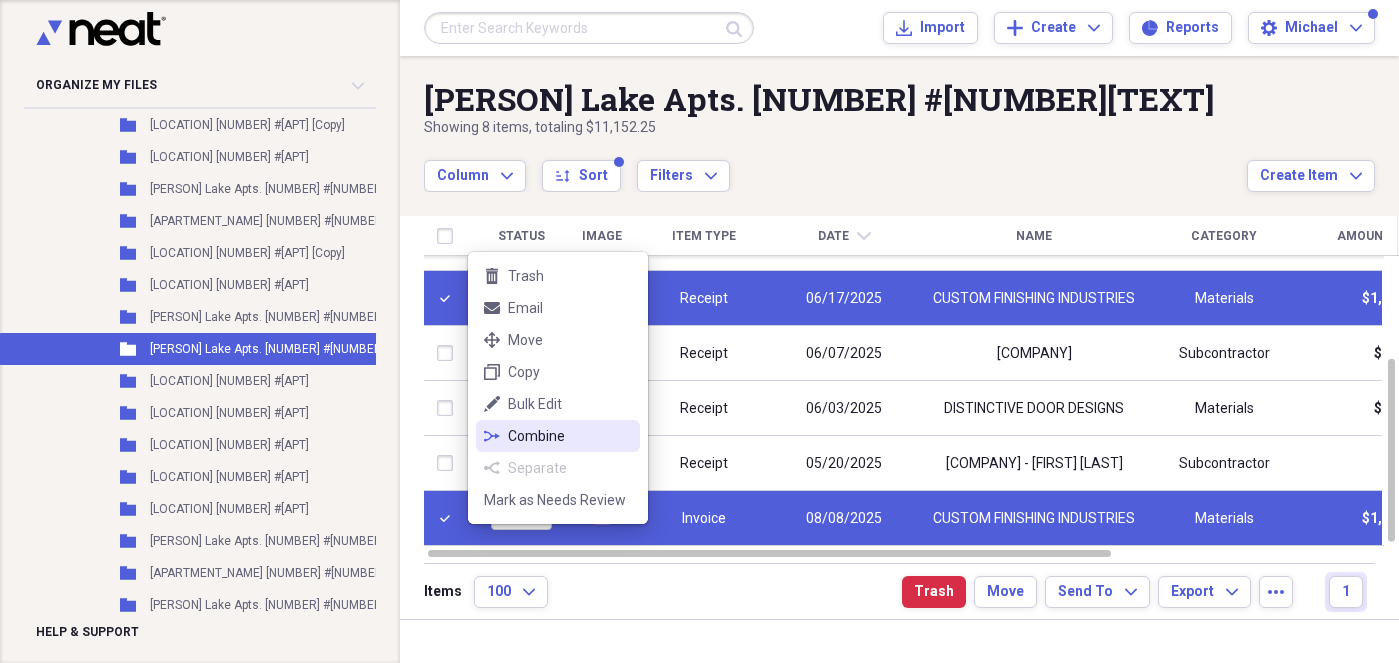 click on "combine Combine" at bounding box center (558, 436) 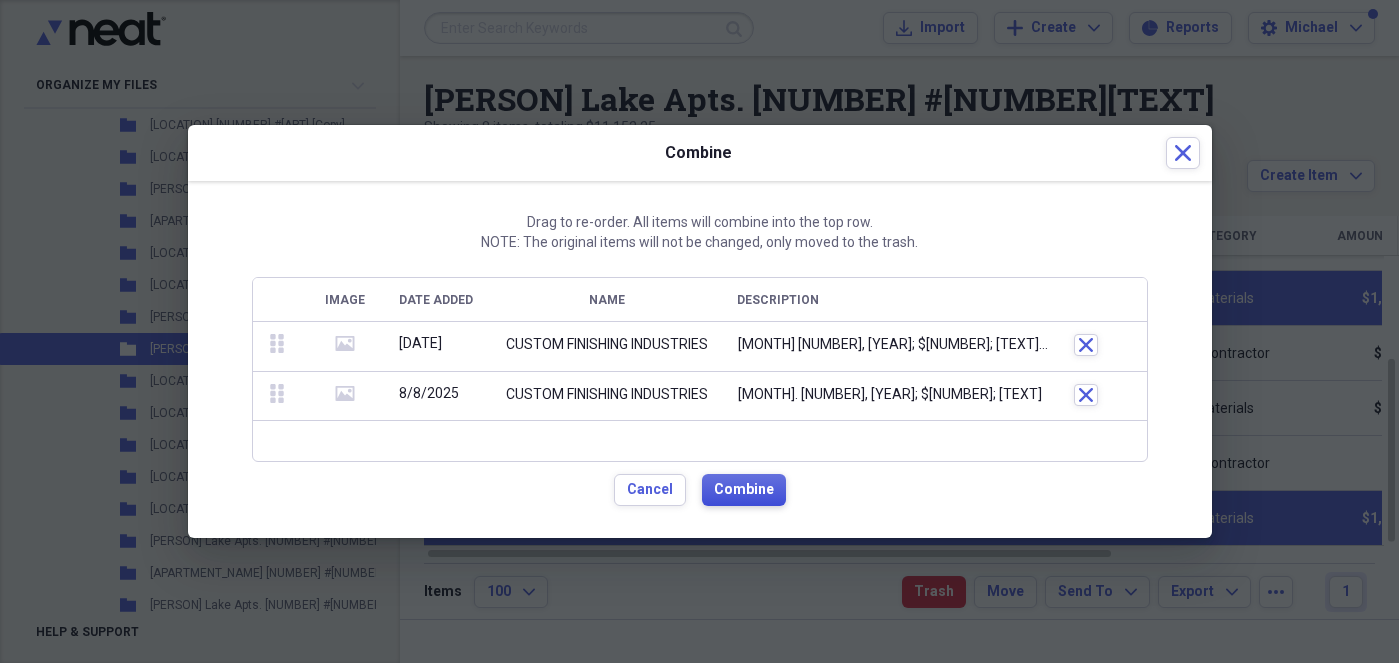 click on "Combine" at bounding box center (744, 490) 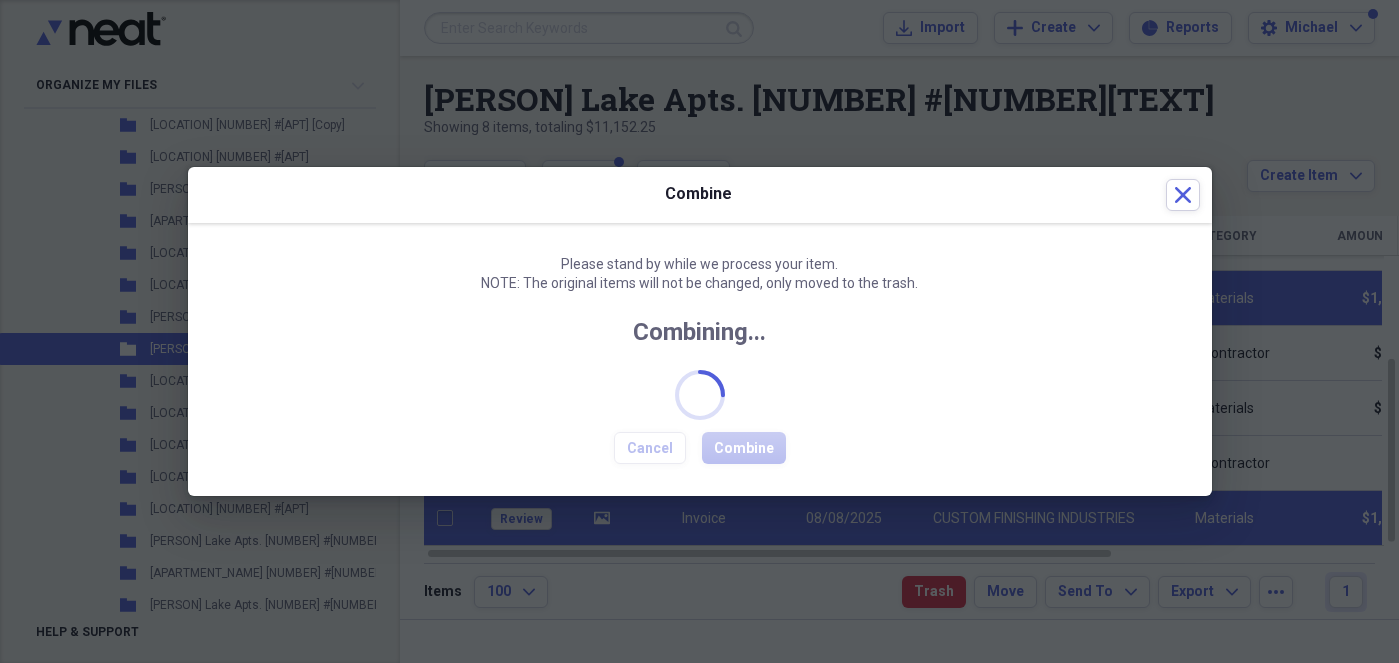 checkbox on "false" 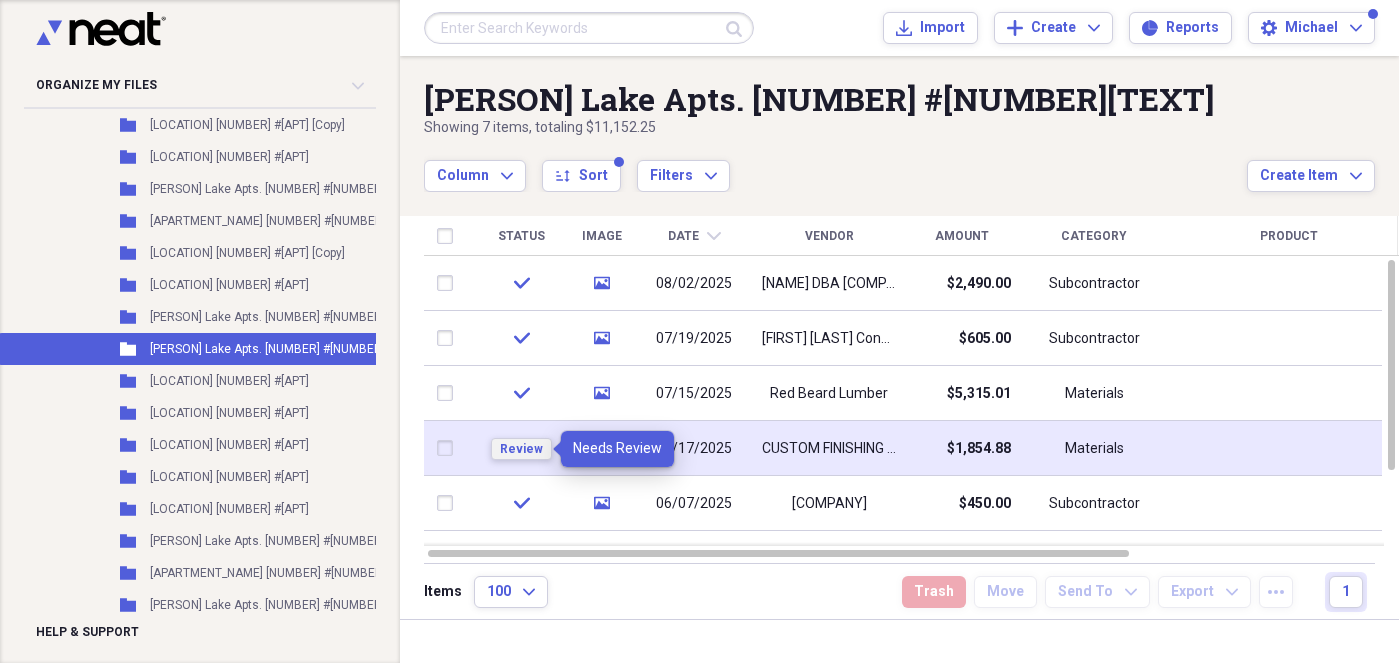 click on "Review" at bounding box center [521, 449] 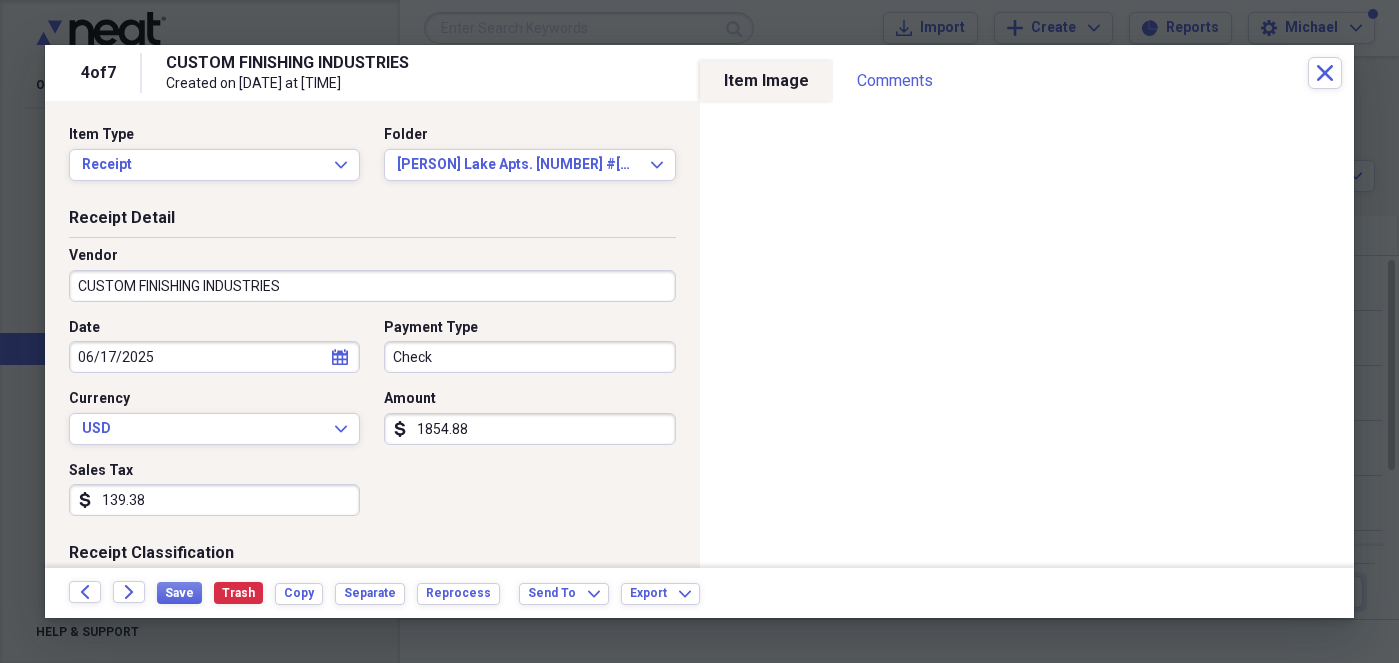 click on "Check" at bounding box center [529, 357] 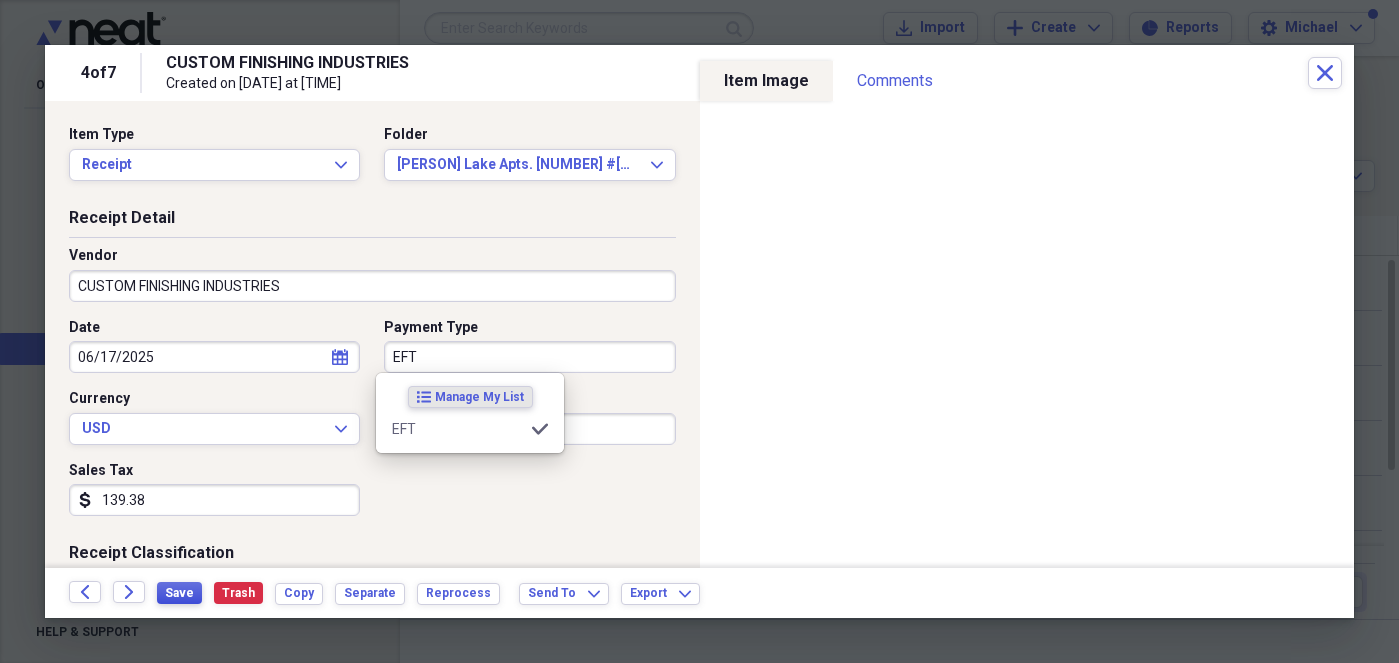 type on "EFT" 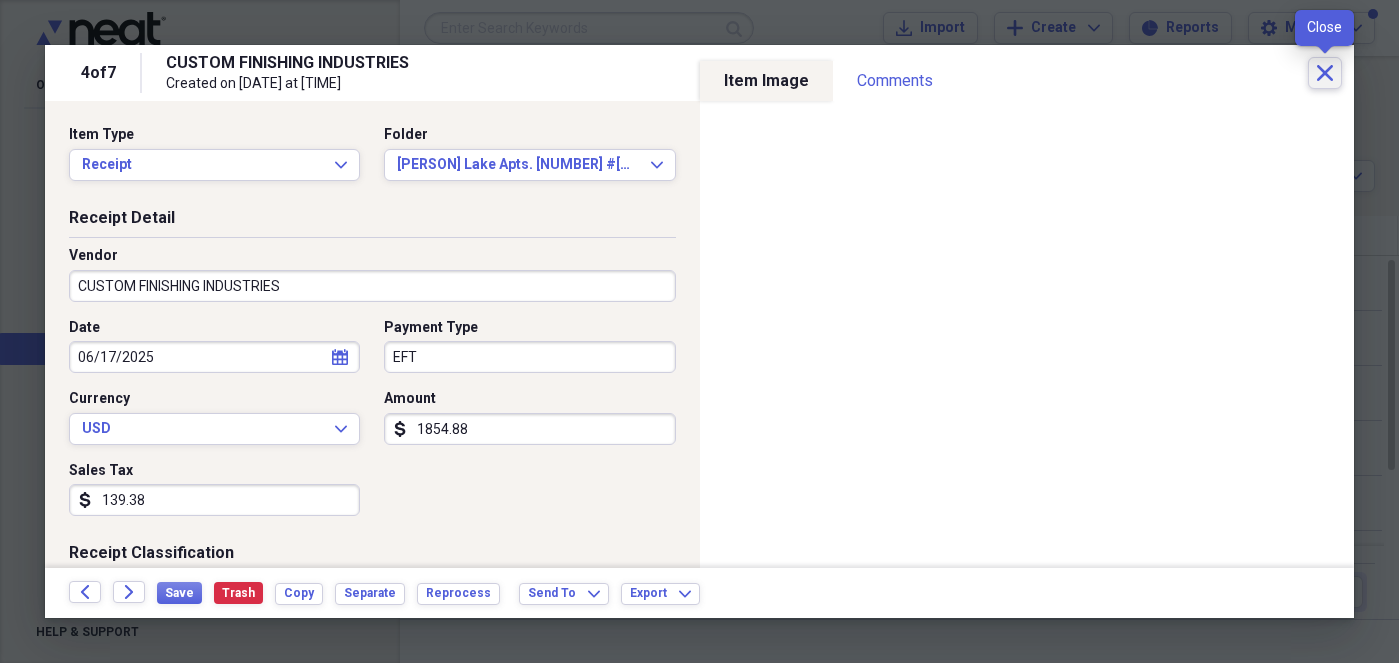 click on "Close" at bounding box center [1325, 73] 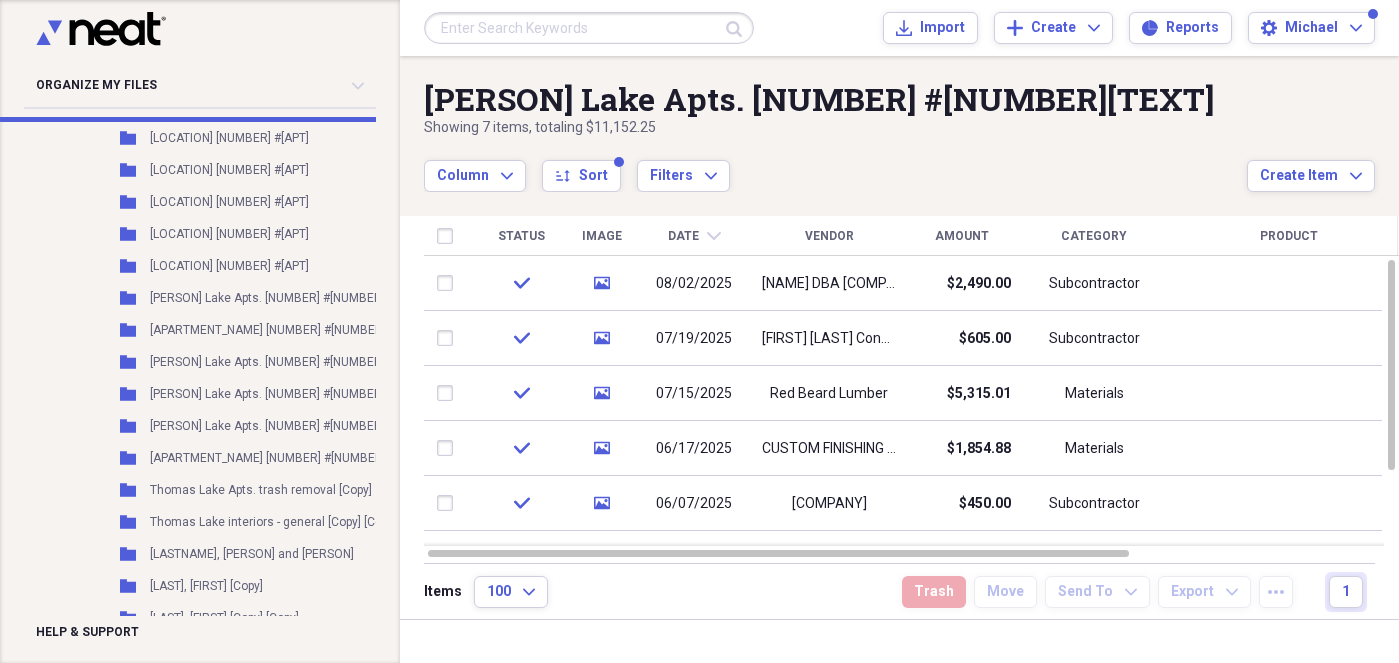 scroll, scrollTop: 2436, scrollLeft: 0, axis: vertical 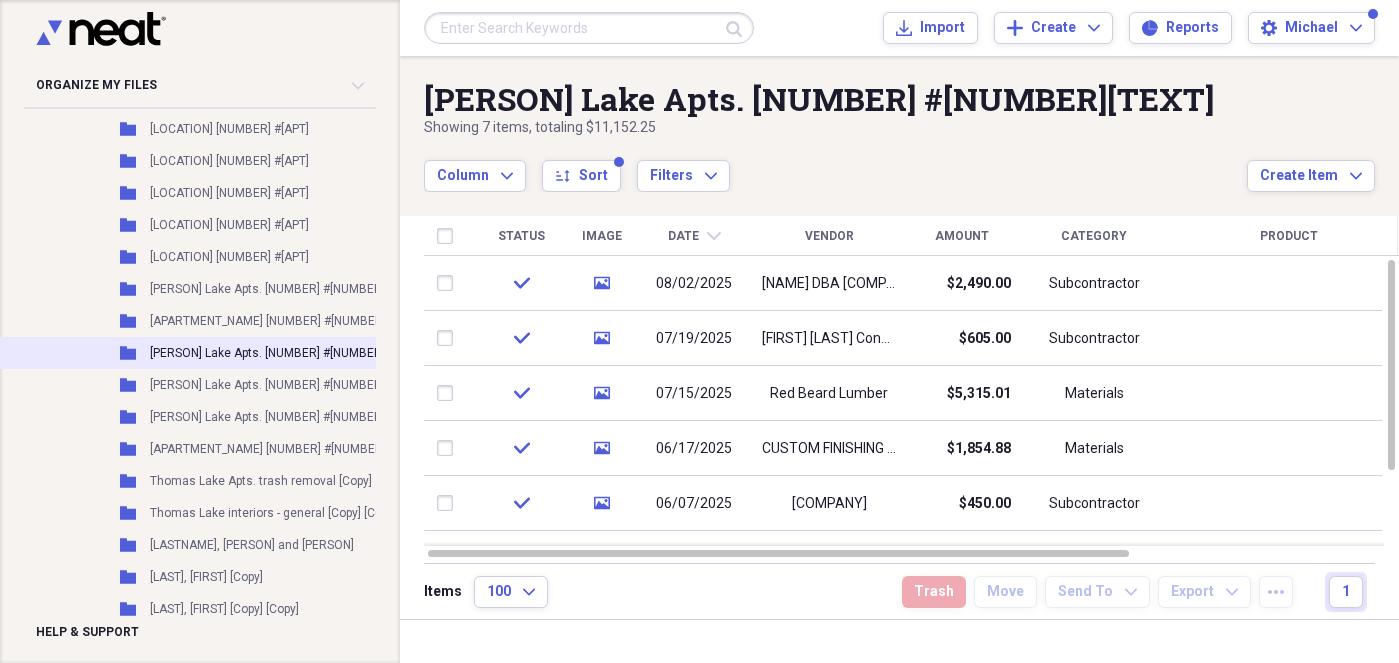 click on "[PERSON] Lake Apts. [NUMBER] #[NUMBER][TEXT]" at bounding box center [285, 353] 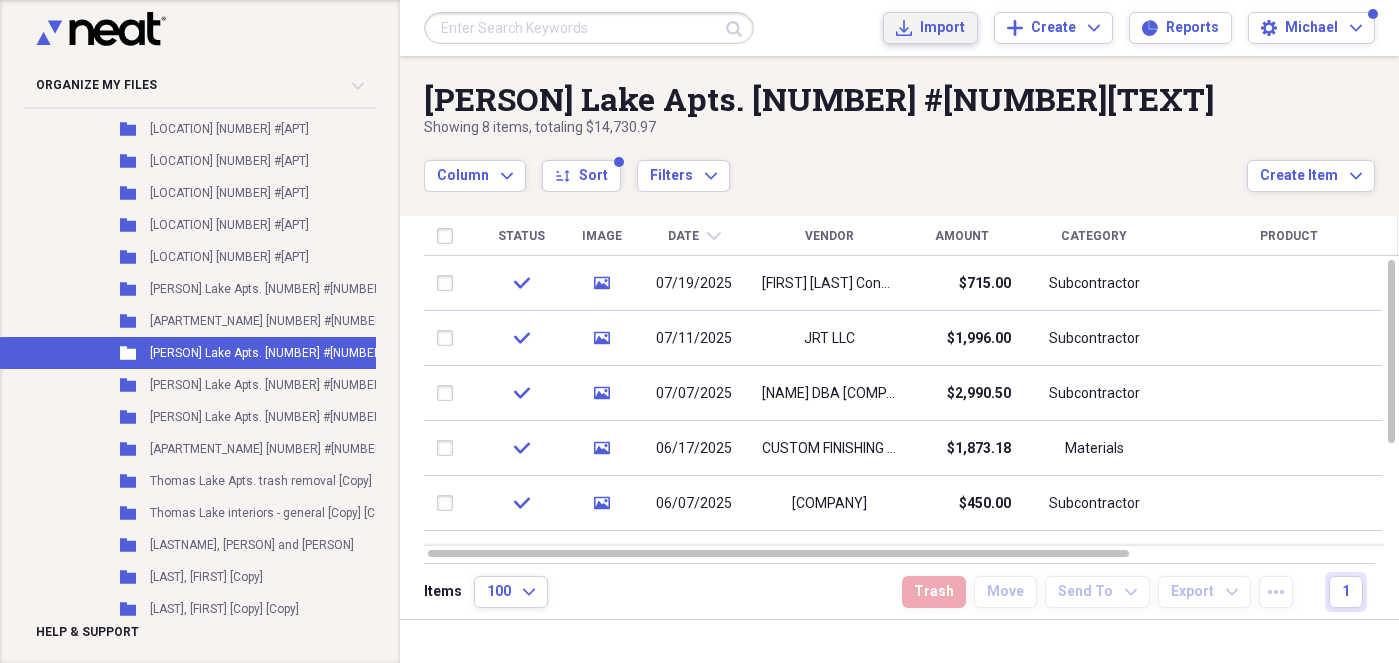 click on "Import" at bounding box center [942, 28] 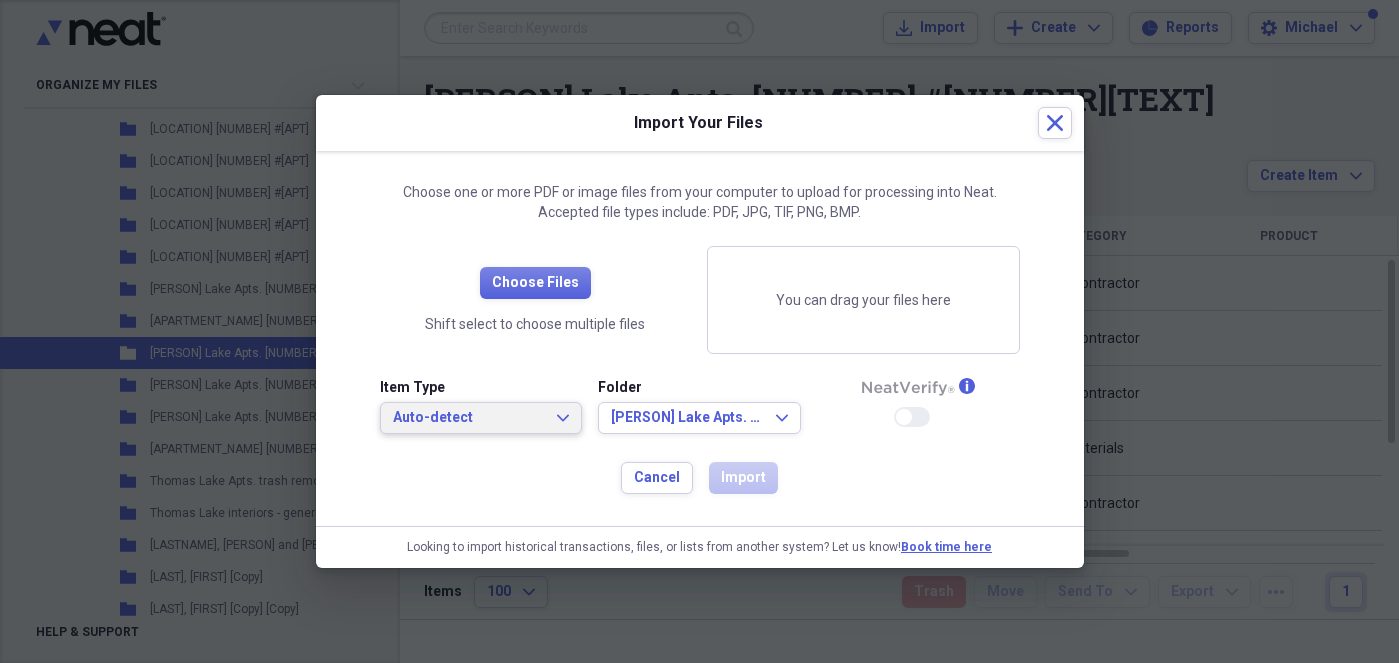 click on "Auto-detect" at bounding box center [469, 418] 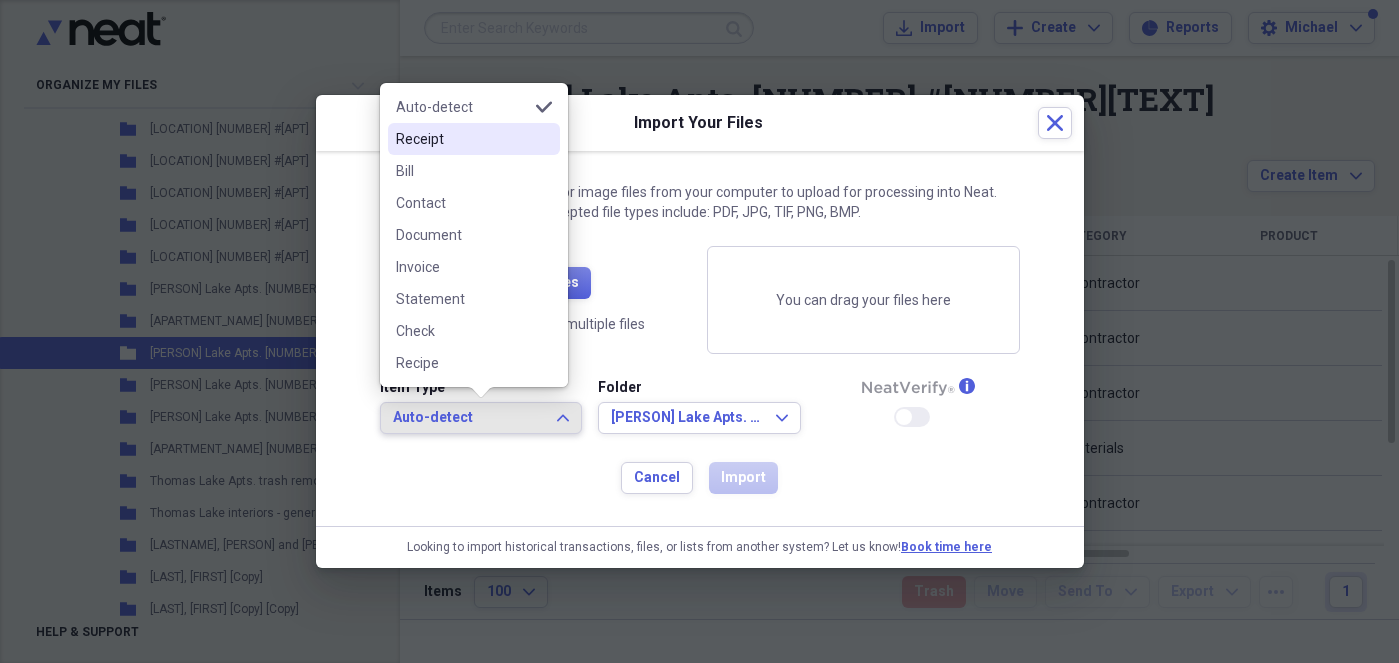 click on "Receipt" at bounding box center (462, 139) 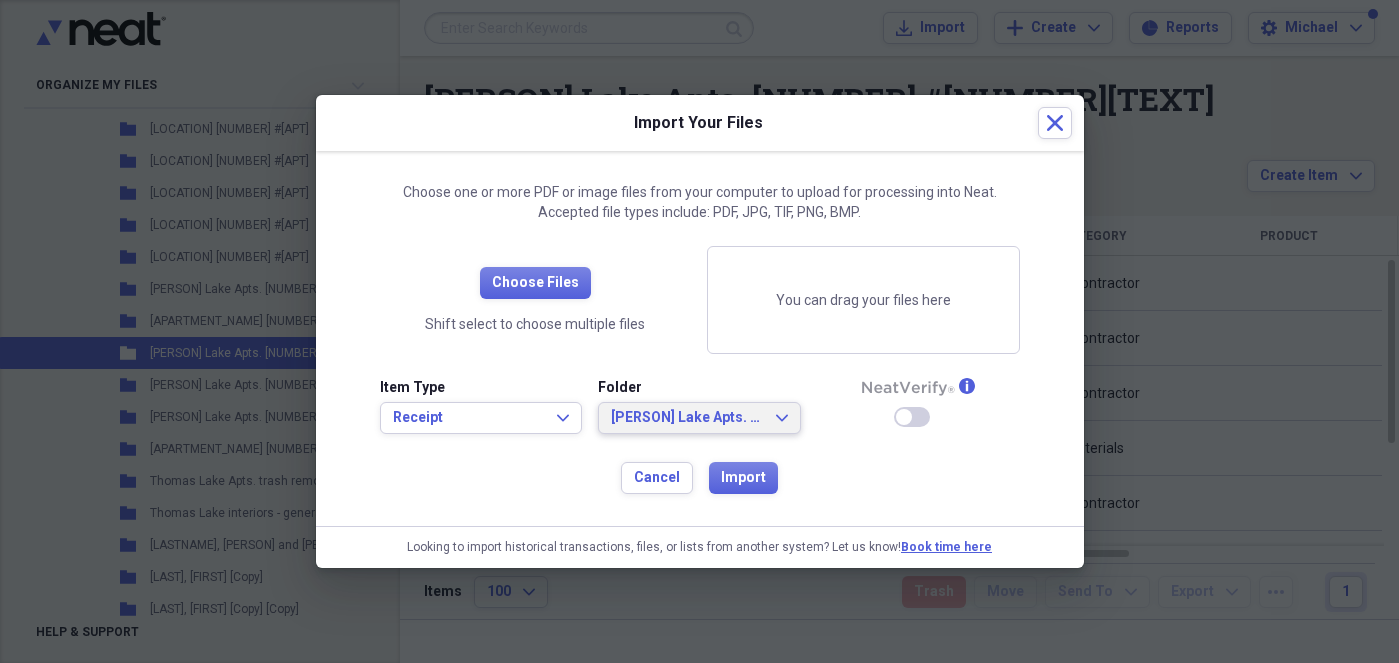 click on "[PERSON] Lake Apts. [NUMBER] #[NUMBER][TEXT]" at bounding box center (687, 418) 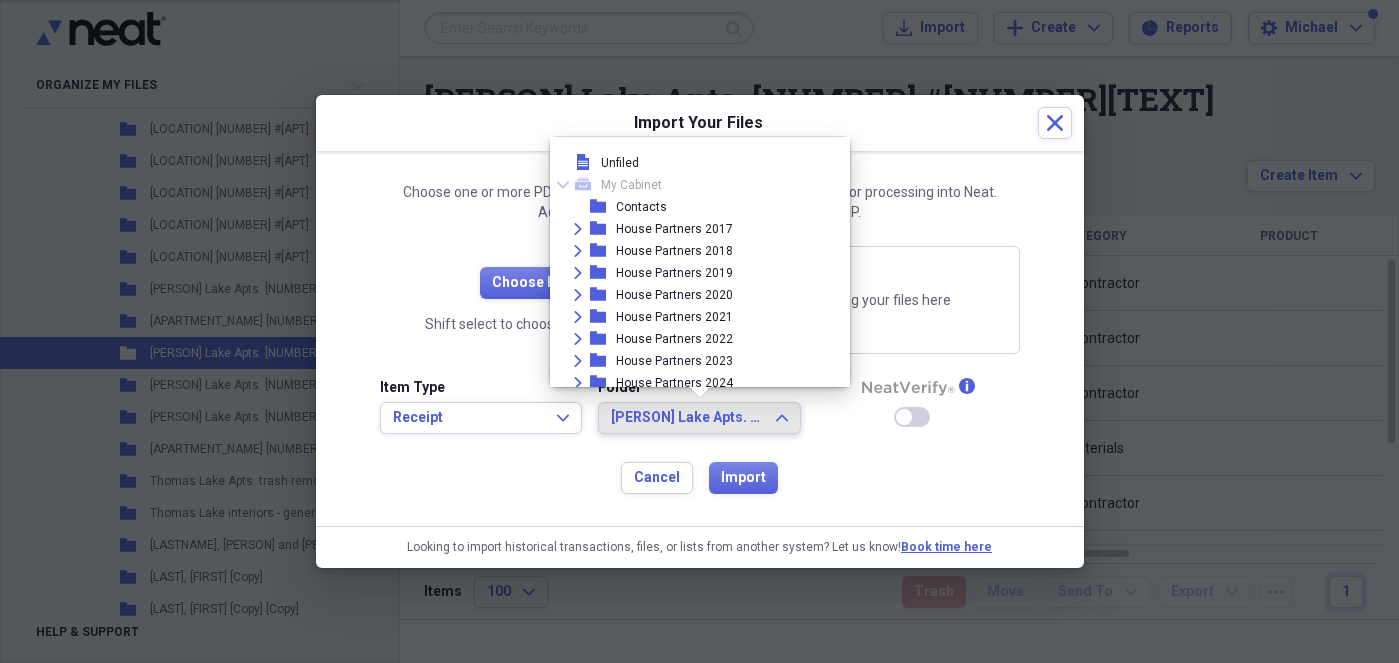 scroll, scrollTop: 1670, scrollLeft: 0, axis: vertical 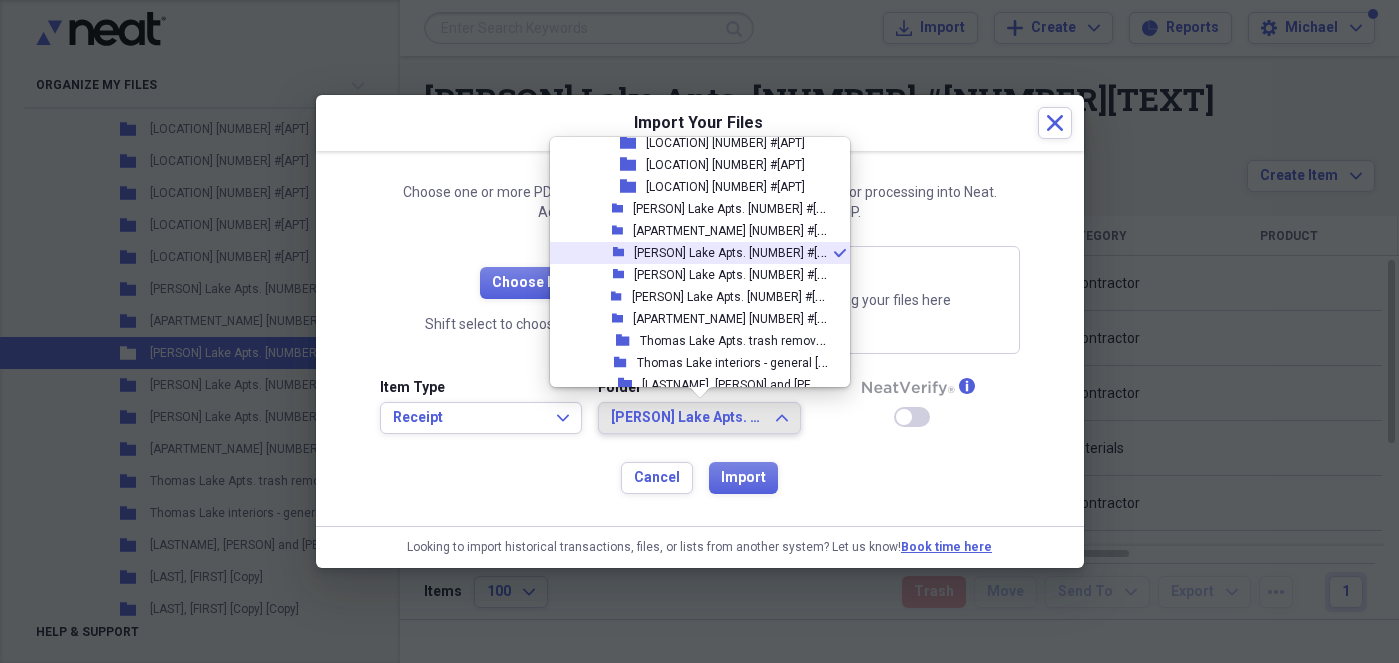 click on "[PERSON] Lake Apts. [NUMBER] #[NUMBER][TEXT]" at bounding box center (769, 251) 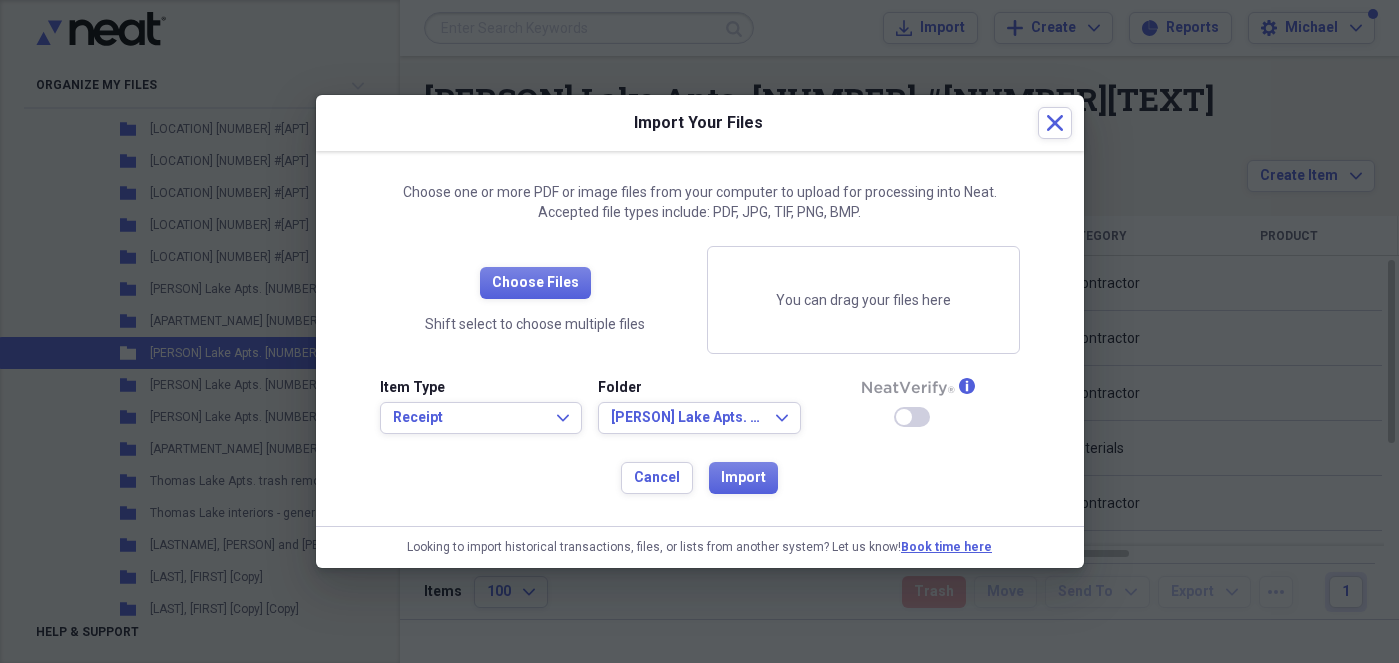 click on "You can drag your files here" at bounding box center [863, 300] 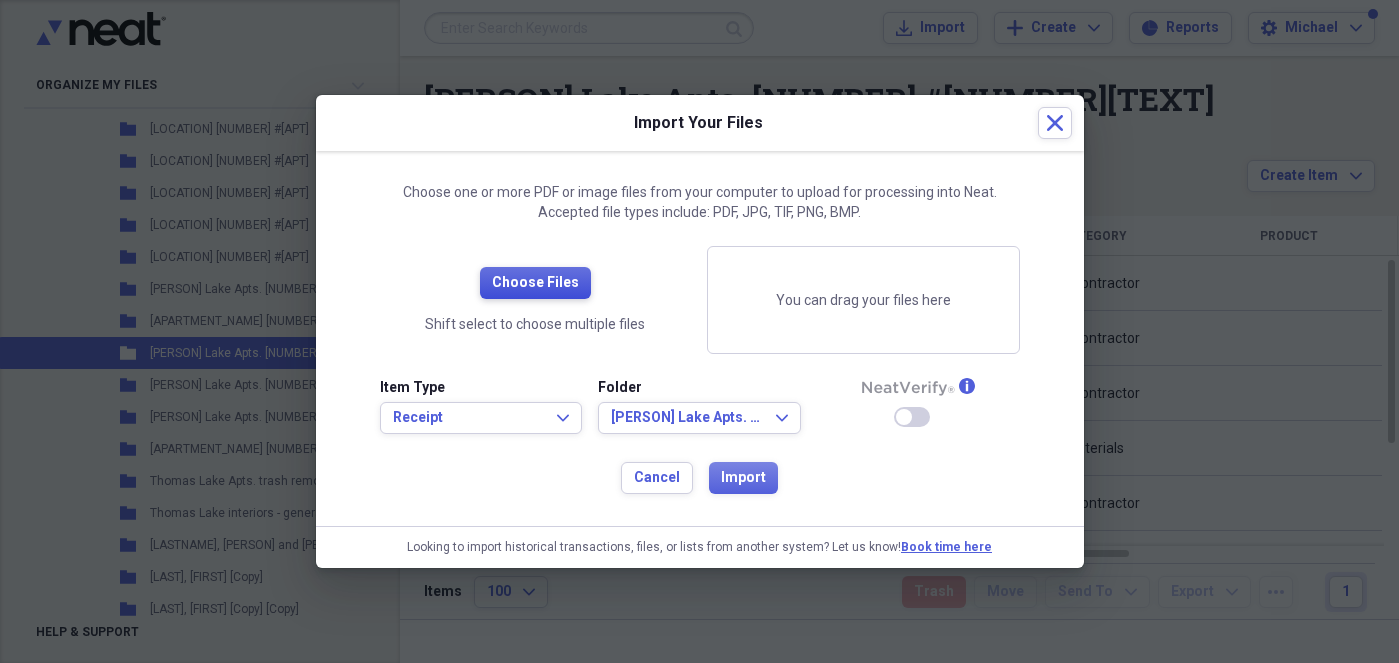click on "Choose Files" at bounding box center (535, 283) 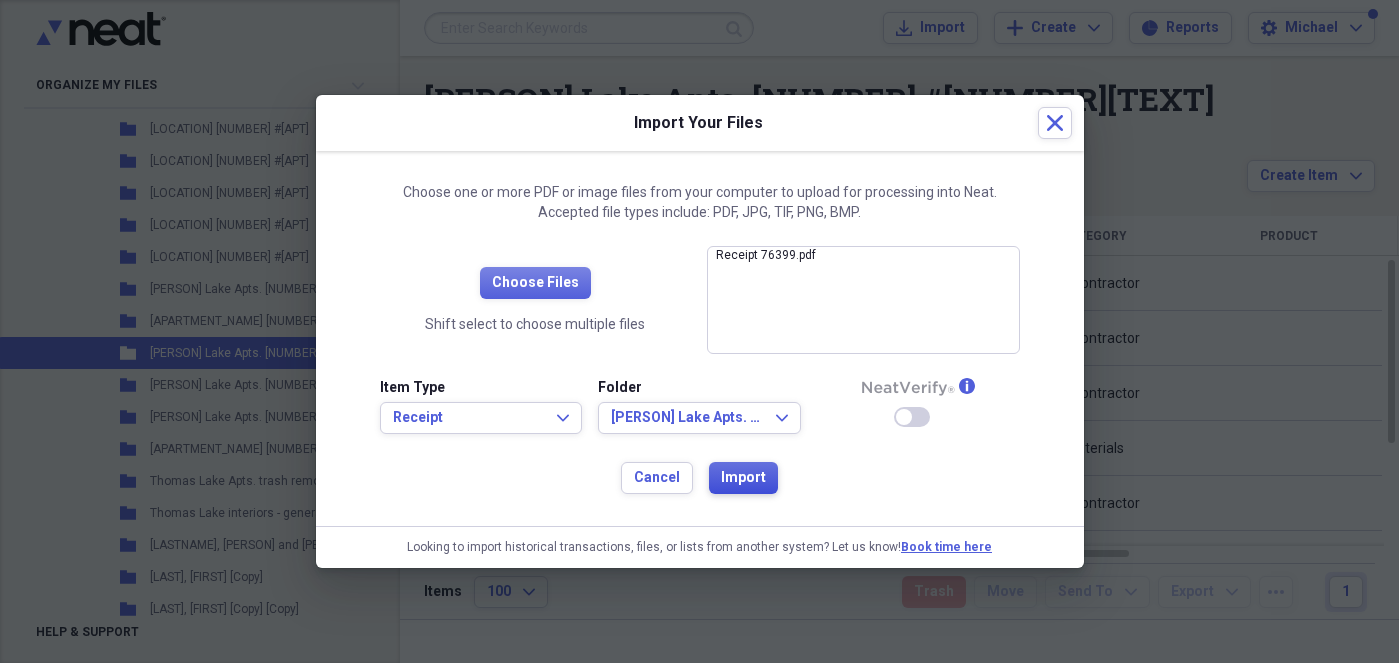 click on "Import" at bounding box center (743, 478) 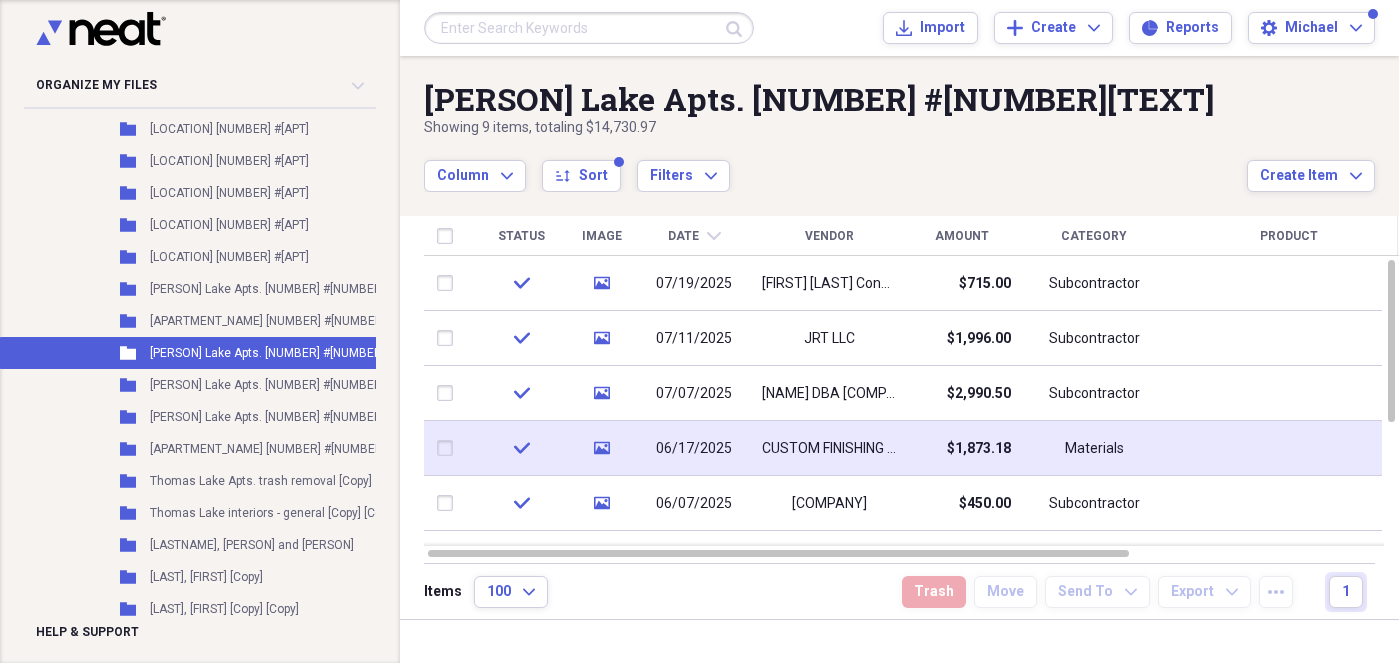 click at bounding box center [449, 448] 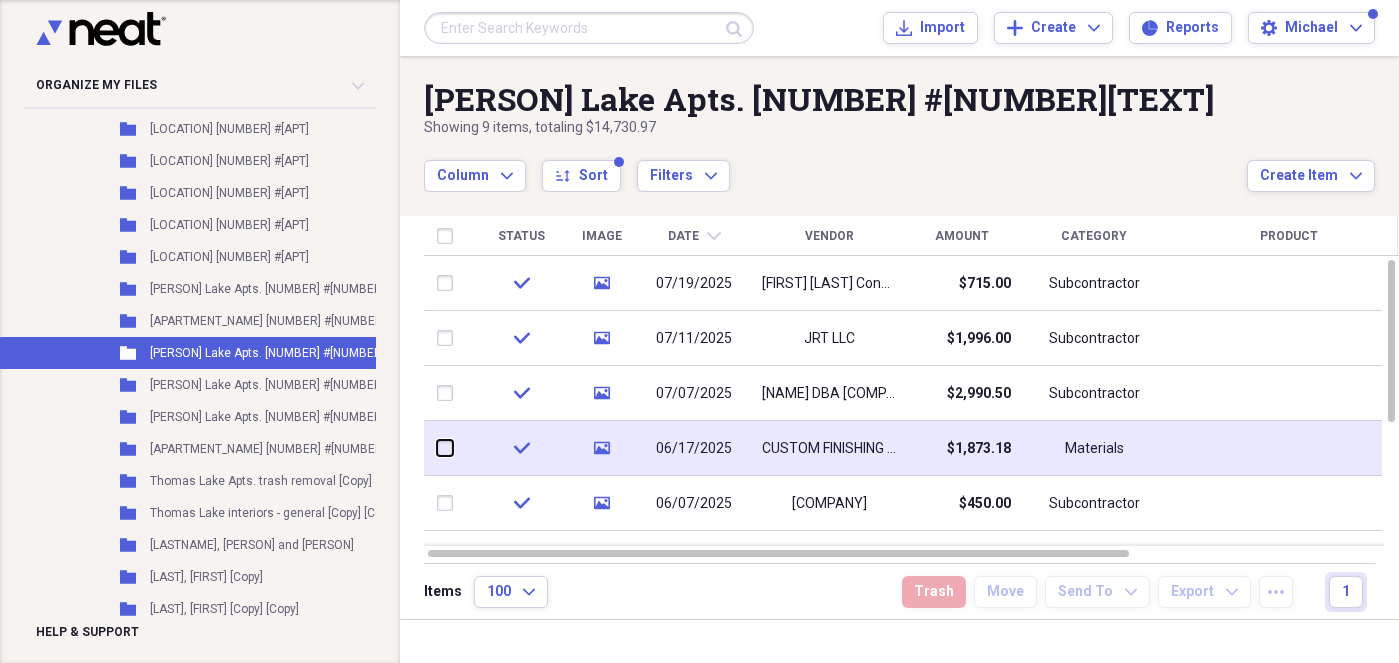 click at bounding box center (437, 448) 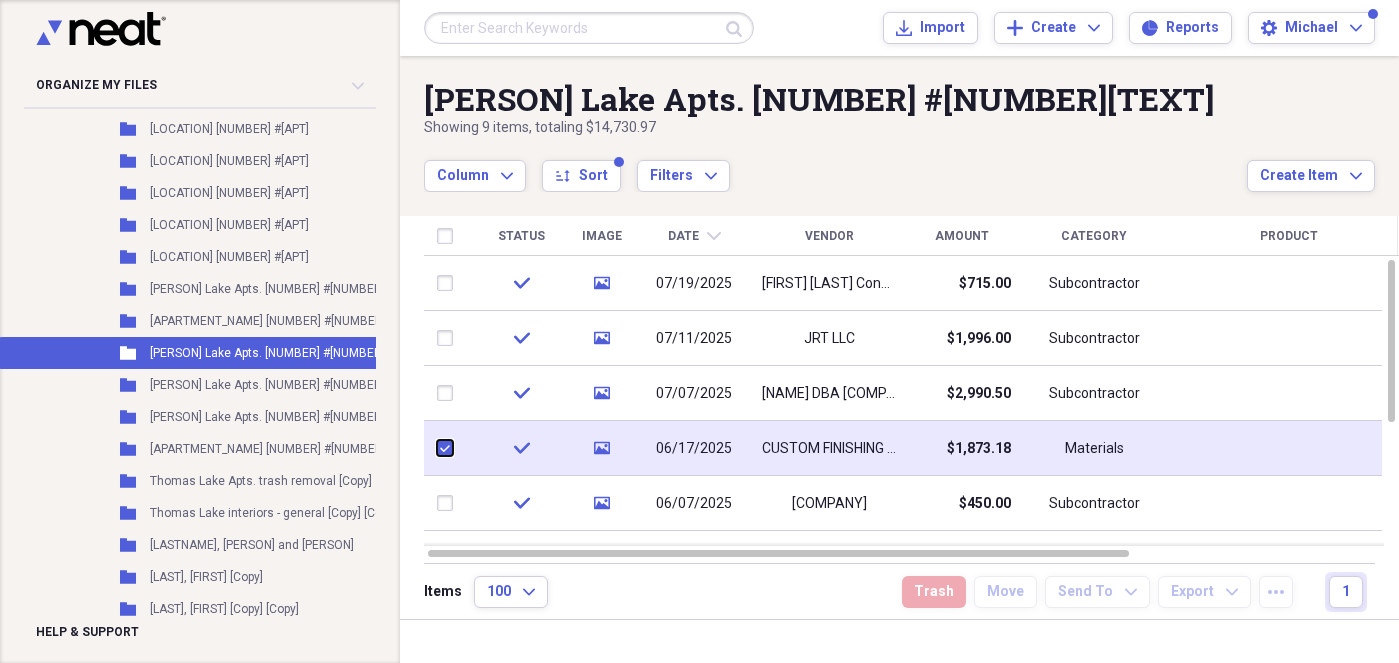 checkbox on "true" 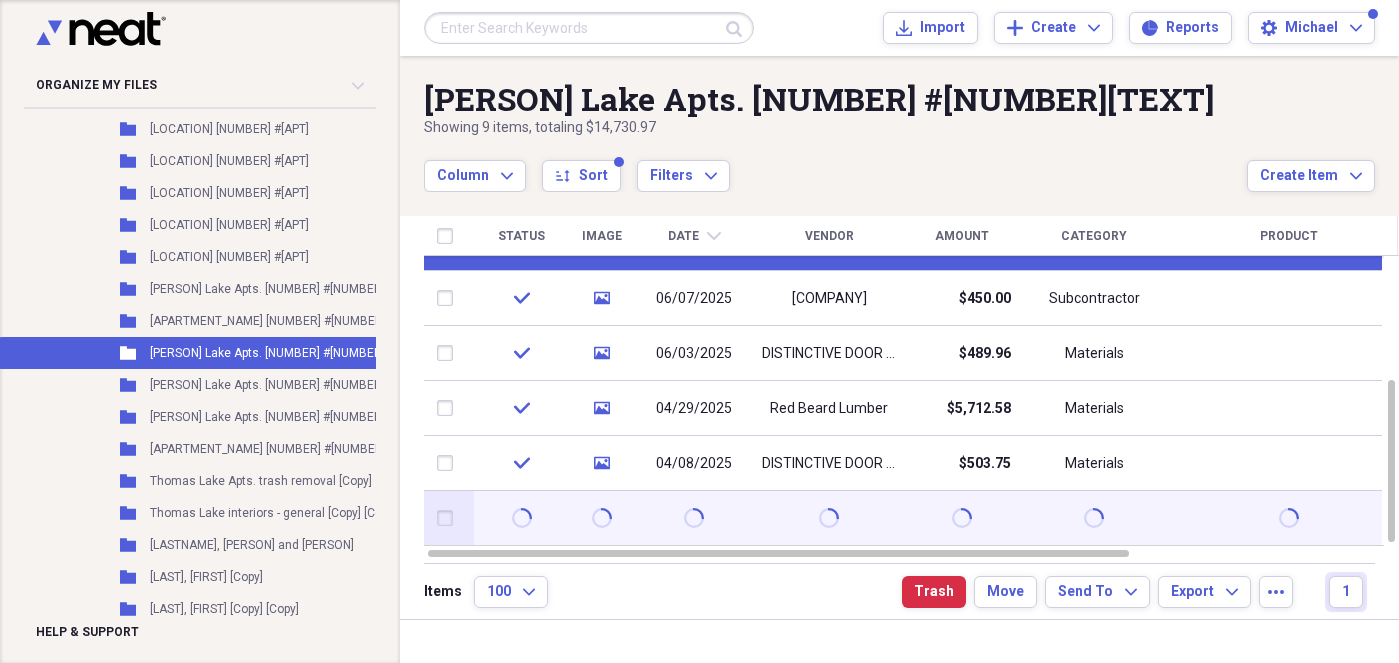 click at bounding box center (449, 518) 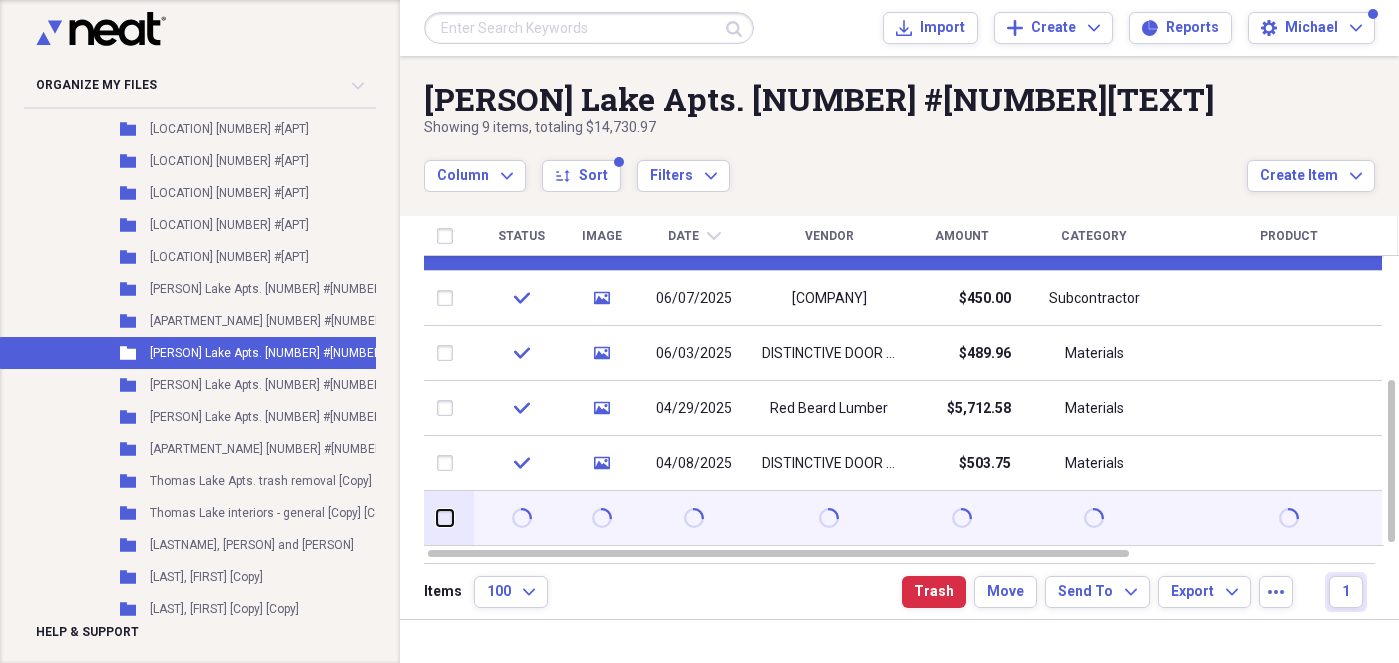 click at bounding box center (437, 518) 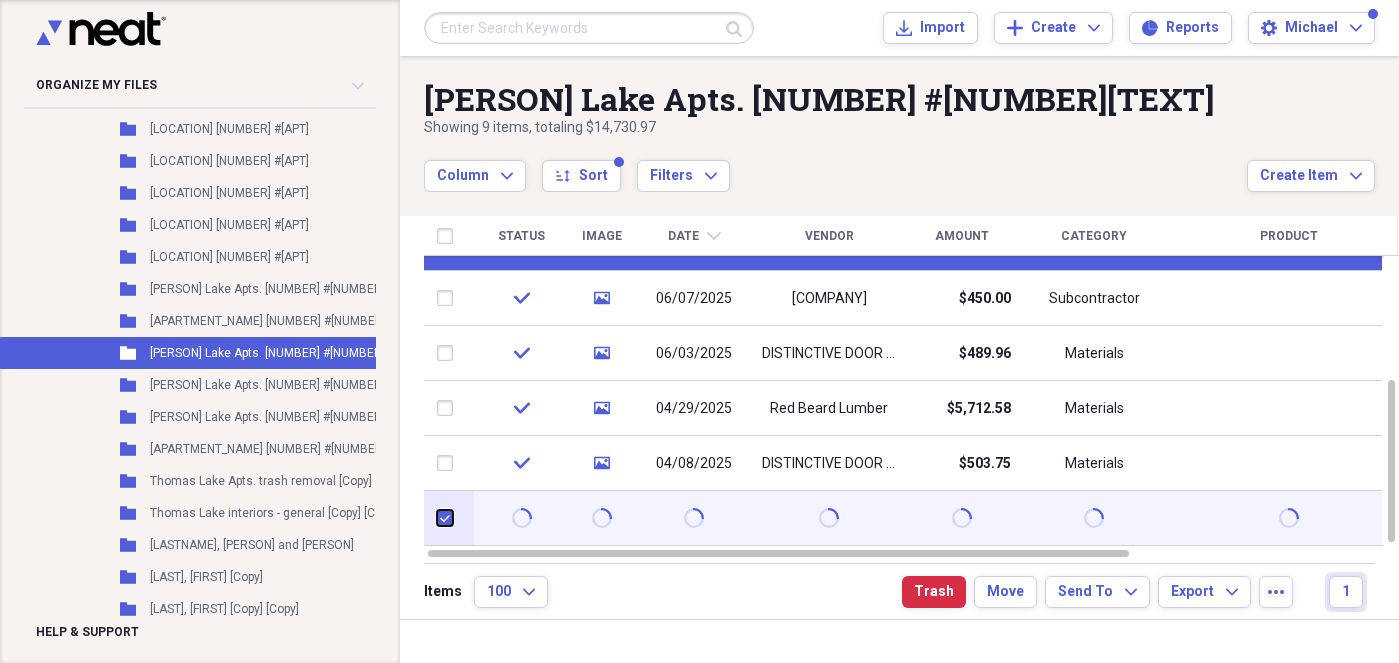 checkbox on "true" 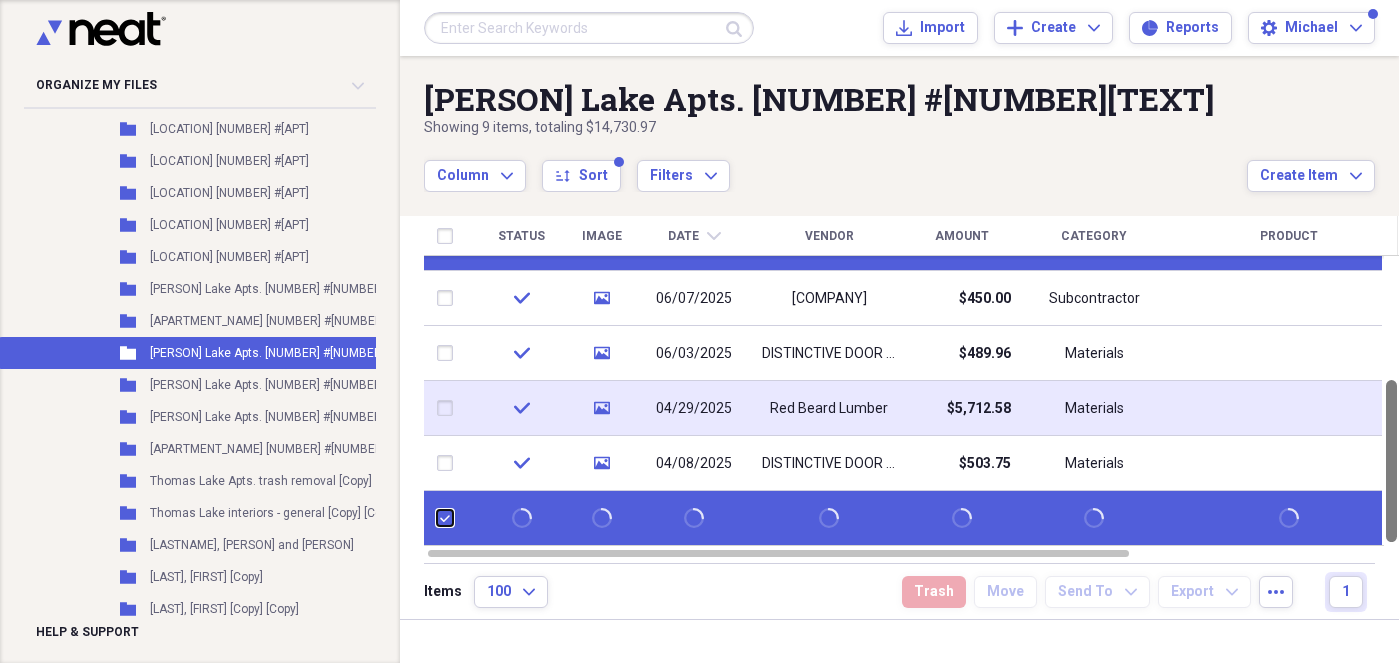 drag, startPoint x: 1387, startPoint y: 405, endPoint x: 1378, endPoint y: 430, distance: 26.57066 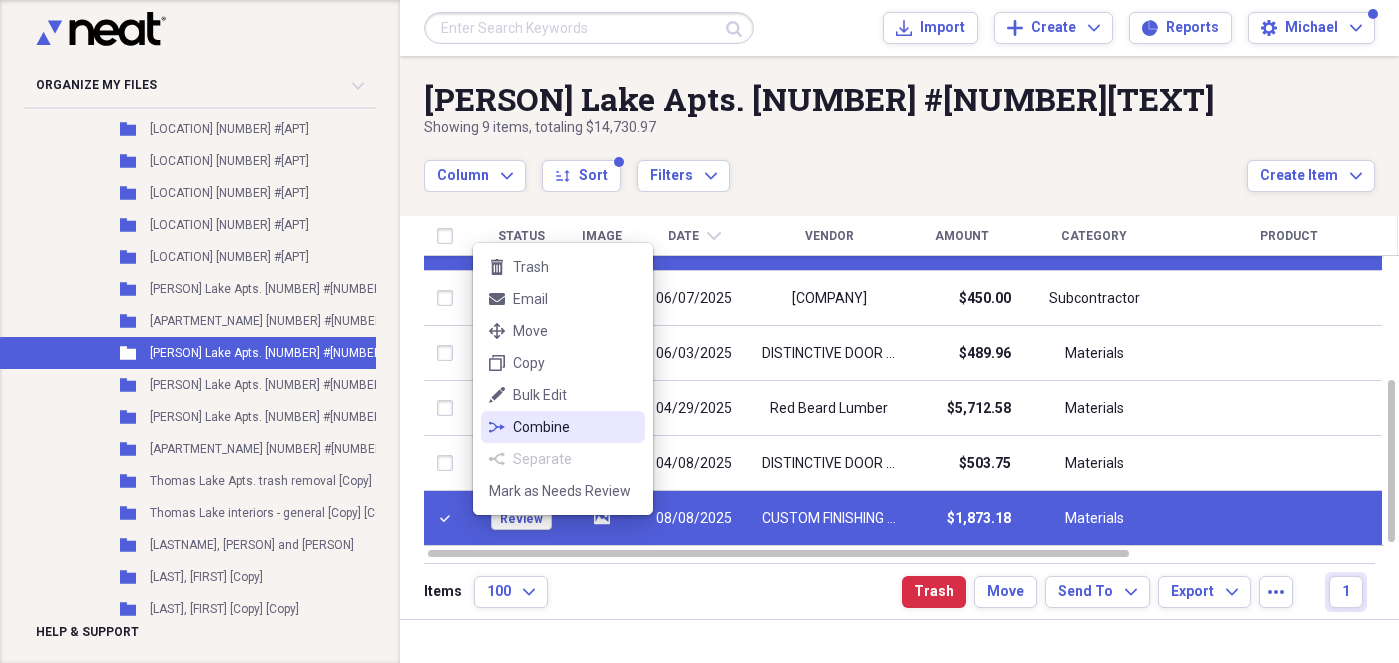 click on "Combine" at bounding box center (575, 427) 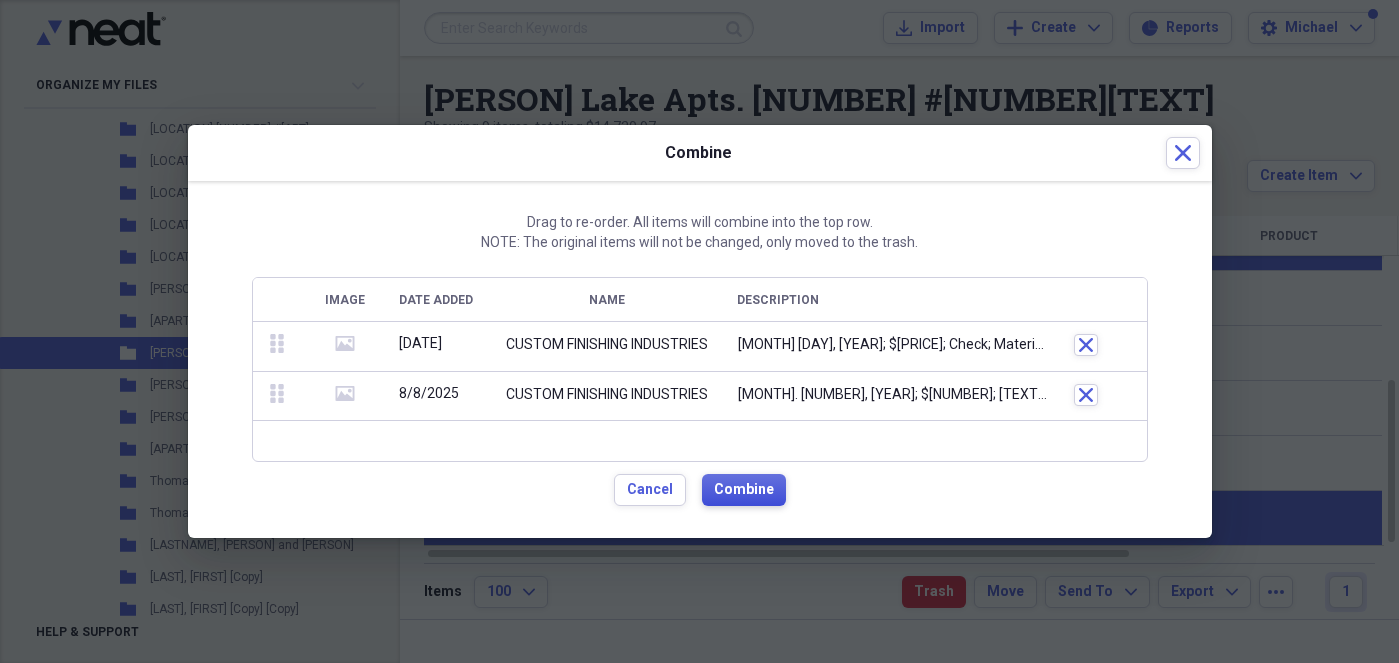 click on "Combine" at bounding box center [744, 490] 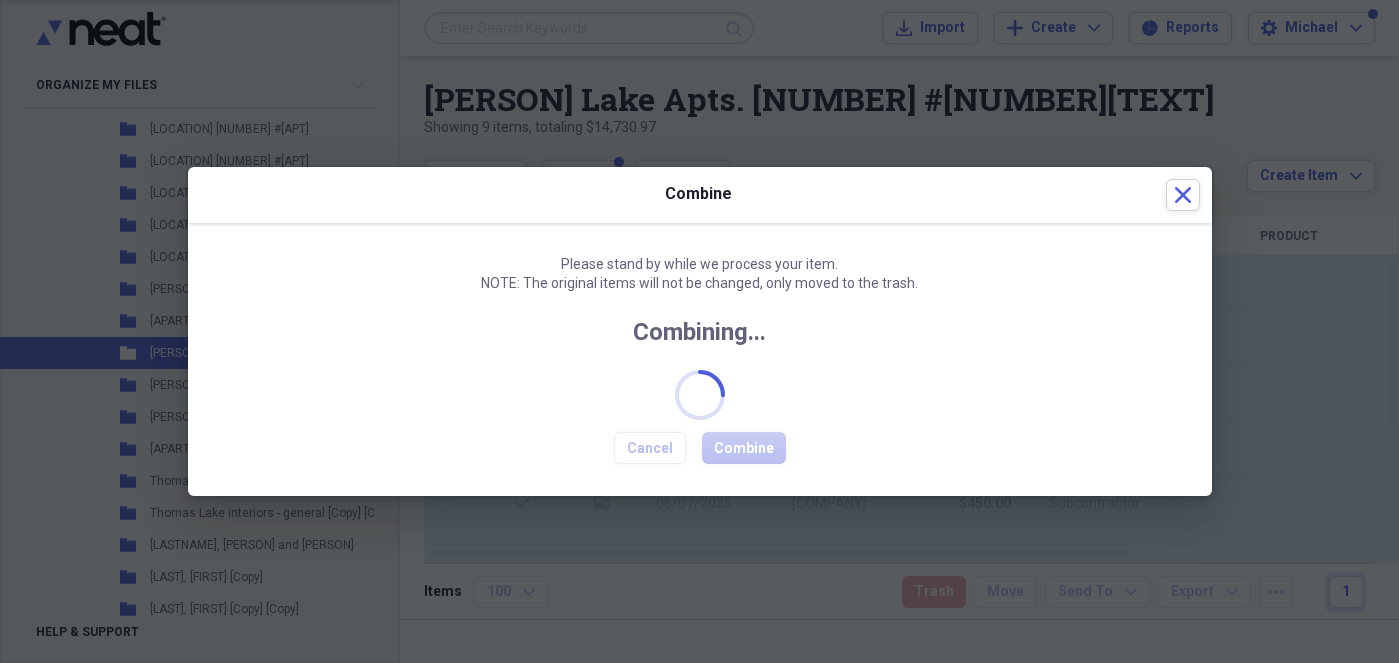 checkbox on "false" 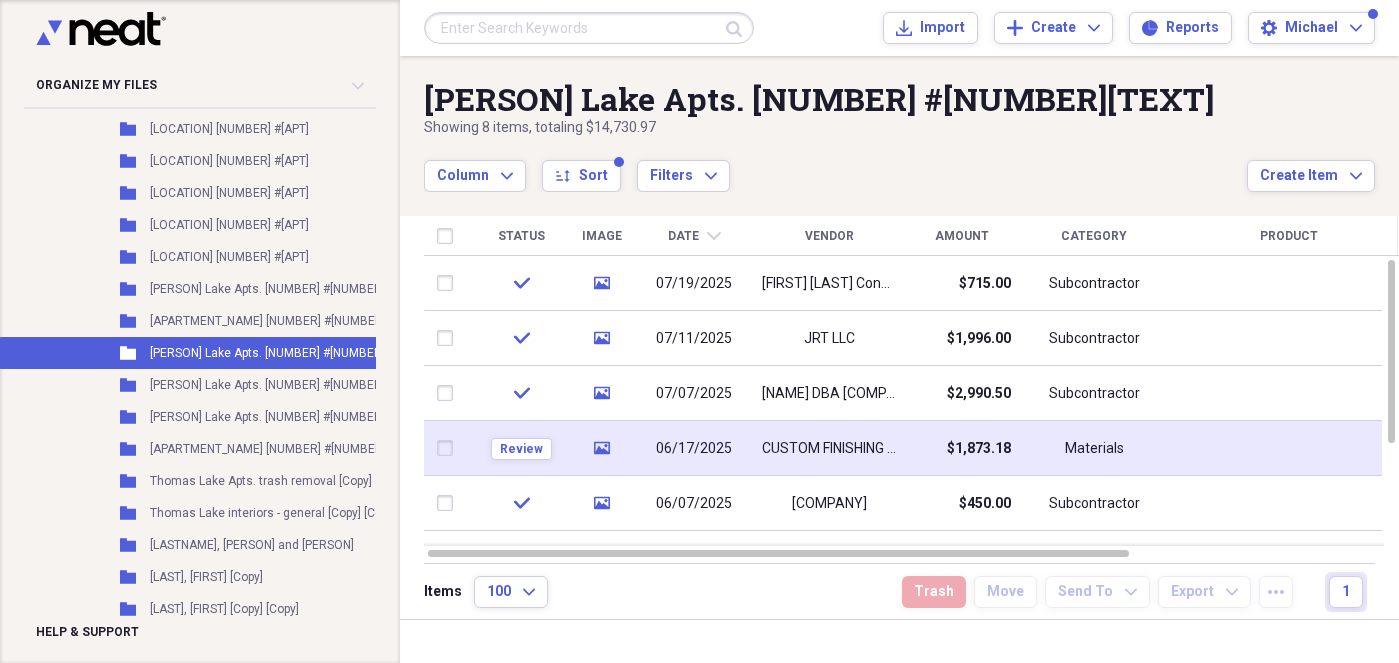 click on "Review" at bounding box center [521, 448] 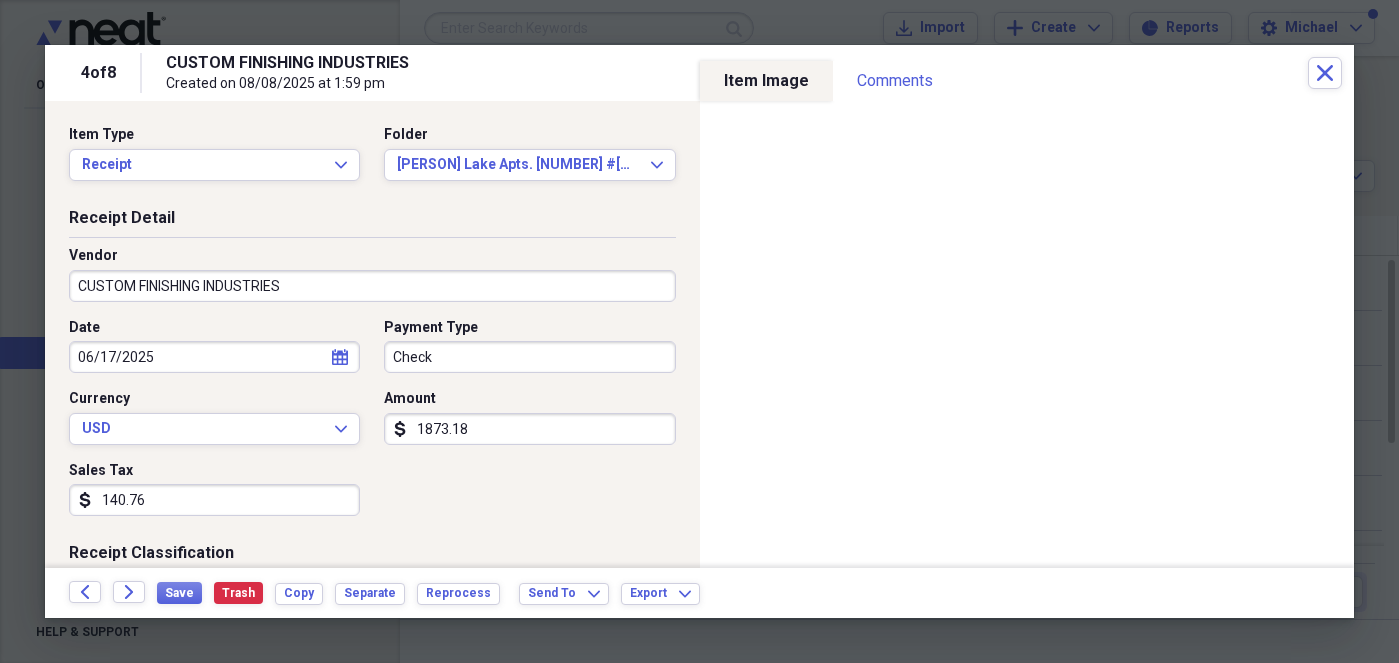 click on "Check" at bounding box center (529, 357) 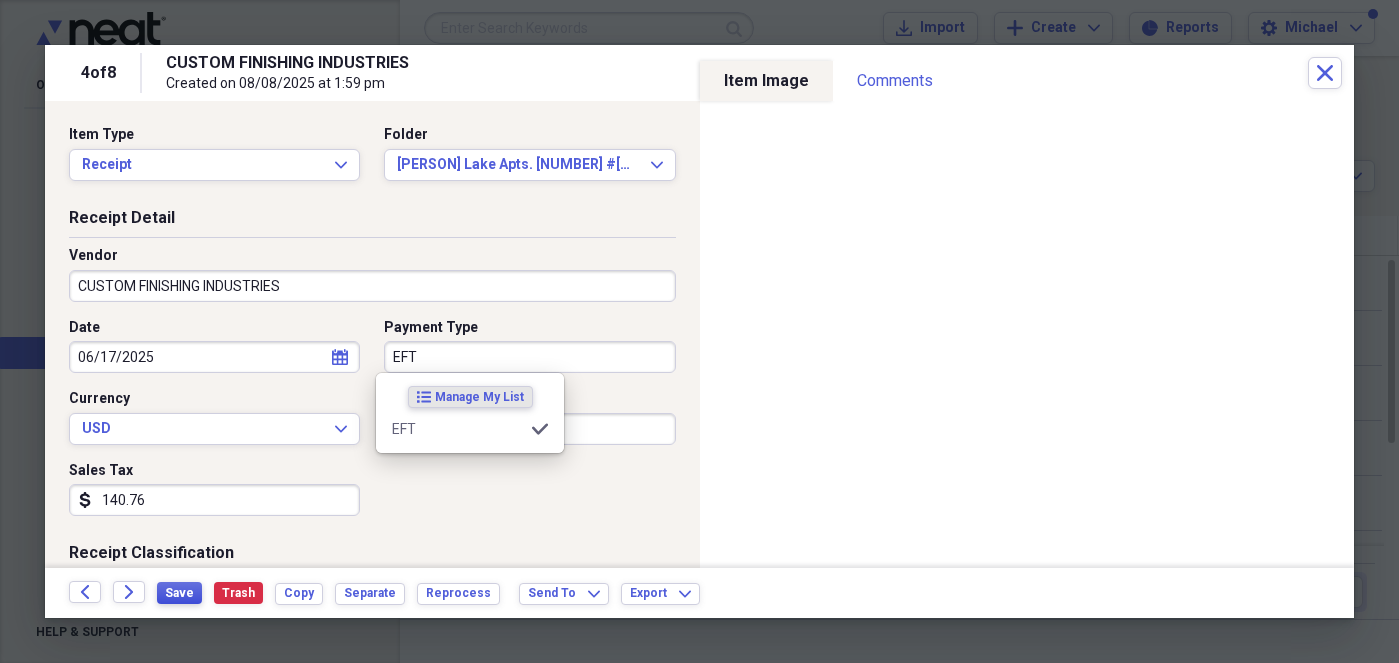 type on "EFT" 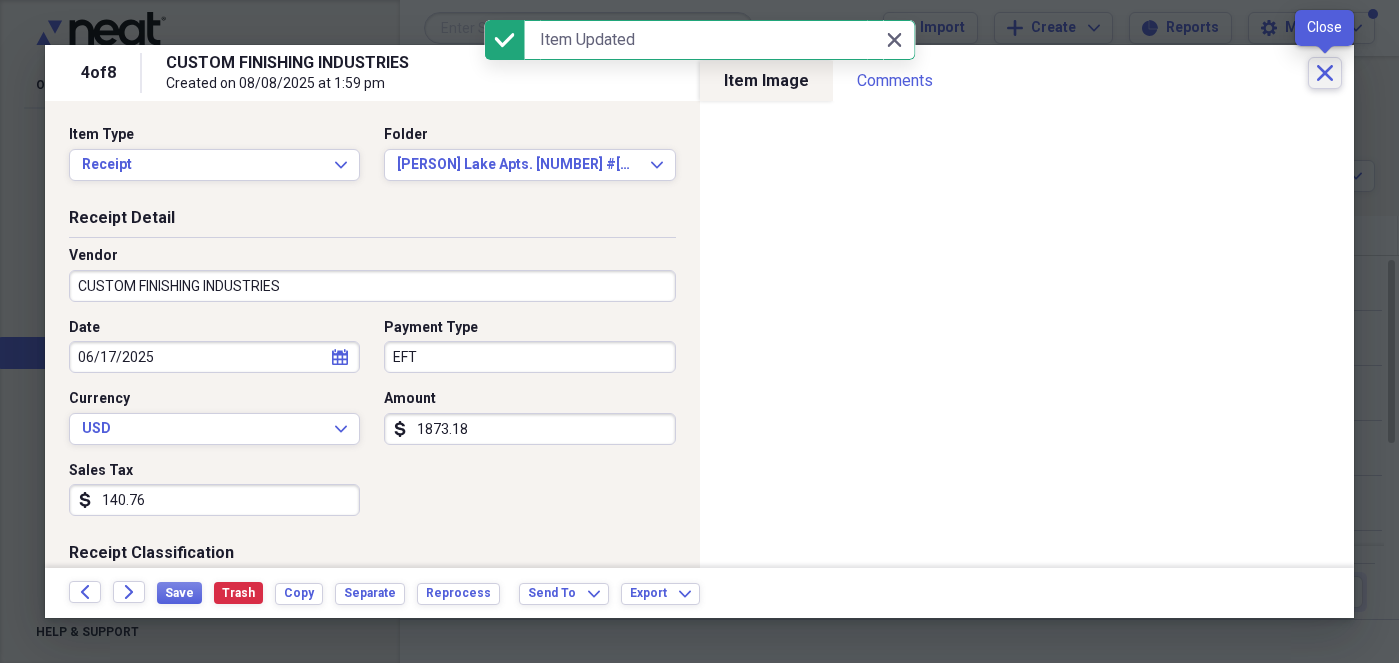 click on "Close" at bounding box center [1325, 73] 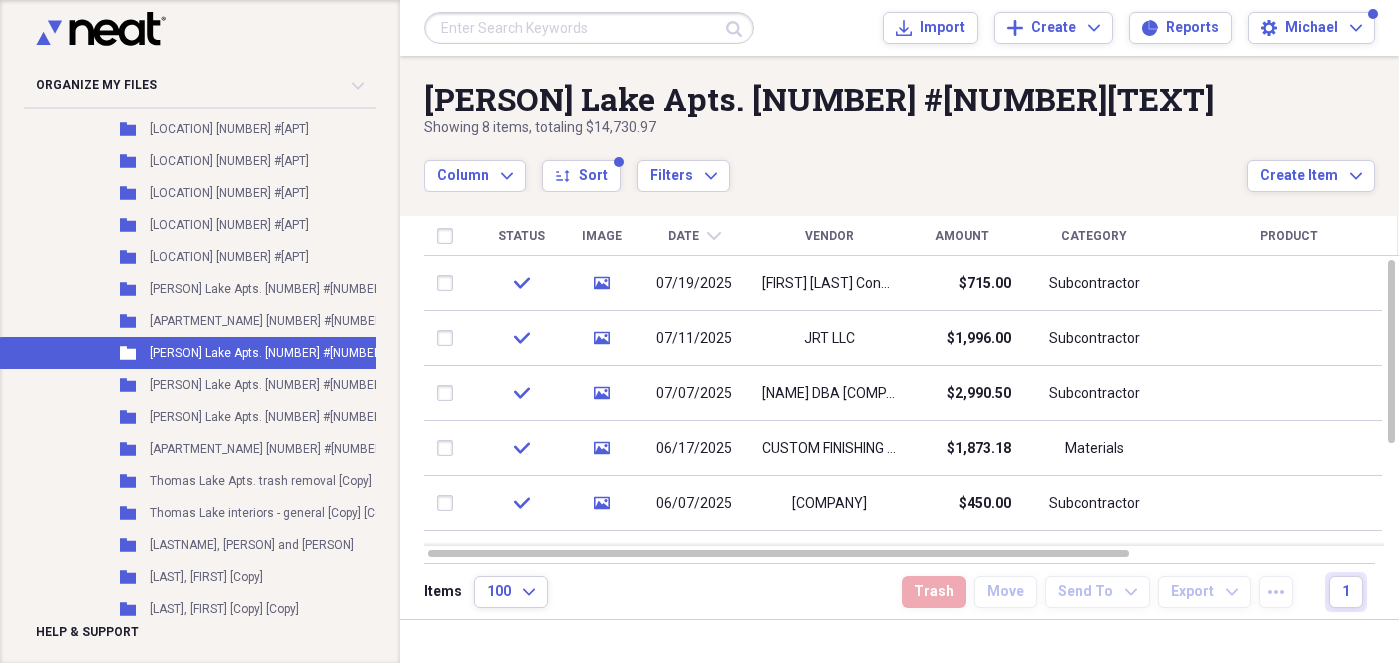 scroll, scrollTop: 0, scrollLeft: 0, axis: both 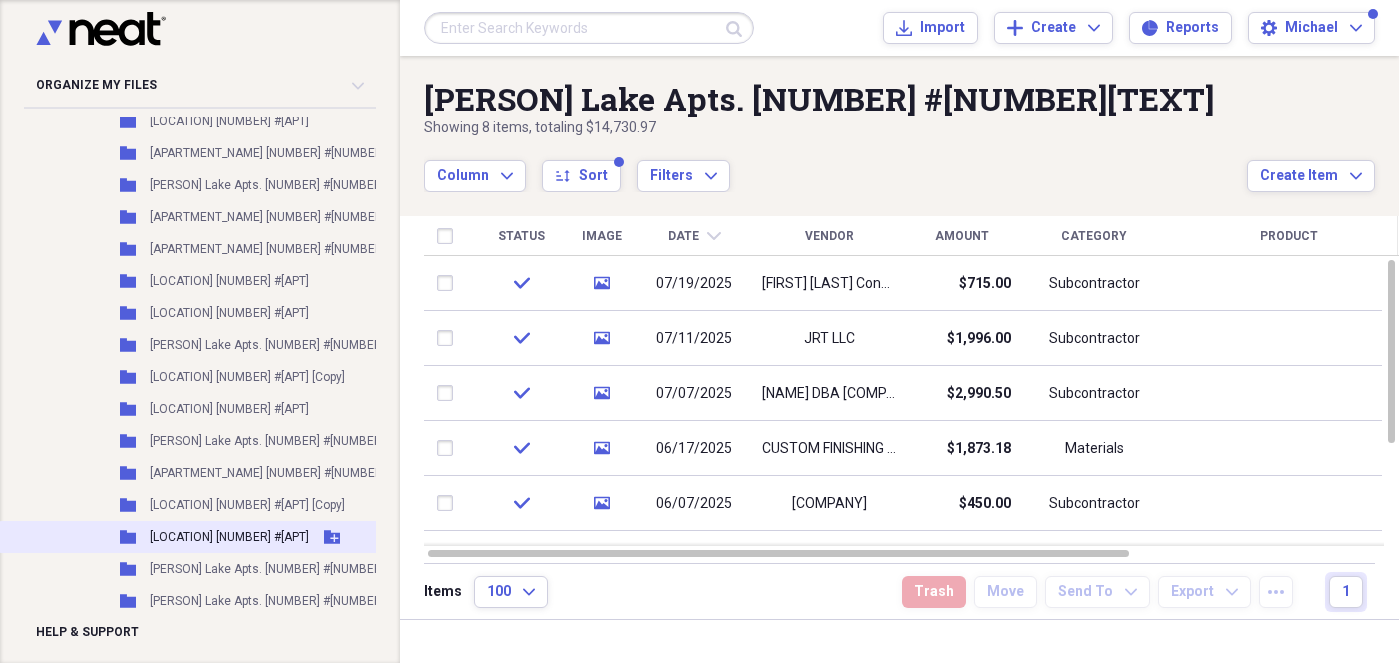 click on "[LOCATION] [NUMBER] #[APT]" at bounding box center (229, 537) 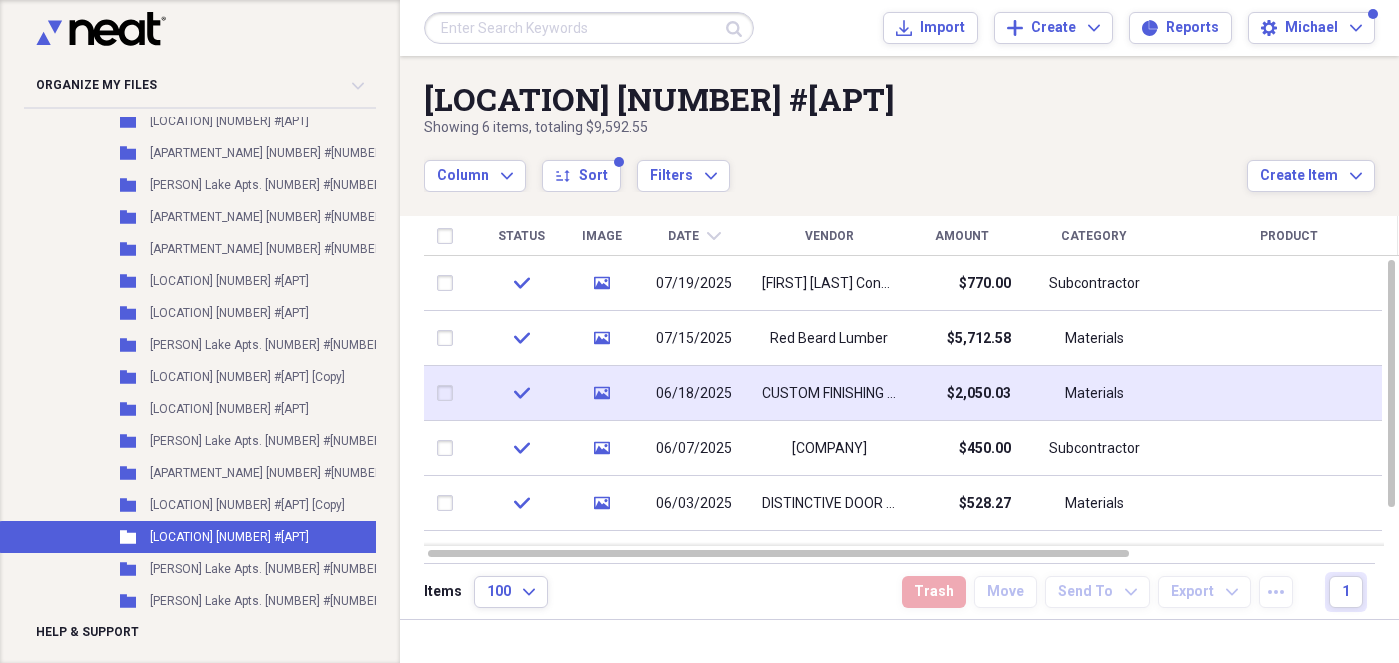 click at bounding box center [449, 393] 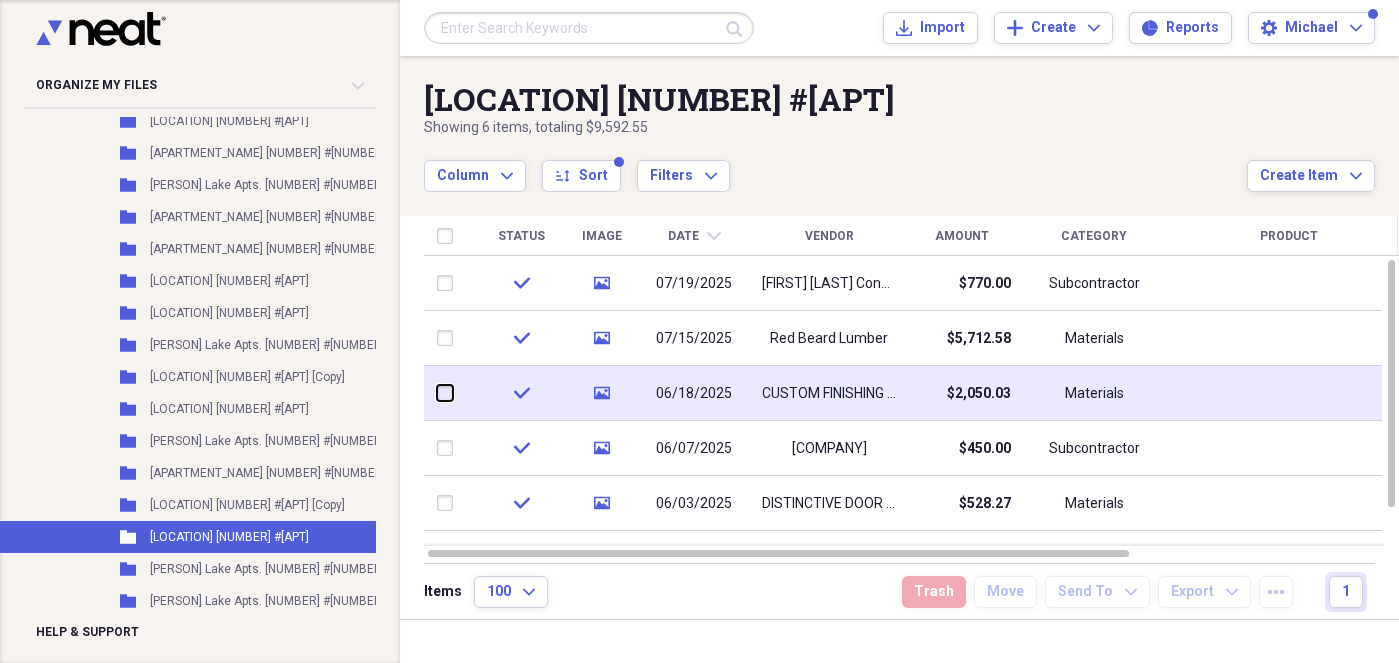click at bounding box center (437, 393) 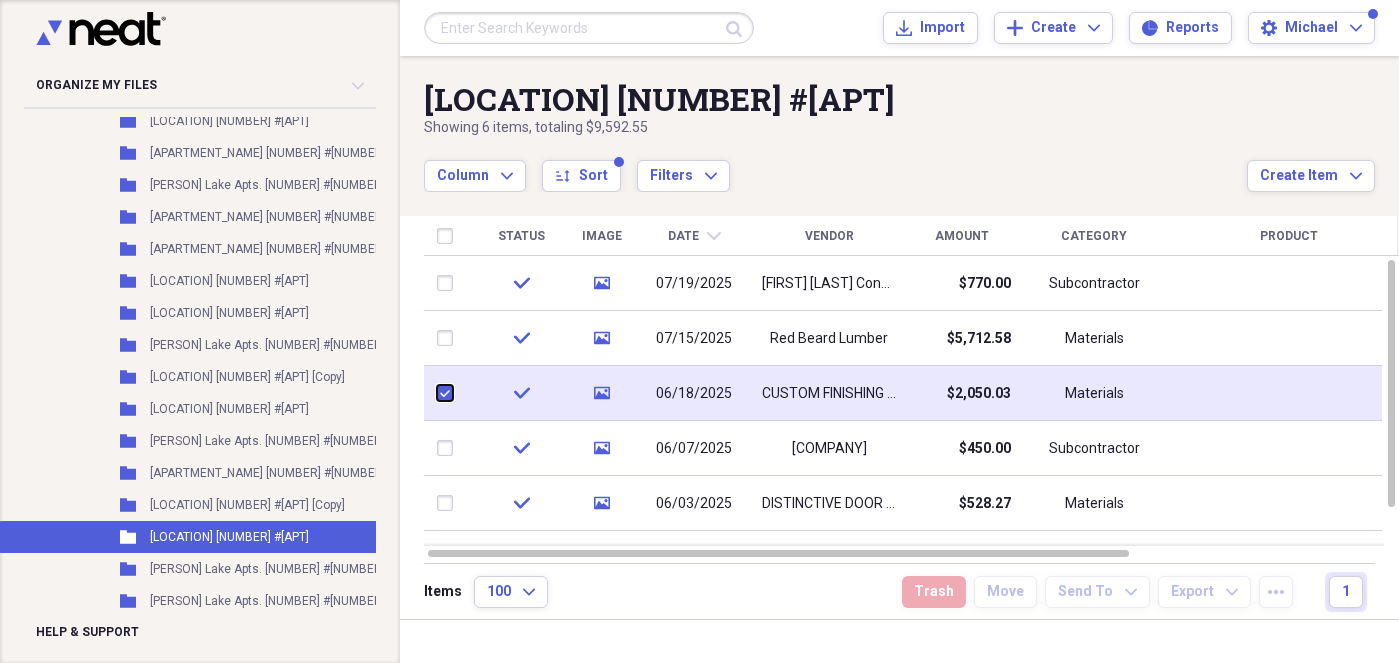 checkbox on "true" 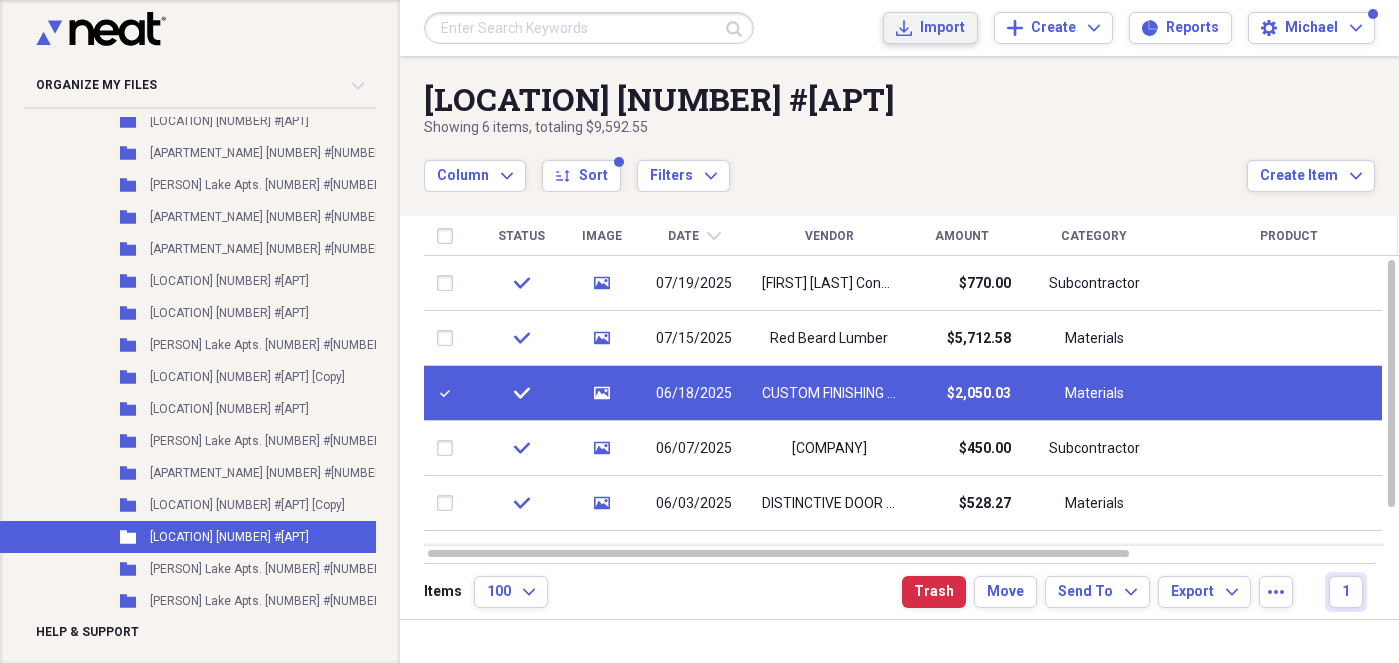click on "Import" at bounding box center [942, 28] 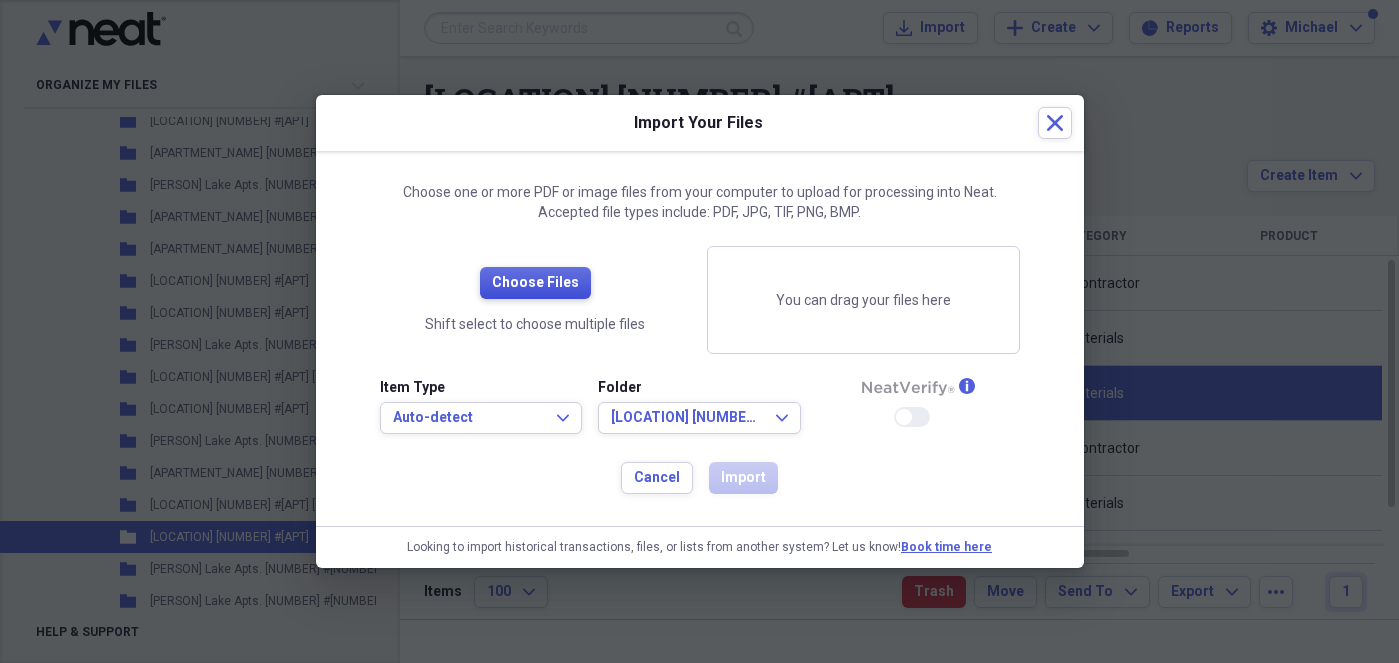 click on "Choose Files" at bounding box center [535, 283] 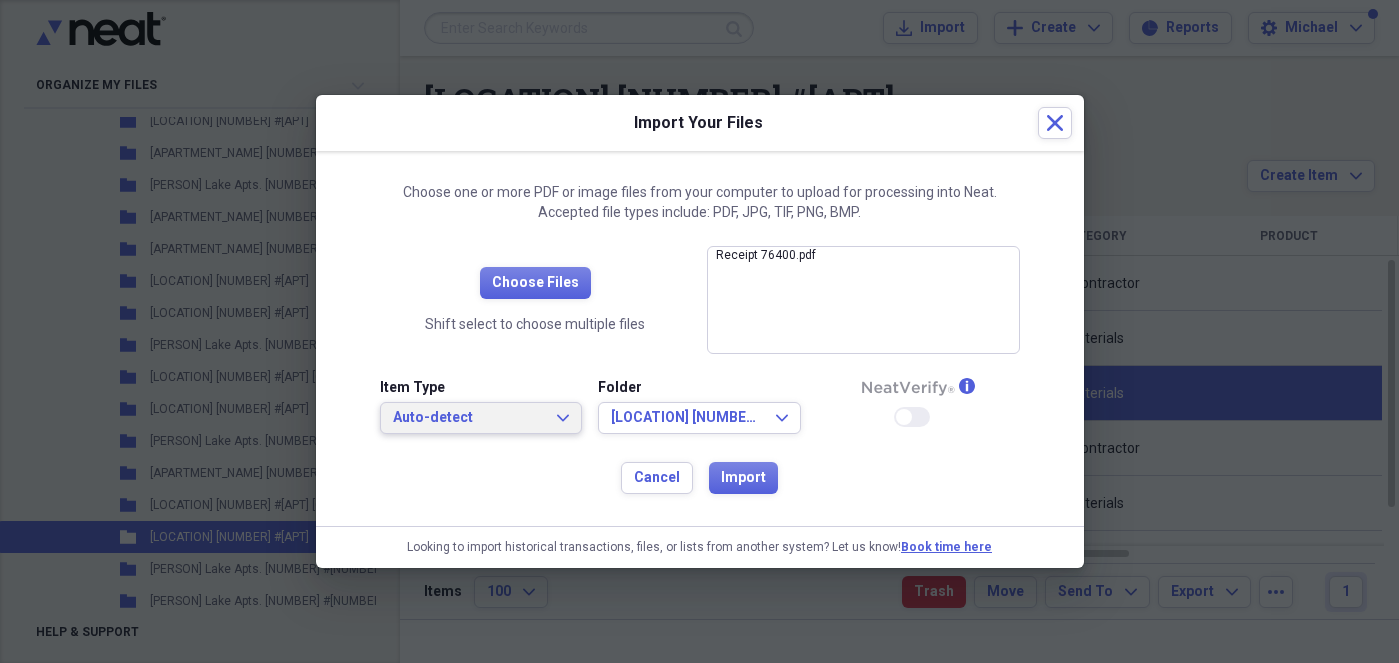 click on "Auto-detect" at bounding box center [469, 418] 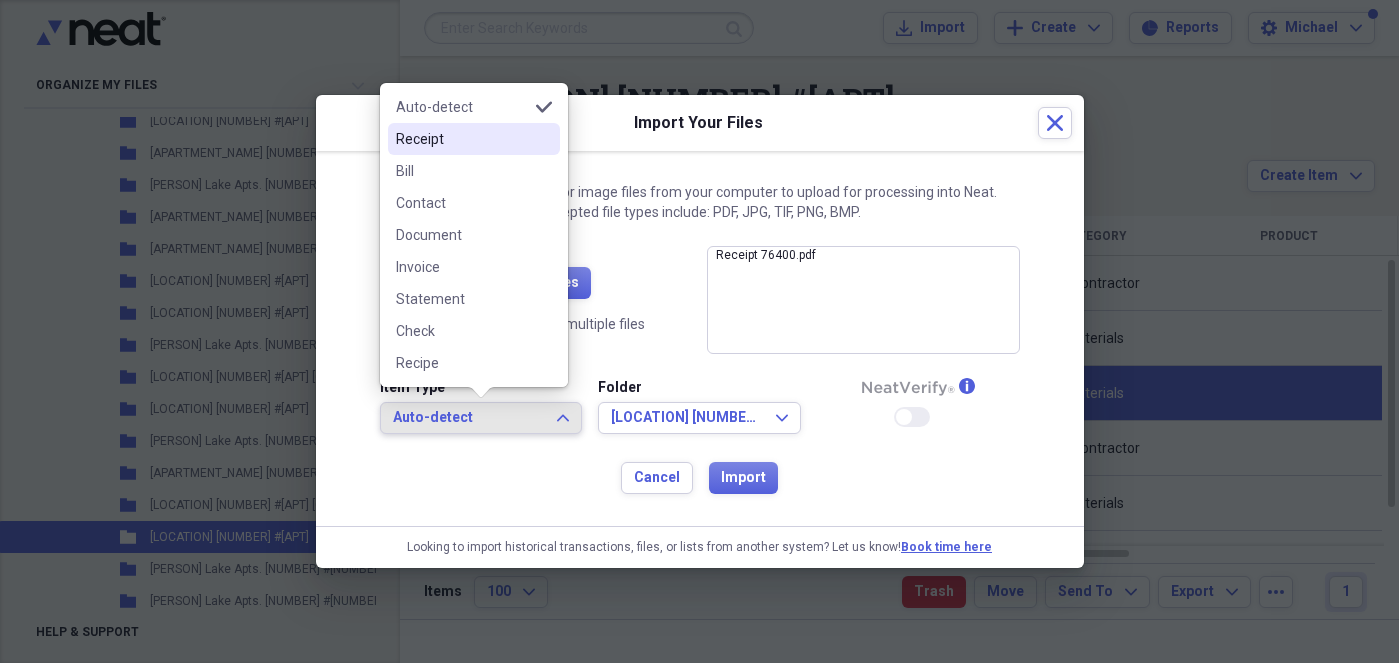 click on "Receipt" at bounding box center [462, 139] 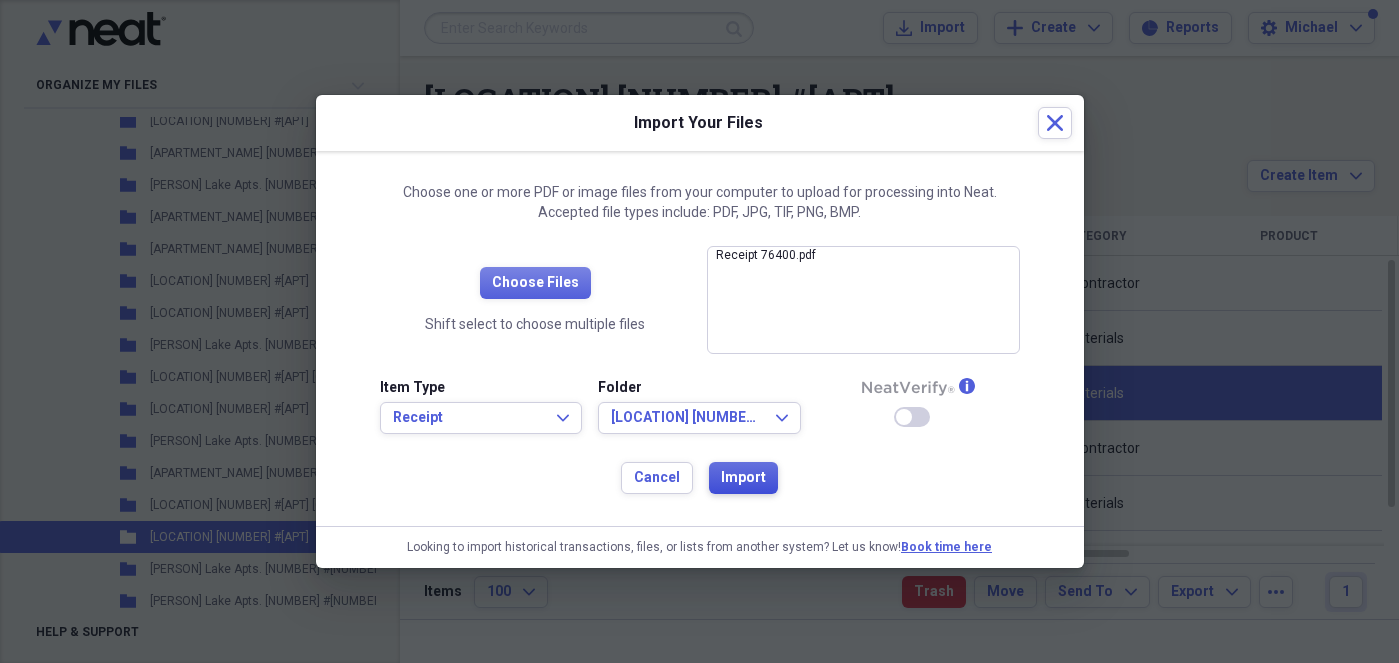 click on "Import" at bounding box center (743, 478) 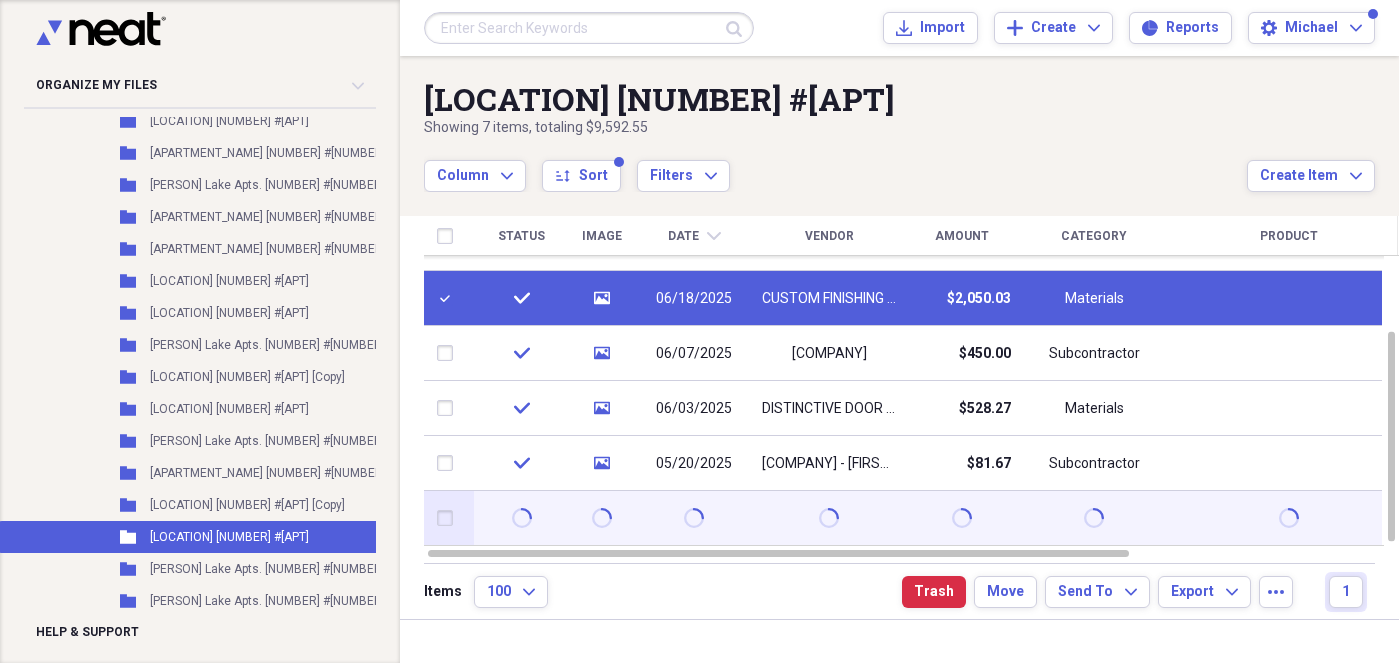 click at bounding box center [449, 518] 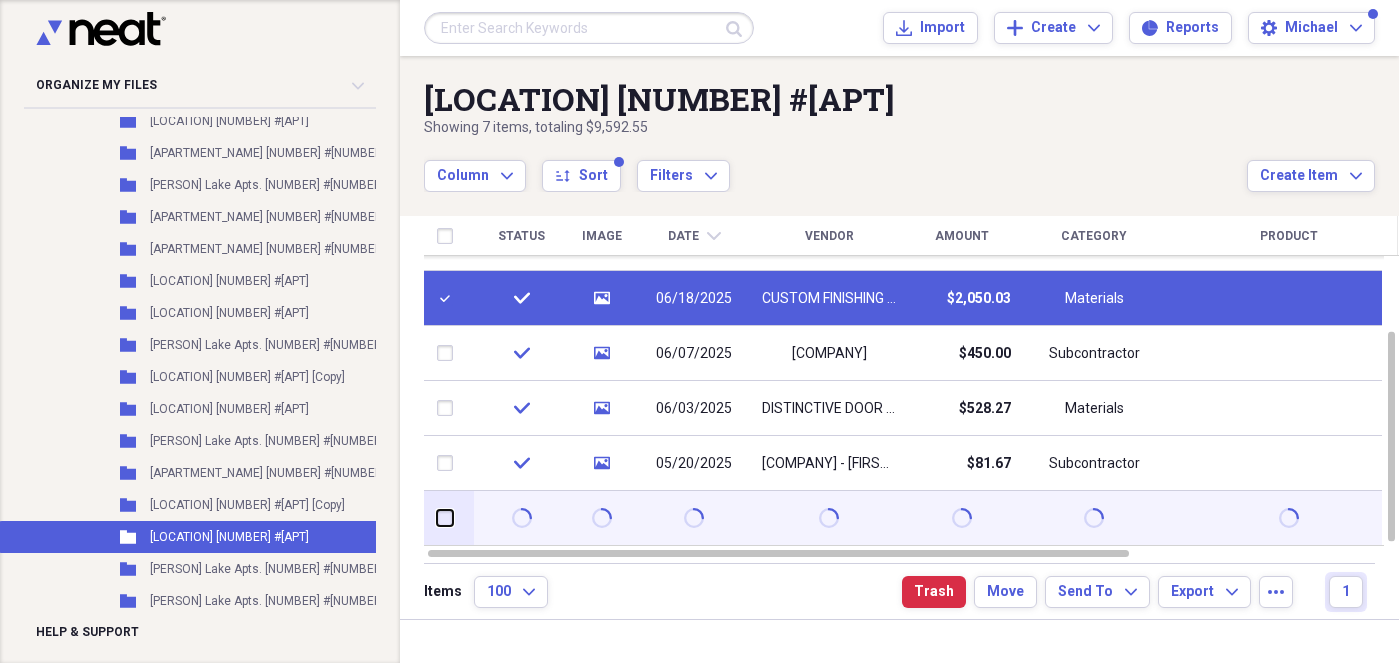 click at bounding box center (437, 518) 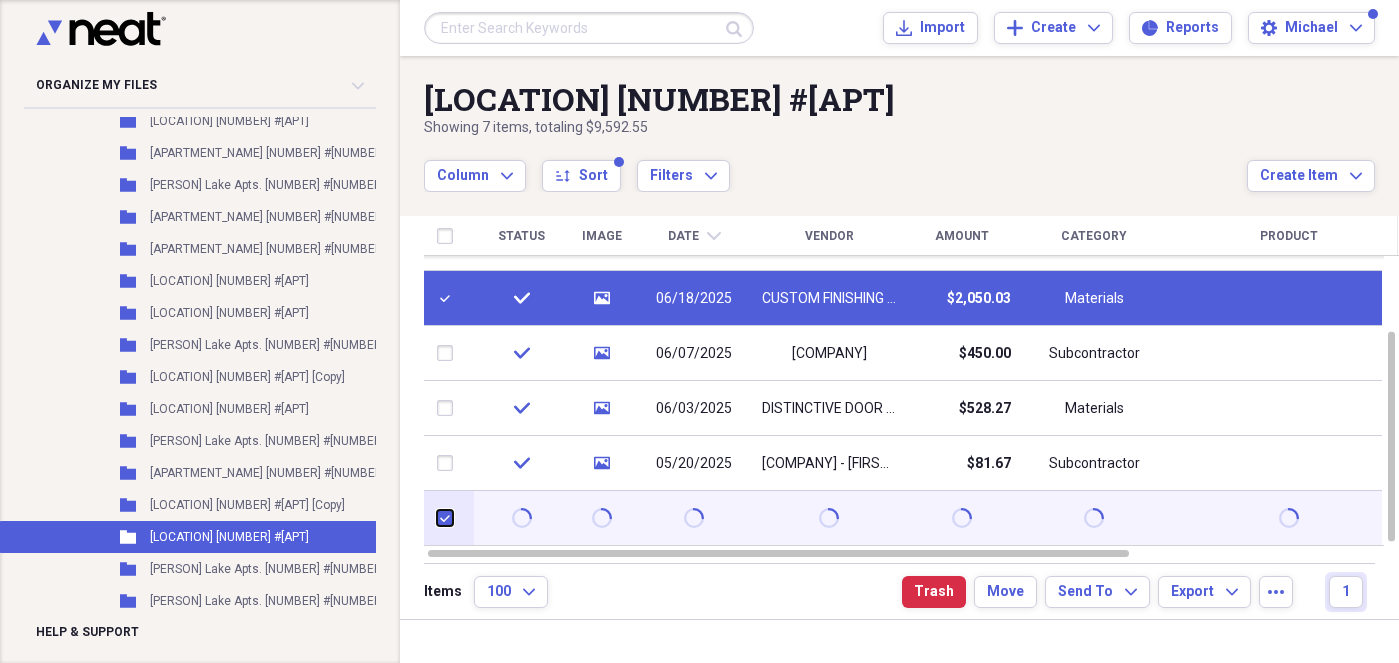 checkbox on "true" 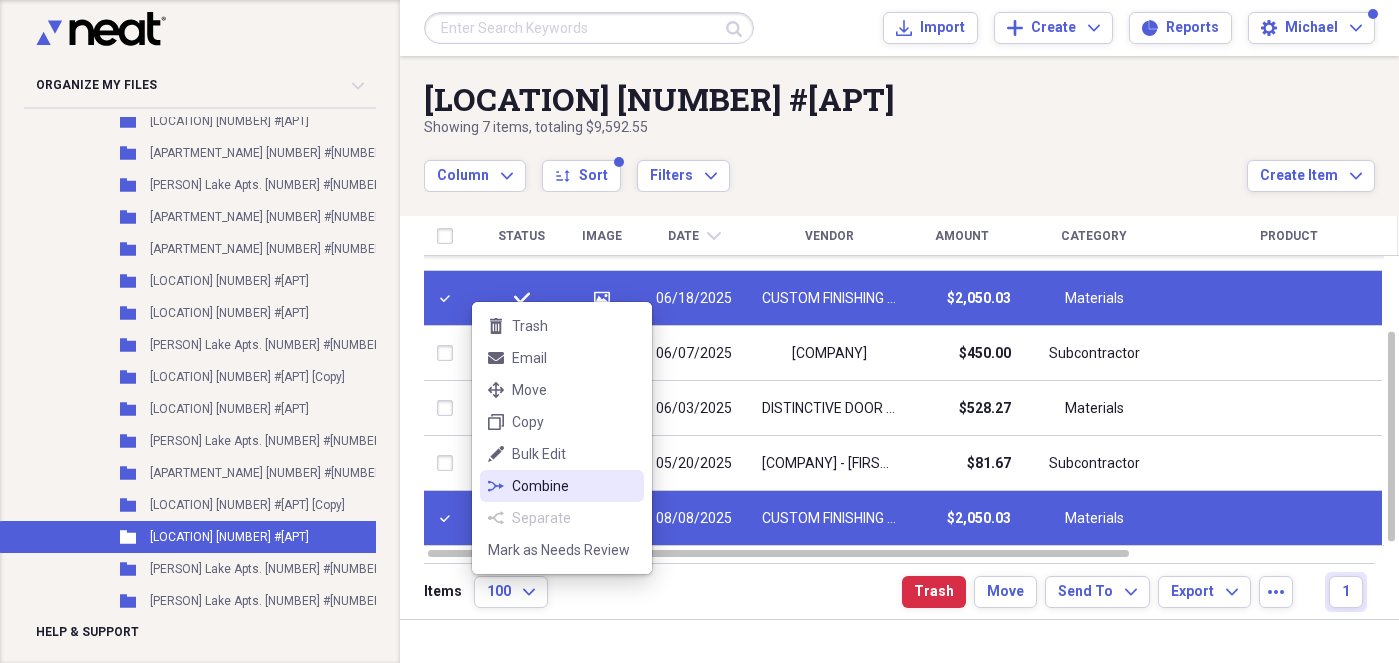 click on "Combine" at bounding box center [574, 486] 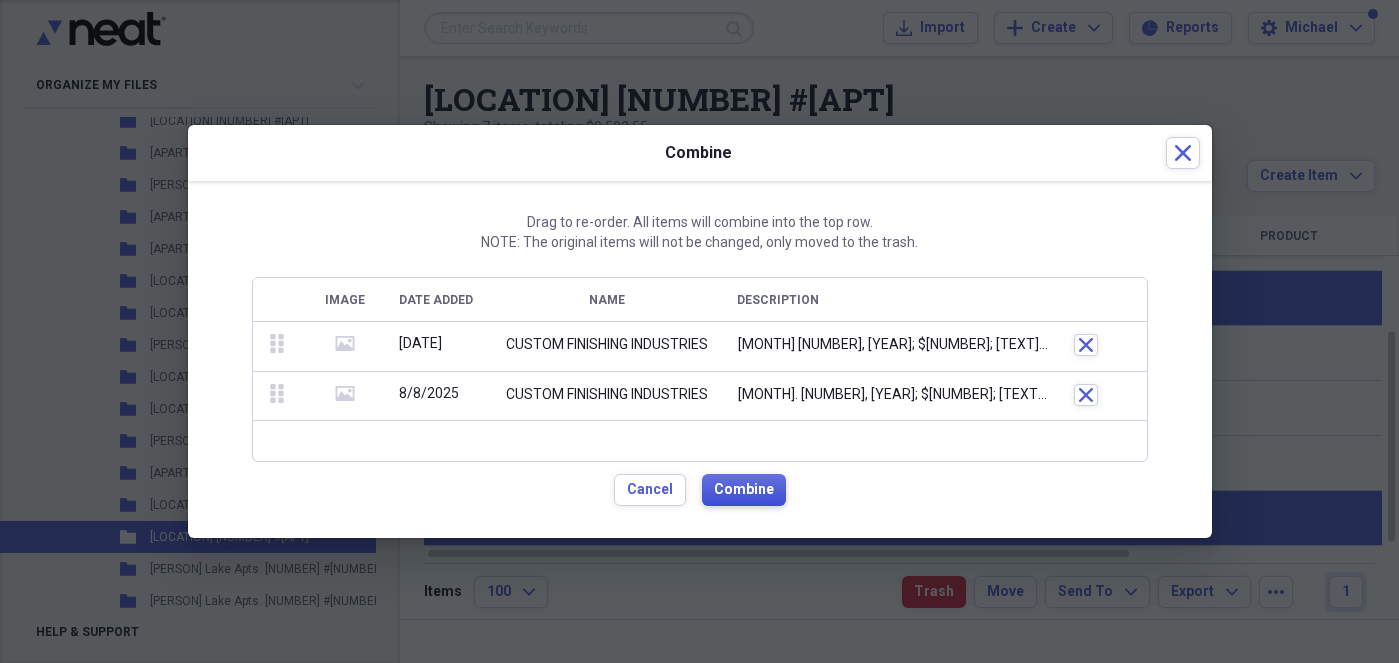 click on "Combine" at bounding box center [744, 490] 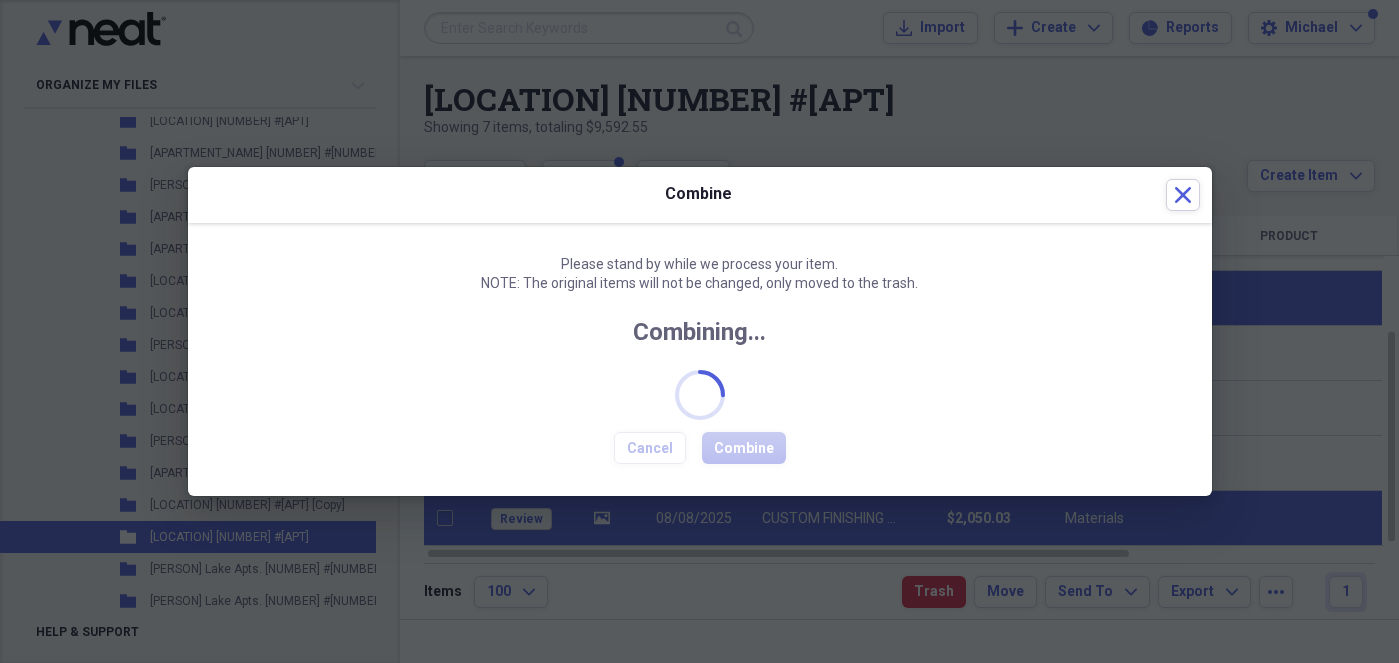 checkbox on "false" 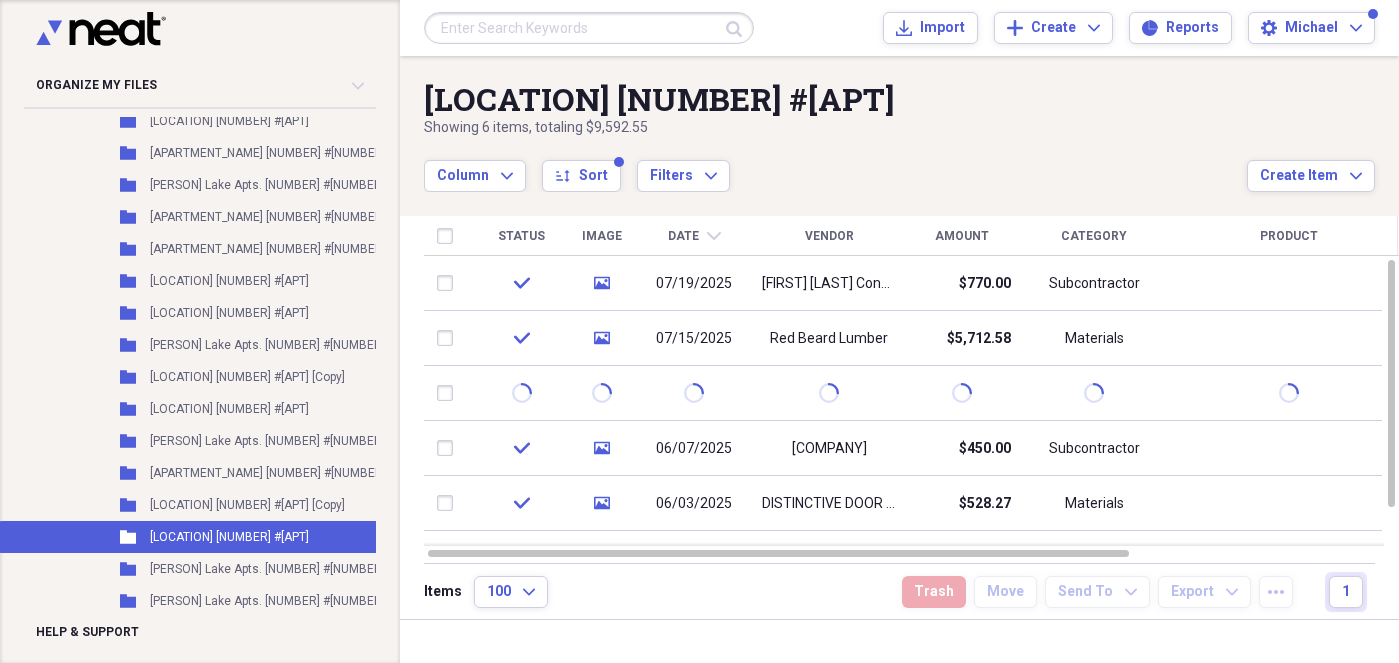 click on "Showing 6 items , totaling $9,592.55" at bounding box center (835, 128) 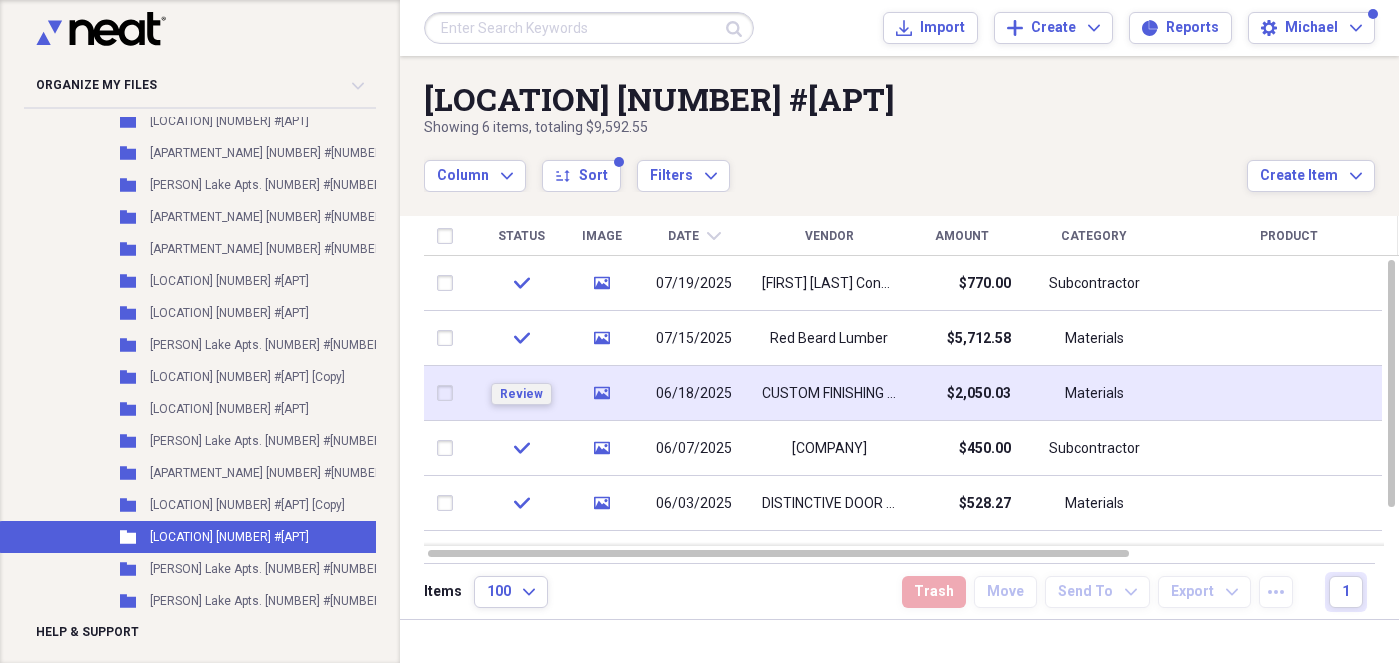 click on "Review" at bounding box center (521, 394) 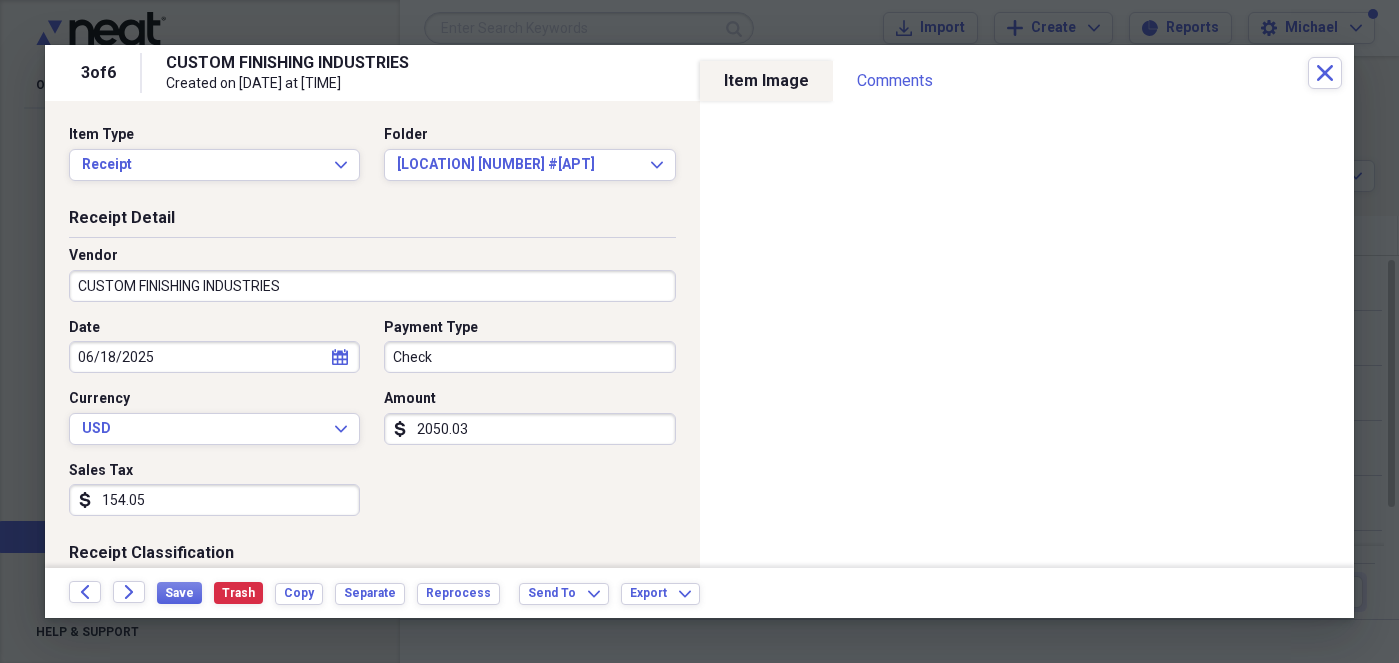 click on "Check" at bounding box center (529, 357) 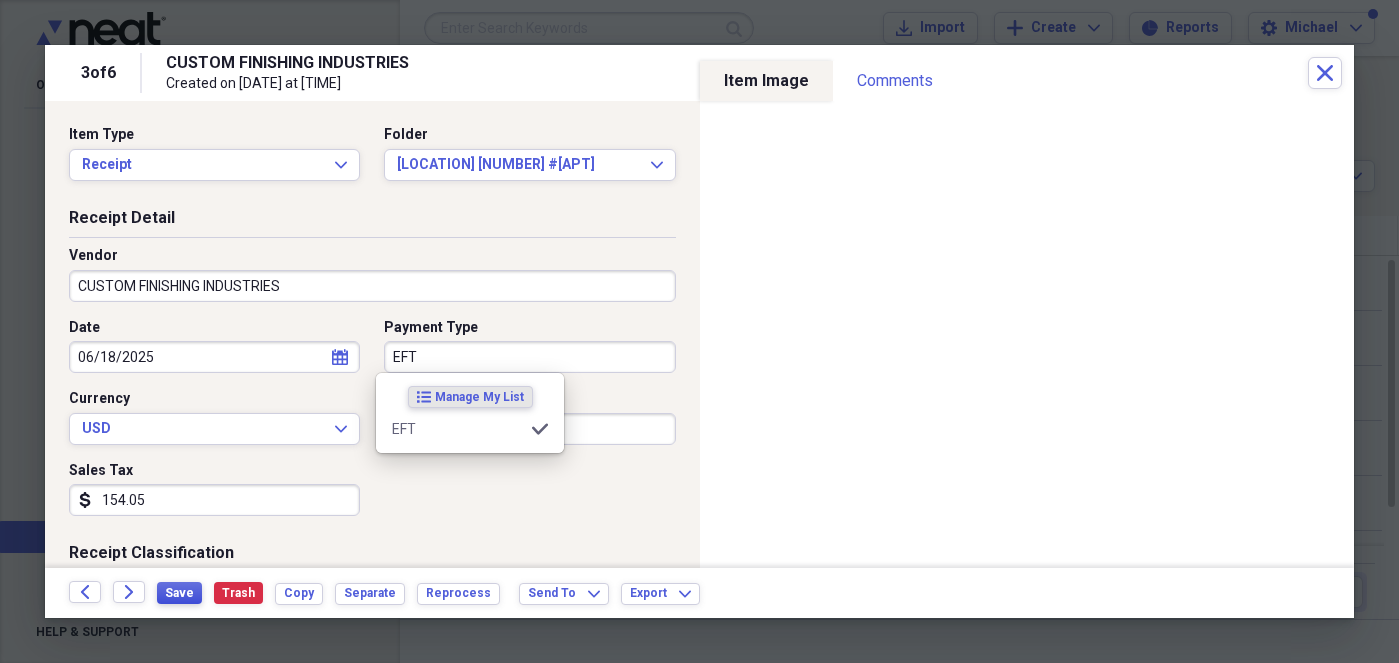 type on "EFT" 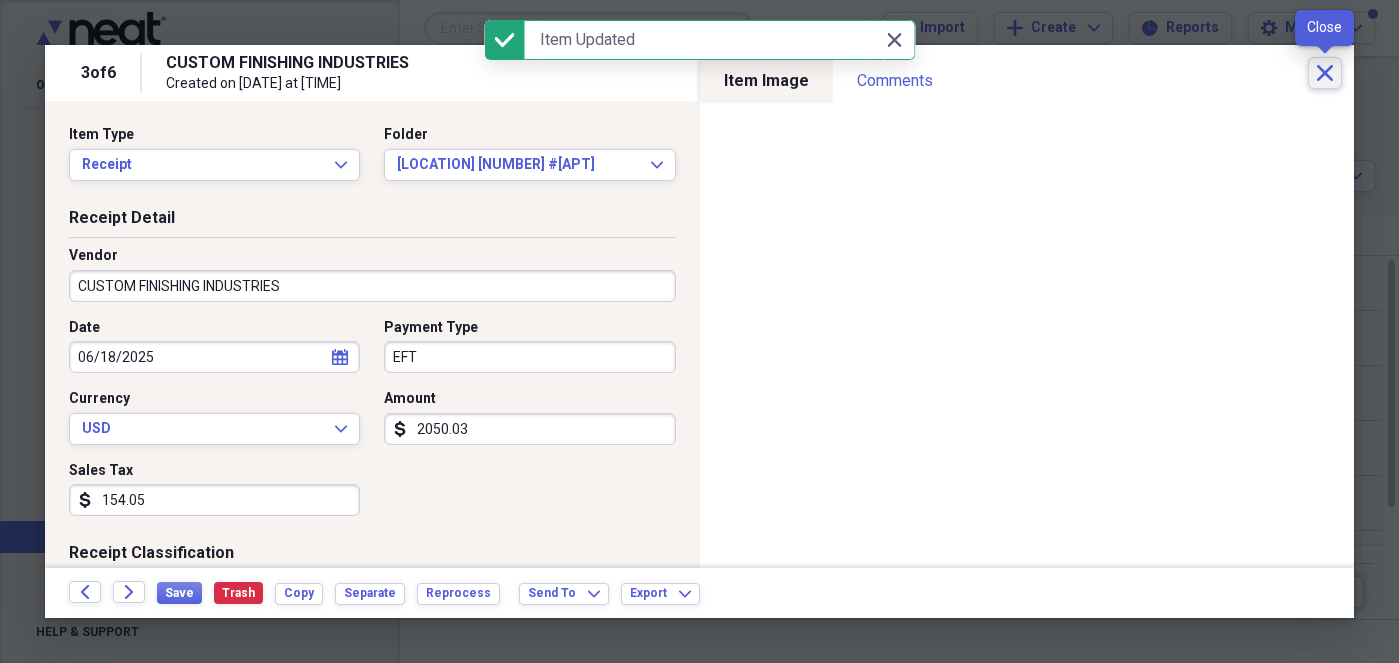 click on "Close" 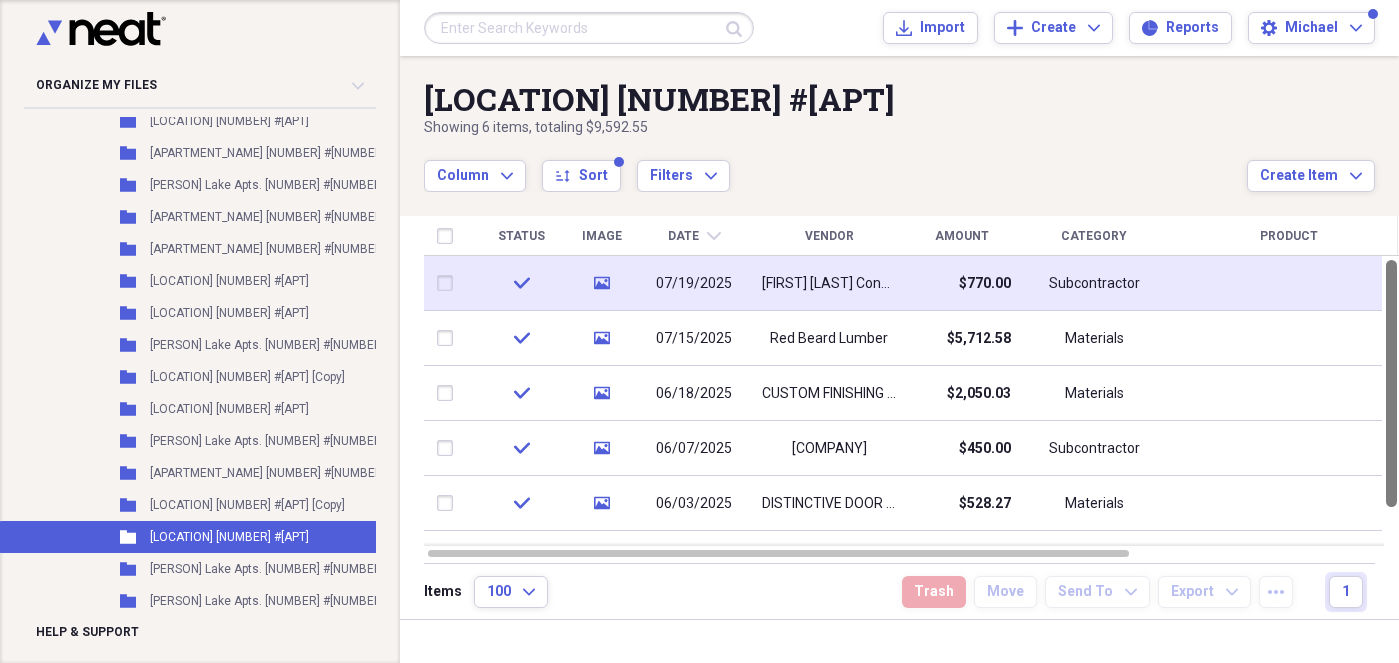 drag, startPoint x: 1389, startPoint y: 440, endPoint x: 1379, endPoint y: 257, distance: 183.27303 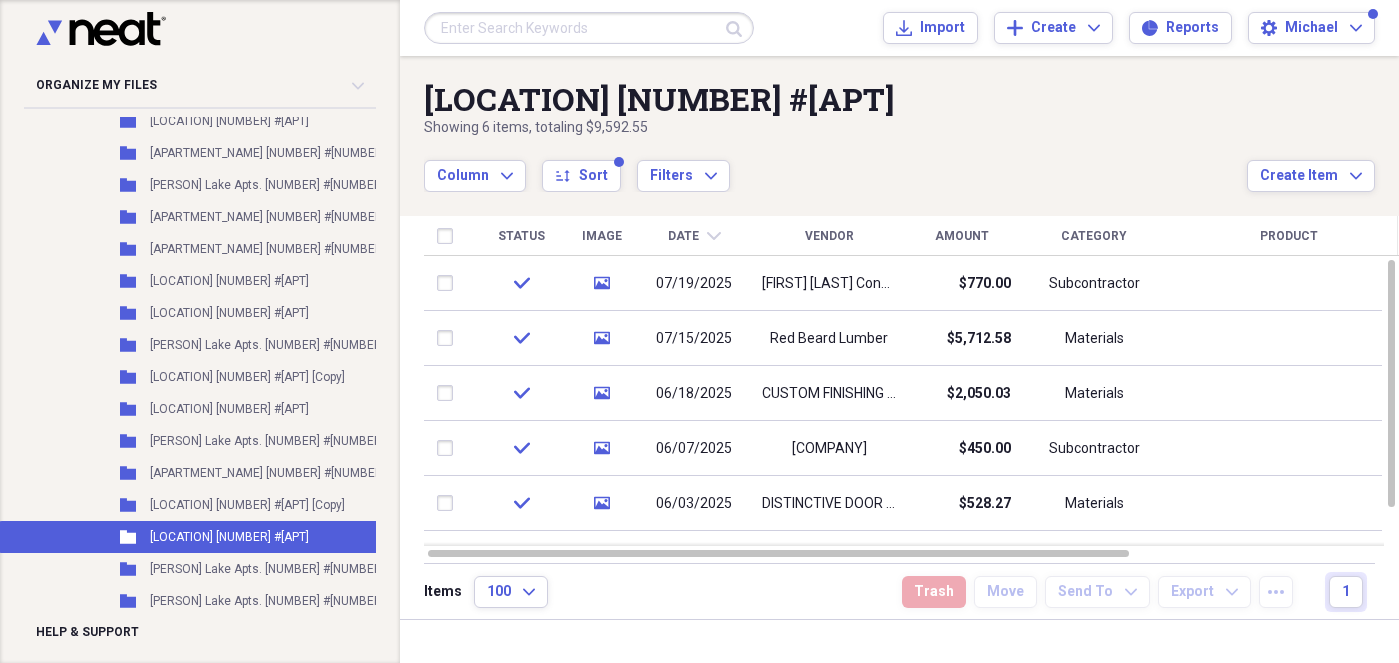 click on "Showing 6 items , totaling $9,592.55" at bounding box center (835, 128) 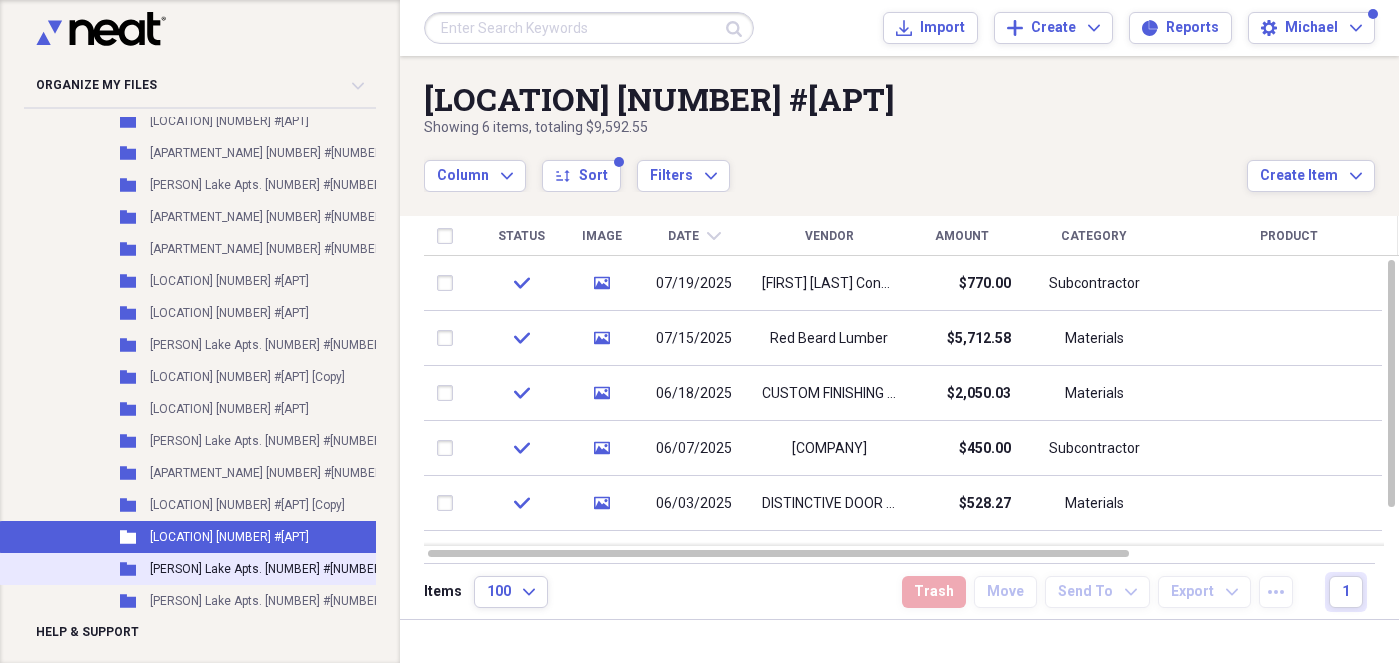 click on "[PERSON] Lake Apts. [NUMBER] #[NUMBER]" at bounding box center (267, 569) 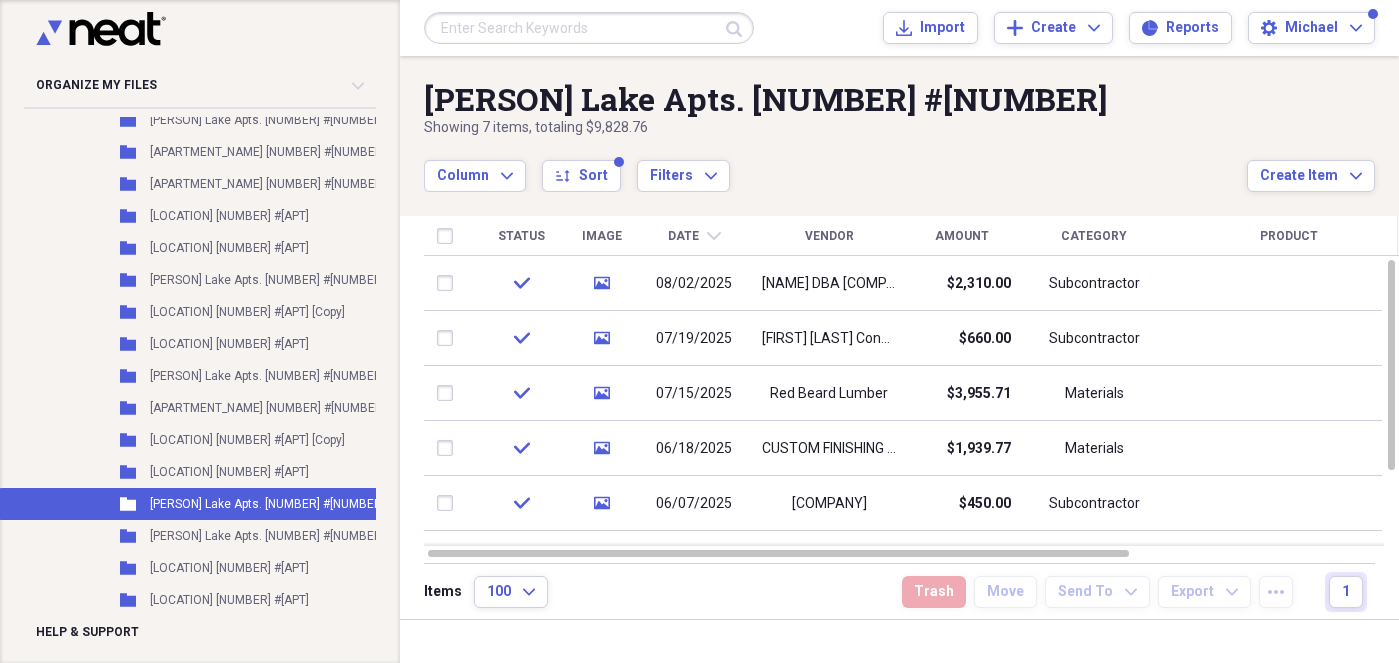 scroll, scrollTop: 2056, scrollLeft: 0, axis: vertical 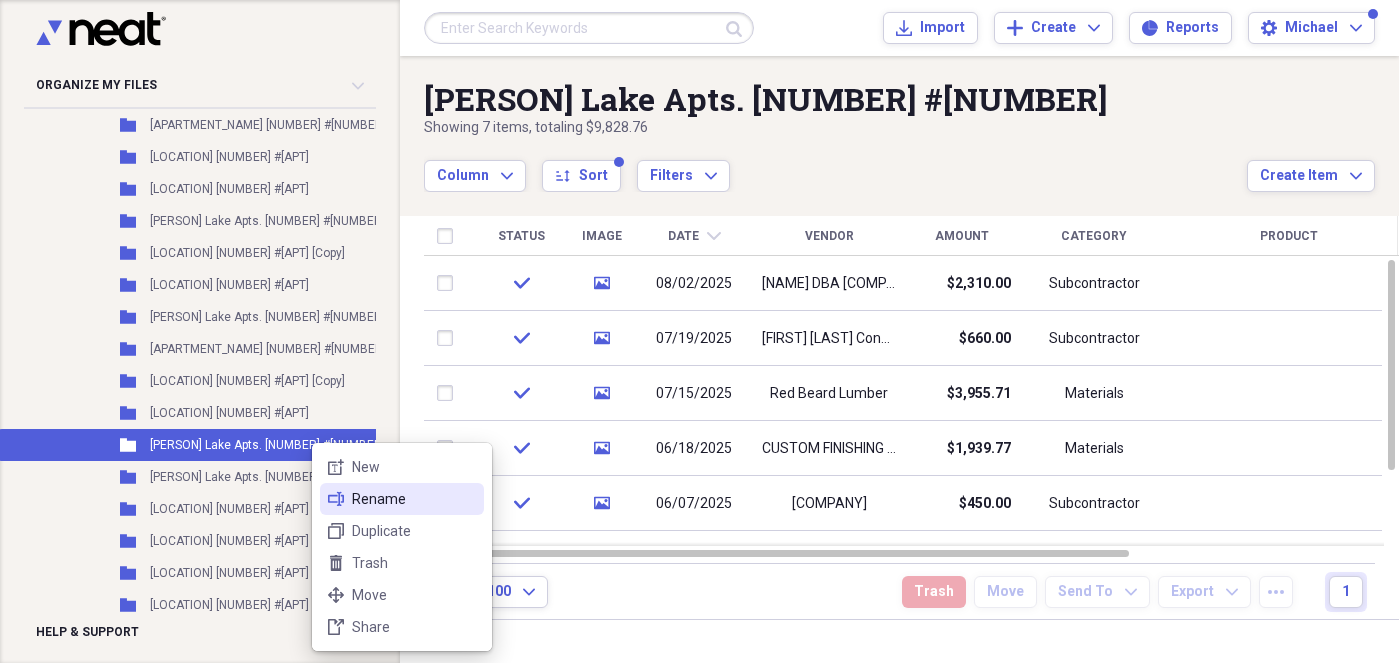 click on "Rename" at bounding box center (414, 499) 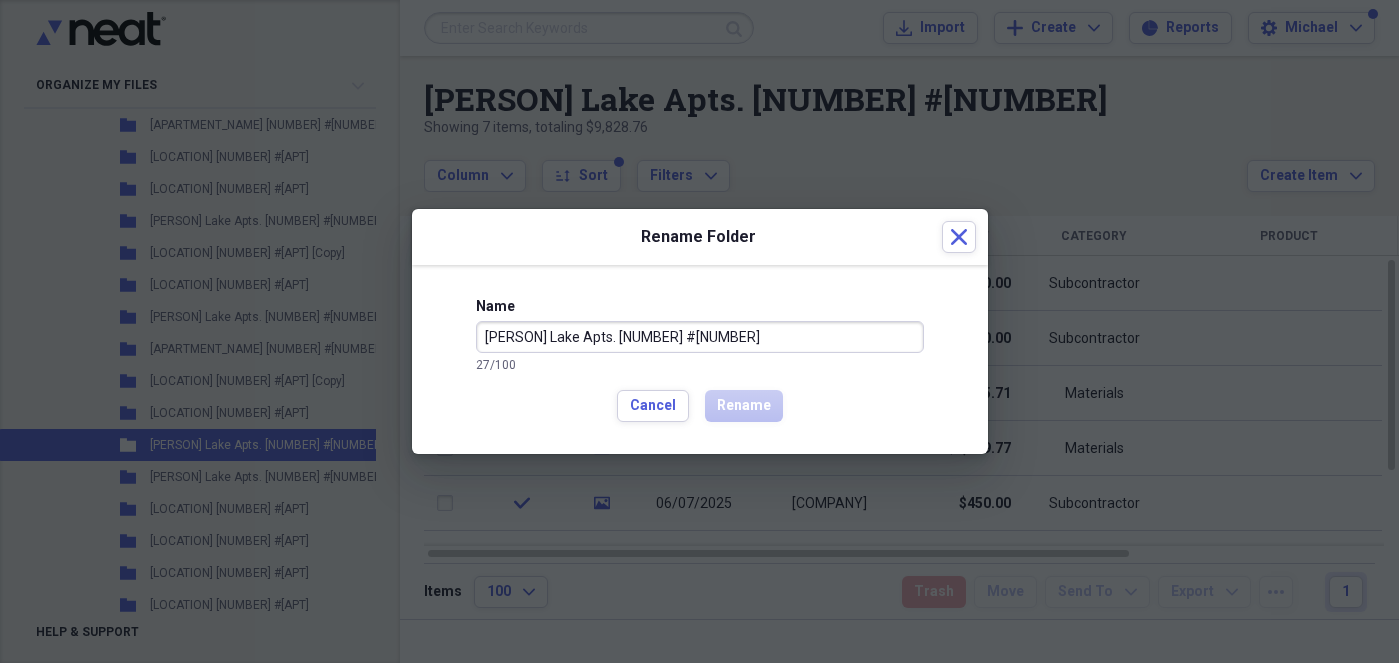 click on "[PERSON] Lake Apts. [NUMBER] #[NUMBER]" at bounding box center [700, 337] 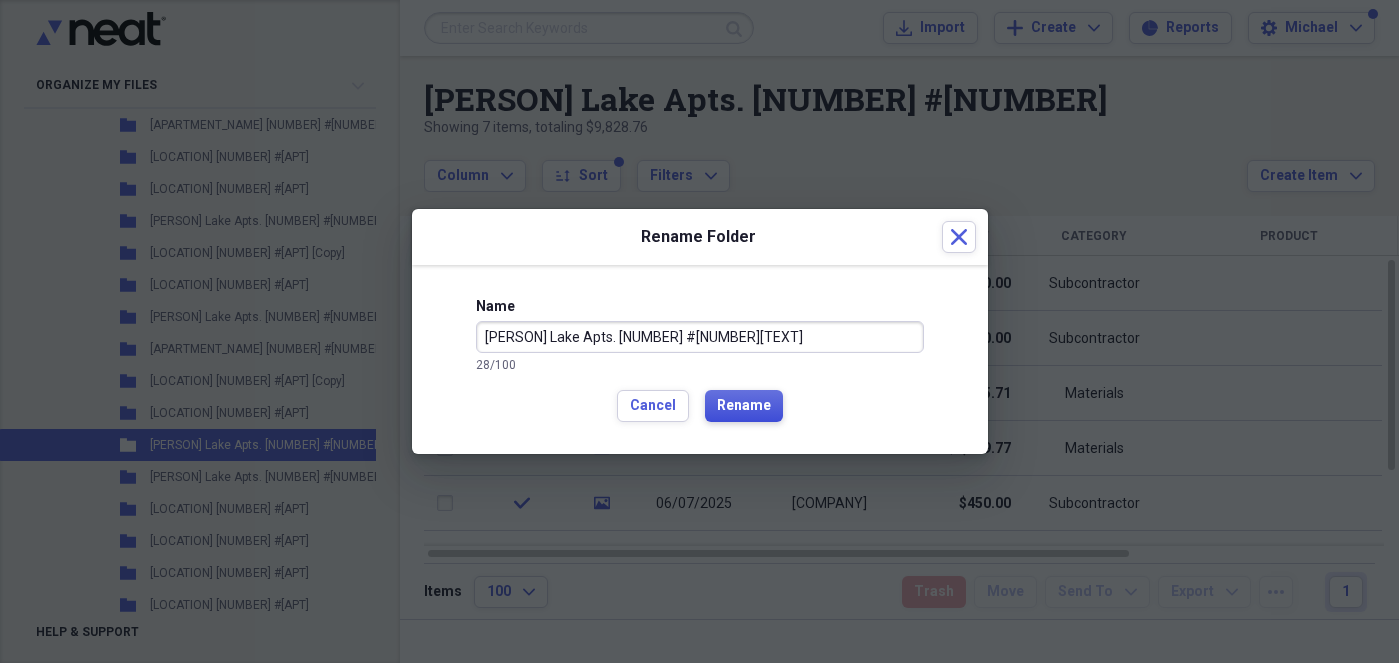 type on "[PERSON] Lake Apts. [NUMBER] #[NUMBER][TEXT]" 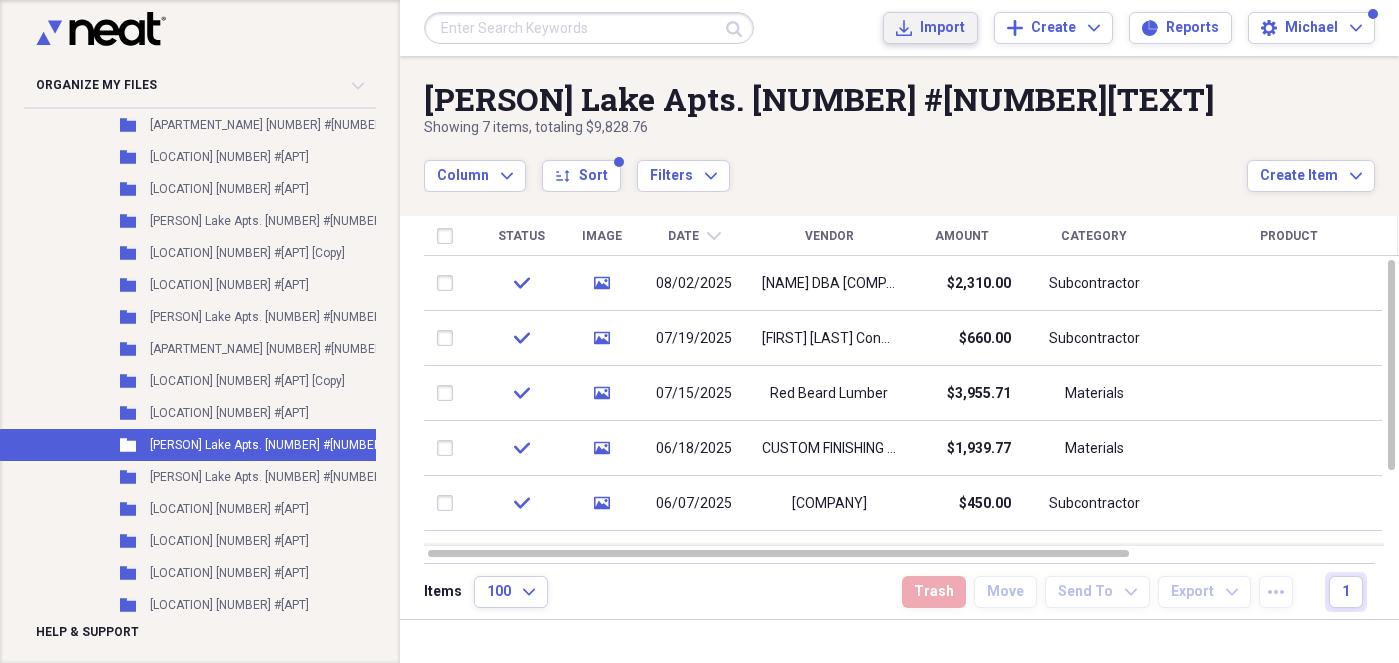 click on "Import" at bounding box center [942, 28] 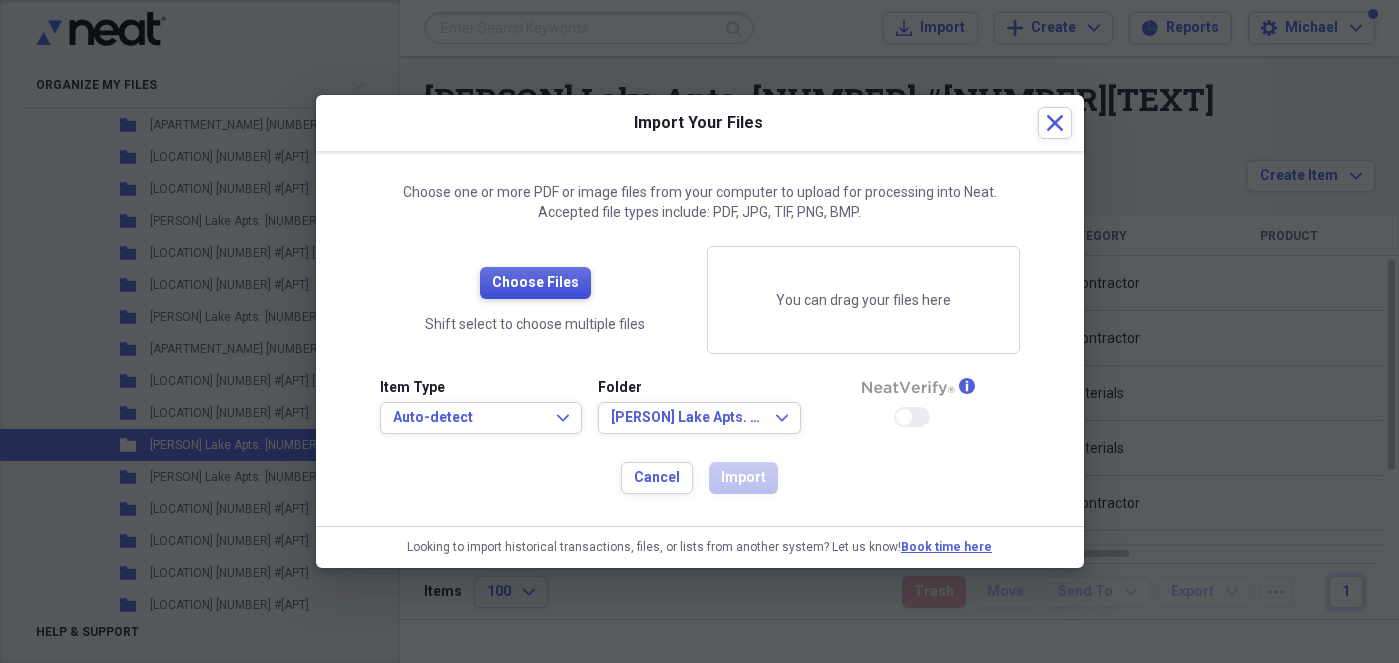 click on "Choose Files" at bounding box center (535, 283) 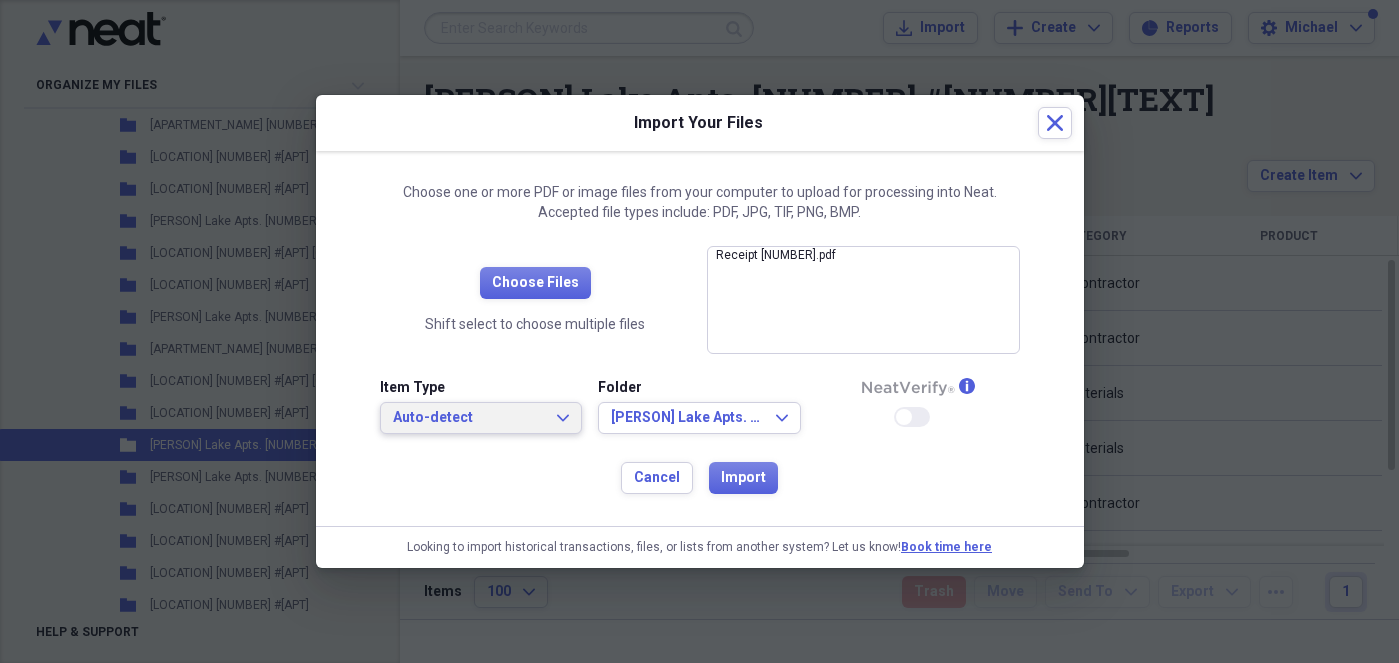 click on "Auto-detect" at bounding box center (469, 418) 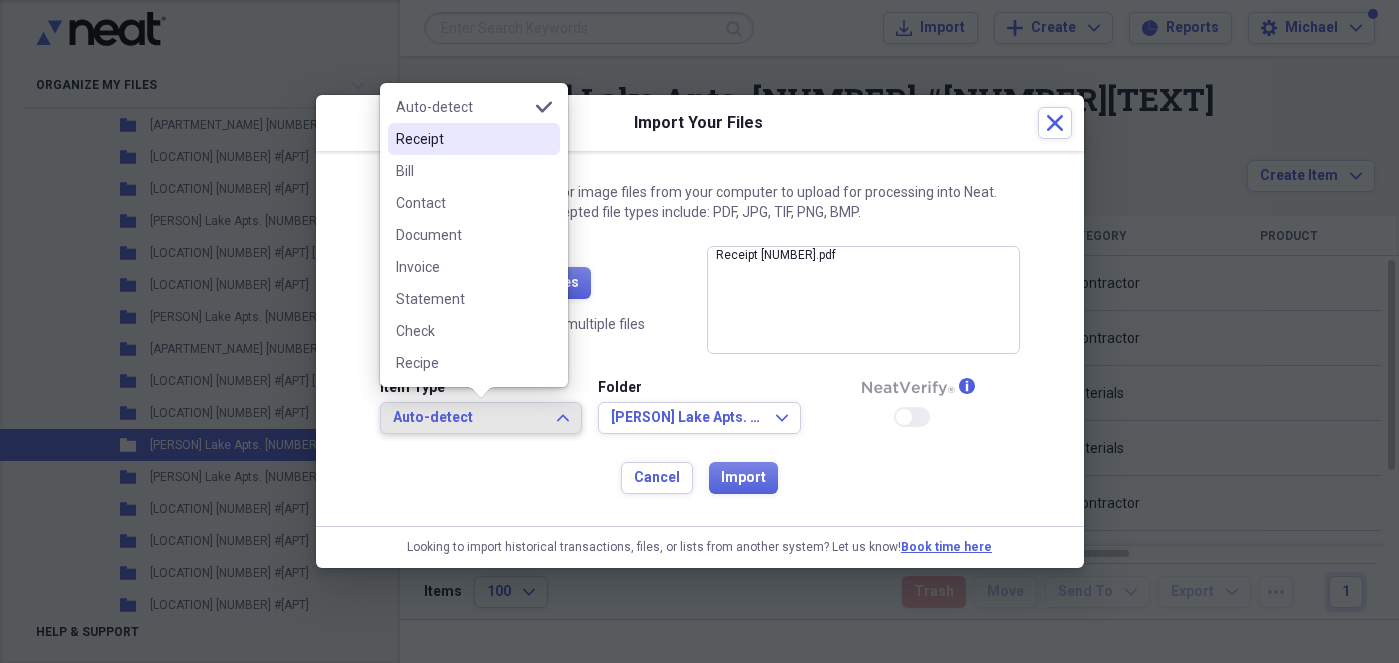 click on "Receipt" at bounding box center (462, 139) 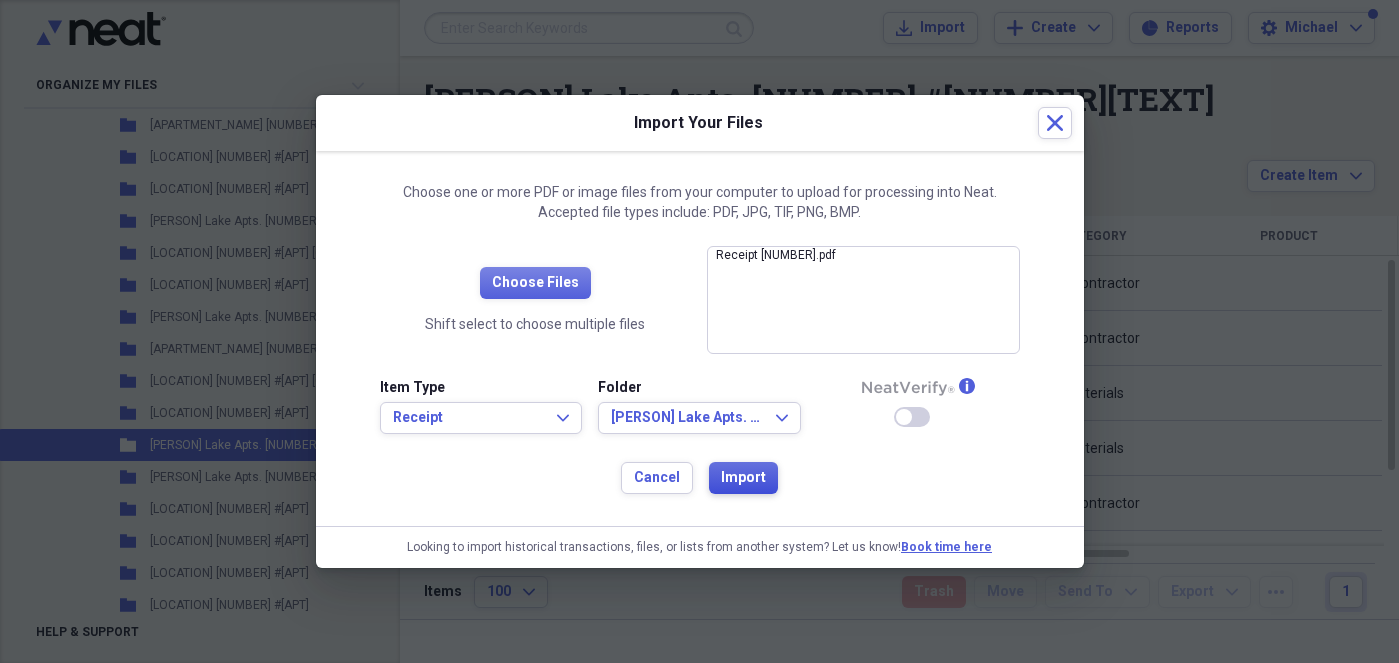 click on "Import" at bounding box center [743, 478] 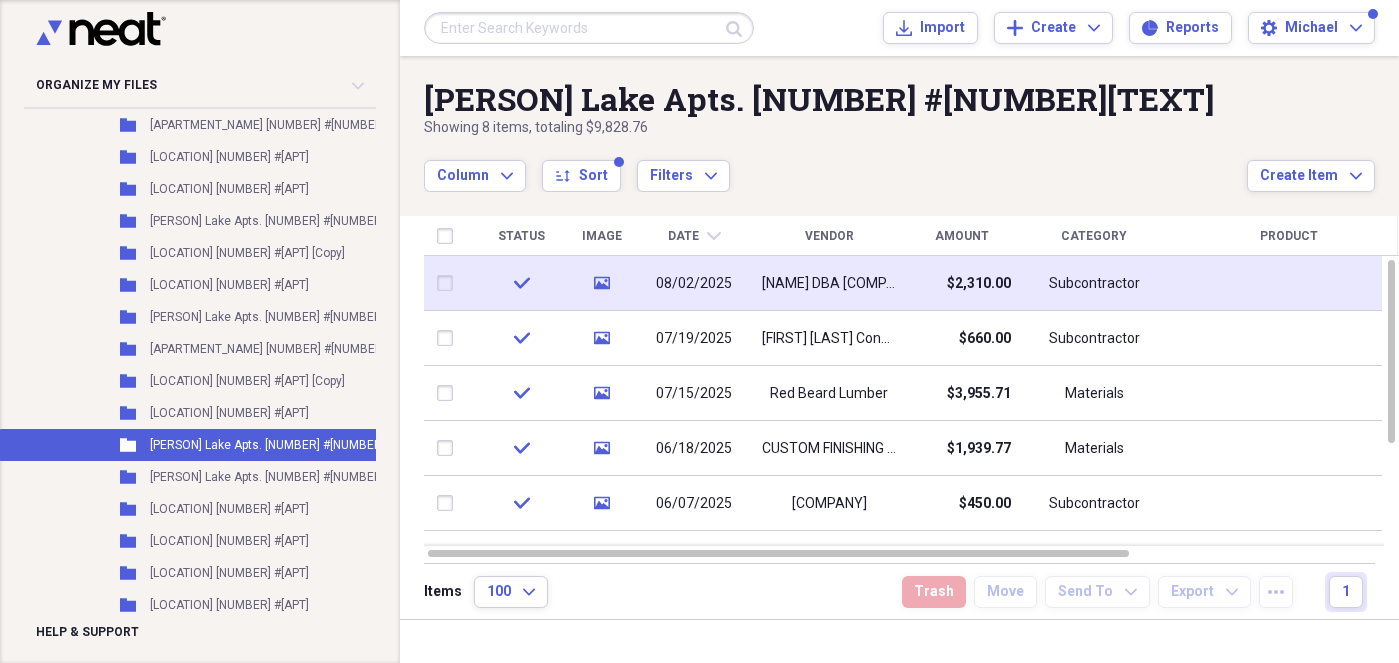 click at bounding box center [449, 283] 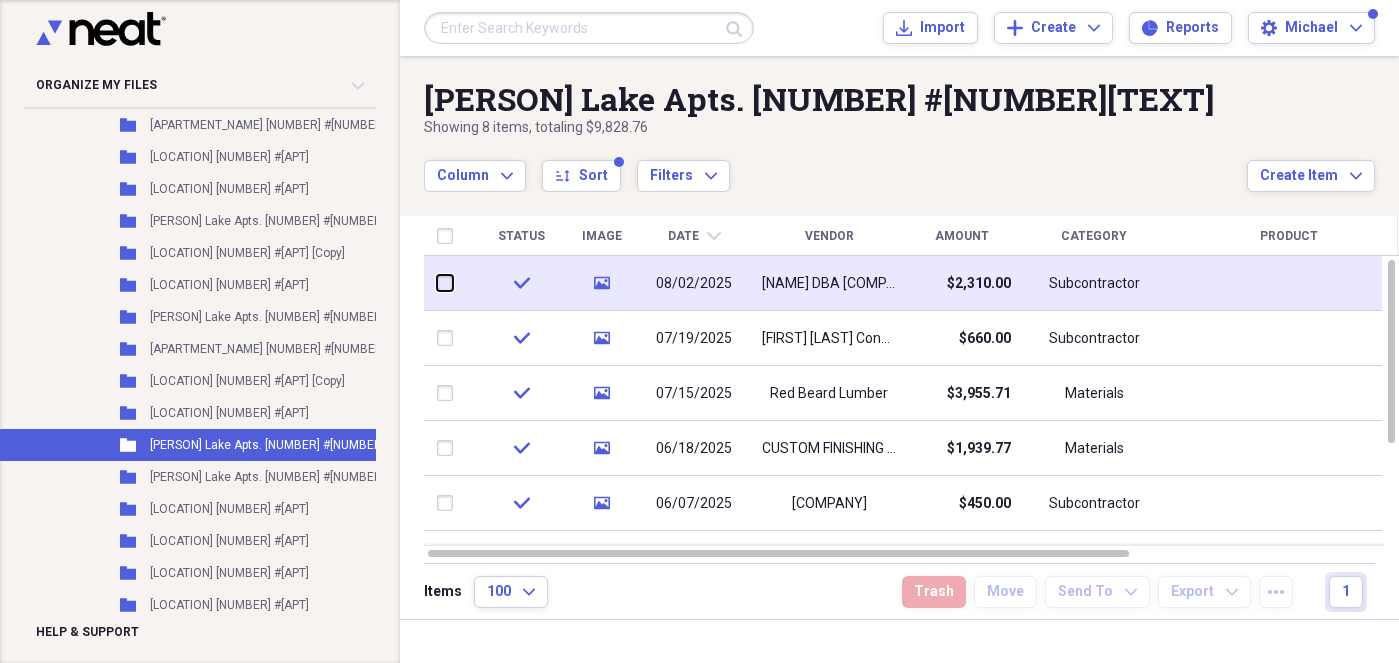 click at bounding box center (437, 283) 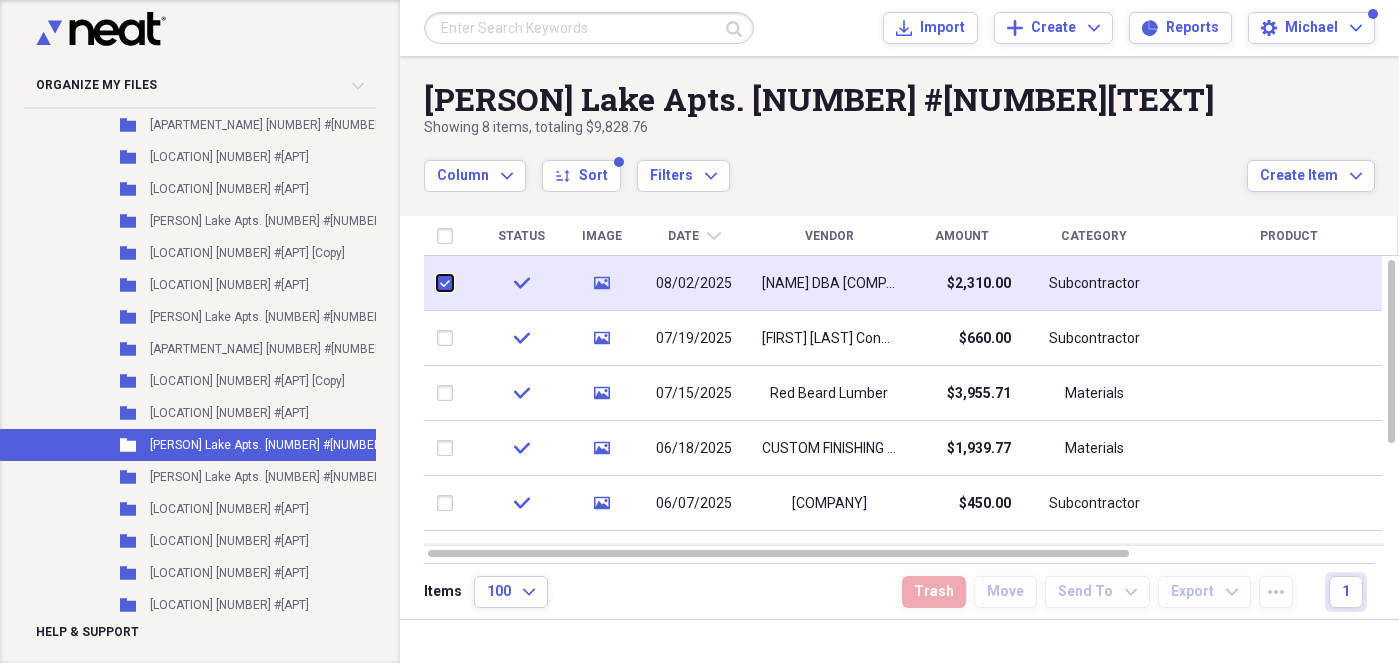 checkbox on "true" 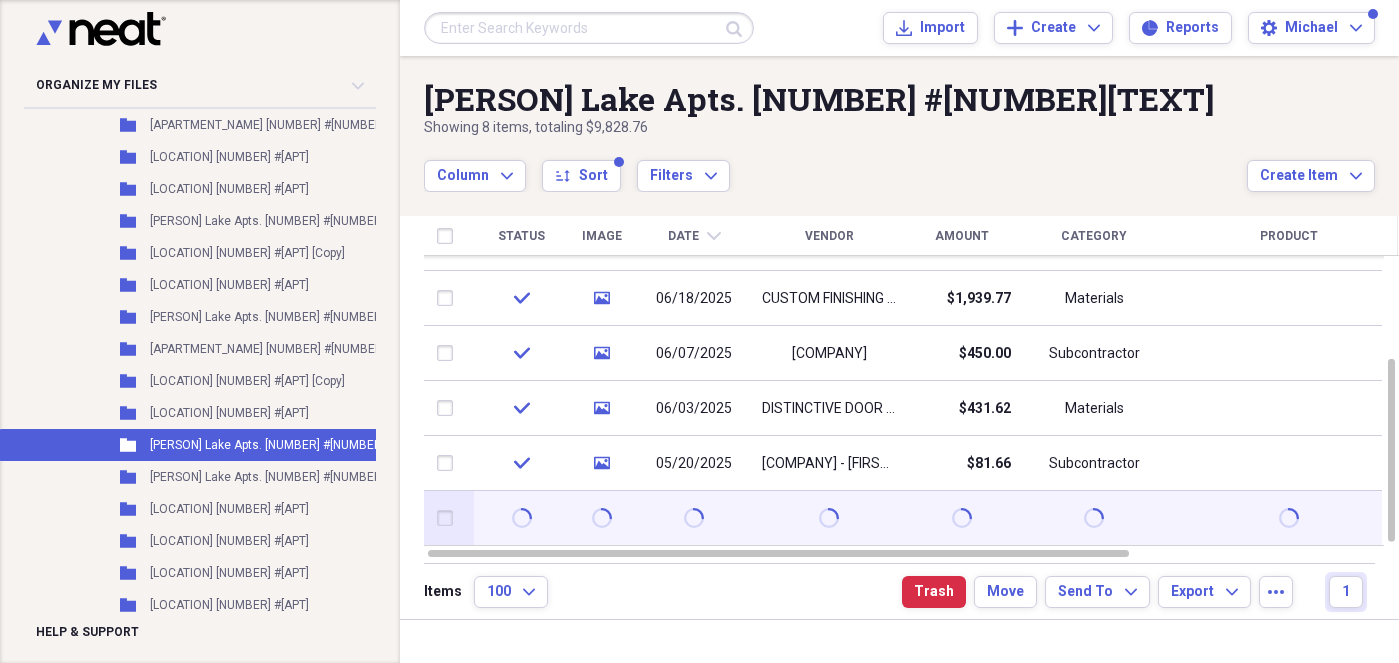 click at bounding box center (449, 518) 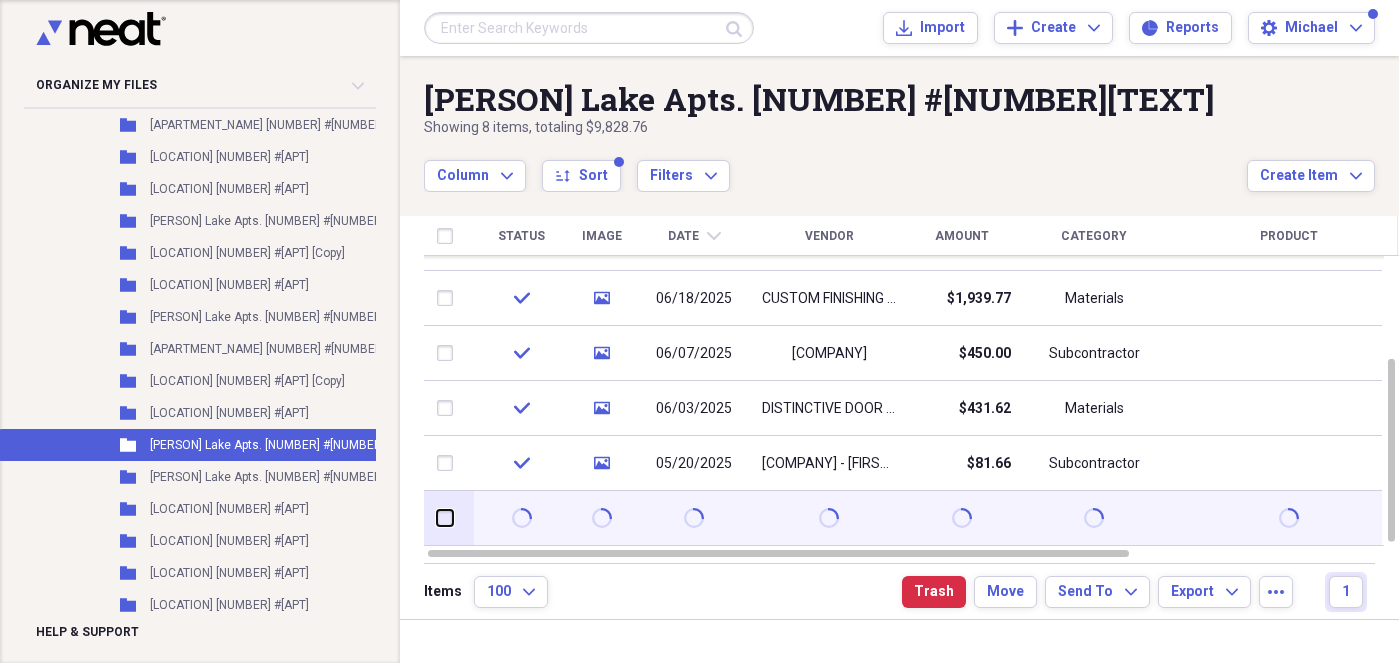 click at bounding box center [437, 518] 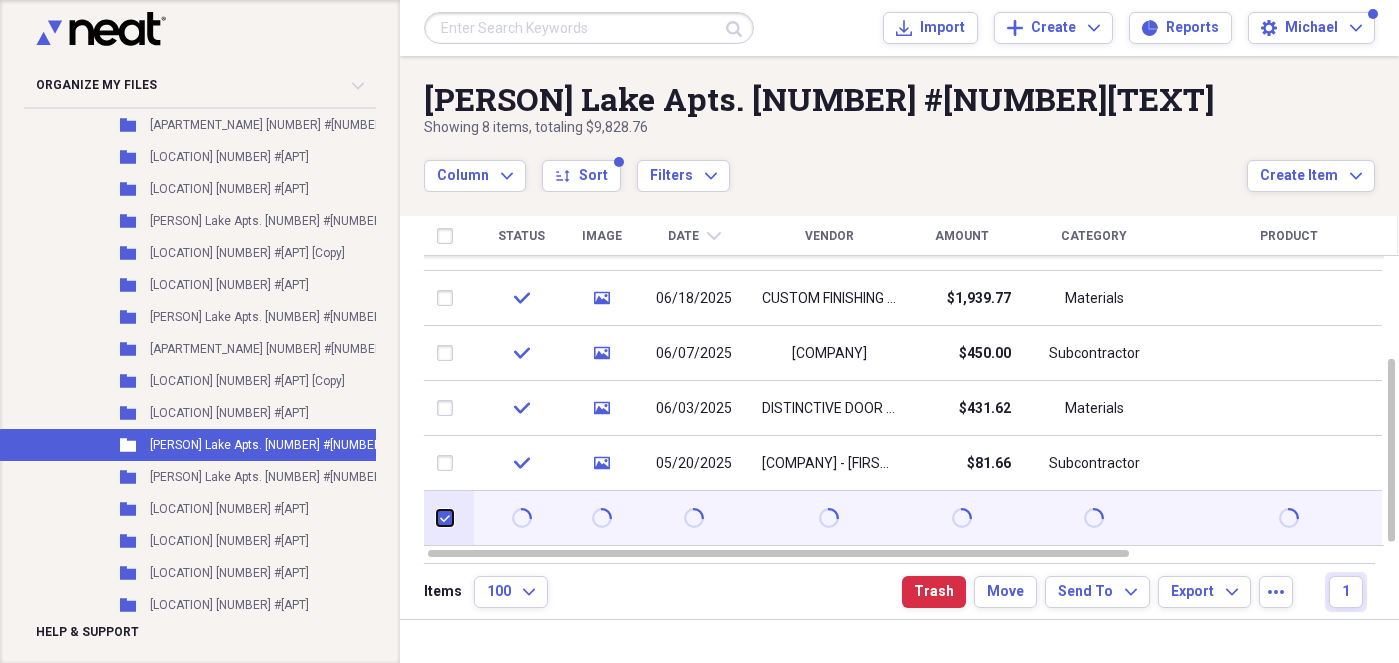 checkbox on "true" 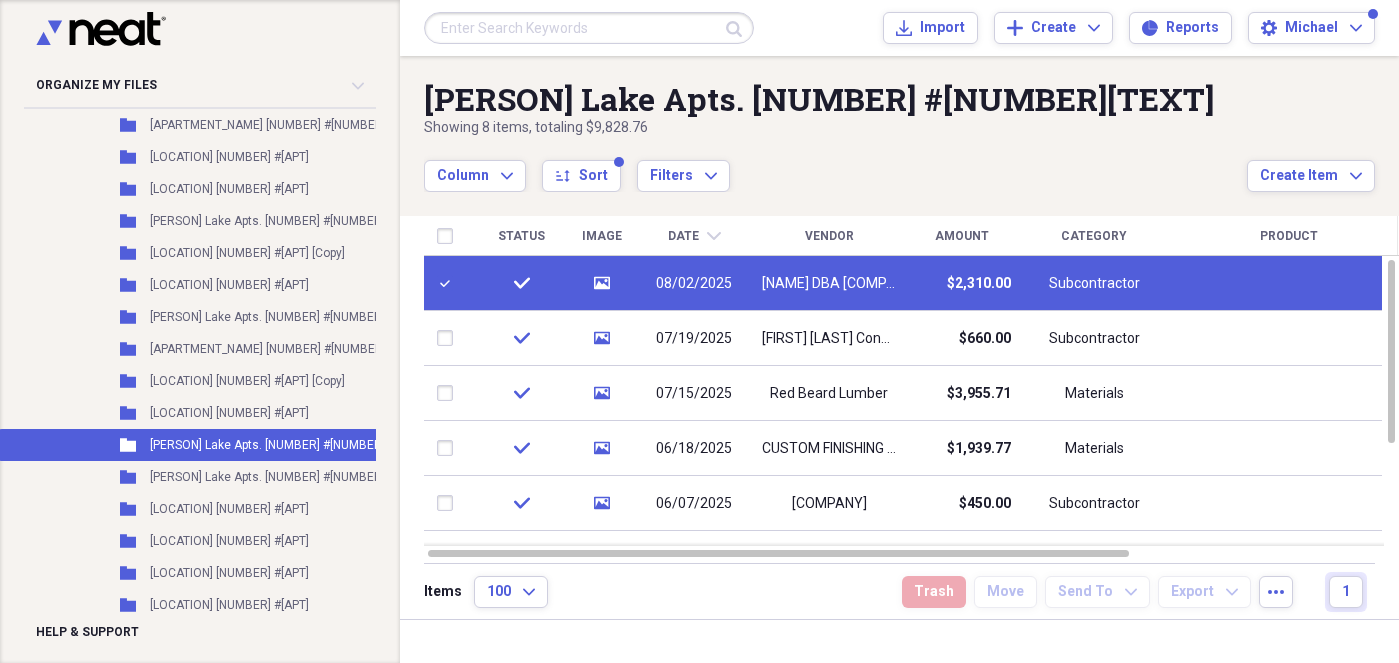 click at bounding box center (449, 283) 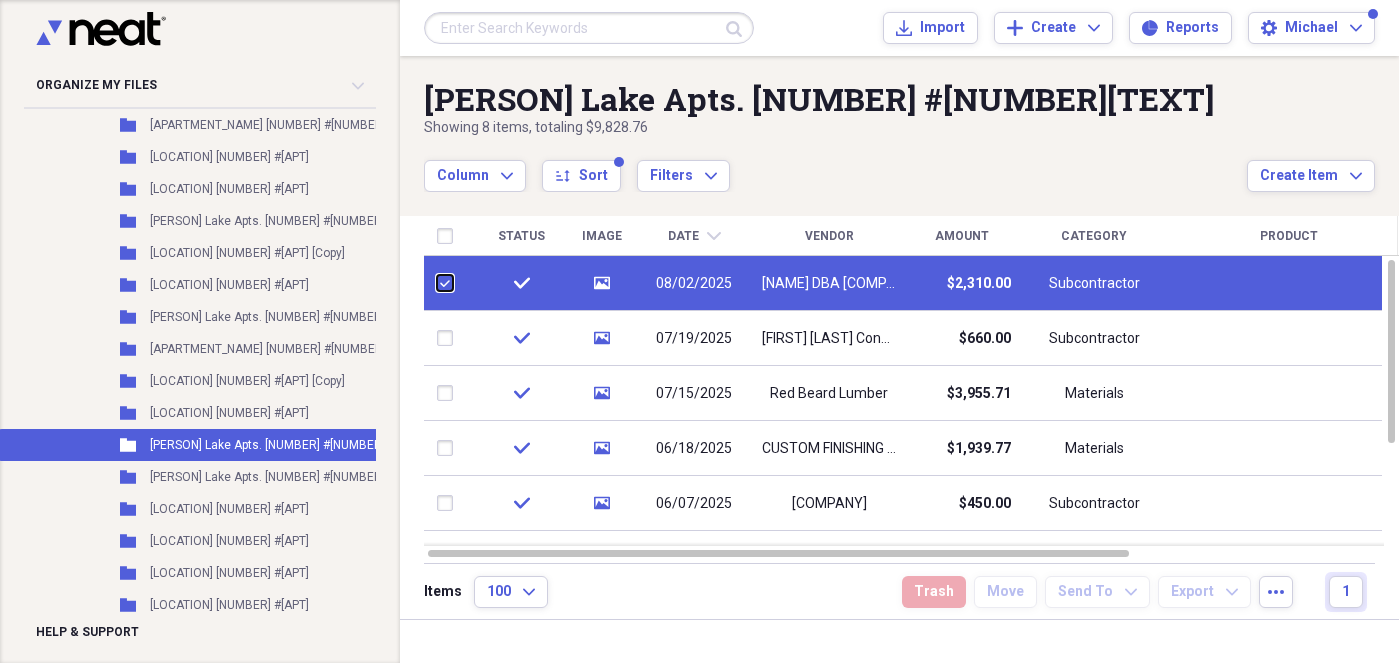 click at bounding box center (437, 283) 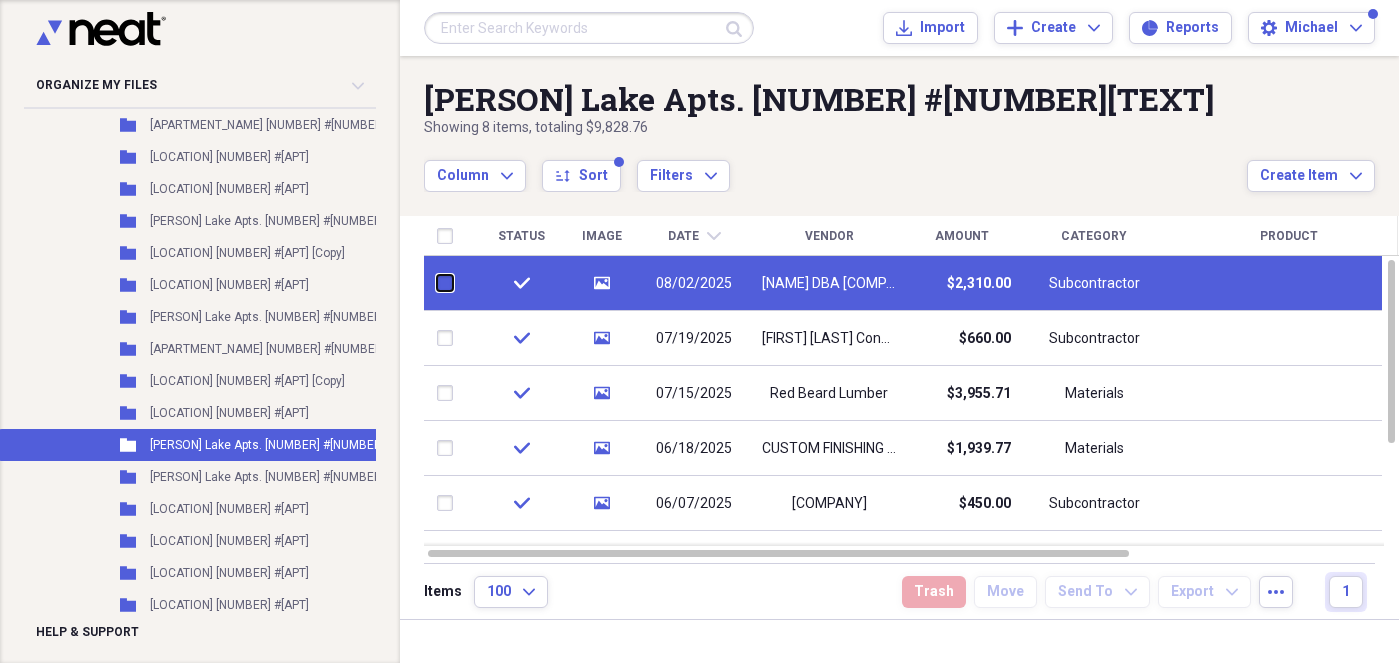 checkbox on "false" 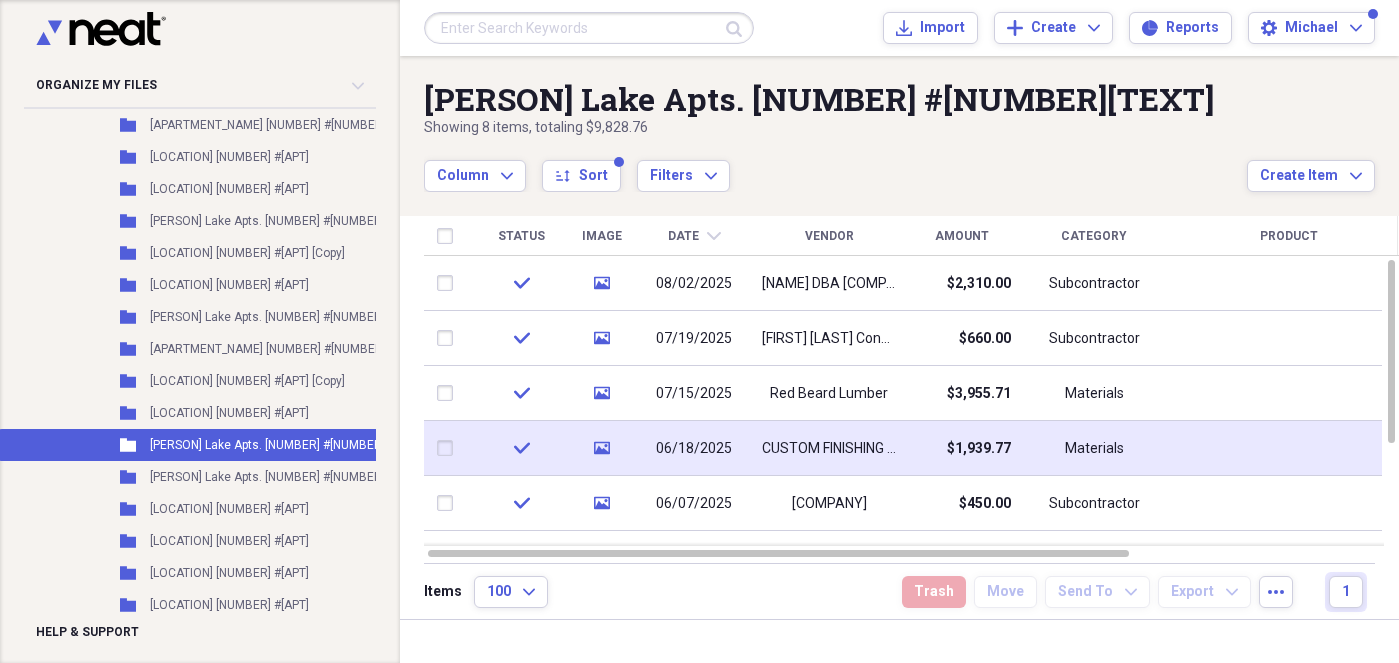 click at bounding box center [449, 448] 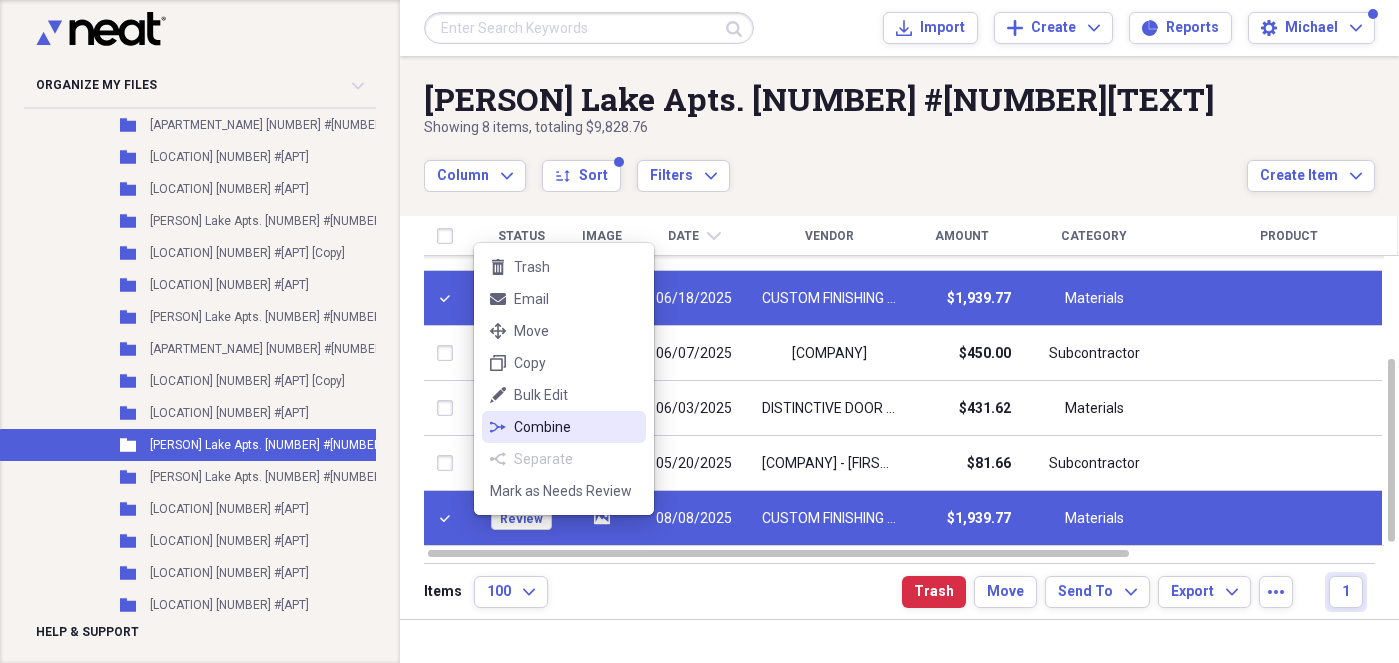 click on "Combine" at bounding box center [576, 427] 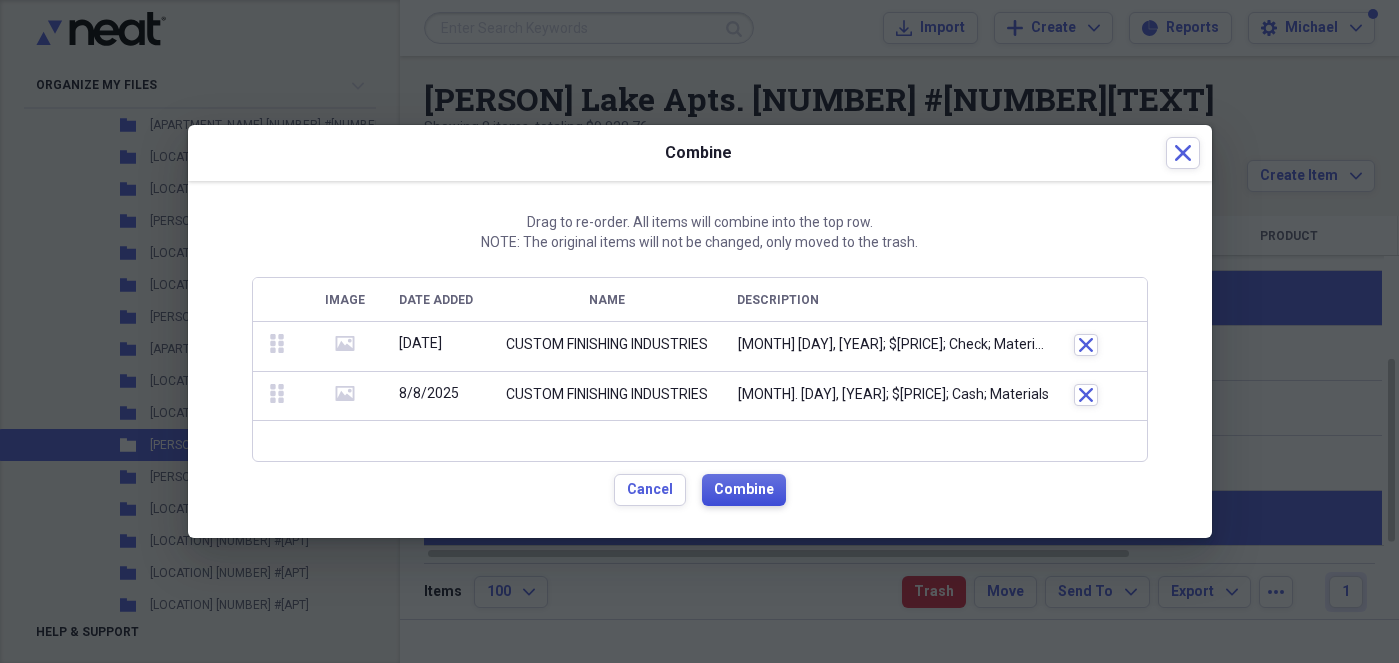 click on "Combine" at bounding box center [744, 490] 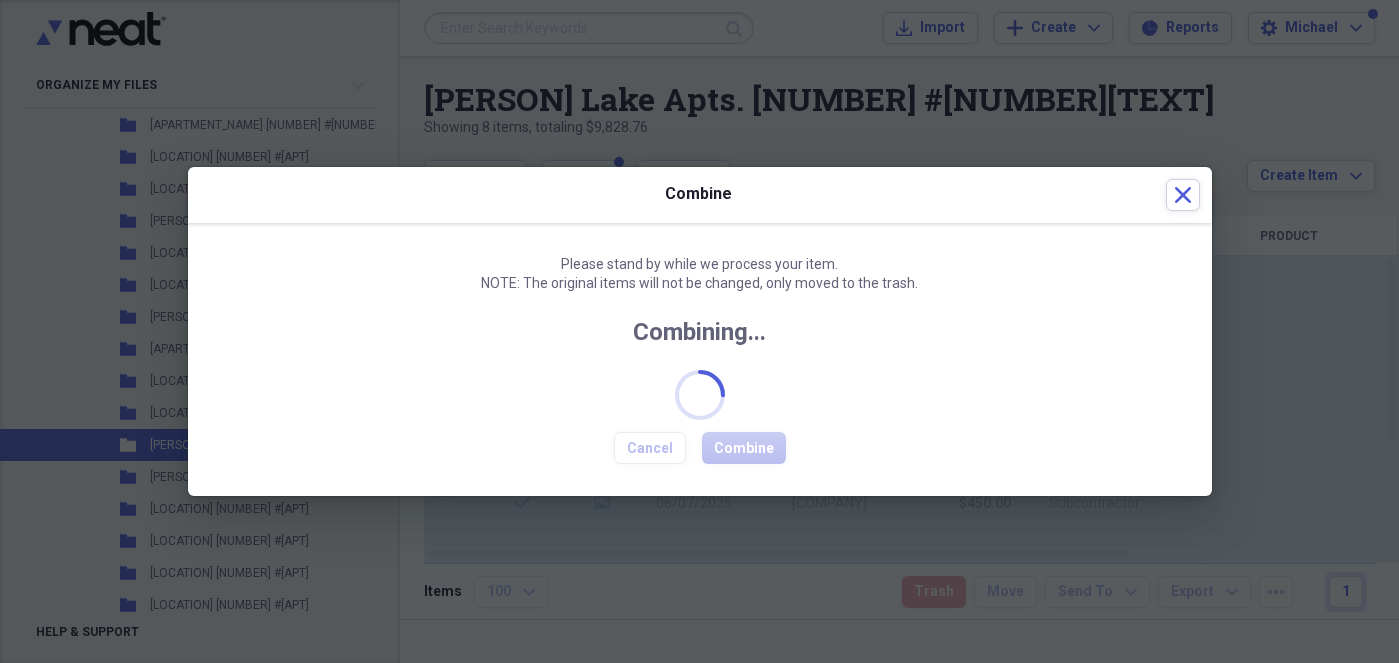 checkbox on "false" 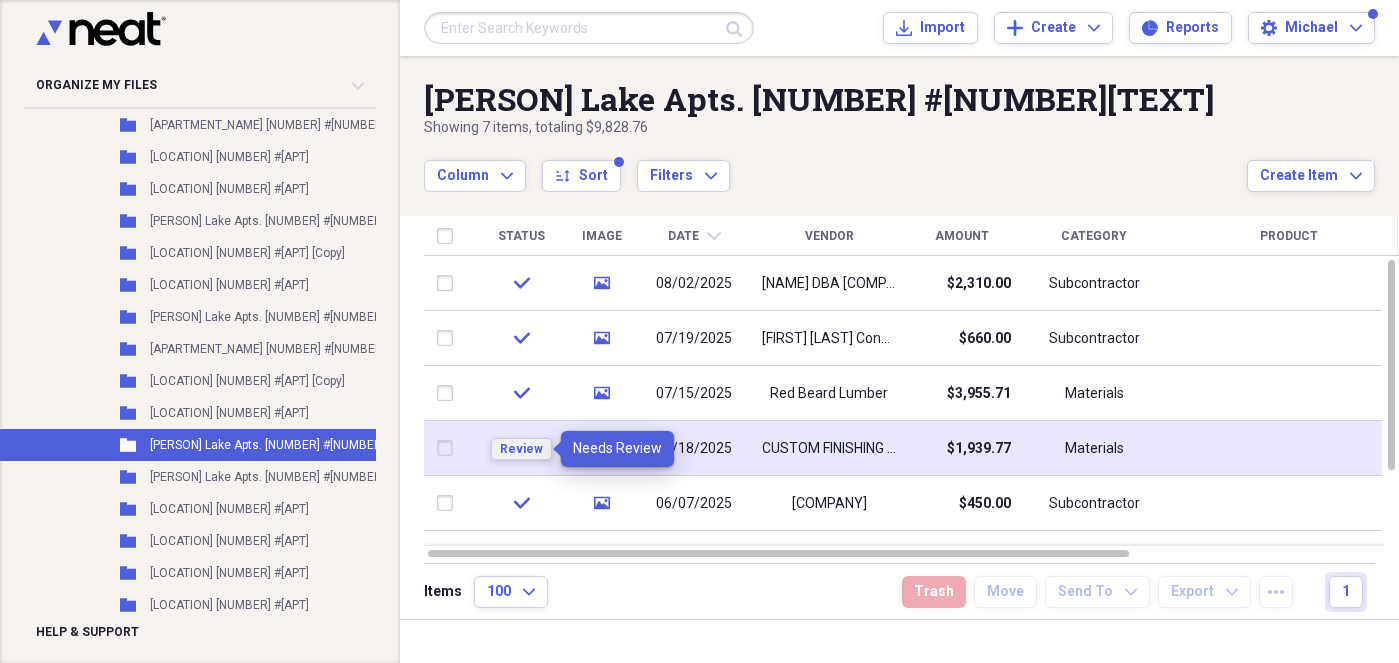 click on "Review" at bounding box center [521, 449] 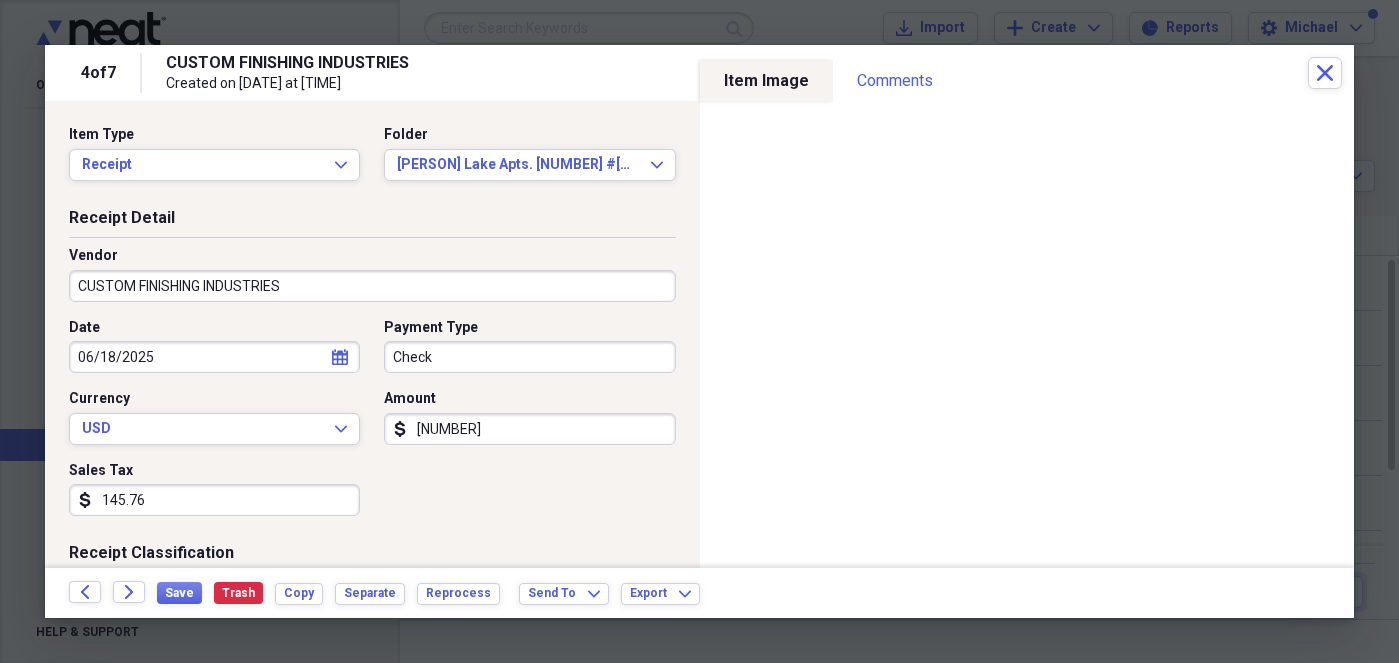 click on "Check" at bounding box center [529, 357] 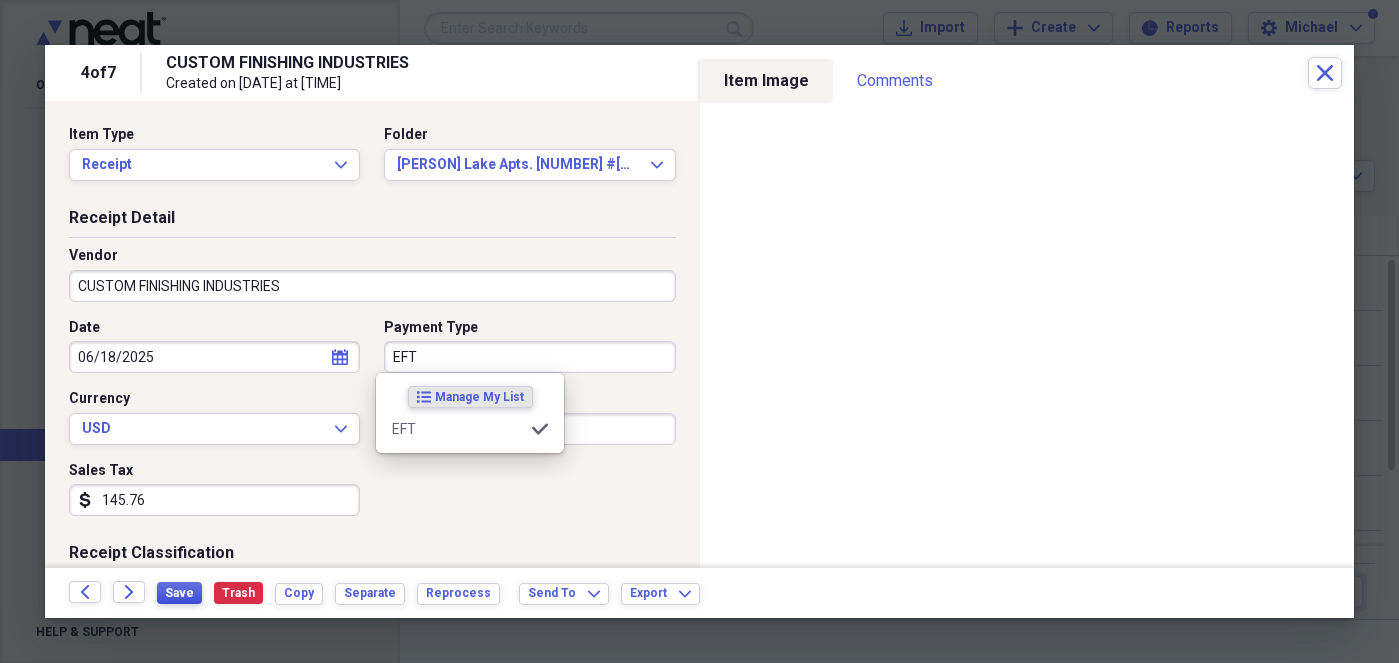 type on "EFT" 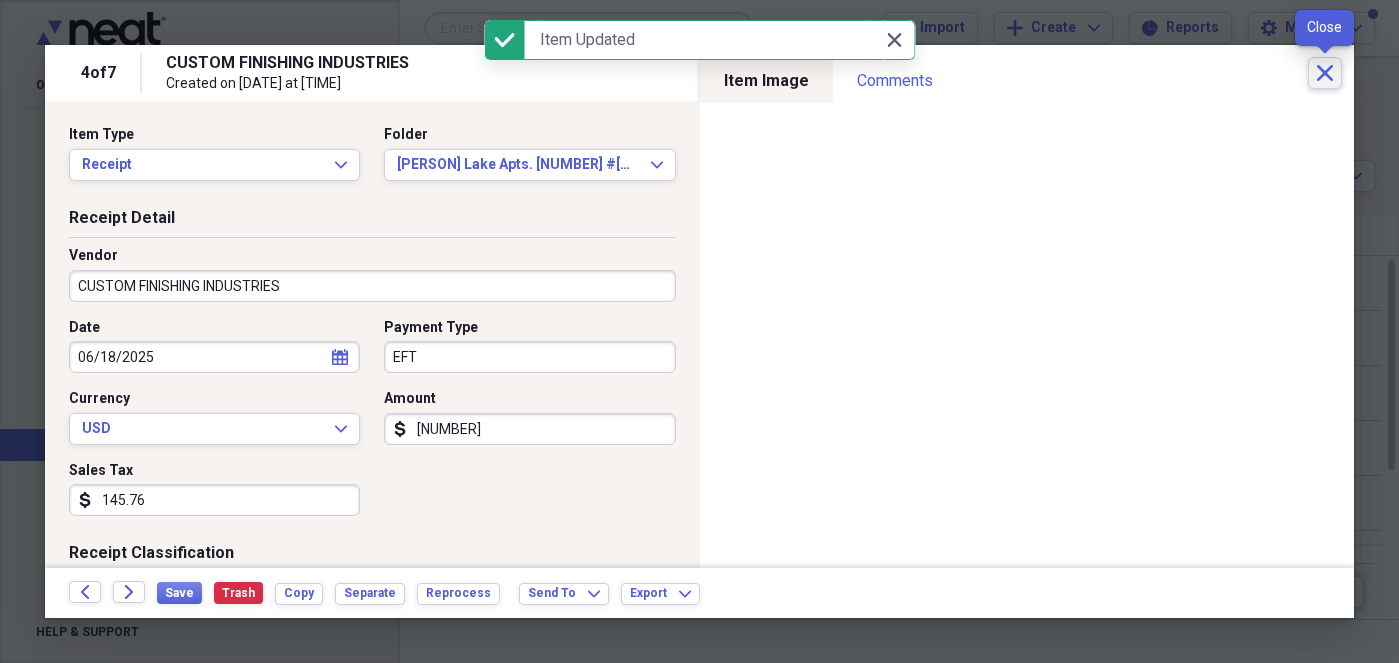 click on "Close" 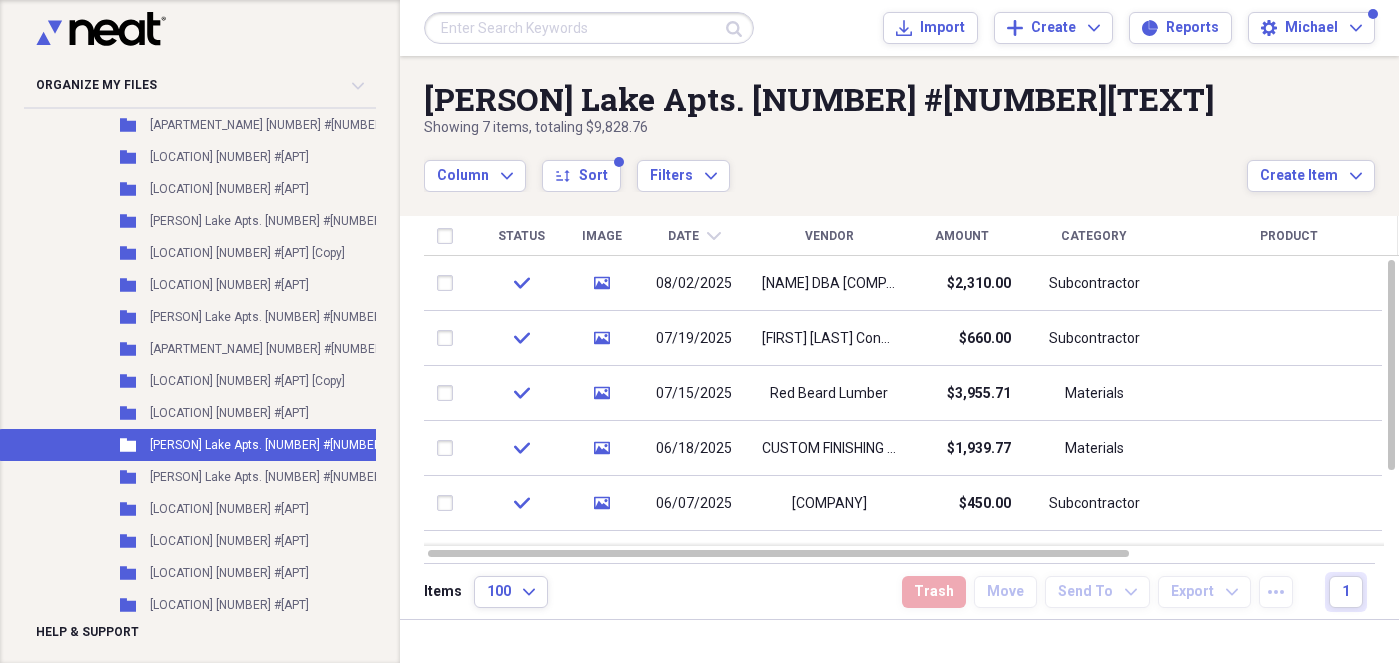 click on "Column Expand sort Sort Filters  Expand" at bounding box center (835, 165) 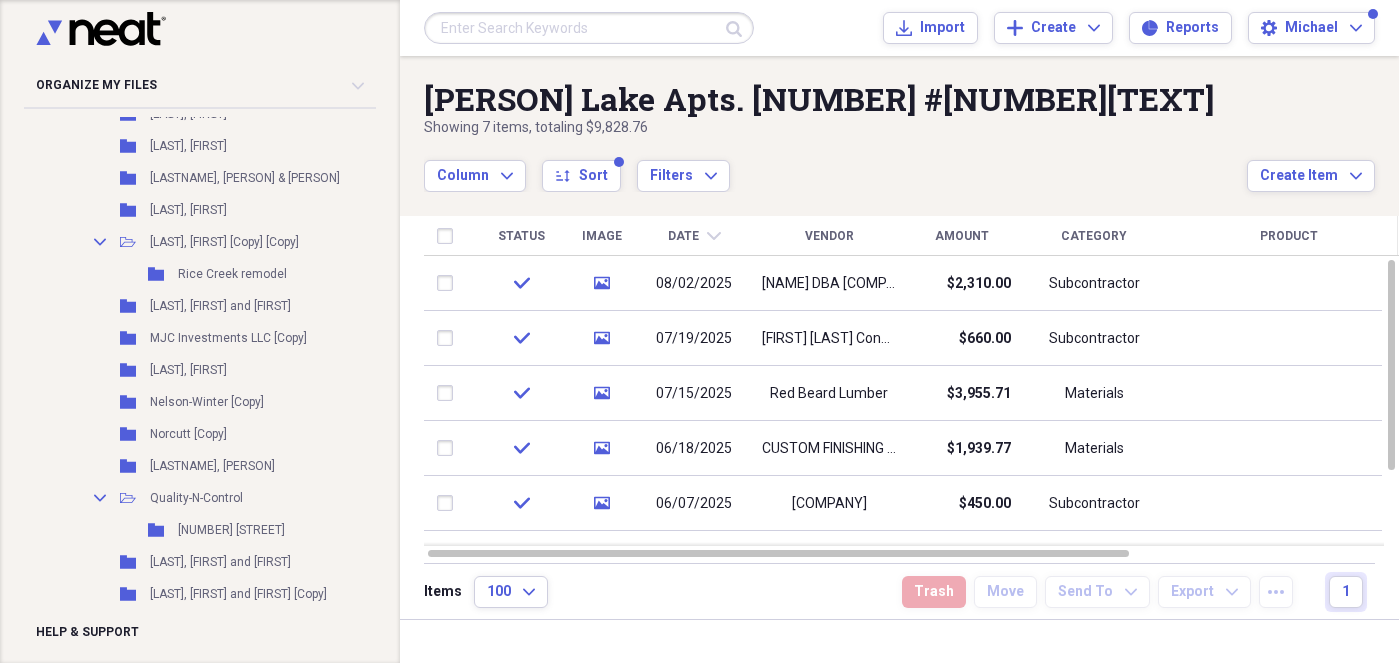 scroll, scrollTop: 1013, scrollLeft: 0, axis: vertical 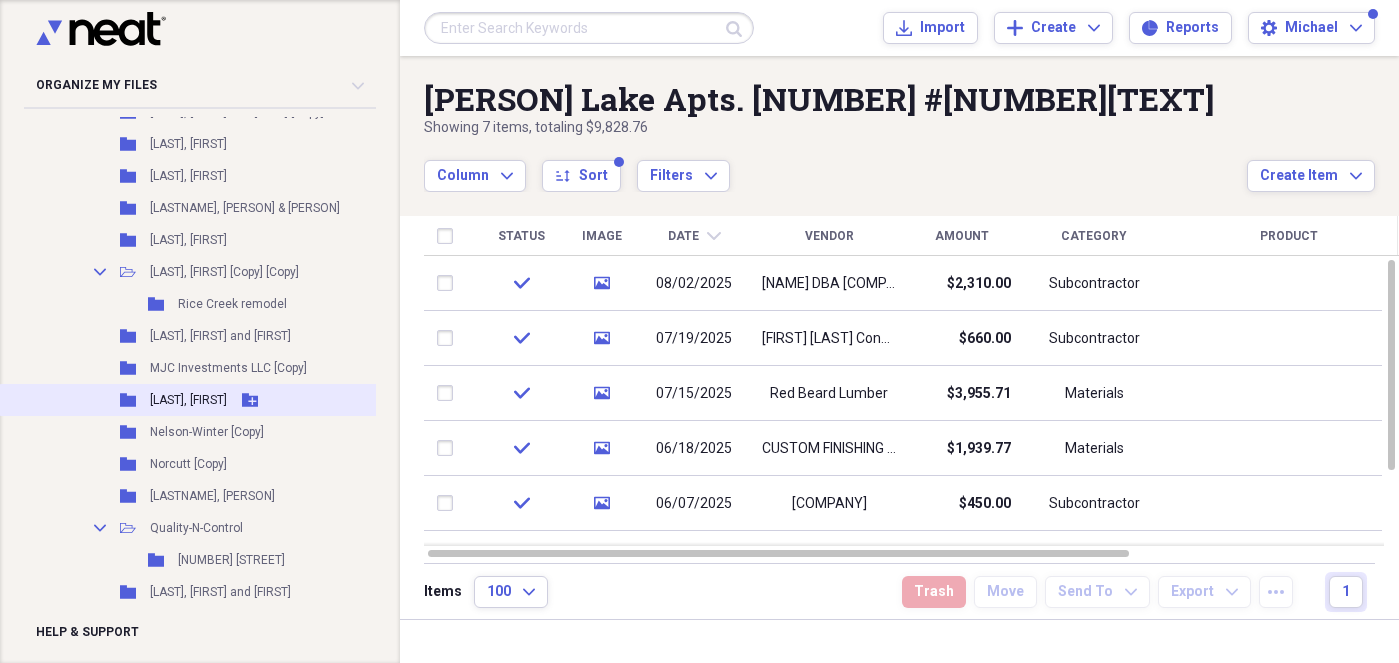 click on "[LAST], [FIRST]" at bounding box center [188, 400] 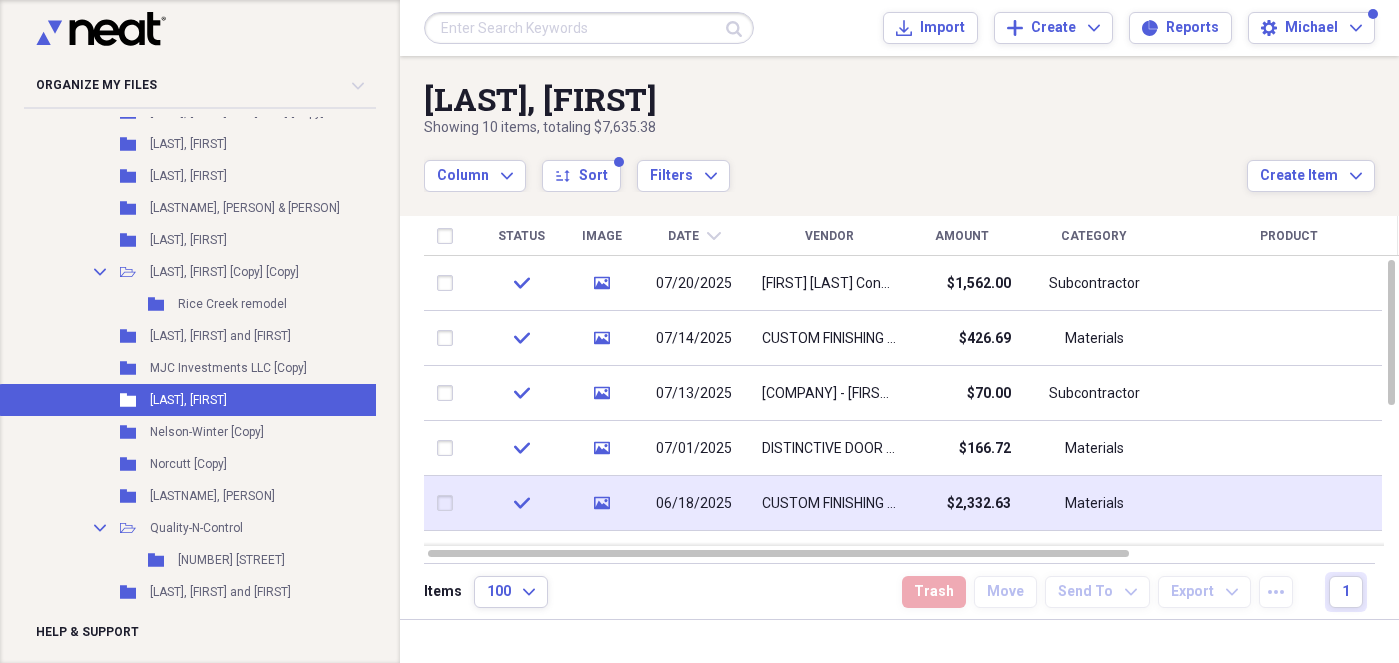 click at bounding box center [449, 503] 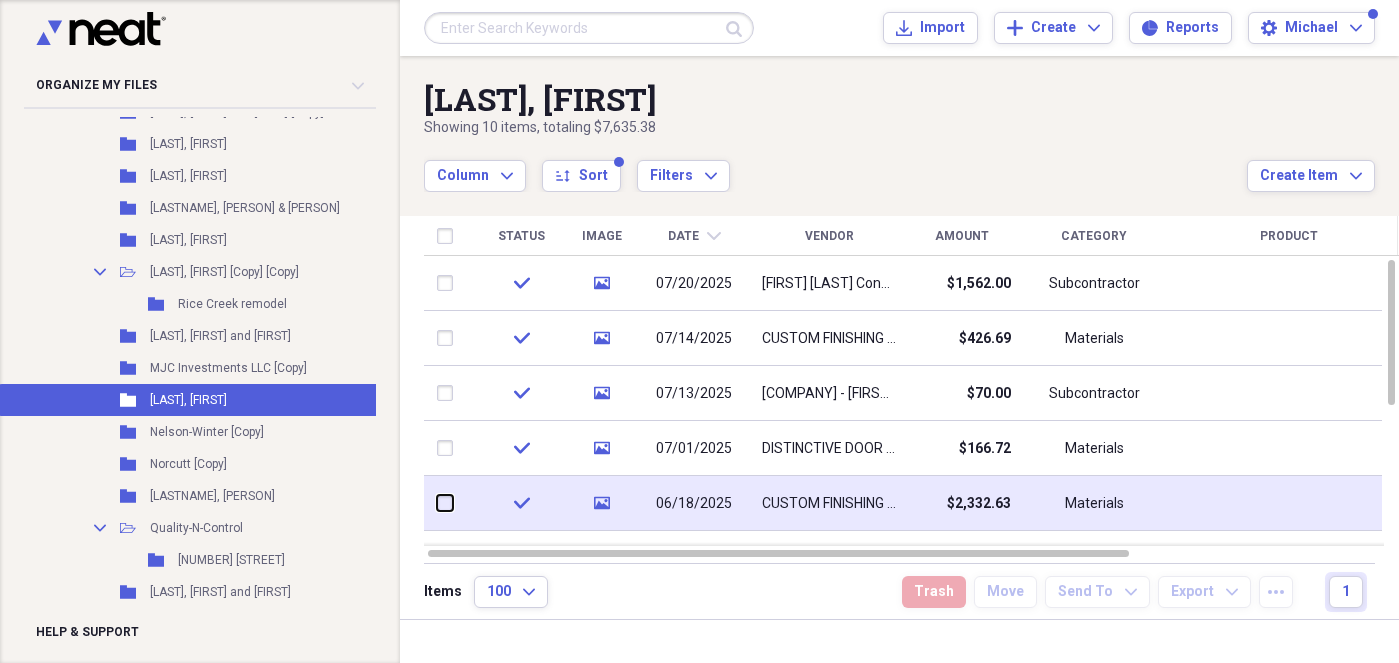 click at bounding box center (437, 503) 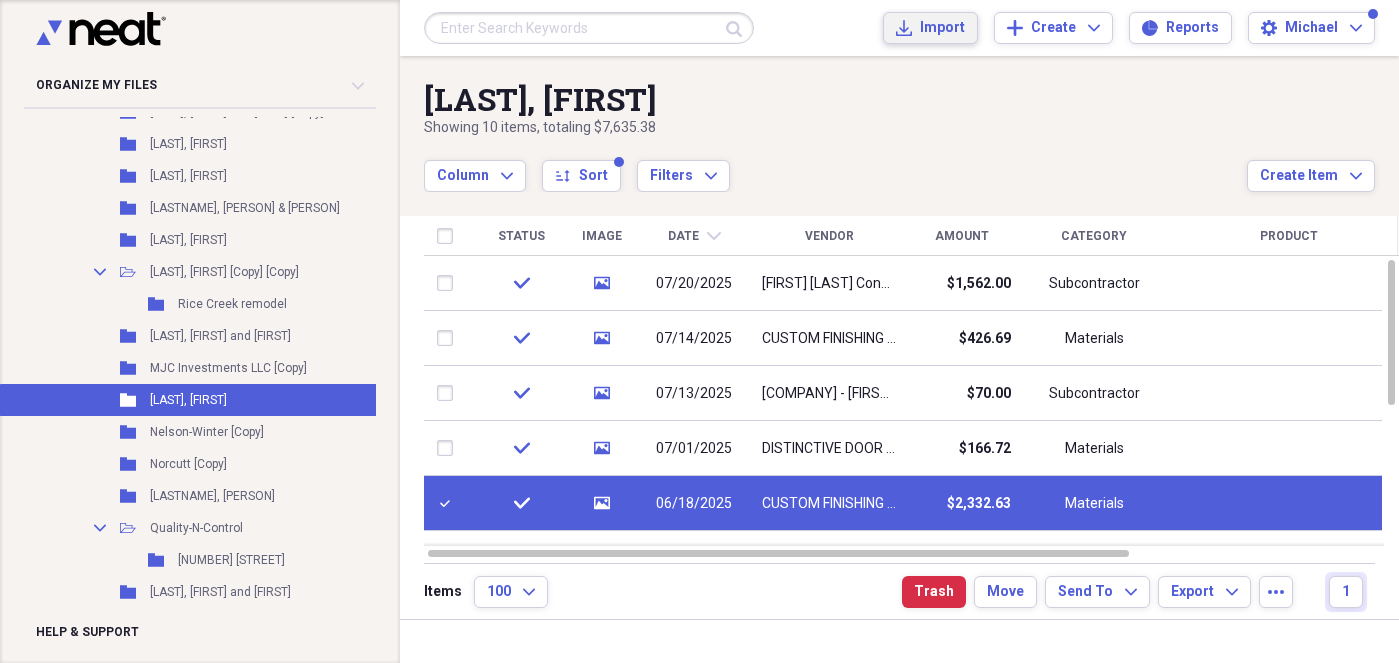 click on "Import" at bounding box center [942, 28] 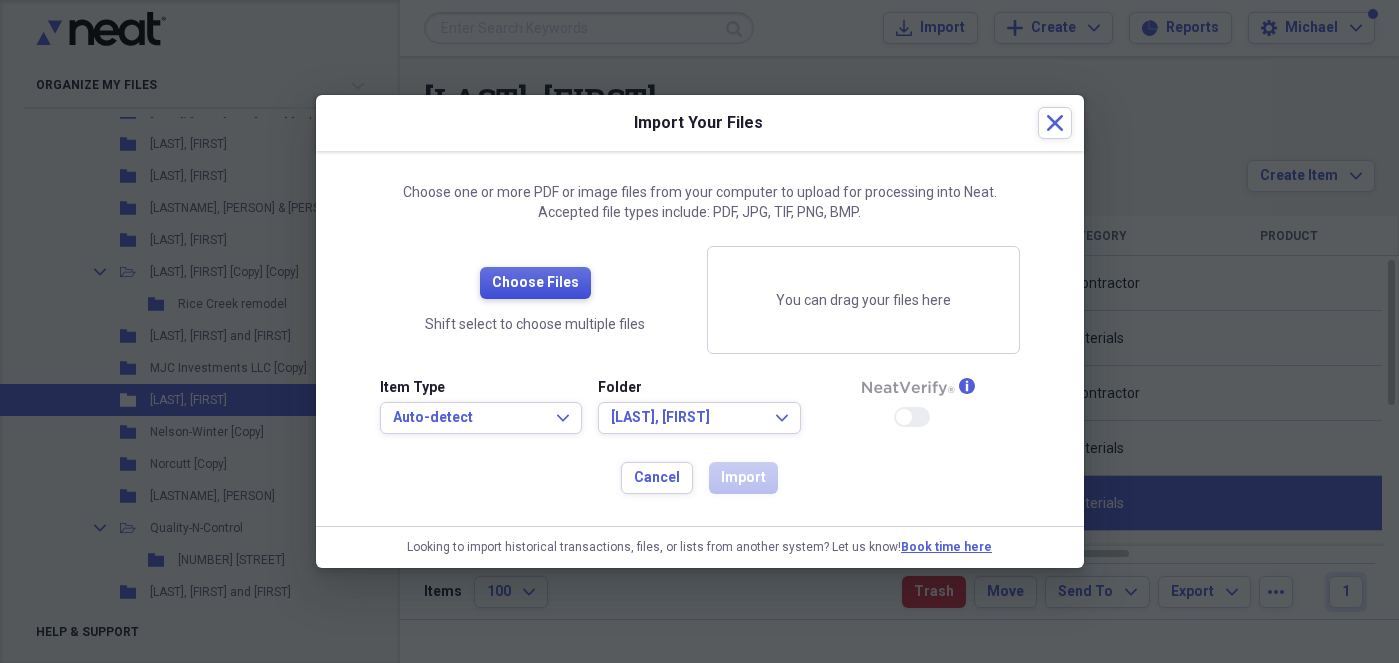 click on "Choose Files" at bounding box center [535, 283] 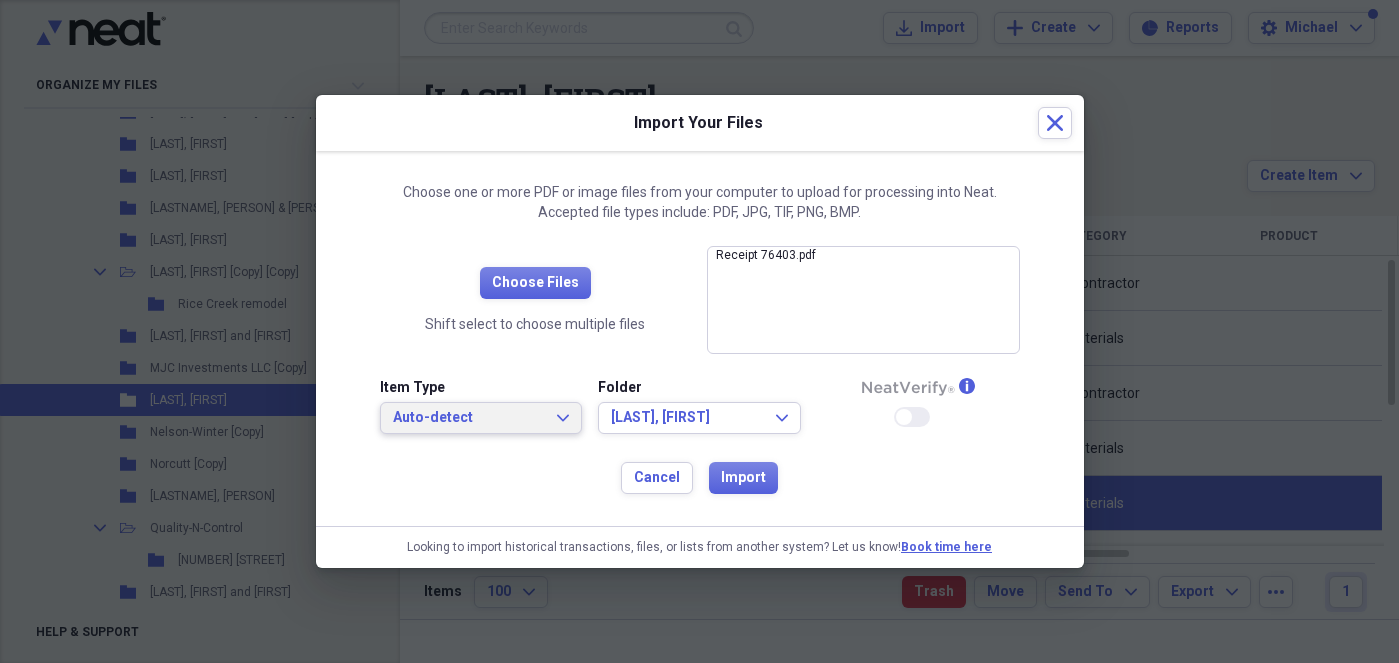 click on "Auto-detect" at bounding box center [469, 418] 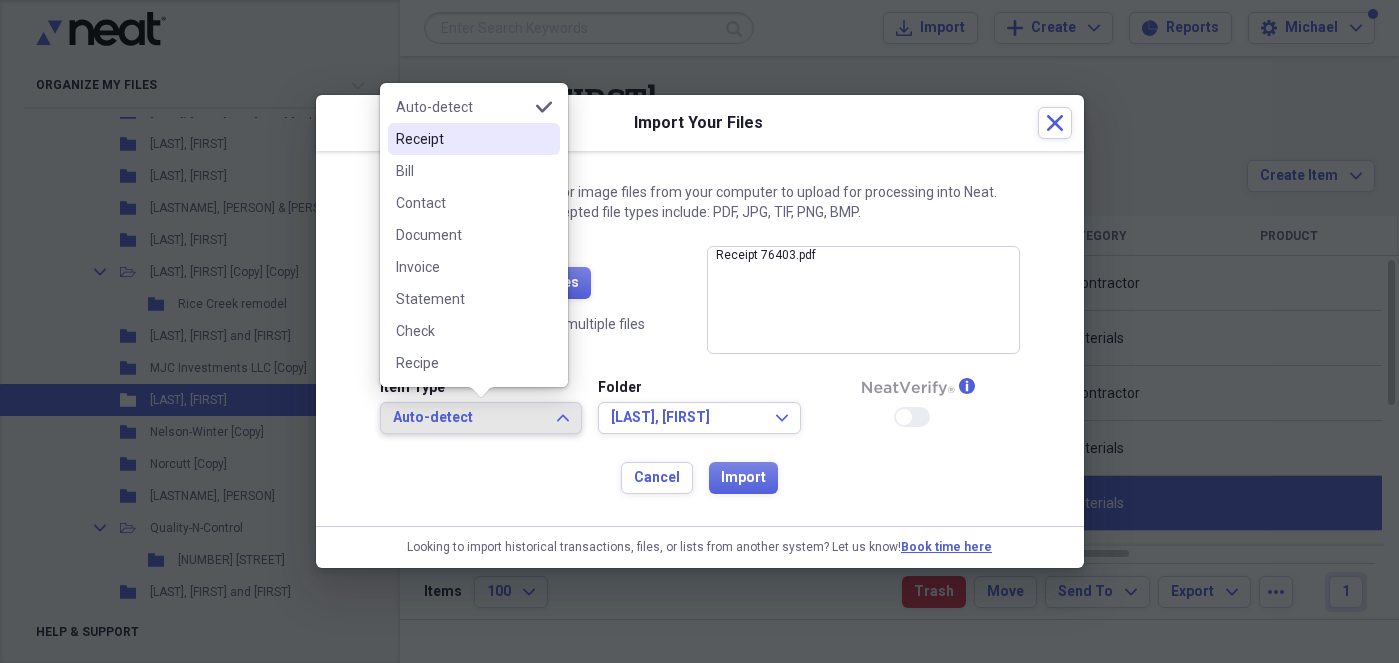 click on "Receipt" at bounding box center (462, 139) 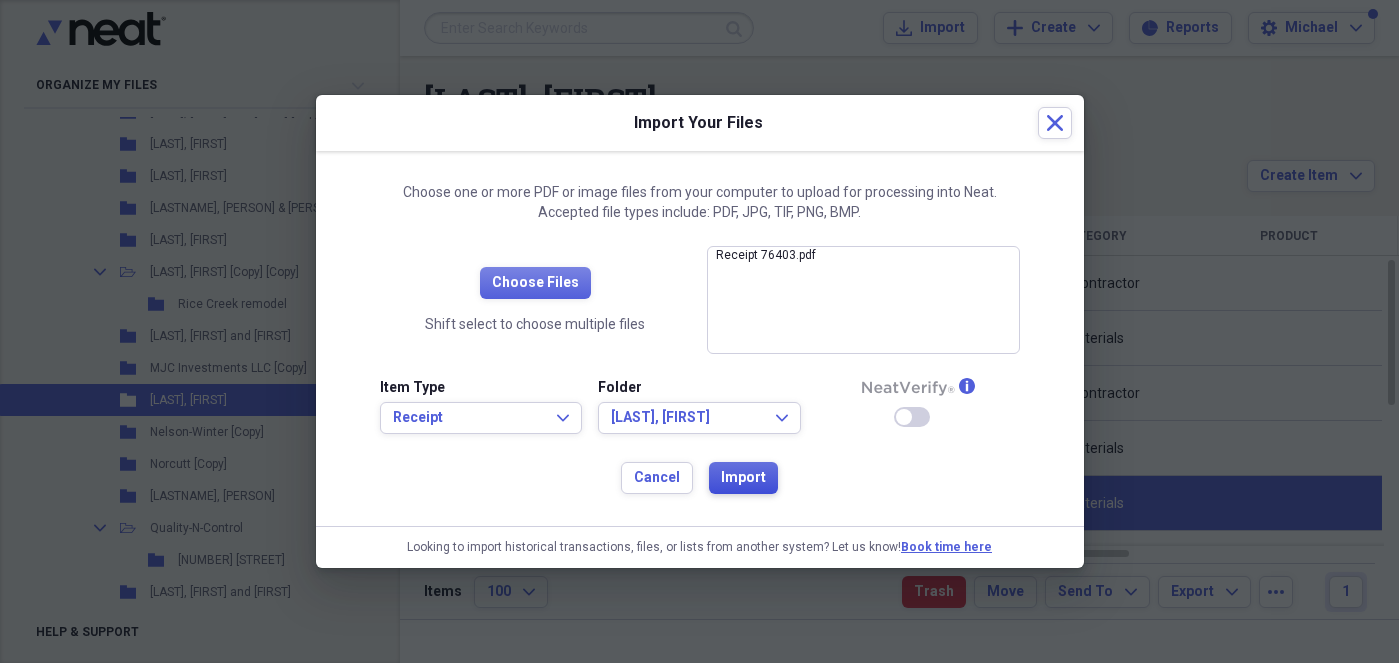 click on "Import" at bounding box center (743, 478) 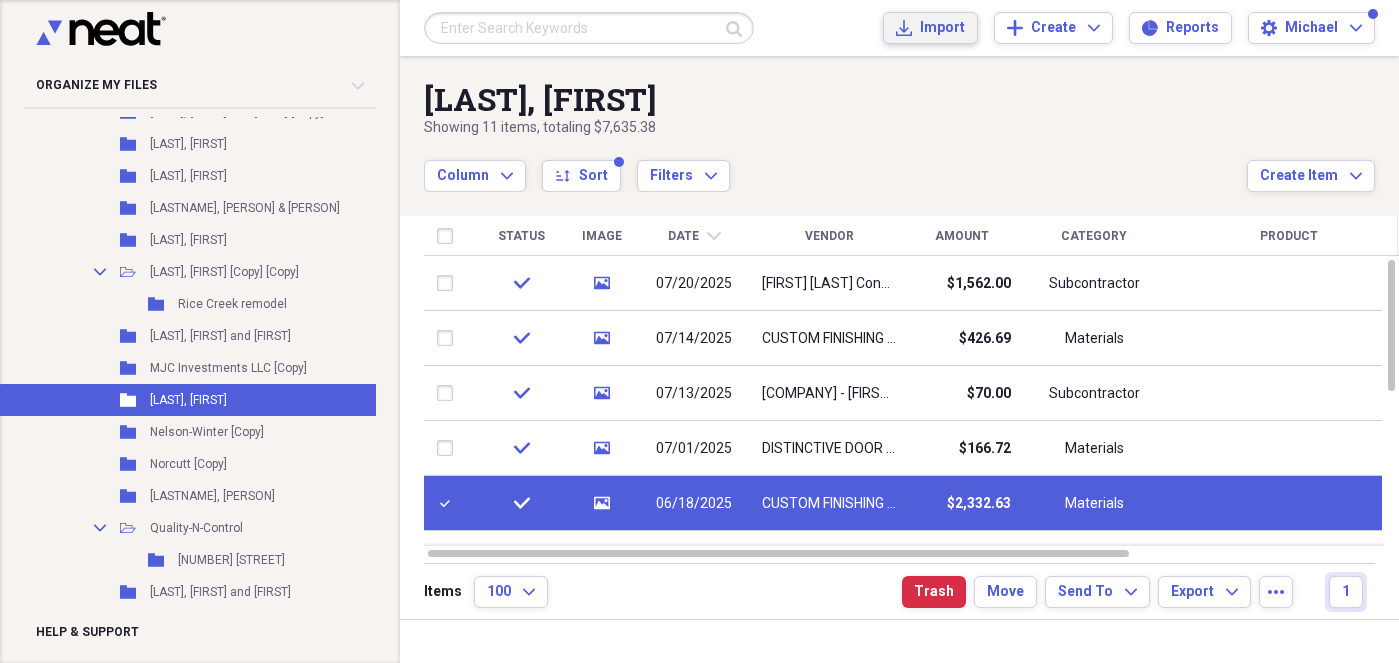click on "Import Import" at bounding box center (930, 28) 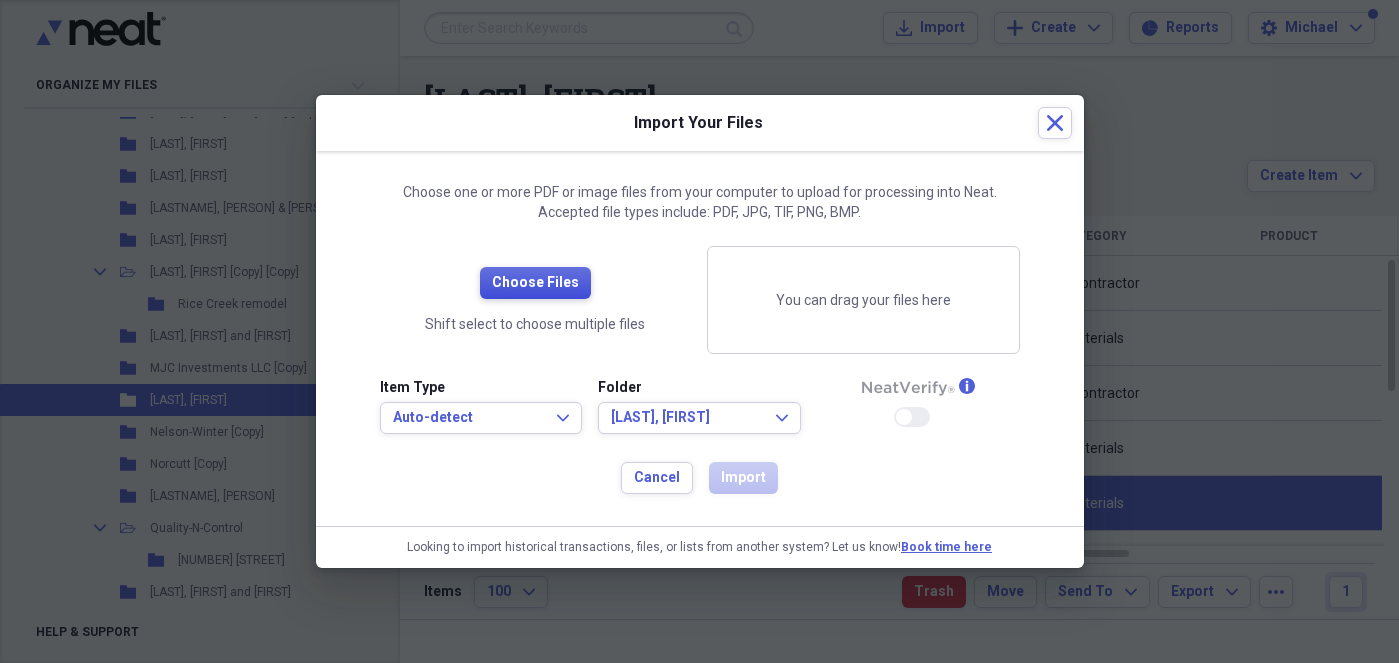 click on "Choose Files" at bounding box center (535, 283) 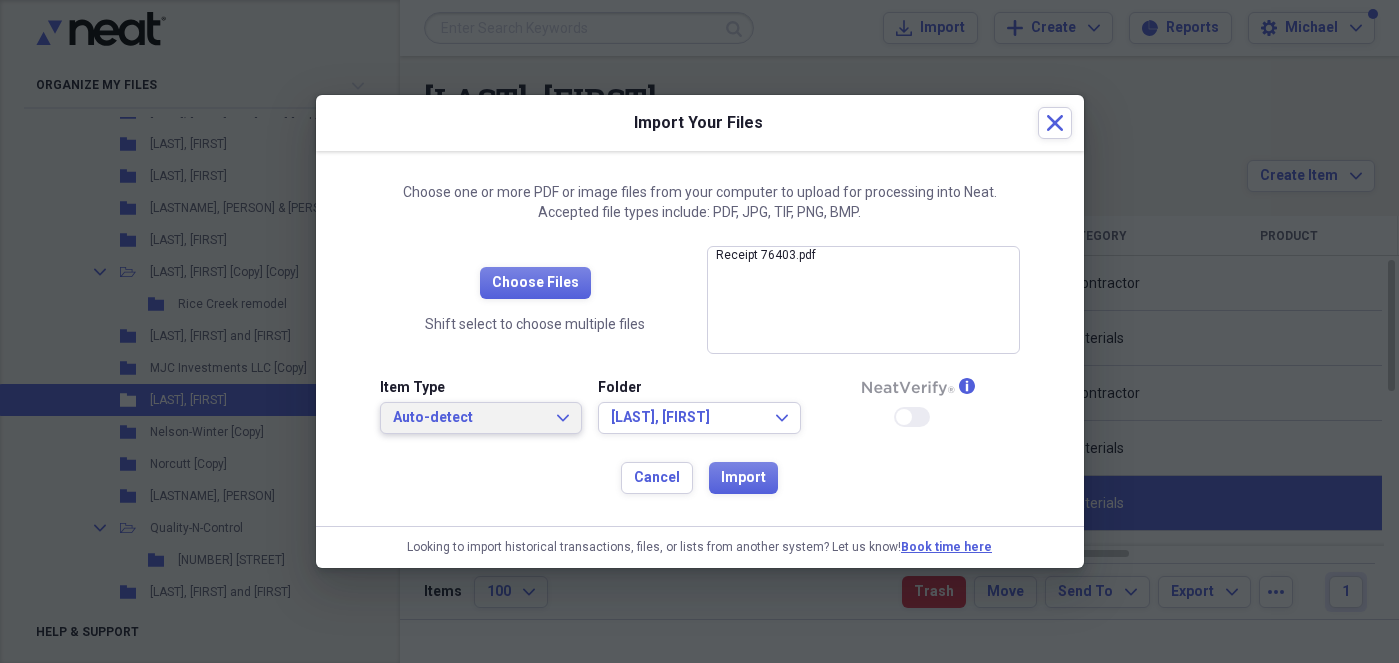click on "Auto-detect" at bounding box center (469, 418) 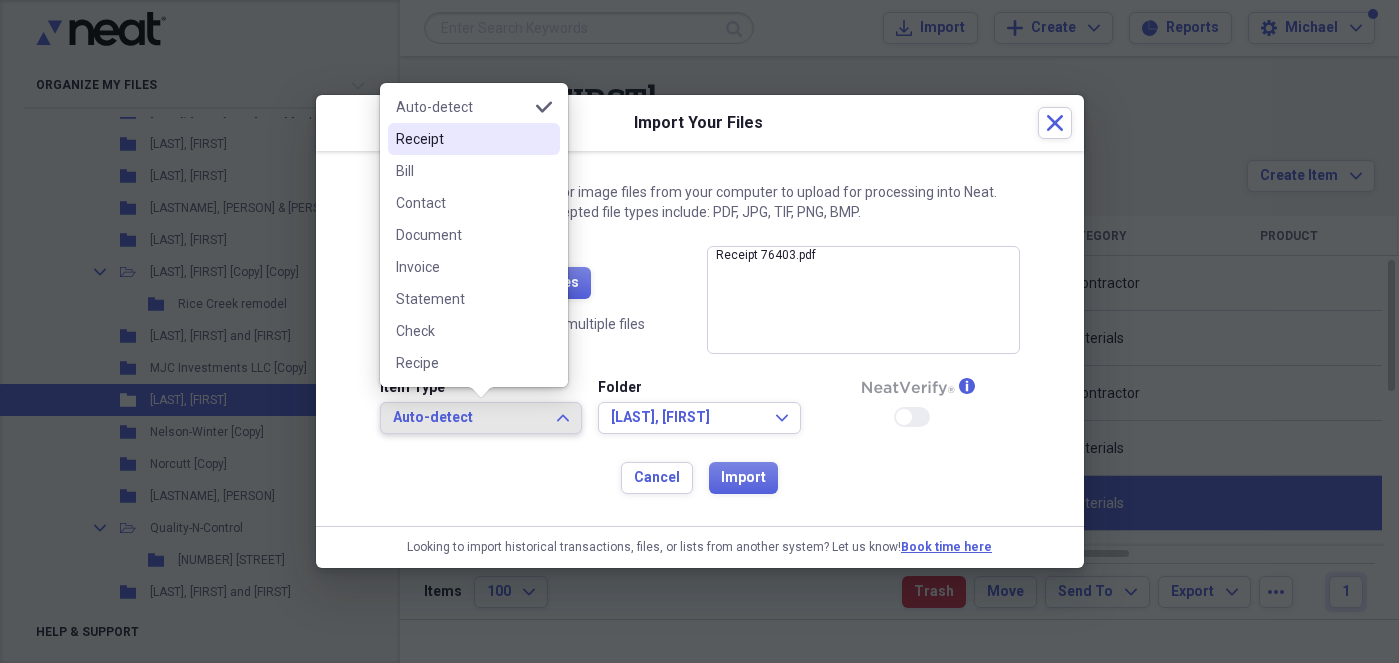 click on "Receipt" at bounding box center (462, 139) 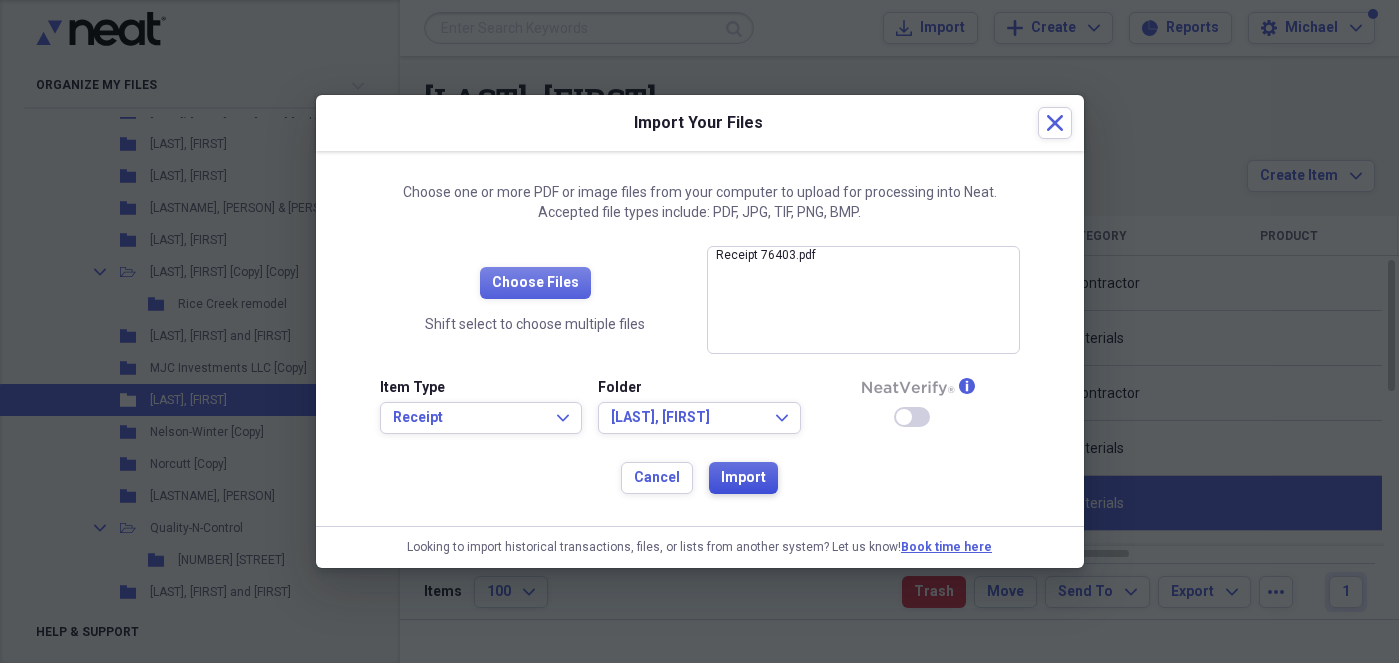 click on "Import" at bounding box center (743, 478) 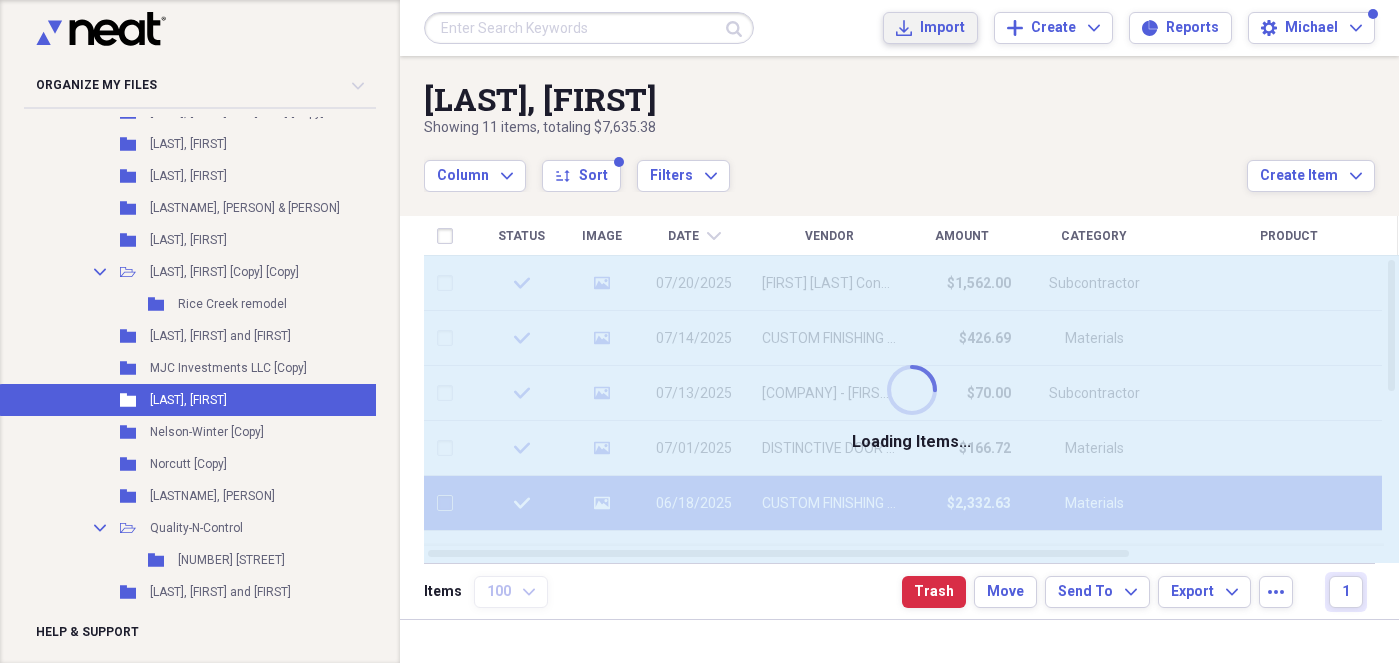 checkbox on "false" 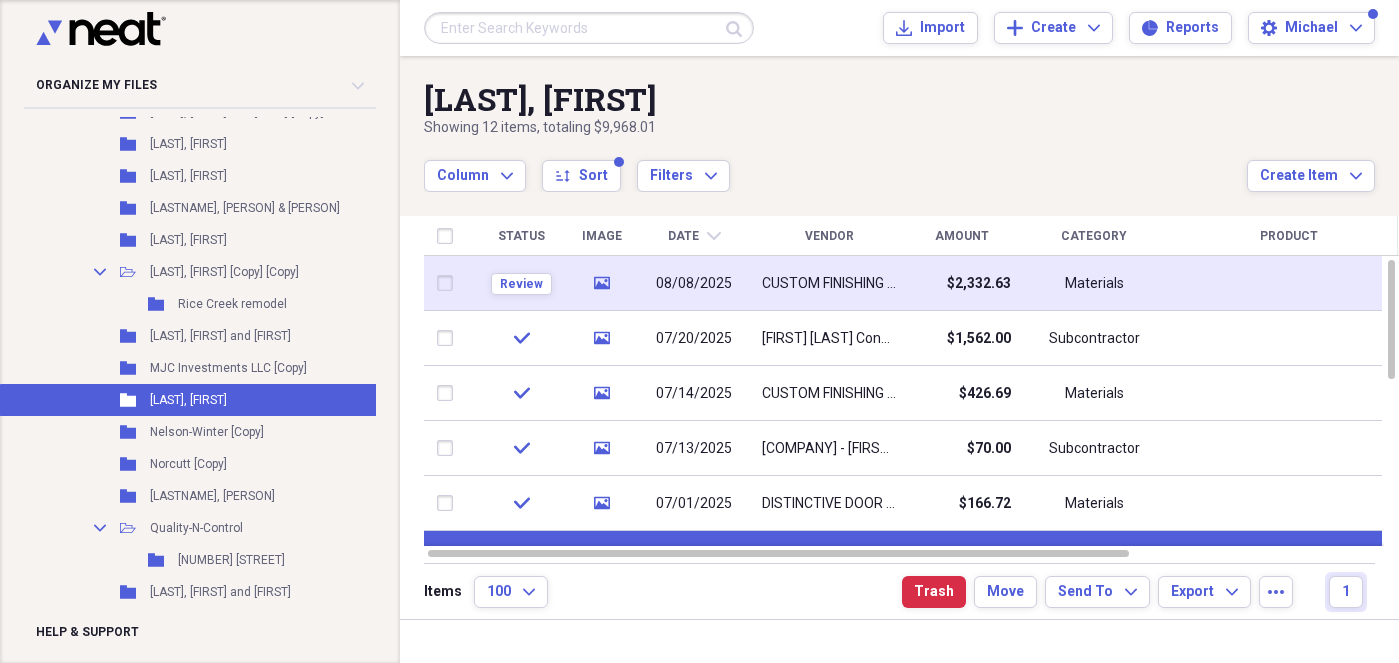 click at bounding box center [449, 283] 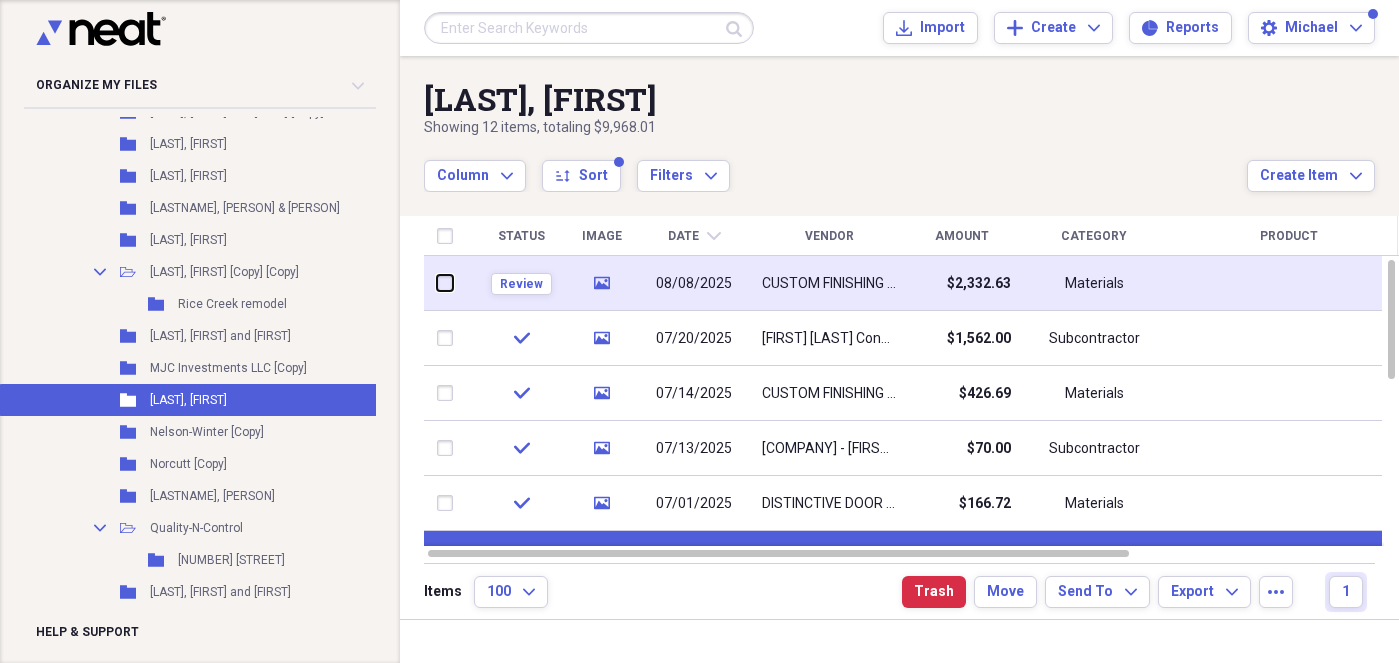 click at bounding box center (437, 283) 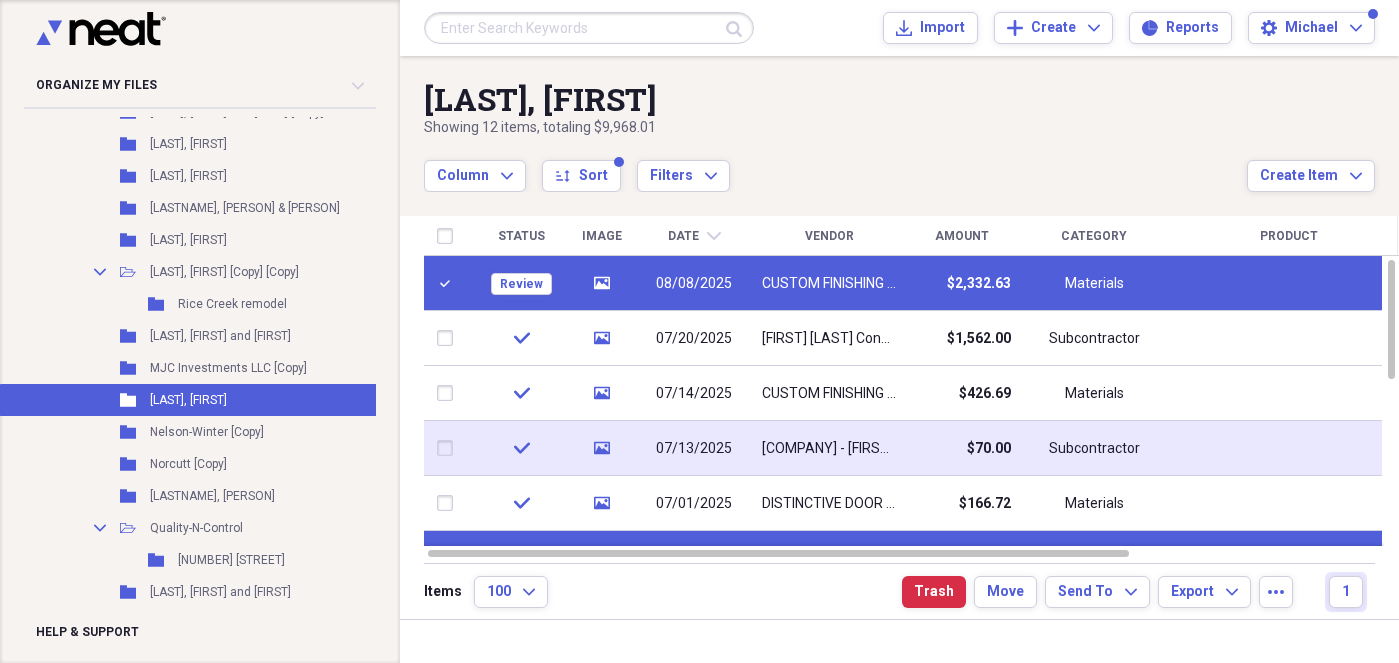 checkbox on "false" 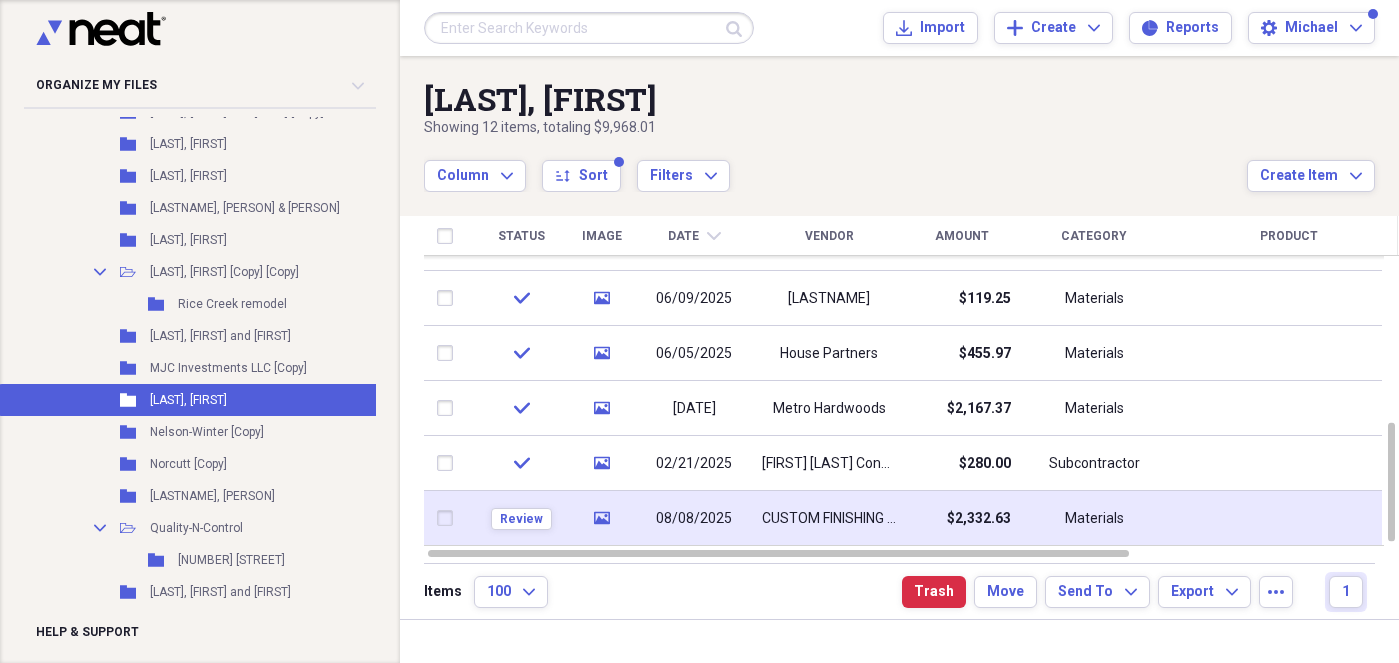 click at bounding box center (449, 518) 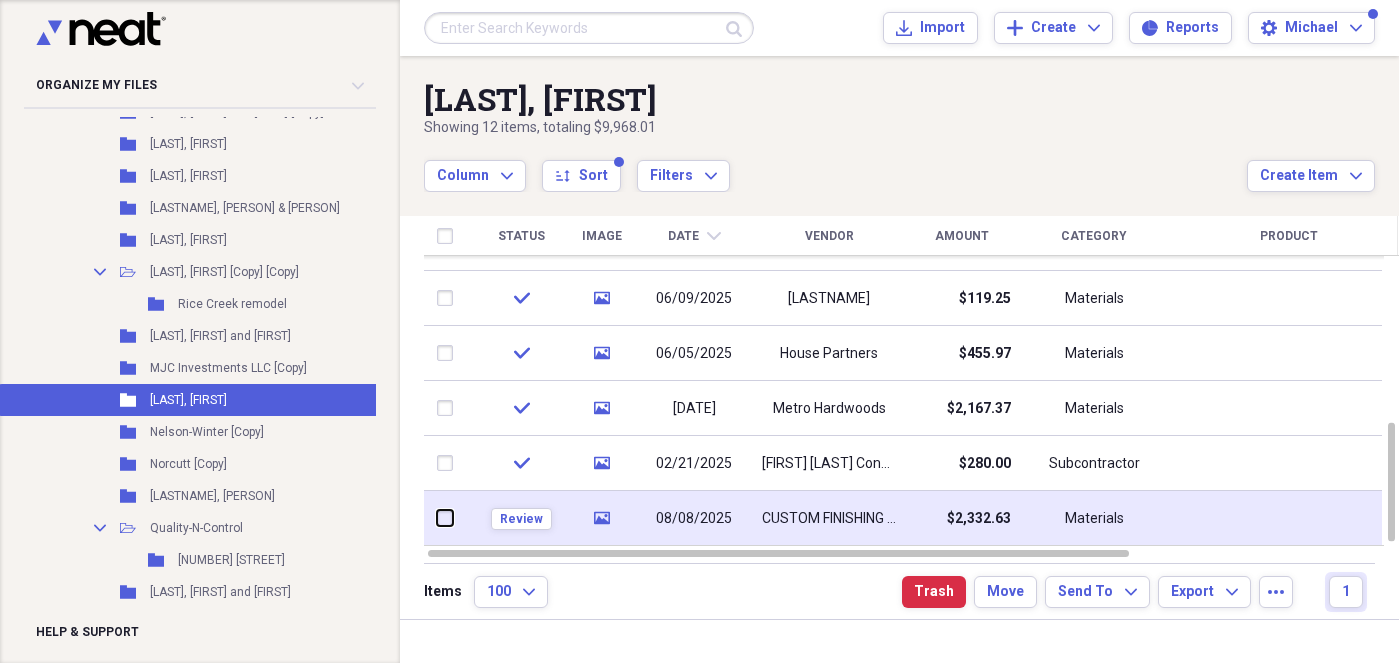 click at bounding box center (437, 518) 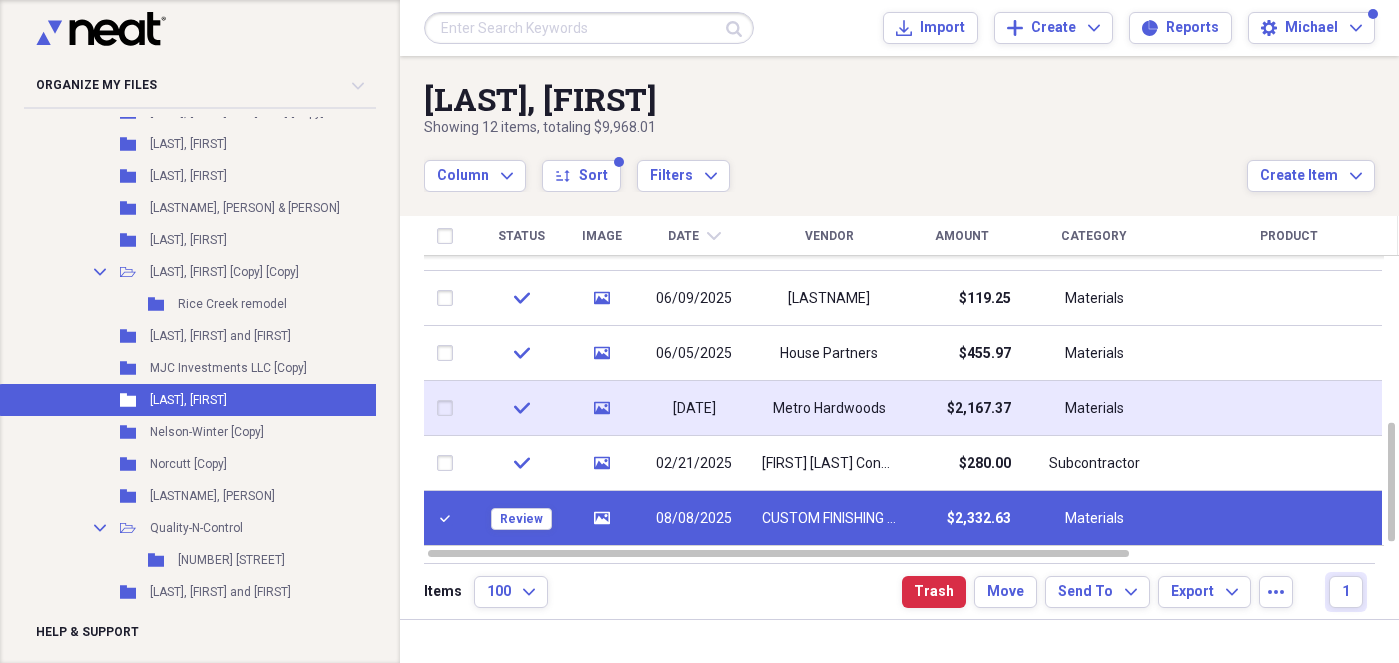 checkbox on "false" 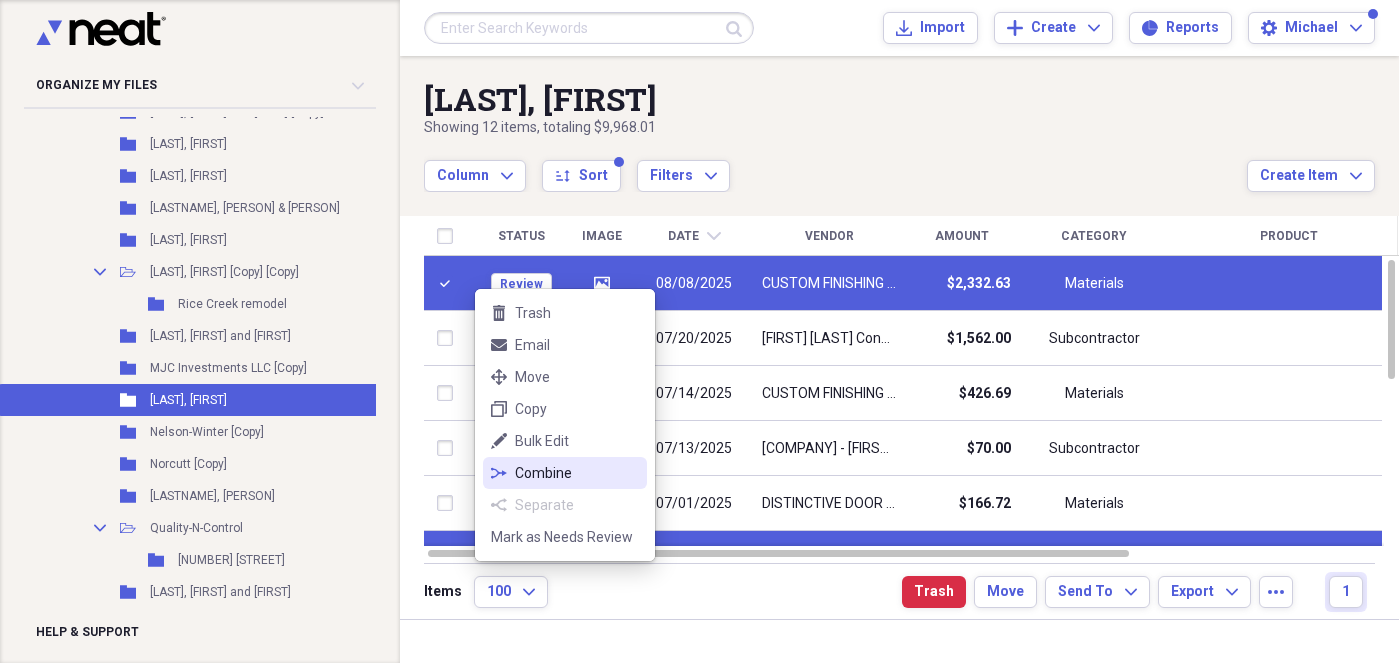 click on "combine Combine" at bounding box center (565, 473) 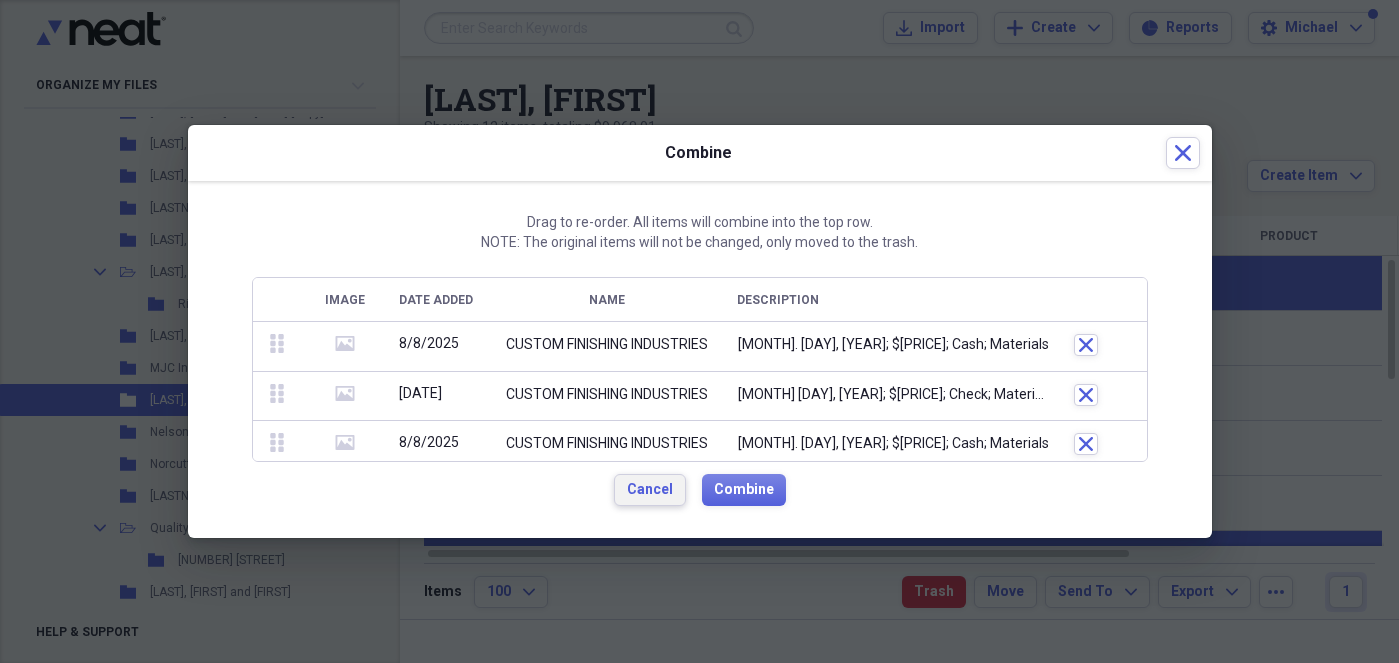 click on "Cancel" at bounding box center (650, 490) 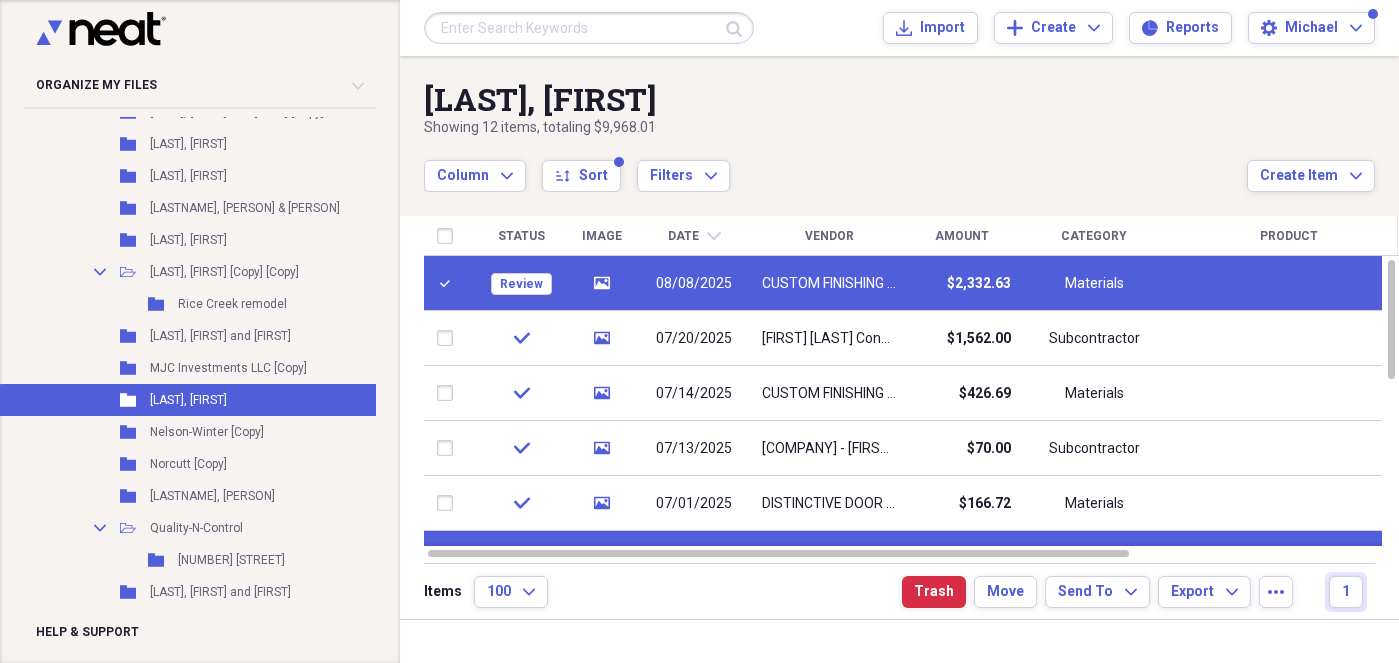 click at bounding box center [449, 283] 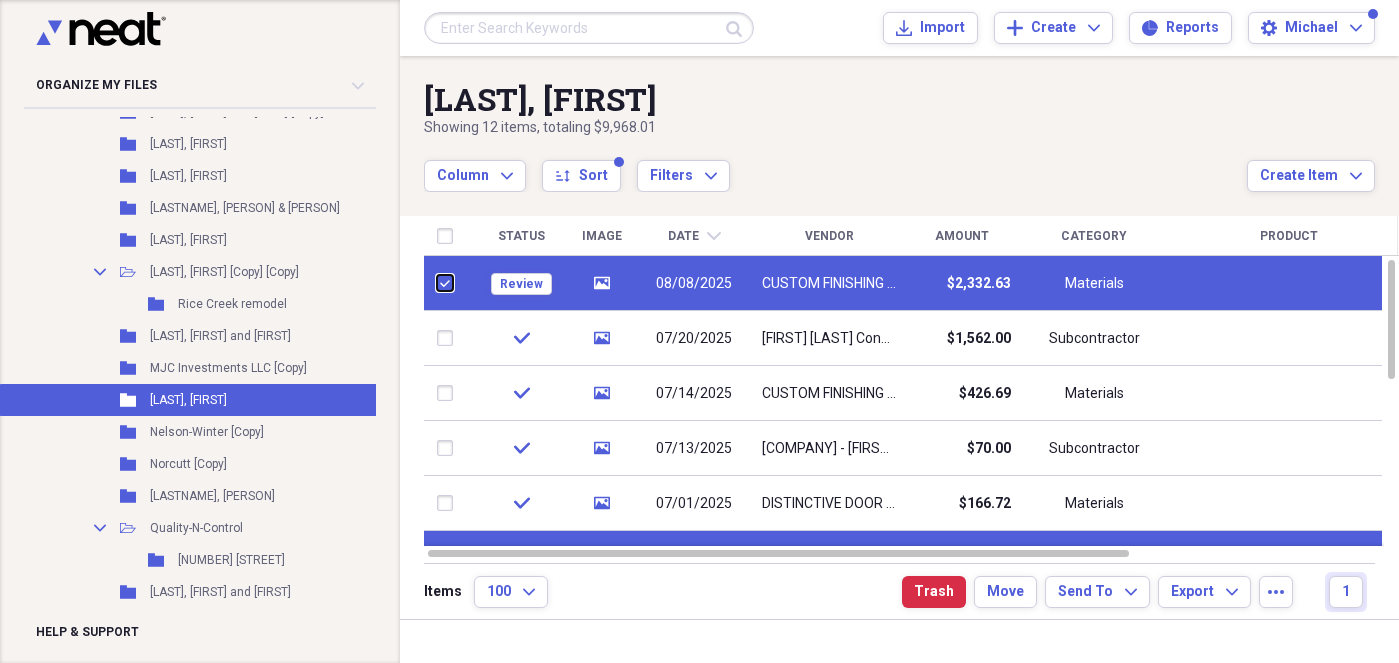 click at bounding box center (437, 283) 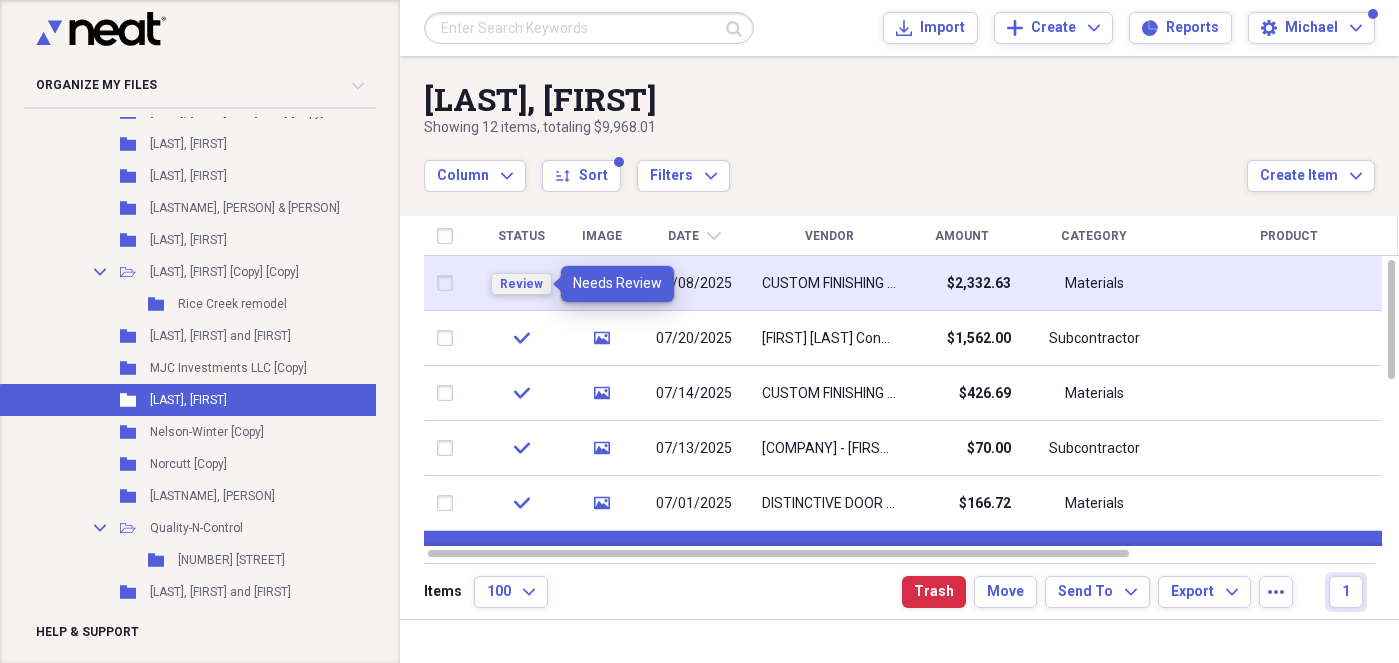 click on "Review" at bounding box center [521, 284] 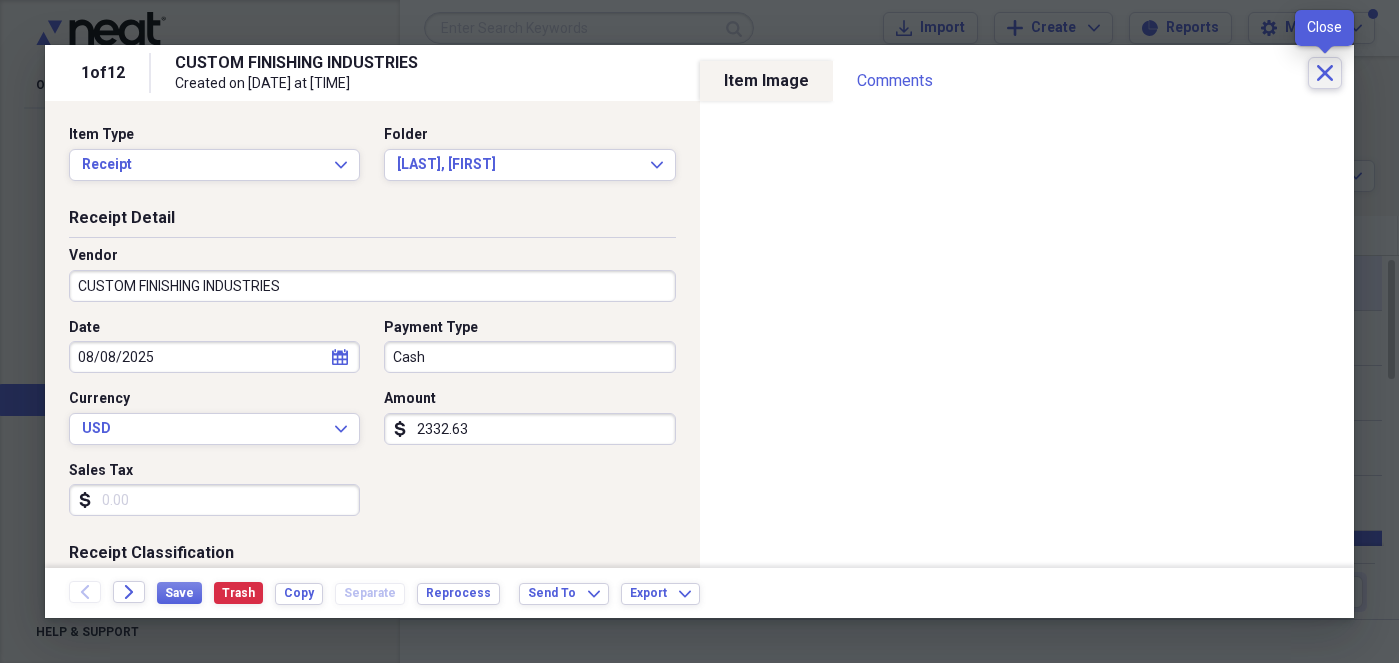 click 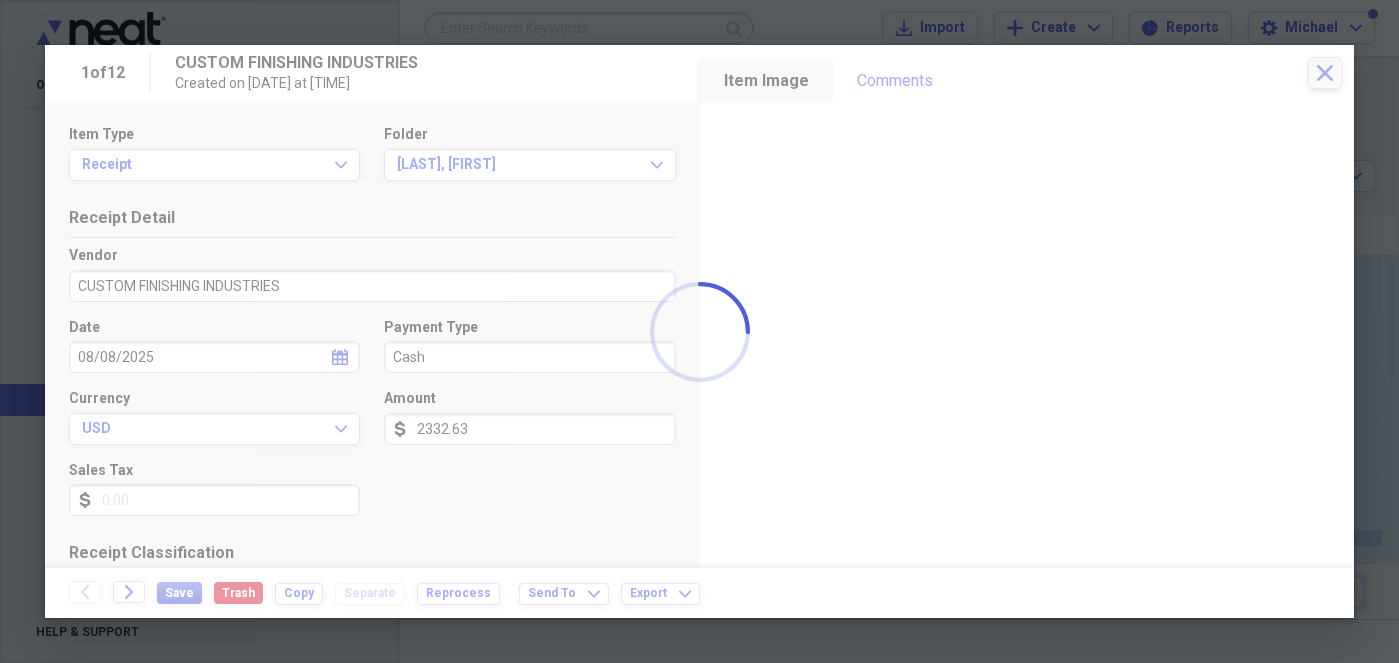 checkbox on "true" 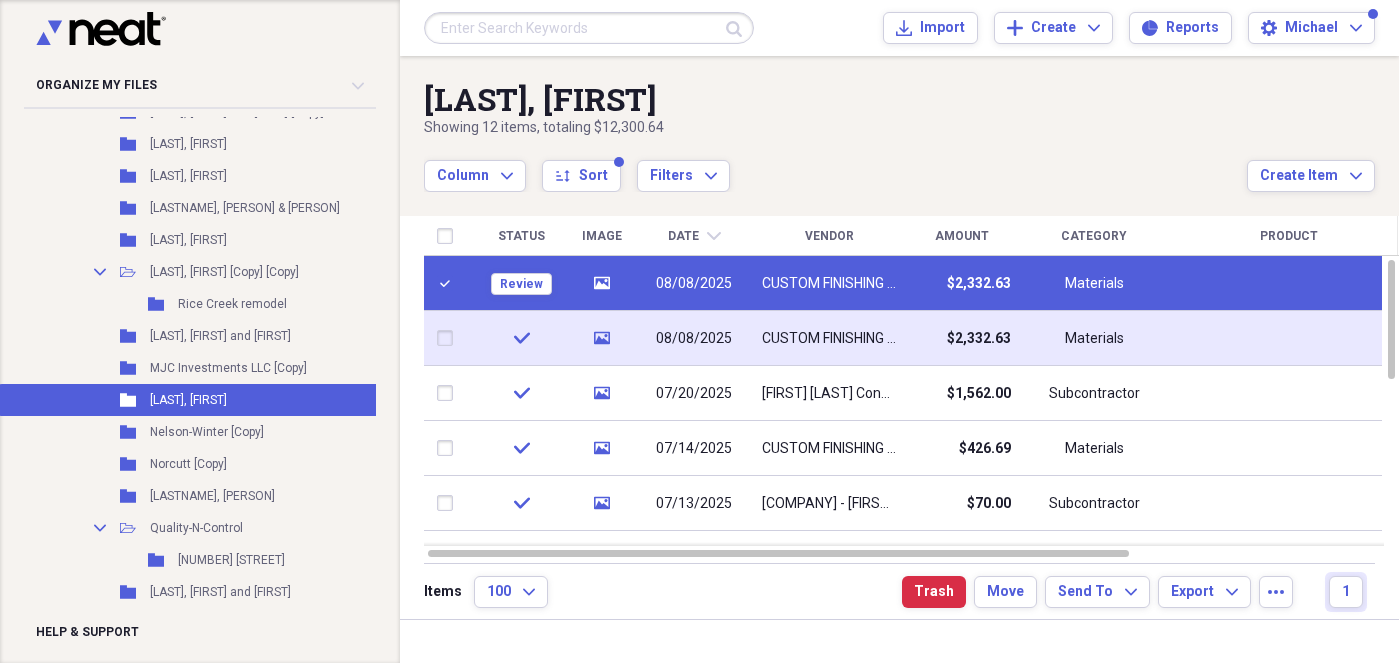 click on "check" at bounding box center (521, 338) 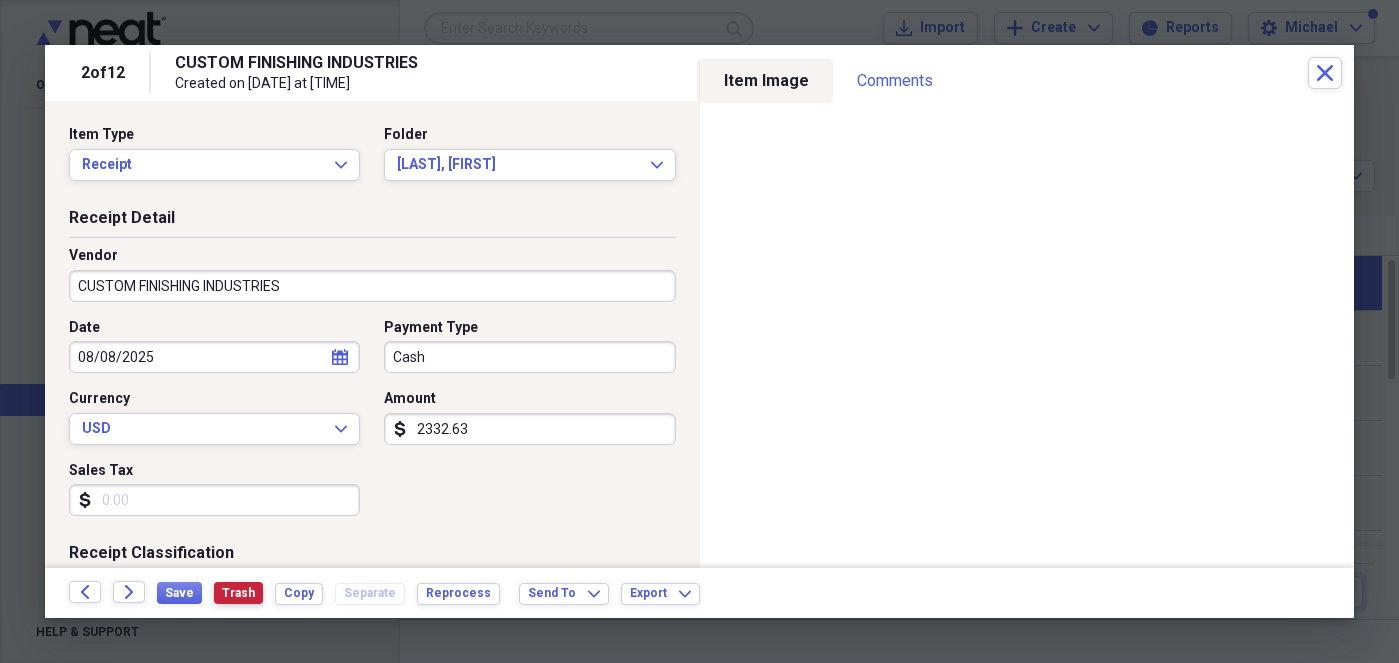 click on "Trash" at bounding box center [238, 593] 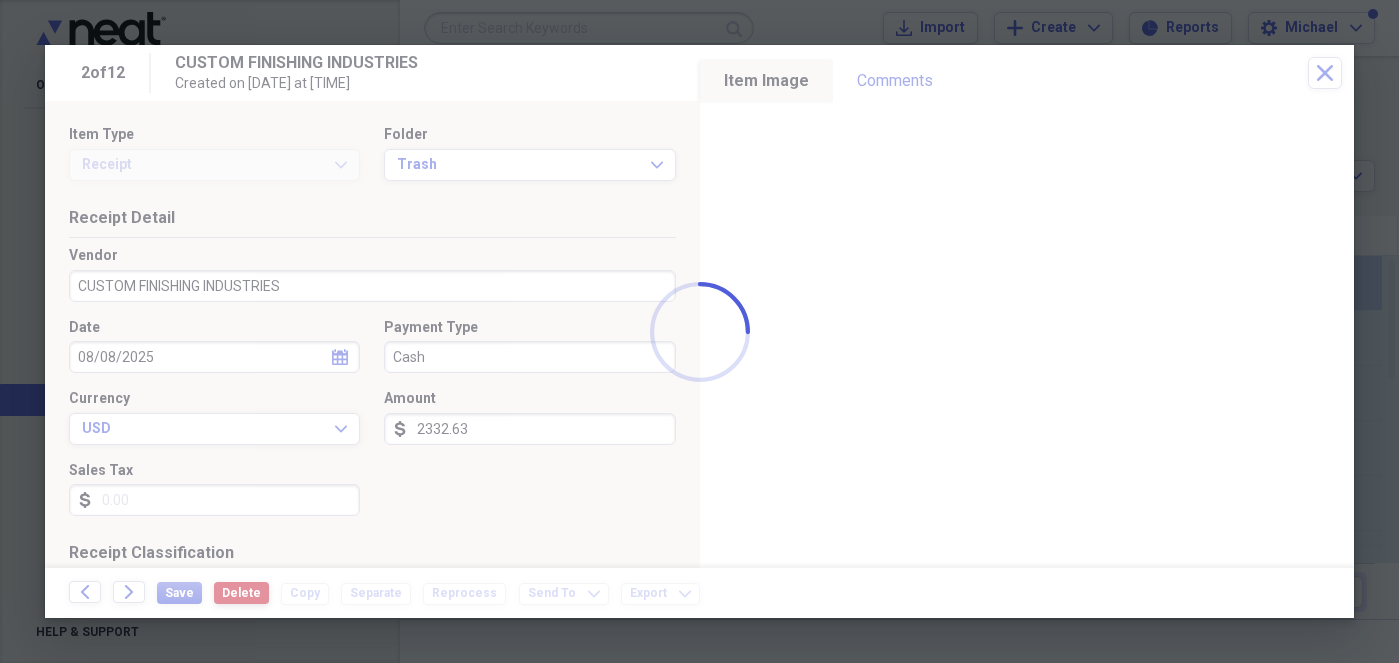 checkbox on "true" 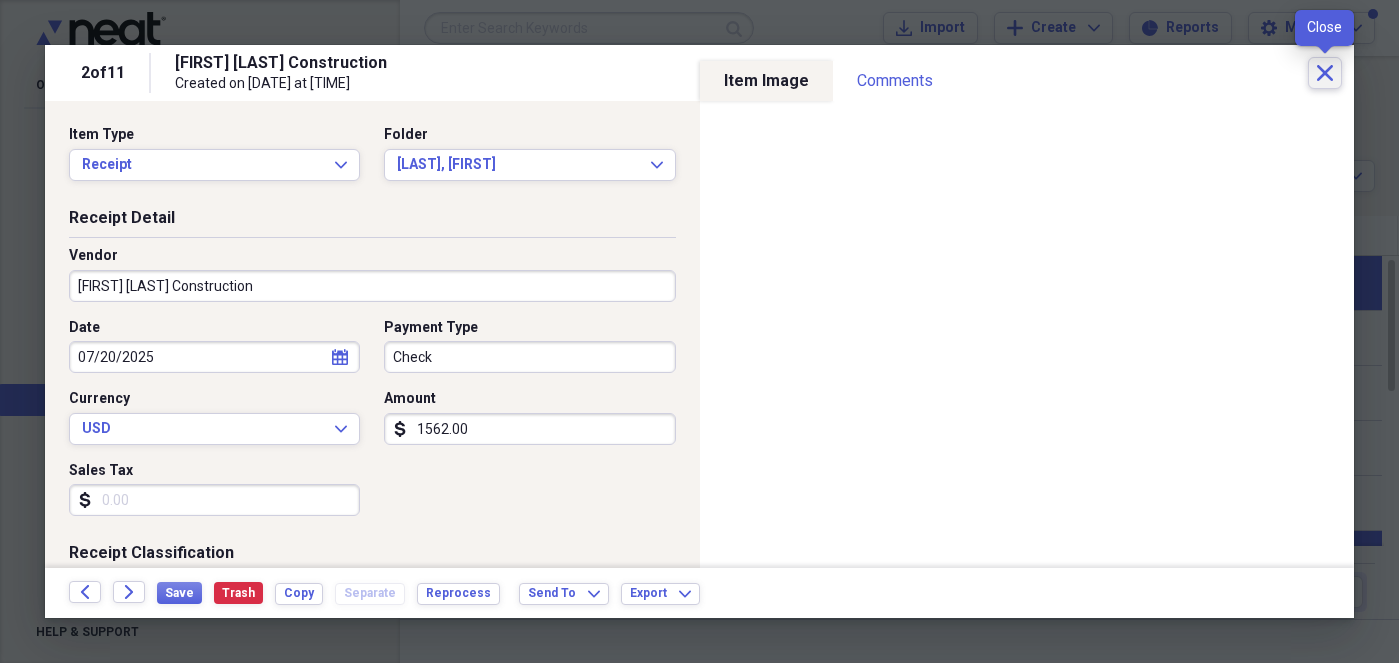 click on "Close" 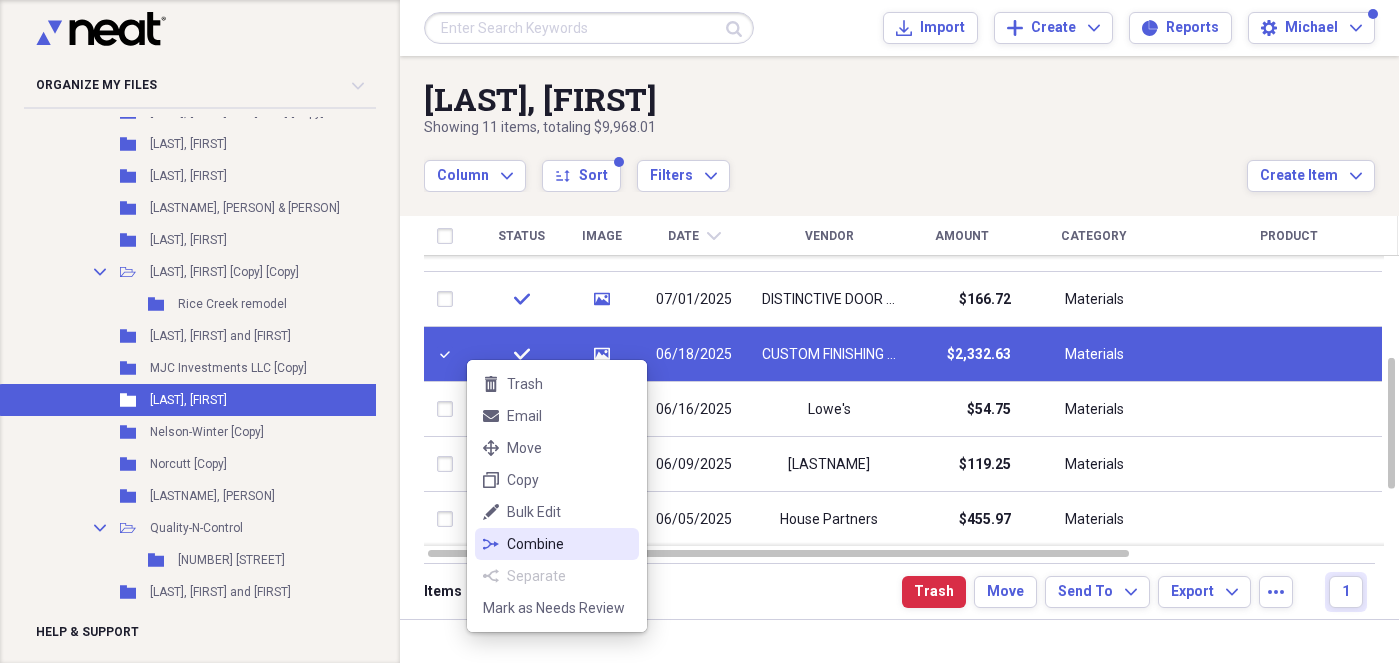 click on "Combine" at bounding box center (569, 544) 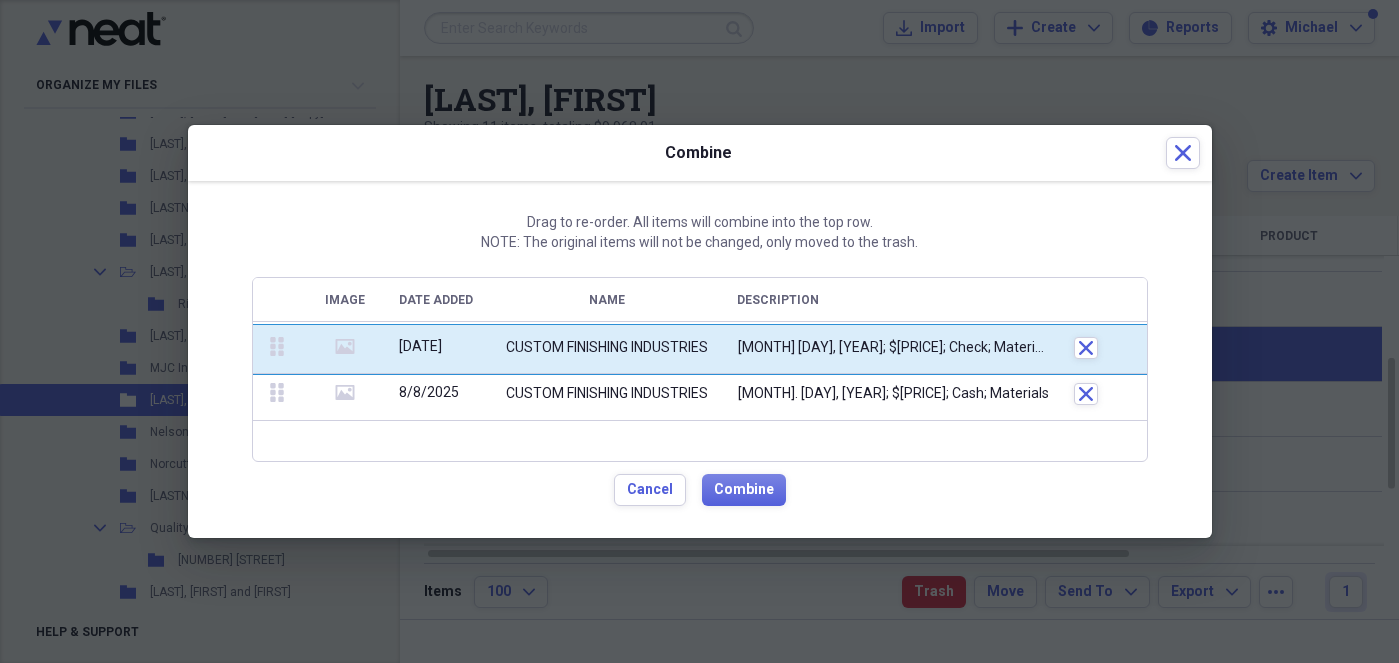 drag, startPoint x: 275, startPoint y: 402, endPoint x: 277, endPoint y: 354, distance: 48.04165 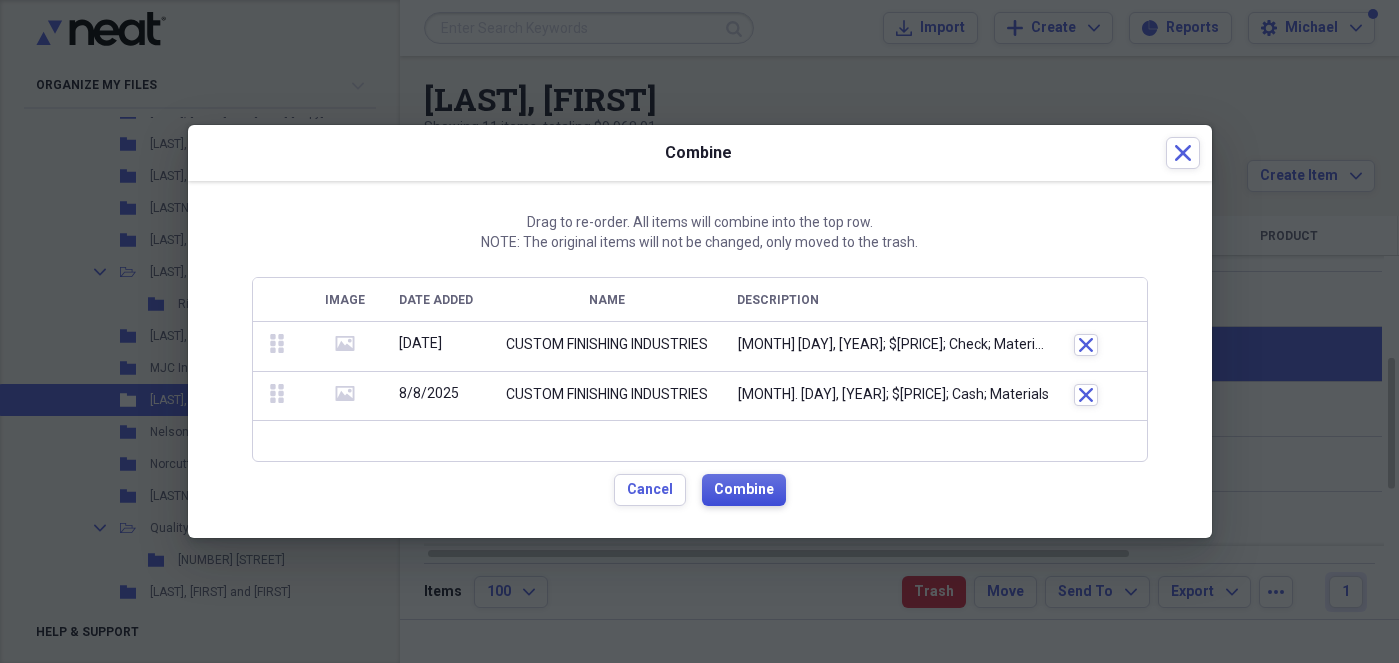 click on "Combine" at bounding box center [744, 490] 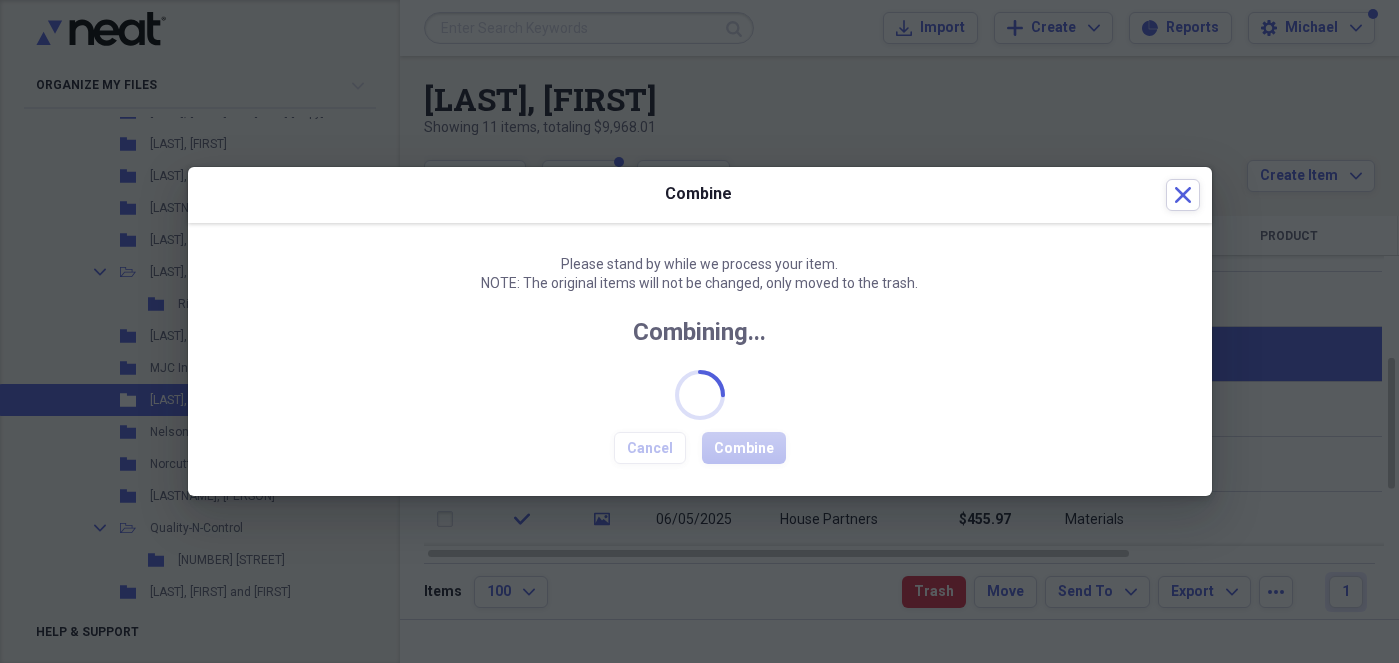 checkbox on "false" 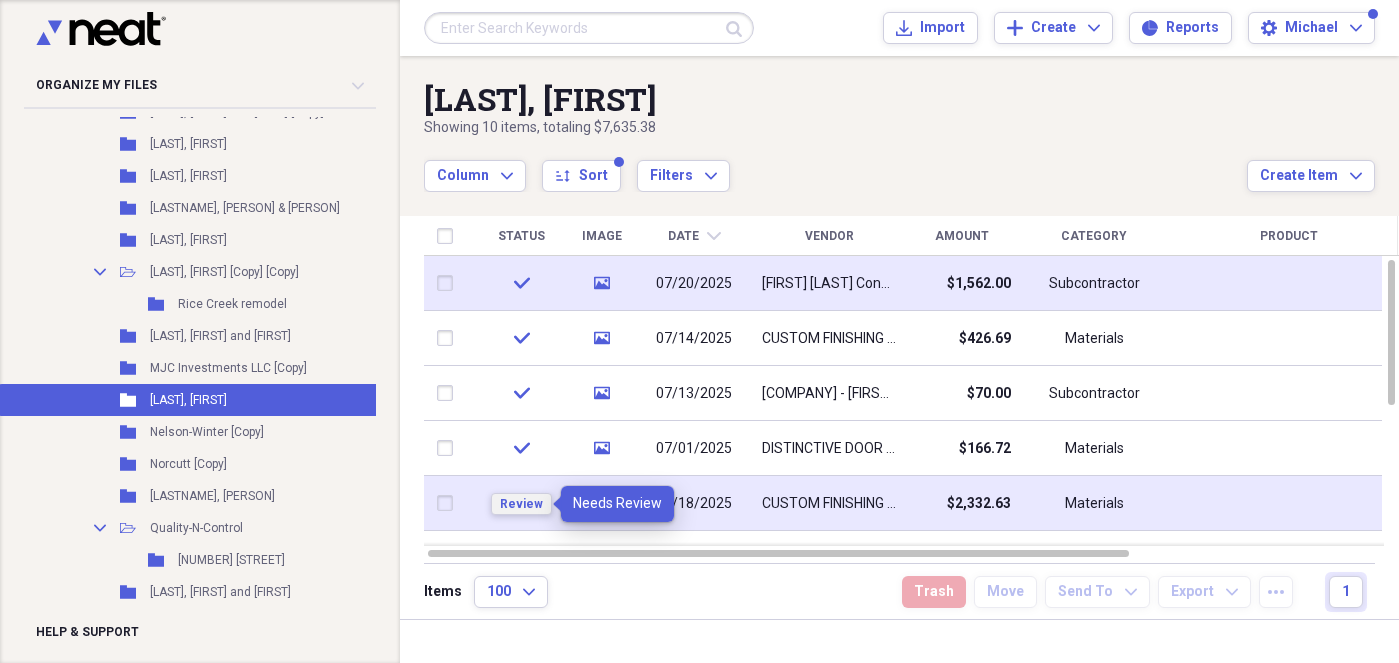 click on "Review" at bounding box center [521, 504] 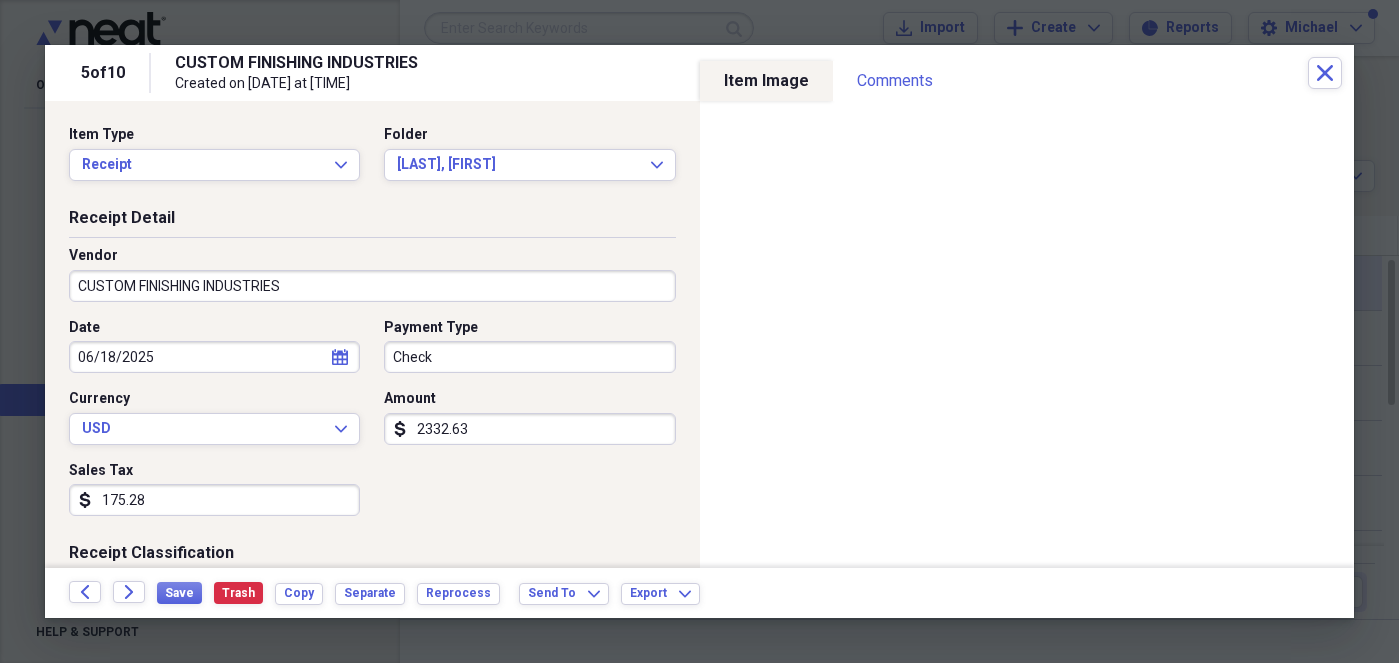 click on "Check" at bounding box center [529, 357] 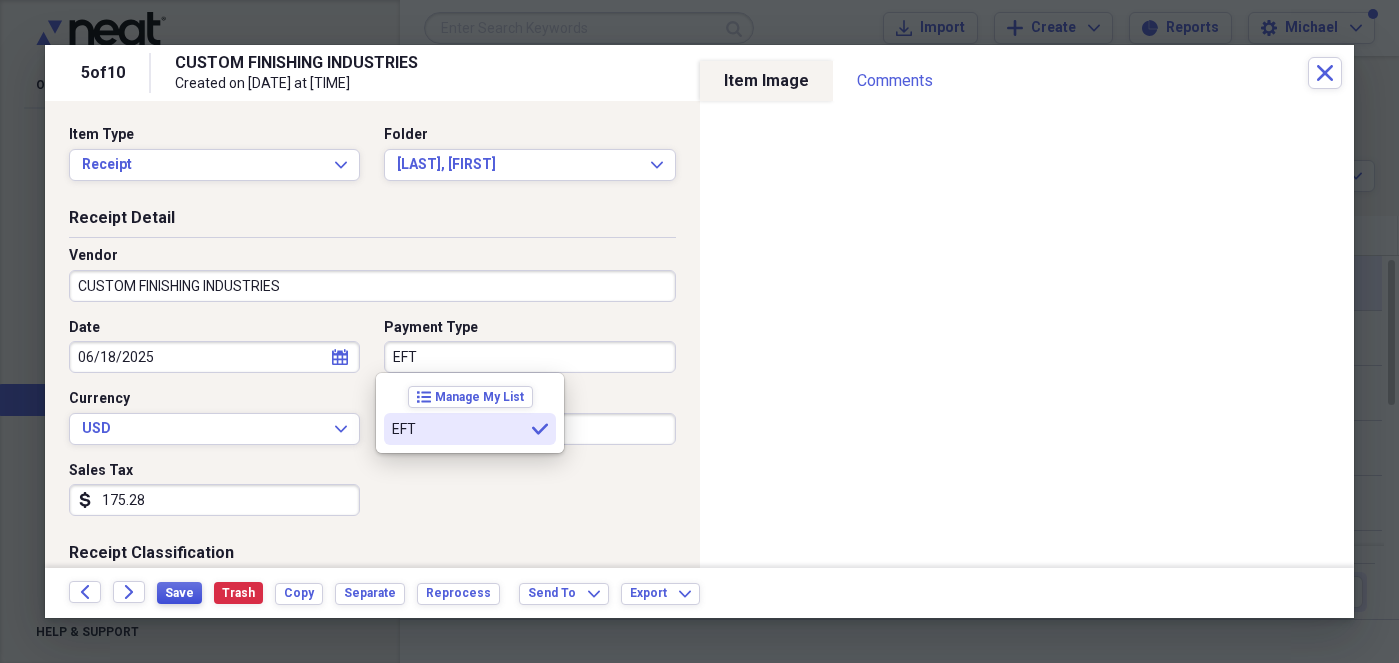 type on "EFT" 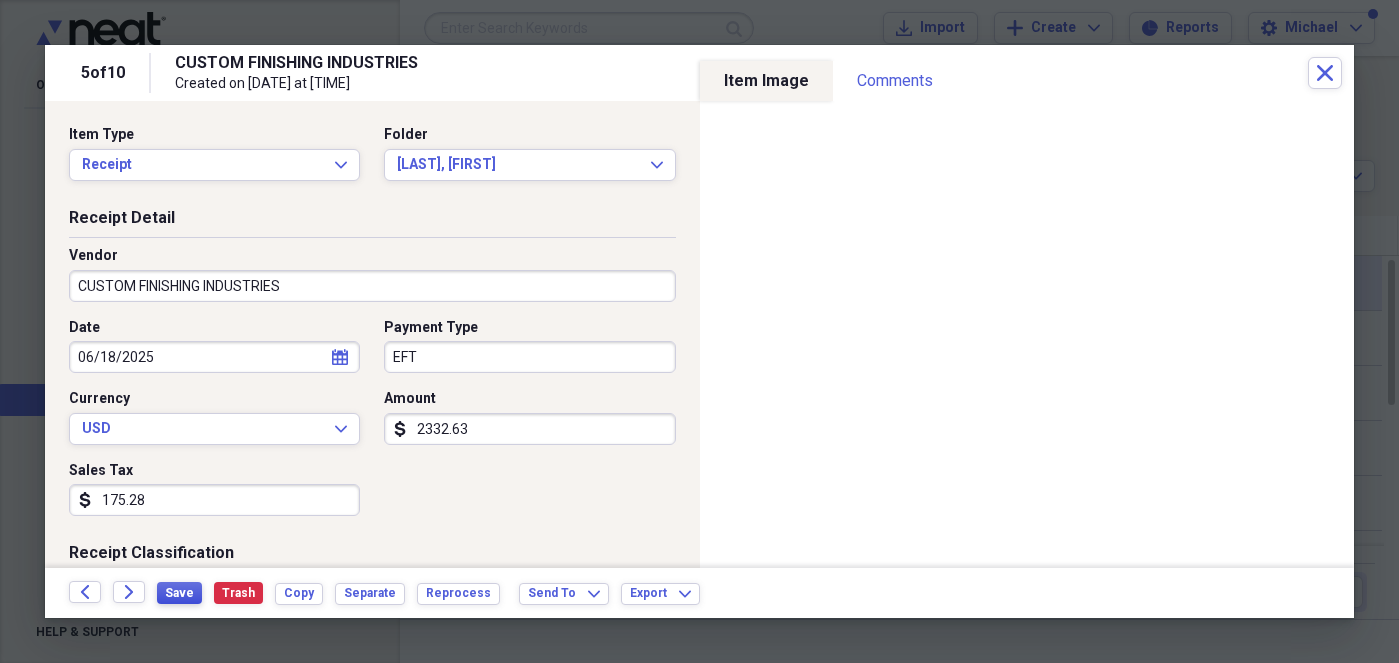 click on "Save" at bounding box center (179, 593) 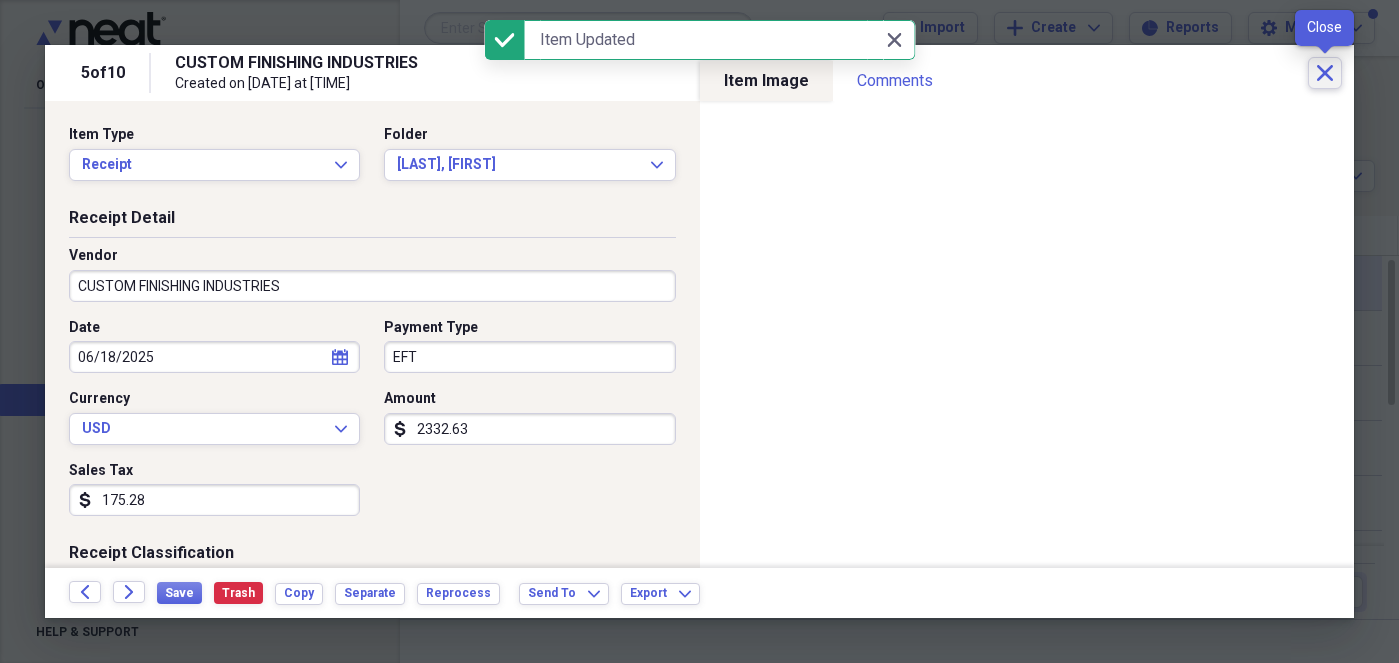 click 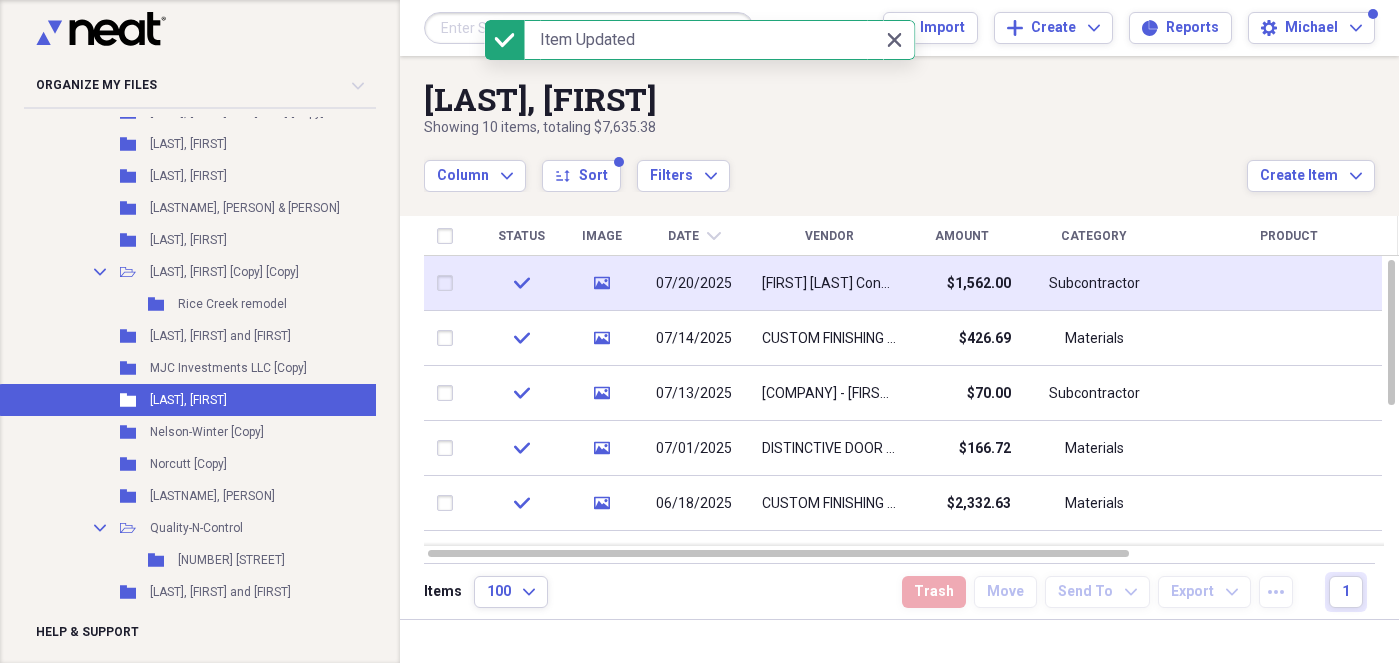 click on "[LAST], [FIRST]" at bounding box center [835, 99] 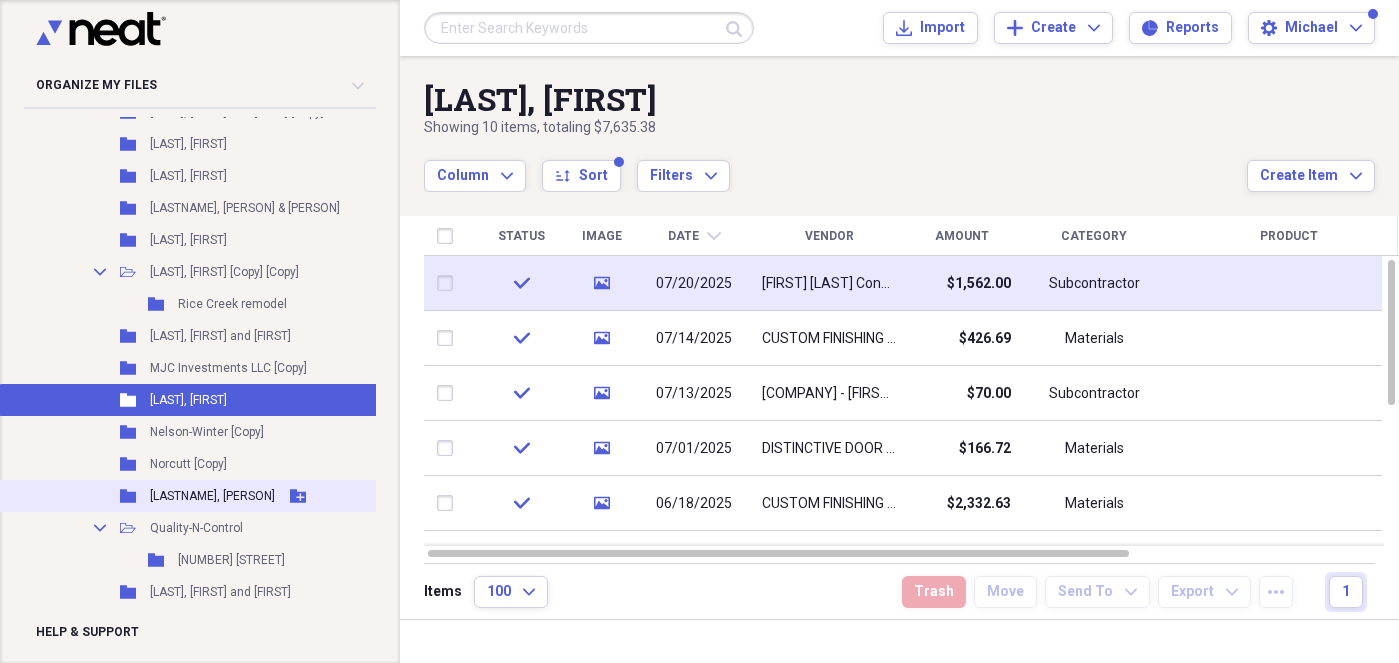 click on "[LASTNAME], [PERSON]" at bounding box center [212, 496] 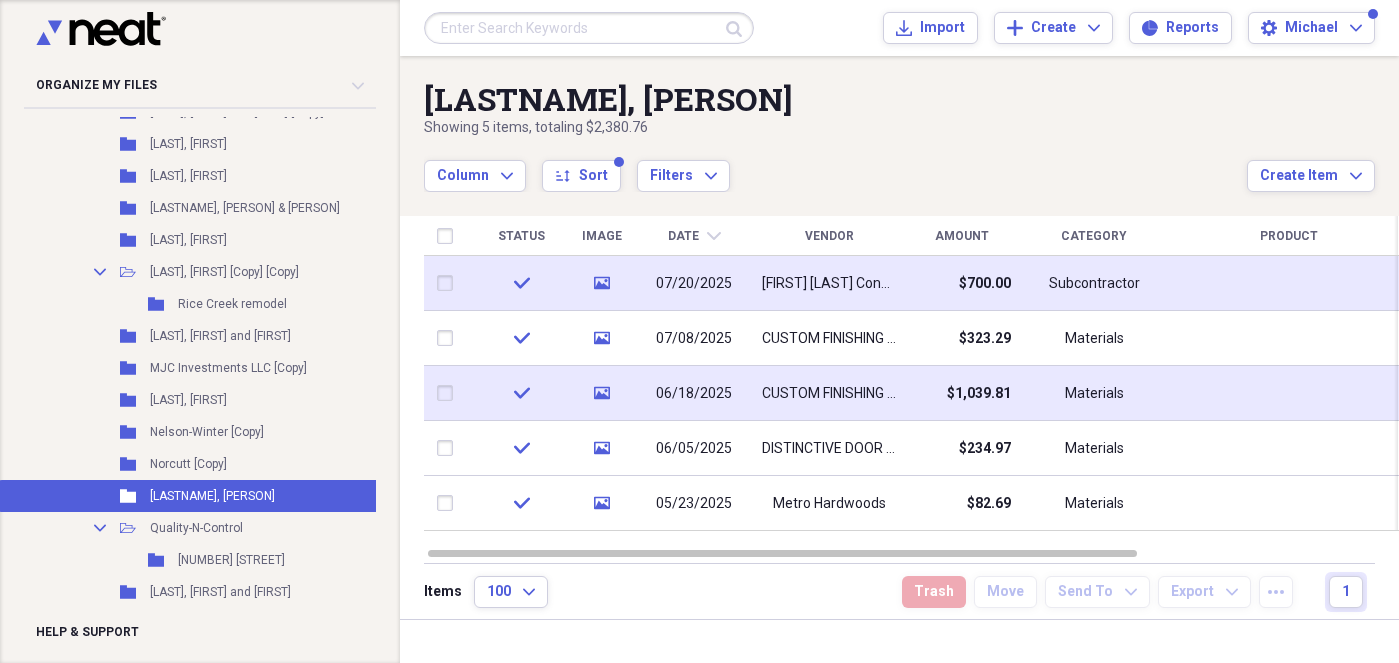 click at bounding box center [449, 393] 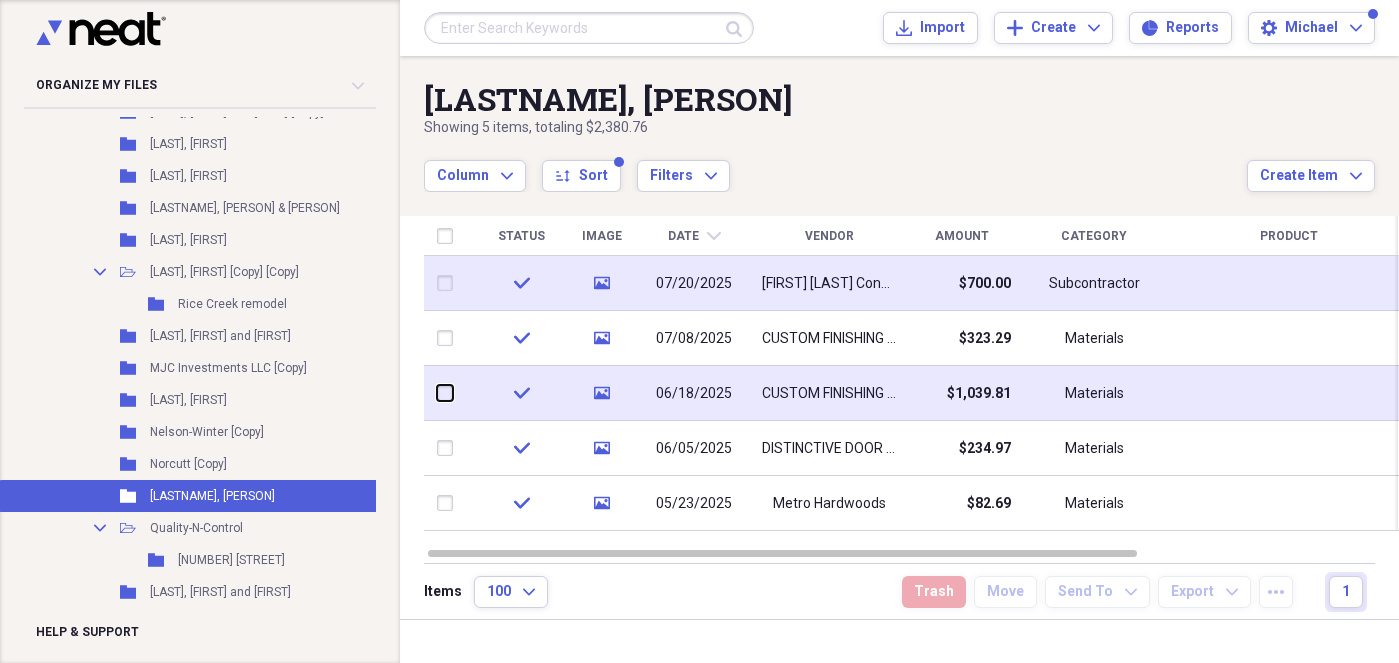 click at bounding box center [437, 393] 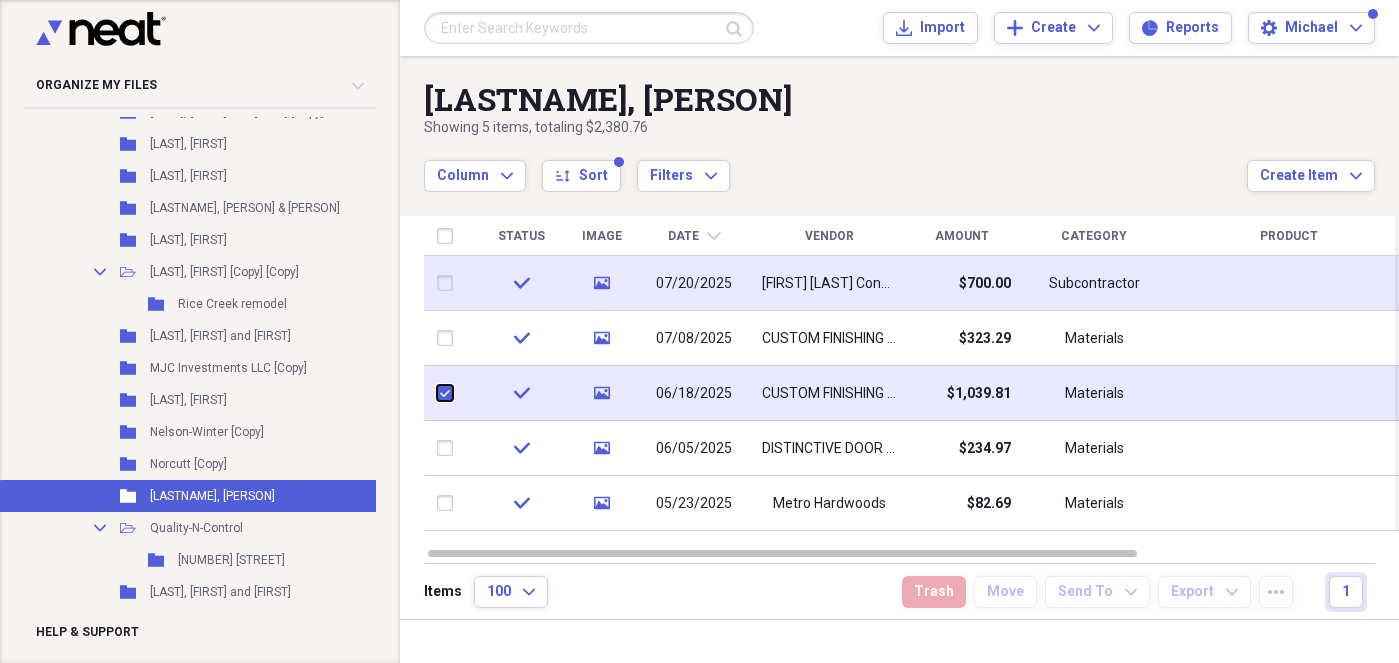 checkbox on "true" 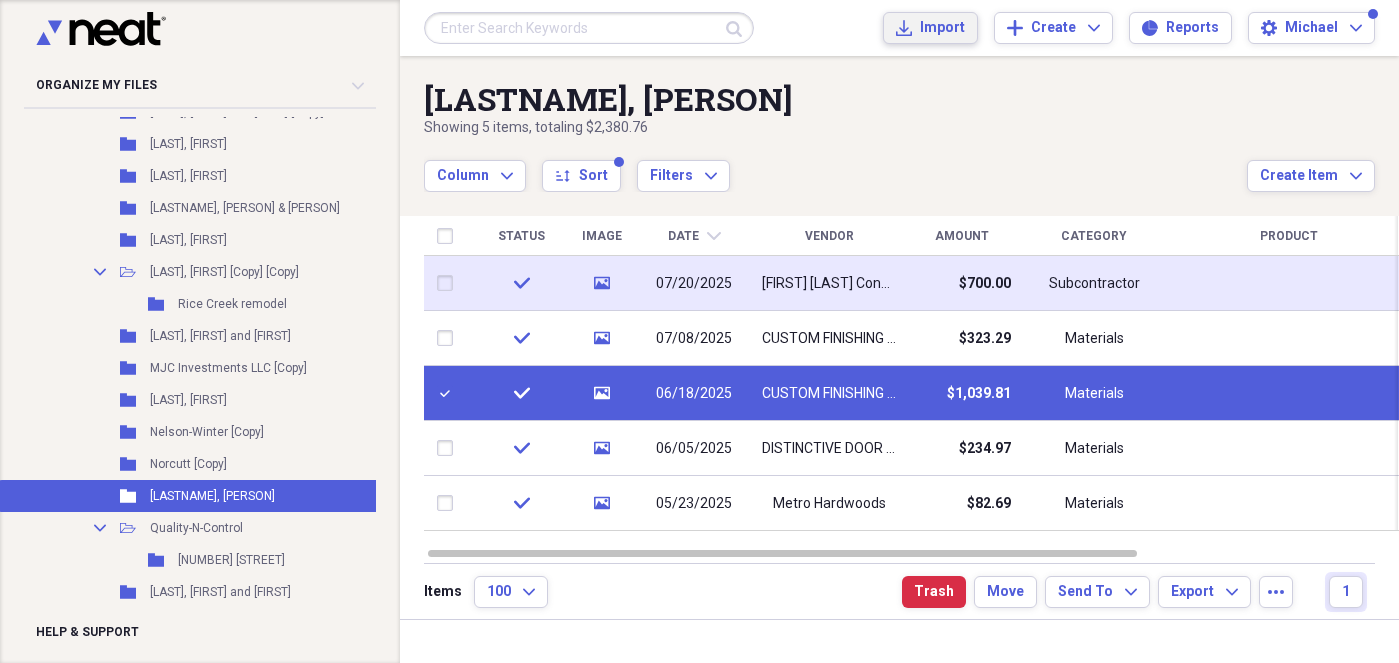 click on "Import" at bounding box center [942, 28] 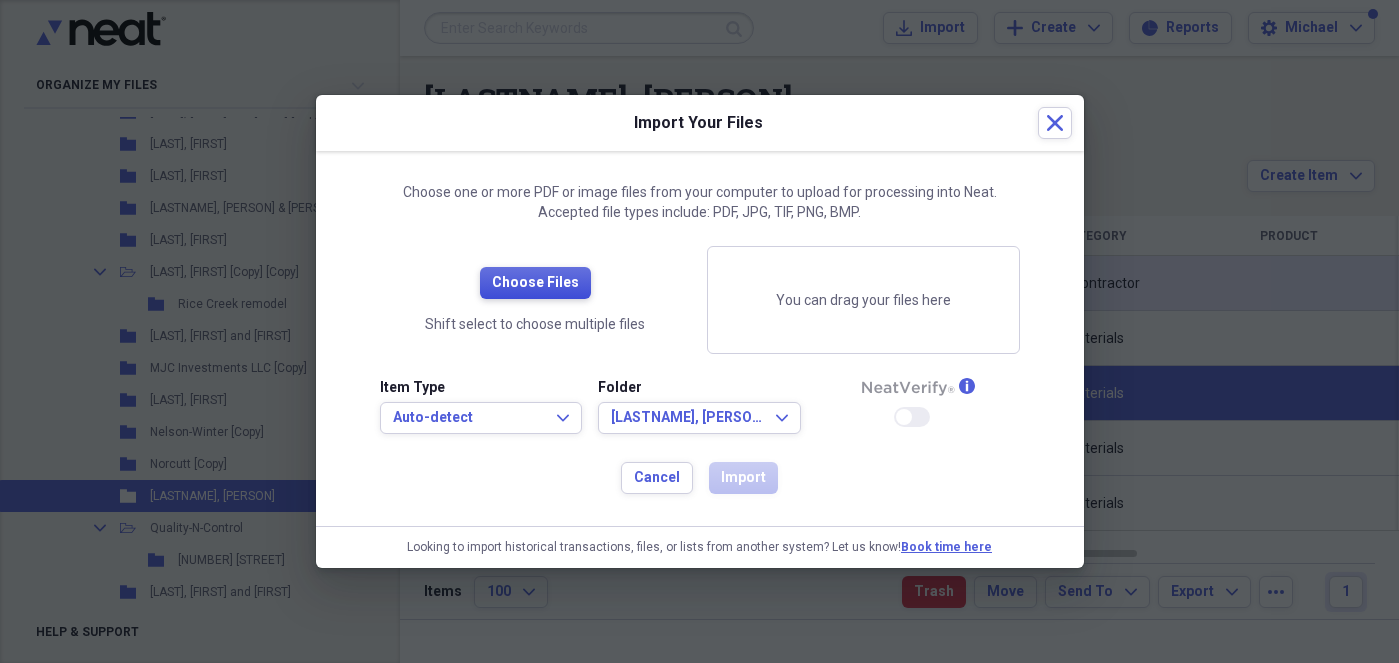 click on "Choose Files" at bounding box center [535, 283] 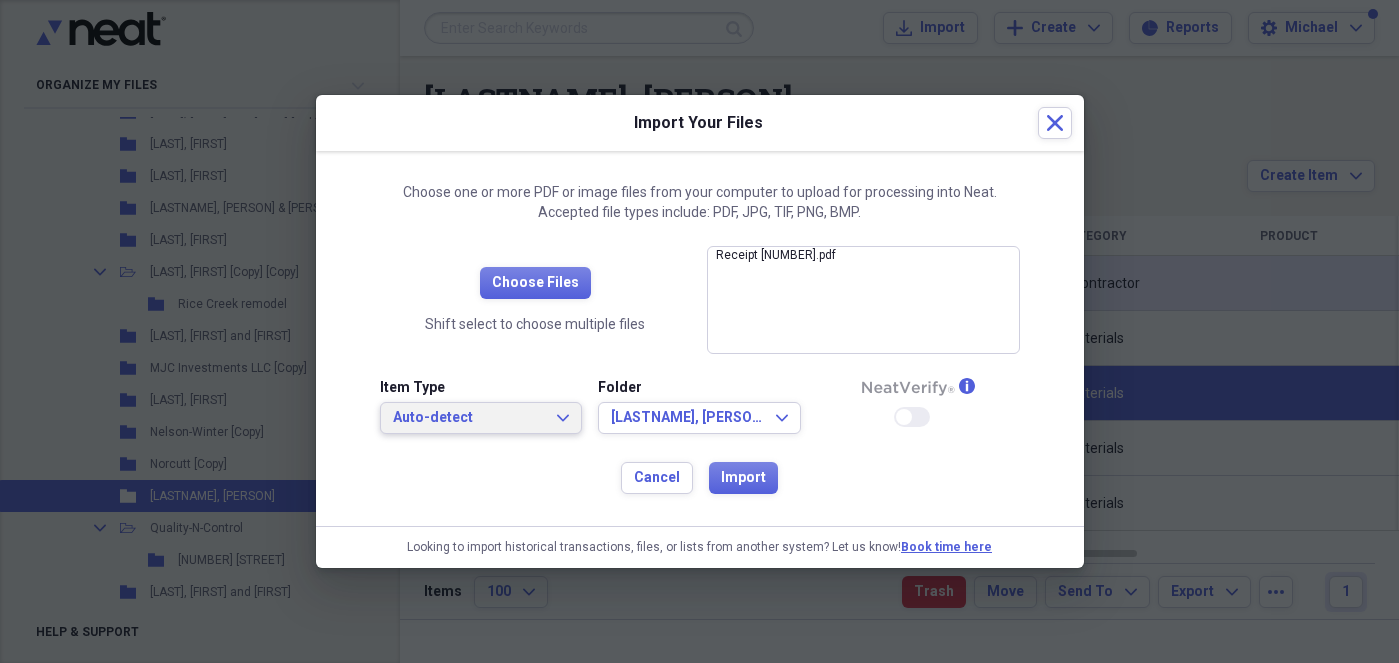 click on "Auto-detect" at bounding box center (469, 418) 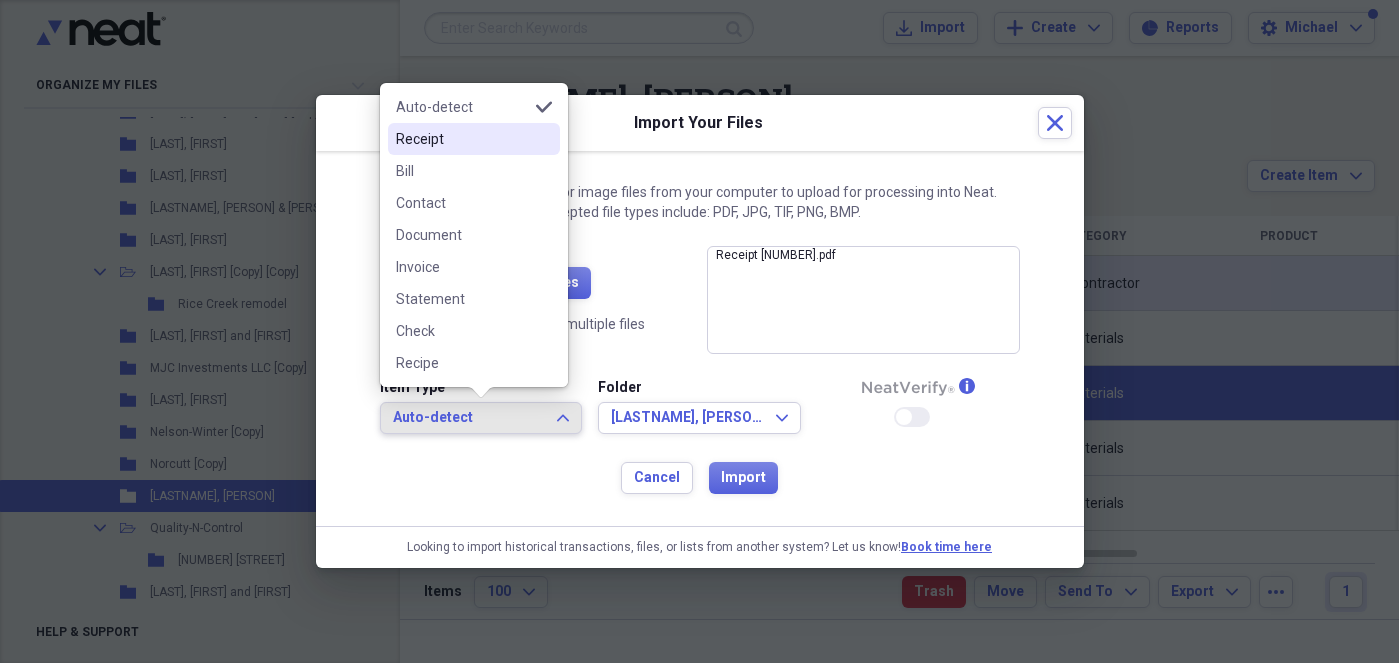 click on "Receipt" at bounding box center (462, 139) 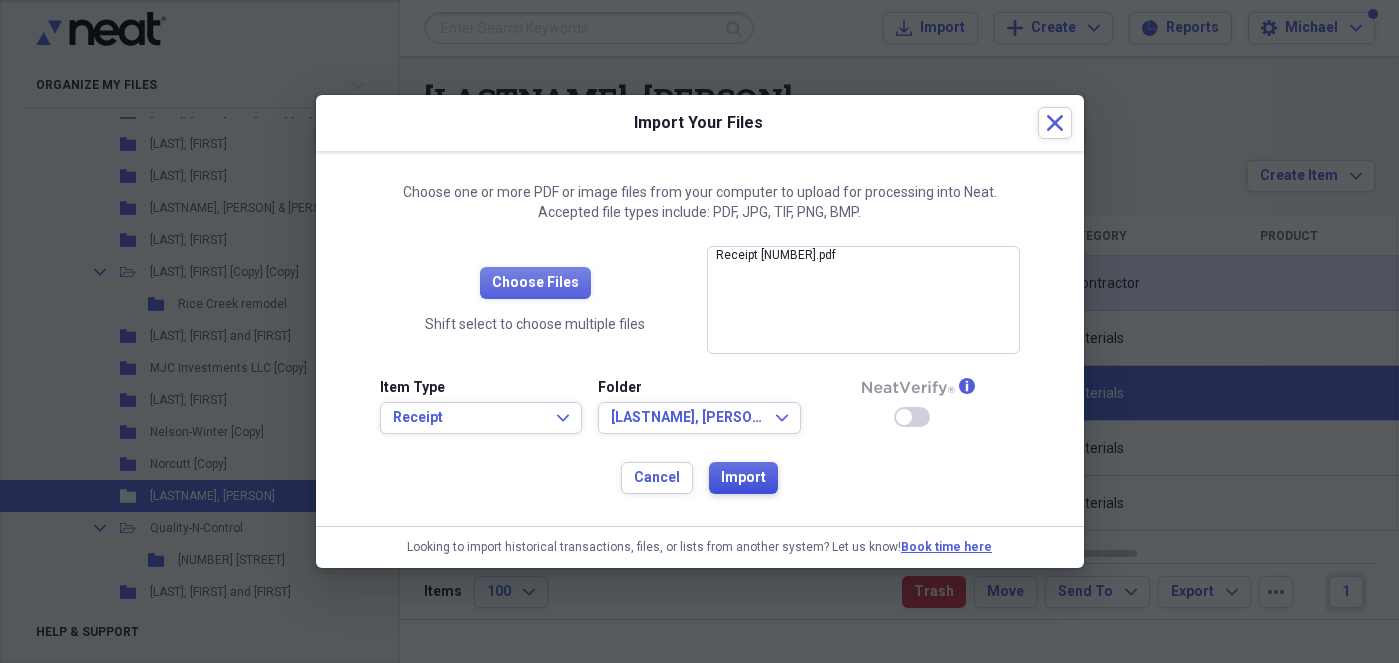 click on "Import" at bounding box center [743, 478] 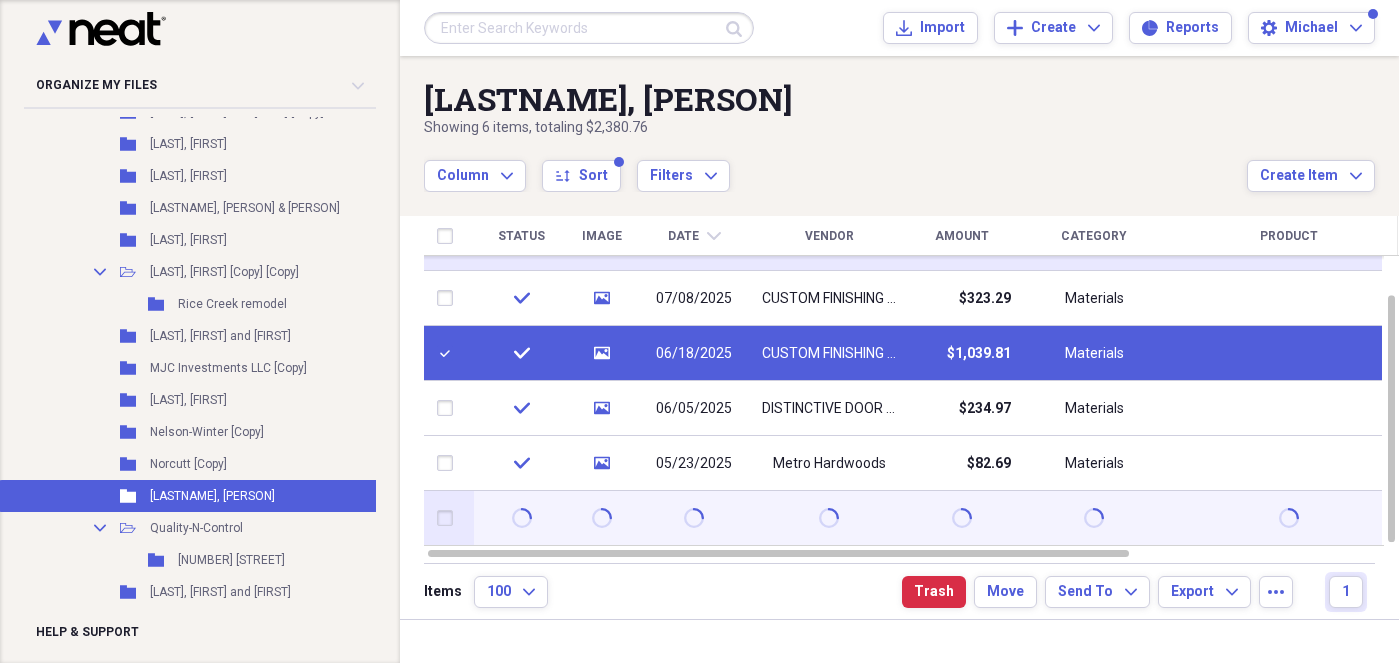 click at bounding box center [449, 518] 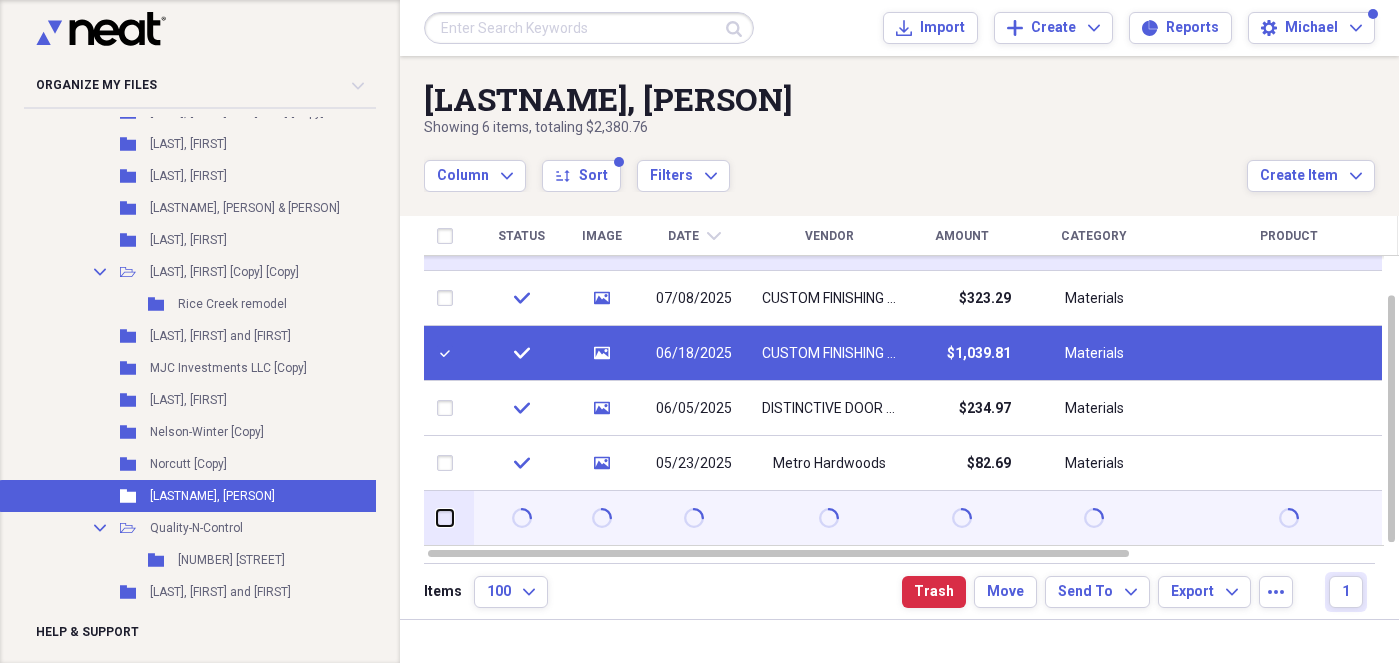 click at bounding box center (437, 518) 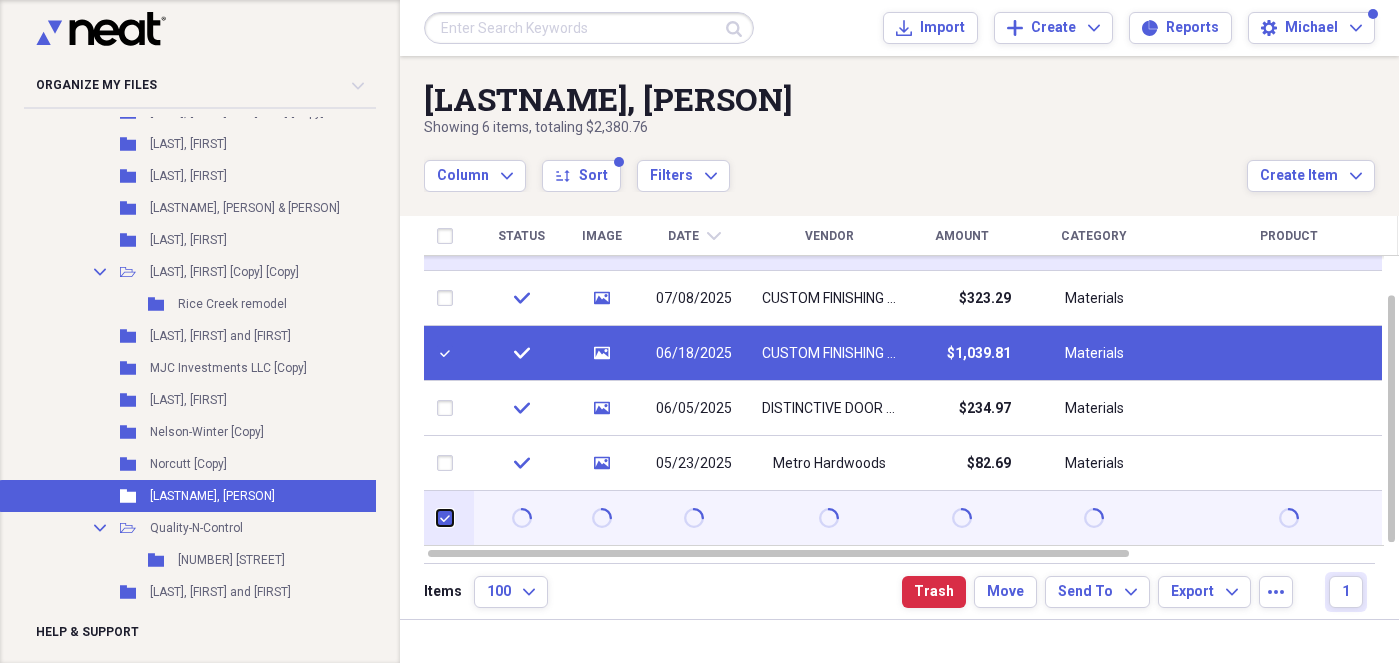 checkbox on "true" 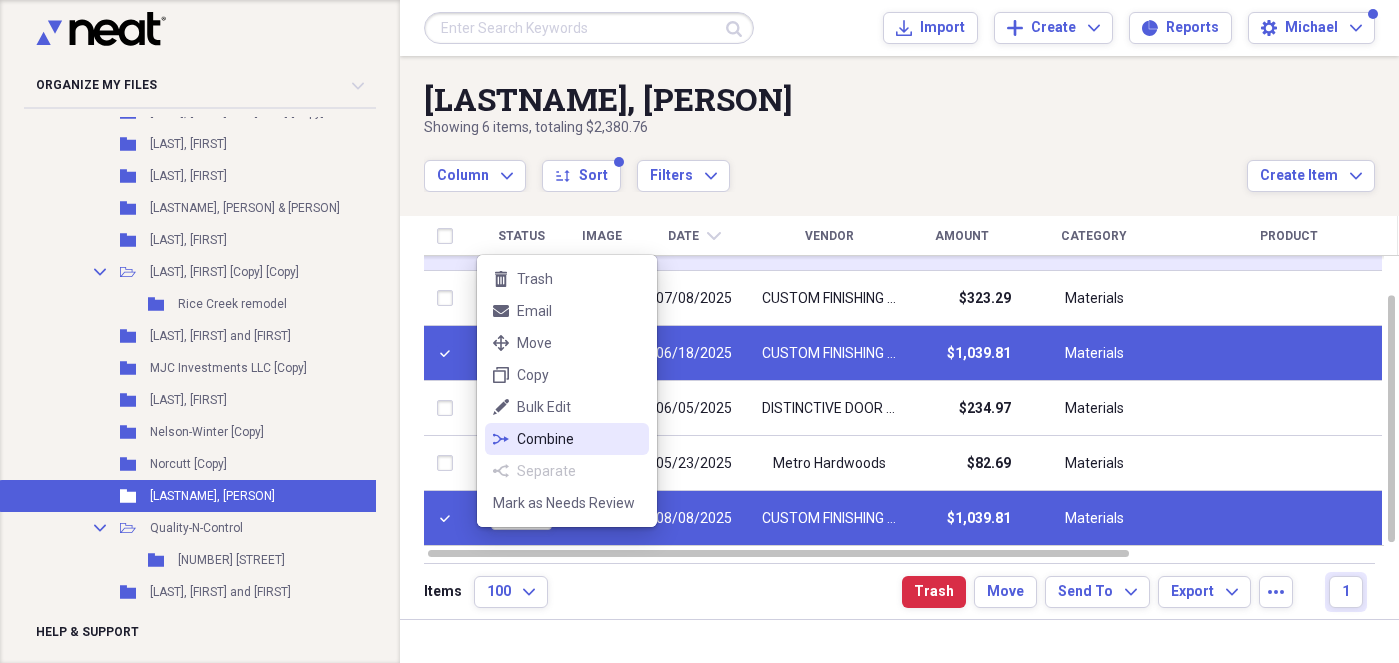 click on "Combine" at bounding box center (579, 439) 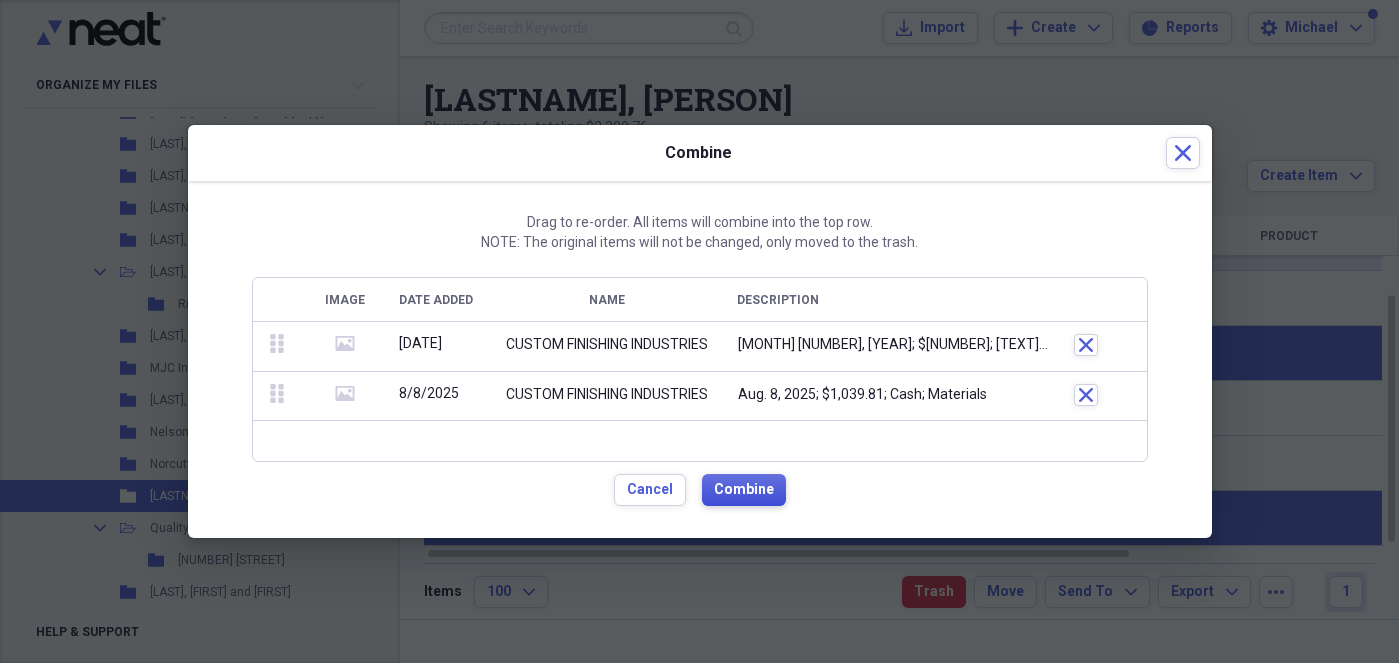 click on "Combine" at bounding box center (744, 490) 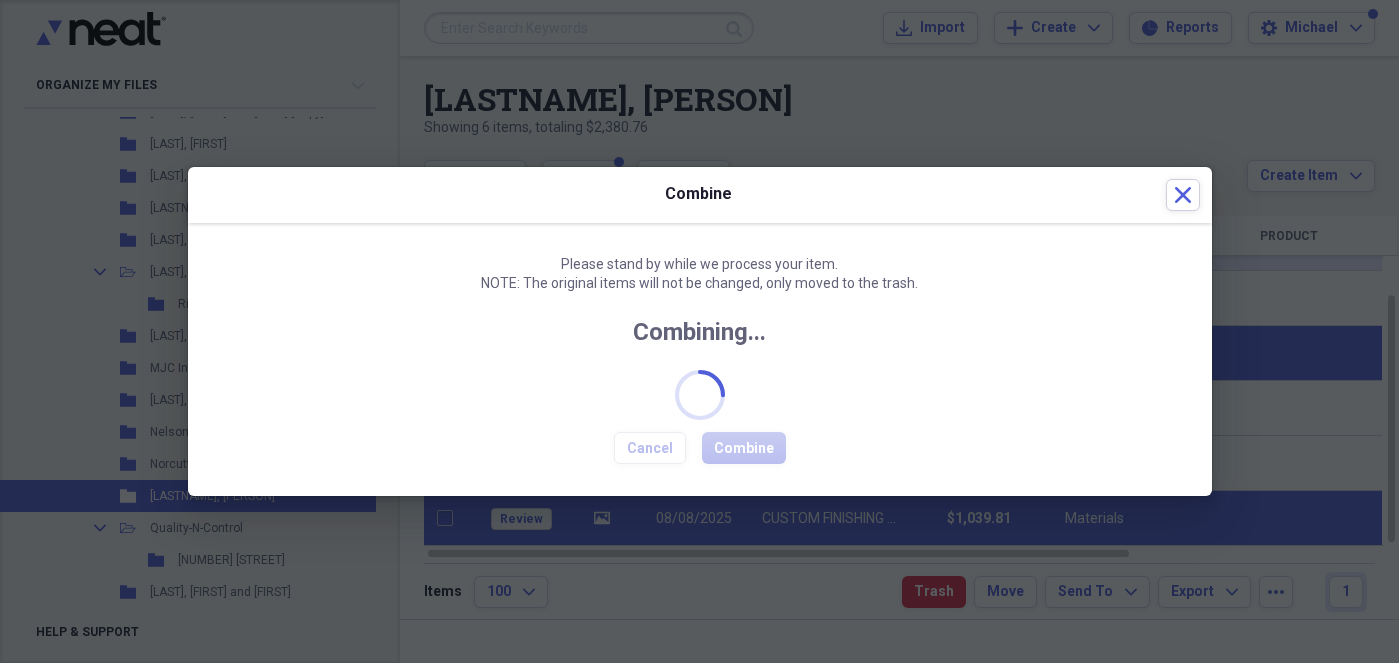 checkbox on "false" 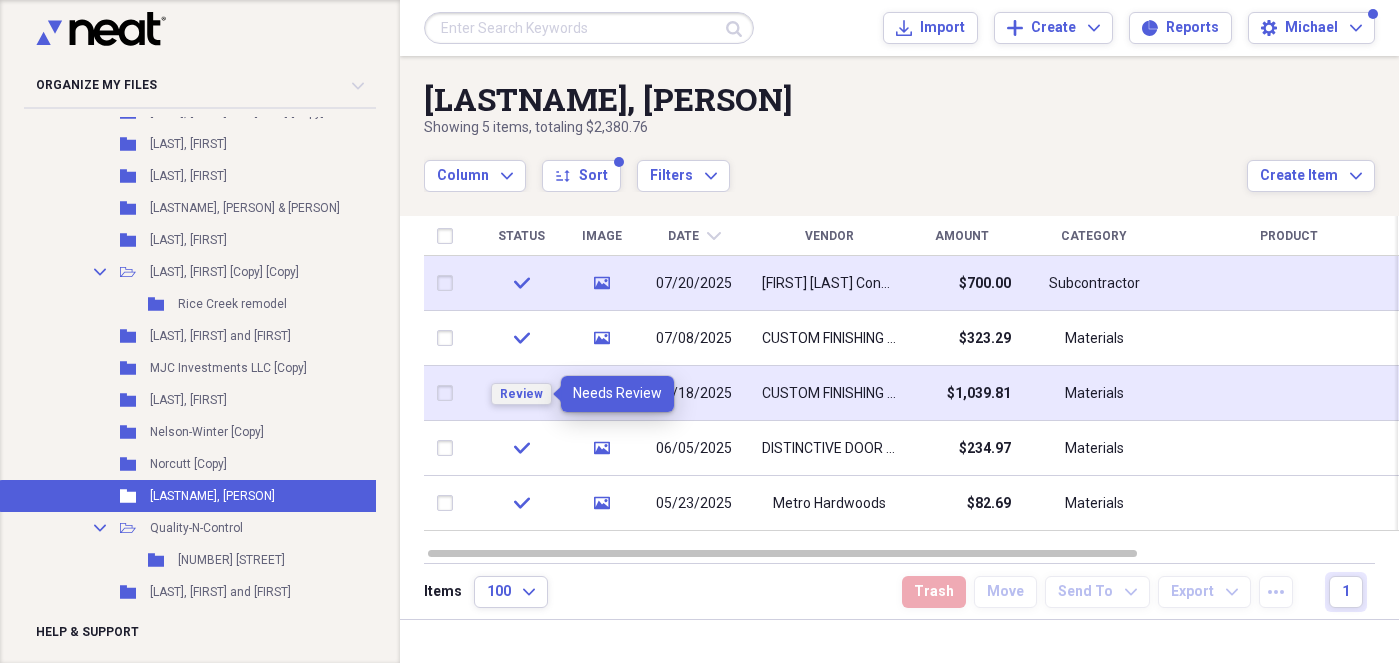 click on "Review" at bounding box center [521, 394] 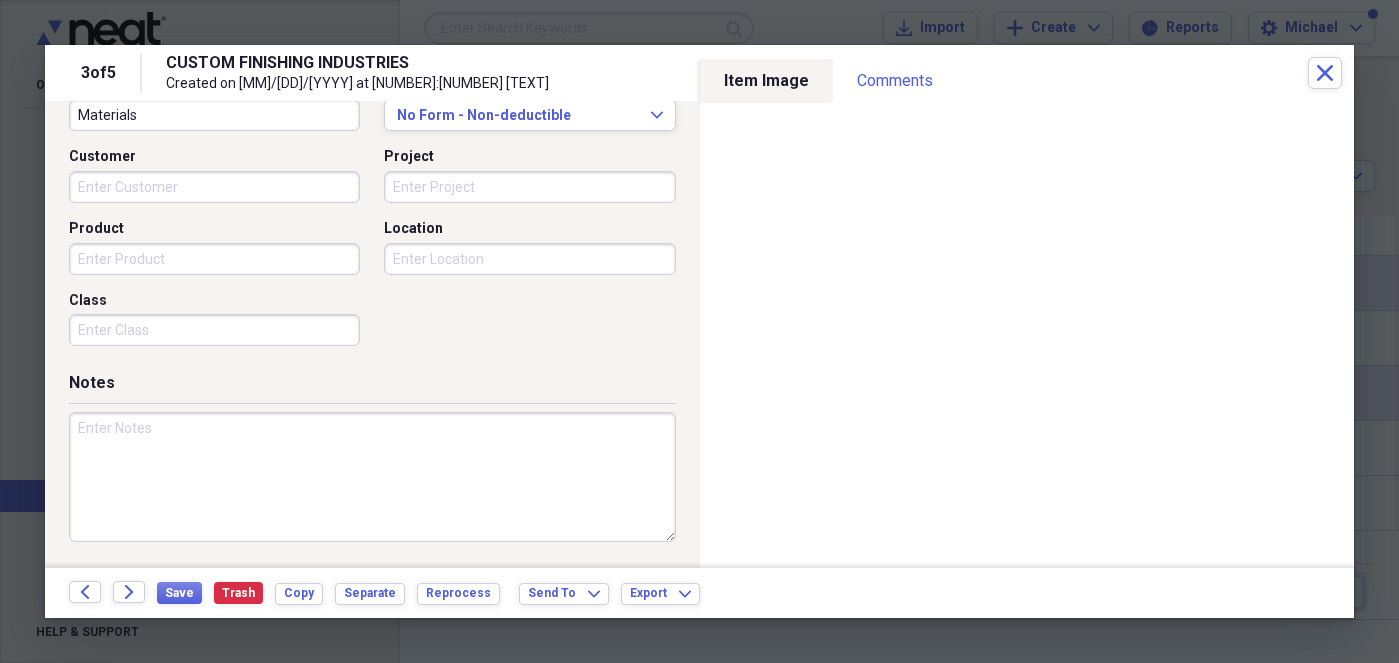 scroll, scrollTop: 0, scrollLeft: 0, axis: both 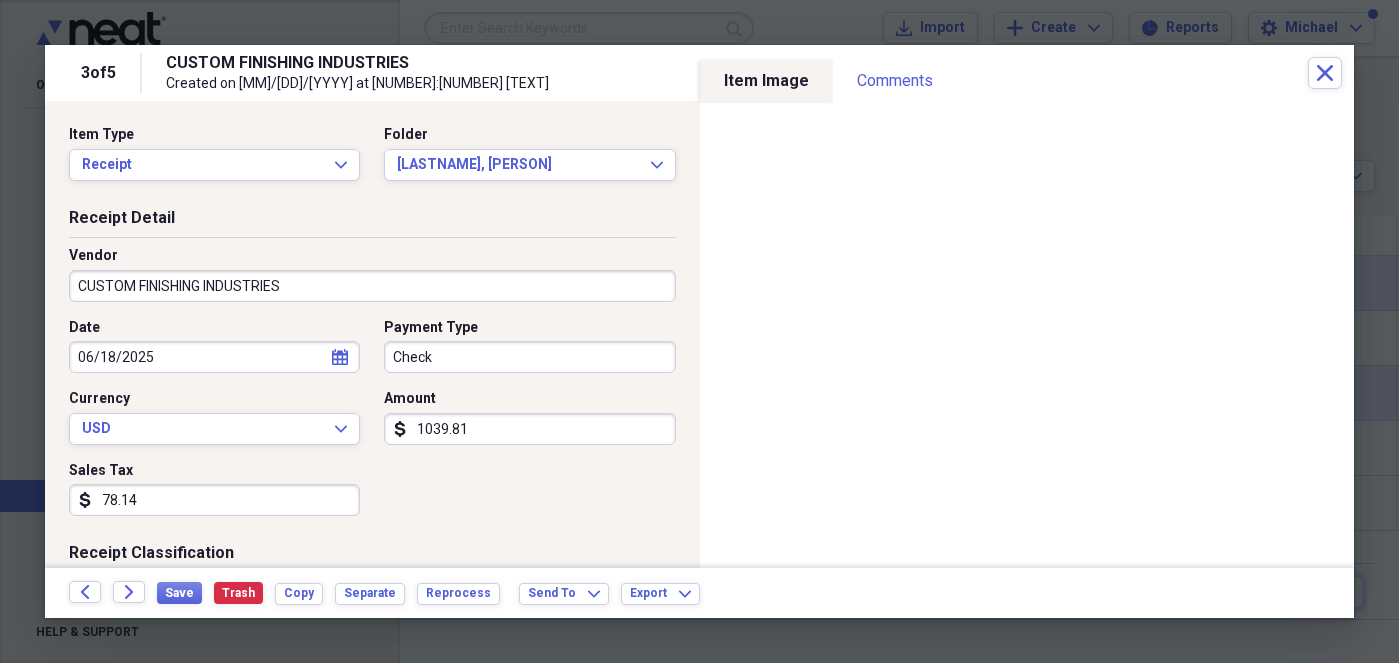 click on "Check" at bounding box center [529, 357] 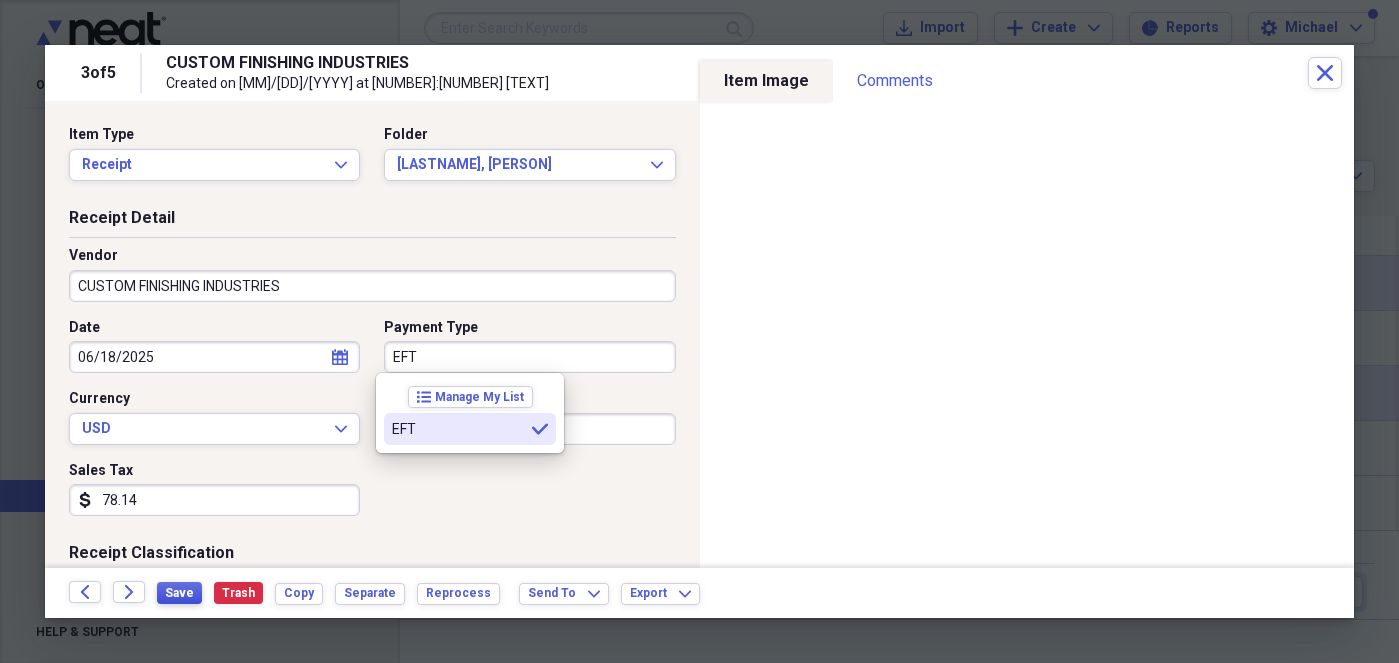 type on "EFT" 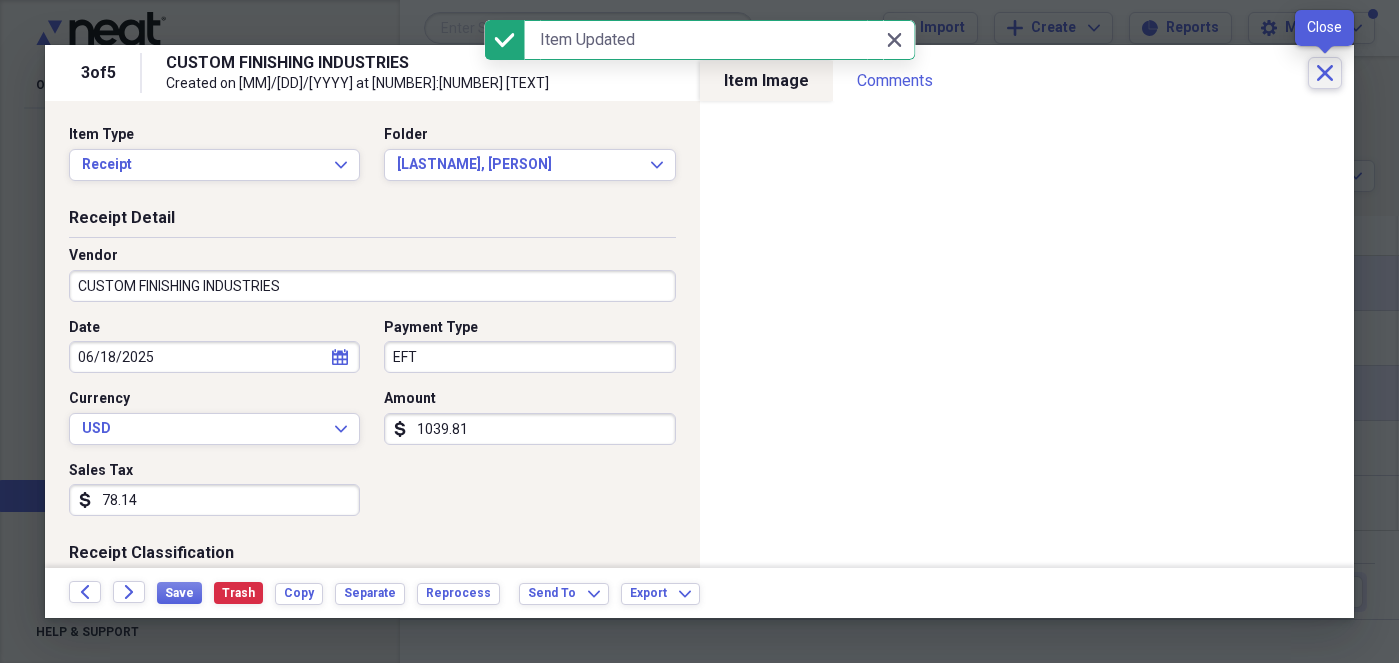 click on "Close" at bounding box center (1325, 73) 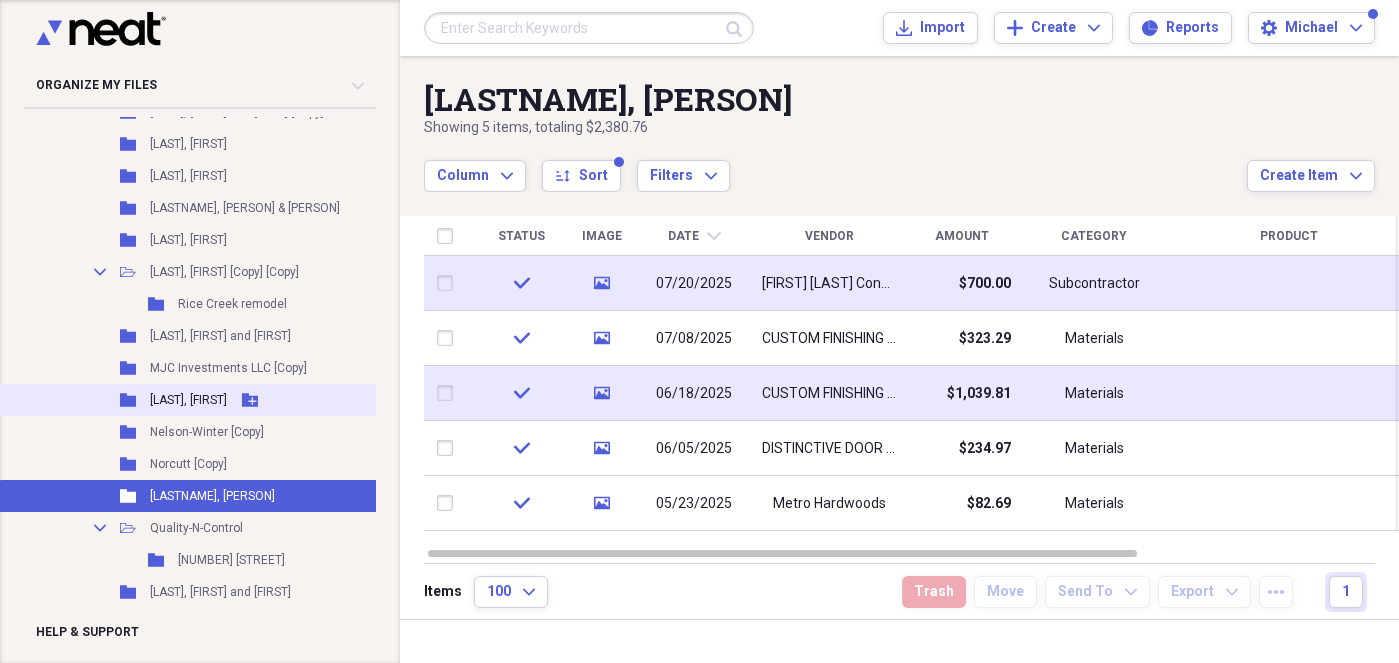 click on "[LAST], [FIRST]" at bounding box center (188, 400) 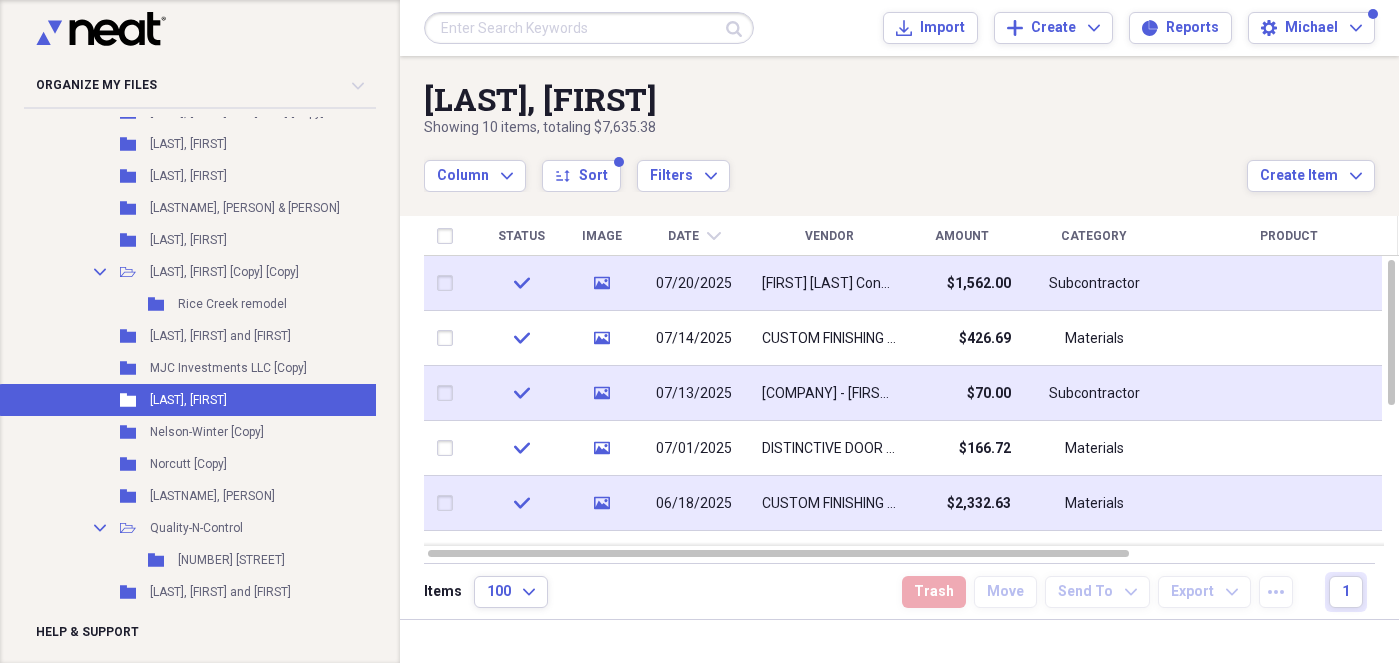 click on "$2,332.63" at bounding box center (979, 504) 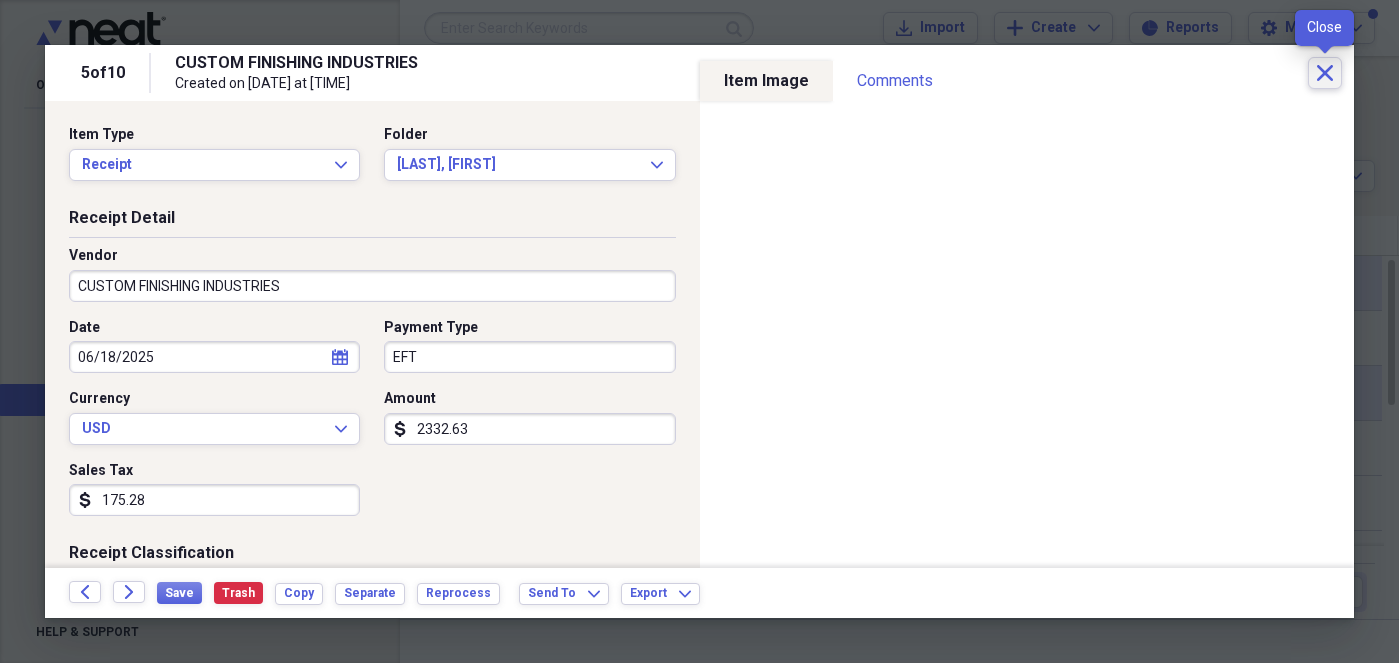 click 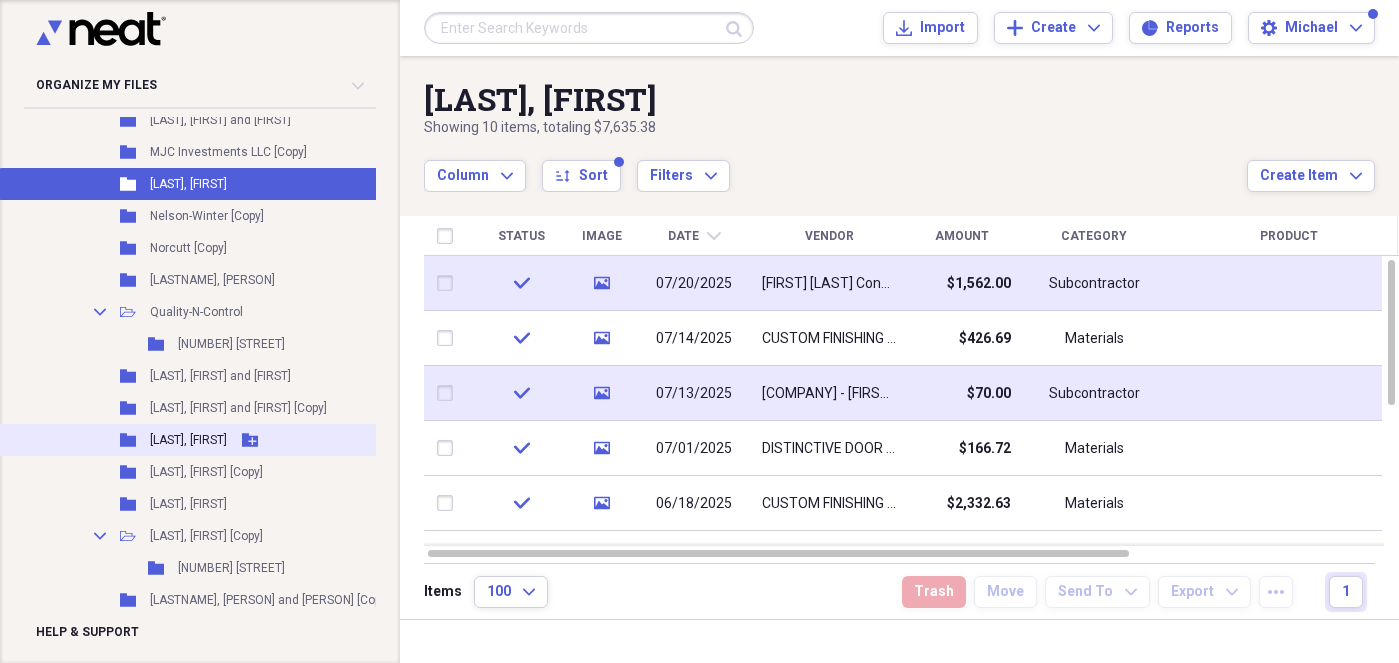 scroll, scrollTop: 1349, scrollLeft: 0, axis: vertical 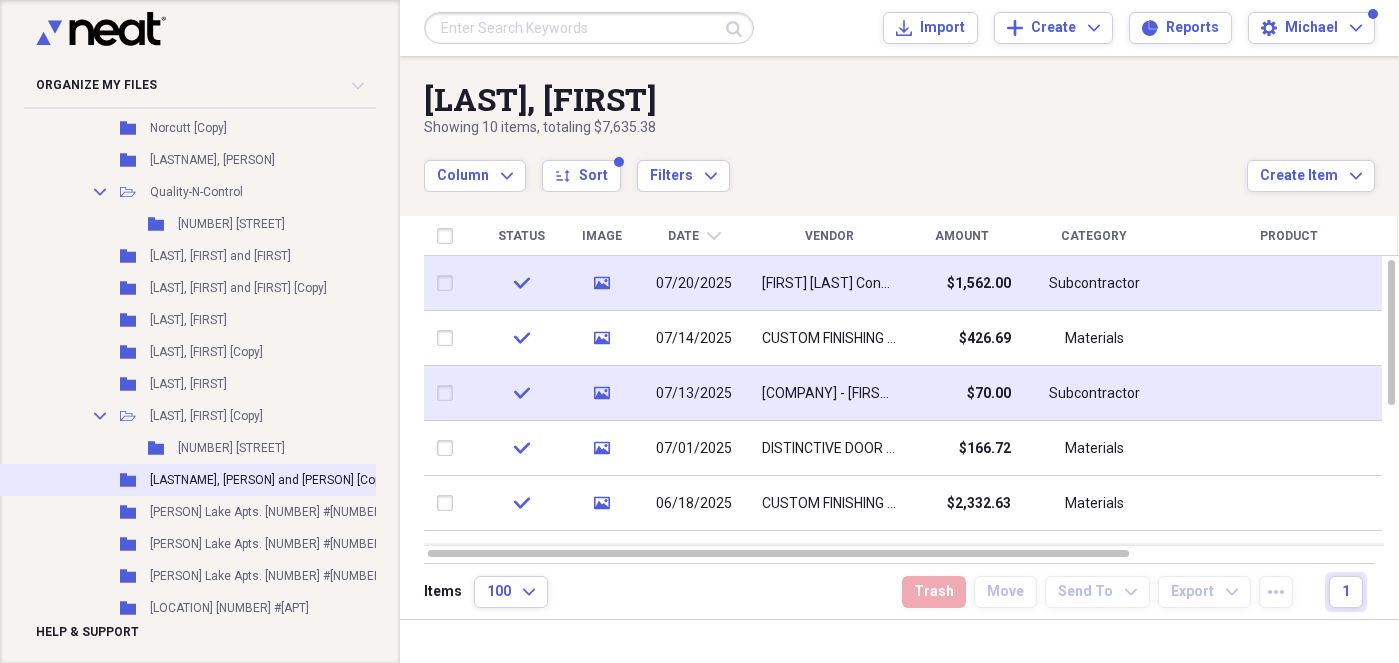 click on "[LASTNAME], [PERSON] and [PERSON] [Copy]" at bounding box center (270, 480) 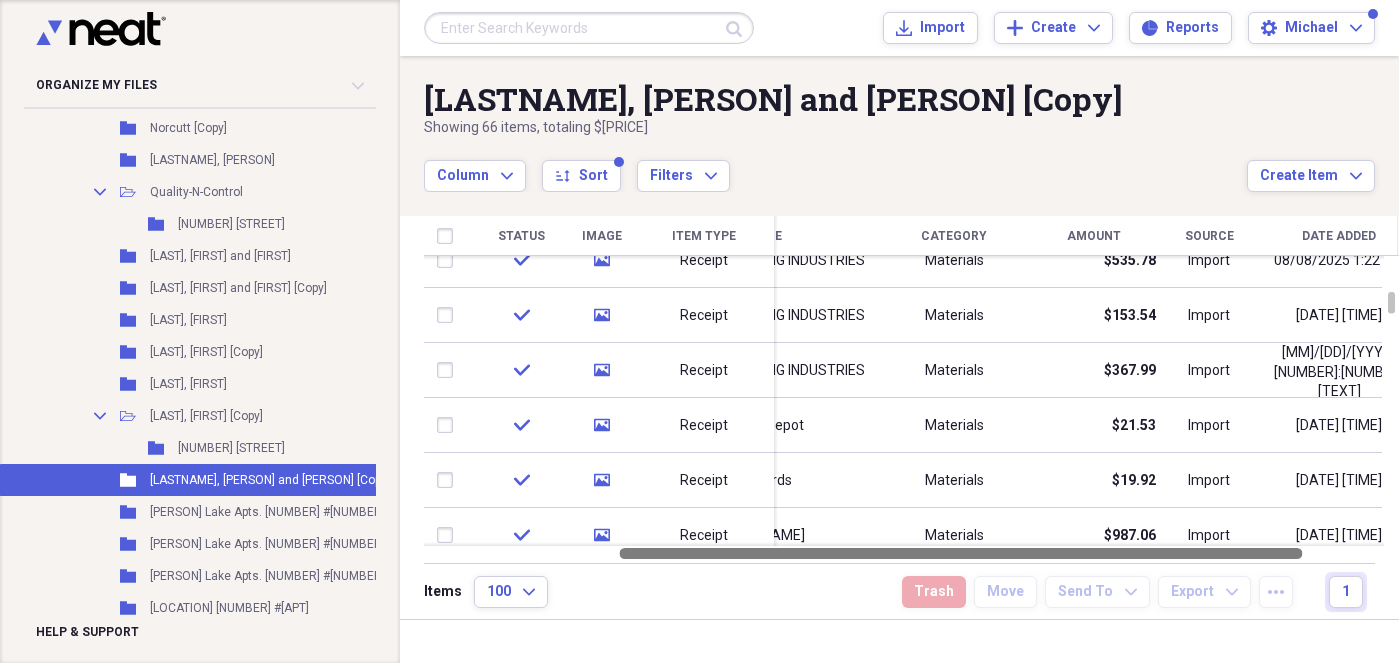 drag, startPoint x: 997, startPoint y: 548, endPoint x: 1189, endPoint y: 555, distance: 192.12756 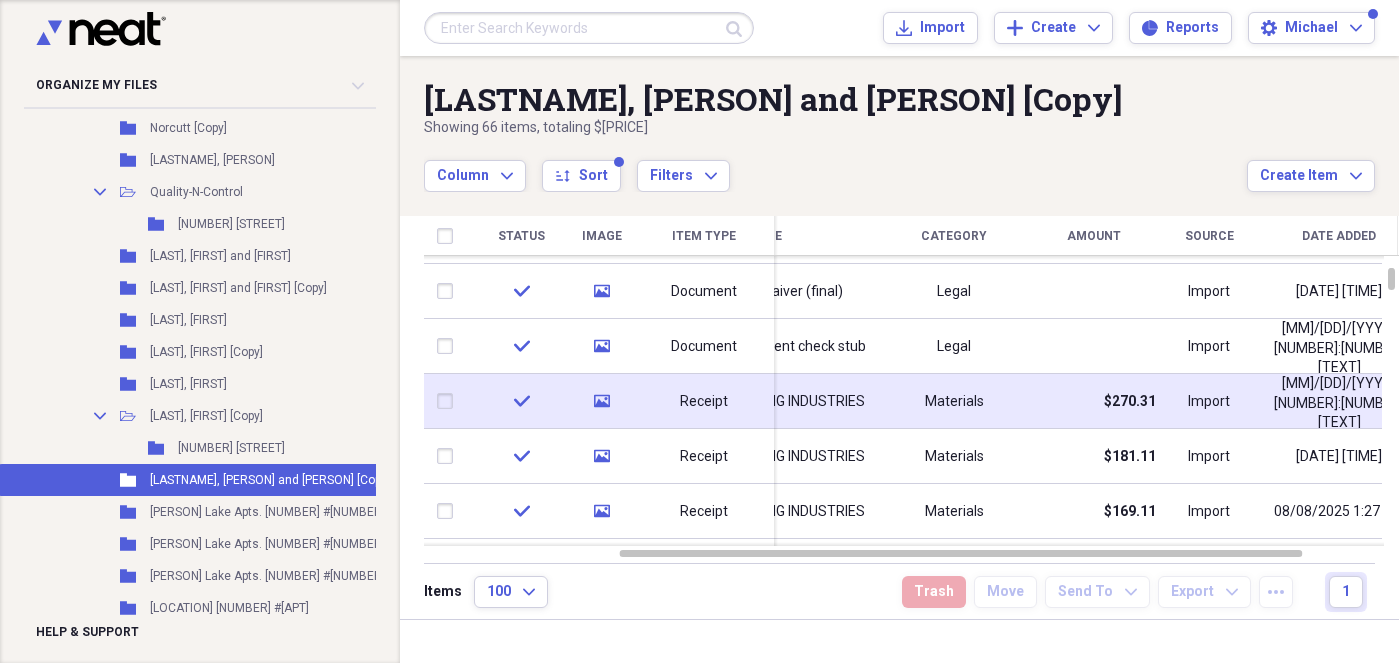 click at bounding box center (449, 401) 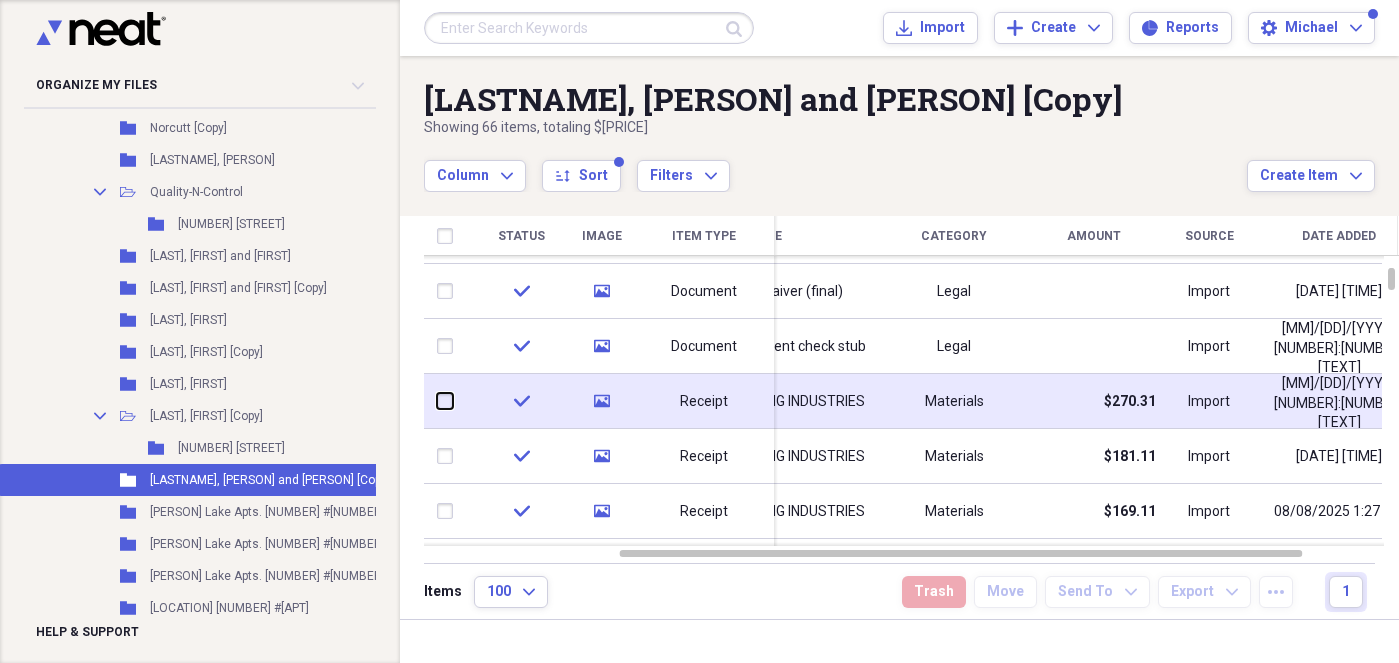 click at bounding box center [437, 401] 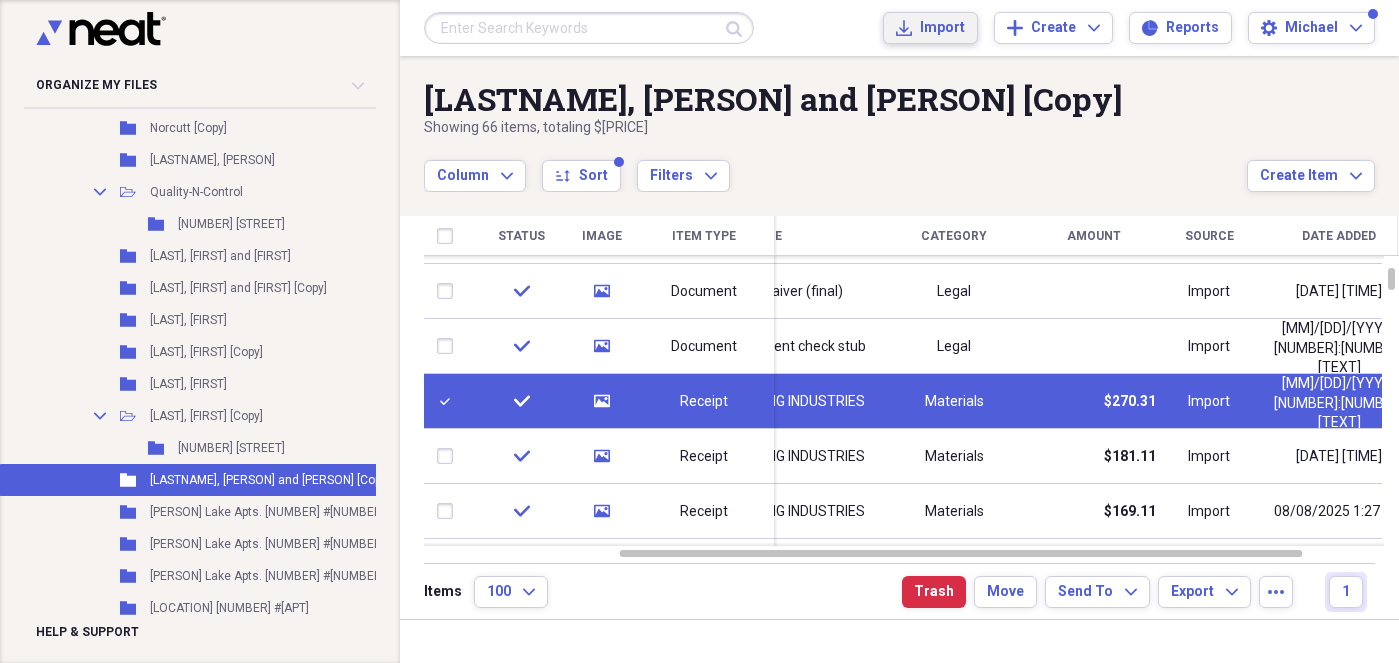 click on "Import" at bounding box center [942, 28] 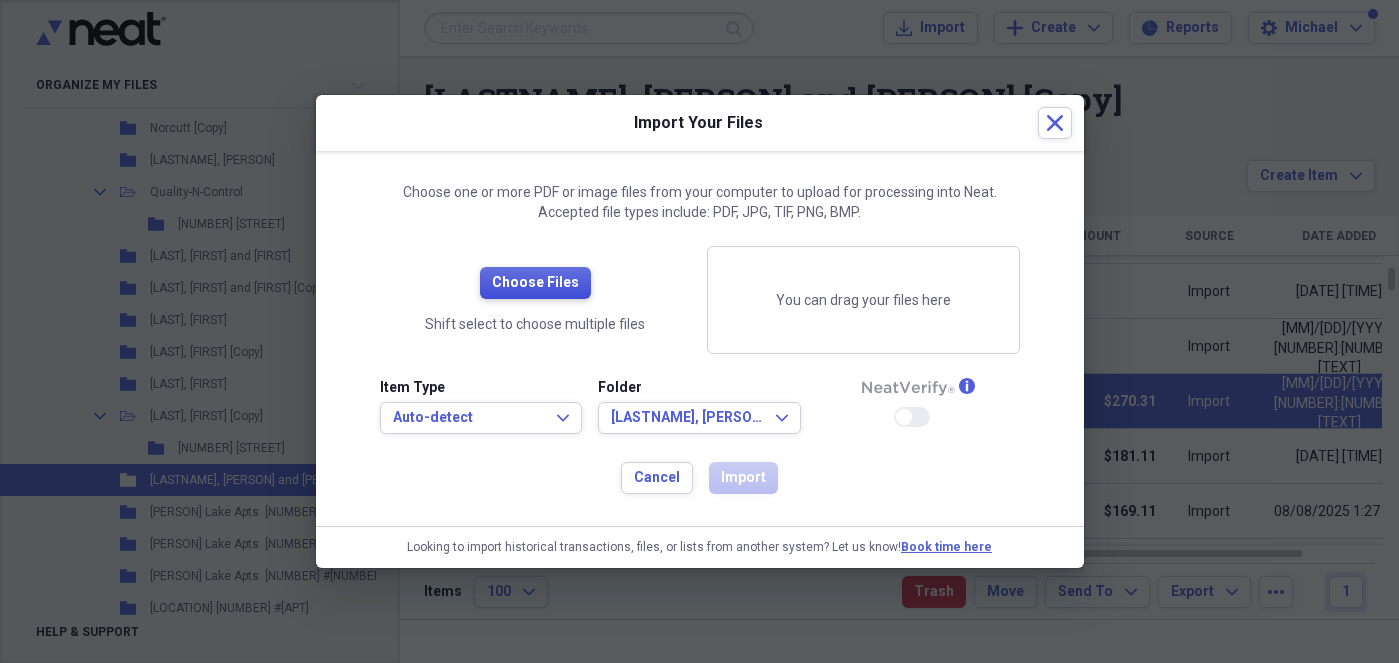 click on "Choose Files" at bounding box center [535, 283] 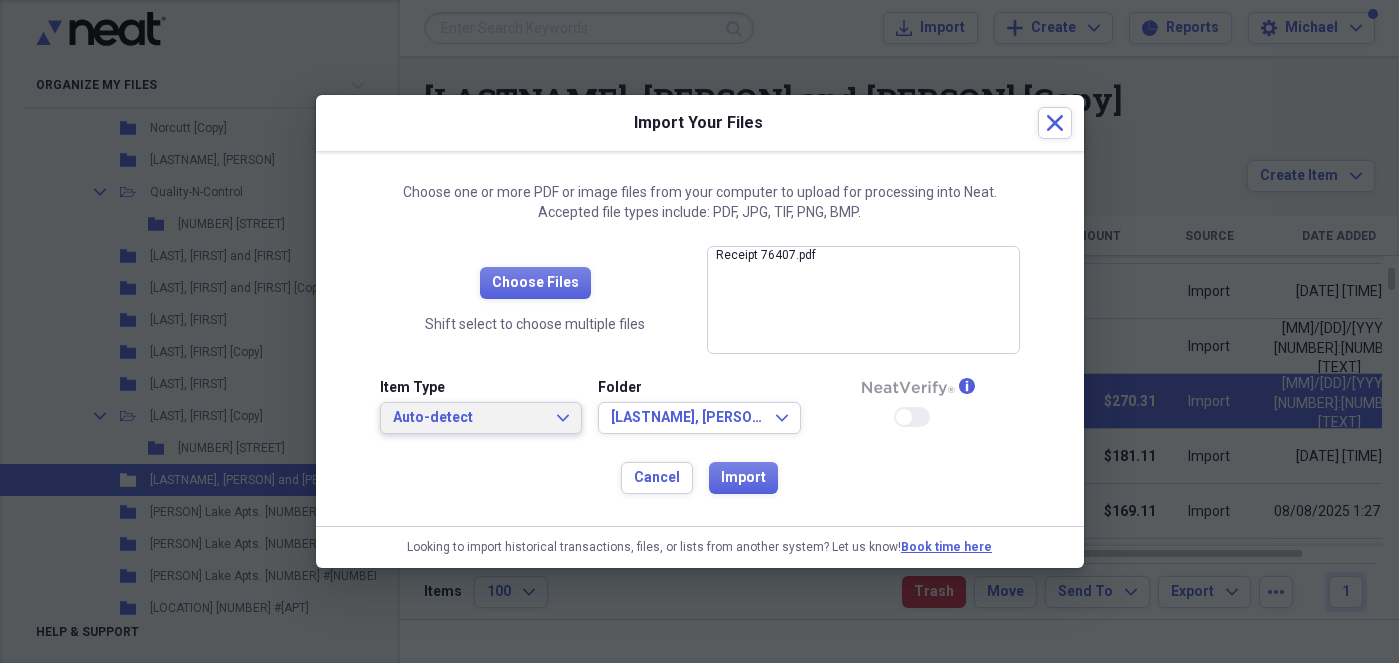 click on "Auto-detect" at bounding box center [469, 418] 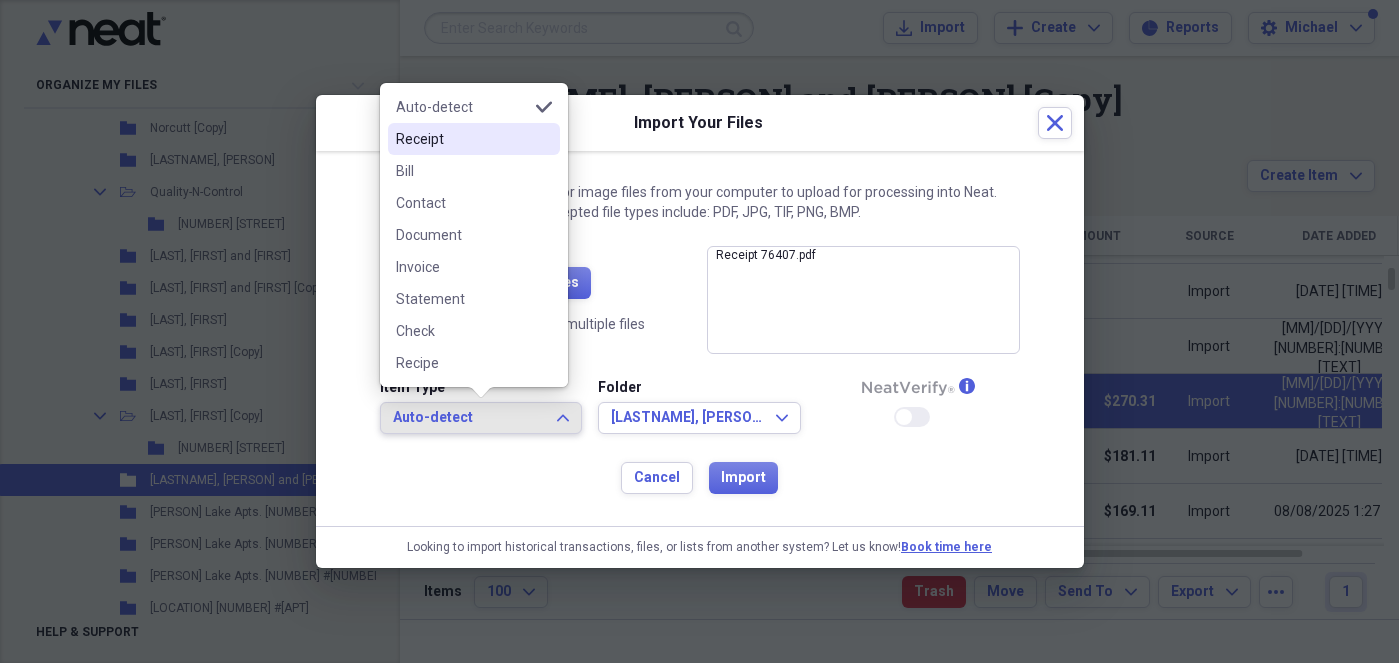 click on "Receipt" at bounding box center [462, 139] 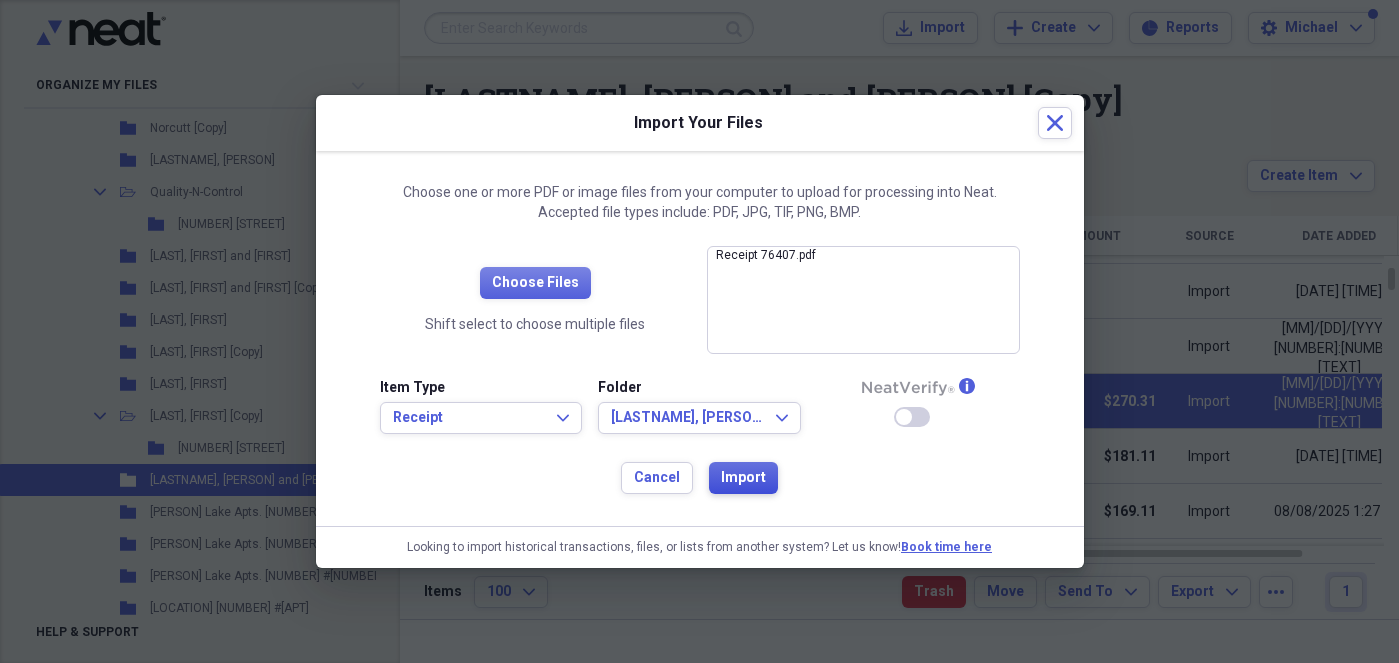click on "Import" at bounding box center [743, 478] 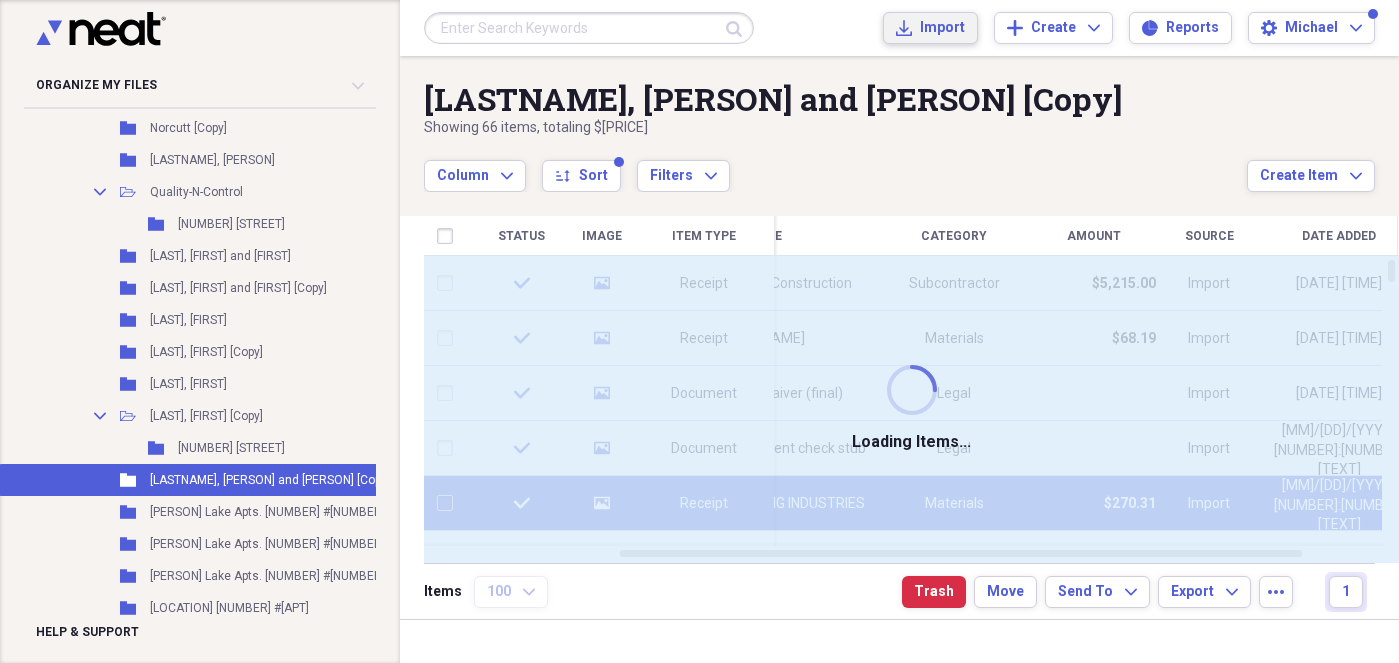 checkbox on "false" 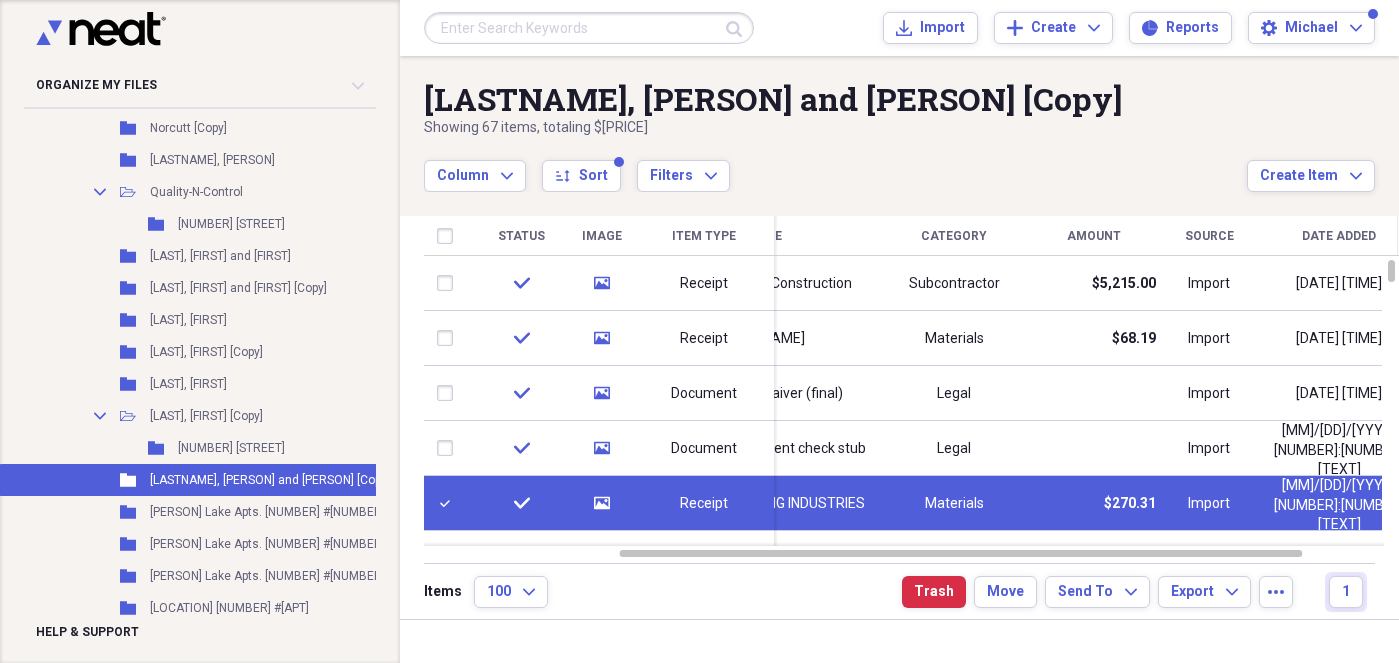 click on "[LASTNAME], [PERSON] and [PERSON] Showing [NUMBER] items , totaling $[NUMBER] Column Expand sort Sort Filters Expand Create Item Expand Status Image Item Type Date chevron-down Name Category Amount Source Date Added Notes check media Receipt [MM]/[DD]/[YYYY] [PERSON] [TEXT] Subcontractor $[NUMBER] Import [MM]/[DD]/[YYYY] [NUMBER]:[NUMBER] [TEXT] check media Receipt [MM]/[DD]/[YYYY] [HOLDHAL] Materials $[NUMBER] Import [MM]/[DD]/[YYYY] [NUMBER]:[NUMBER] [TEXT] Document [MM]/[DD]/[YYYY] [LASTNAME] lien waiver (final) Legal Import [MM]/[DD]/[YYYY] [NUMBER]:[NUMBER] [TEXT] Document [MM]/[DD]/[YYYY] [LASTNAME] final payment check stub Legal Import [MM]/[DD]/[YYYY] [NUMBER]:[NUMBER] [TEXT] check media Receipt [MM]/[DD]/[YYYY] [CUSTOM FINISHING INDUSTRIES] Materials $[NUMBER] Import [MM]/[DD]/[YYYY] [NUMBER]:[NUMBER] [TEXT] check media Receipt [MM]/[DD]/[YYYY] [CUSTOM FINISHING INDUSTRIES] Materials $[NUMBER] Import [MM]/[DD]/[YYYY] [NUMBER]:[NUMBER] [TEXT] check media Receipt [MM]/[DD]/[YYYY] [CUSTOM FINISHING INDUSTRIES] Materials $[NUMBER] Import [MM]/[DD]/[YYYY] [NUMBER]:[NUMBER] [TEXT] check media Receipt [MM]/[DD]/[YYYY] [CUSTOM FINISHING INDUSTRIES] Materials $[NUMBER] Import [MM]/[DD]/[YYYY] [NUMBER]:[NUMBER] [TEXT]" at bounding box center (899, 337) 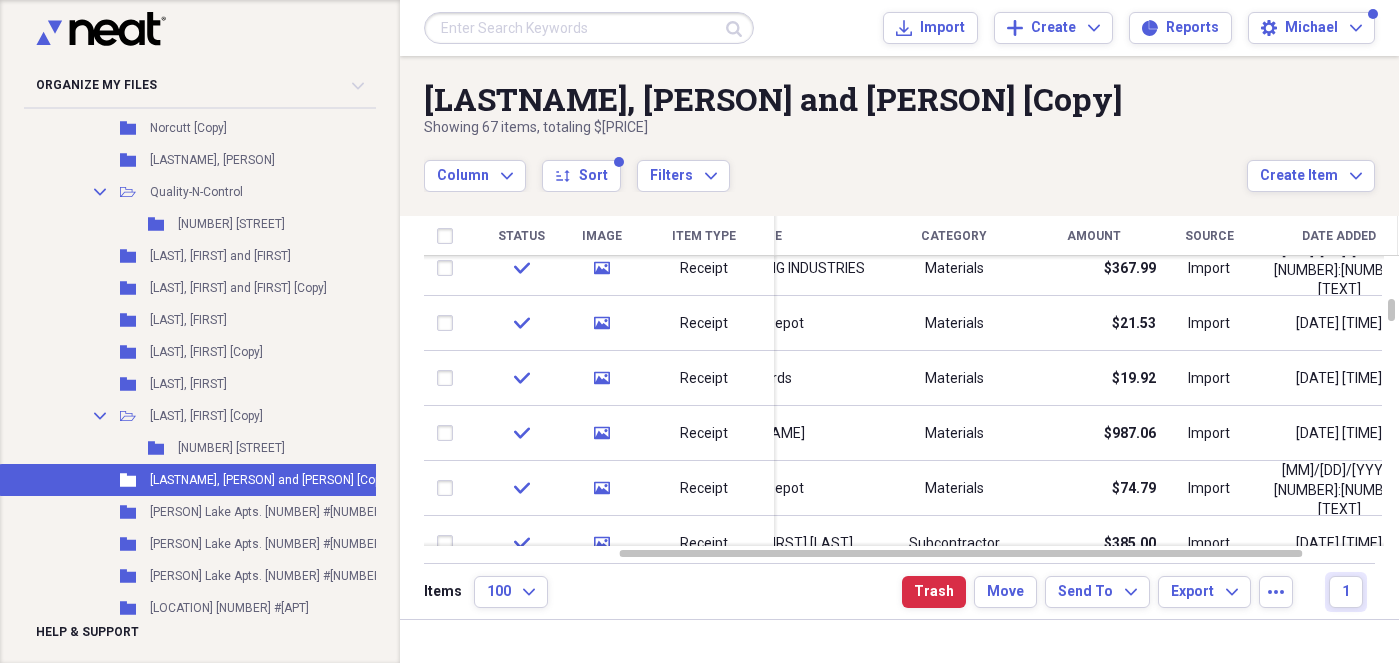 checkbox on "false" 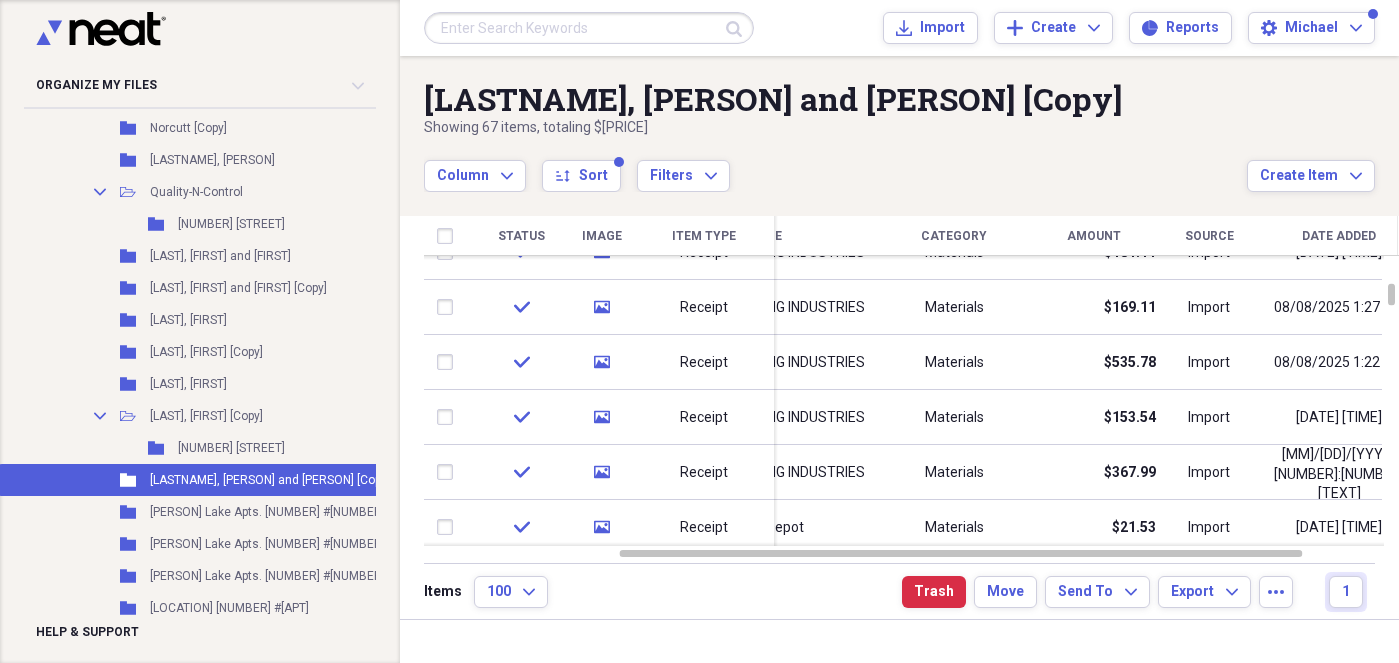 checkbox on "true" 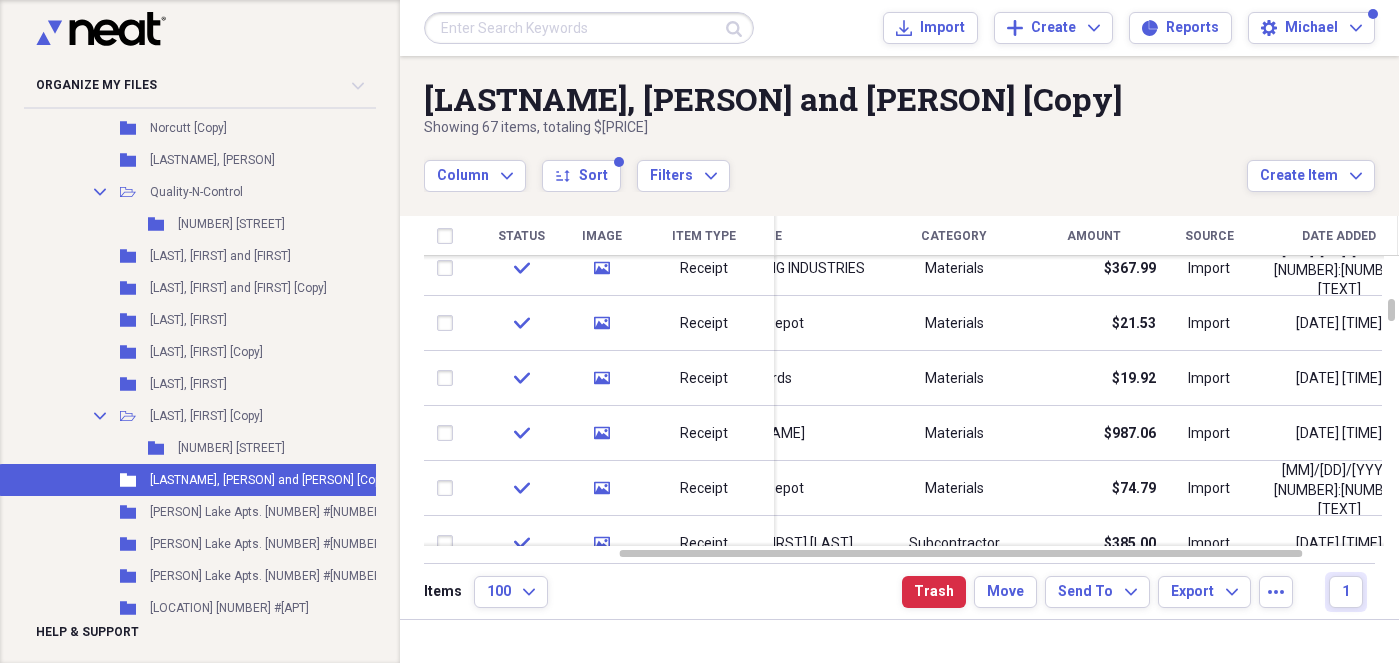 checkbox on "false" 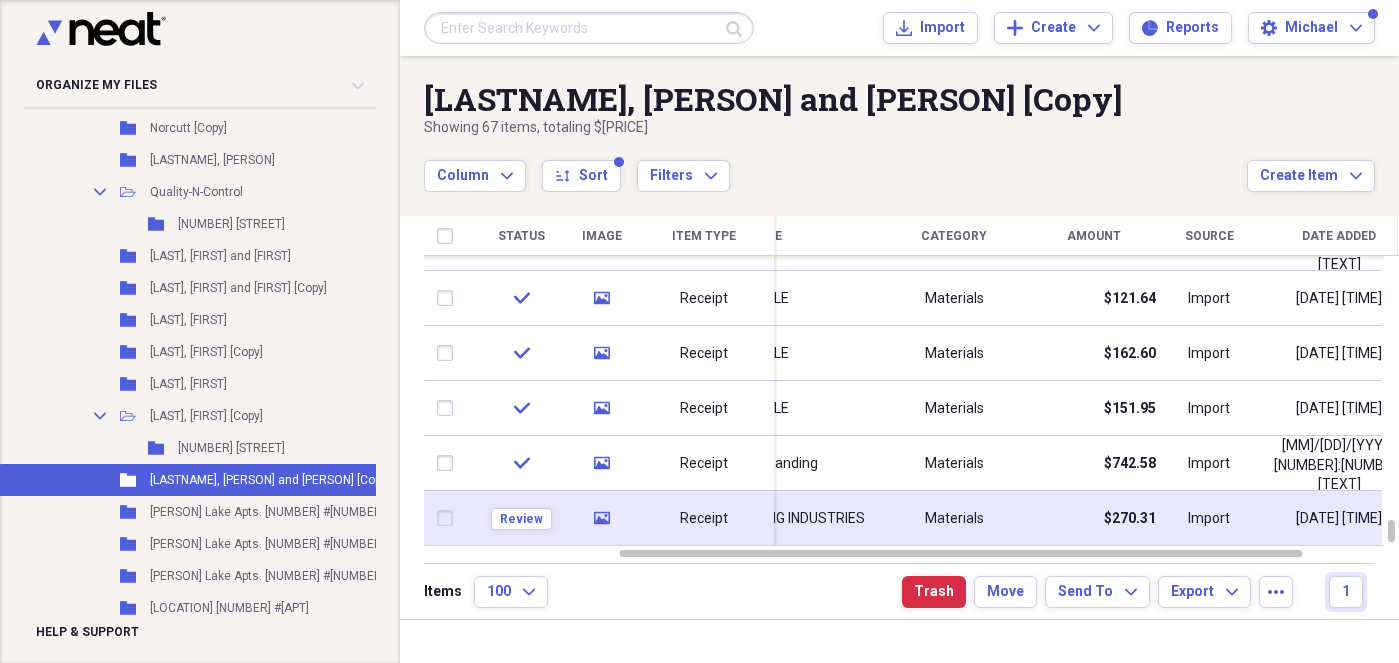 click at bounding box center [449, 518] 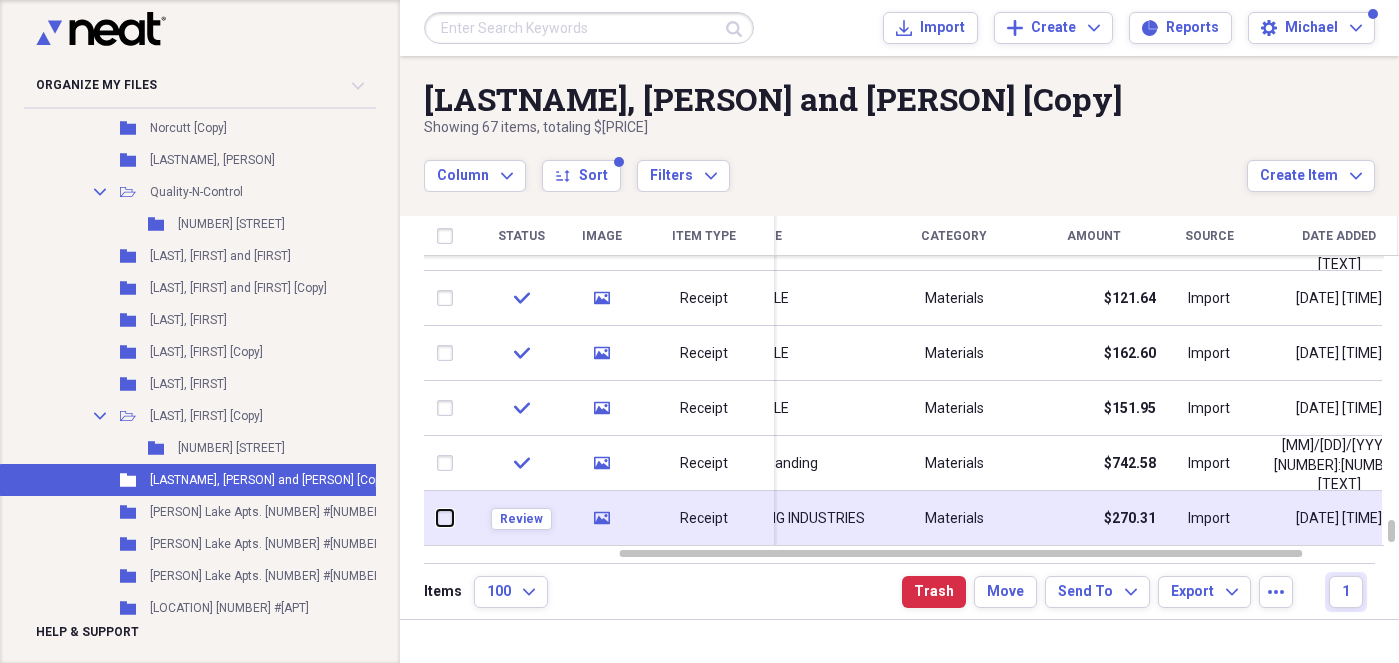 click at bounding box center (437, 518) 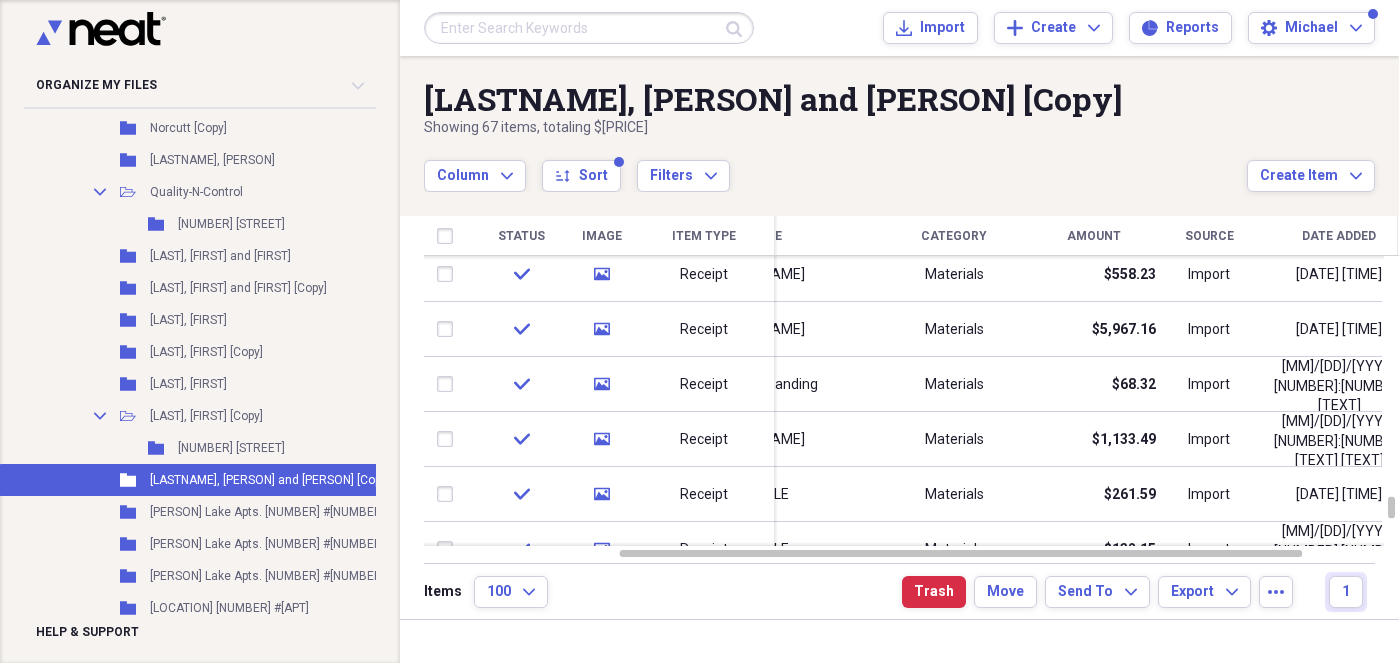 checkbox on "false" 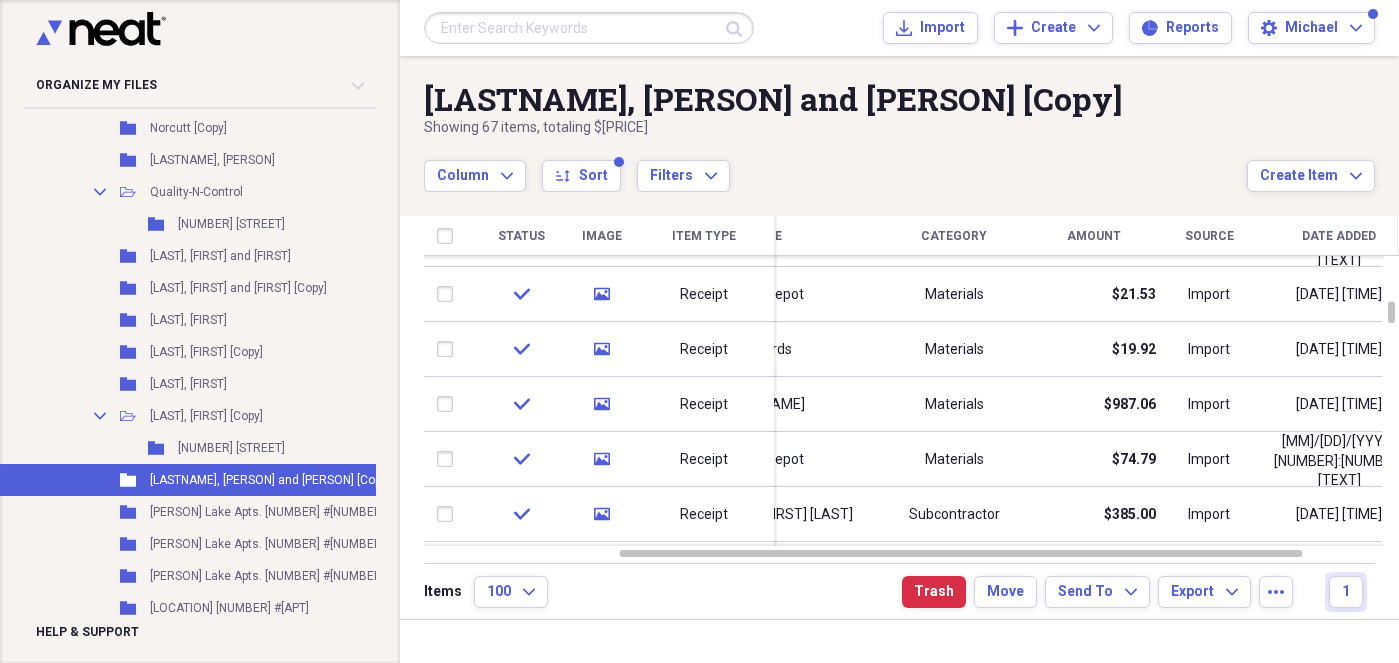 checkbox on "true" 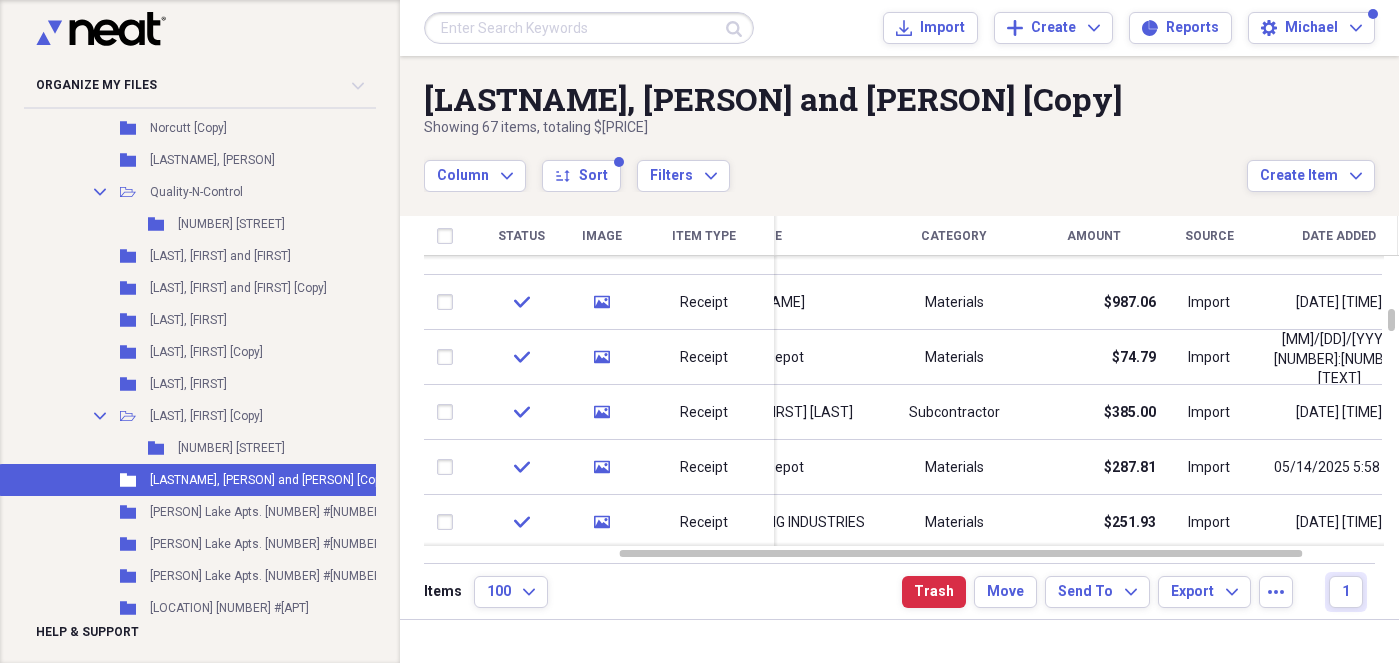 checkbox on "false" 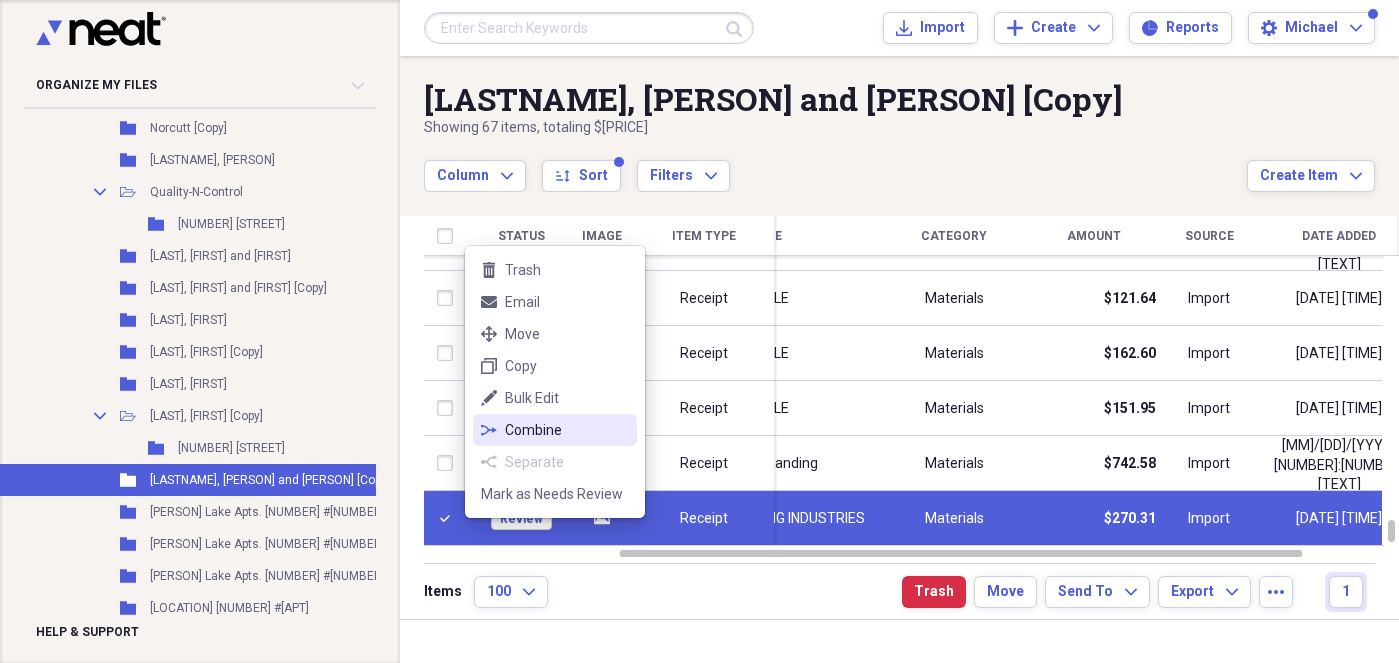 click on "Combine" at bounding box center [567, 430] 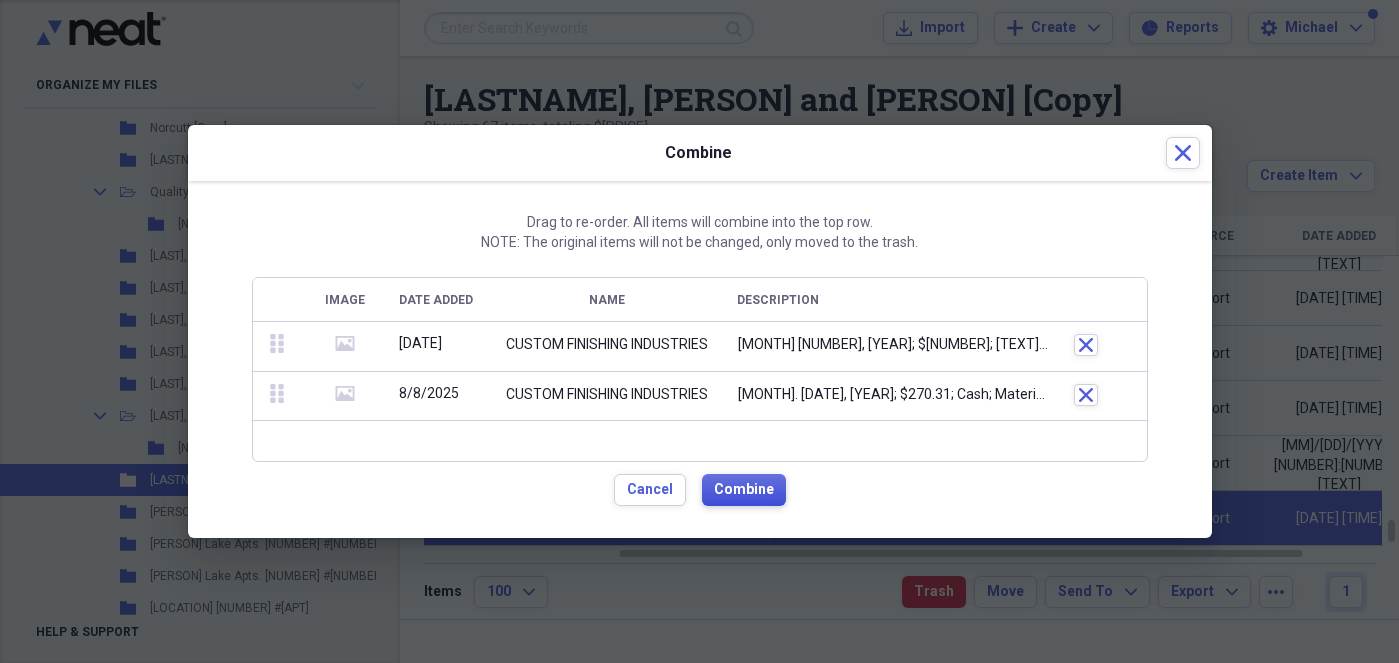 click on "Combine" at bounding box center [744, 490] 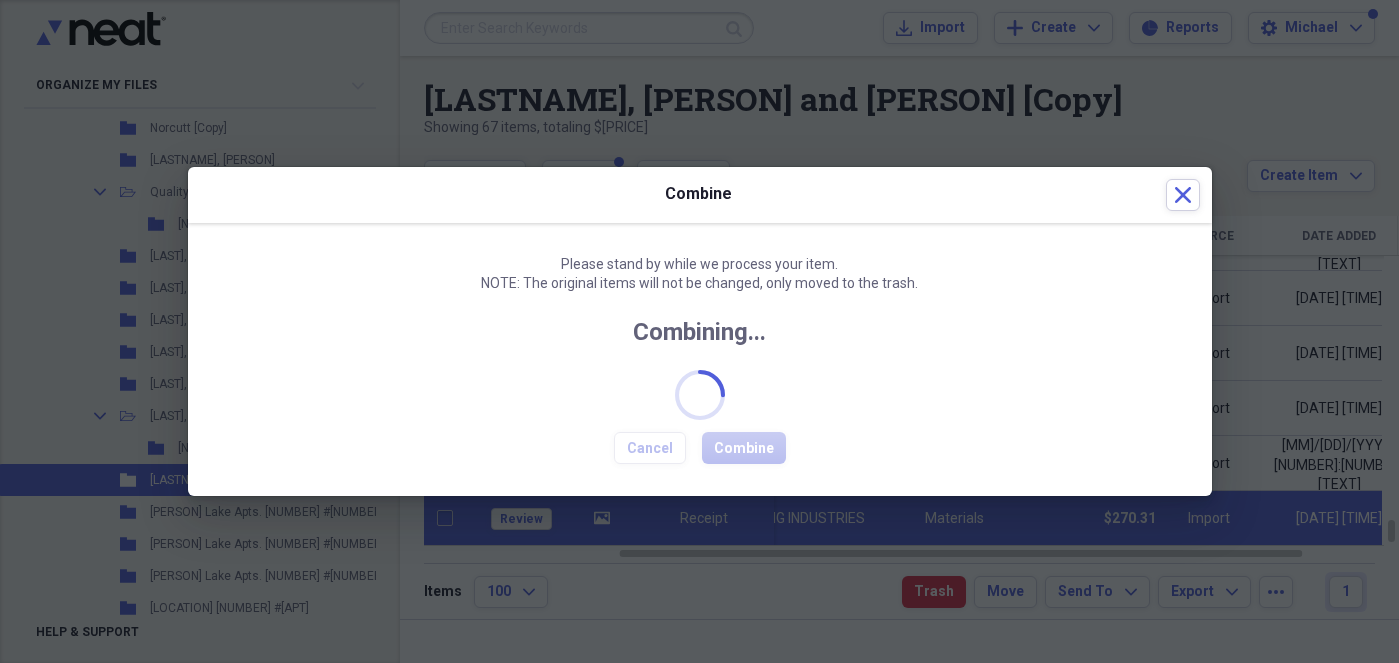checkbox on "false" 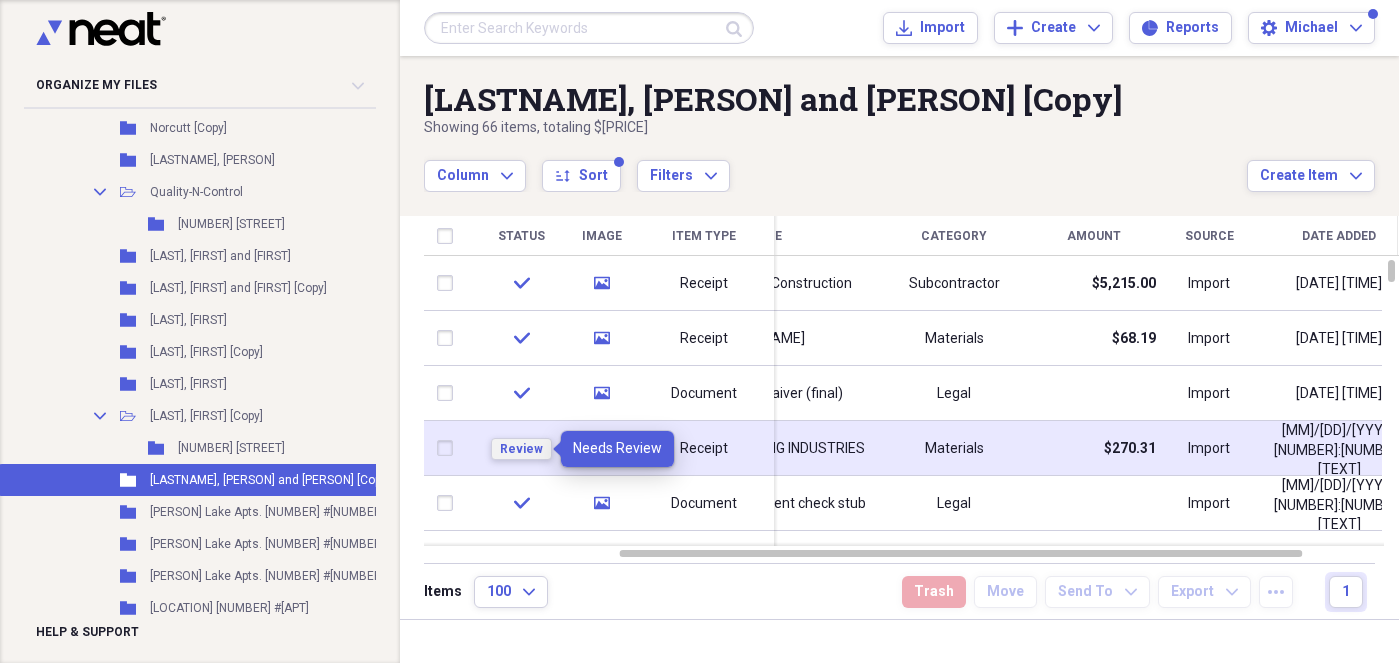 click on "Review" at bounding box center (521, 449) 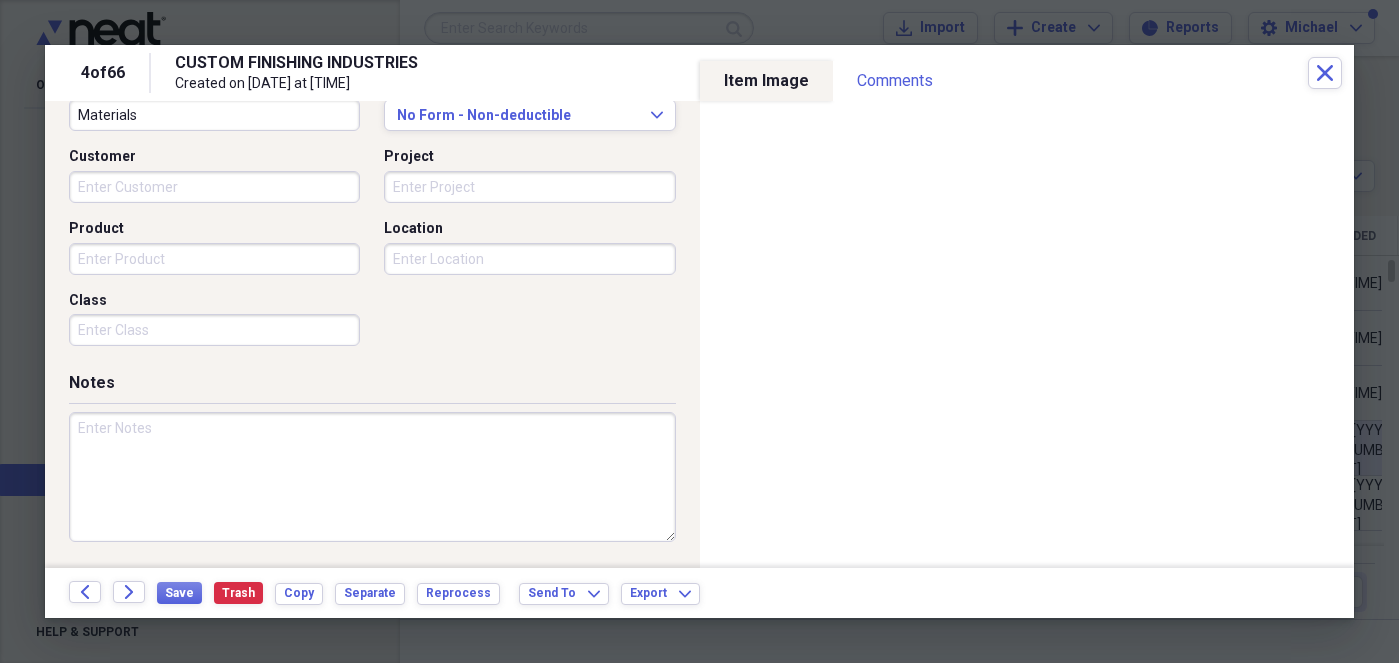 scroll, scrollTop: 326, scrollLeft: 0, axis: vertical 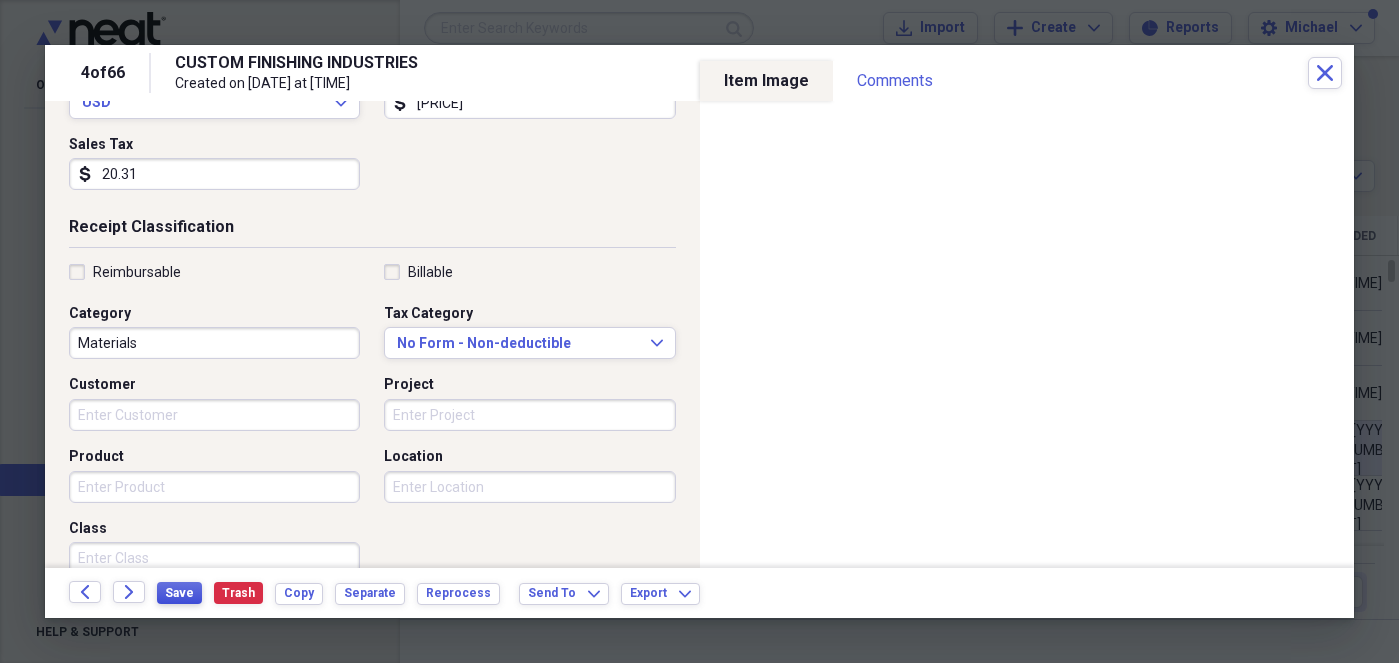 click on "Save" at bounding box center (179, 593) 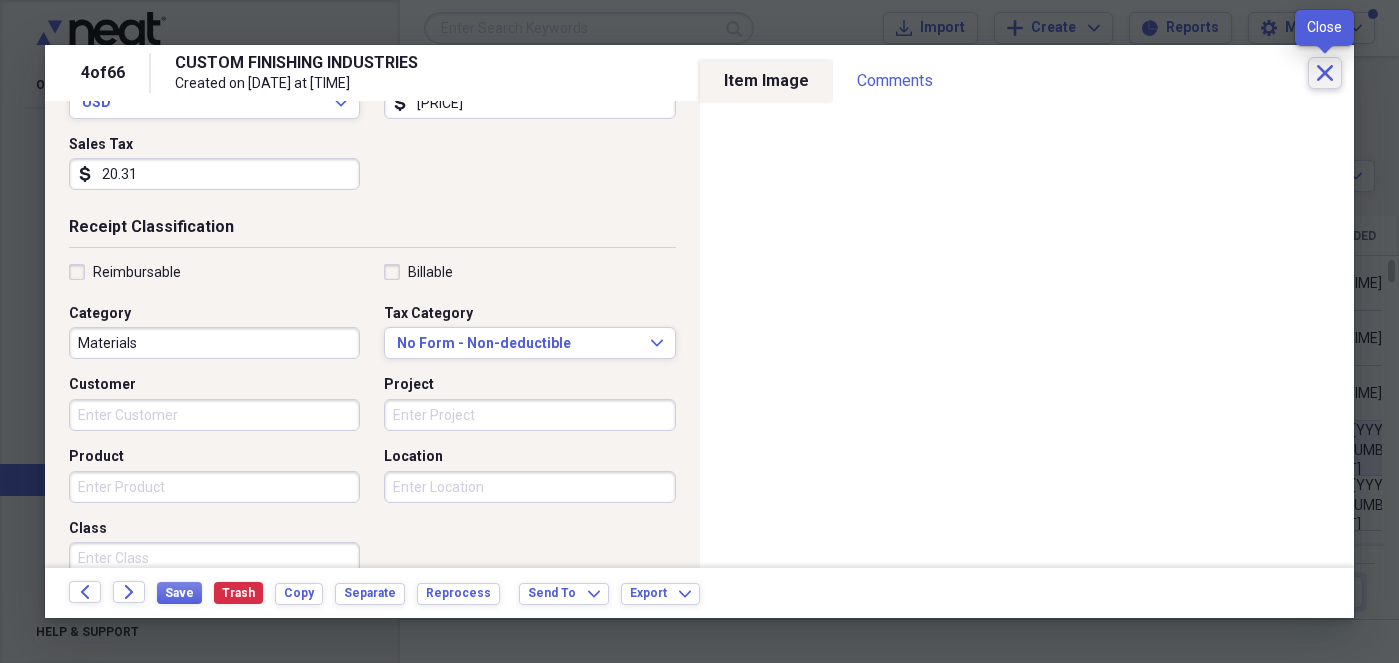click on "Close" 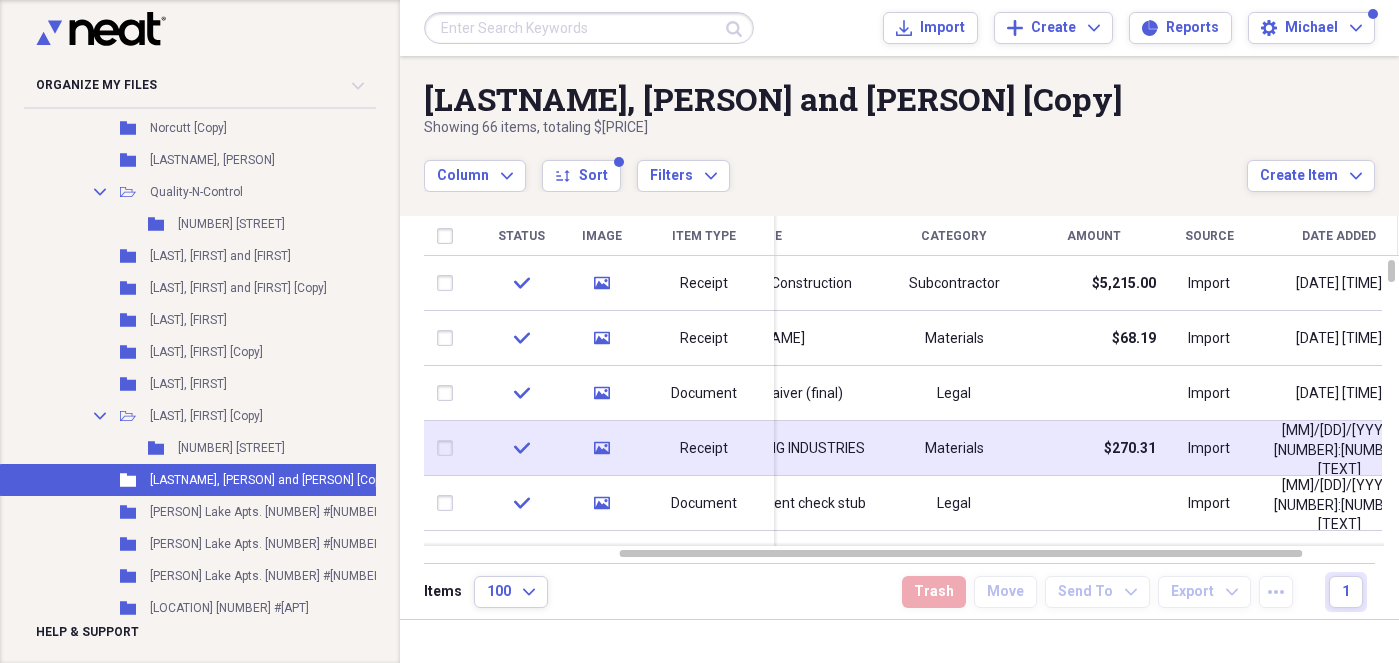 click at bounding box center (589, 28) 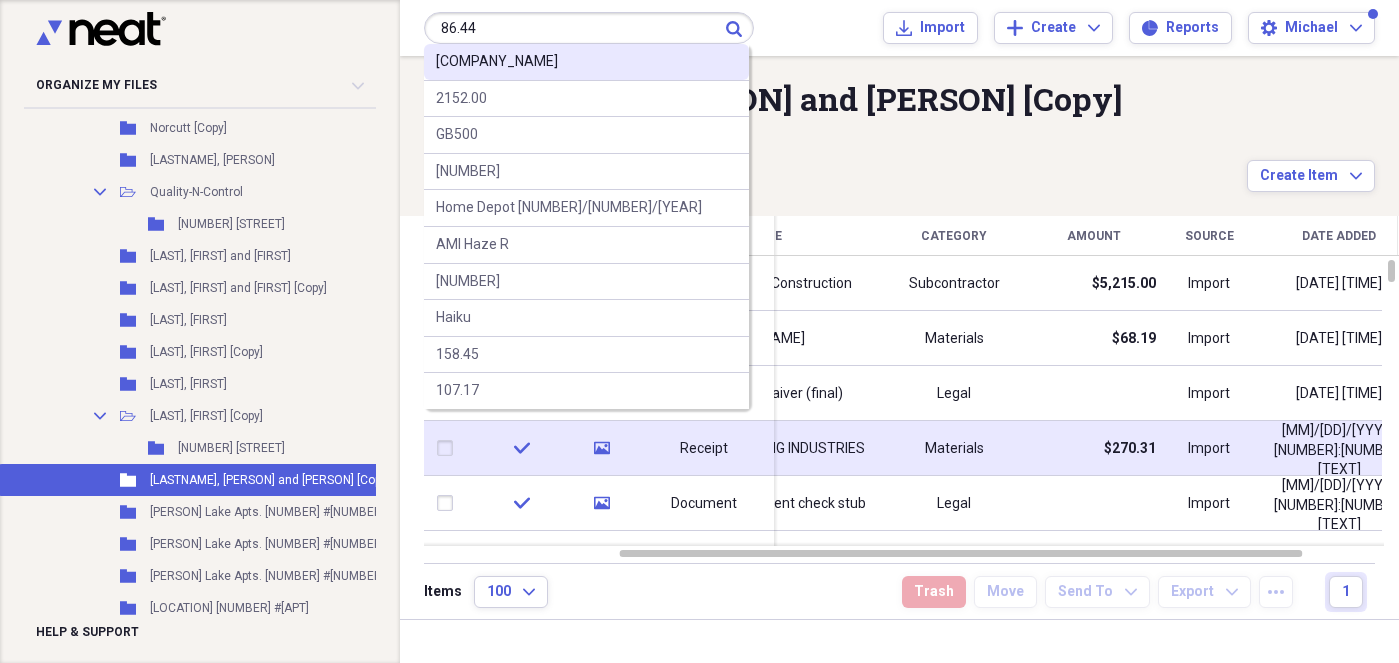 type on "86.44" 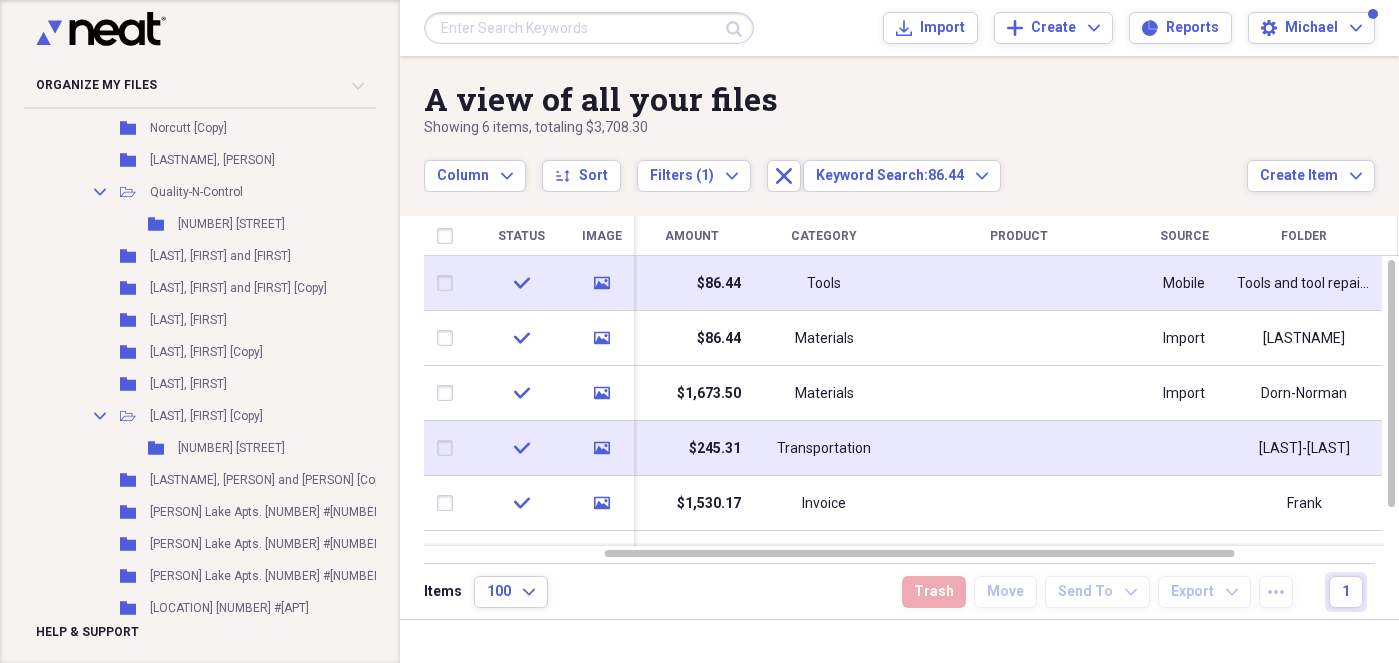 click on "Tools" at bounding box center [824, 284] 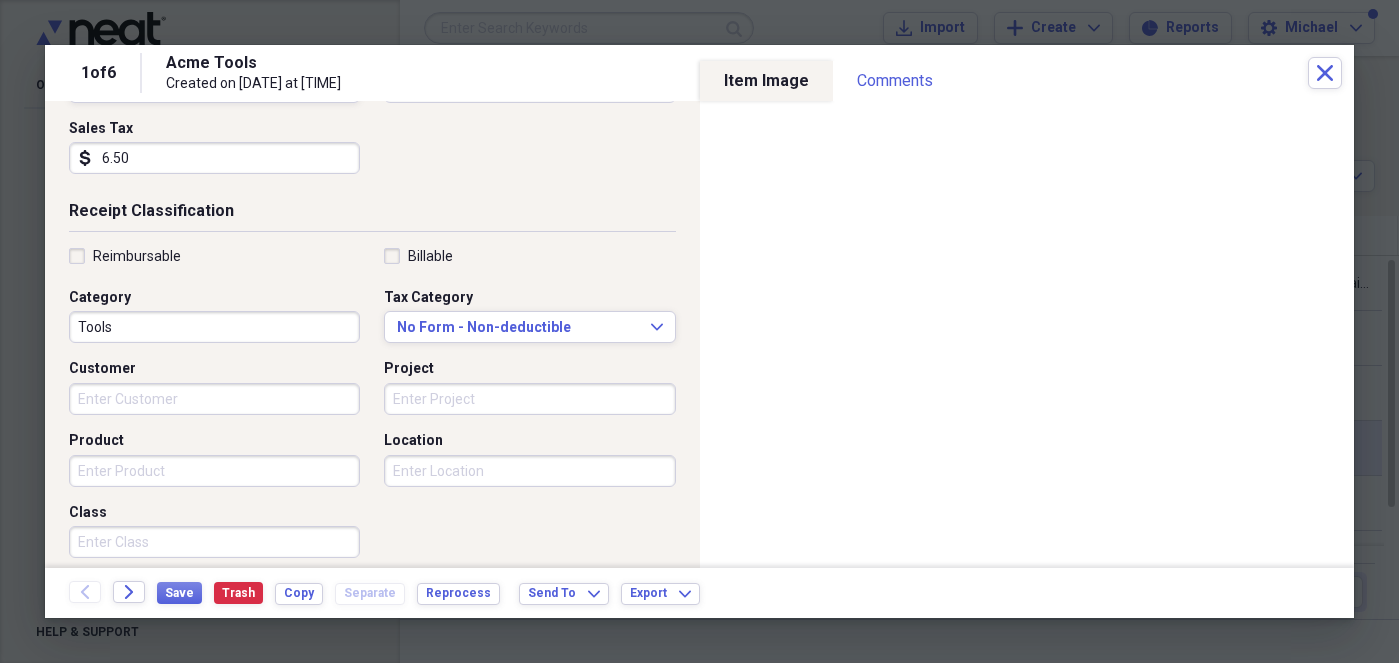 scroll, scrollTop: 0, scrollLeft: 0, axis: both 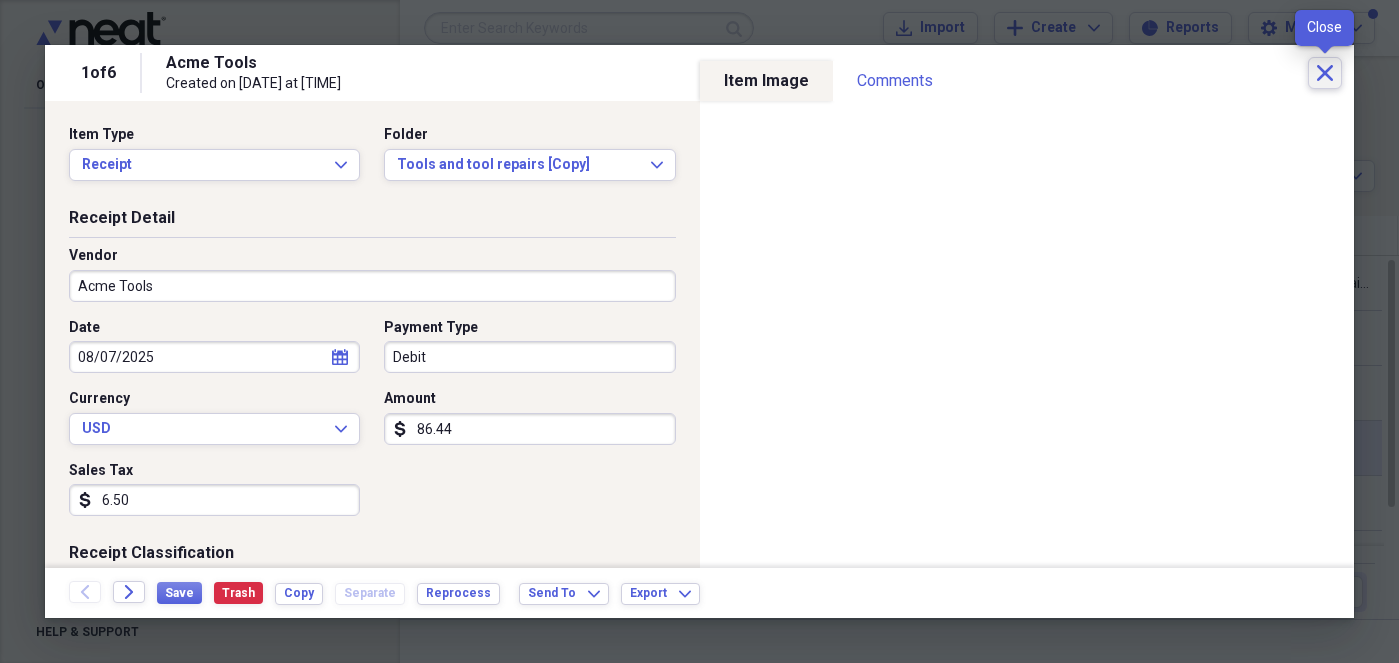 click on "Close" 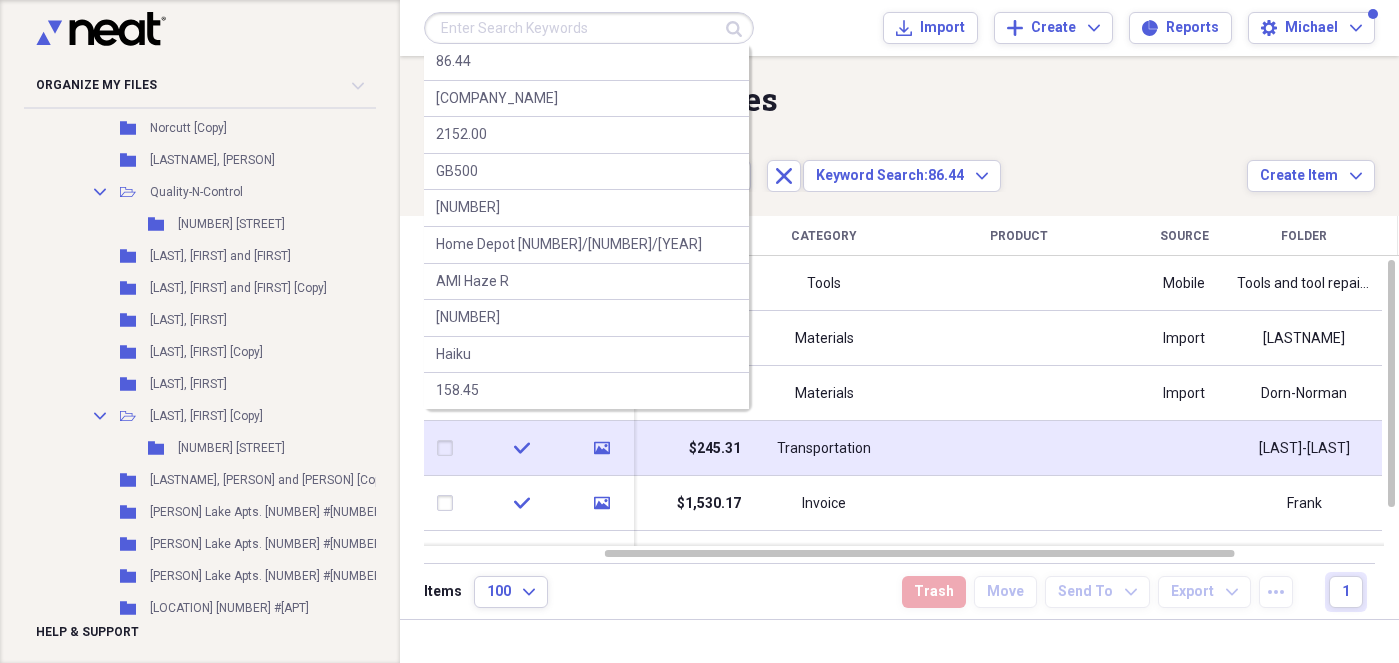 click at bounding box center [589, 28] 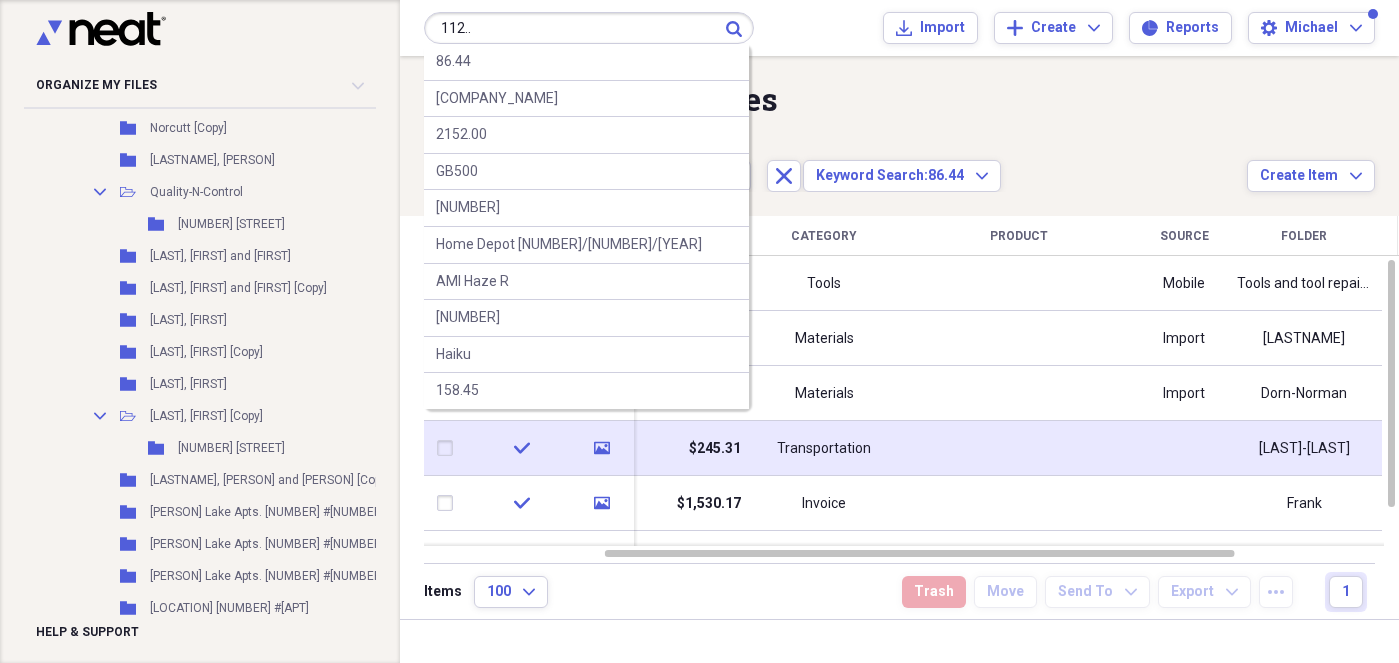 drag, startPoint x: 494, startPoint y: 32, endPoint x: 380, endPoint y: 31, distance: 114.00439 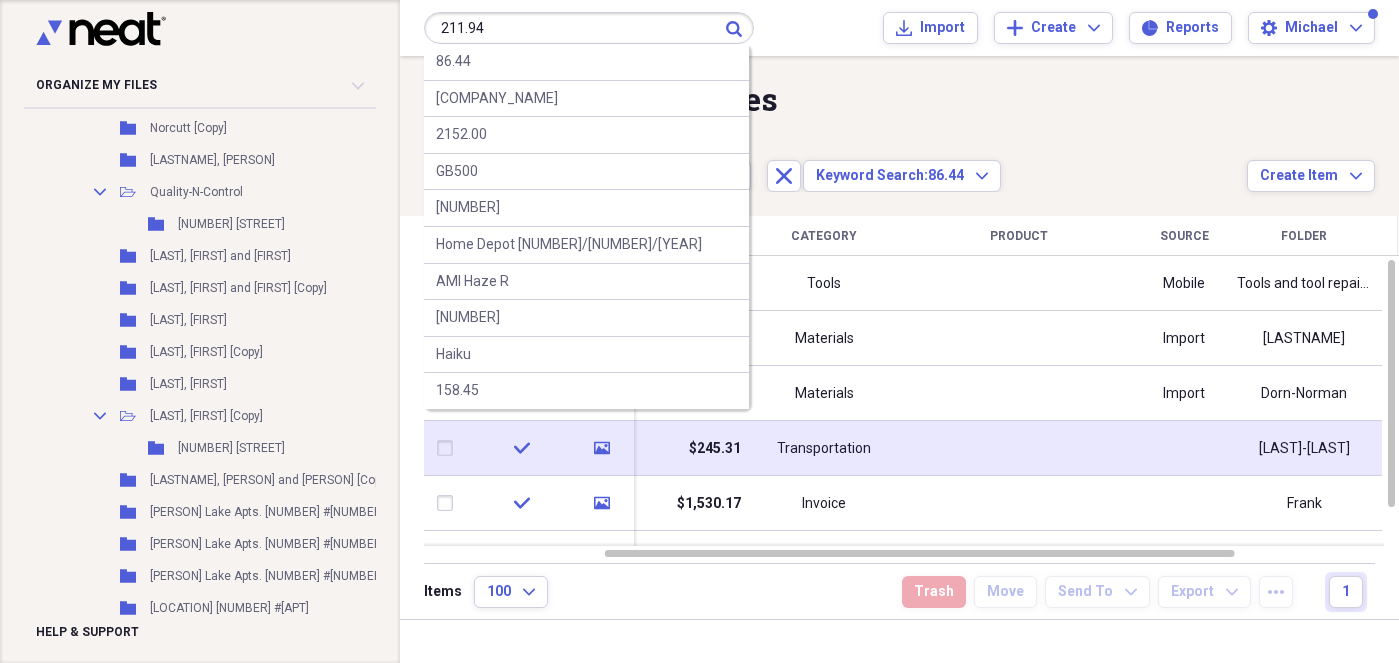 type on "211.94" 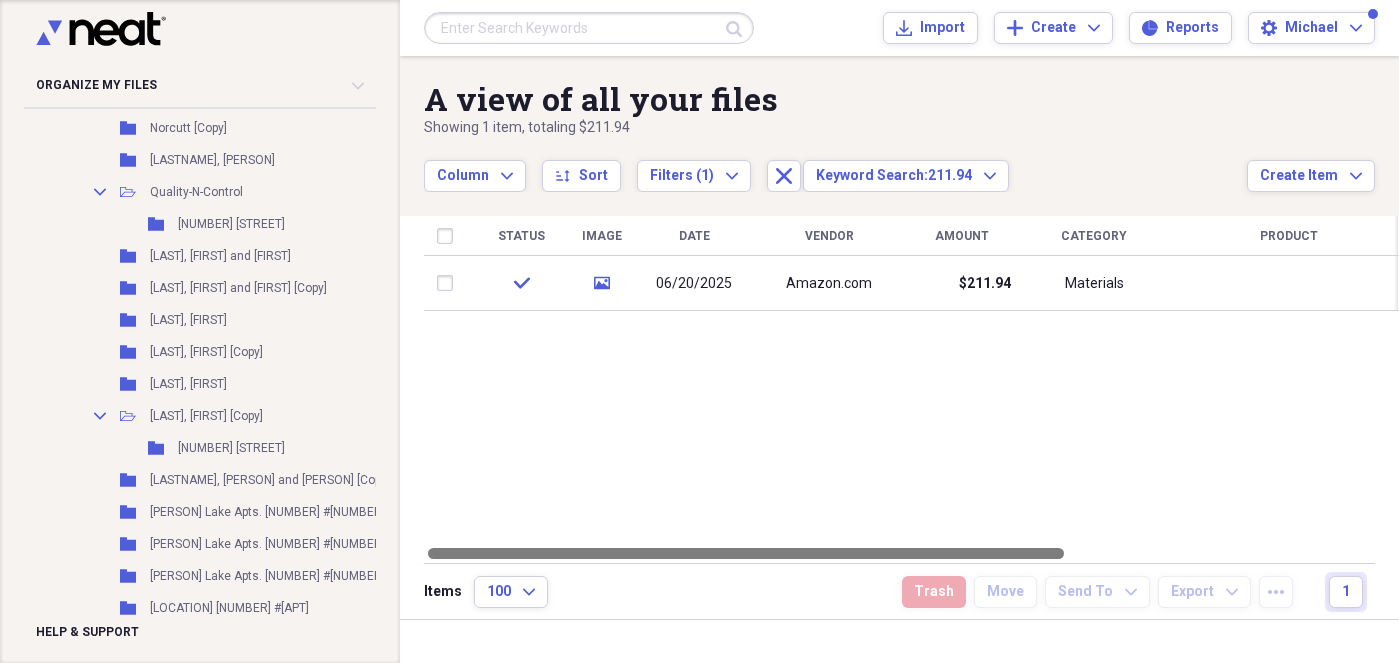 drag, startPoint x: 740, startPoint y: 552, endPoint x: 470, endPoint y: 546, distance: 270.06665 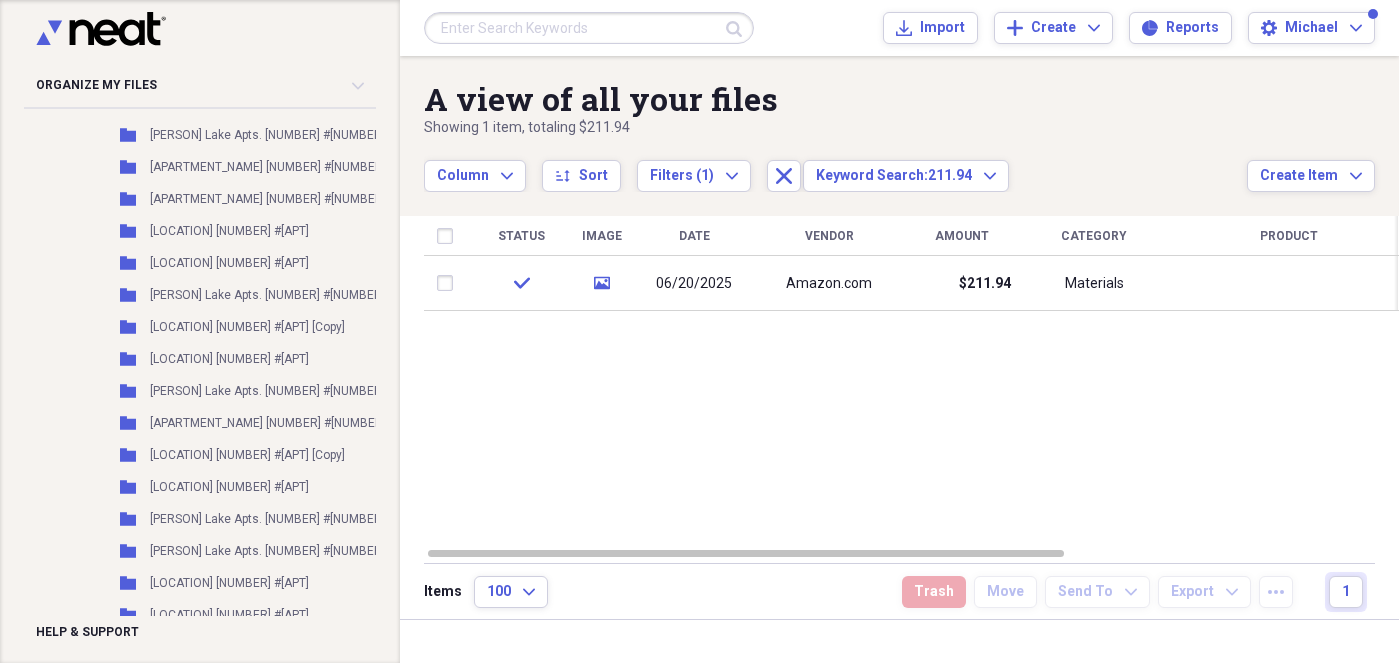scroll, scrollTop: 1990, scrollLeft: 0, axis: vertical 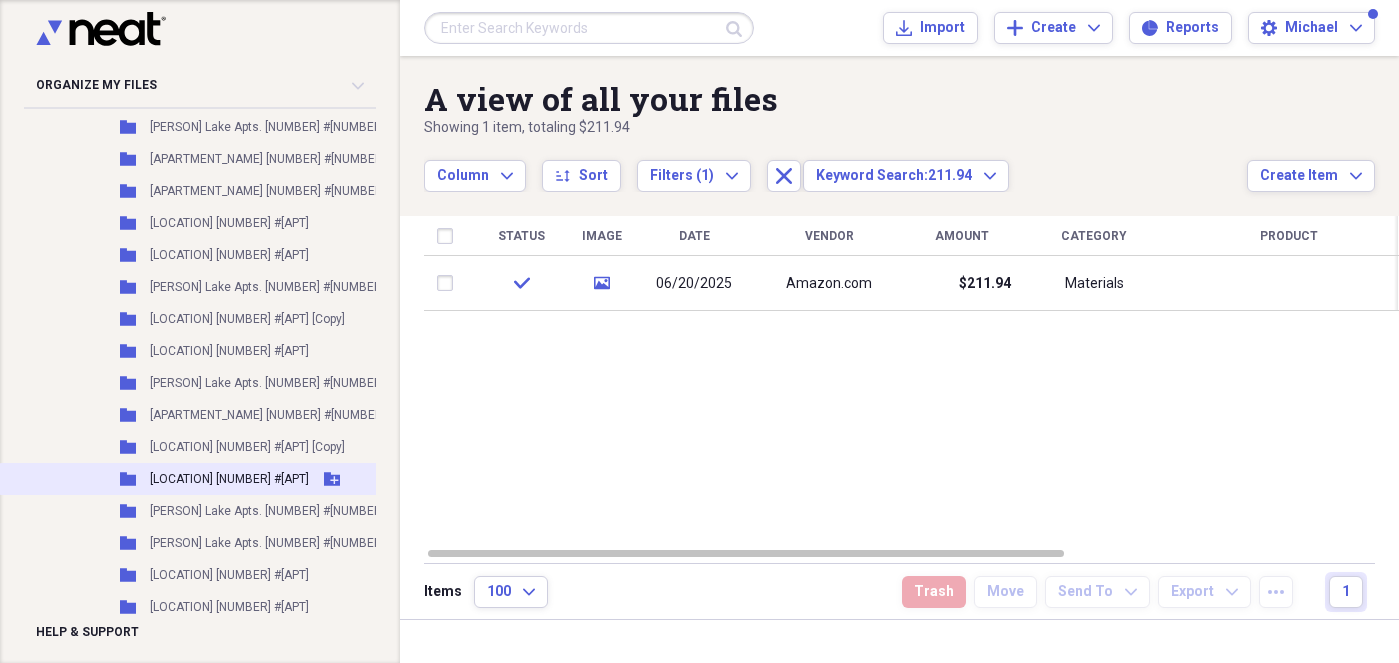 click on "[LOCATION] [NUMBER] #[APT]" at bounding box center [229, 479] 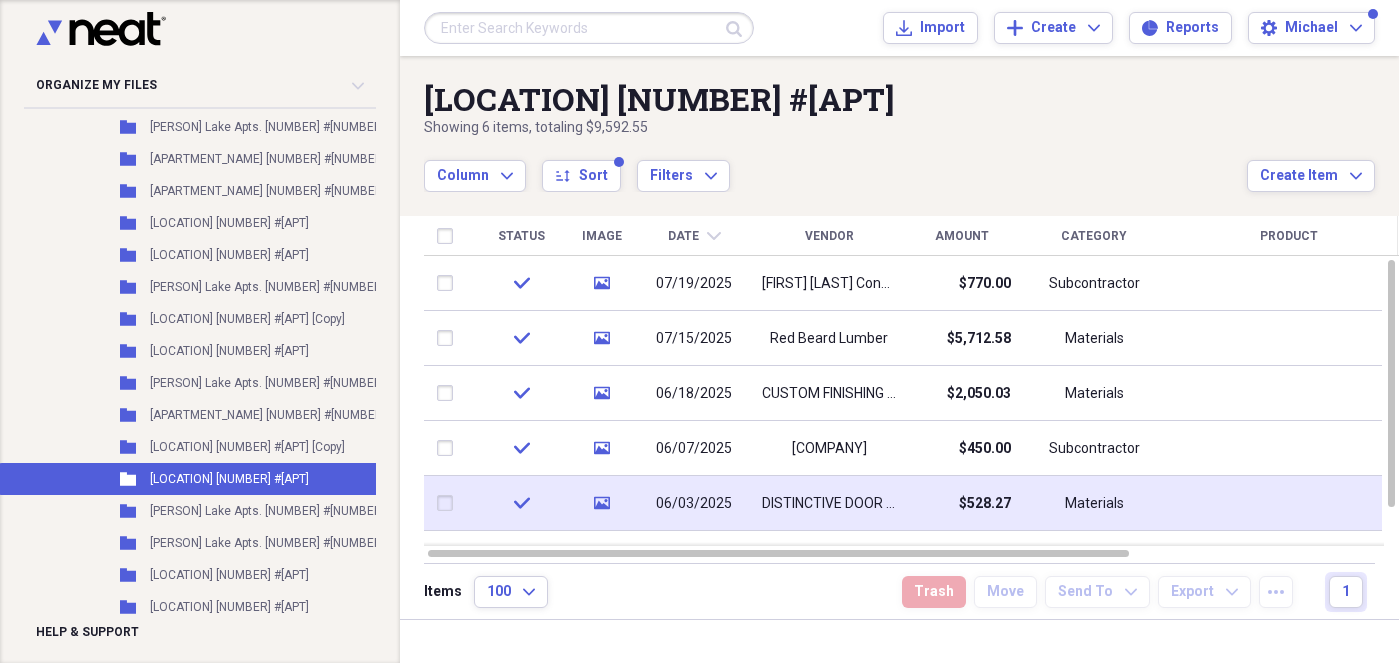 click on "06/03/2025" at bounding box center (694, 503) 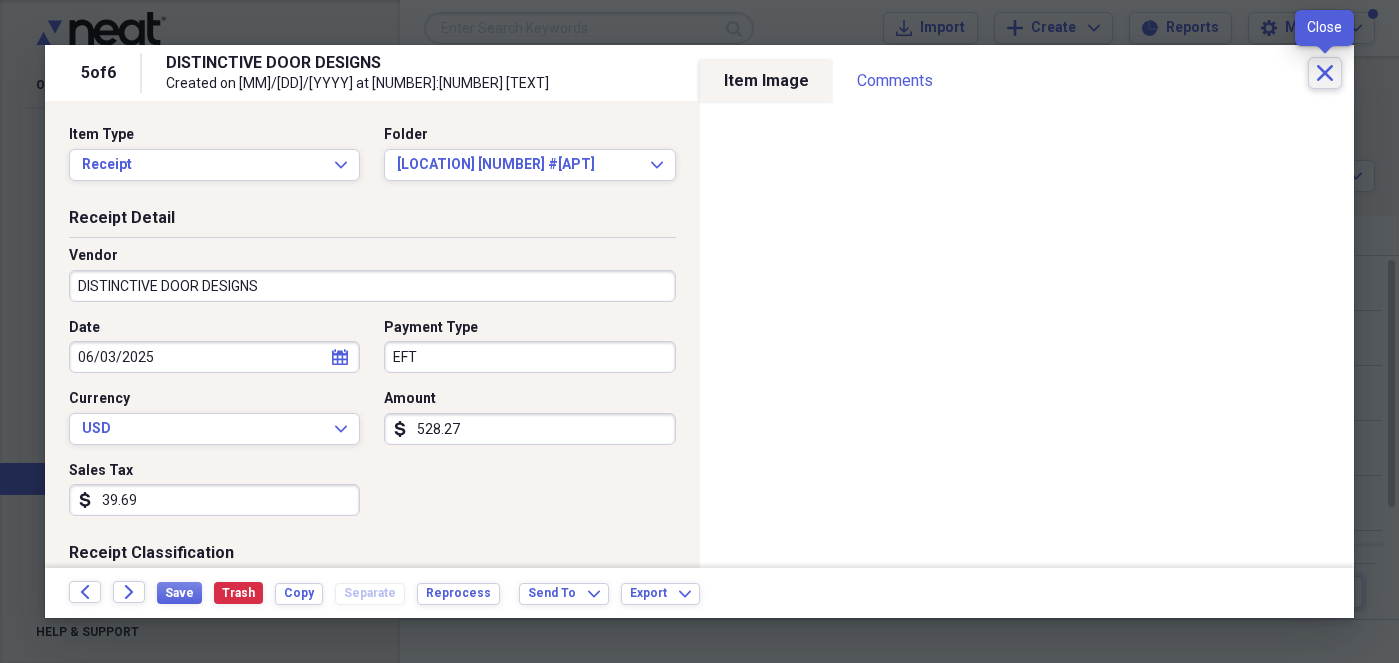 click on "Close" at bounding box center (1325, 73) 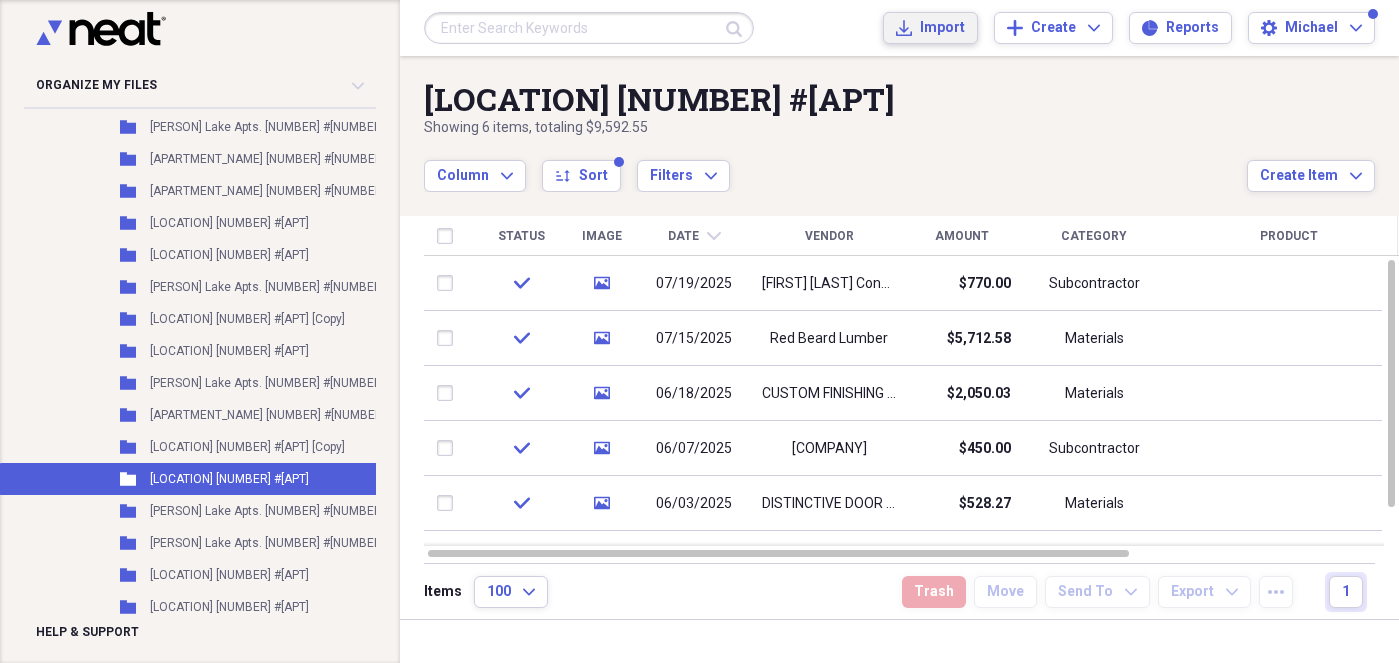 click on "Import" at bounding box center (942, 28) 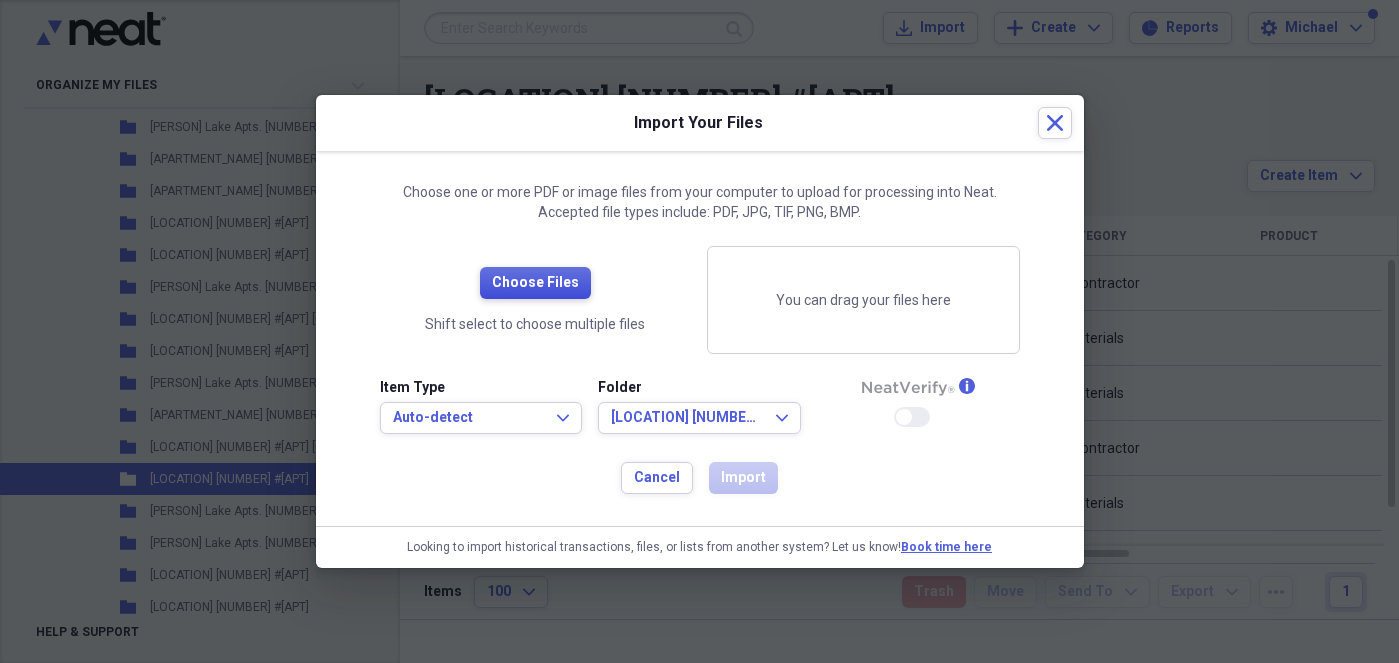 click on "Choose Files" at bounding box center [535, 283] 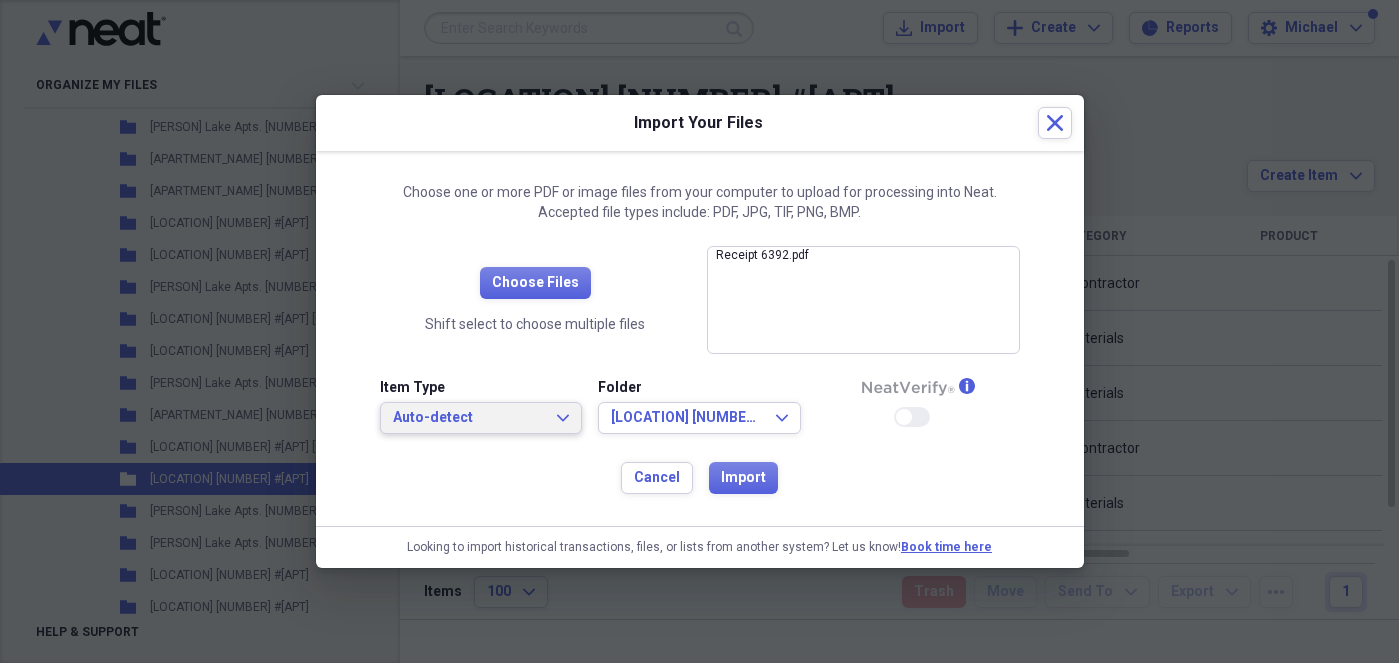 click on "Auto-detect Expand" at bounding box center (481, 418) 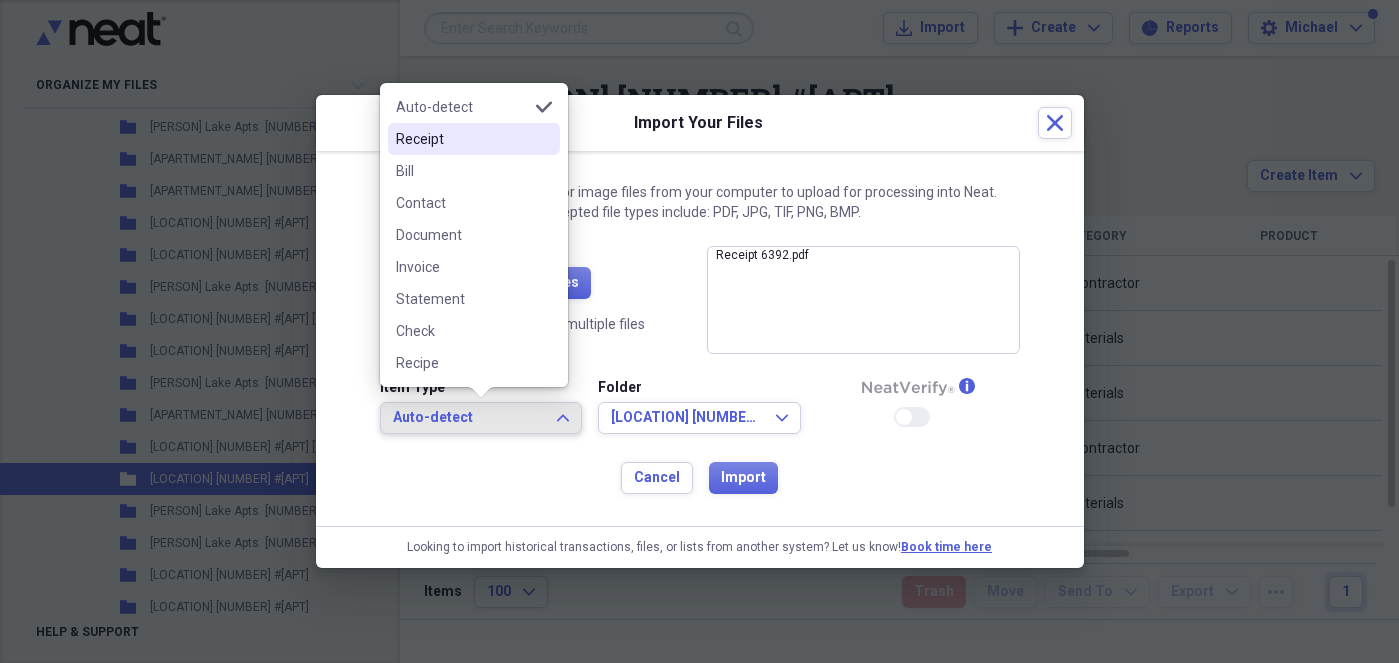 click on "Receipt" at bounding box center [462, 139] 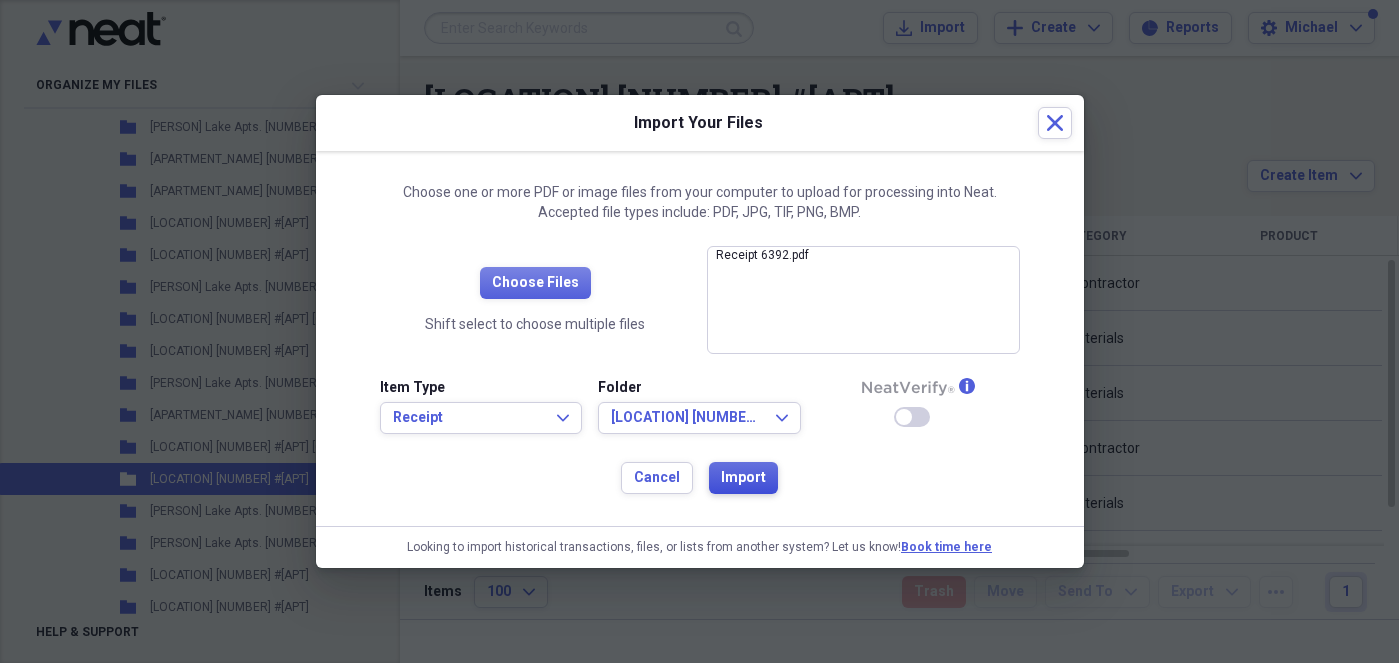 click on "Import" at bounding box center [743, 478] 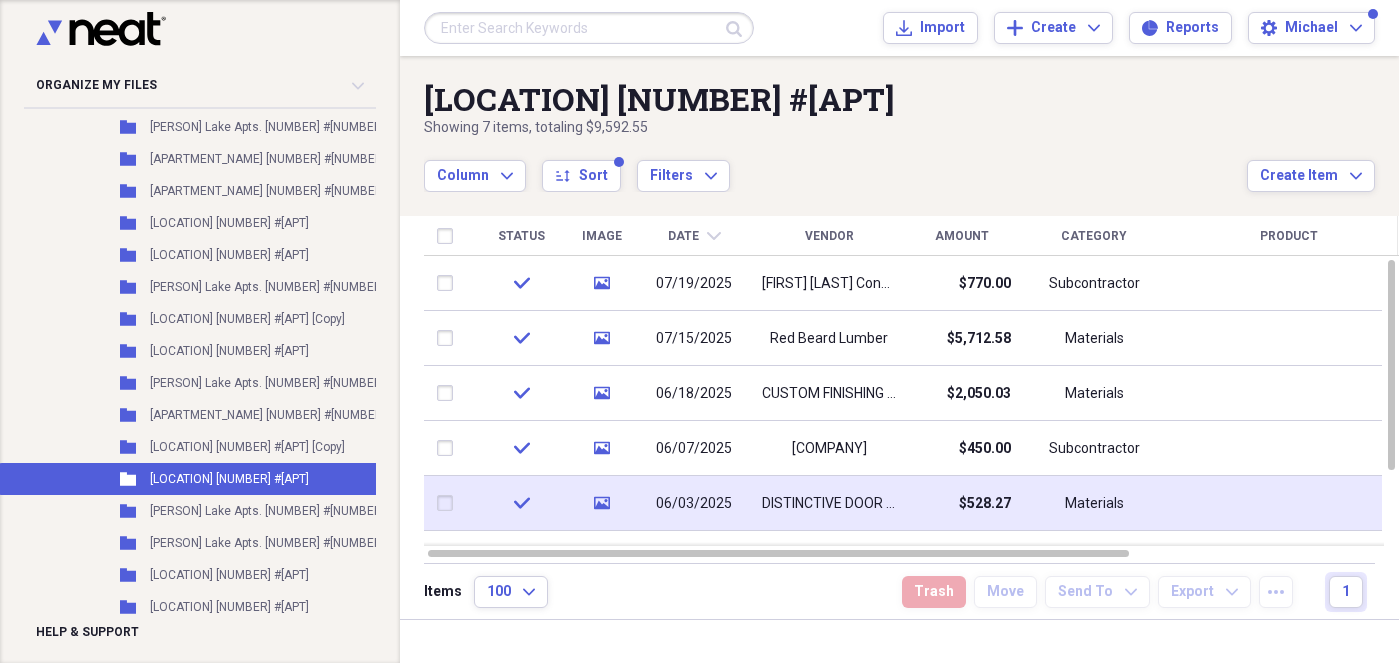 click on "DISTINCTIVE DOOR DESIGNS" at bounding box center (829, 504) 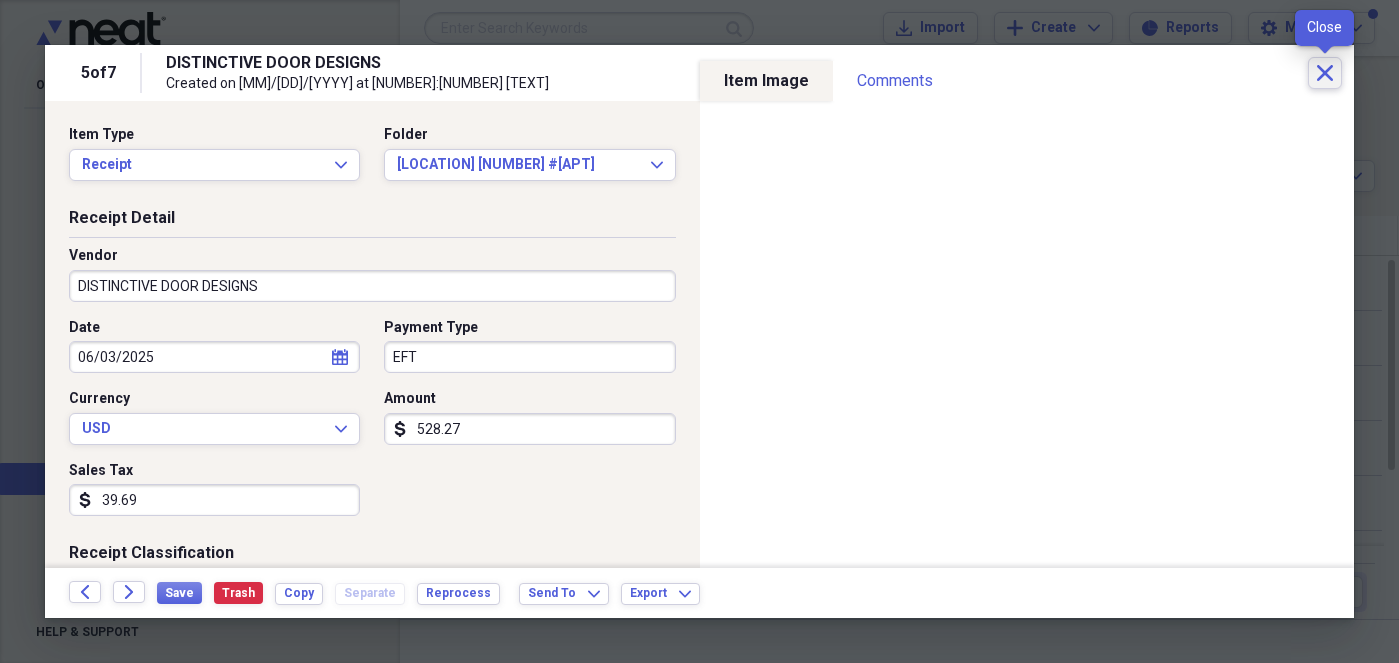 click on "Close" 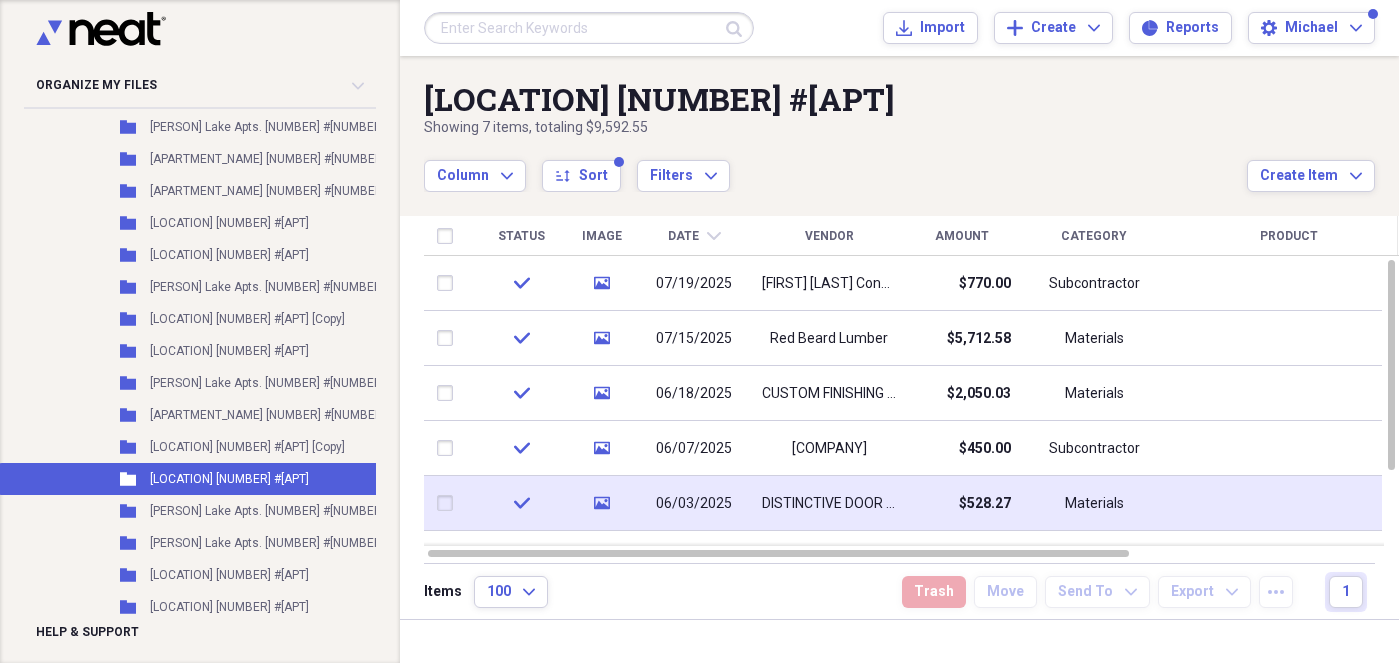 click at bounding box center (449, 503) 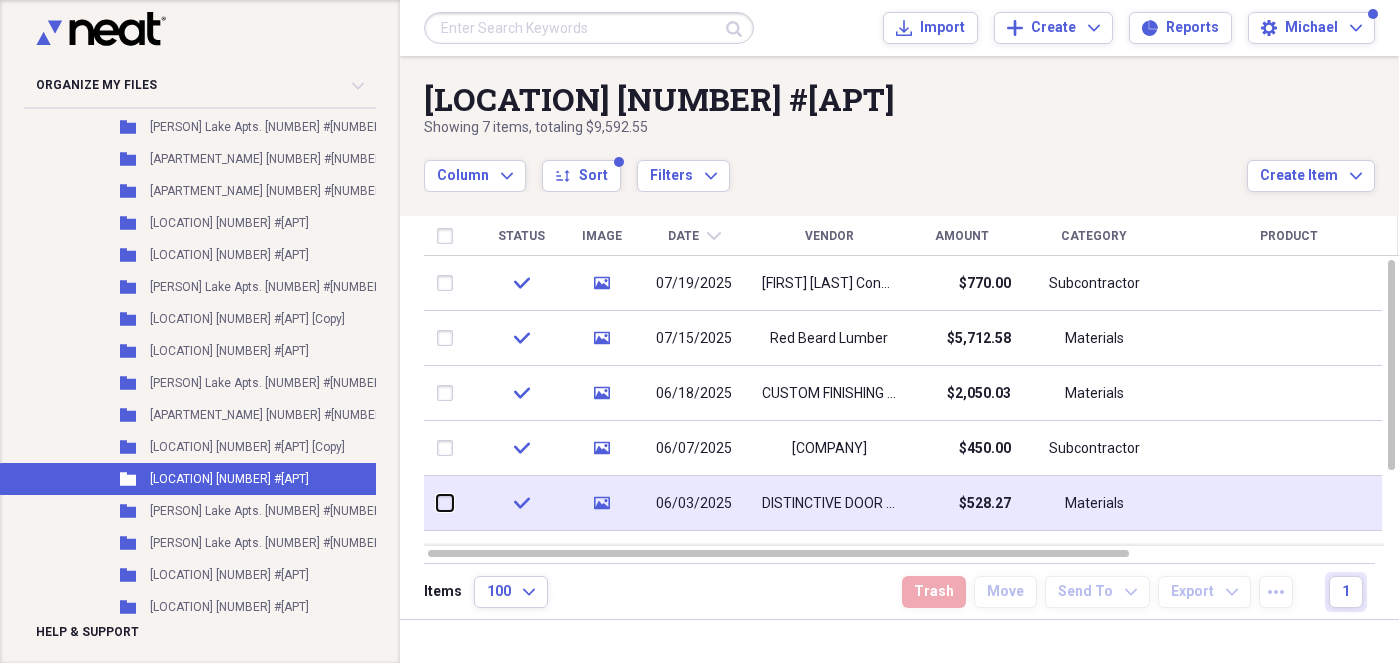 click at bounding box center (437, 503) 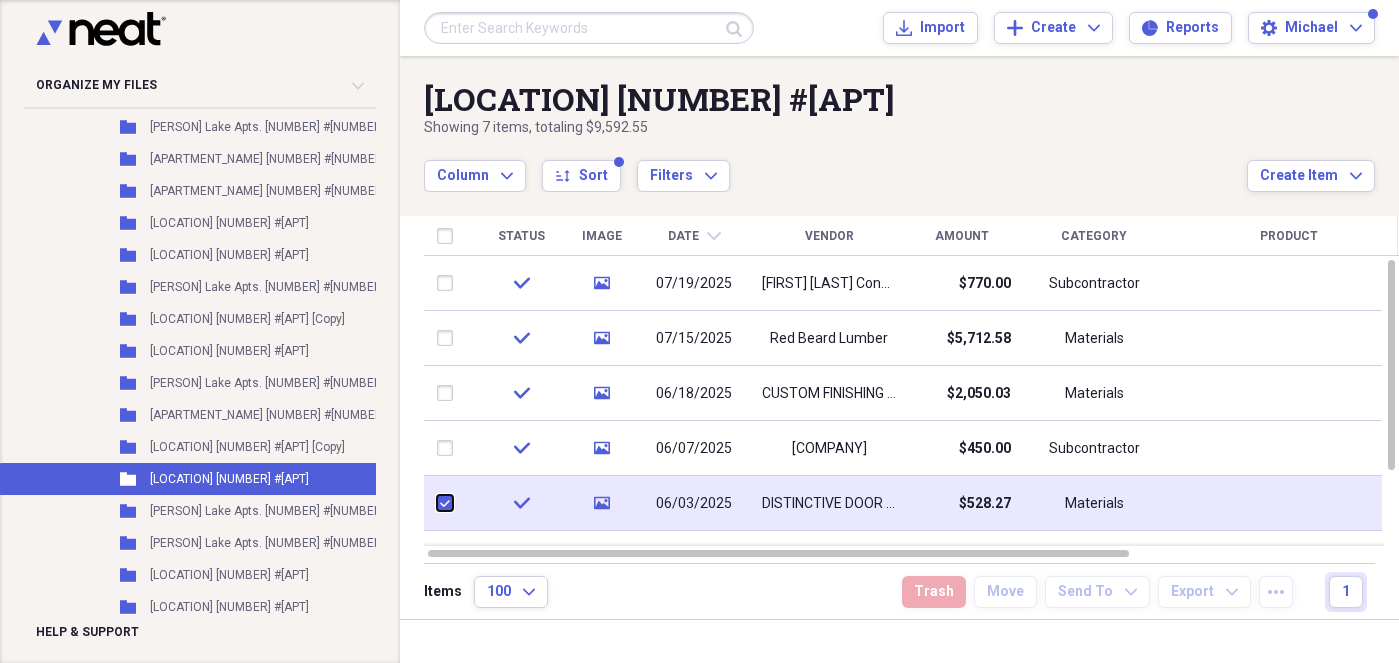checkbox on "true" 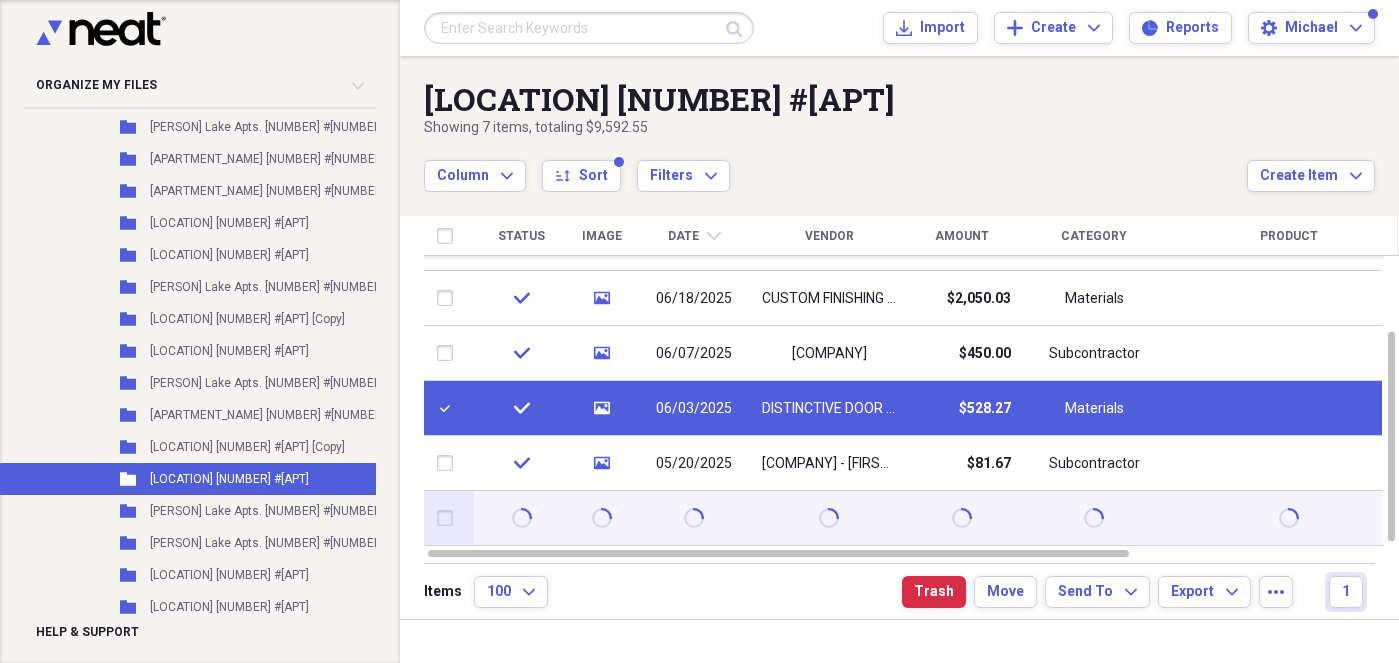 click at bounding box center [449, 518] 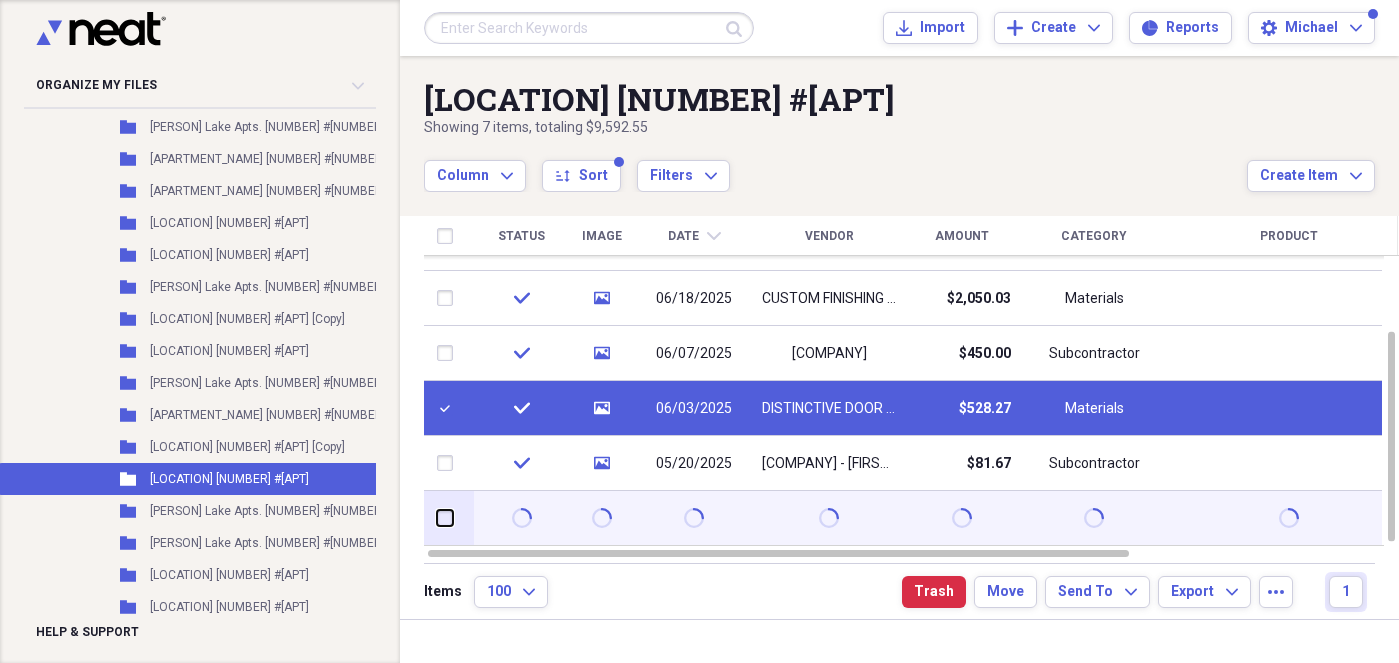 click at bounding box center (437, 518) 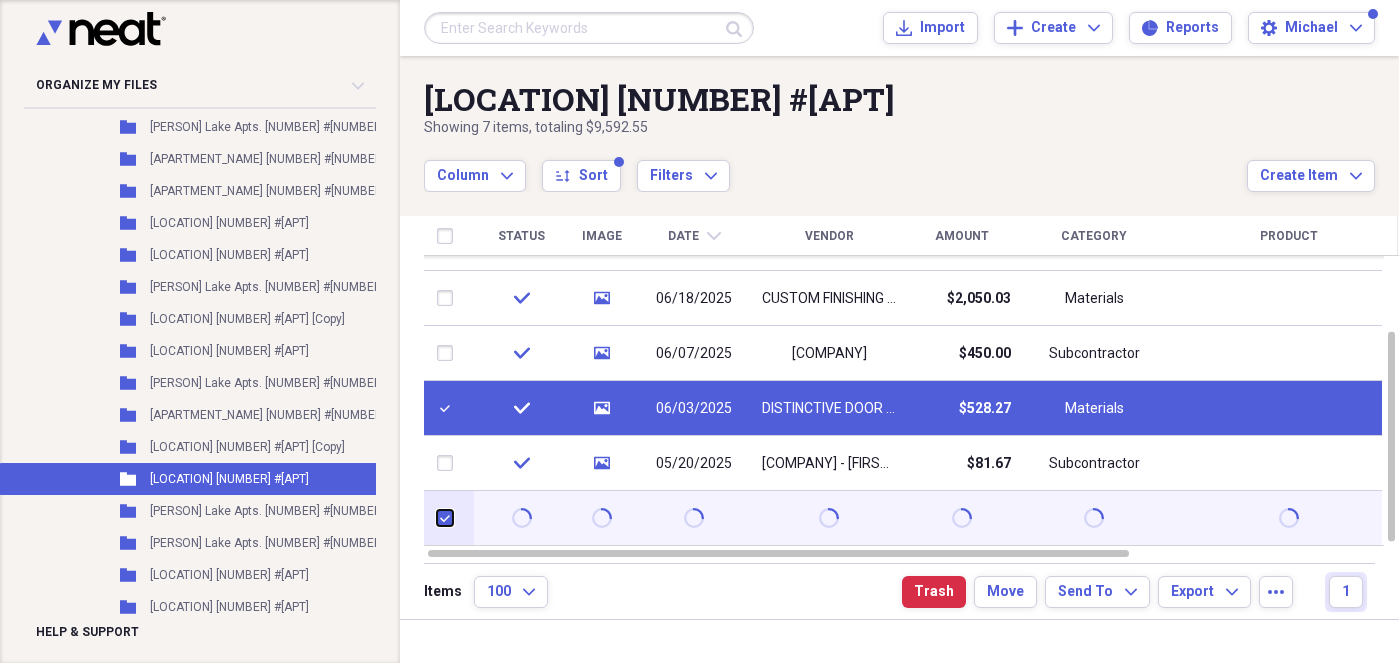 checkbox on "true" 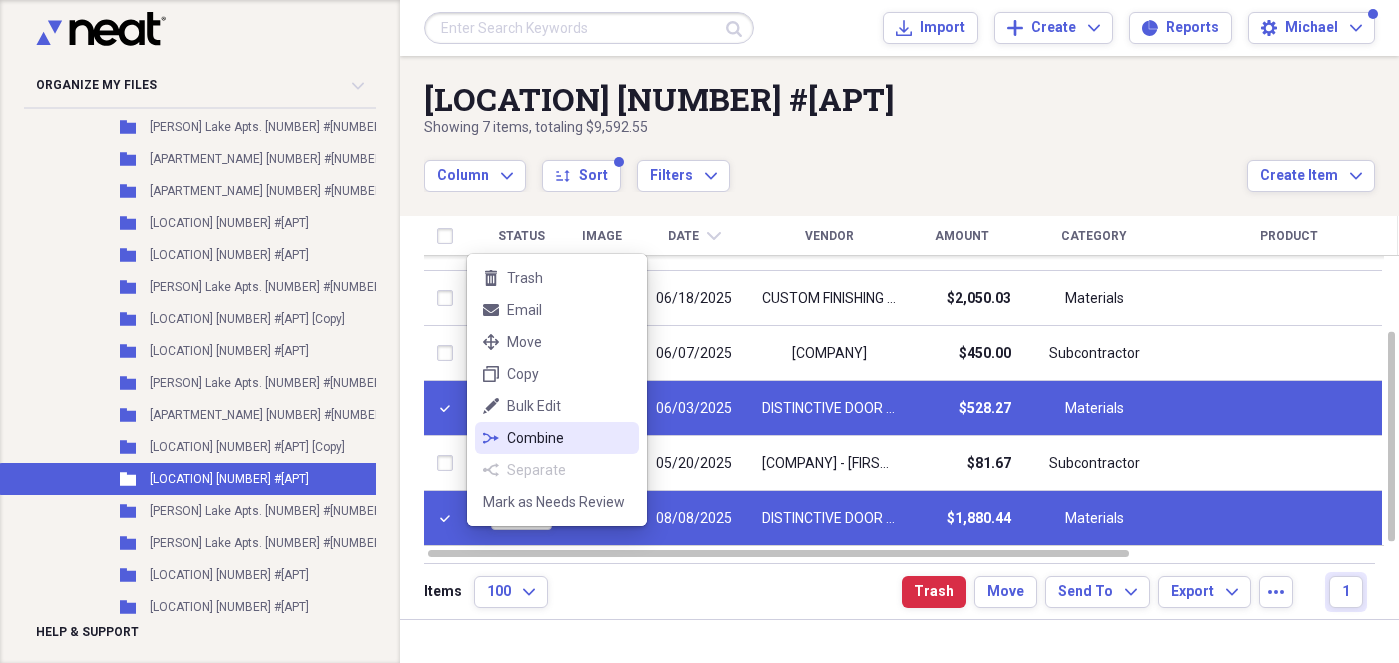 click on "Combine" at bounding box center [569, 438] 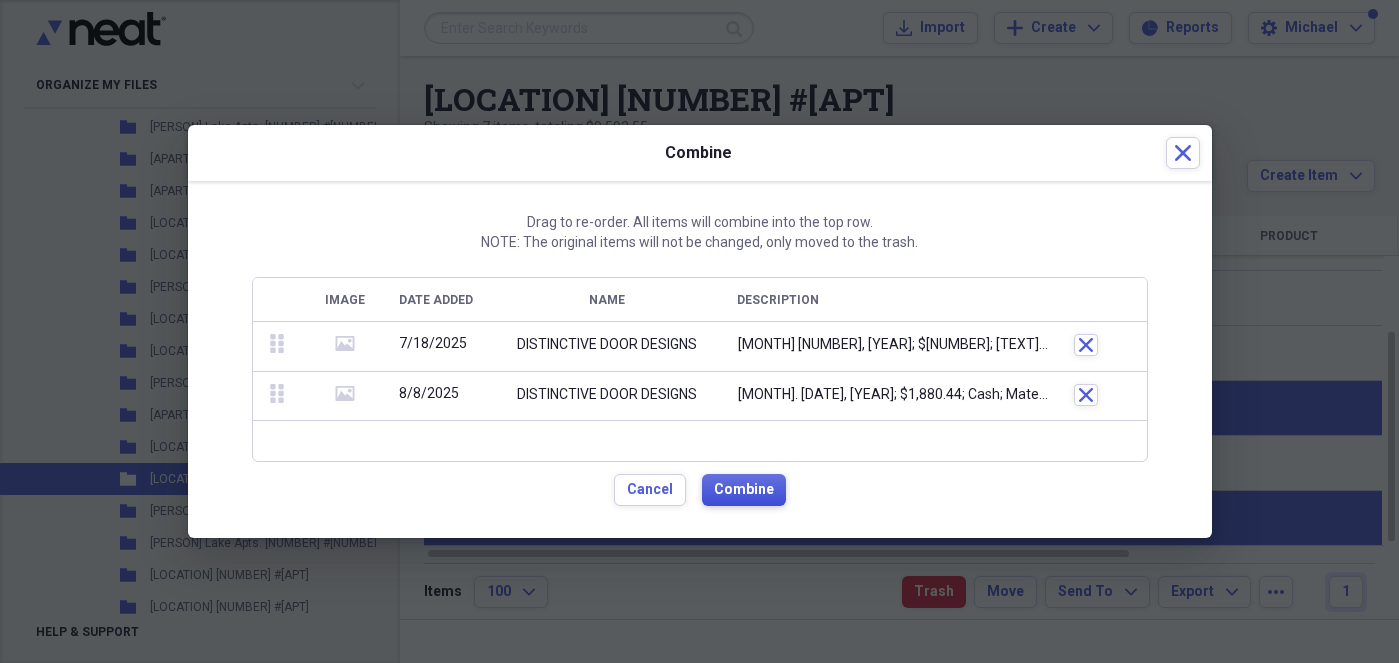 click on "Combine" at bounding box center [744, 490] 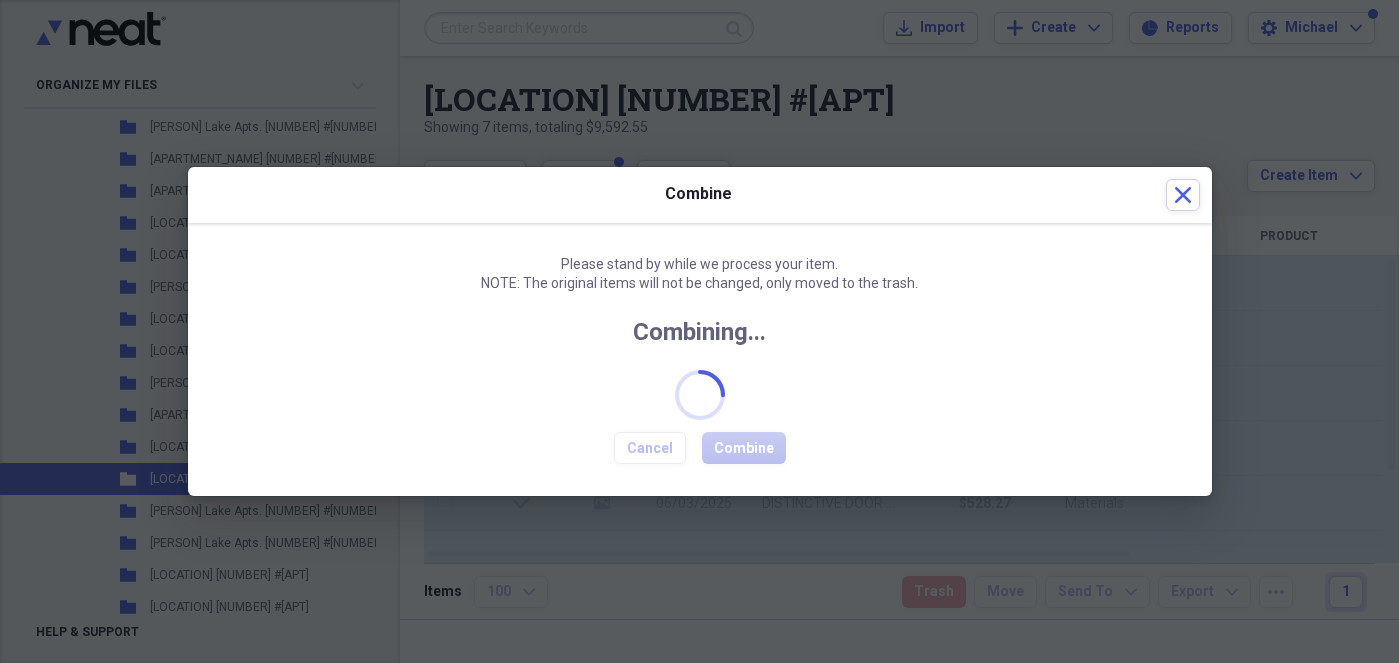 checkbox on "false" 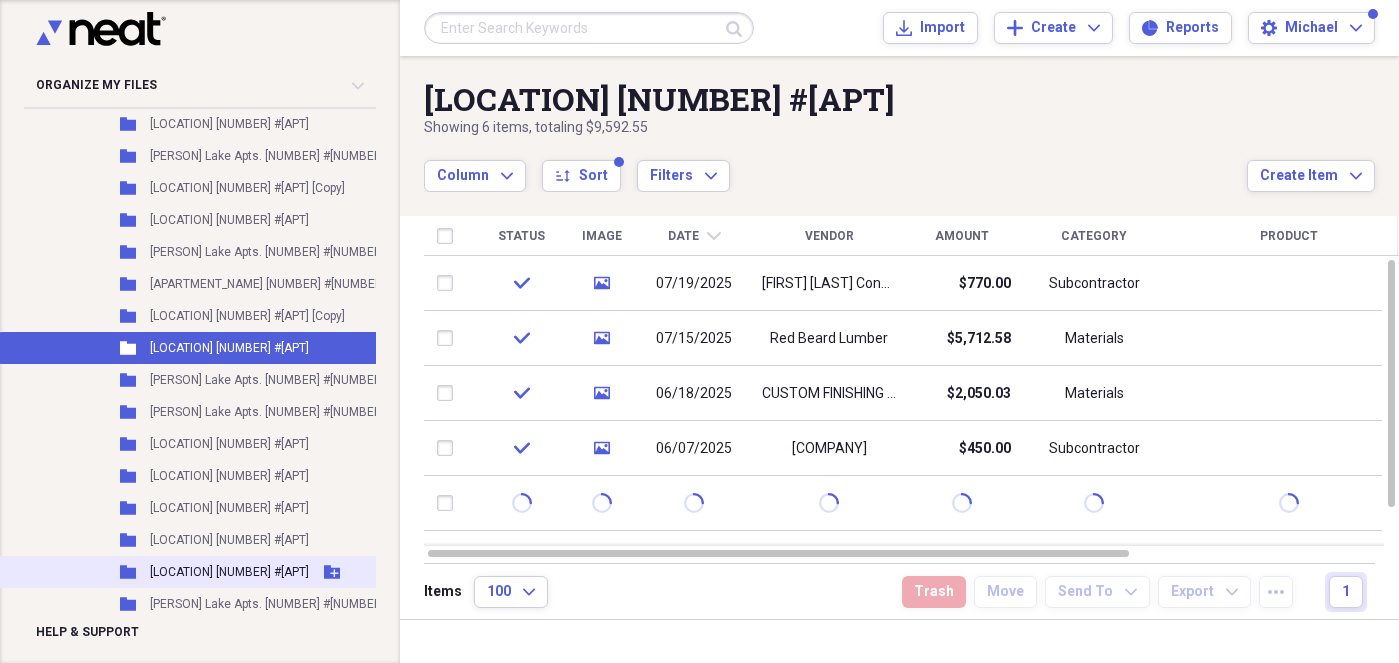 scroll, scrollTop: 2158, scrollLeft: 0, axis: vertical 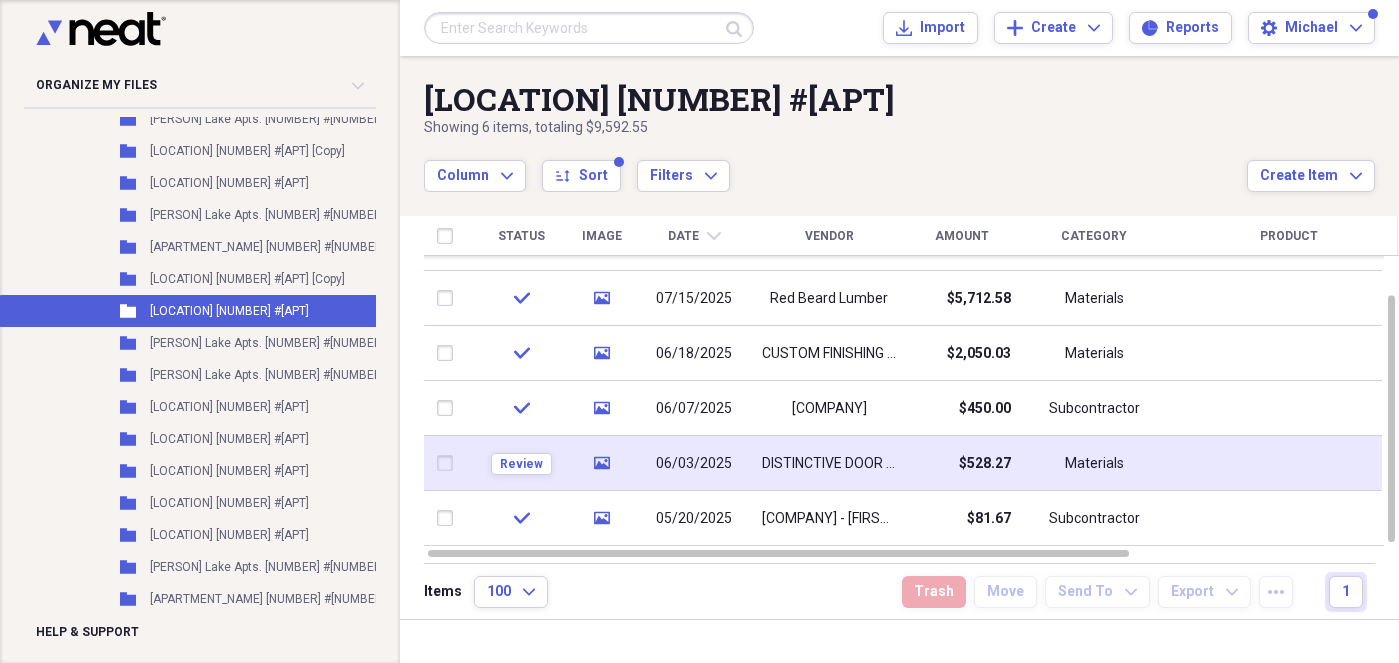 click at bounding box center [449, 463] 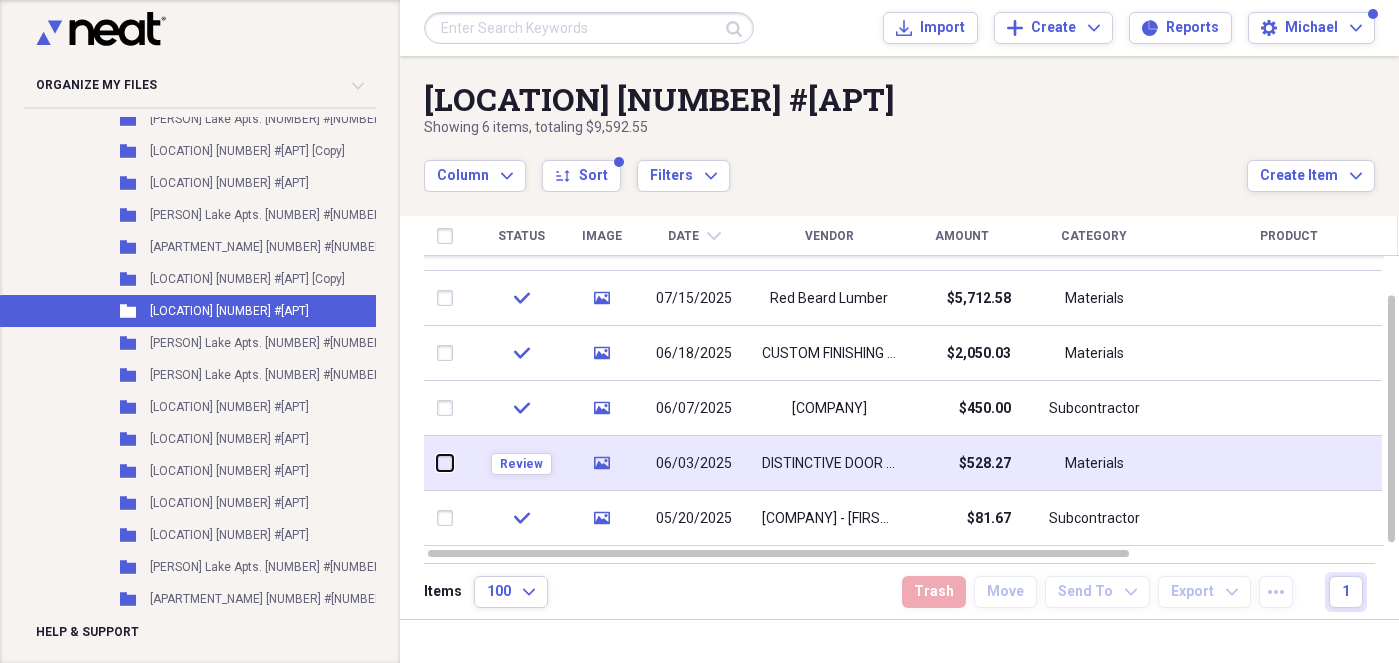 click at bounding box center (437, 463) 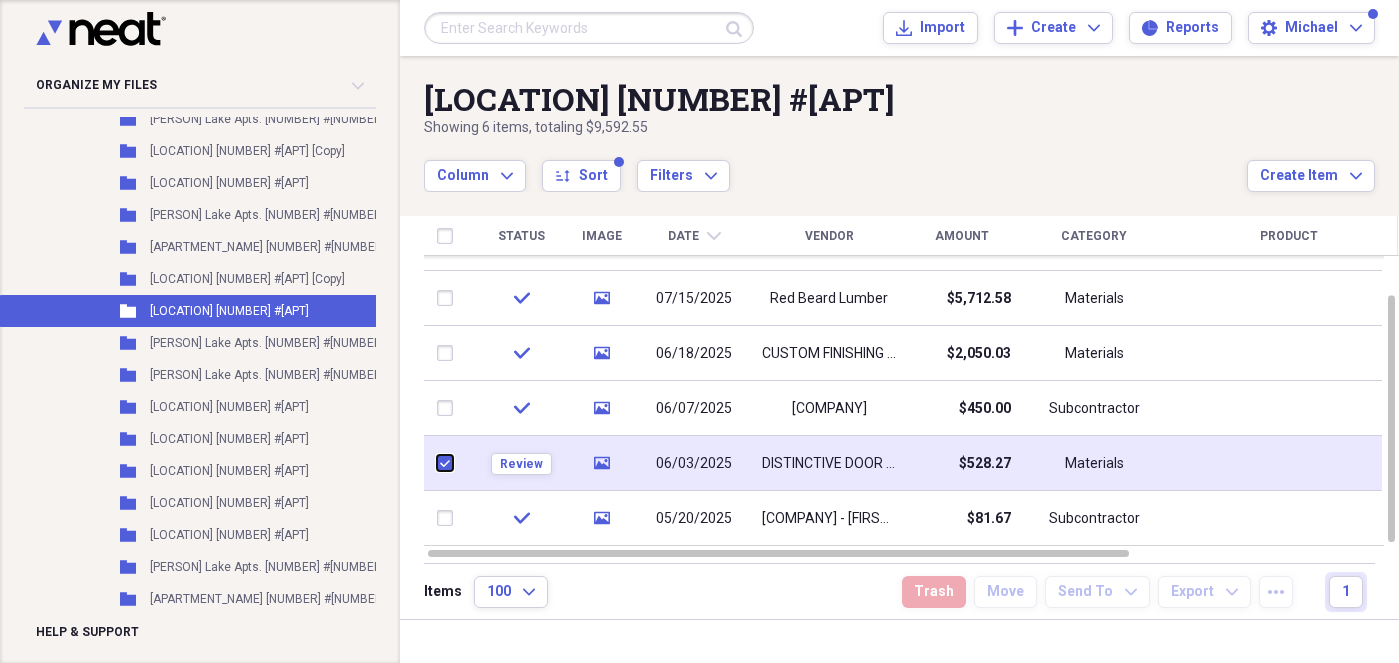 checkbox on "true" 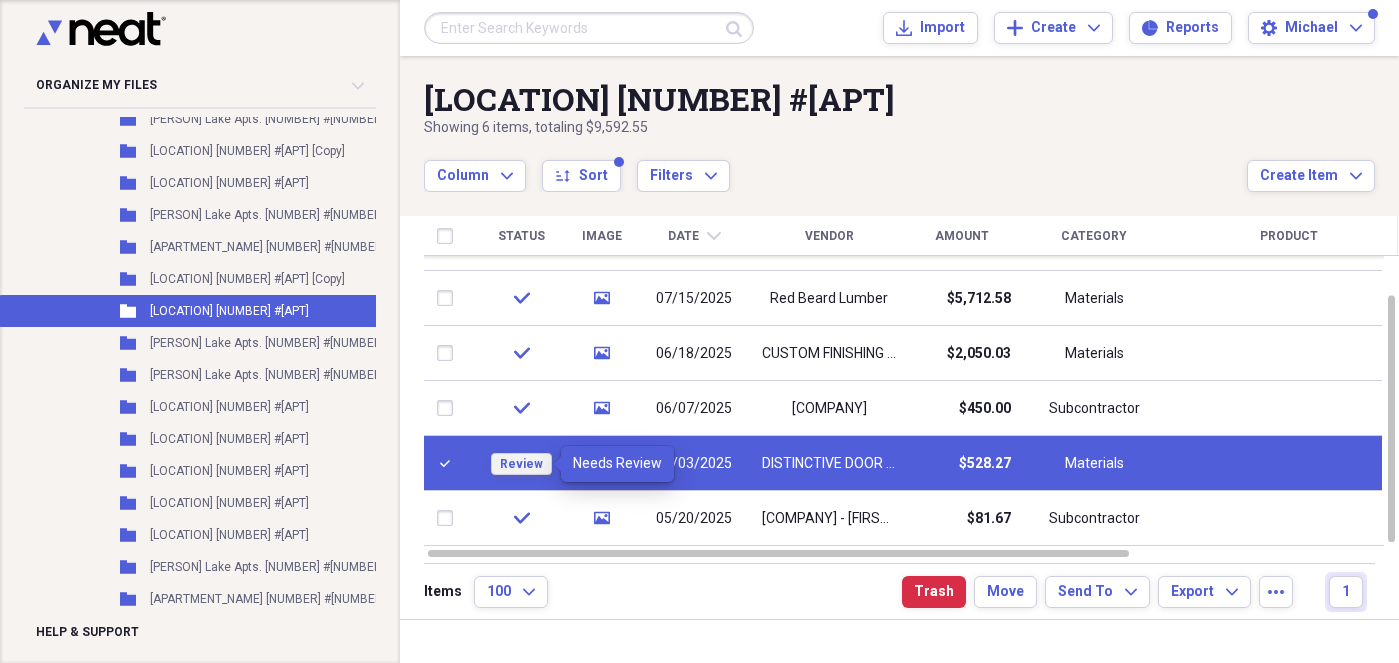 click on "Review" at bounding box center [521, 464] 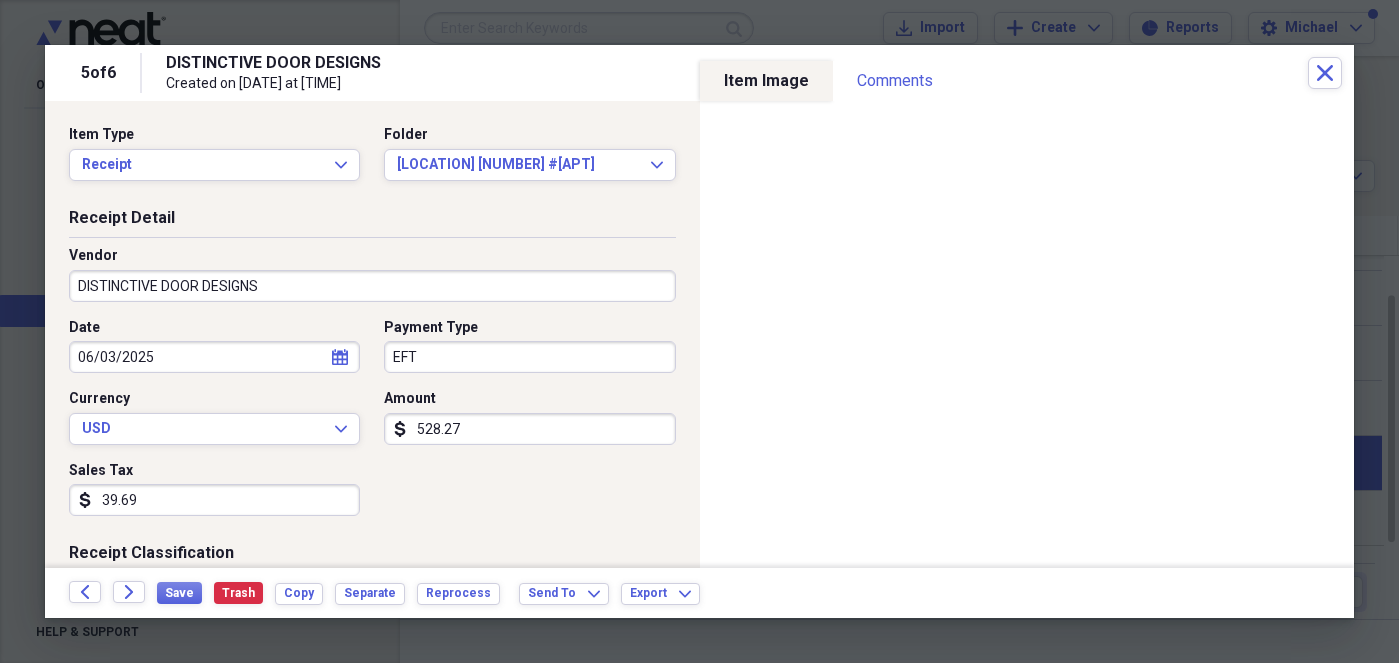scroll, scrollTop: 554, scrollLeft: 0, axis: vertical 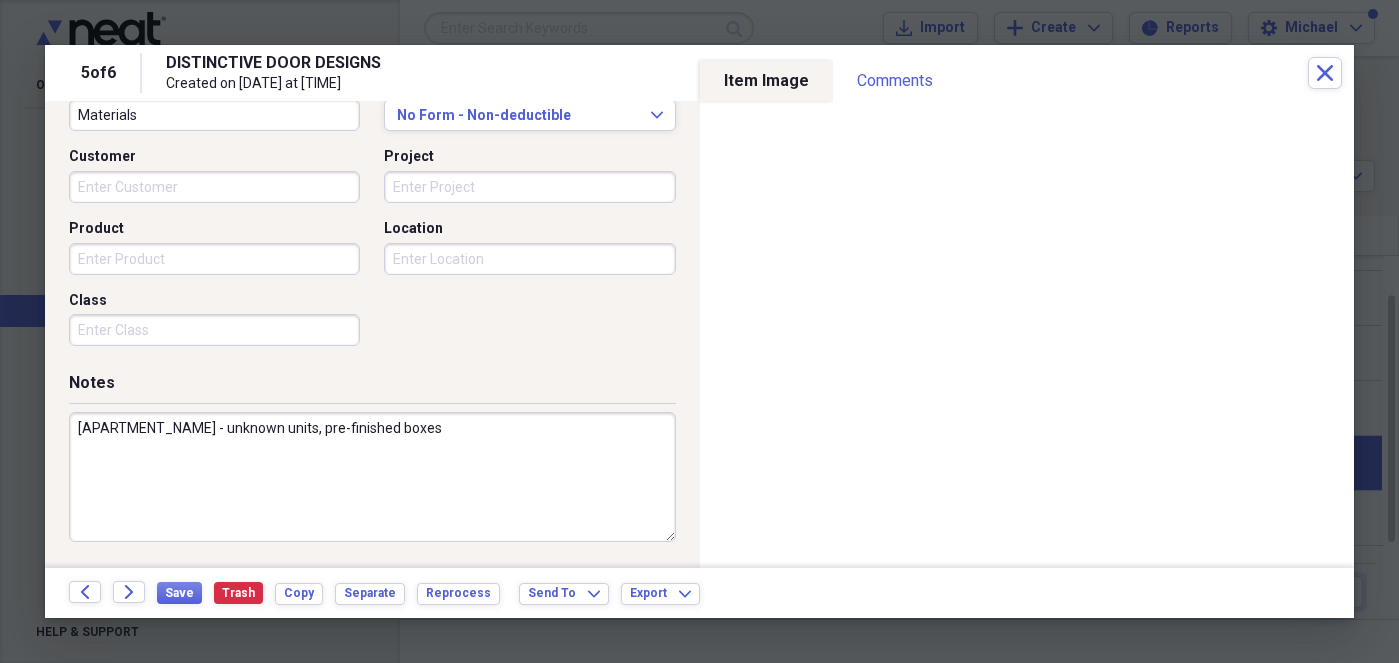 click on "[APARTMENT_NAME] - unknown units, pre-finished boxes" at bounding box center [372, 477] 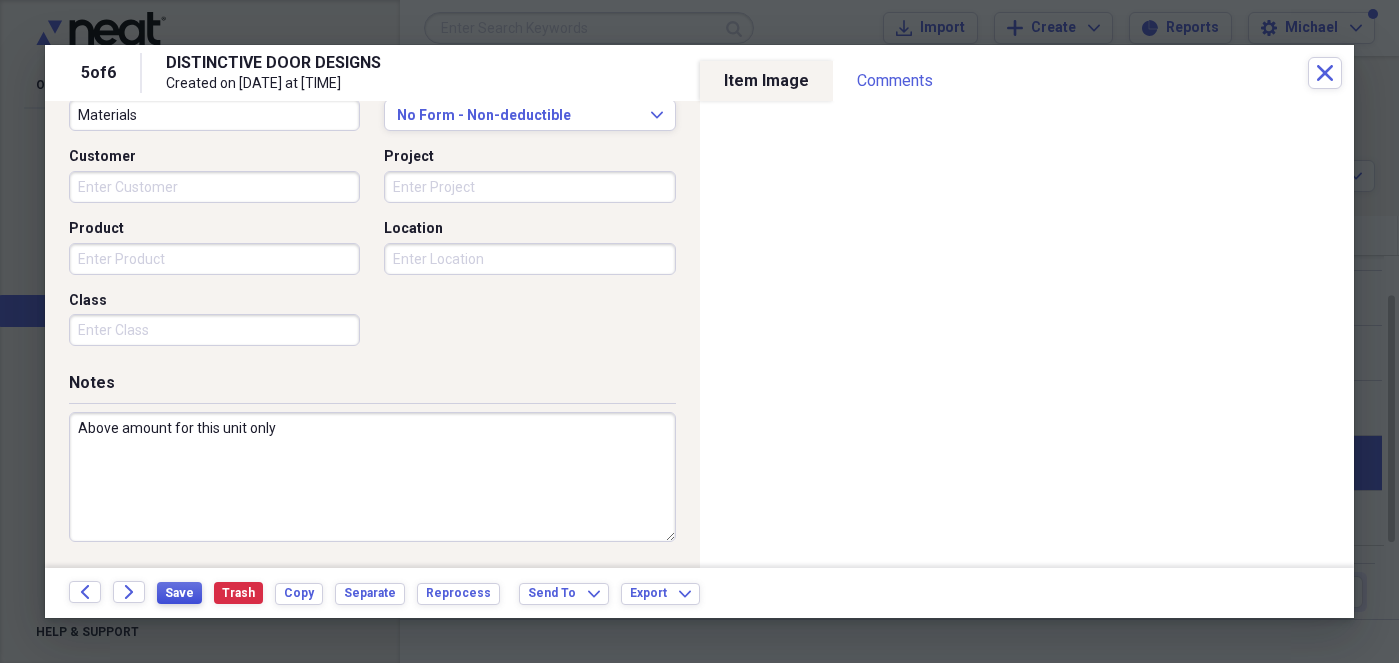 click on "Save" at bounding box center (179, 593) 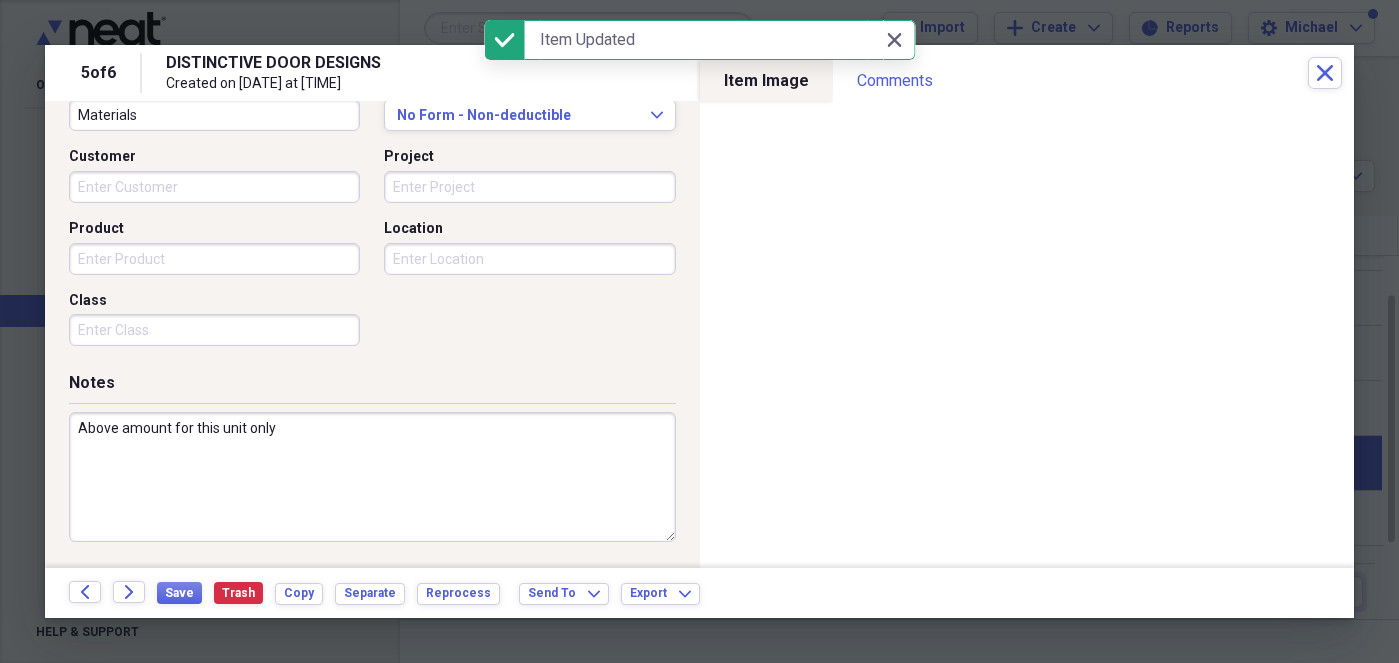 click on "Above amount for this unit only" at bounding box center [372, 477] 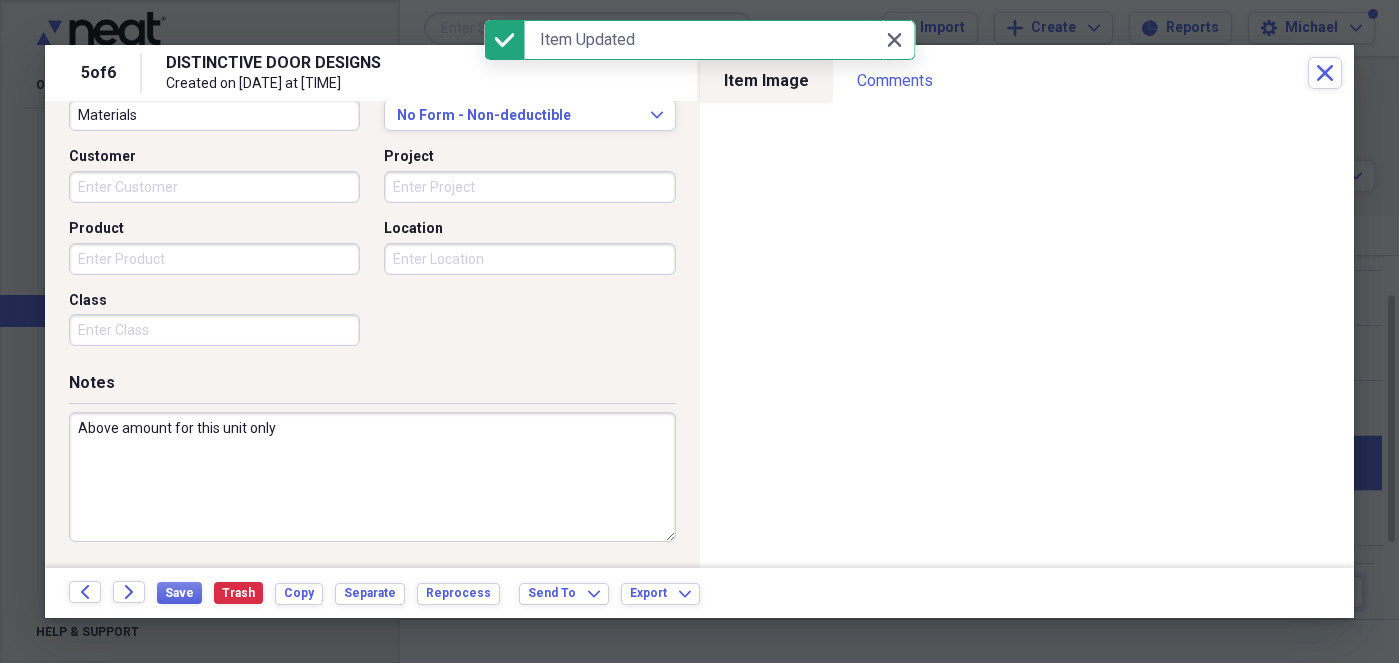 click on "Above amount for this unit only" at bounding box center (372, 477) 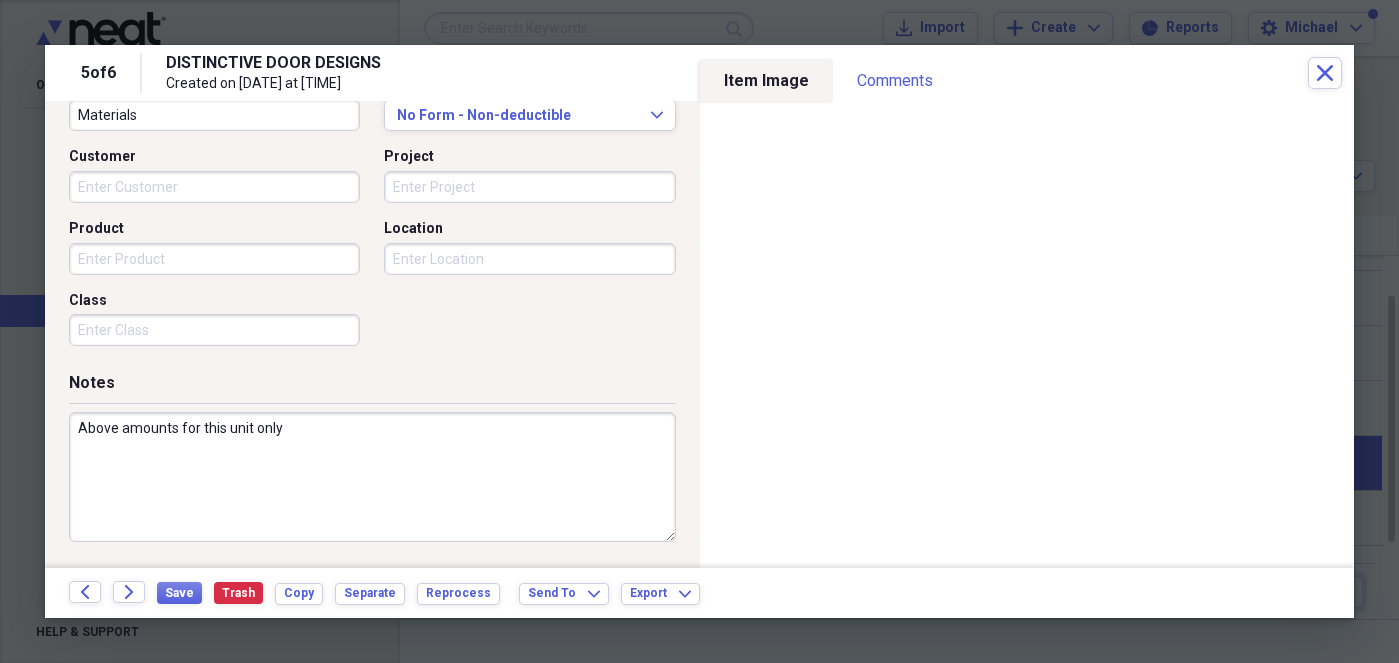 scroll, scrollTop: 0, scrollLeft: 0, axis: both 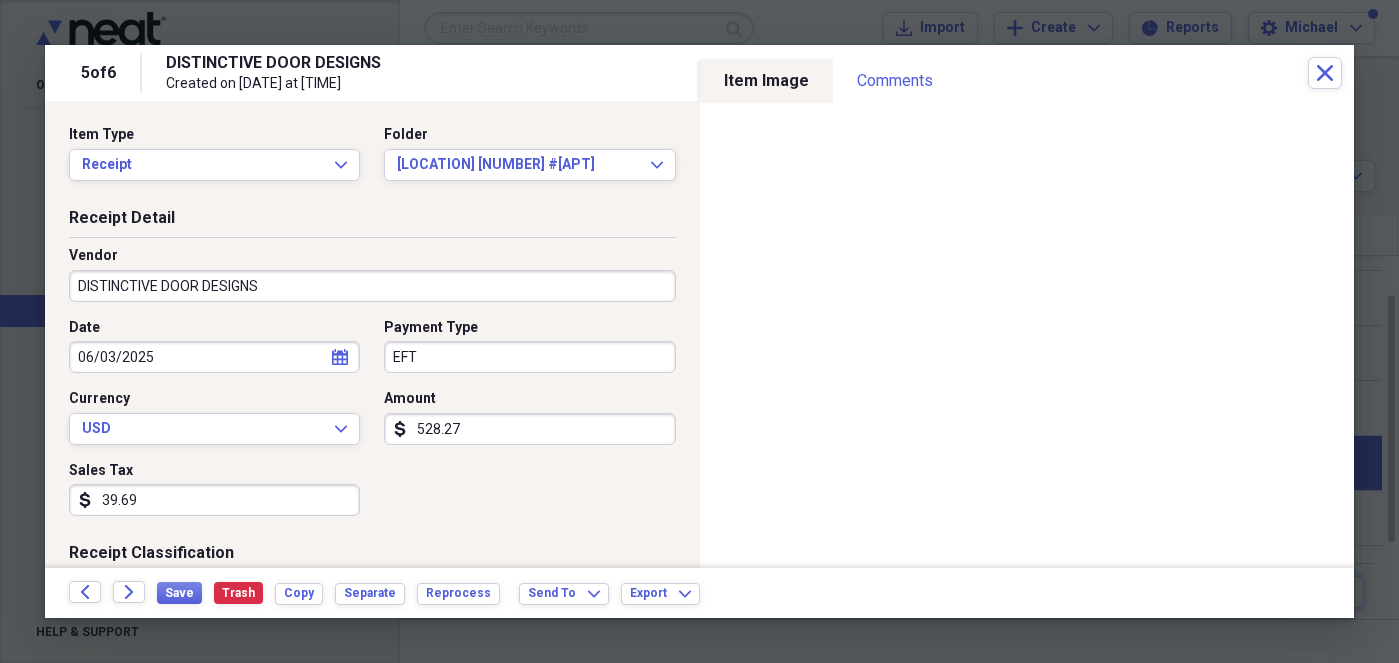 type on "Above amounts for this unit only" 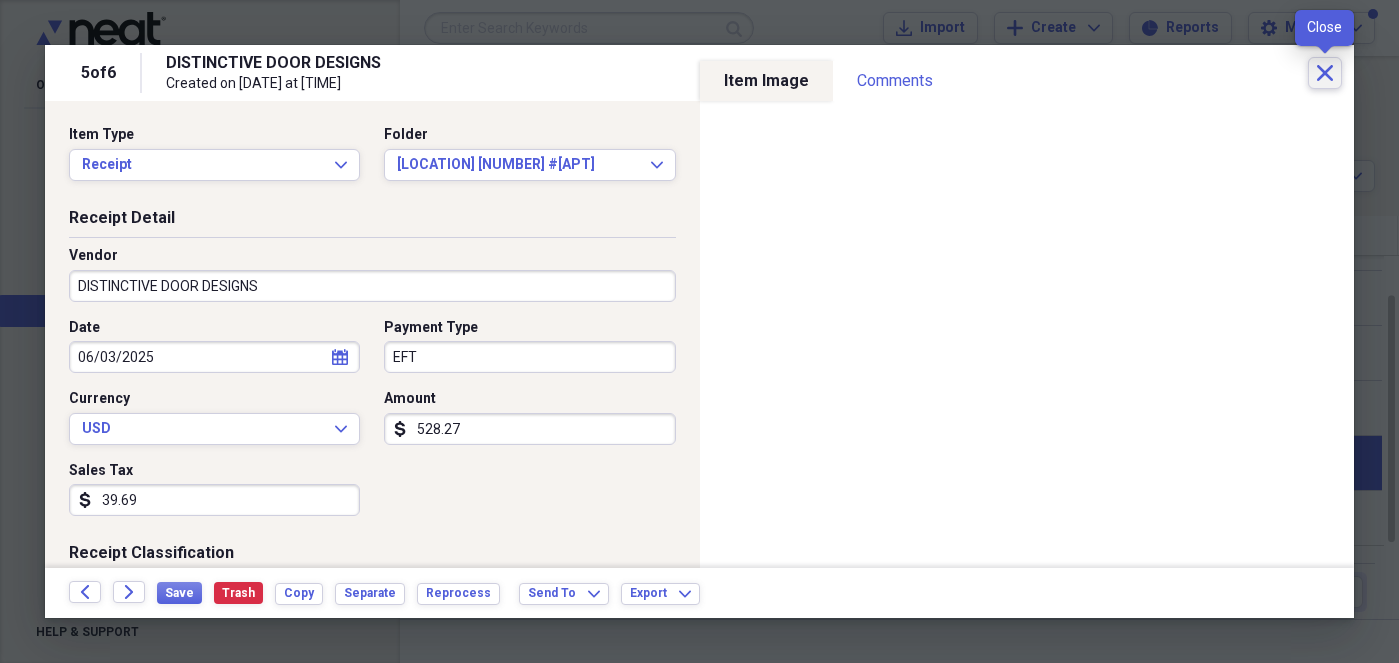click on "Close" at bounding box center (1325, 73) 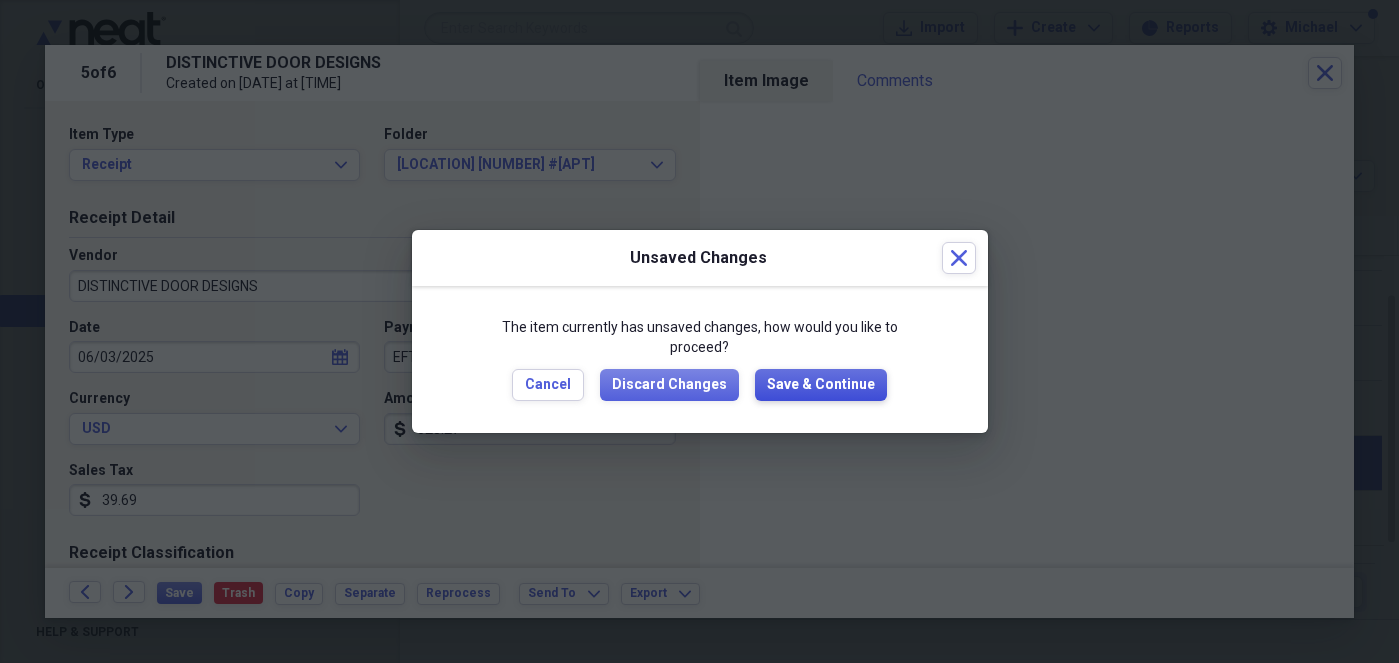 click on "Save & Continue" at bounding box center (821, 385) 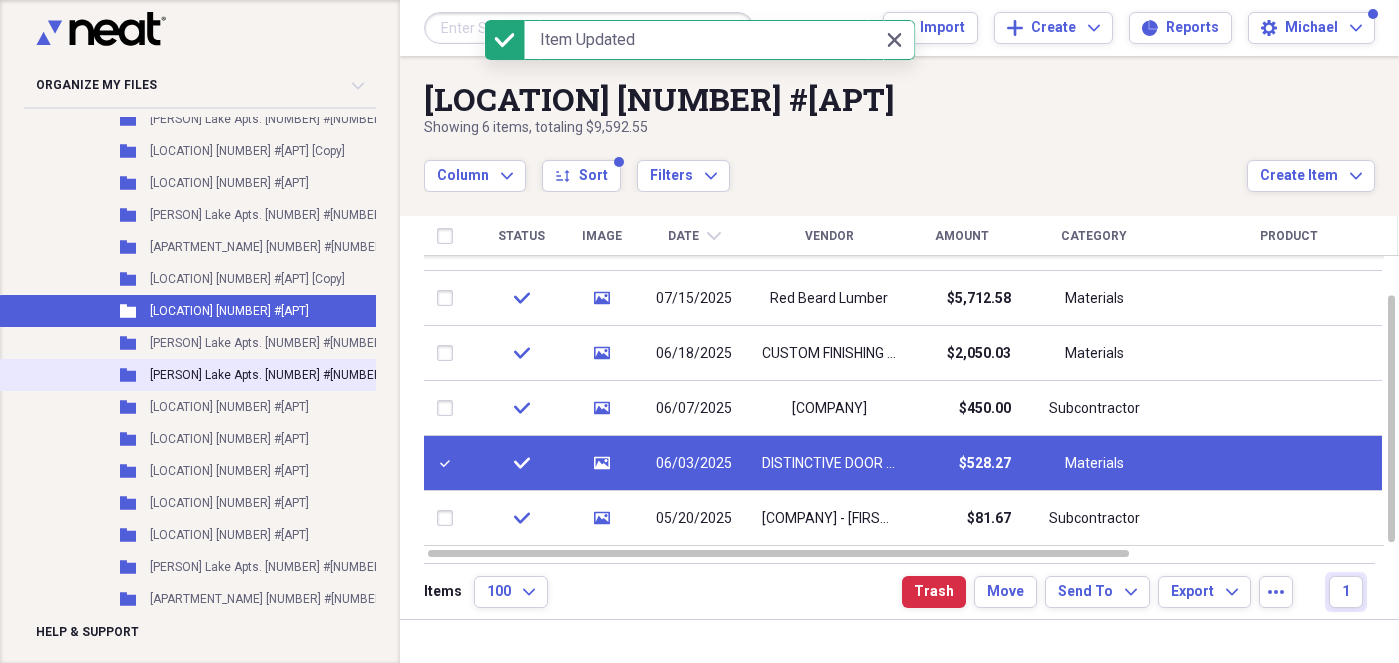 click on "[PERSON] Lake Apts. [NUMBER] #[NUMBER][TEXT]" at bounding box center (285, 375) 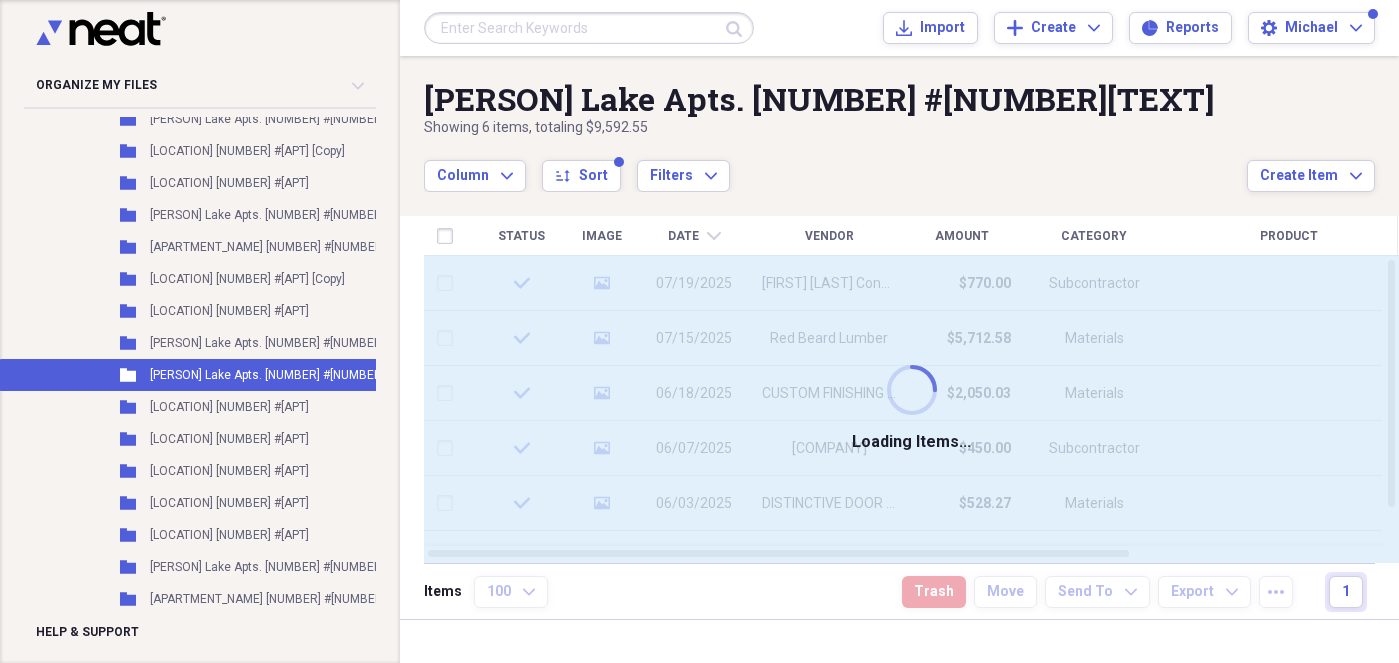 checkbox on "false" 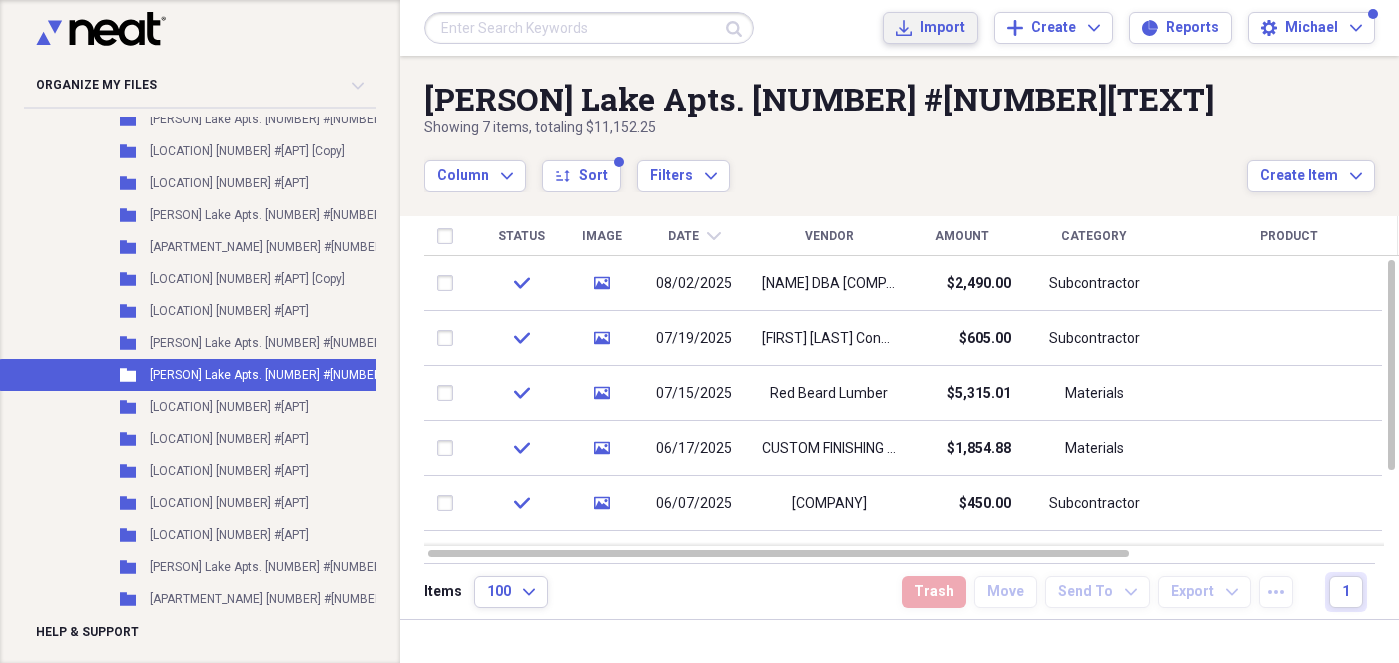 click on "Import Import" at bounding box center [930, 28] 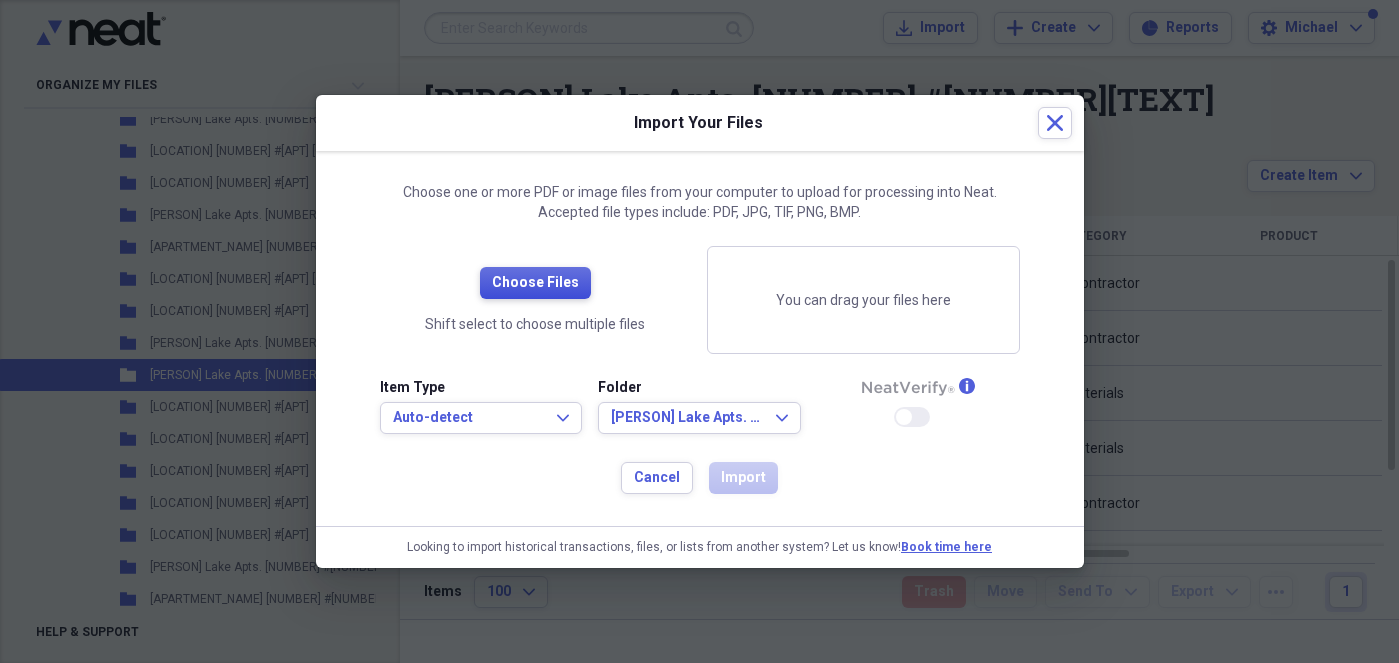 click on "Choose Files" at bounding box center (535, 283) 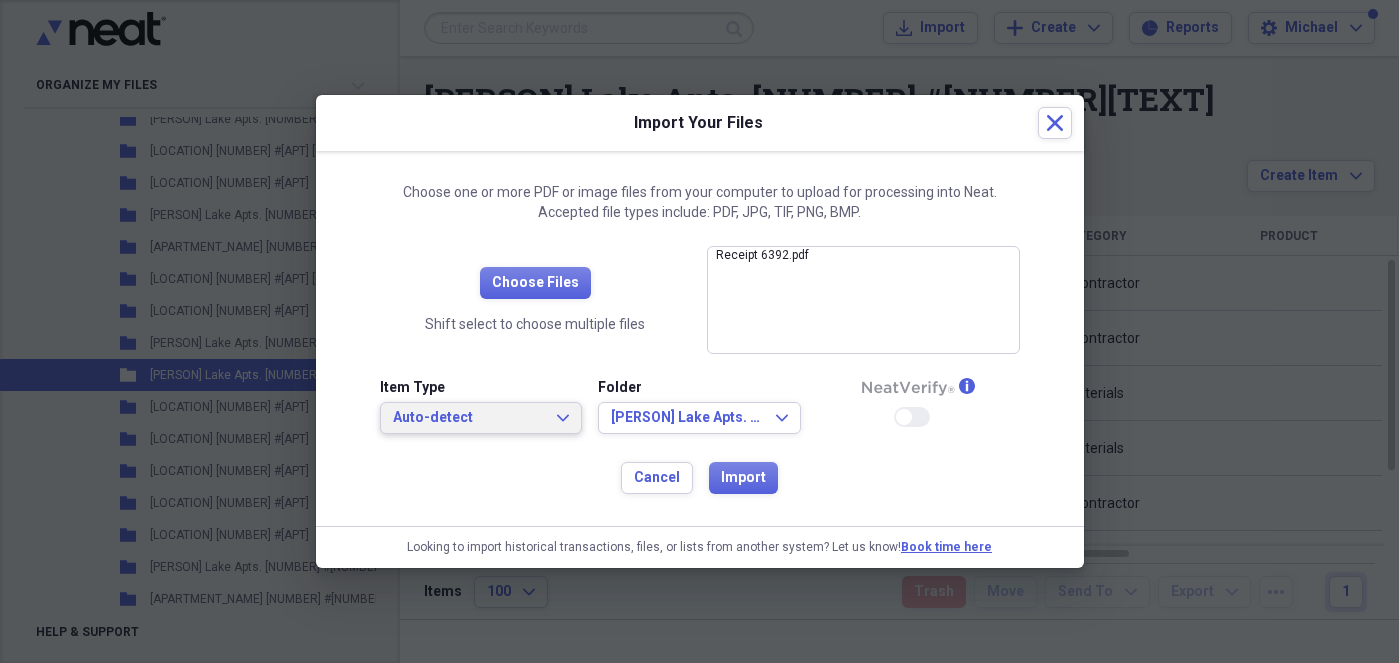 click on "Auto-detect" at bounding box center (469, 418) 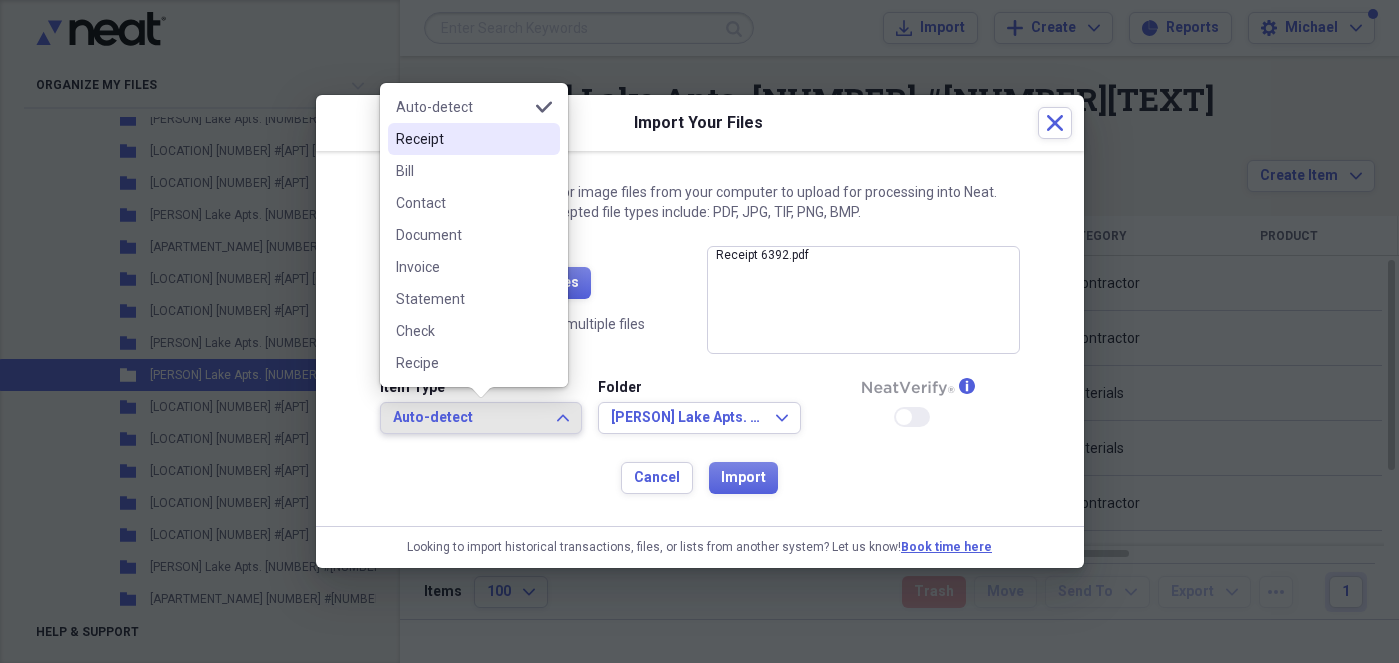 click on "Receipt" at bounding box center (462, 139) 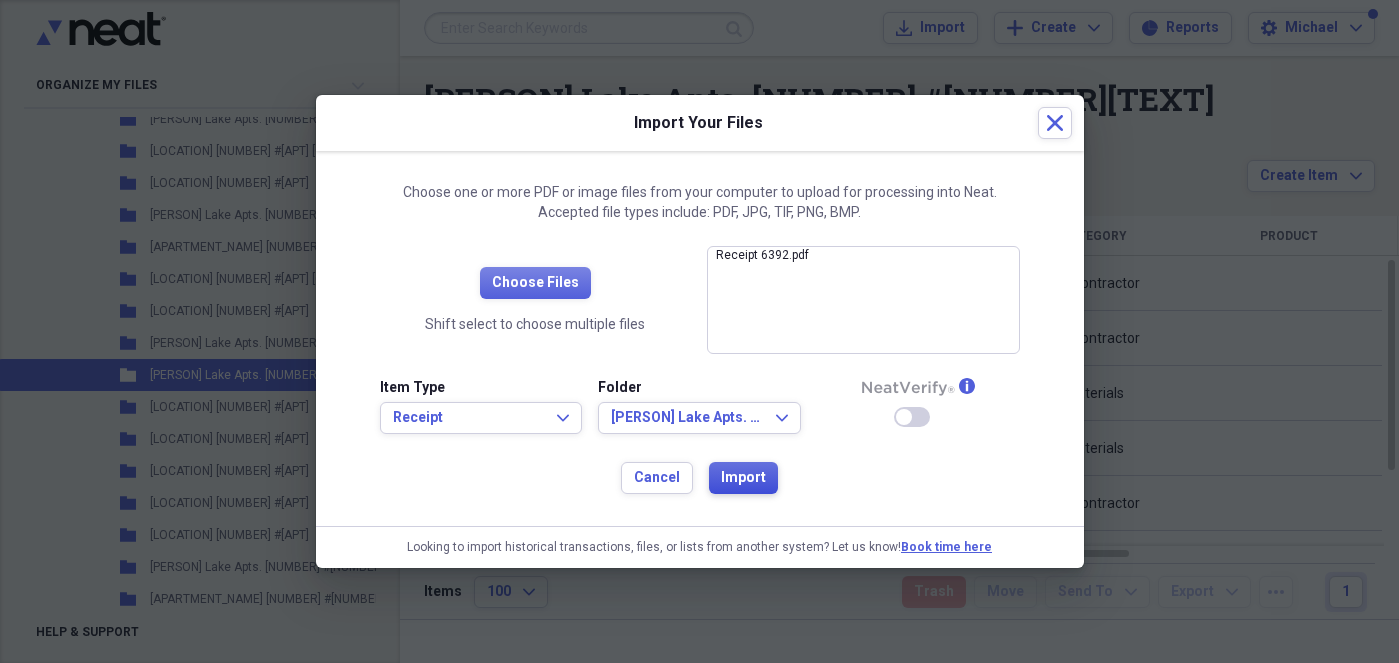 click on "Import" at bounding box center (743, 478) 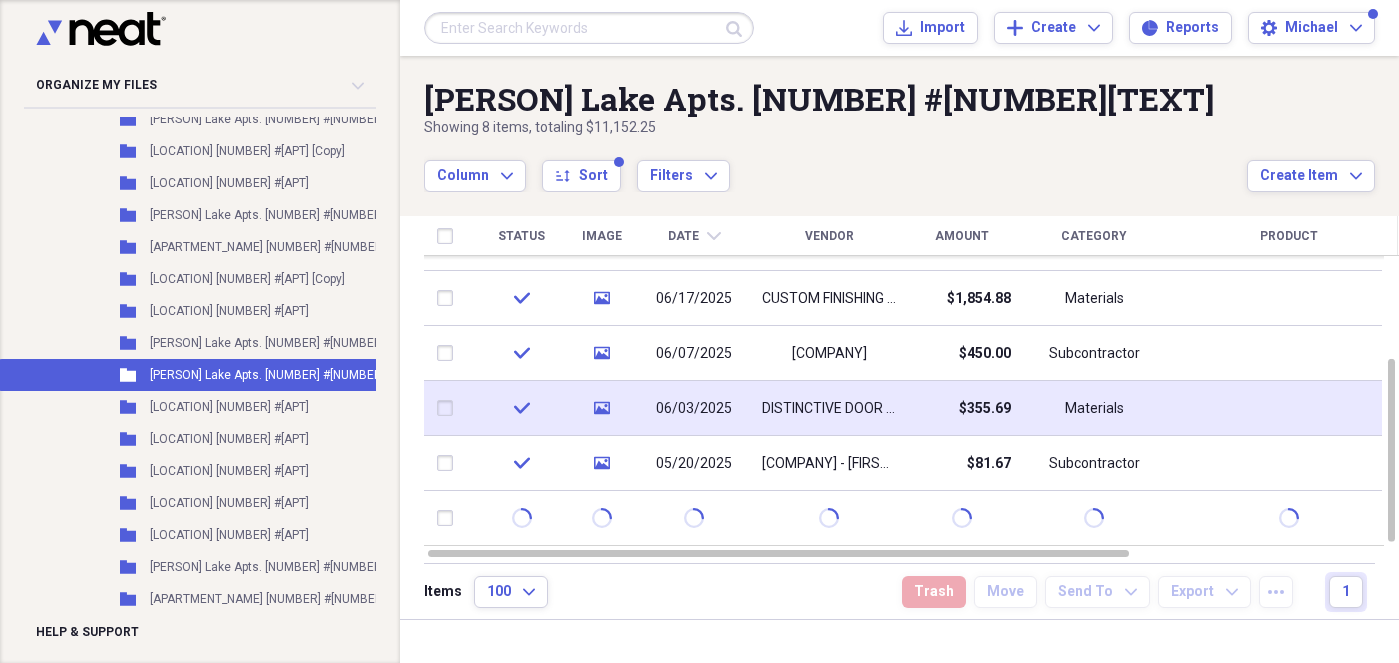 click at bounding box center (449, 408) 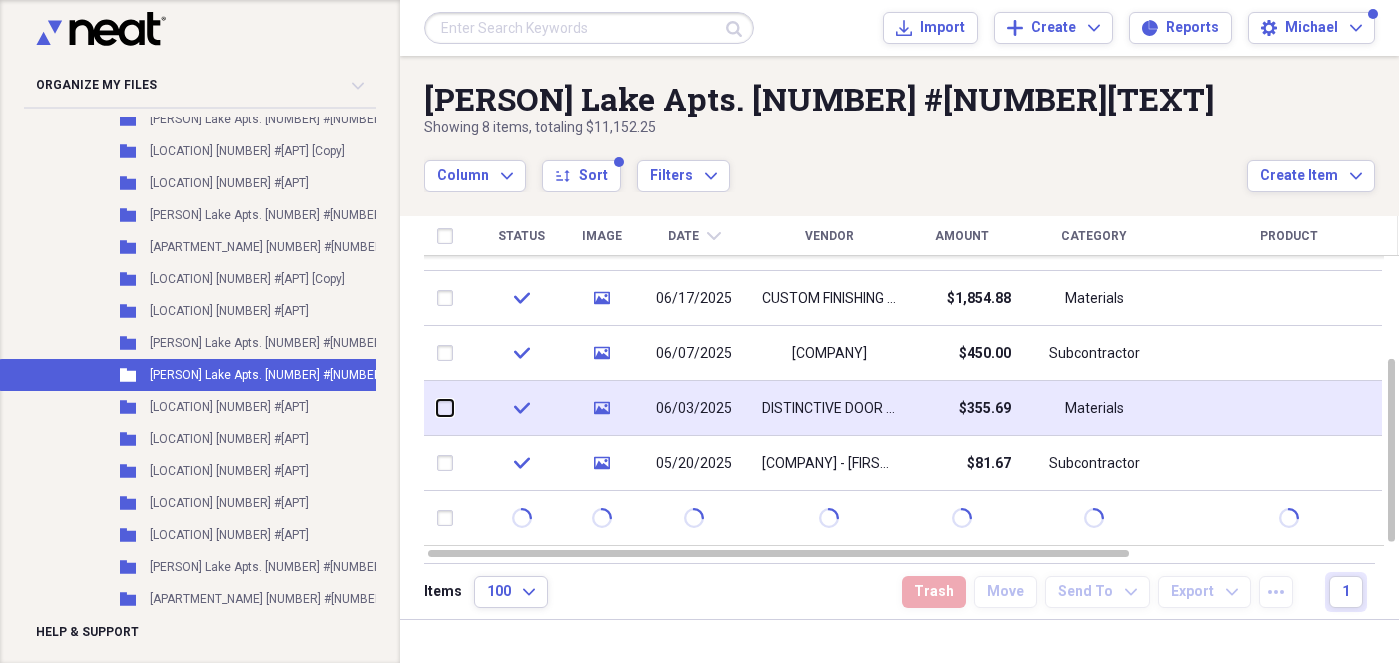 click at bounding box center [437, 408] 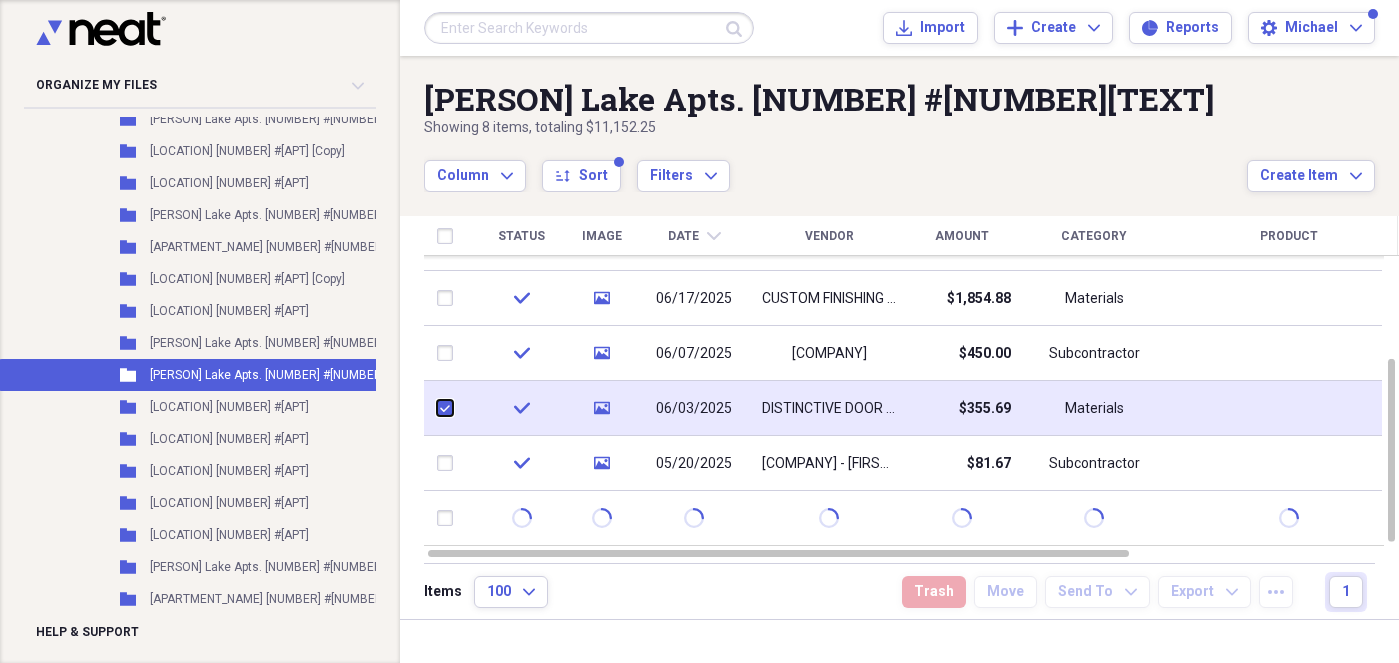 checkbox on "true" 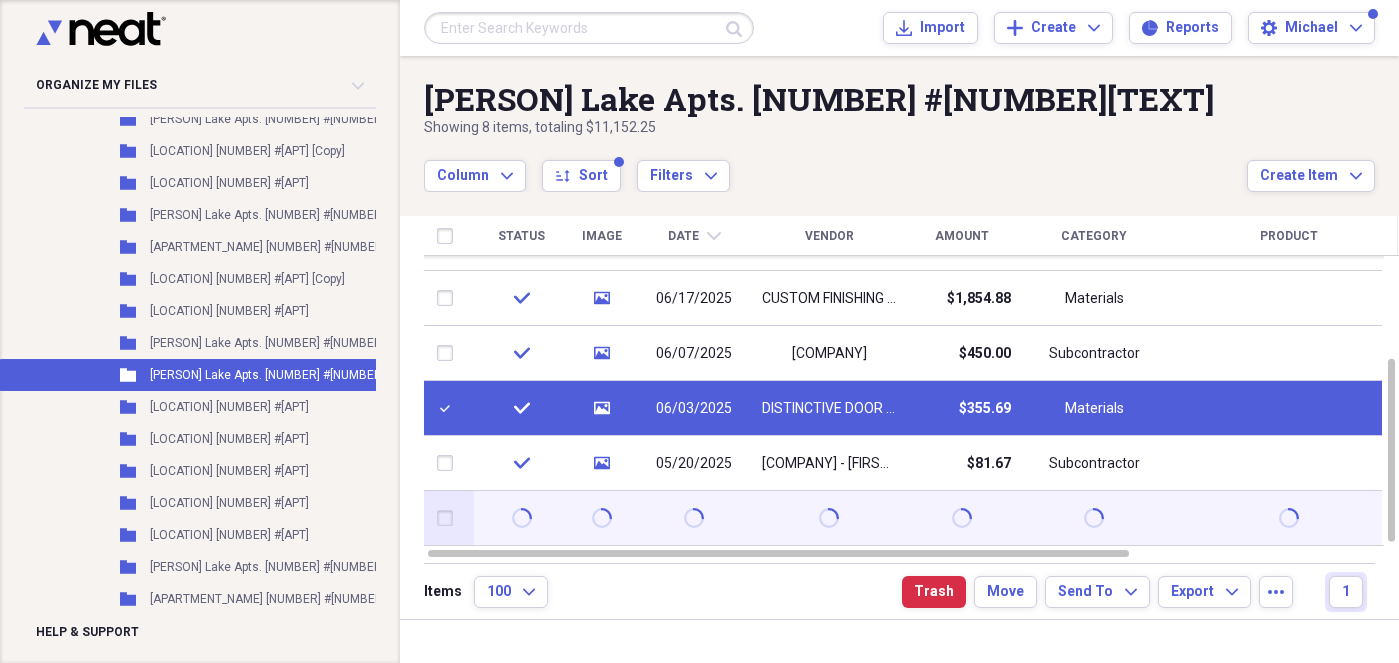 click at bounding box center (449, 518) 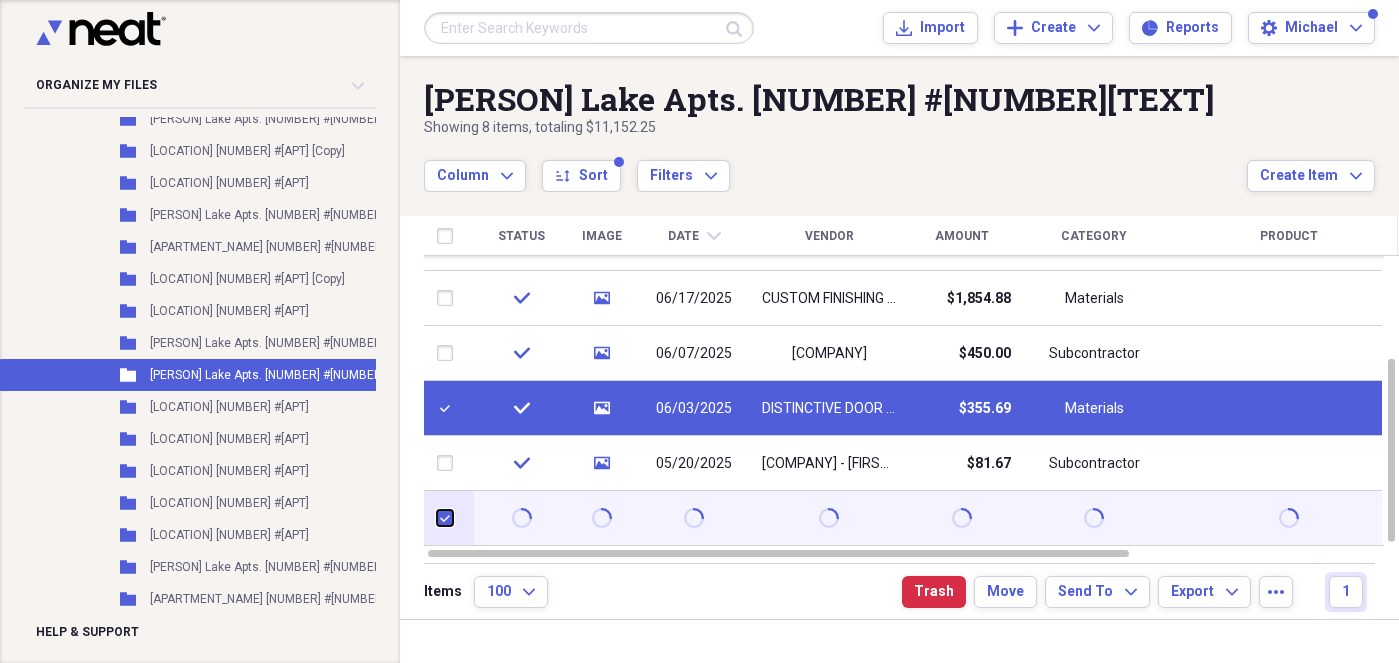 checkbox on "true" 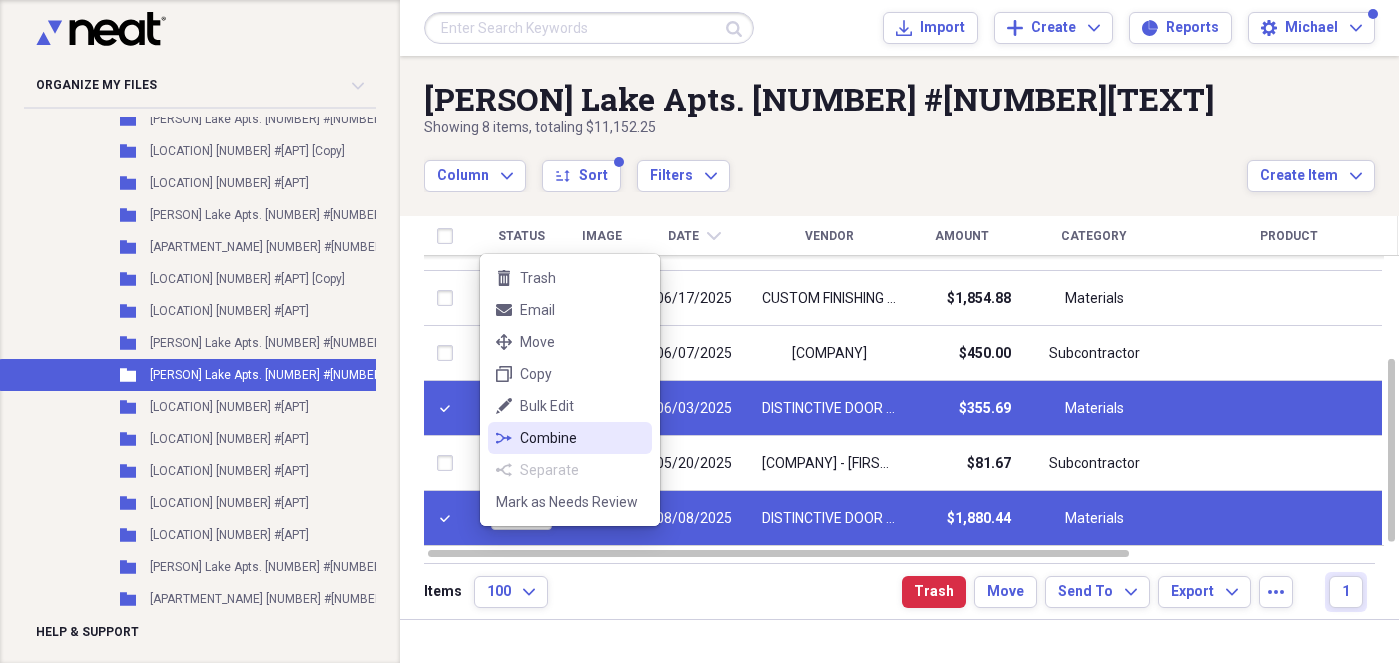 click on "combine Combine" at bounding box center [570, 438] 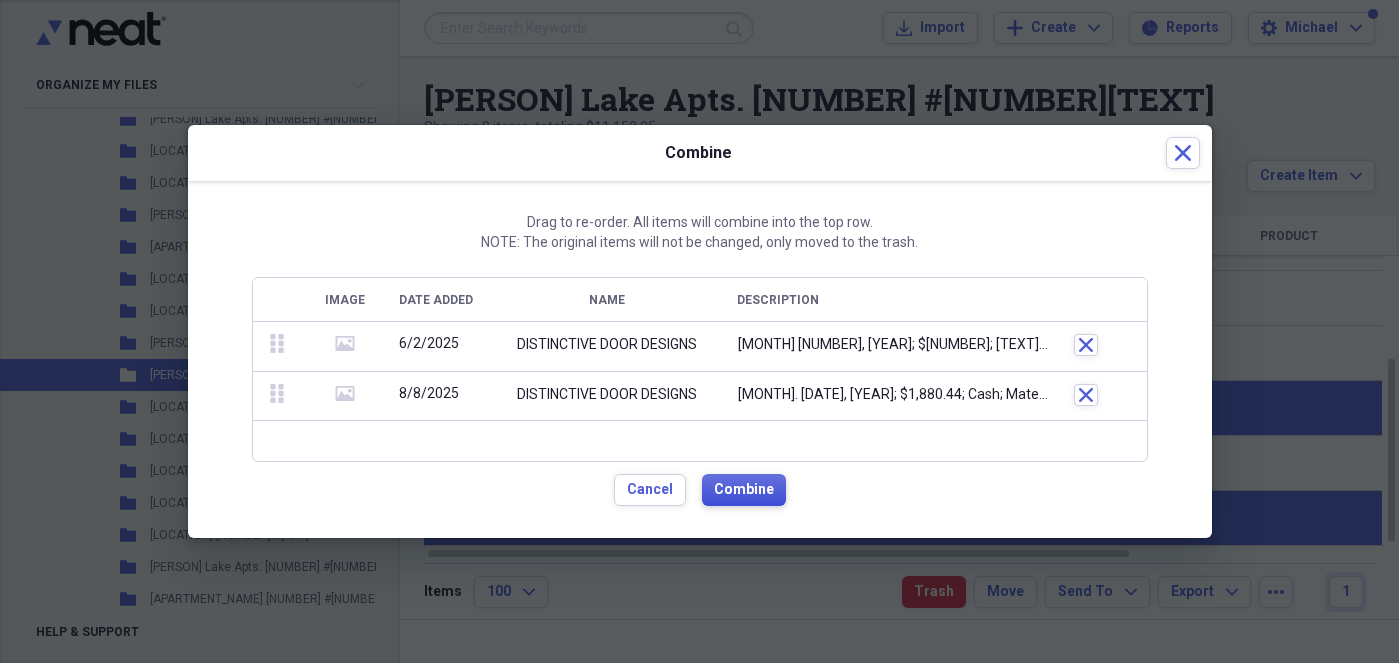 click on "Combine" at bounding box center [744, 490] 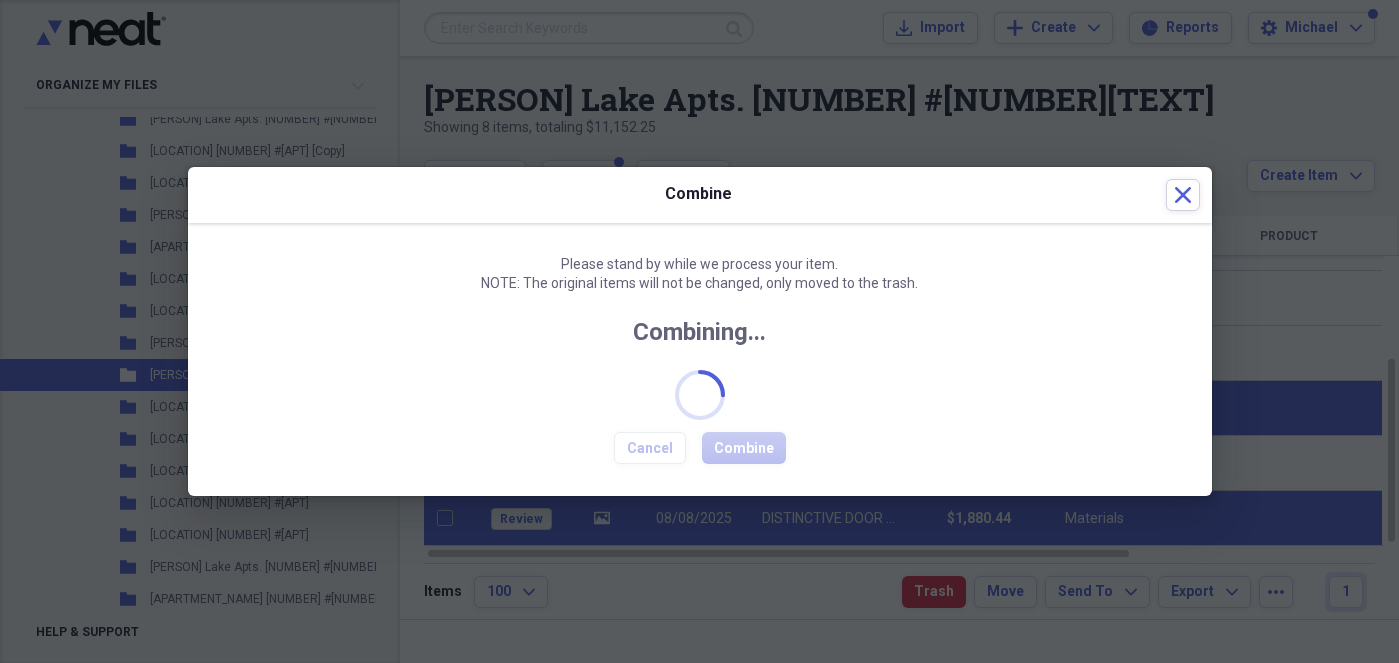 checkbox on "false" 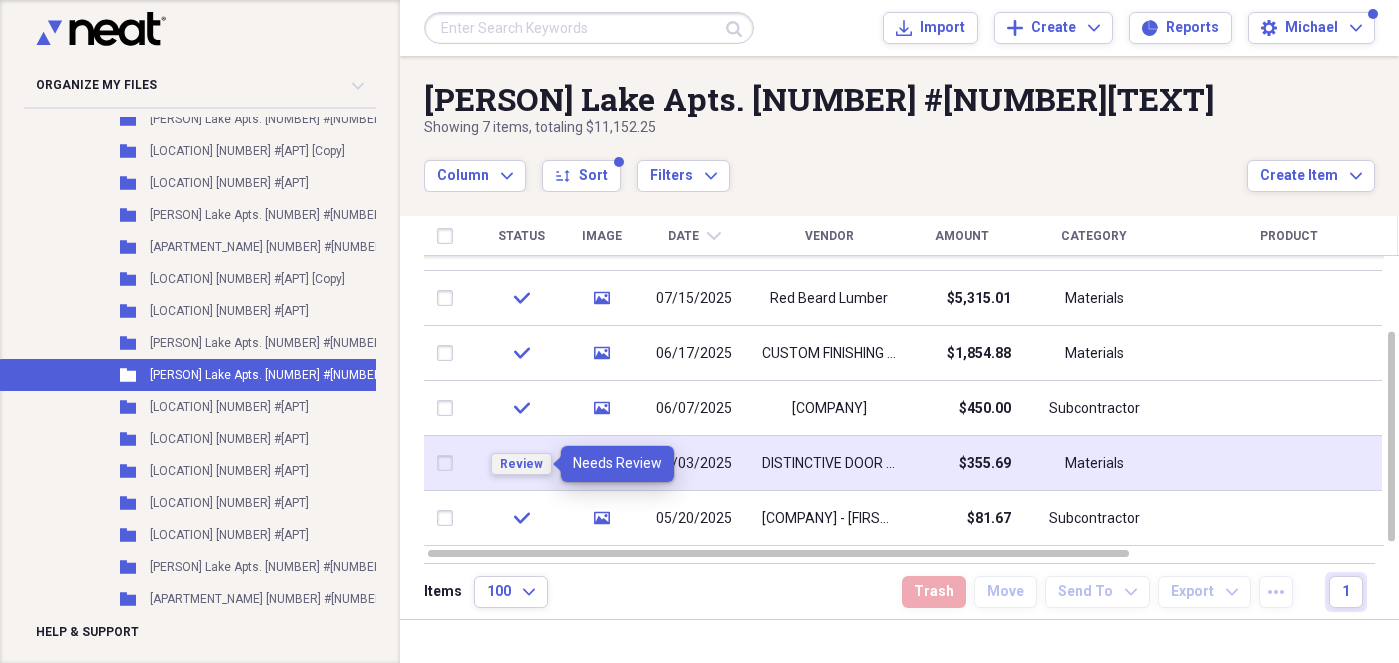 click on "Review" at bounding box center [521, 464] 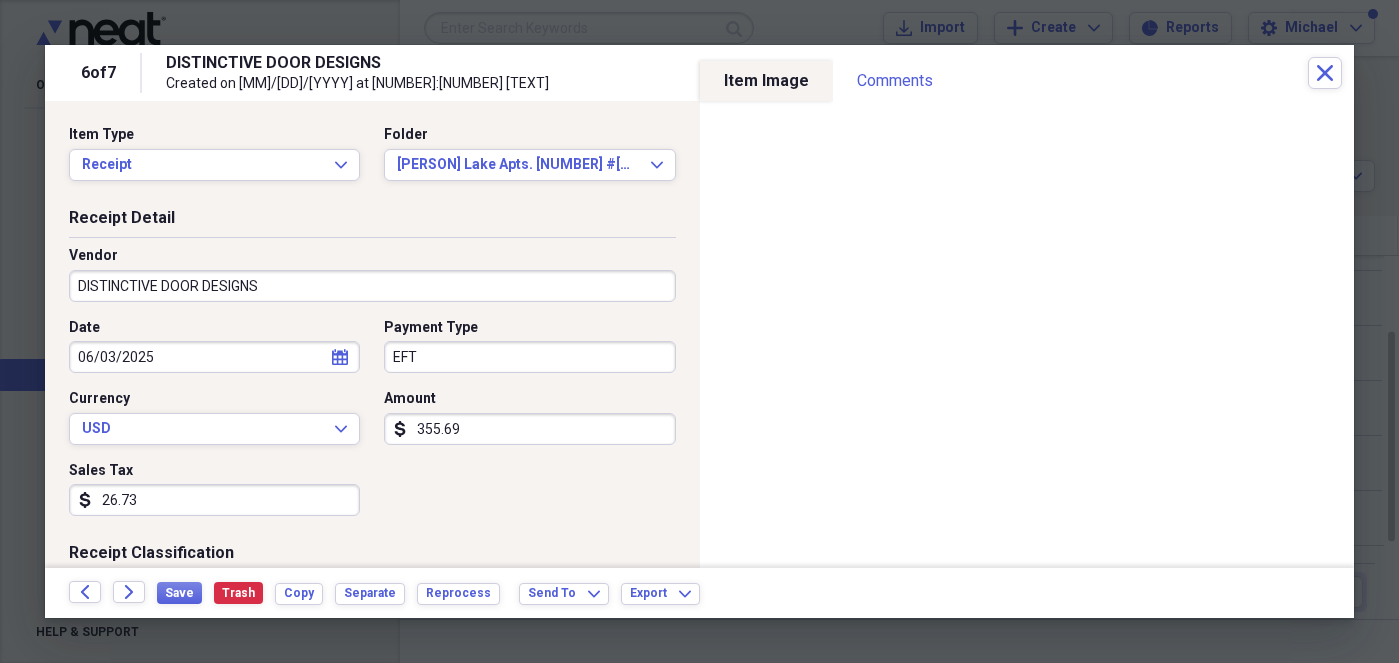 scroll, scrollTop: 554, scrollLeft: 0, axis: vertical 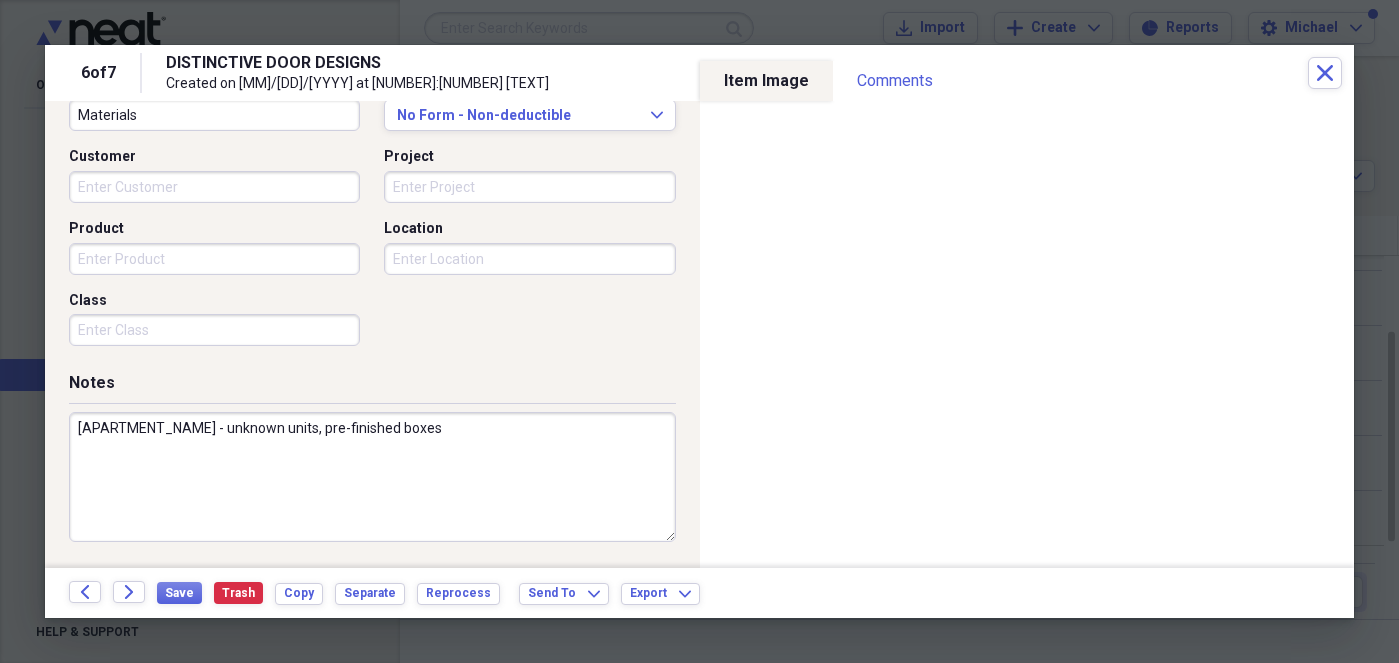 drag, startPoint x: 373, startPoint y: 430, endPoint x: 48, endPoint y: 429, distance: 325.00153 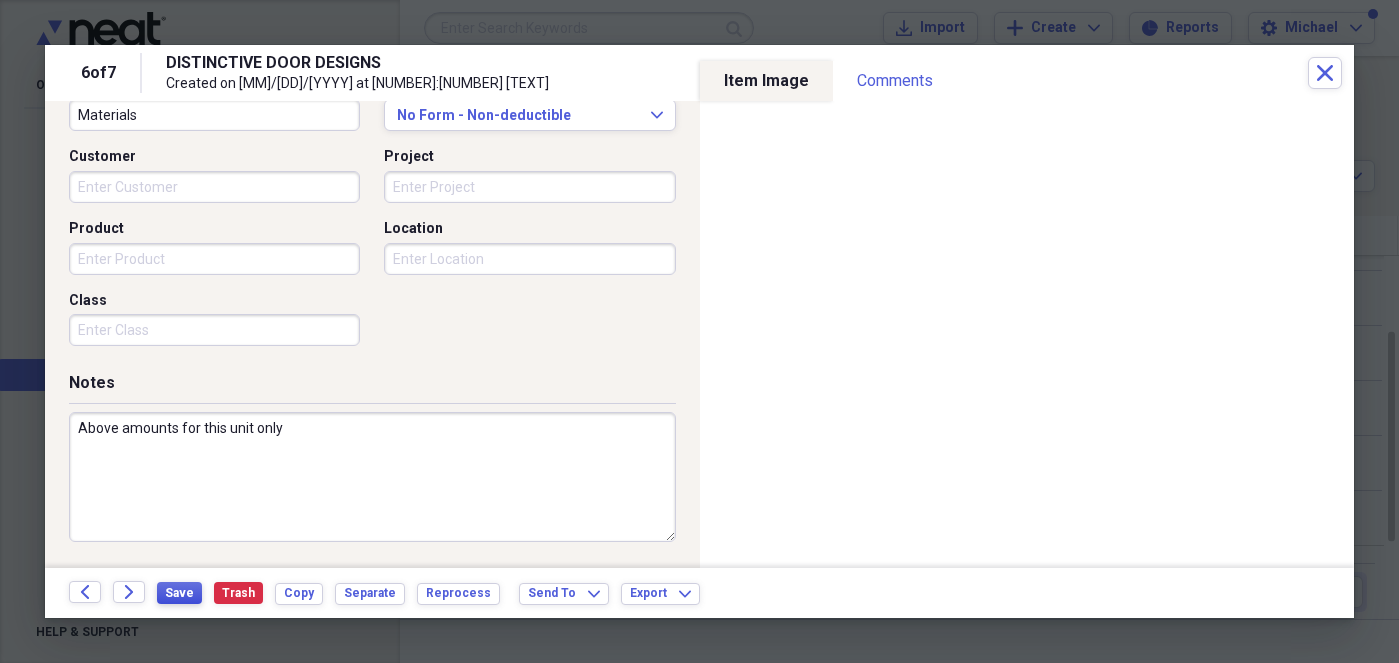 type on "Above amounts for this unit only" 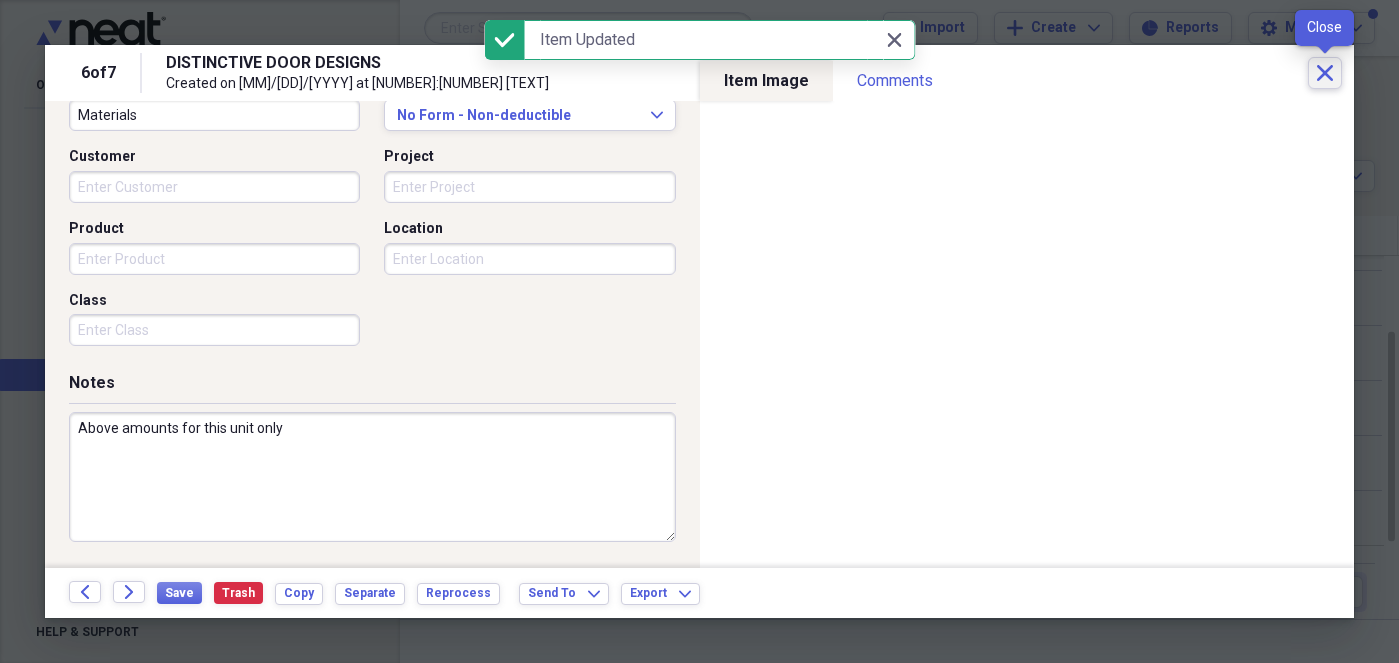 click on "Close" at bounding box center (1325, 73) 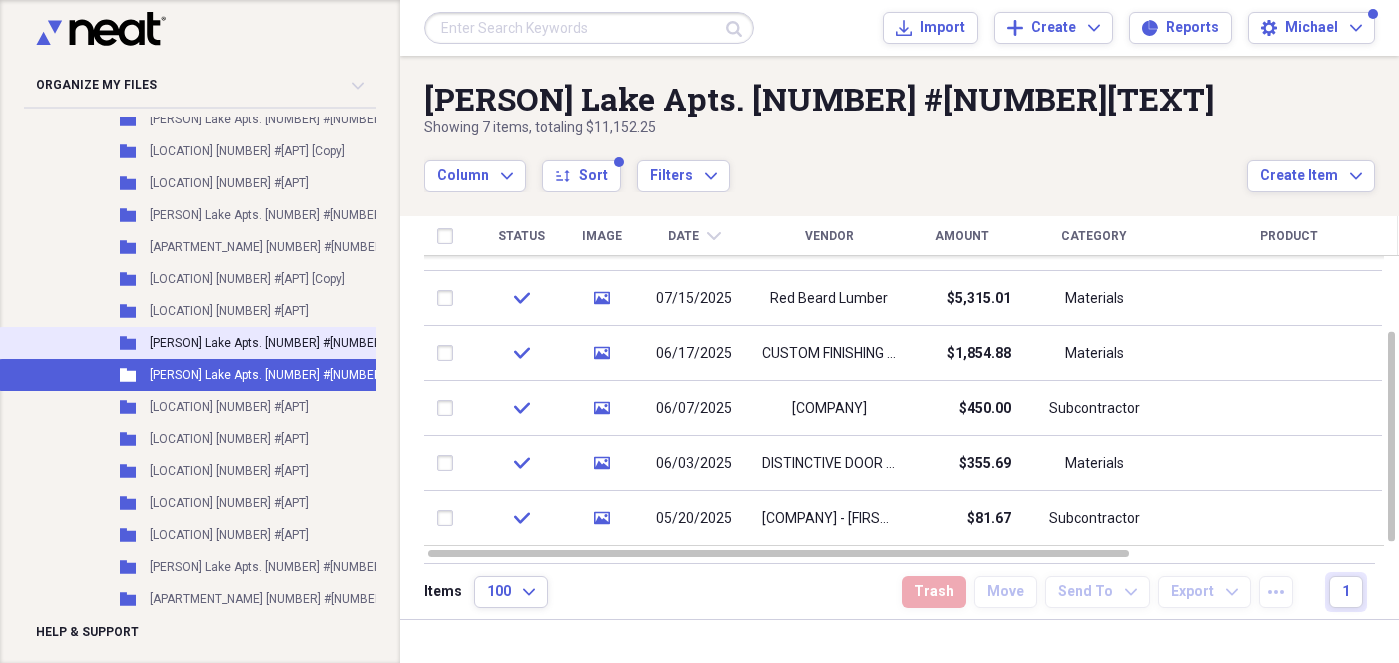 click on "[PERSON] Lake Apts. [NUMBER] #[NUMBER][TEXT]" at bounding box center (285, 343) 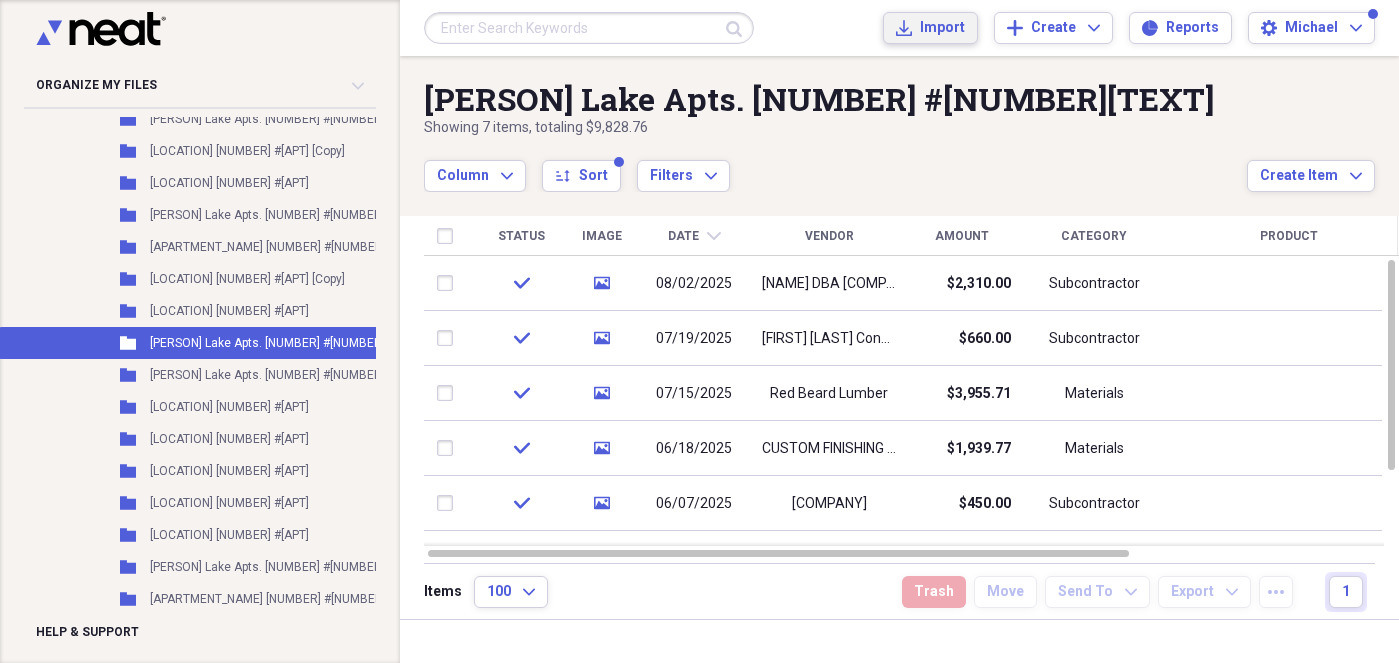 click on "Import" 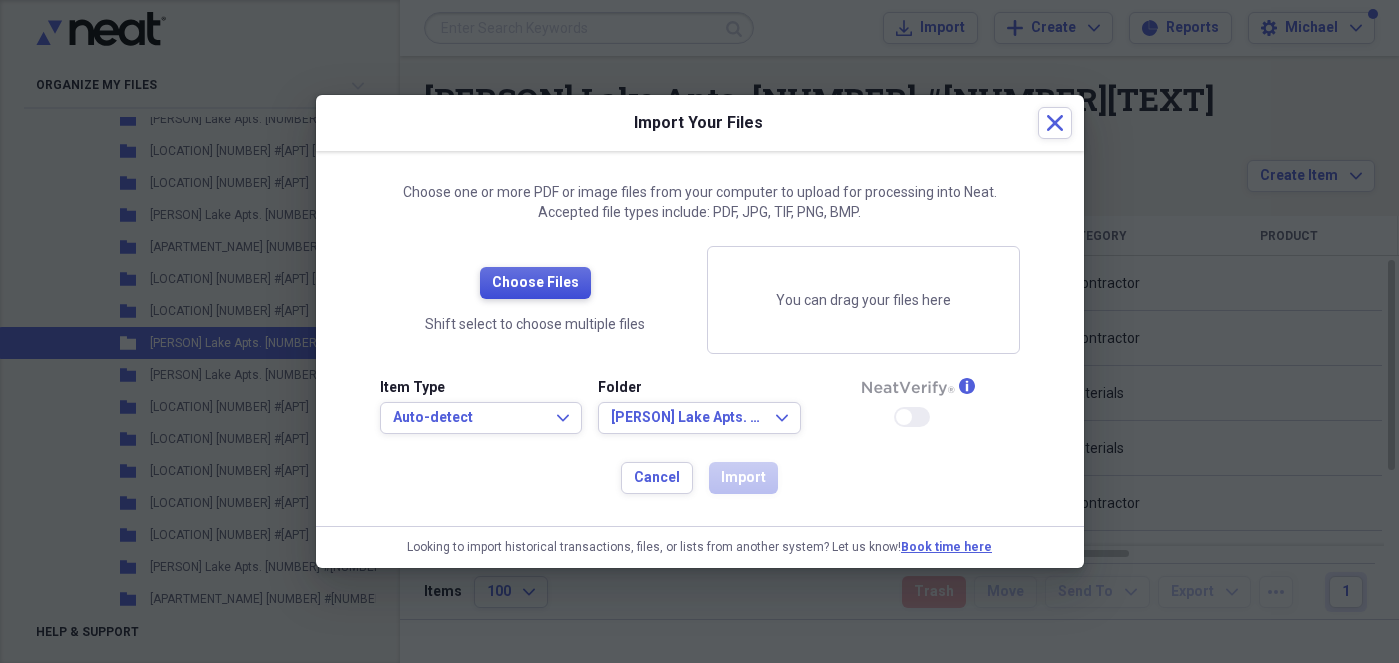 click on "Choose Files" at bounding box center (535, 283) 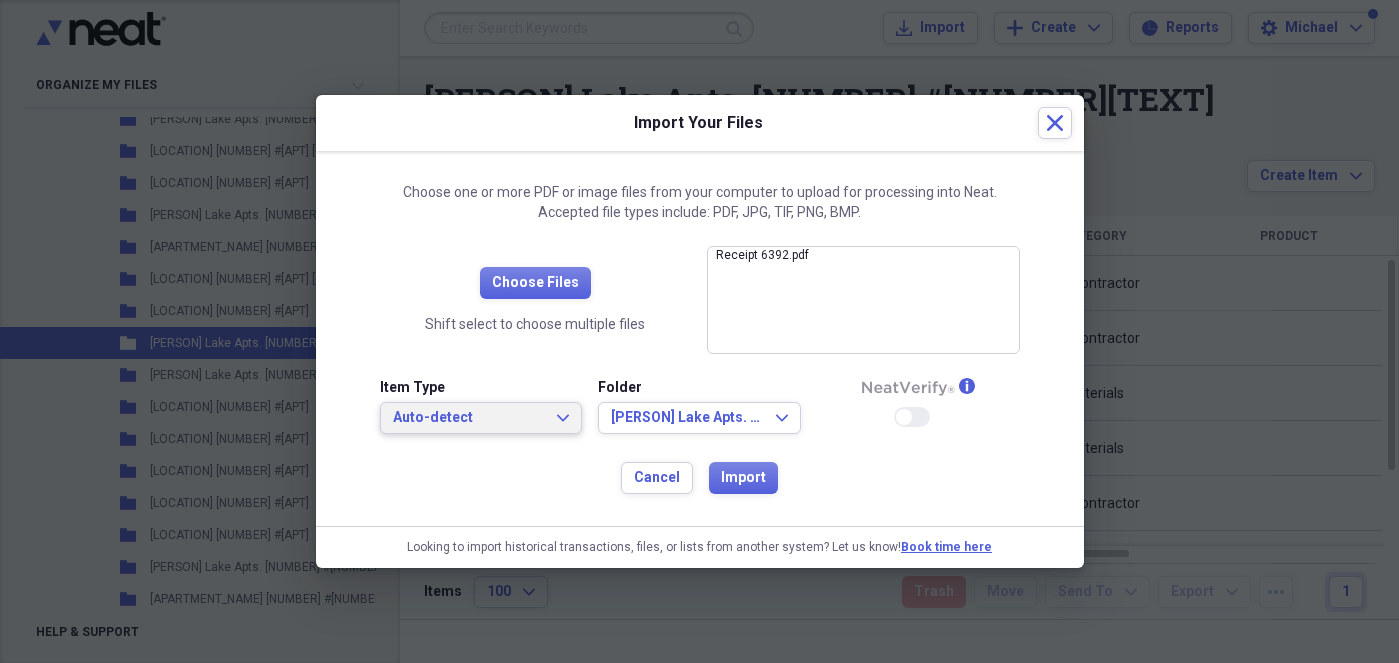 click on "Auto-detect" at bounding box center [469, 418] 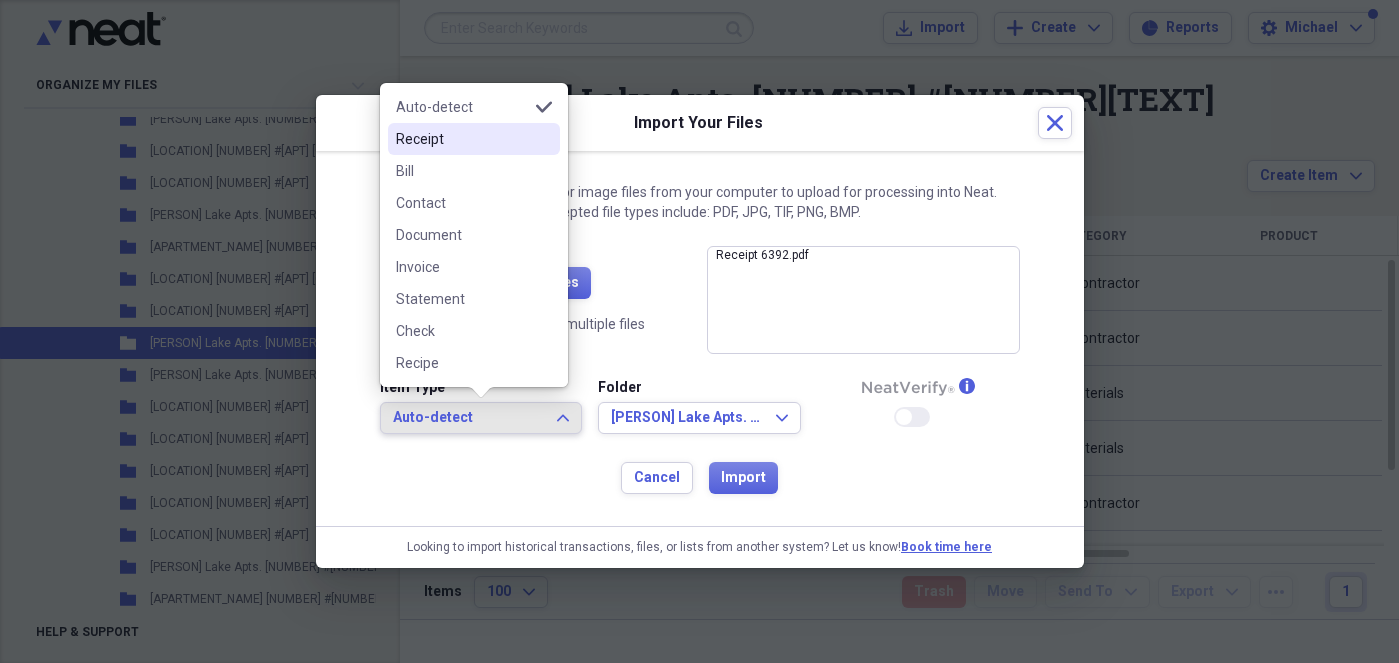 click on "Receipt" at bounding box center (462, 139) 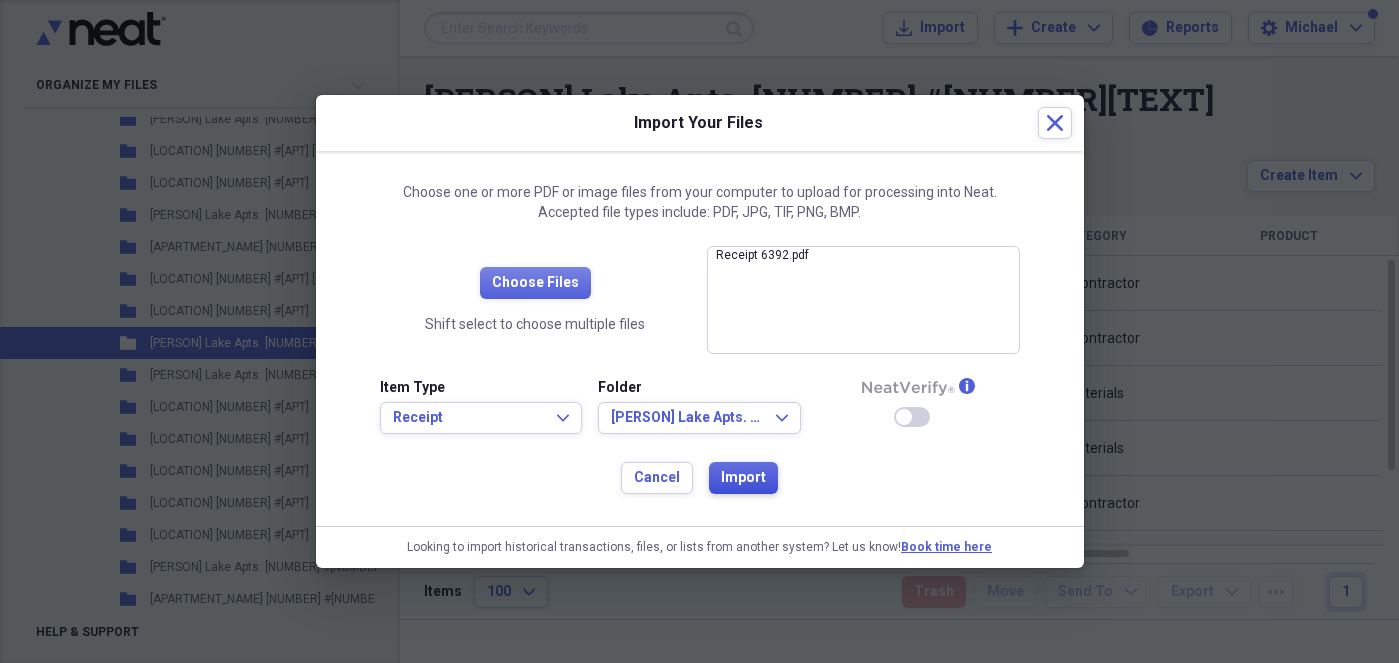 click on "Import" at bounding box center (743, 478) 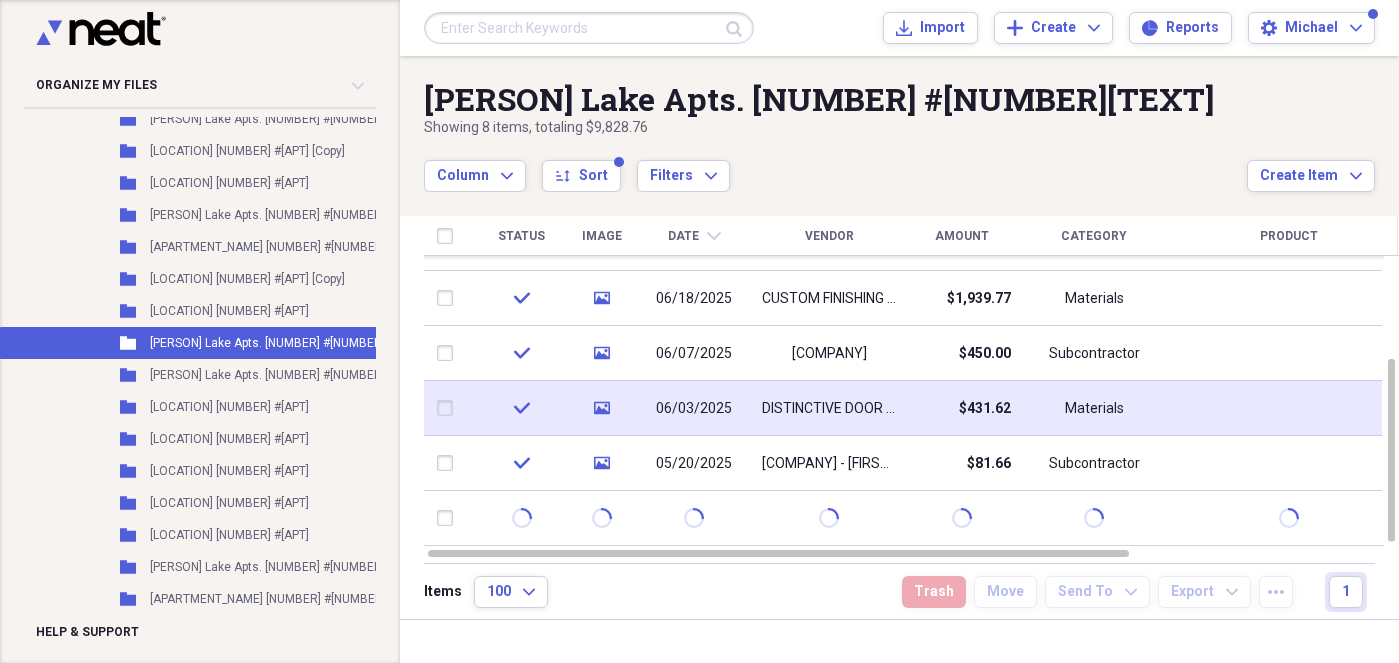 click at bounding box center [449, 408] 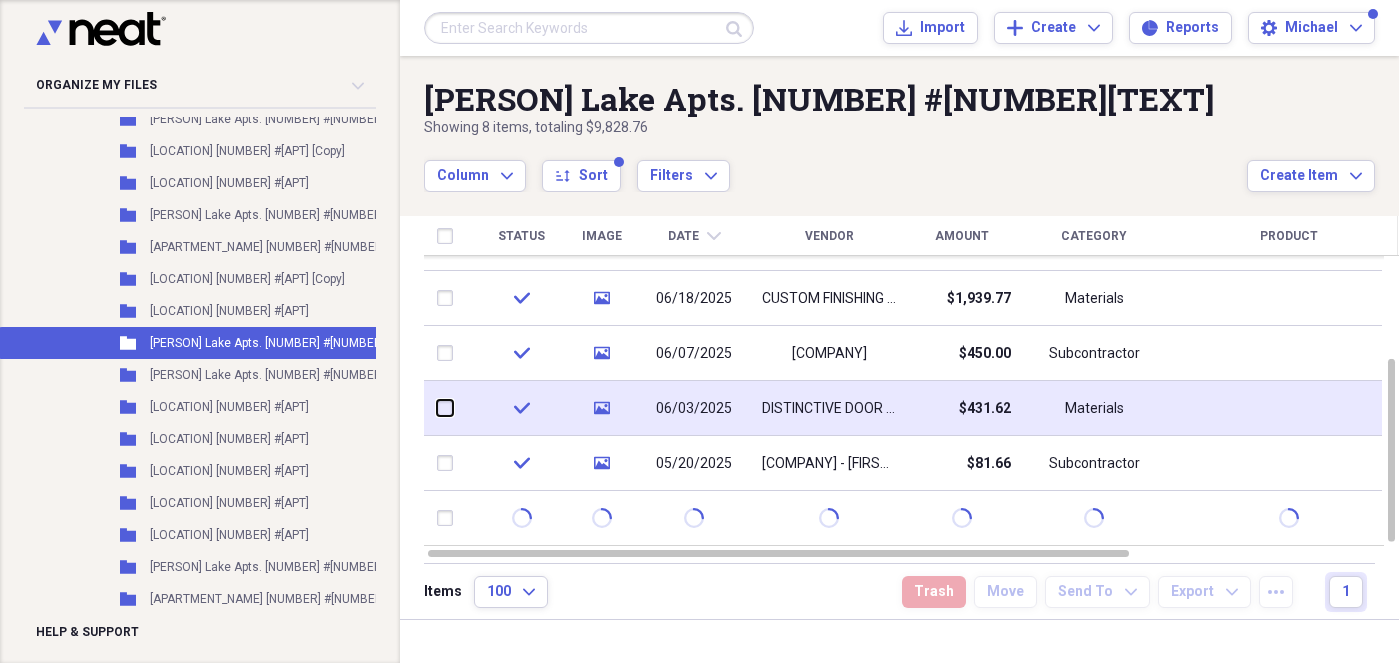 click at bounding box center (437, 408) 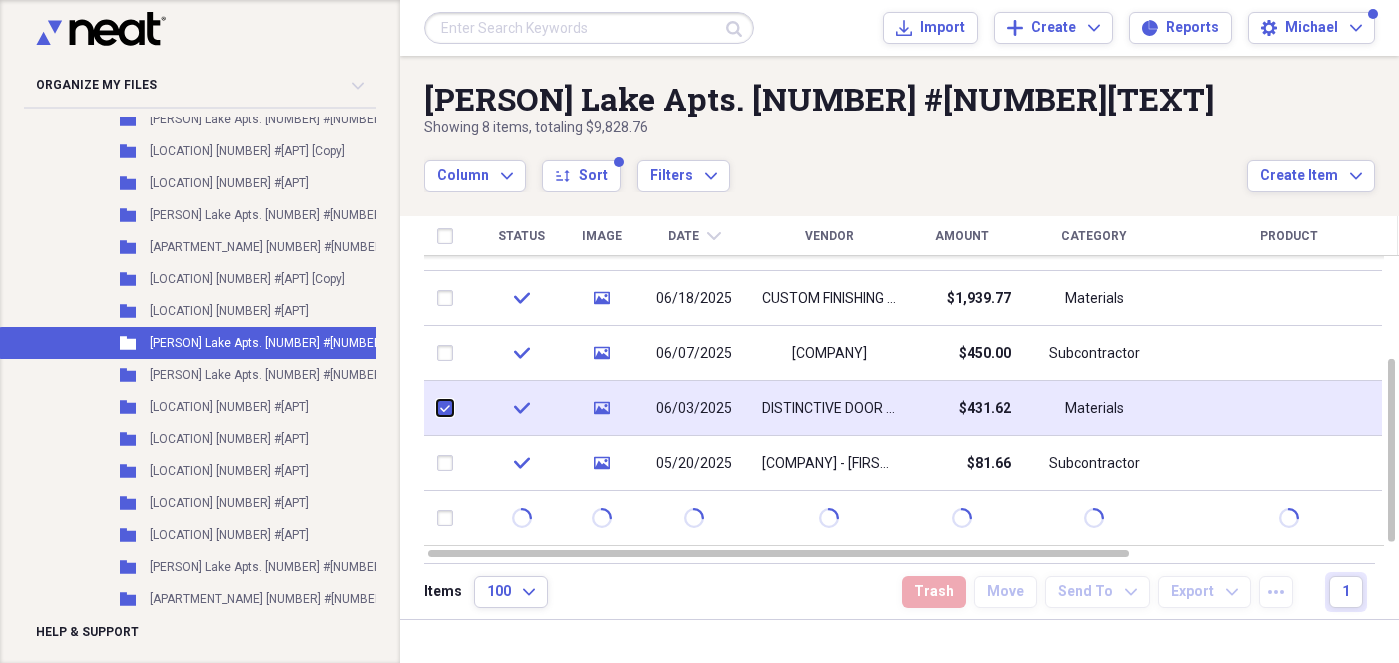 checkbox on "true" 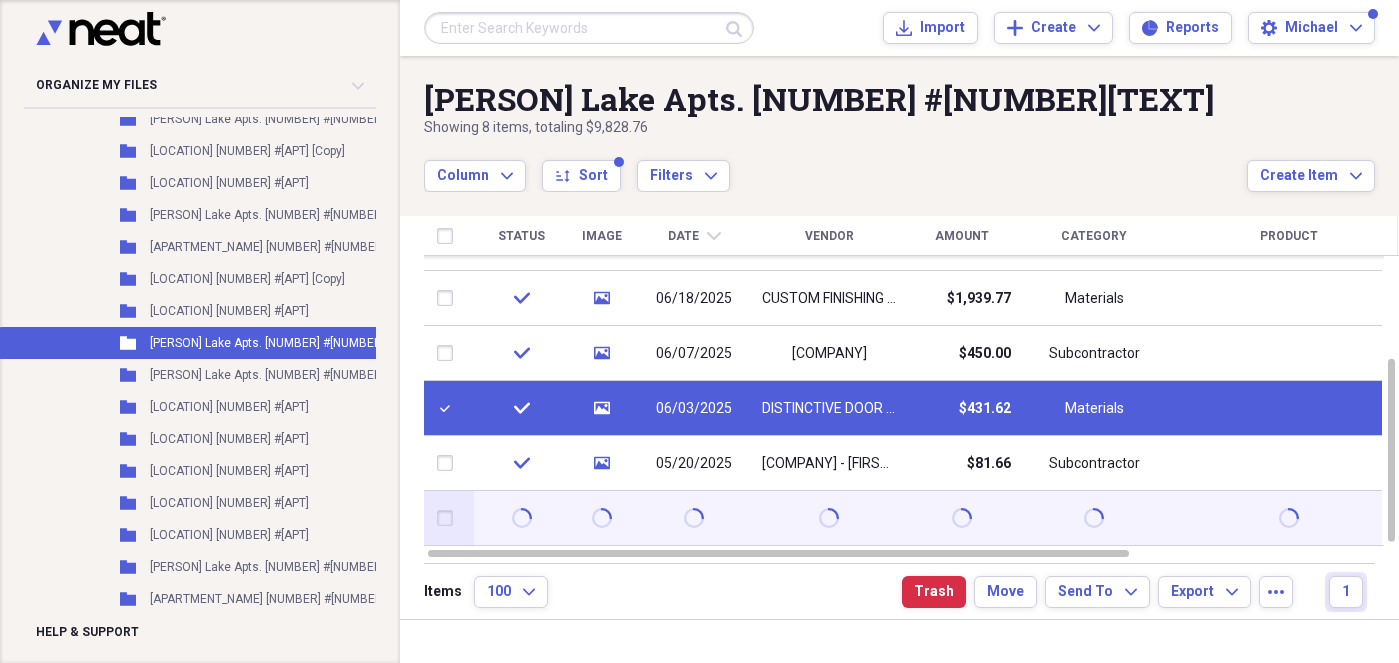click at bounding box center (449, 518) 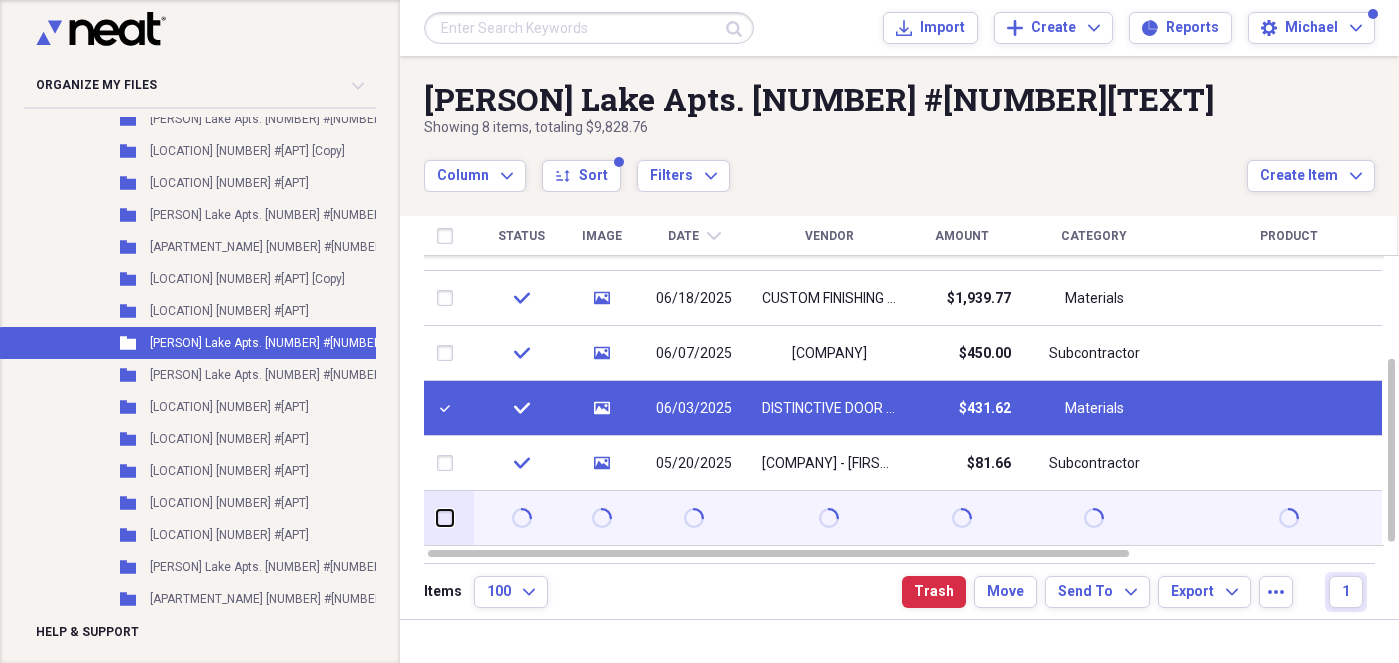 click at bounding box center (437, 518) 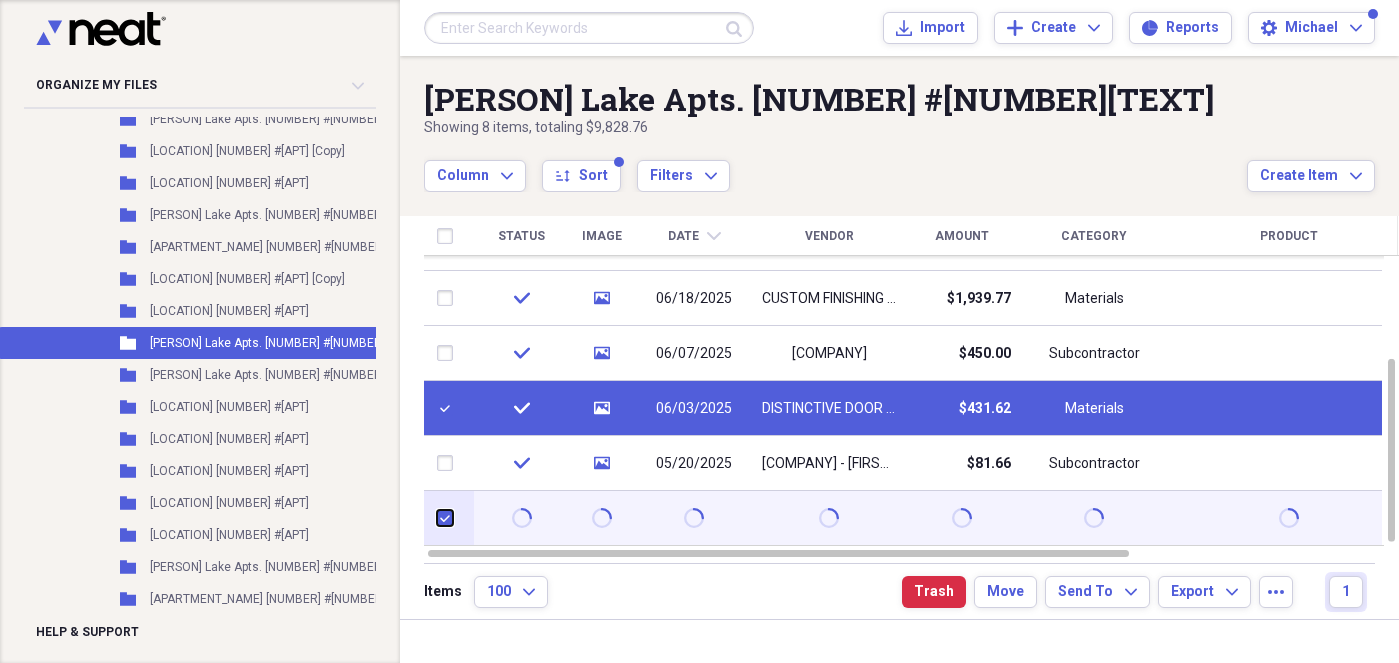 checkbox on "true" 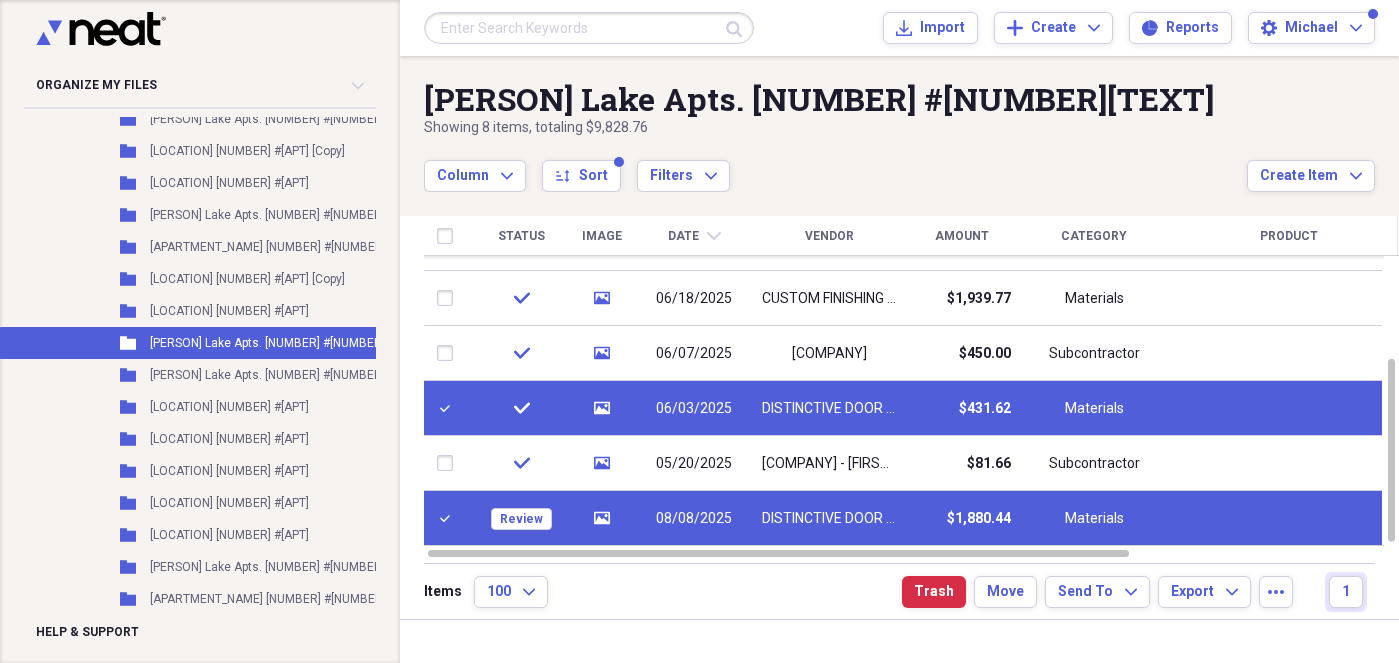 click on "Review" at bounding box center [521, 518] 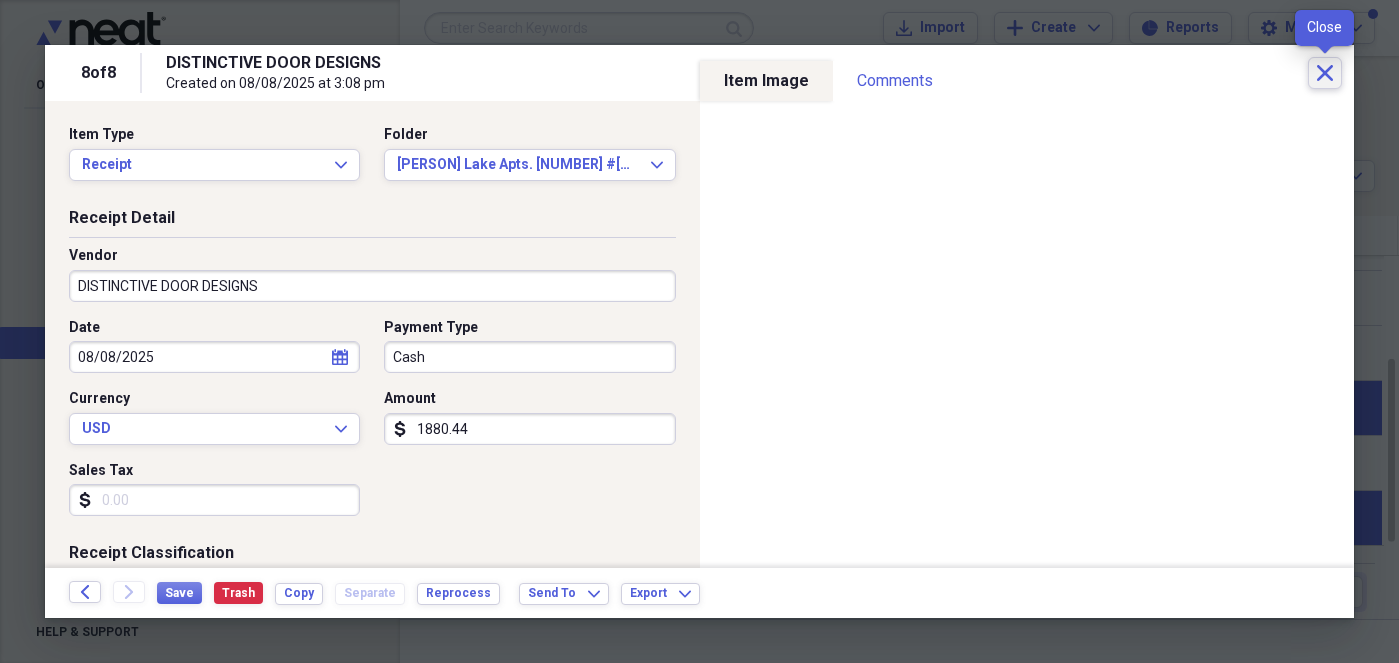click on "Close" 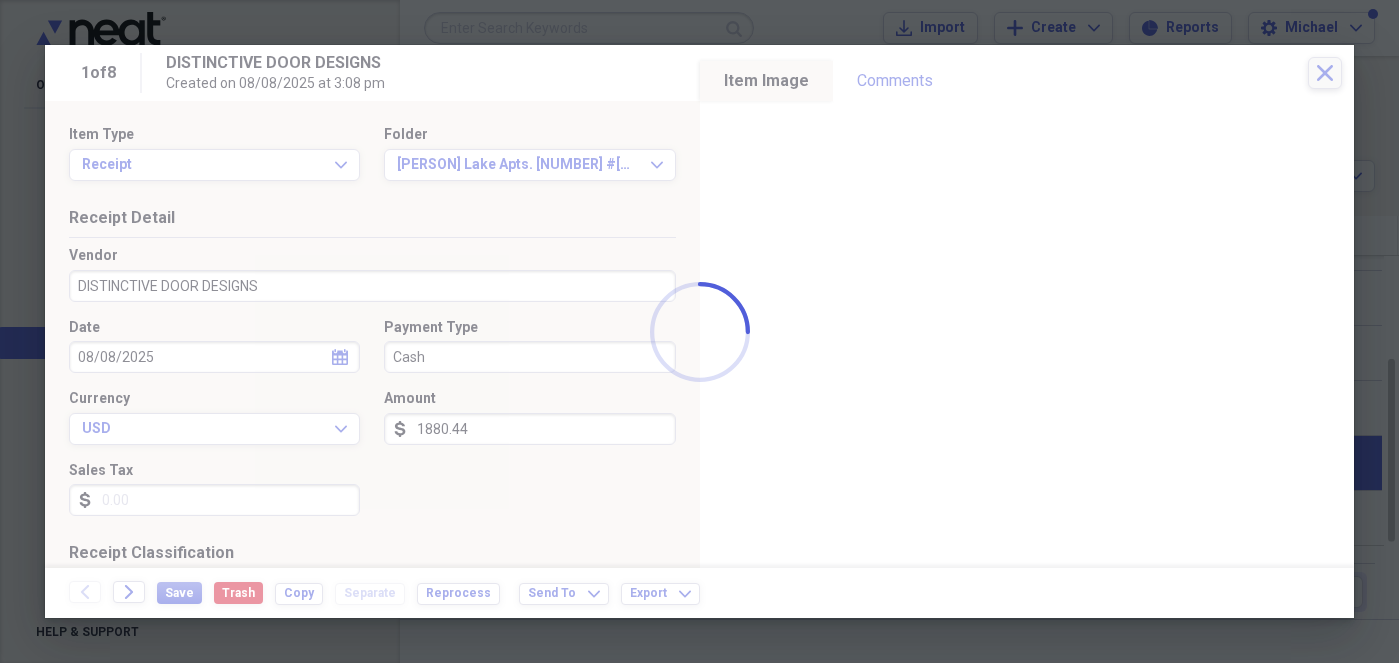 checkbox on "true" 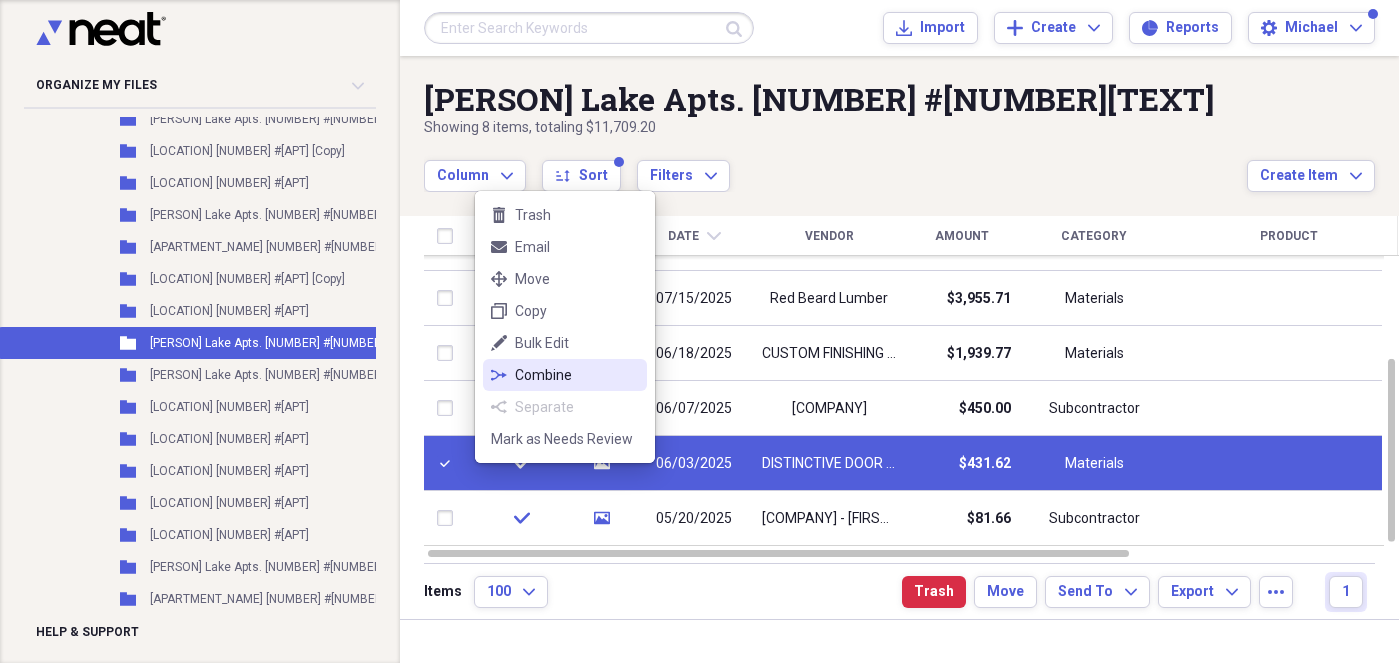 click on "Combine" at bounding box center (577, 375) 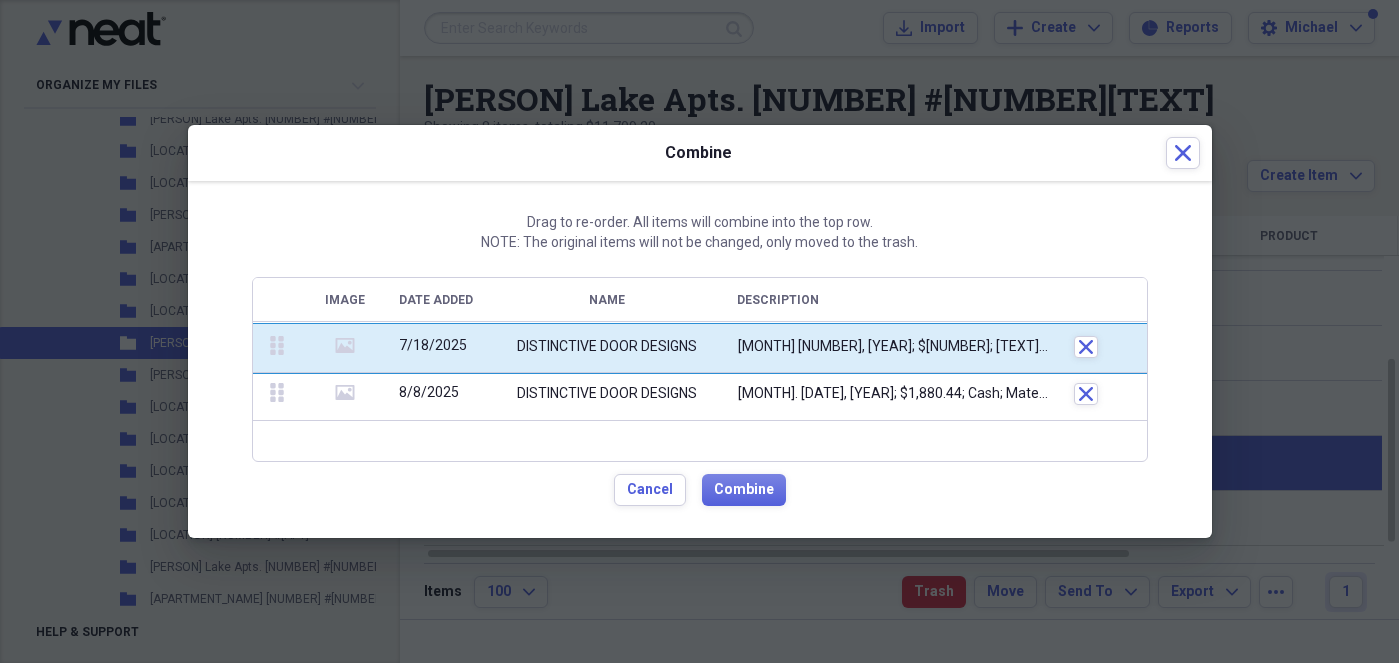 drag, startPoint x: 283, startPoint y: 401, endPoint x: 282, endPoint y: 357, distance: 44.011364 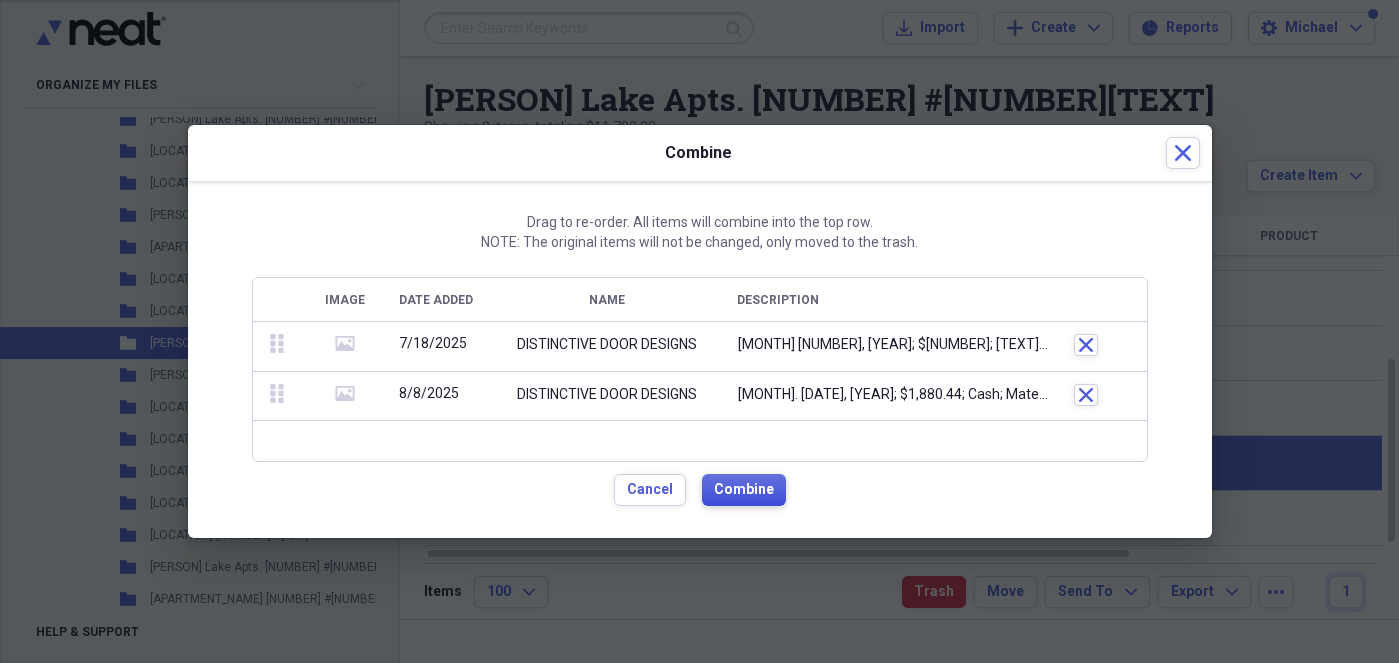click on "Combine" at bounding box center [744, 490] 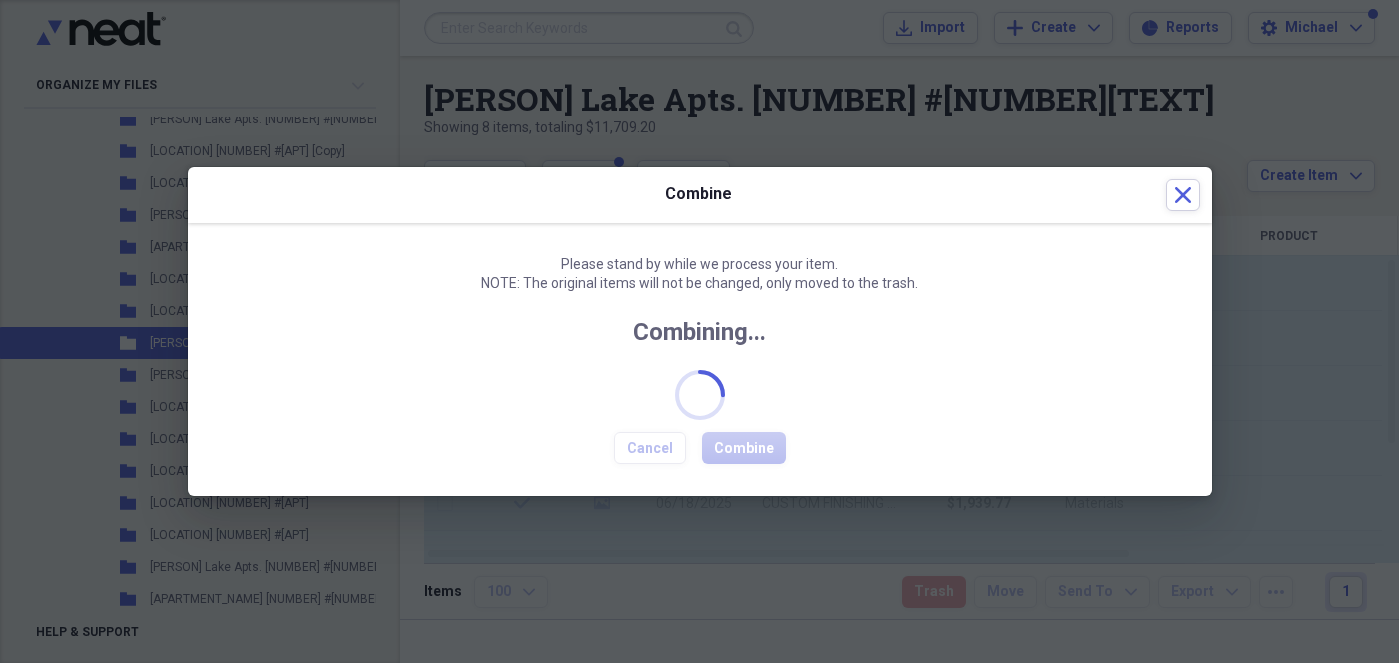 checkbox on "false" 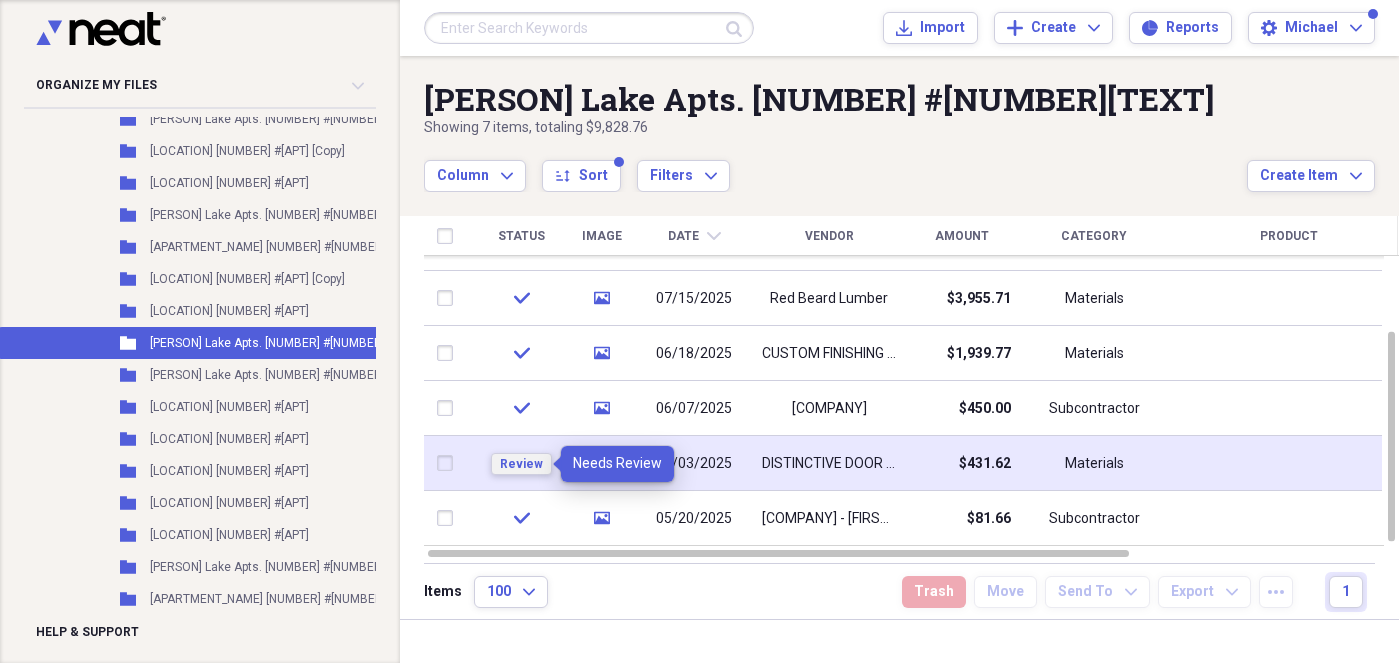 click on "Review" at bounding box center [521, 464] 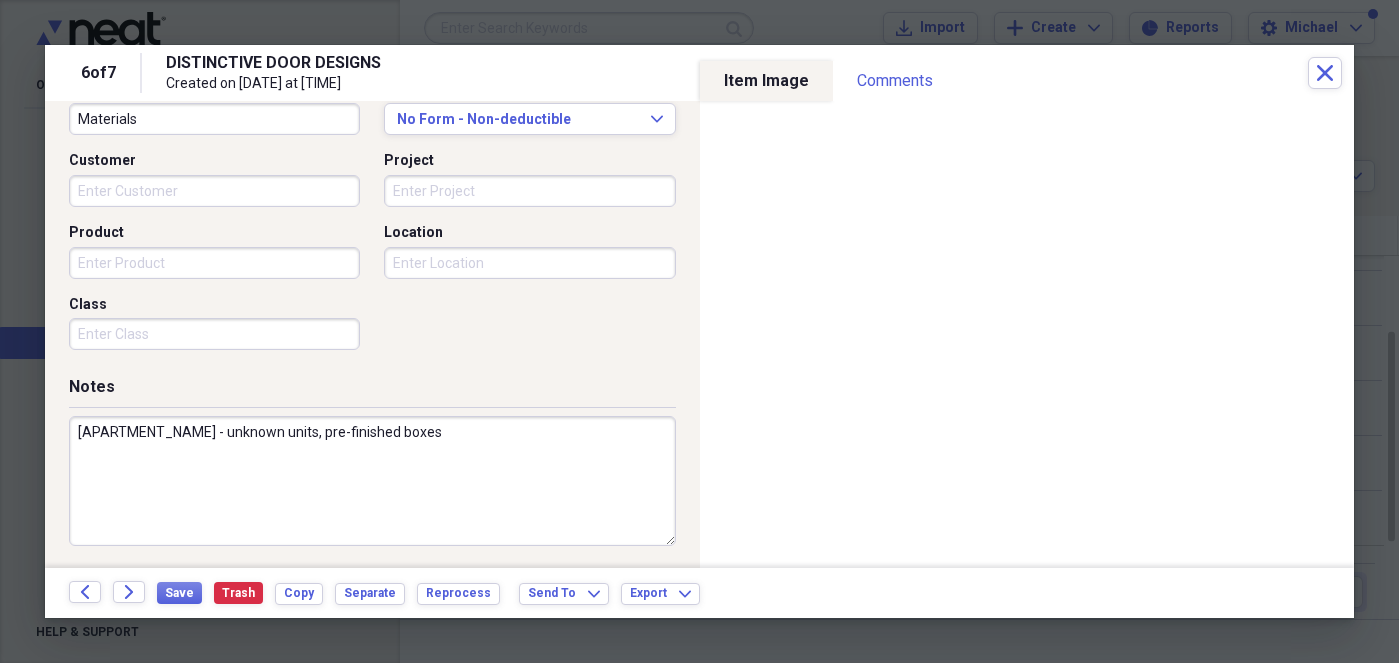 scroll, scrollTop: 554, scrollLeft: 0, axis: vertical 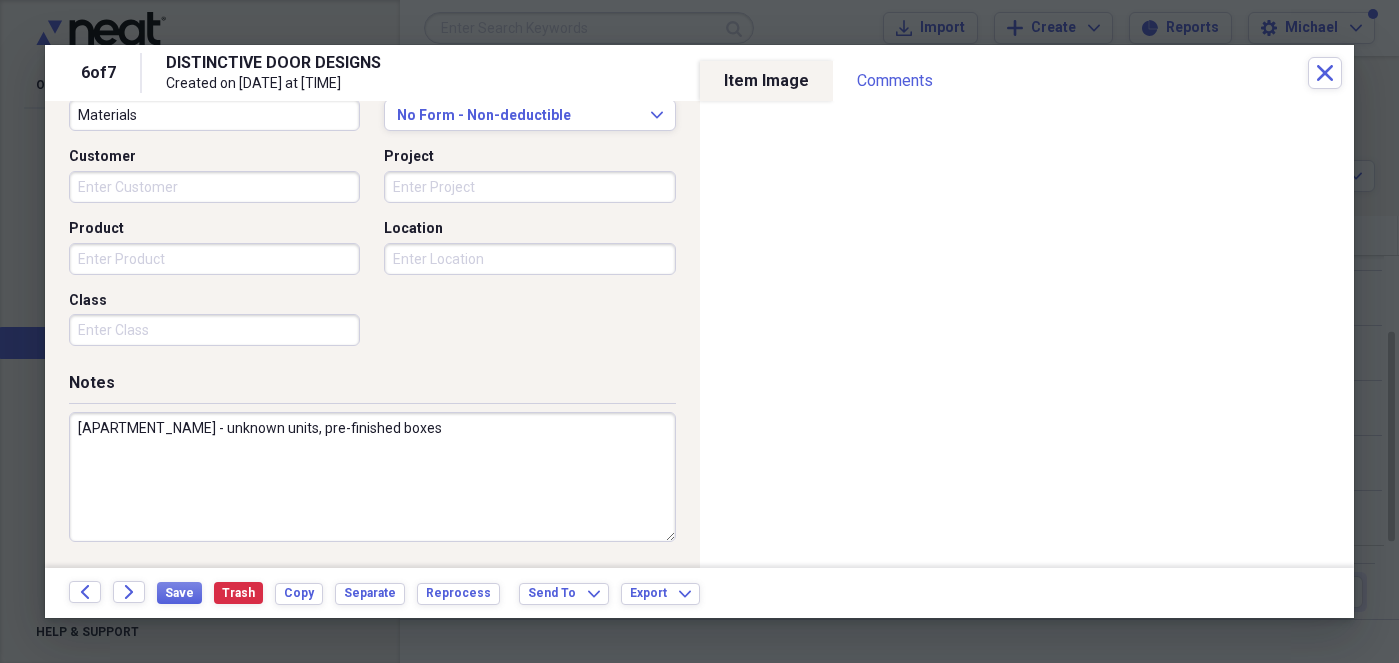 drag, startPoint x: 404, startPoint y: 429, endPoint x: 26, endPoint y: 428, distance: 378.0013 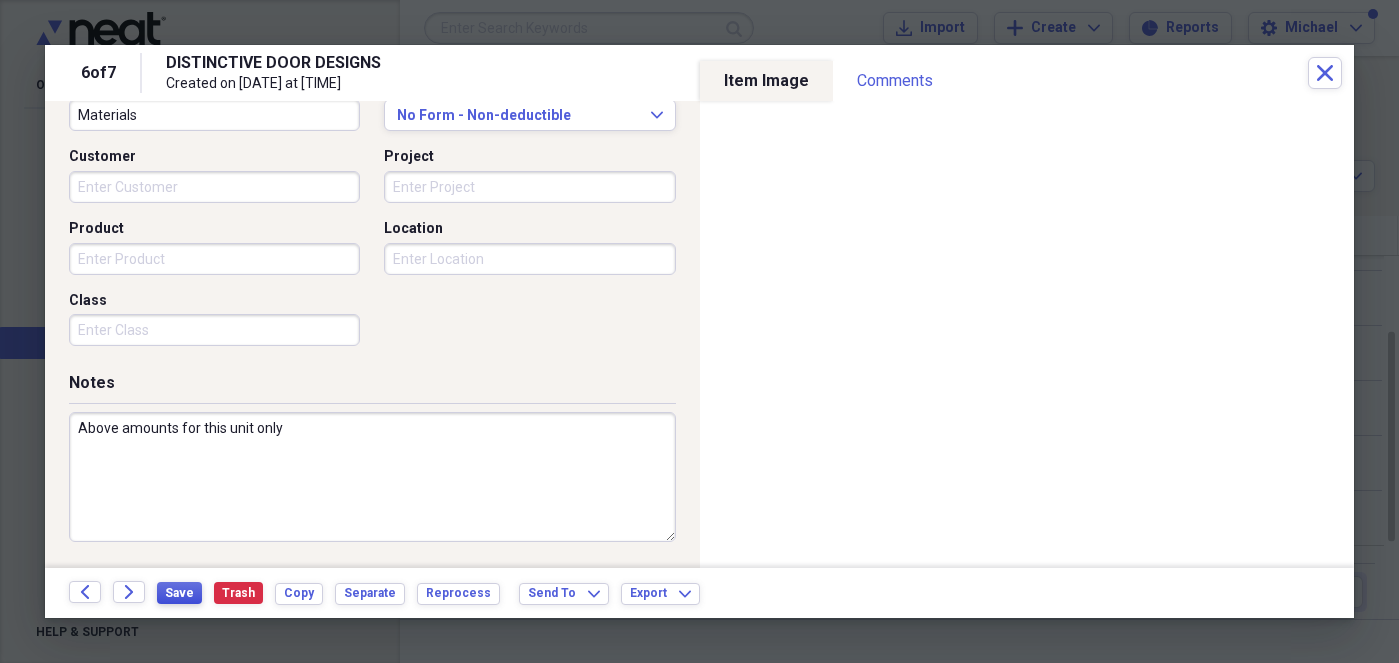 type on "Above amounts for this unit only" 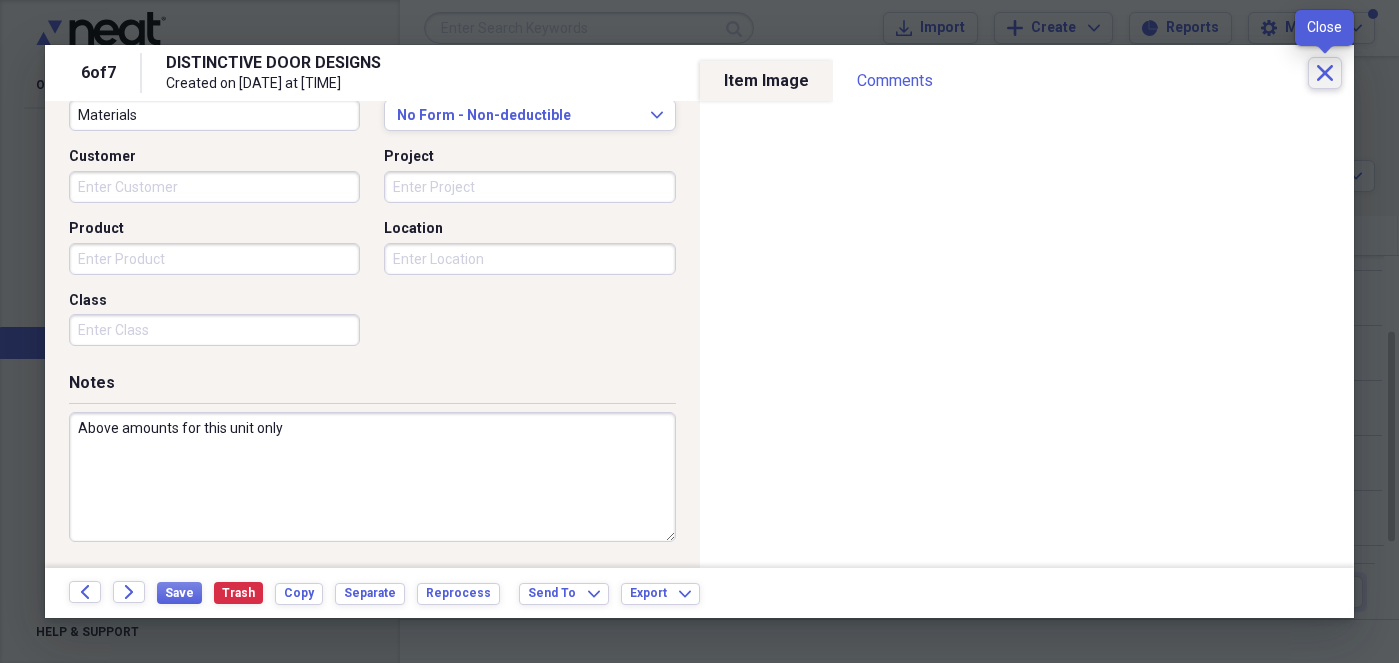click on "Close" 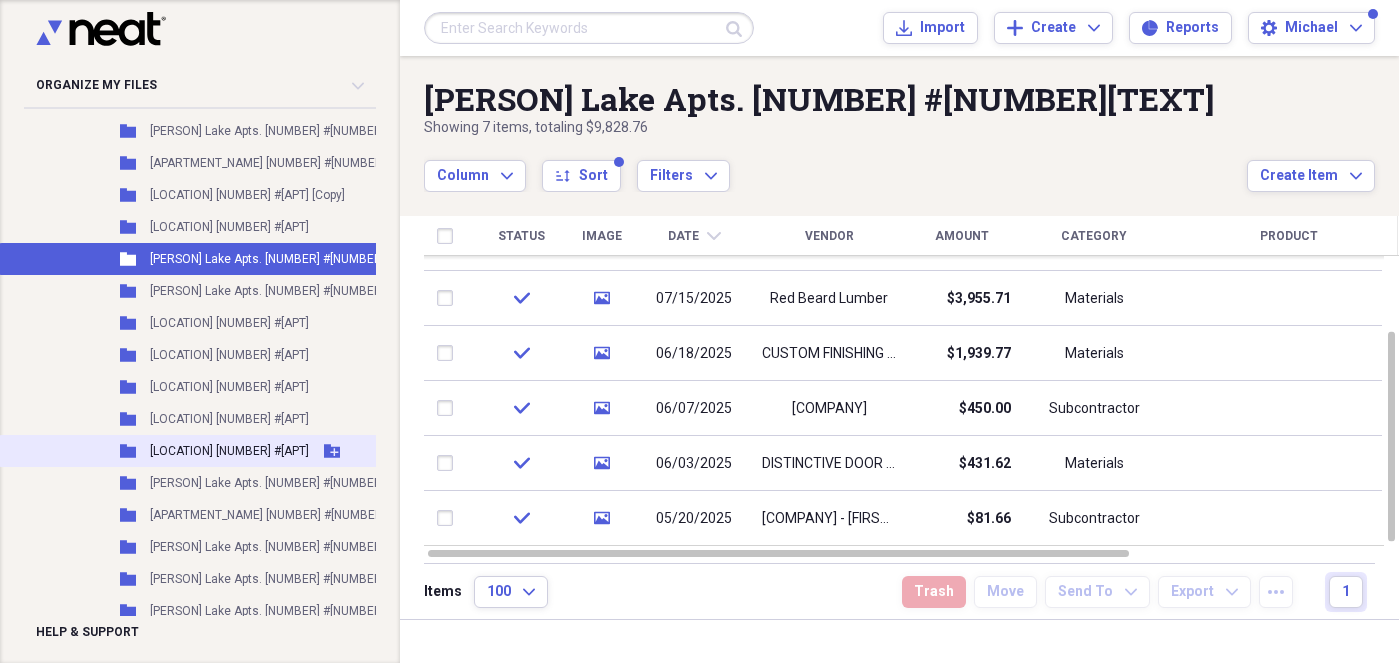 scroll, scrollTop: 2325, scrollLeft: 0, axis: vertical 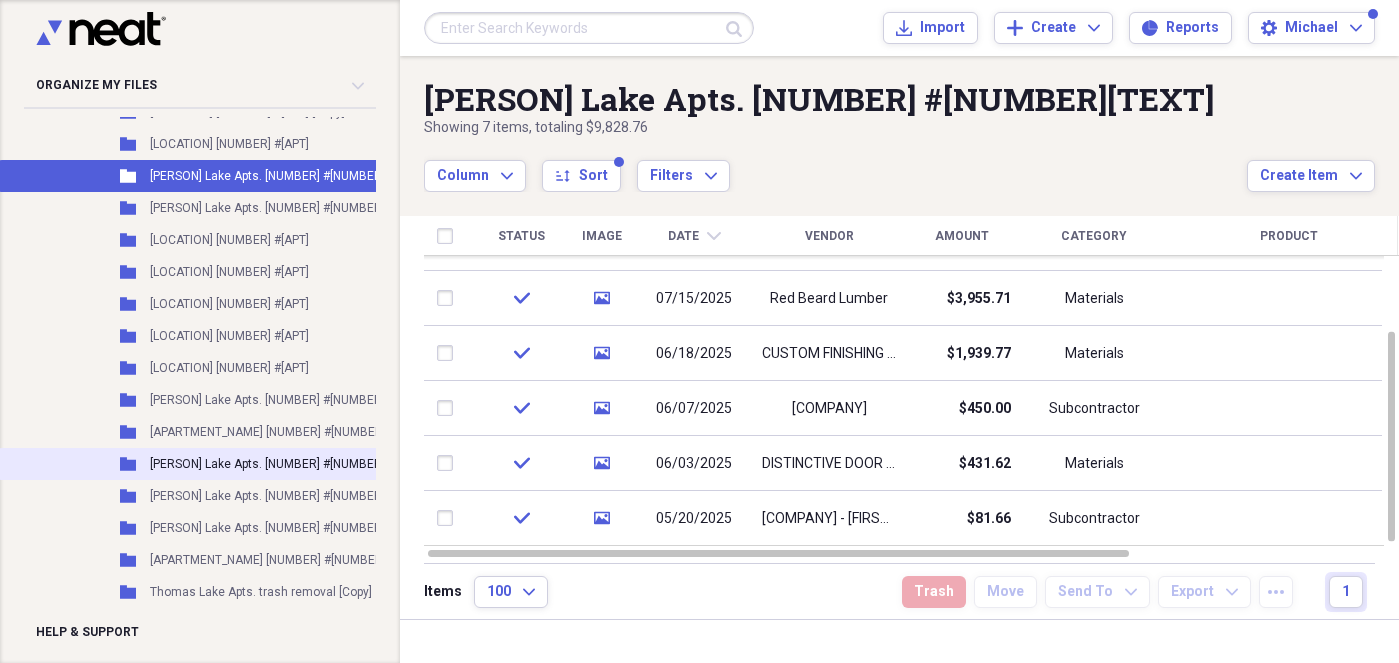 click on "[PERSON] Lake Apts. [NUMBER] #[NUMBER][TEXT]" at bounding box center (285, 464) 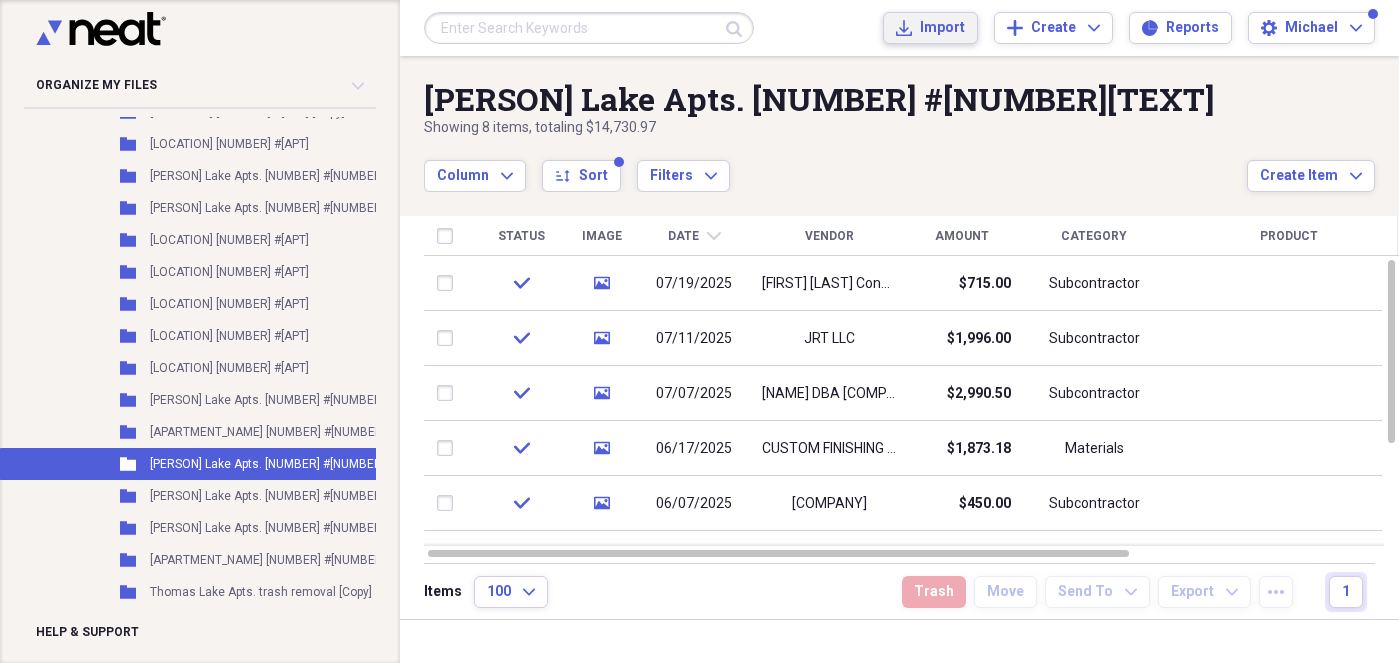 click on "Import" at bounding box center (942, 28) 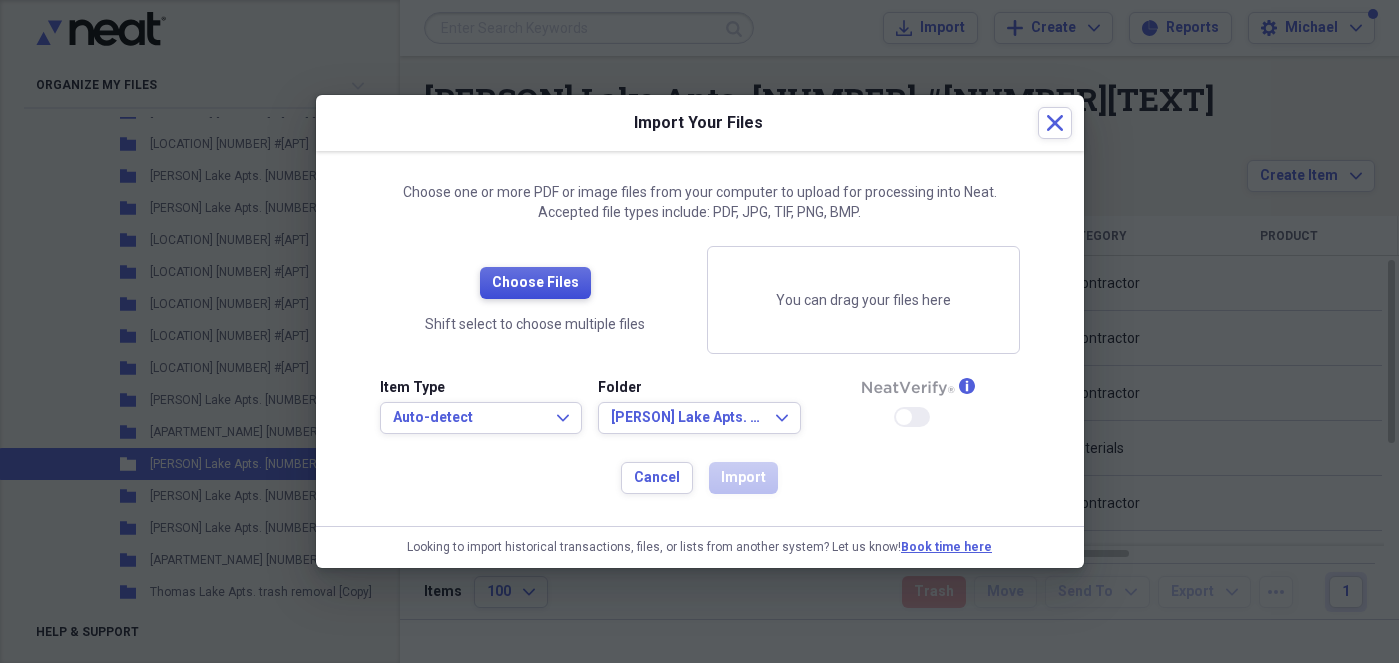 click on "Choose Files" at bounding box center [535, 283] 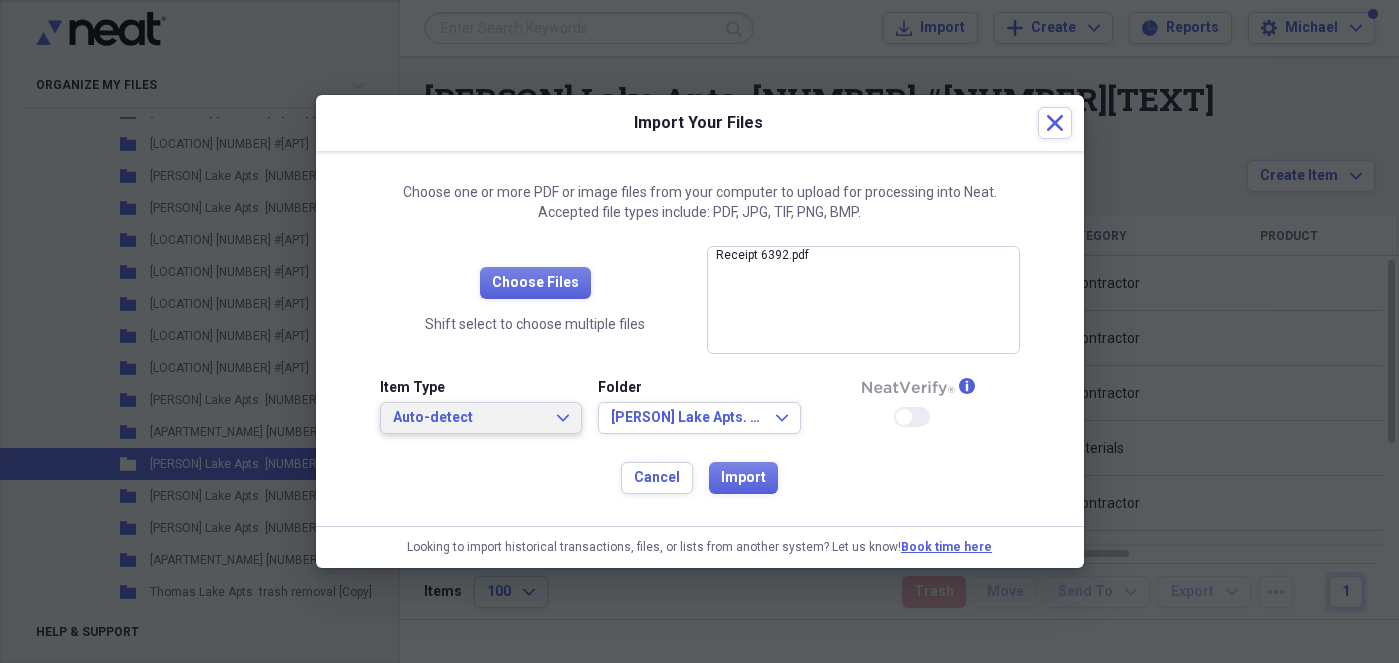 click on "Auto-detect" at bounding box center (469, 418) 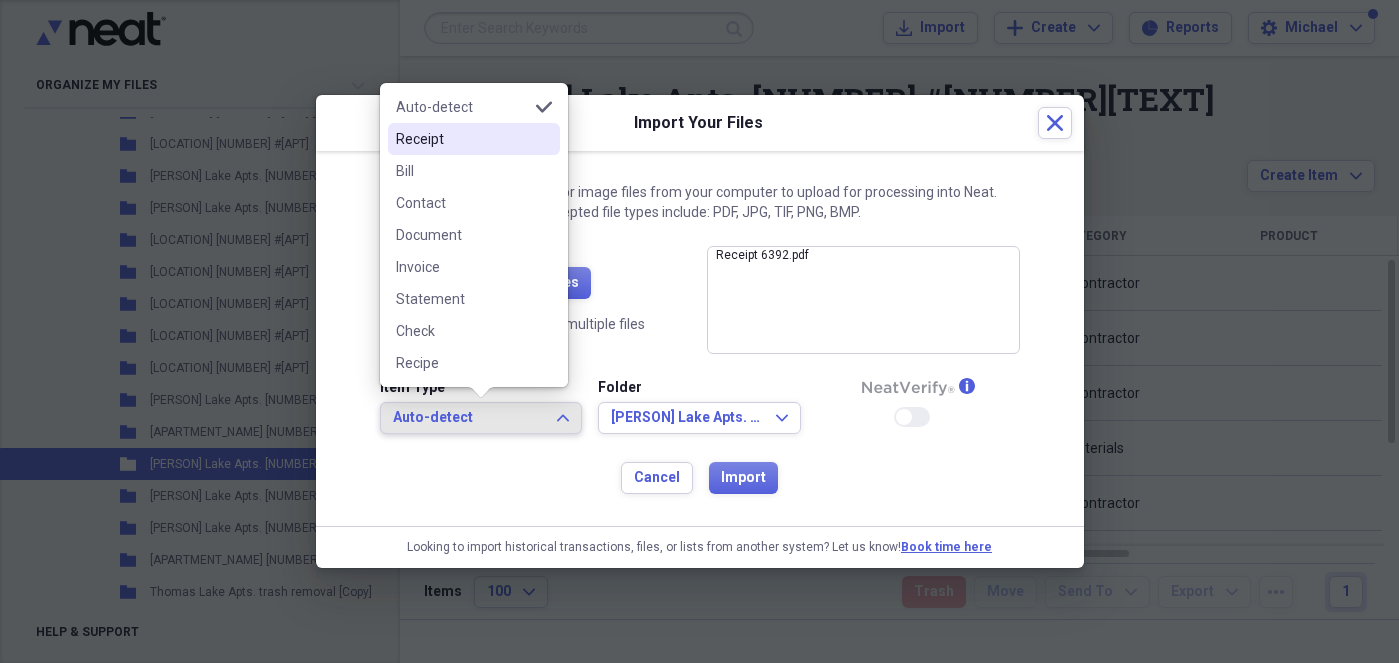 click on "Receipt" at bounding box center (462, 139) 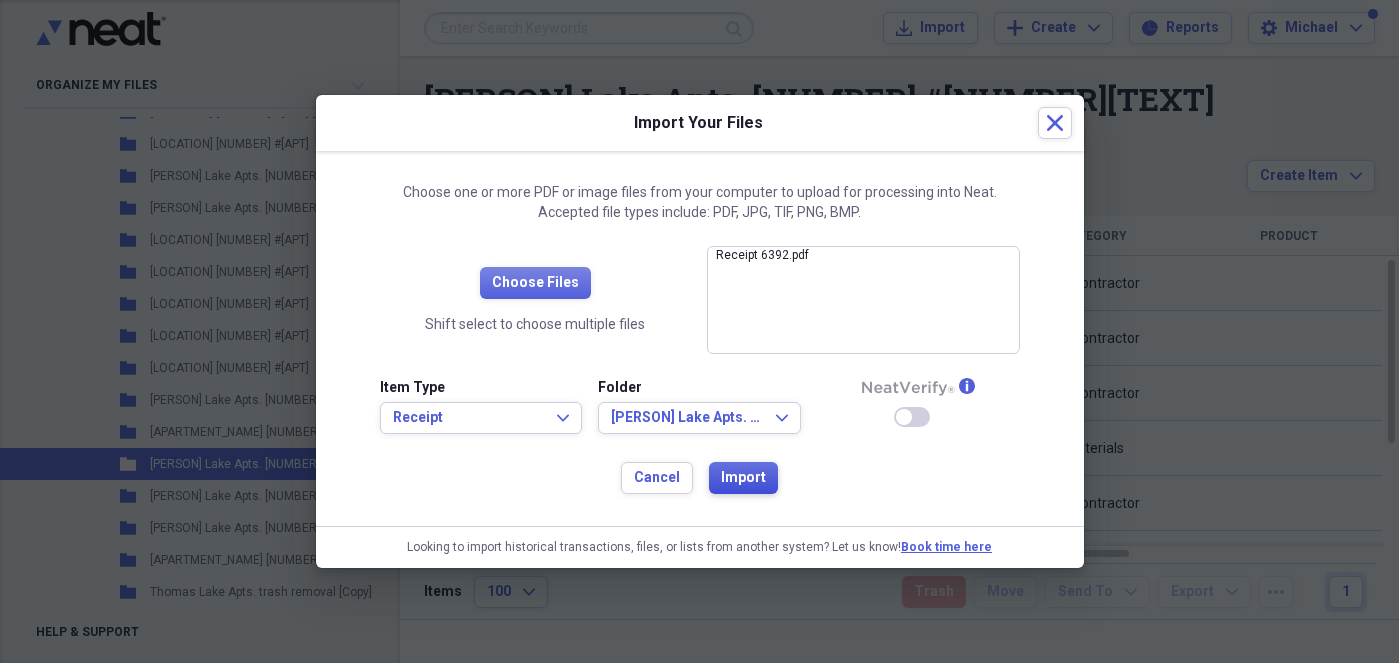click on "Import" at bounding box center (743, 478) 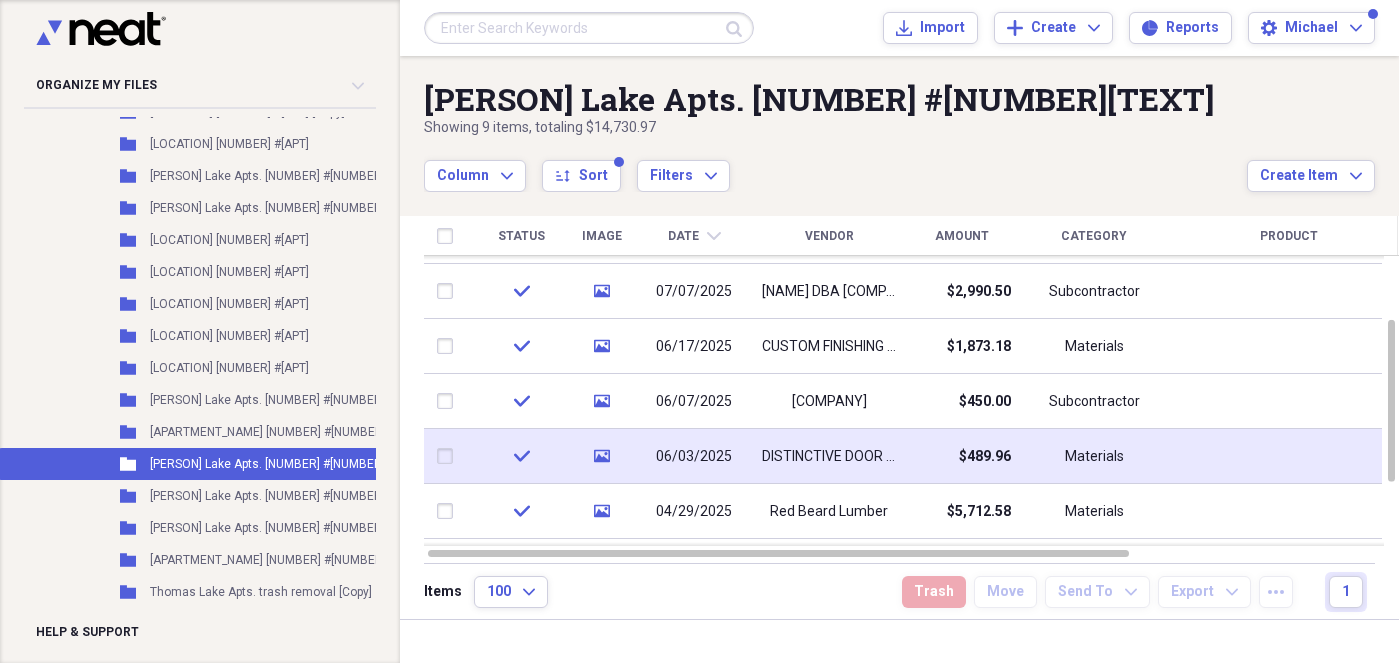 click at bounding box center (449, 456) 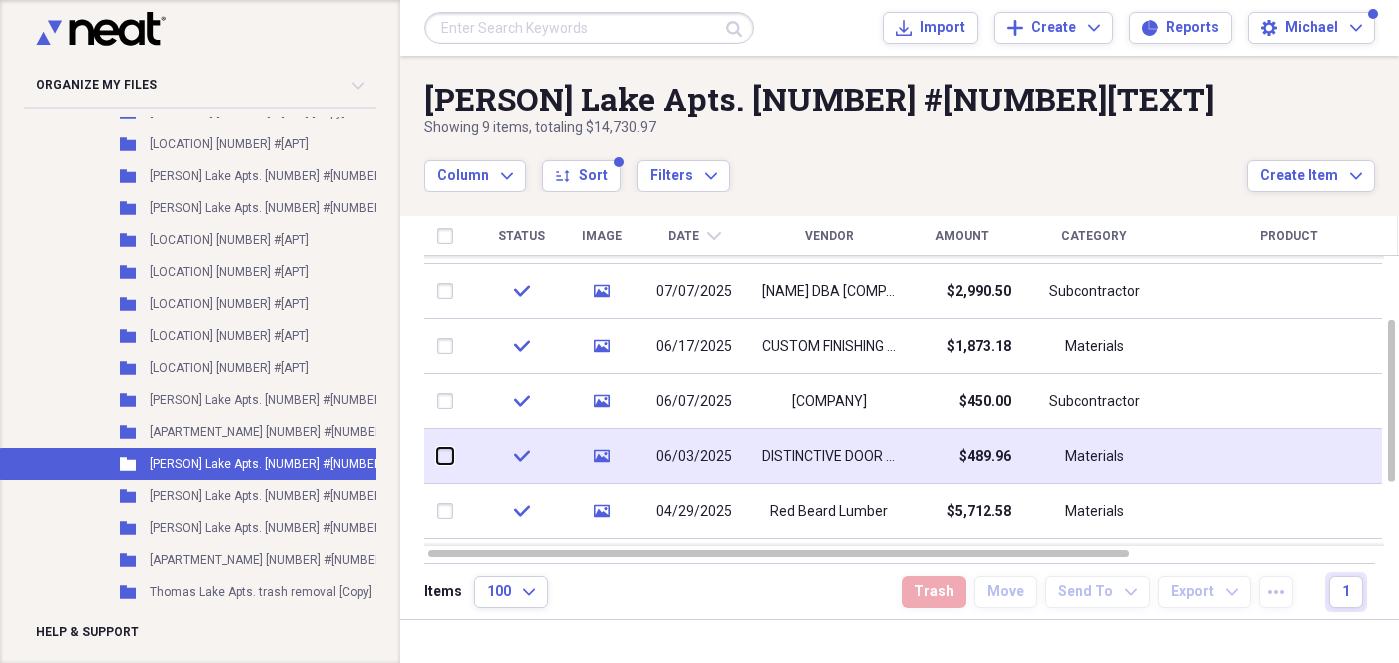 click at bounding box center [437, 456] 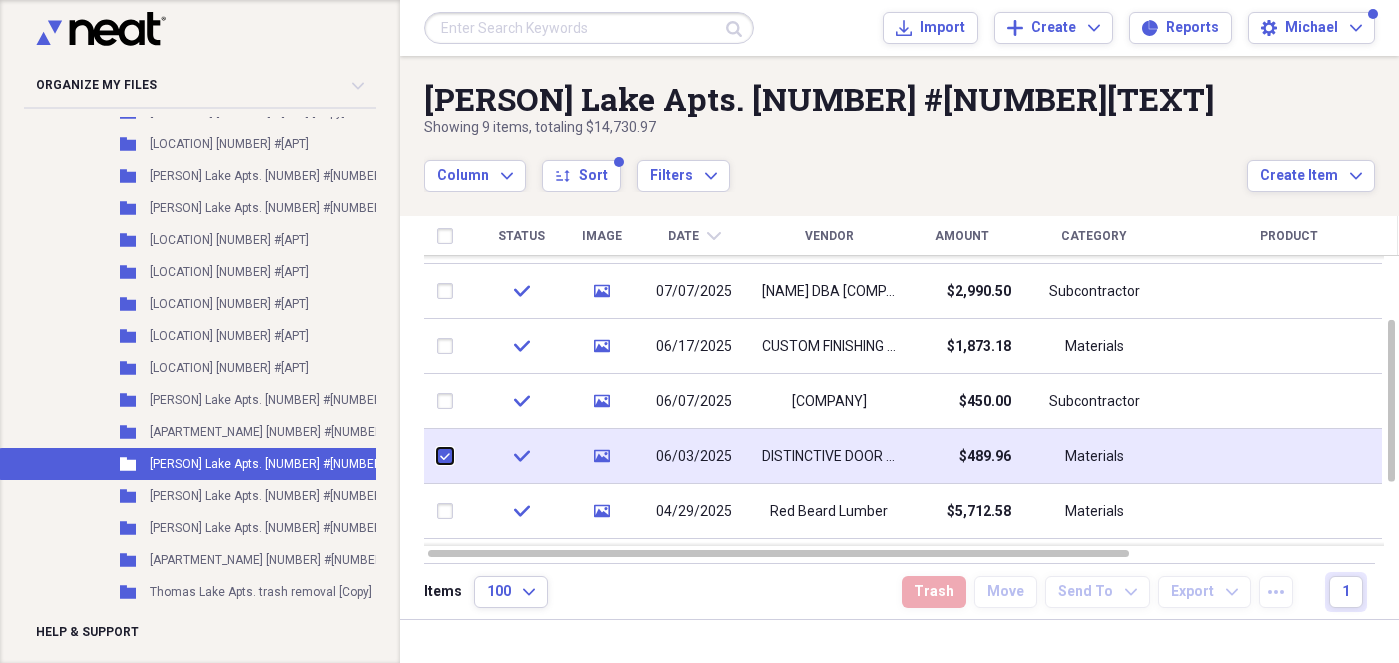 checkbox on "true" 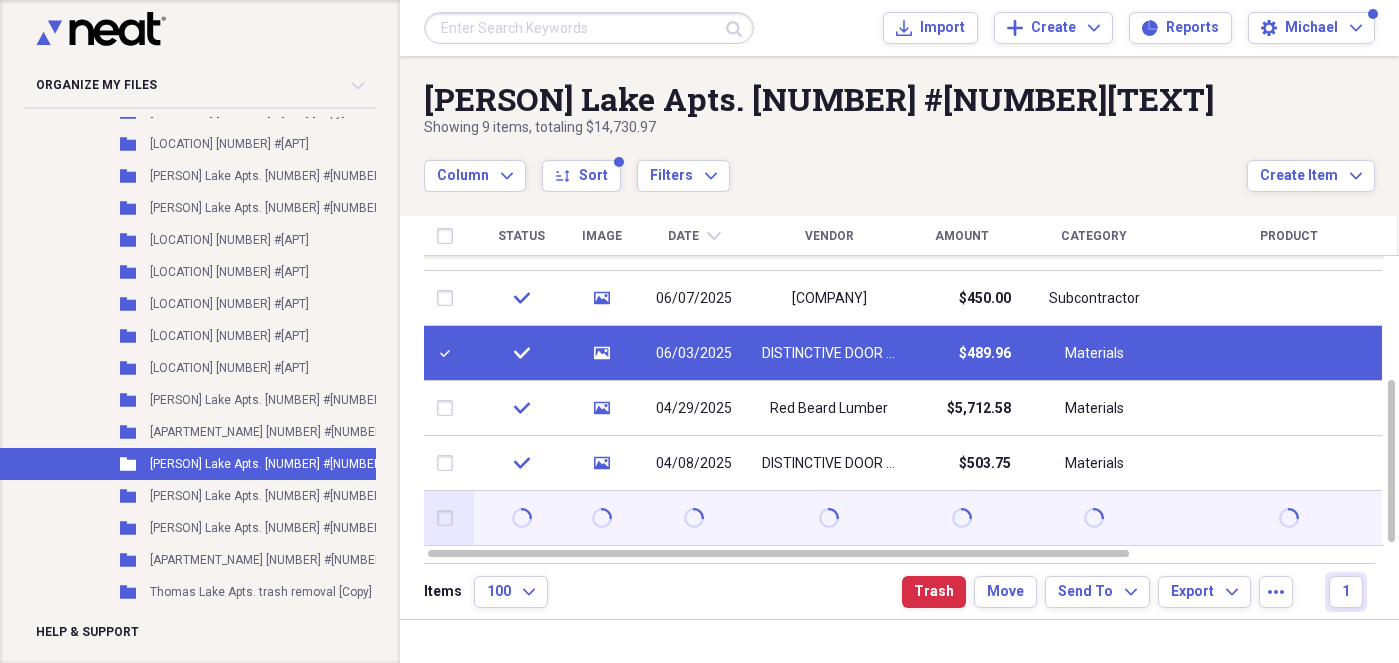 click at bounding box center (449, 518) 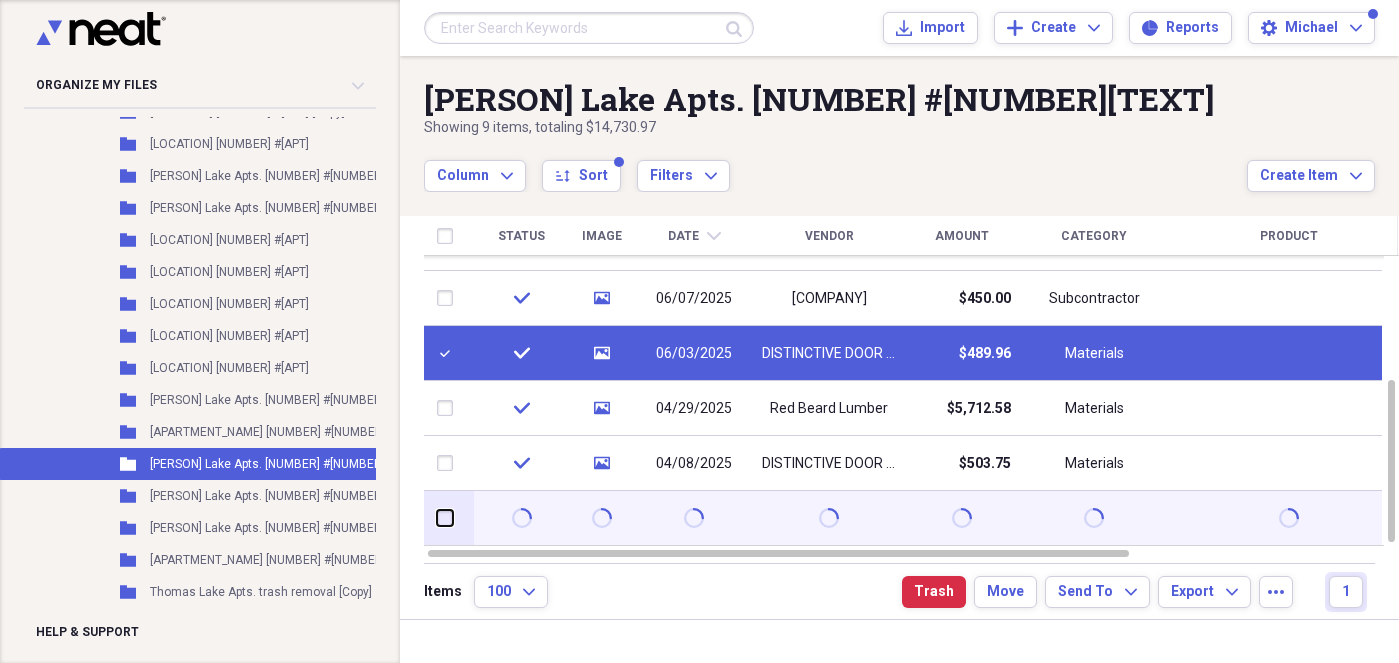click at bounding box center [437, 518] 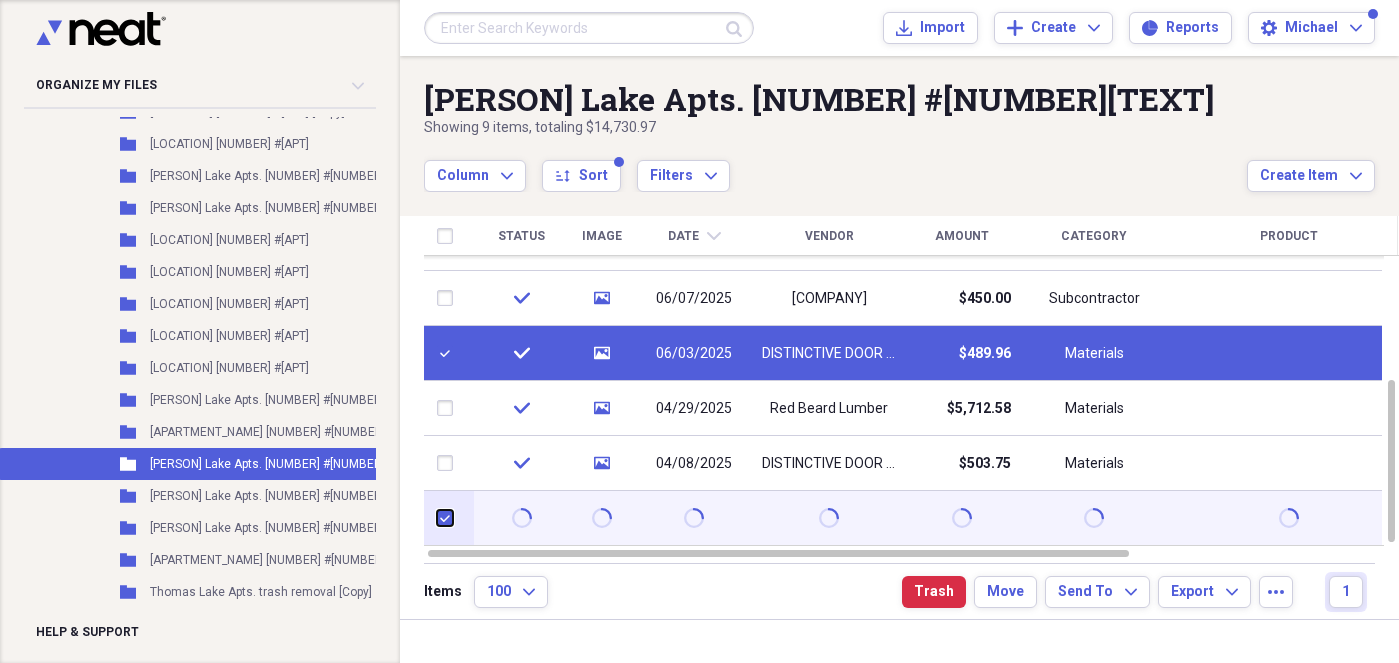 checkbox on "true" 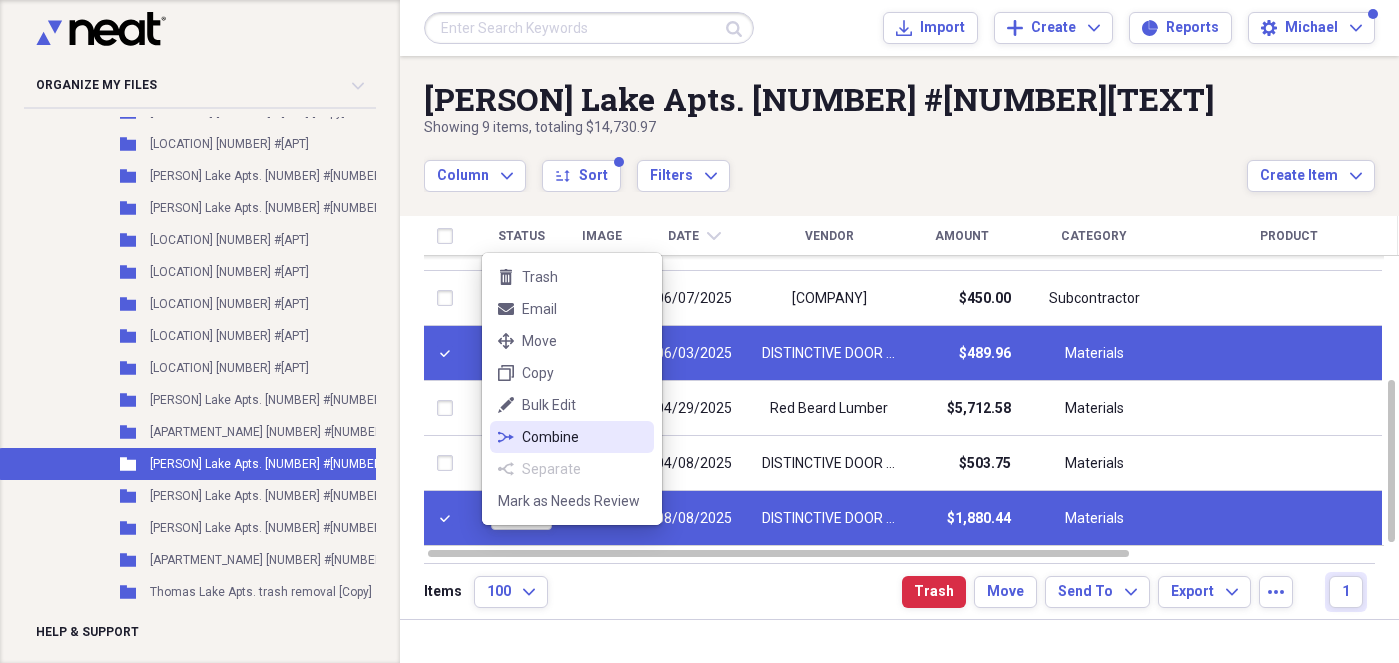 click on "combine Combine" at bounding box center [572, 437] 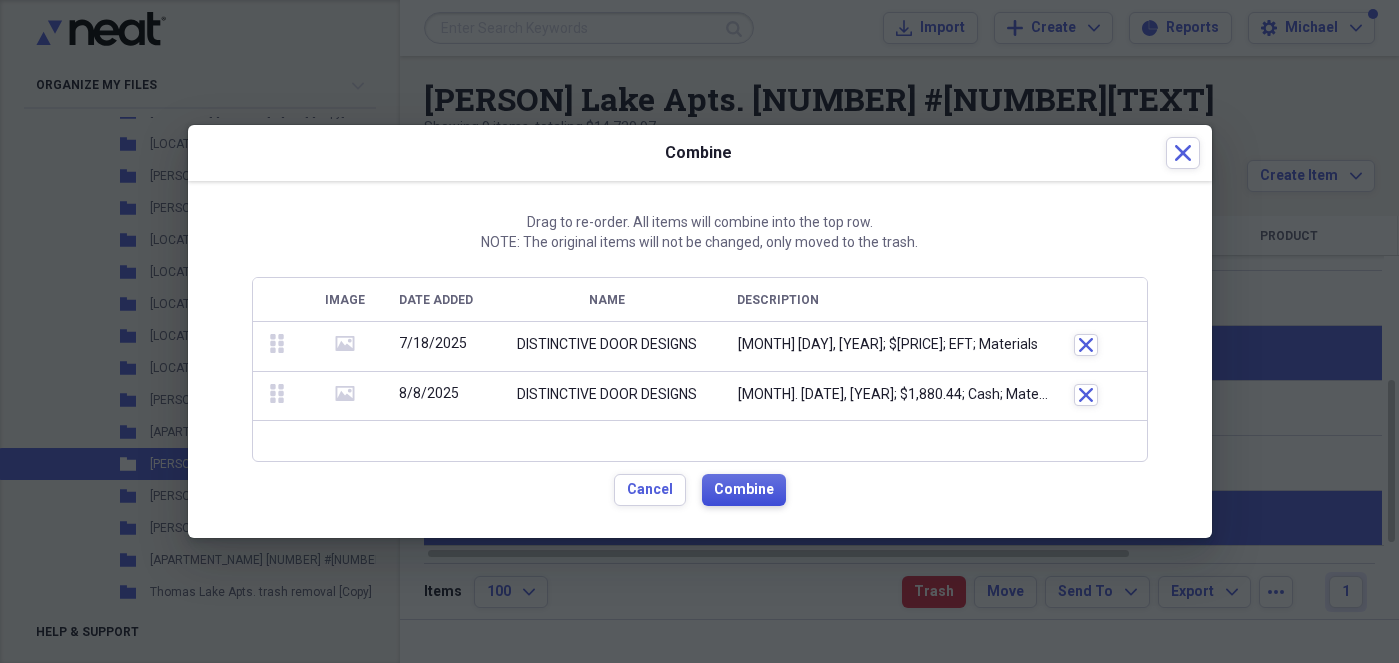 click on "Combine" at bounding box center (744, 490) 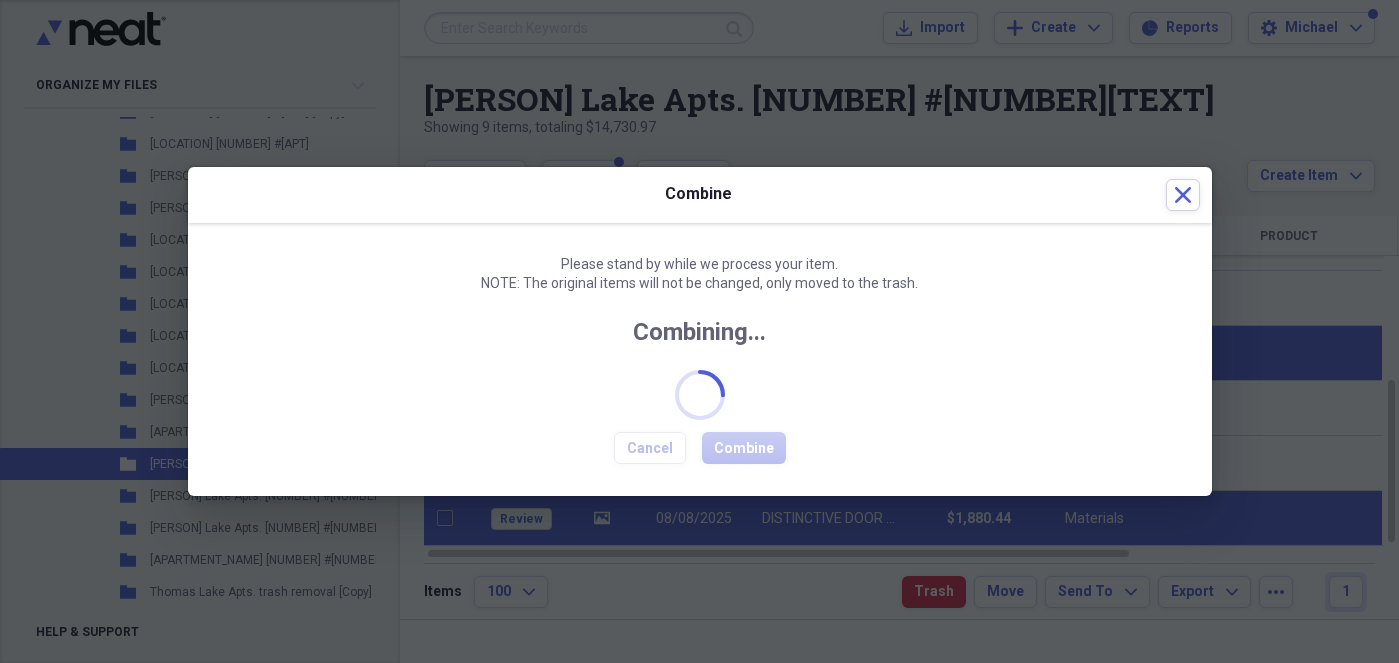 checkbox on "false" 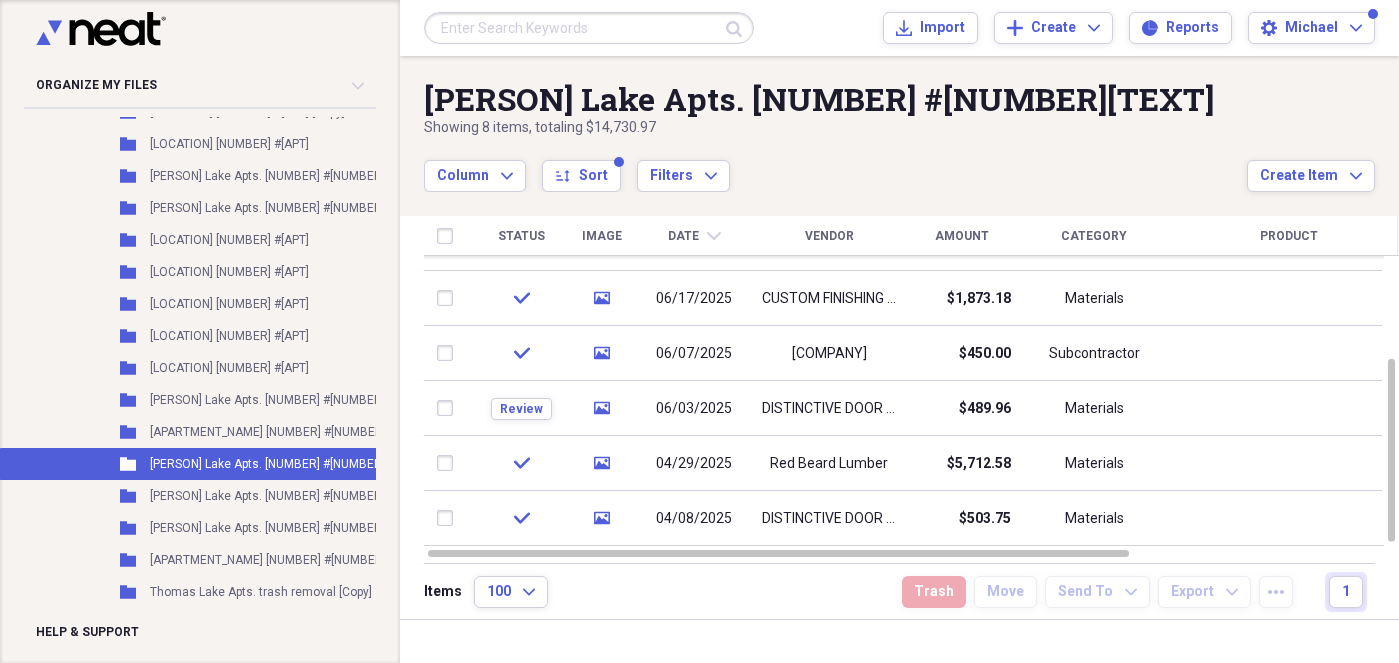 click on "[PERSON] Lake Apts. [NUMBER] #[NUMBER][TEXT]" at bounding box center [835, 99] 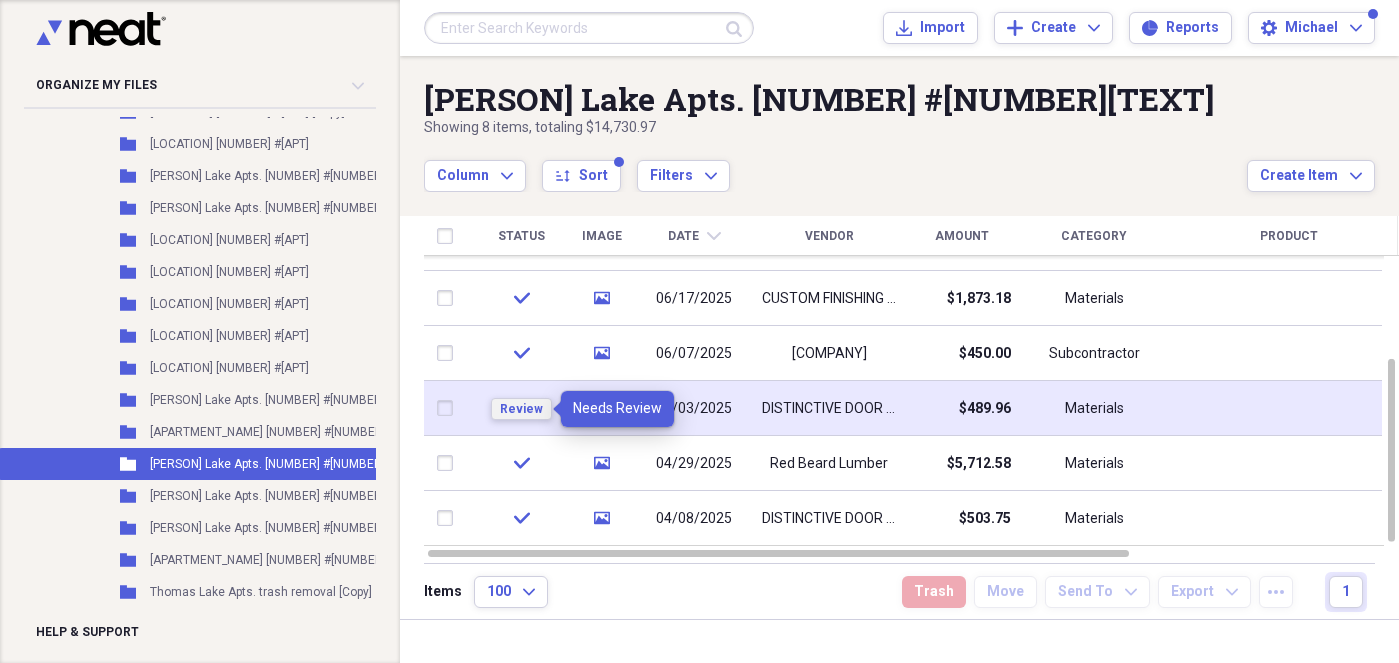 click on "Review" at bounding box center (521, 409) 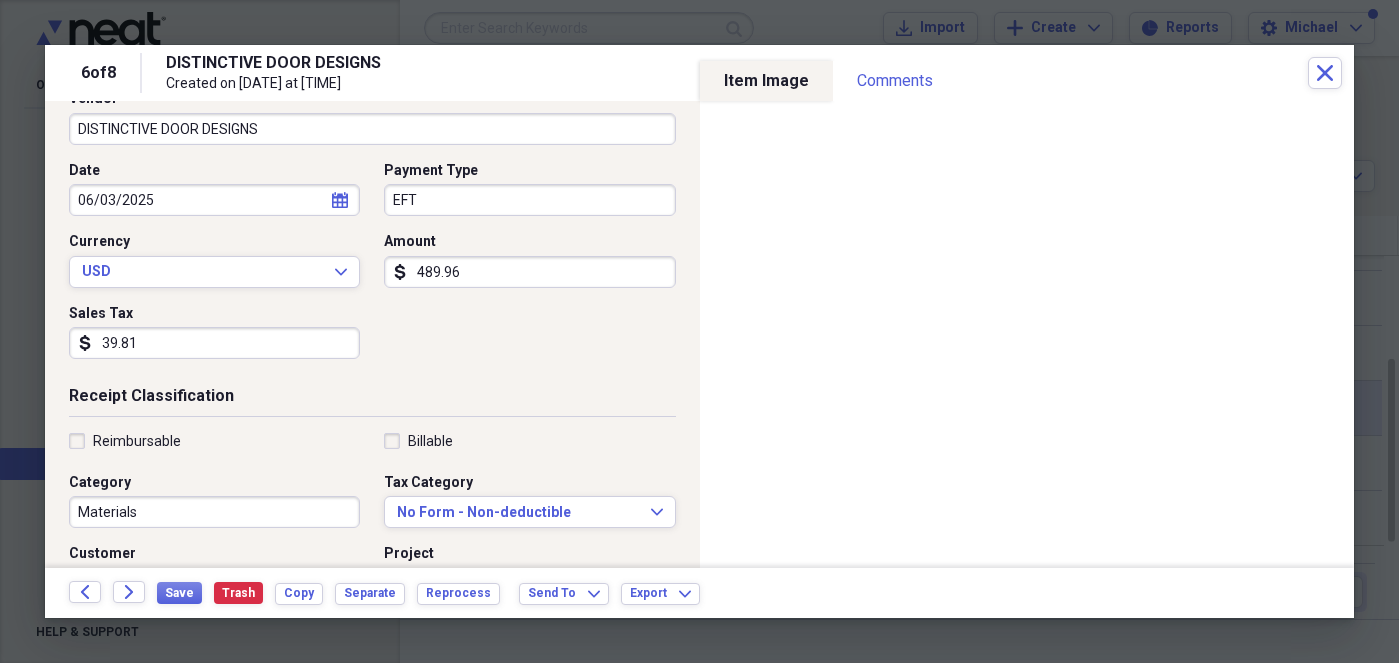 scroll, scrollTop: 456, scrollLeft: 0, axis: vertical 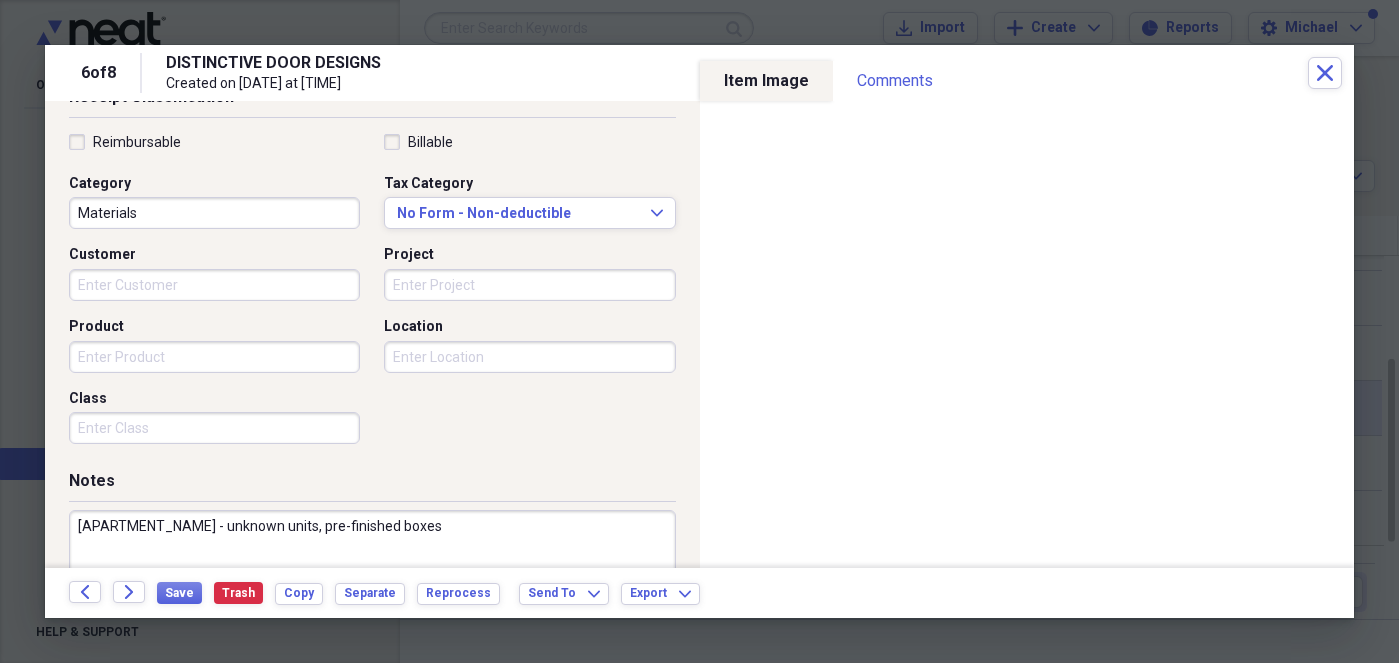 drag, startPoint x: 372, startPoint y: 522, endPoint x: 57, endPoint y: 527, distance: 315.03967 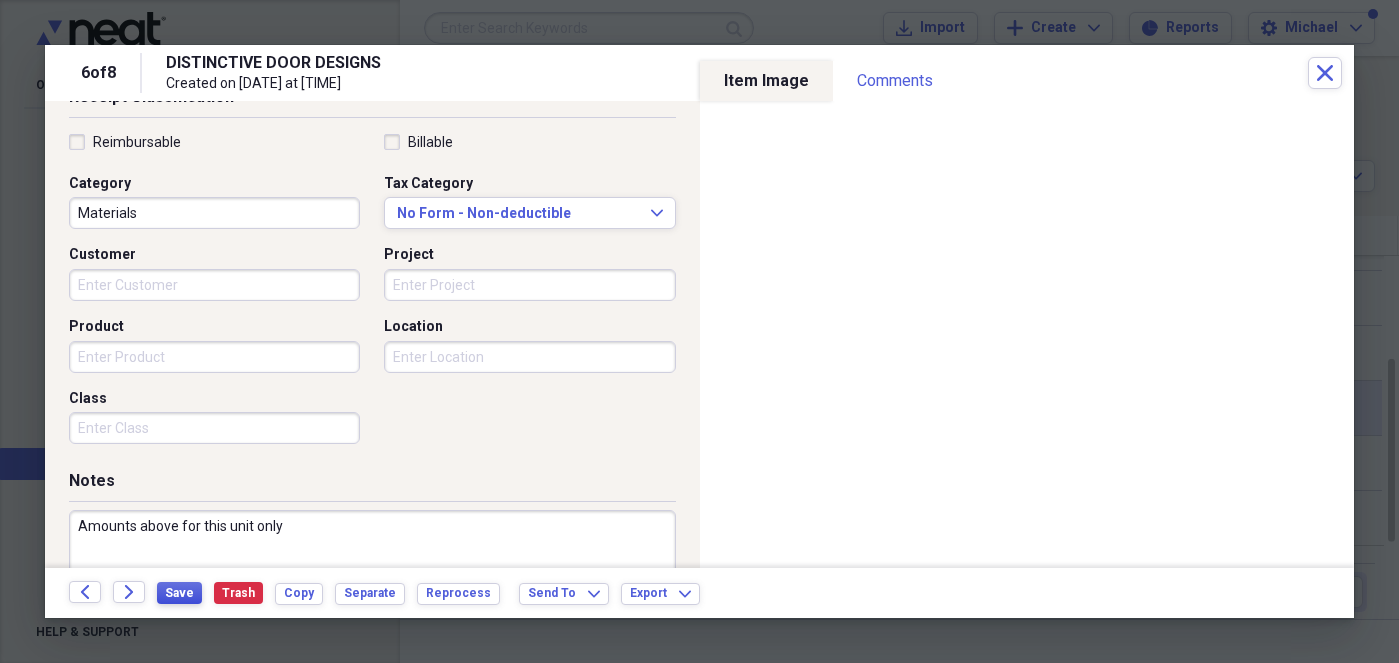 type on "Amounts above for this unit only" 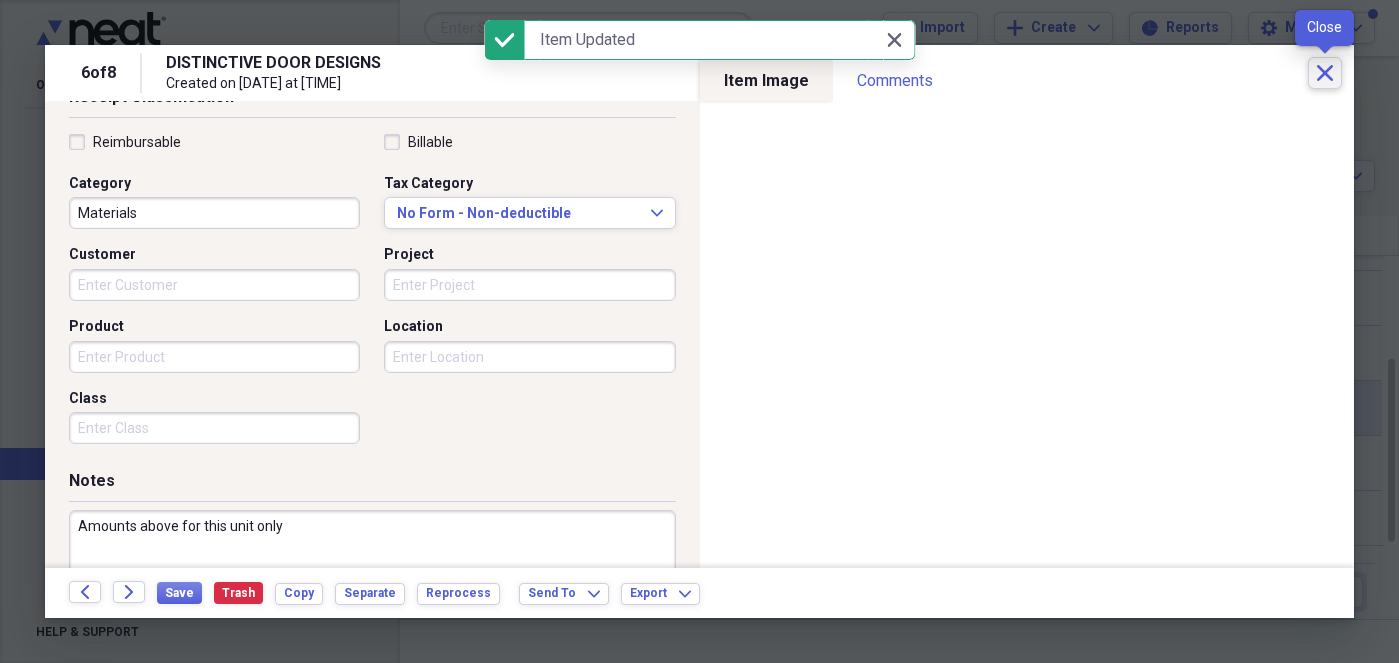 click on "Close" 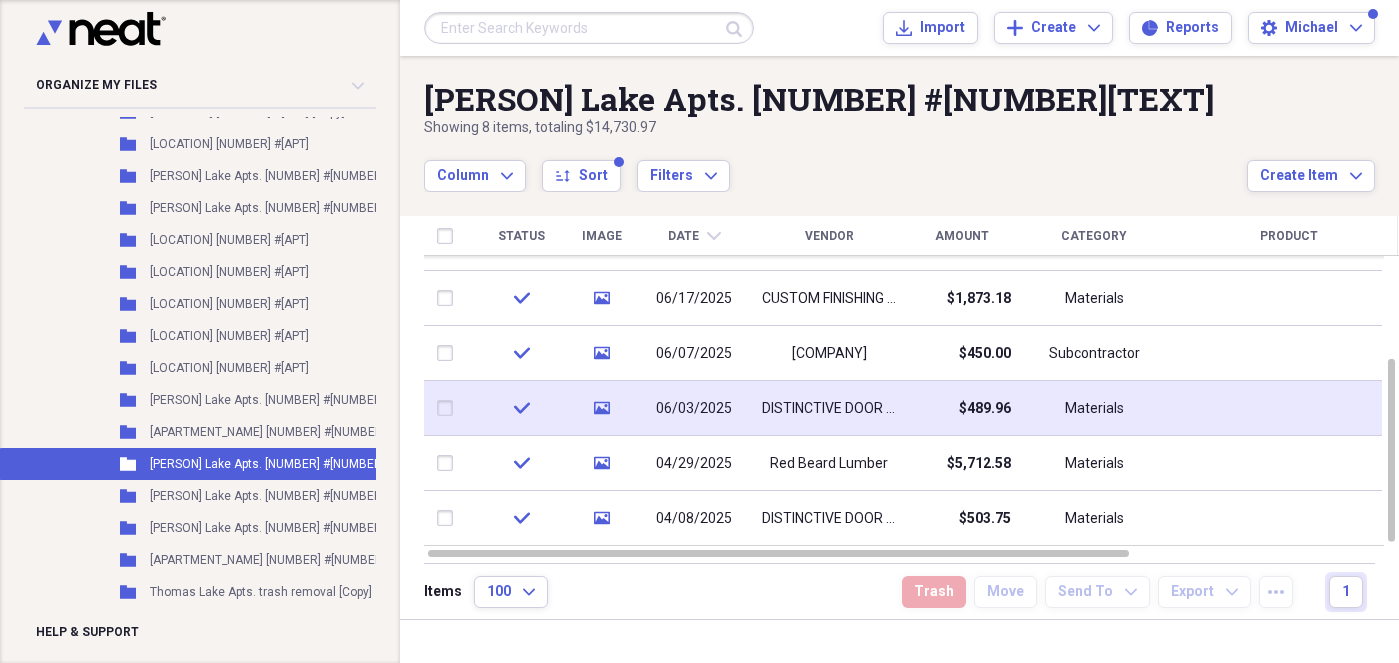 click at bounding box center [589, 28] 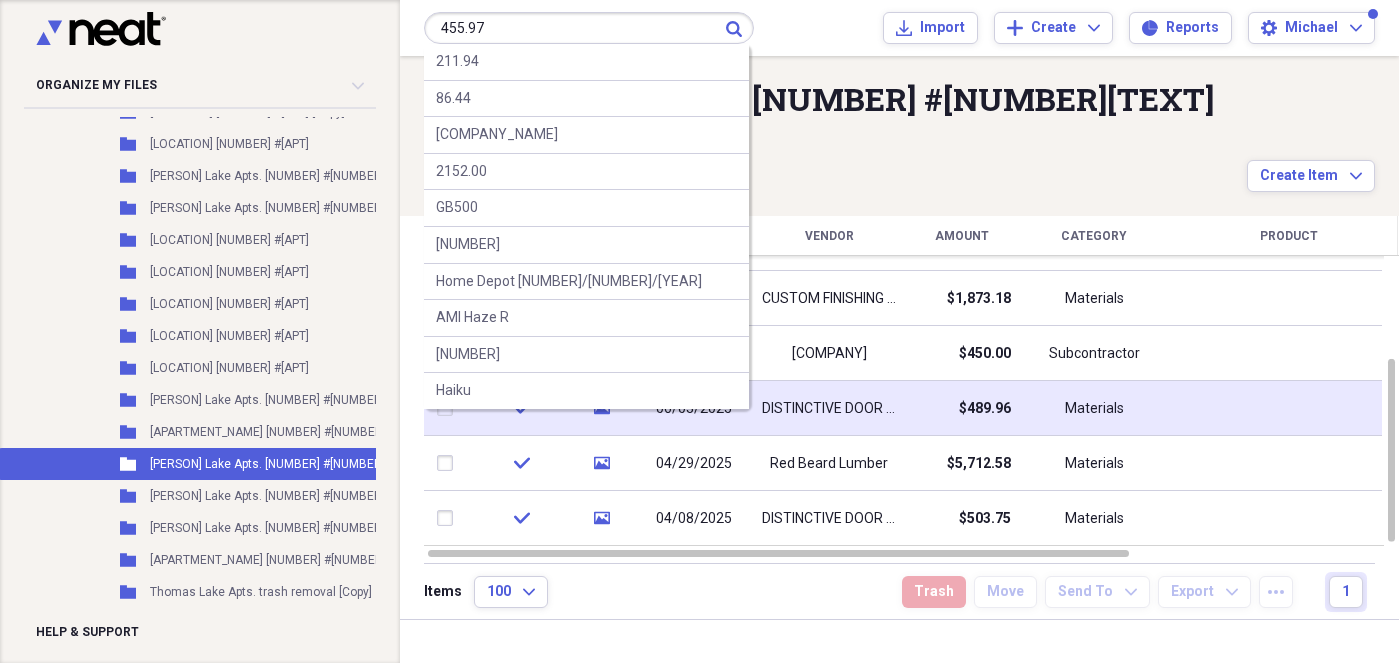 type on "455.97" 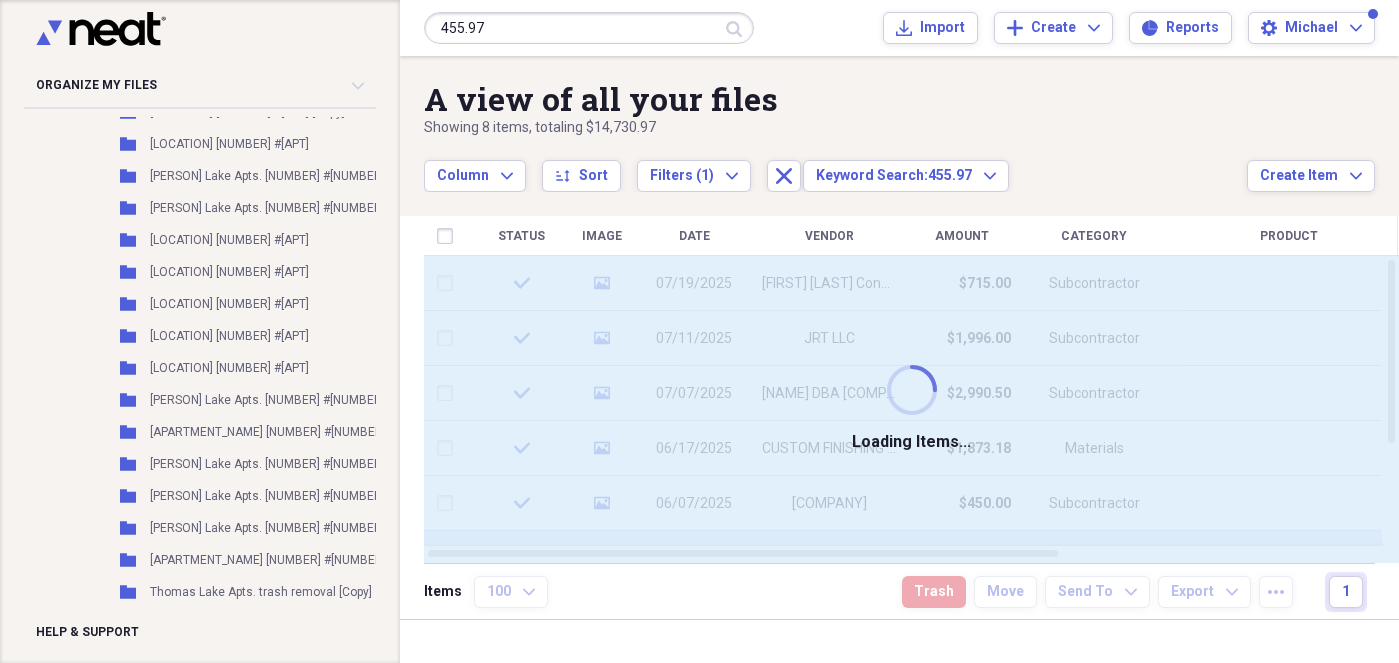 type 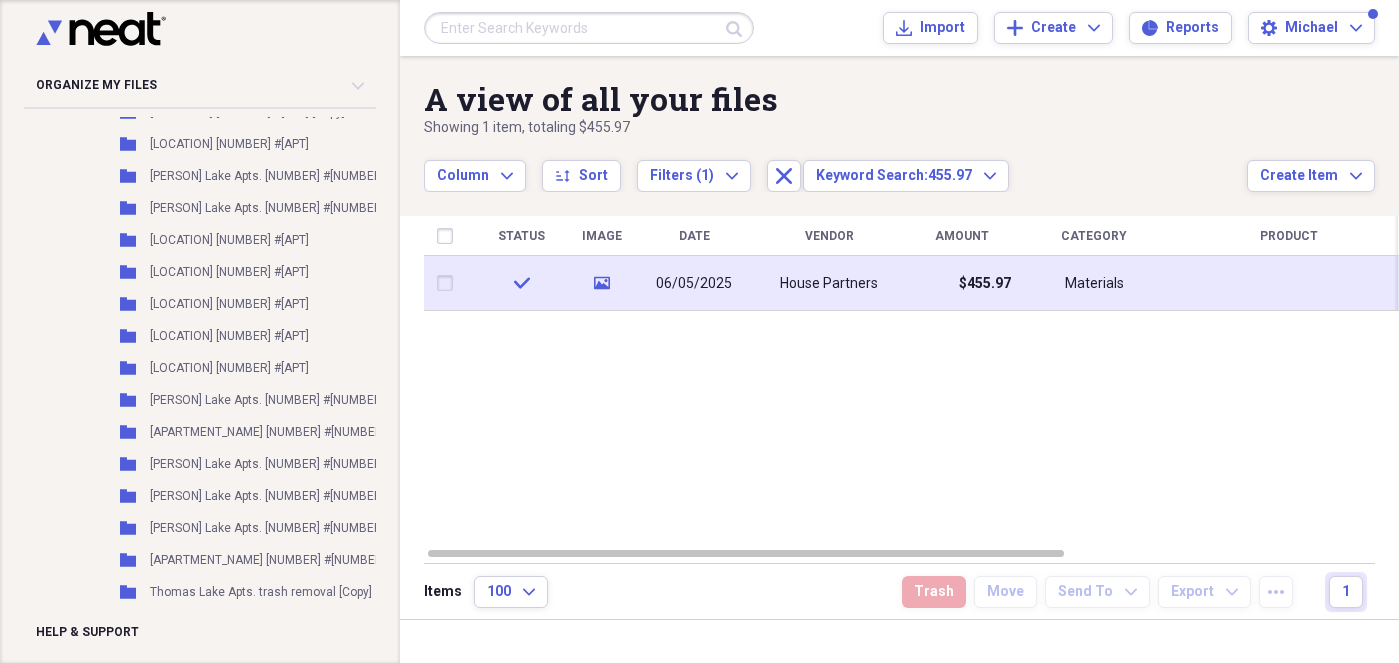 click on "House Partners" at bounding box center [829, 284] 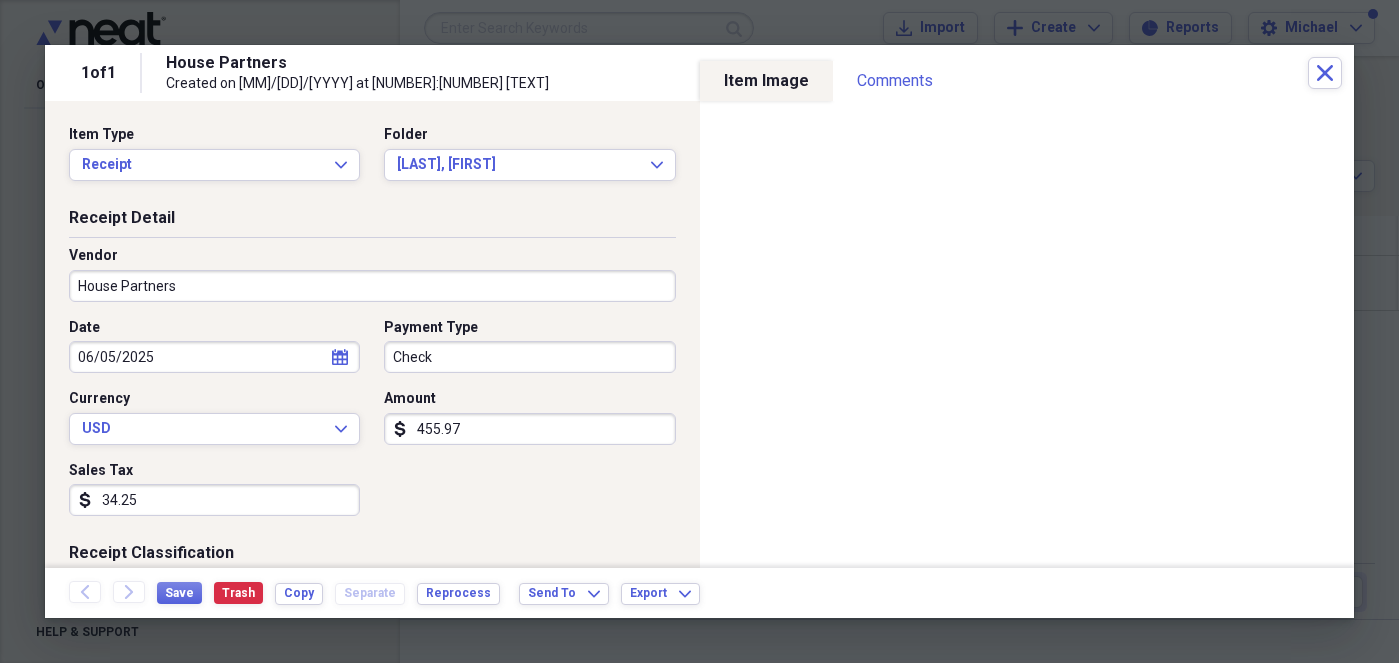 click on "House Partners" at bounding box center [372, 286] 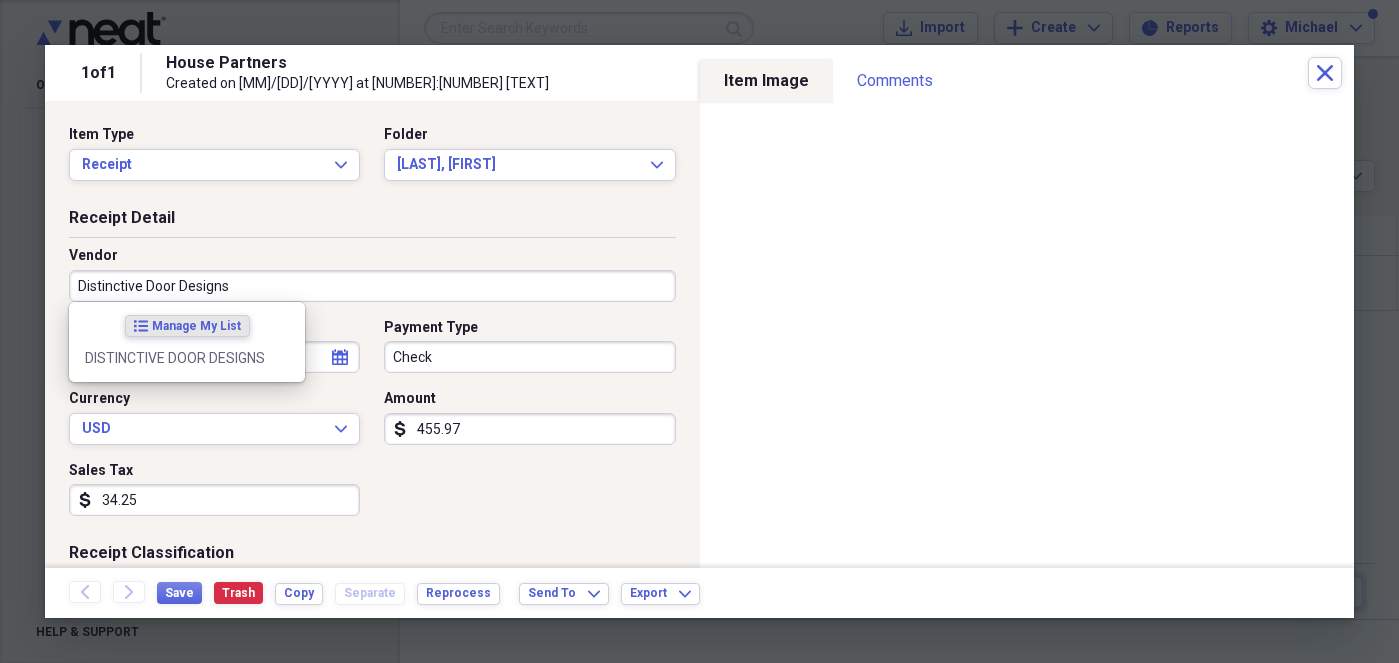 type on "Distinctive Door Designs" 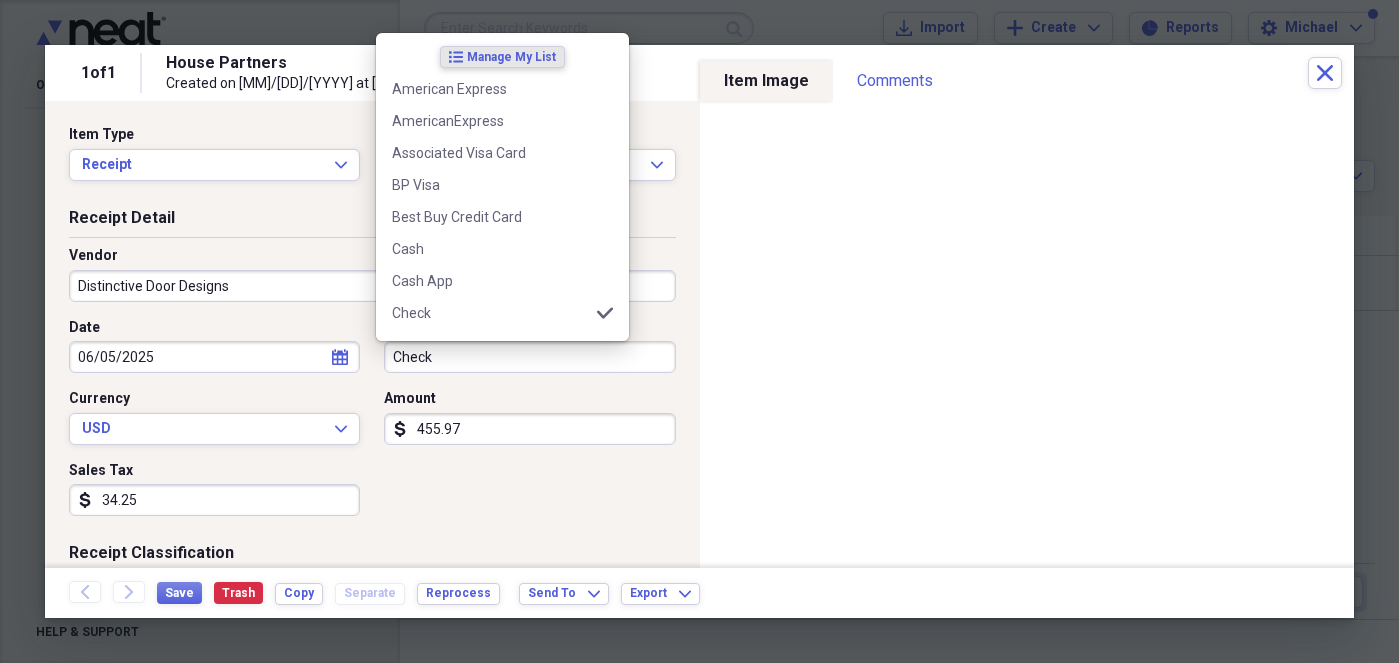 click on "Date [DATE] calendar Calendar Payment Type Check Currency USD Expand Amount dollar-sign [PRICE] Sales Tax dollar-sign [PRICE]" at bounding box center [372, 425] 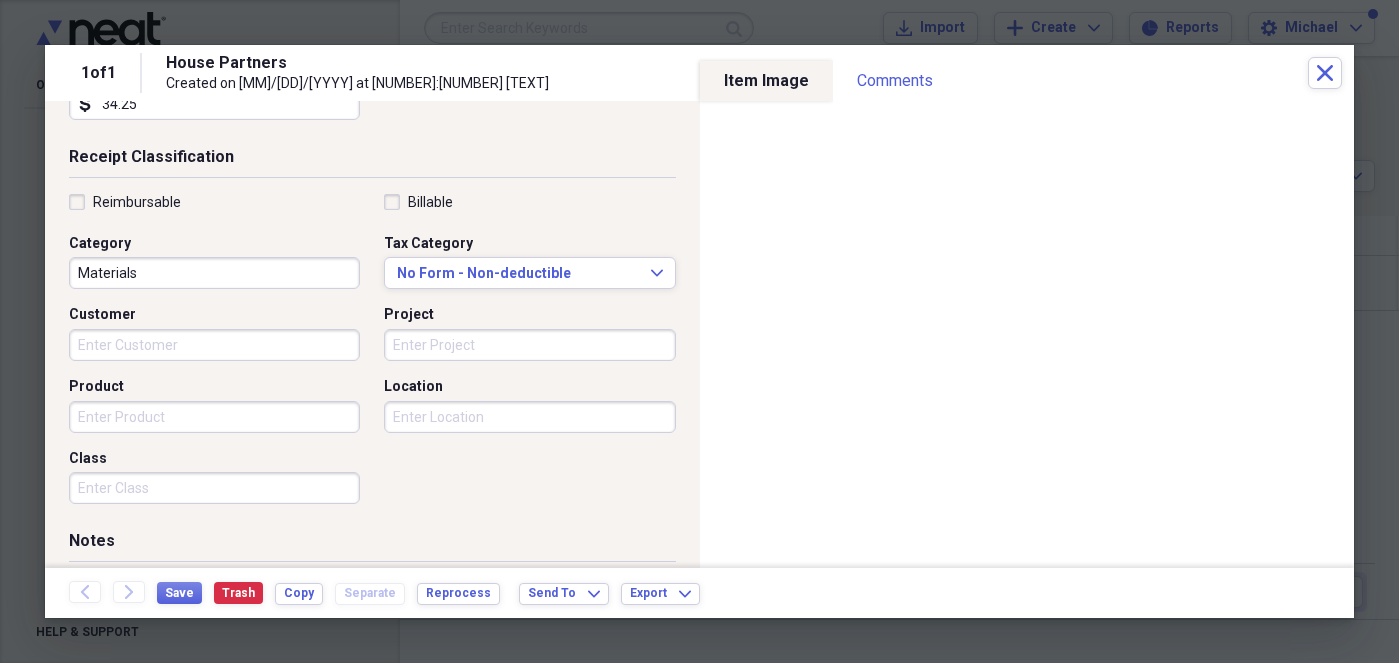 scroll, scrollTop: 456, scrollLeft: 0, axis: vertical 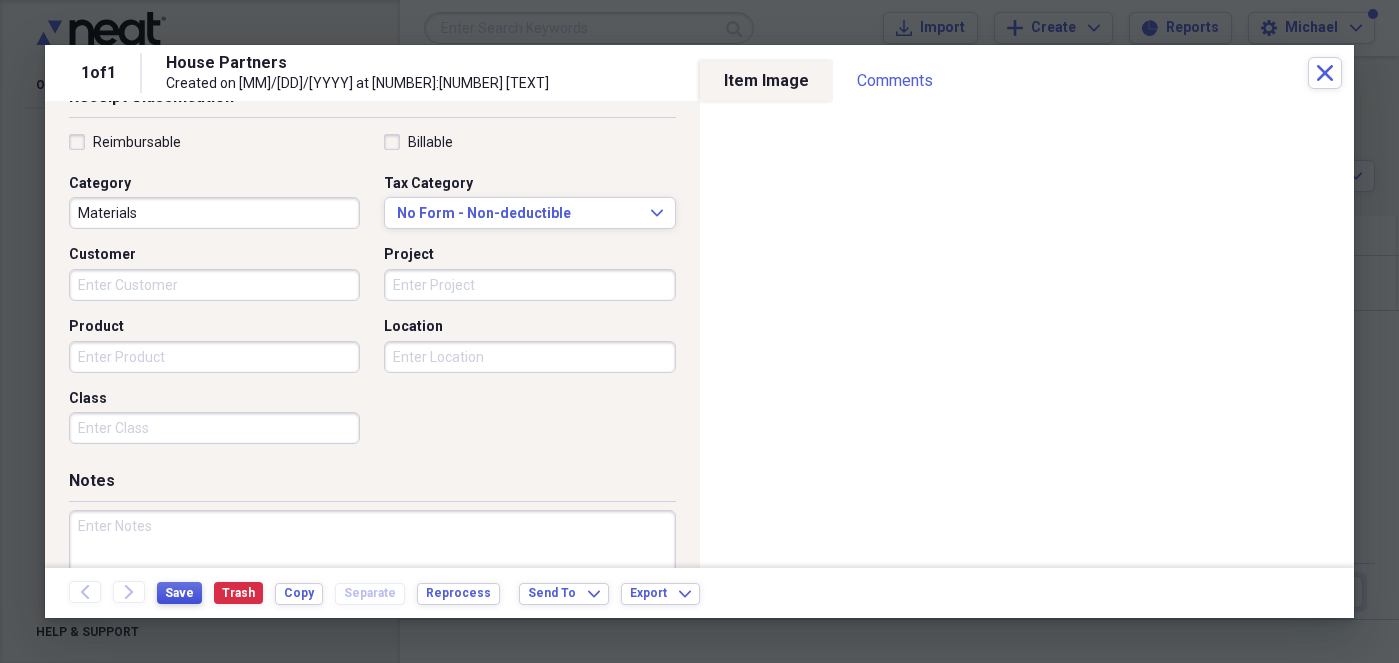 click on "Save" at bounding box center (179, 593) 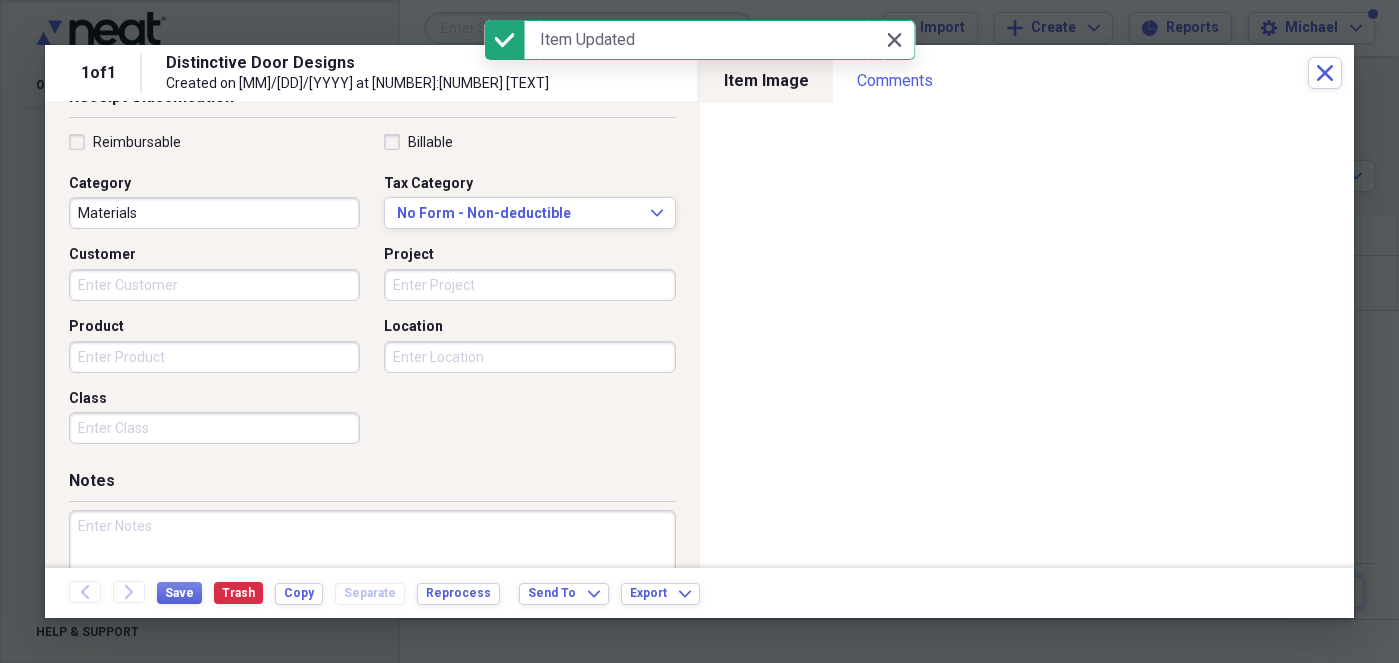 click on "[TEXT] [TEXT] Created on [MM]/[DD]/[YYYY] at [NUMBER]:[NUMBER] [TEXT]" at bounding box center (737, 73) 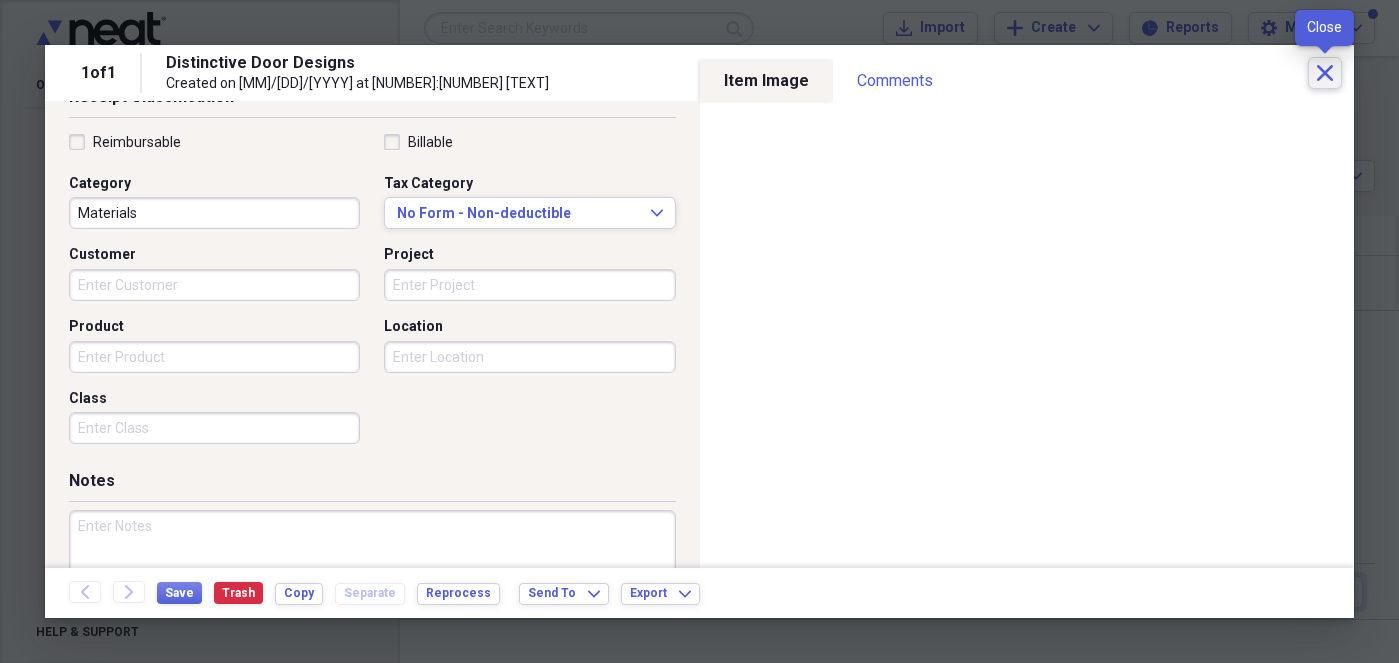 click 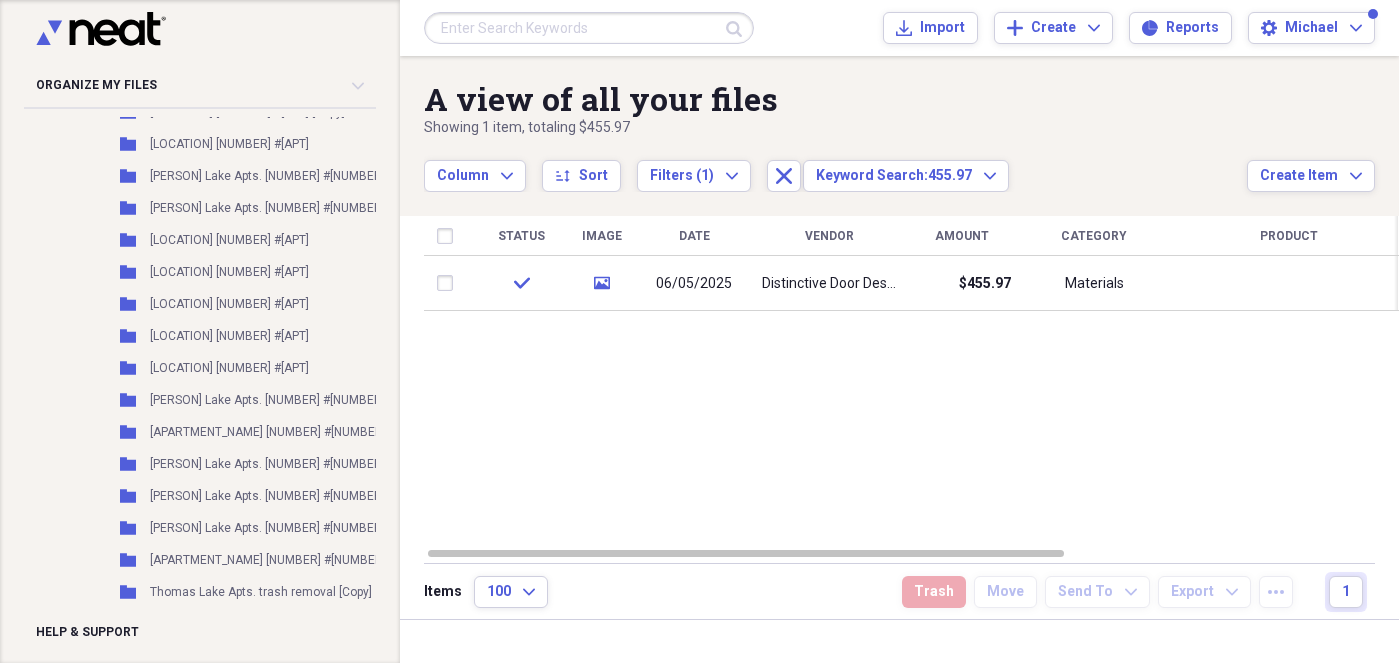 scroll, scrollTop: 2325, scrollLeft: 62, axis: both 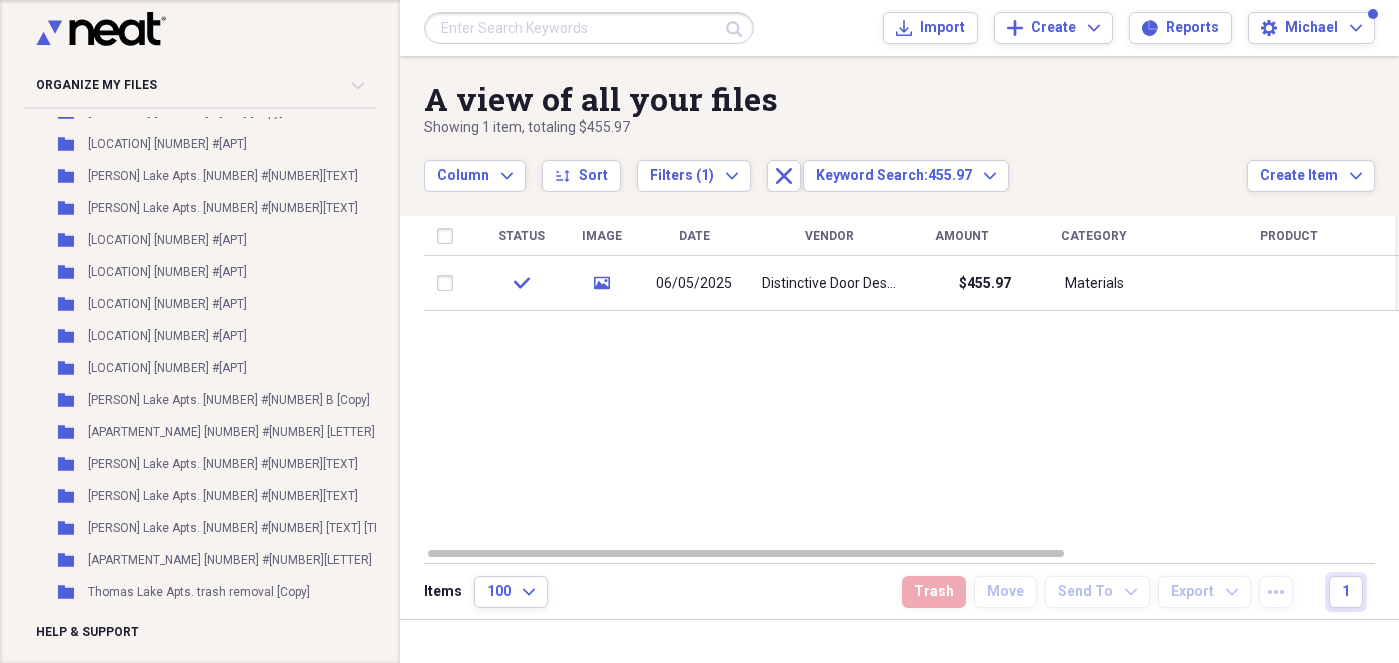 drag, startPoint x: 378, startPoint y: 476, endPoint x: 373, endPoint y: 452, distance: 24.5153 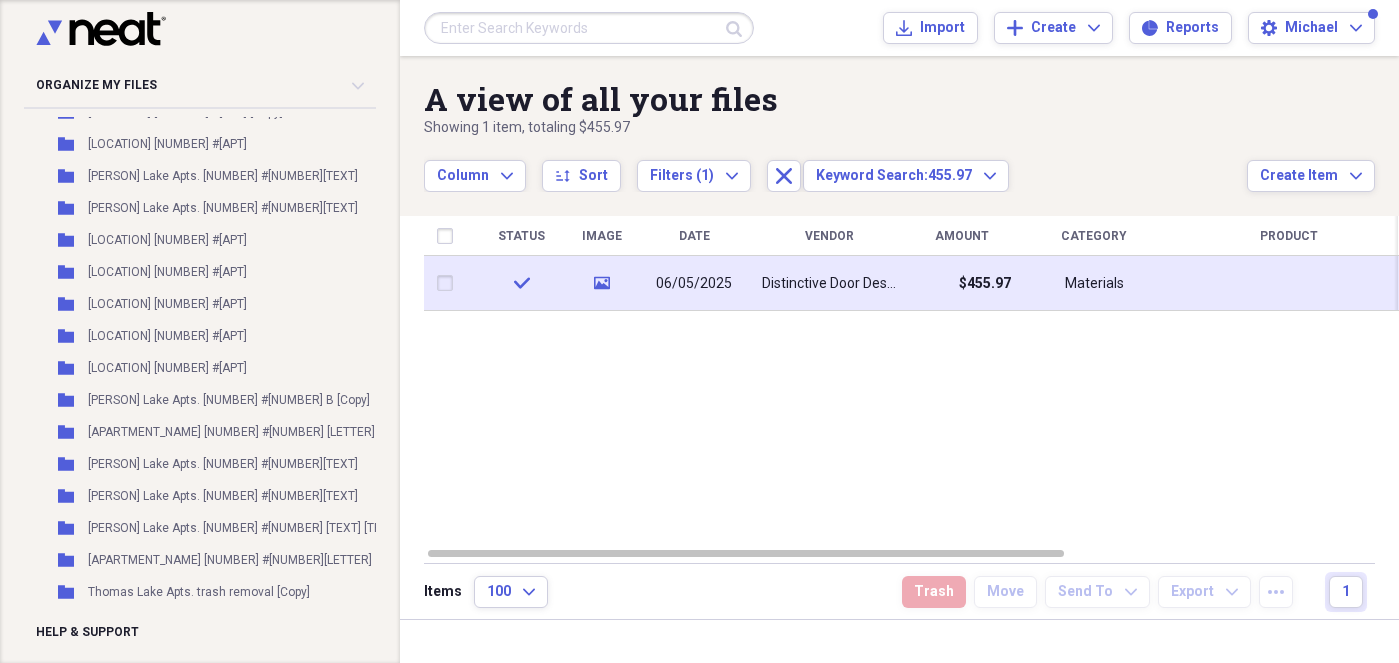click on "$455.97" at bounding box center (961, 283) 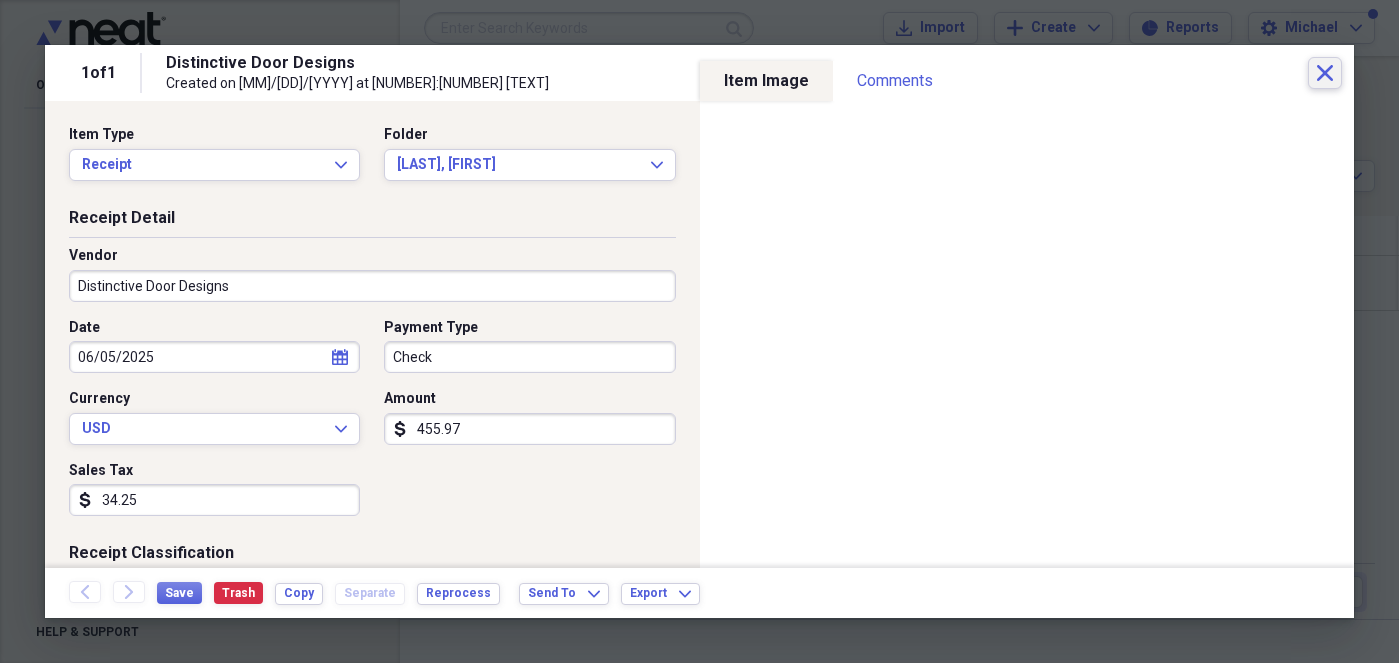 click on "Close" 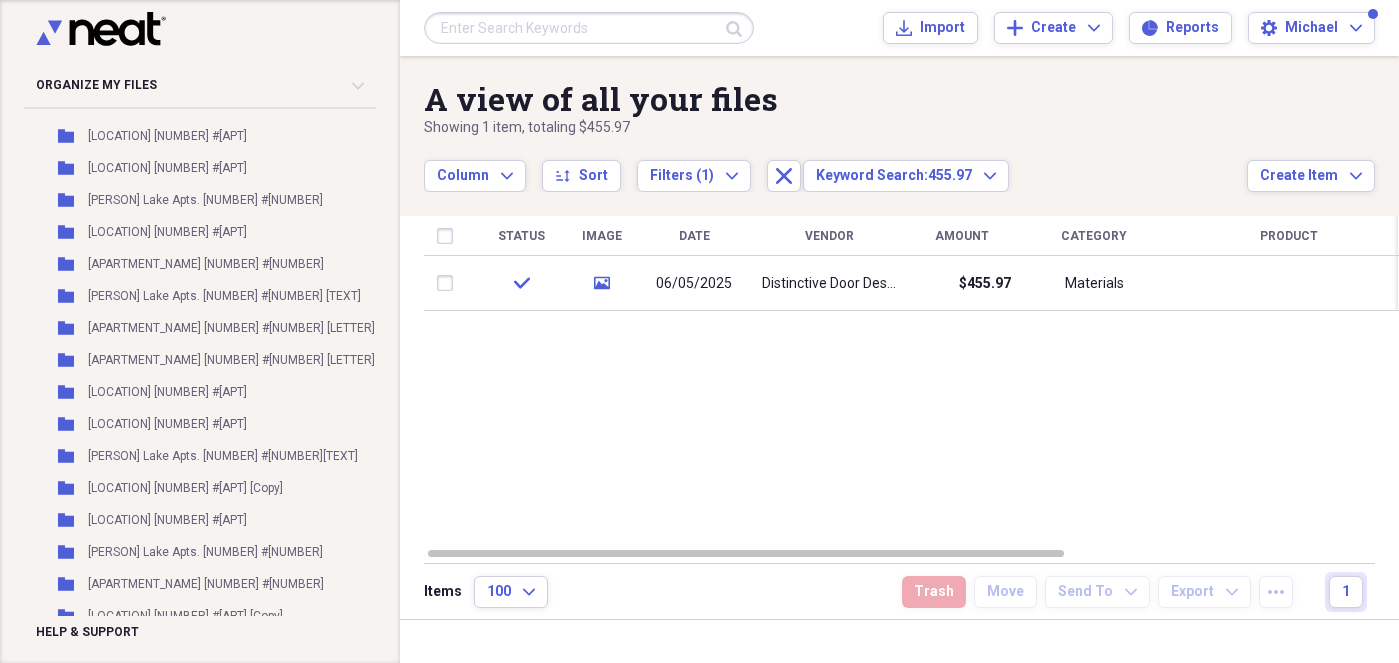 scroll, scrollTop: 1317, scrollLeft: 62, axis: both 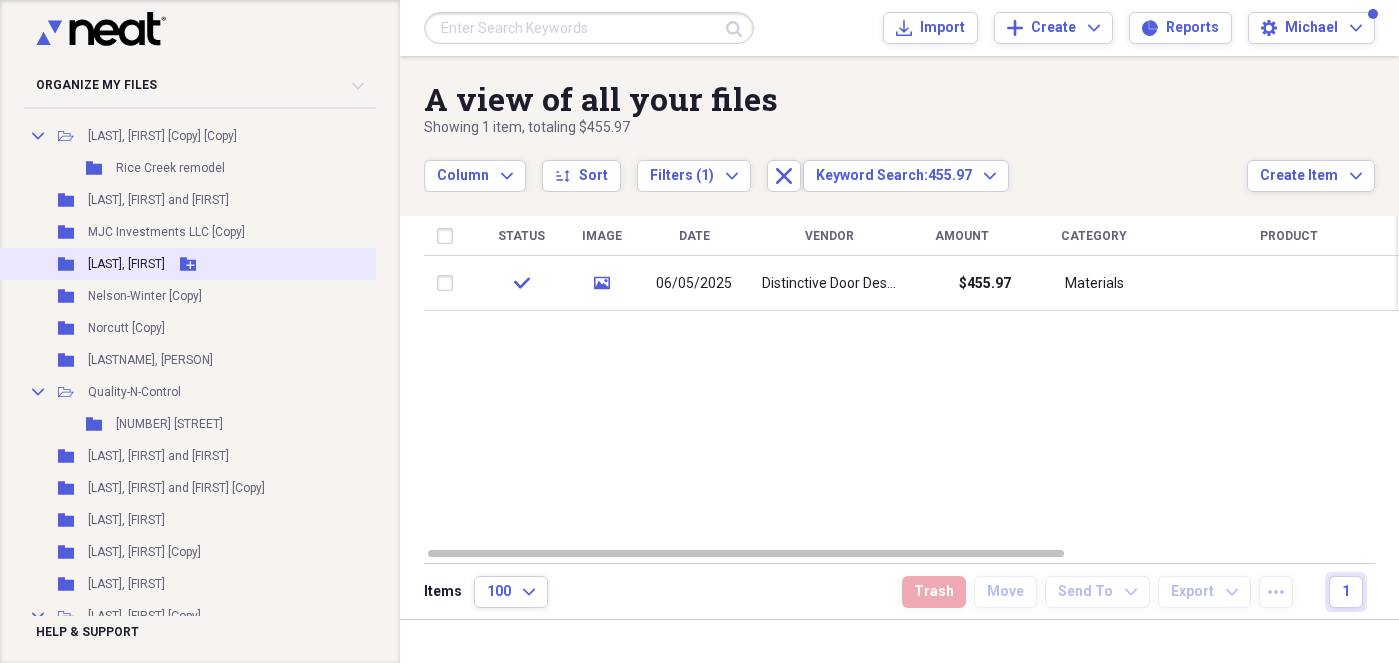 click on "[LAST], [FIRST]" at bounding box center (126, 264) 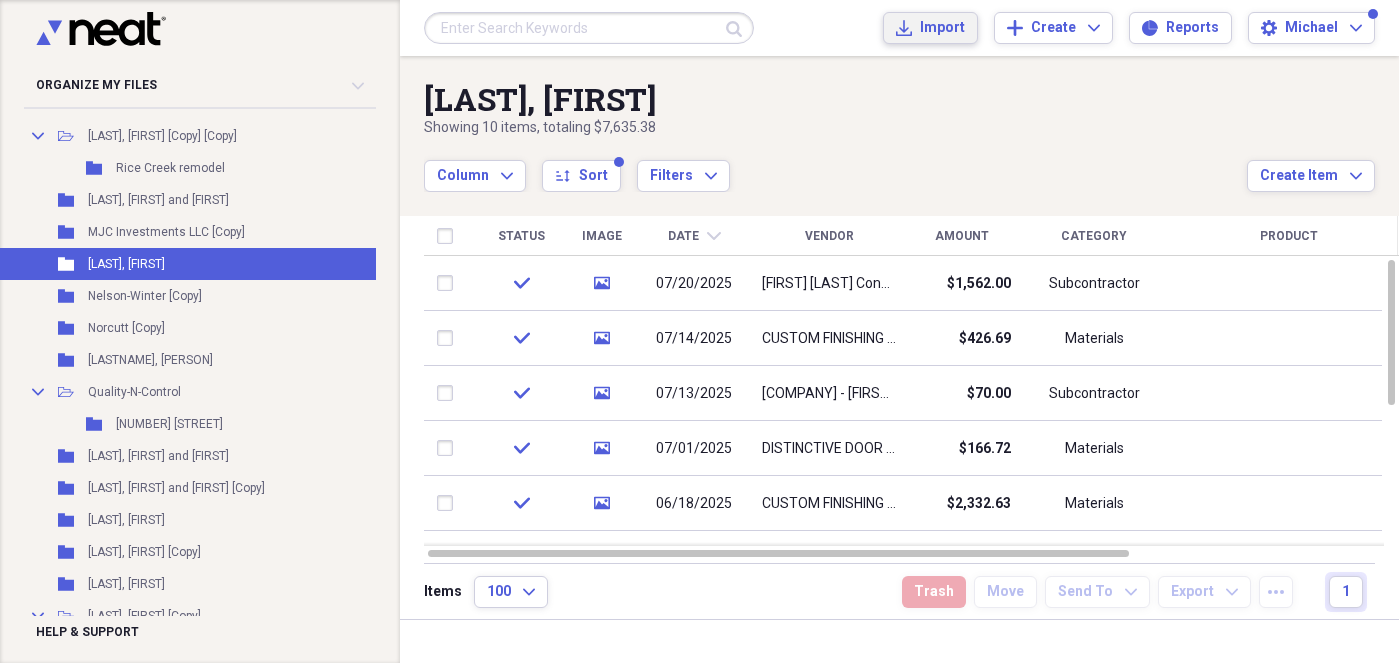 click on "Import" at bounding box center [942, 28] 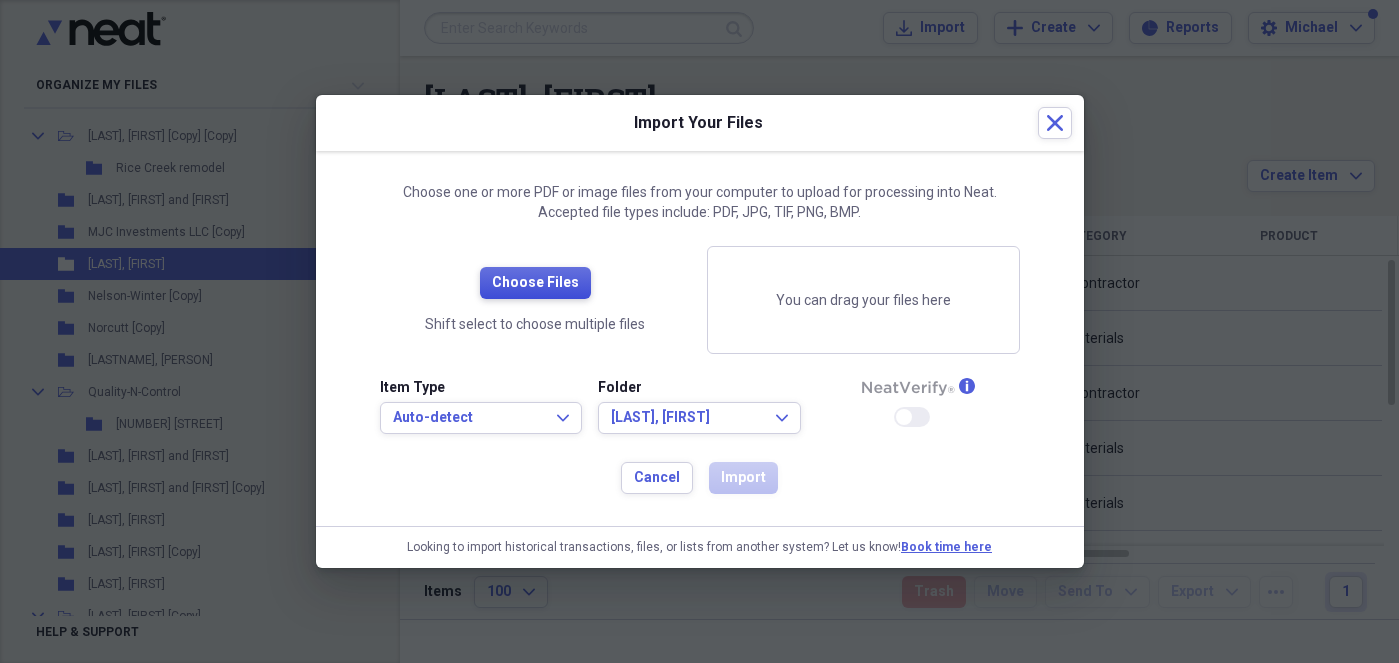 click on "Choose Files" at bounding box center (535, 283) 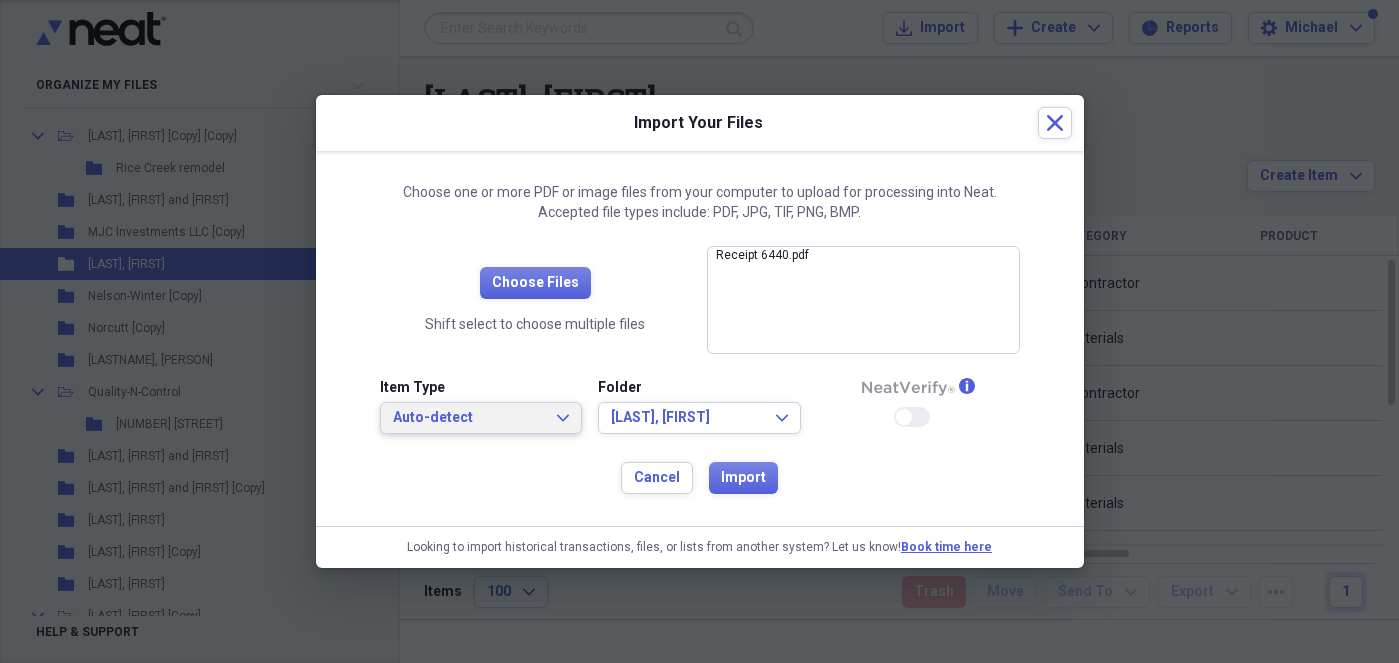 click on "Auto-detect" at bounding box center [469, 418] 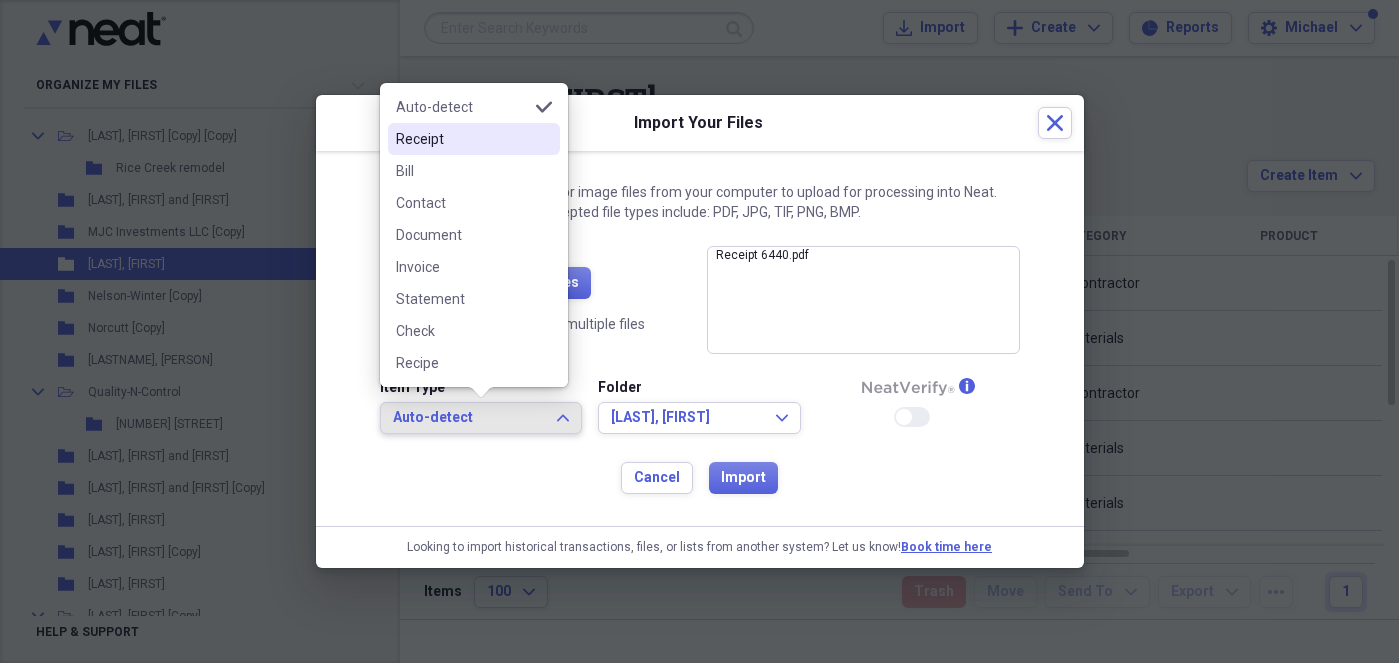 click on "Receipt" at bounding box center [462, 139] 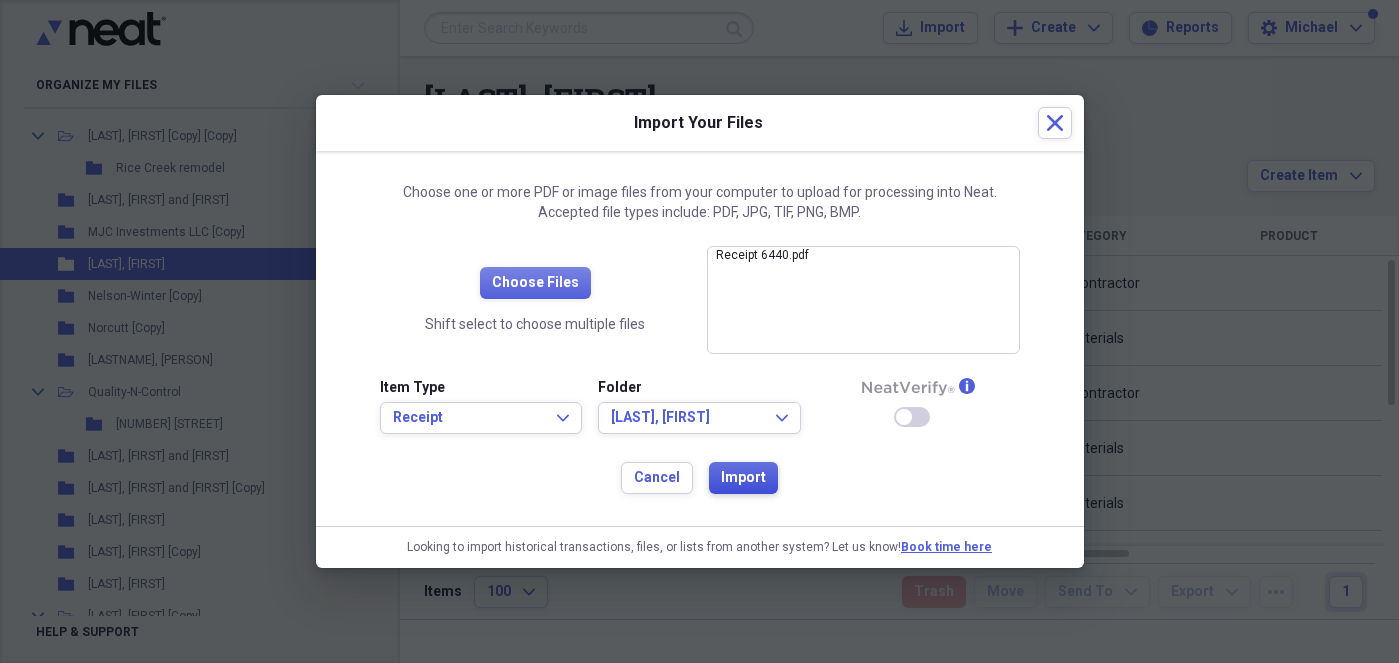 click on "Import" at bounding box center (743, 478) 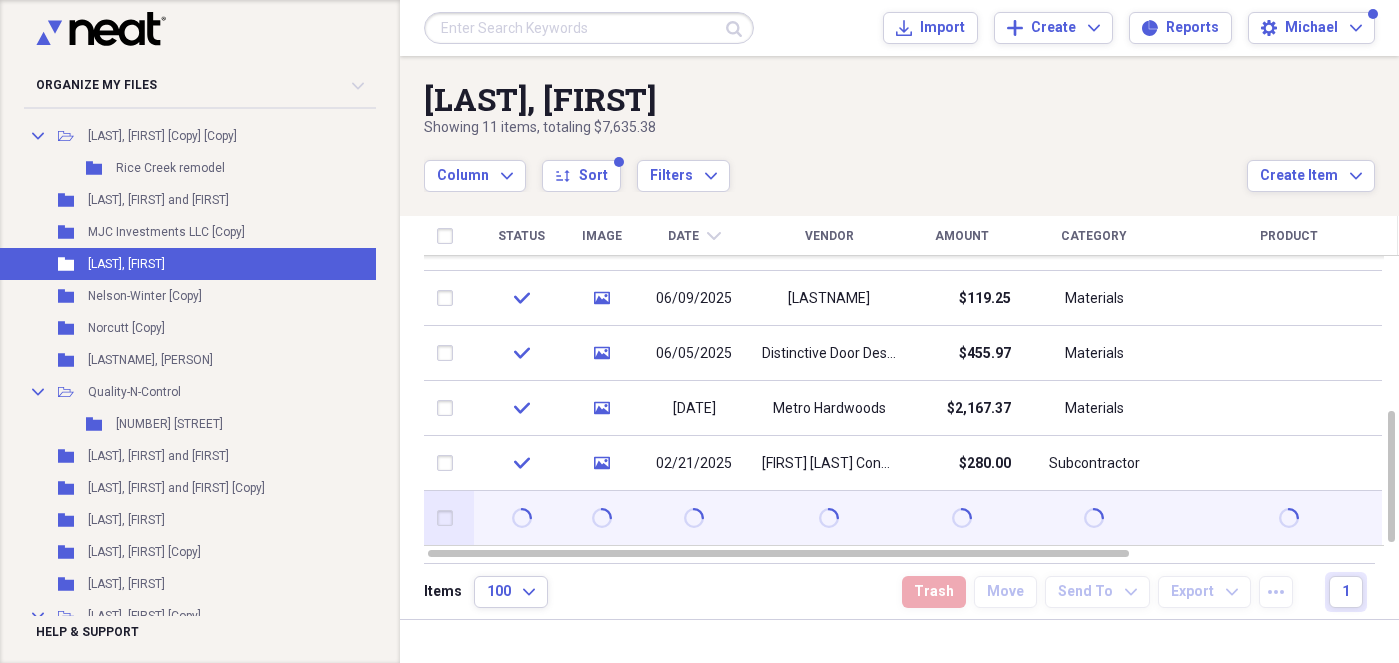 click at bounding box center [449, 518] 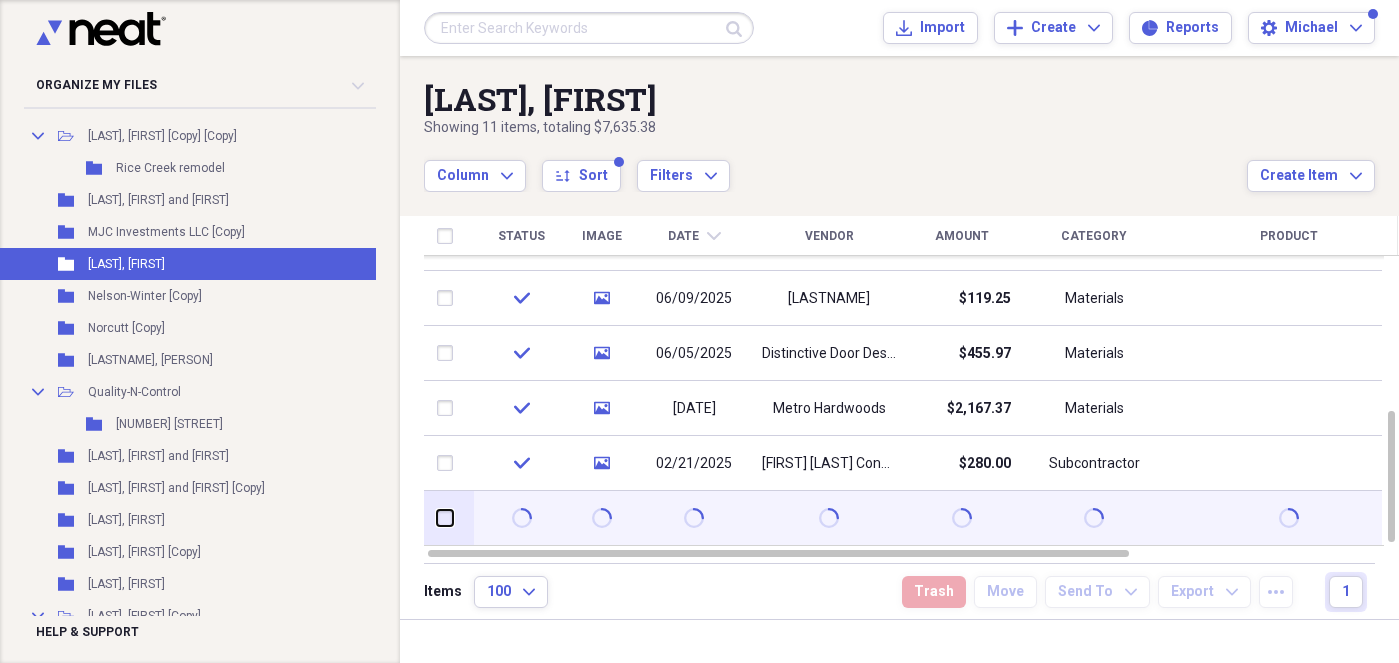 click at bounding box center [437, 518] 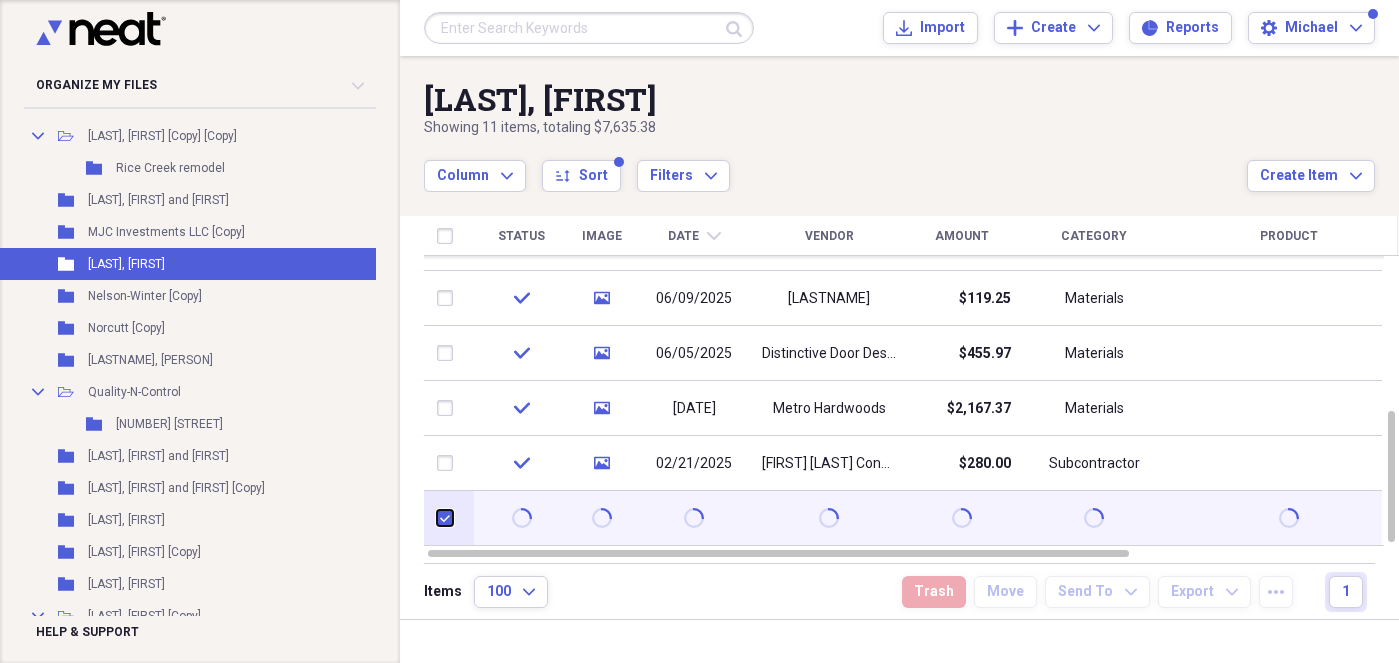 checkbox on "true" 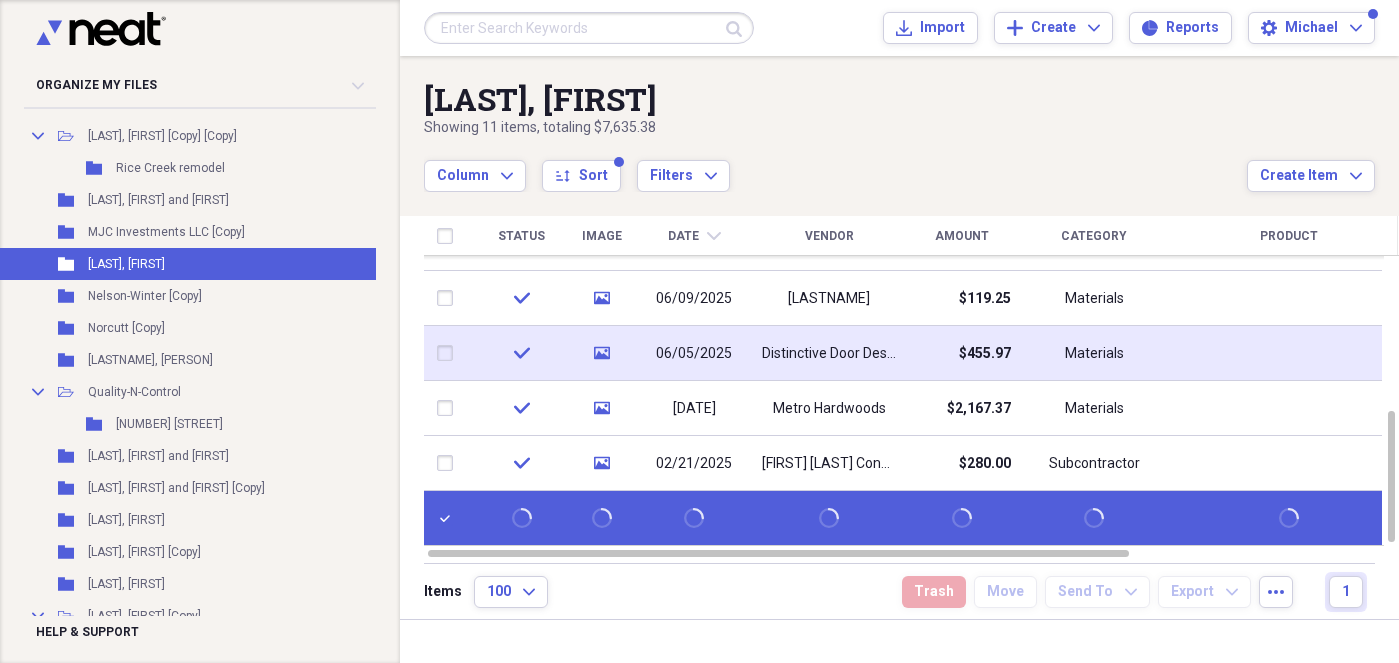 click at bounding box center (449, 353) 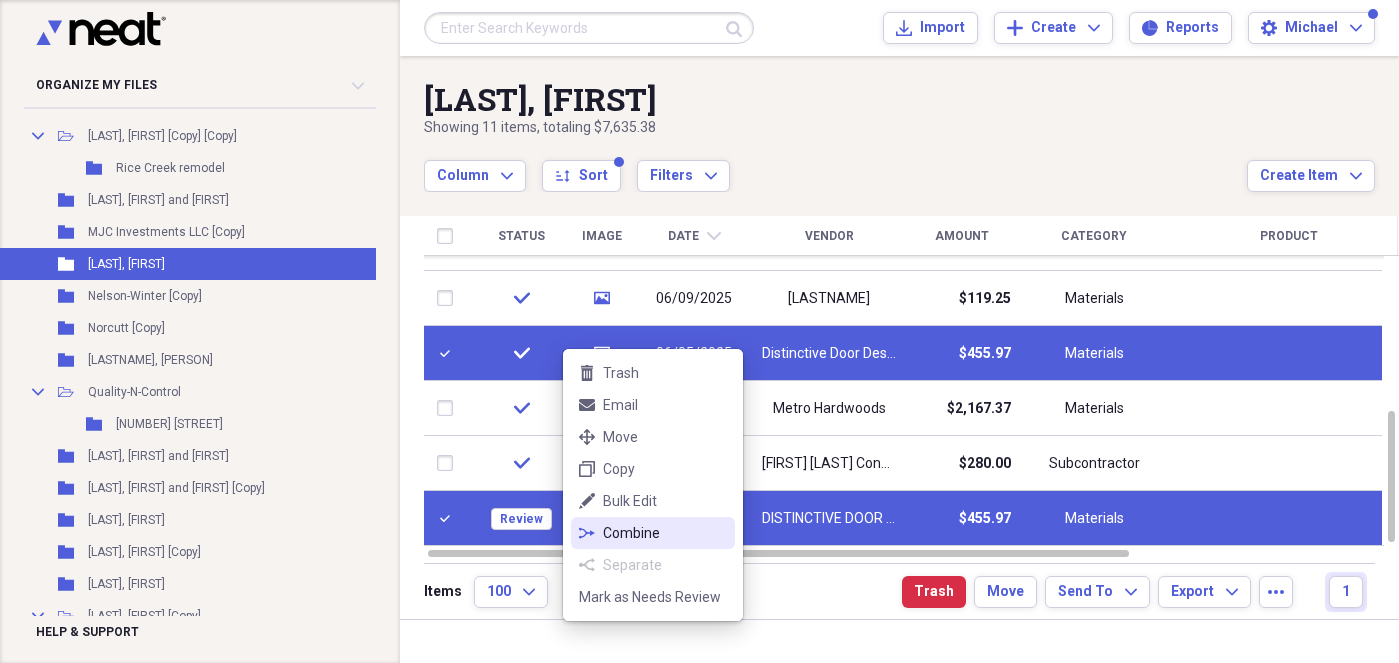 click on "Combine" at bounding box center [665, 533] 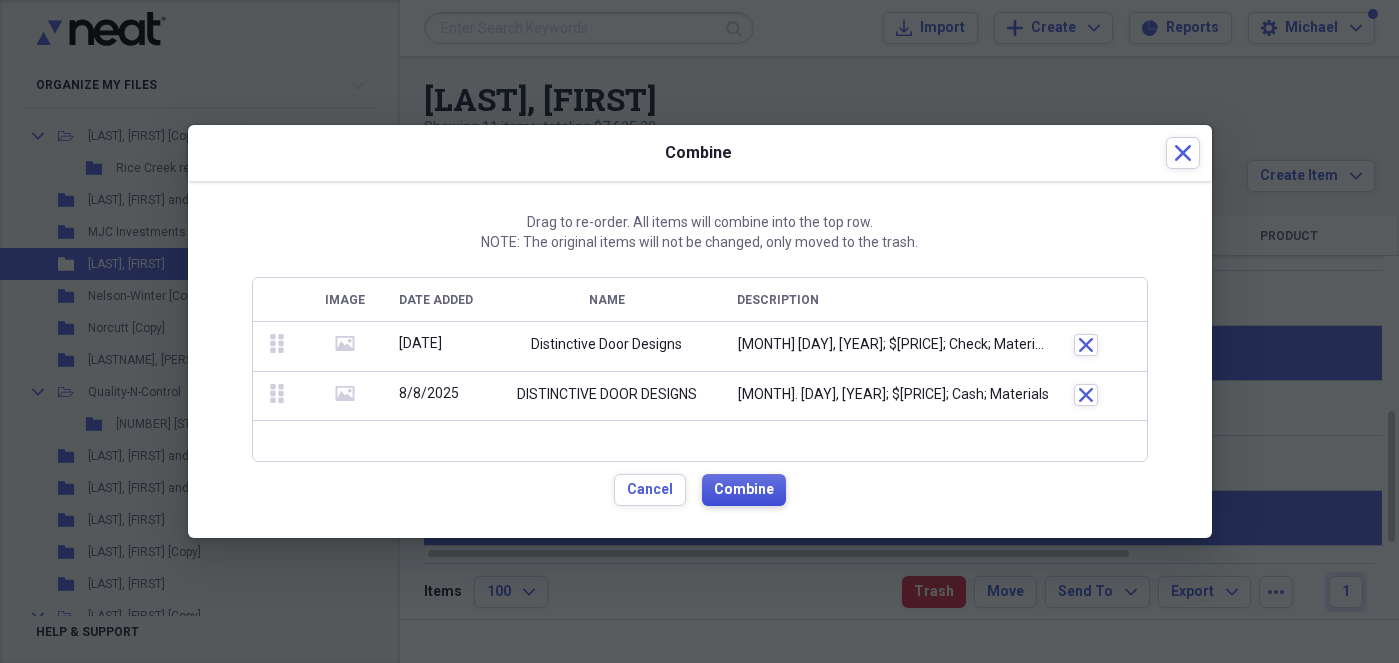 click on "Combine" at bounding box center (744, 490) 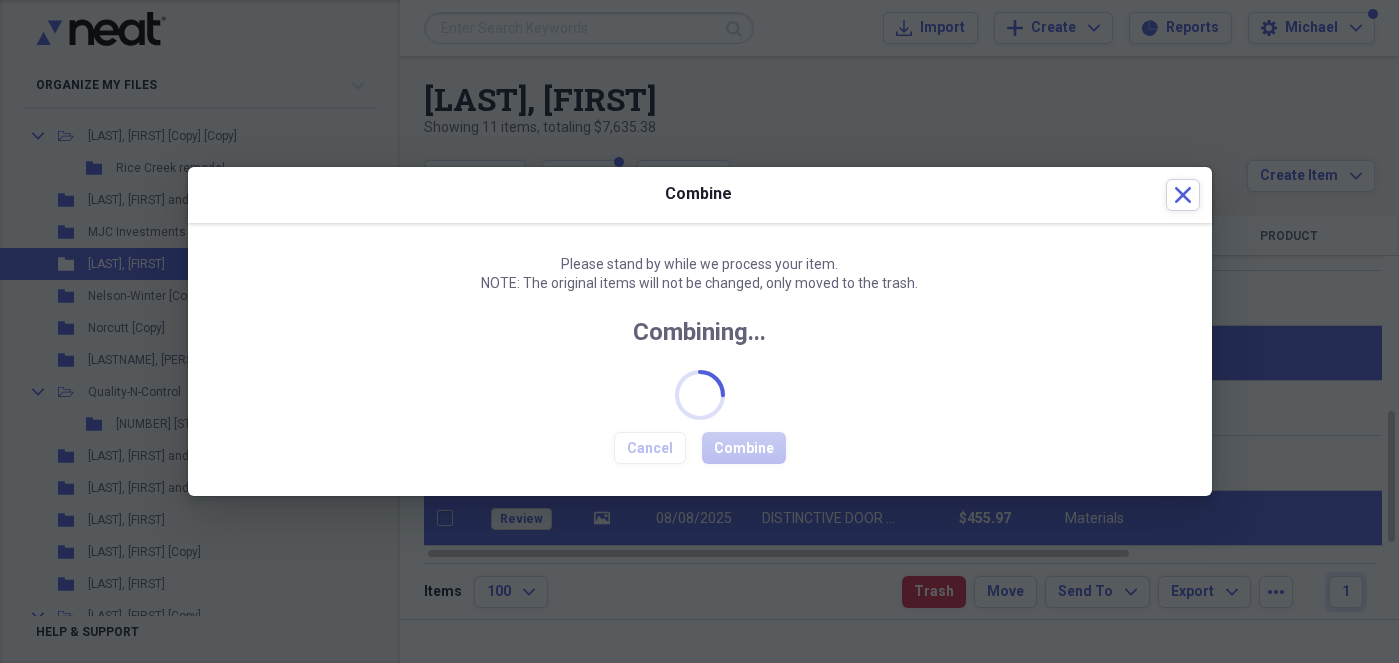checkbox on "false" 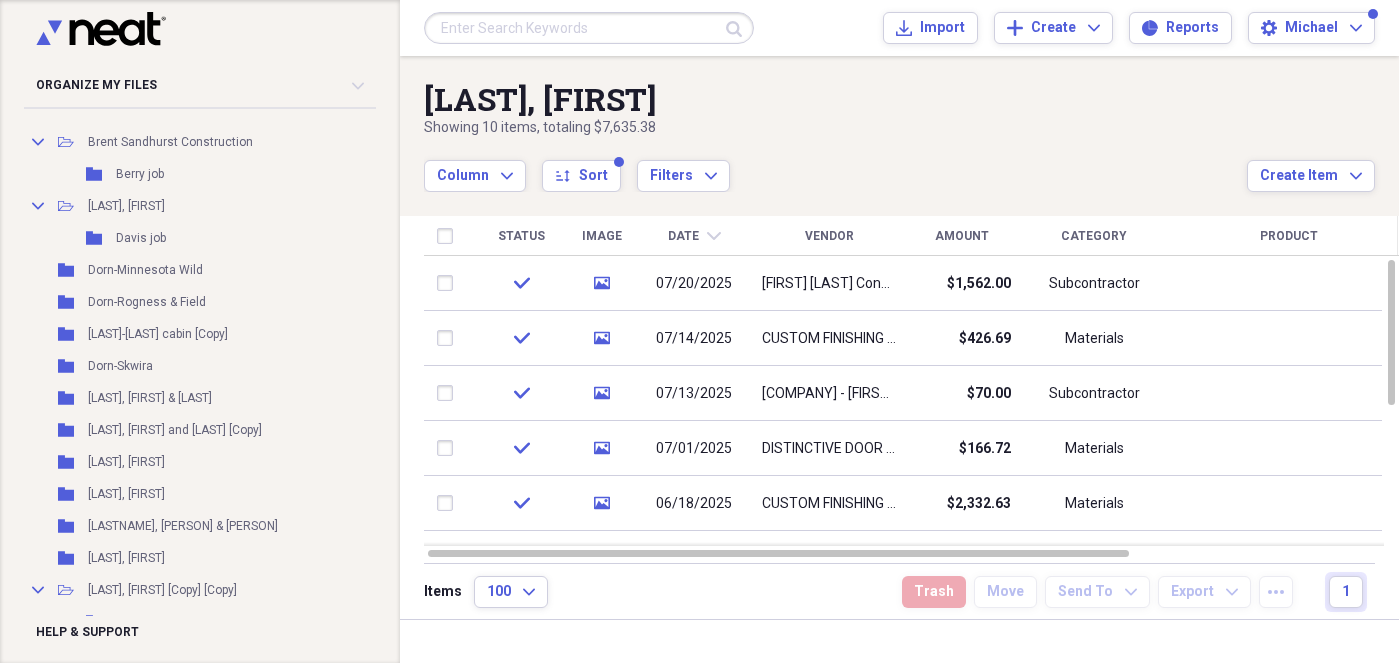 scroll, scrollTop: 614, scrollLeft: 62, axis: both 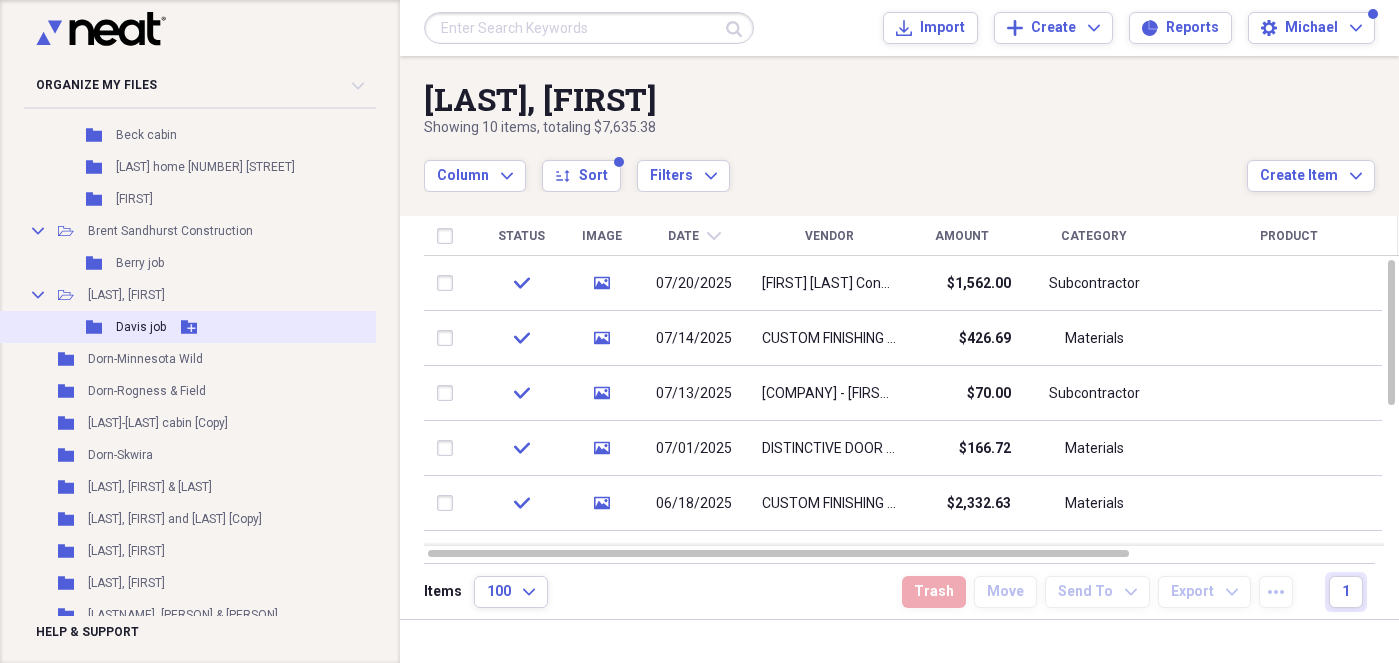 click on "Davis job" at bounding box center (141, 327) 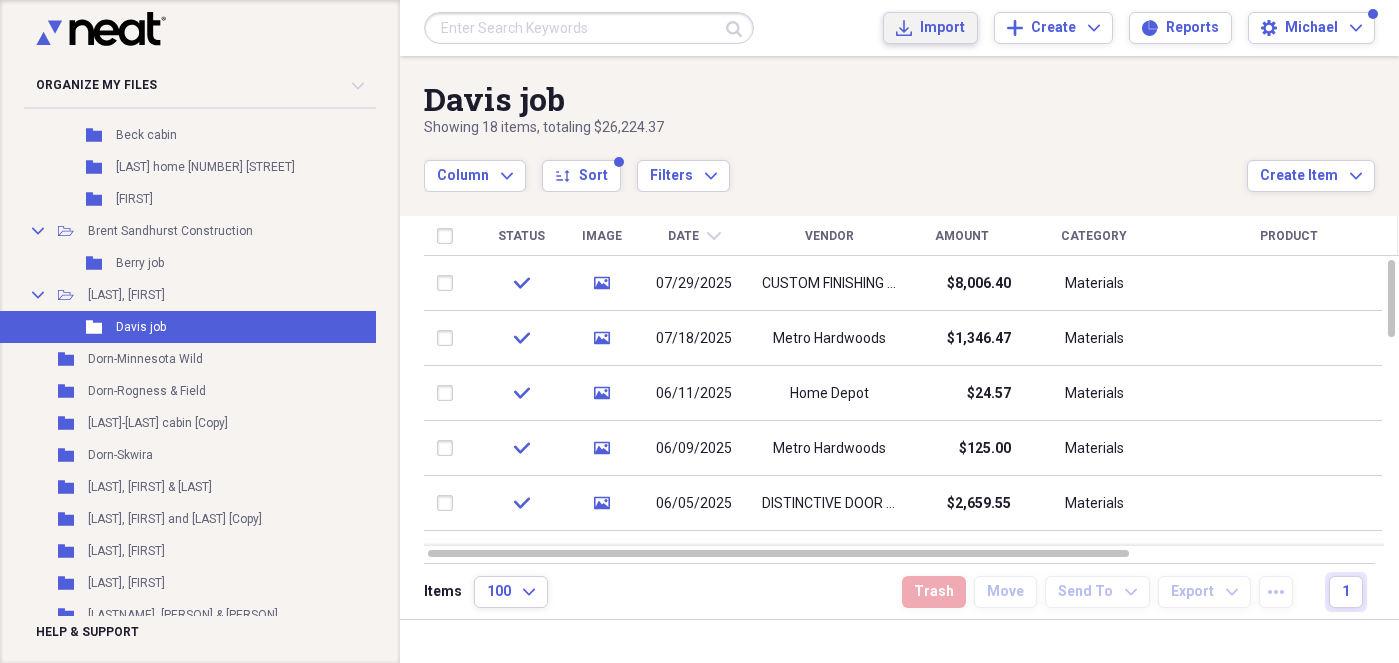 click on "Import" at bounding box center [942, 28] 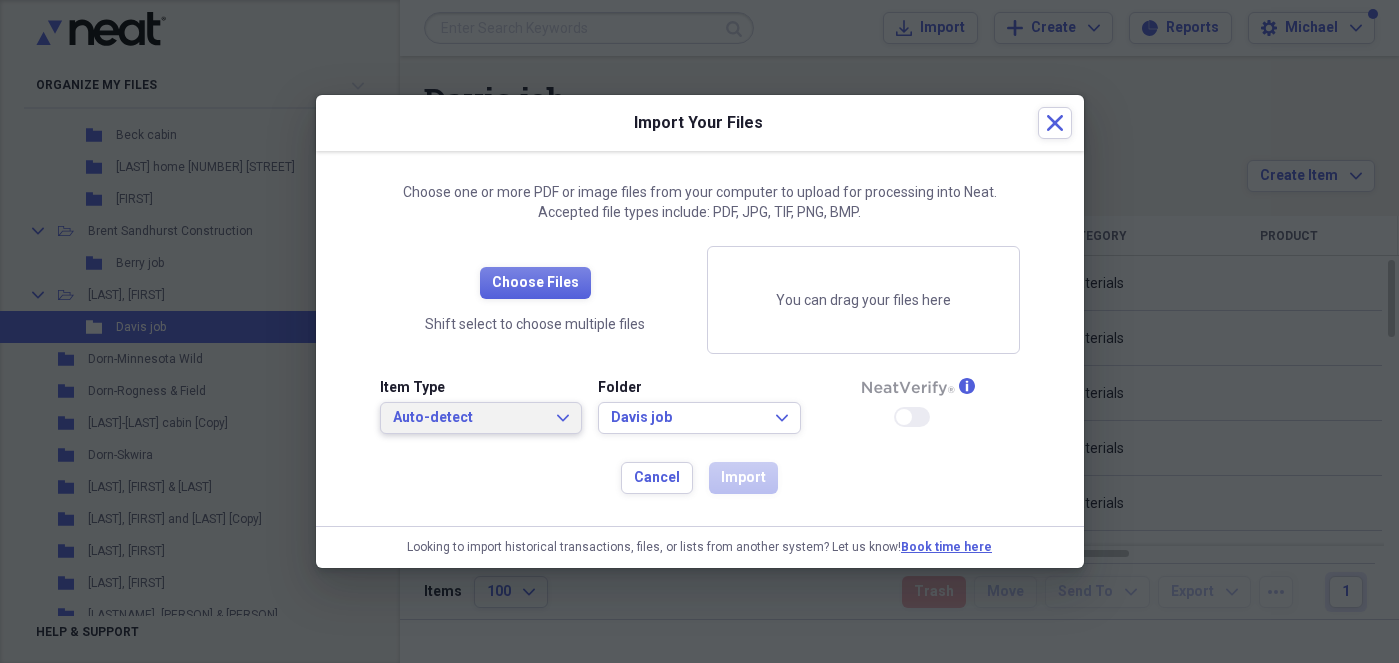click on "Auto-detect" at bounding box center (469, 418) 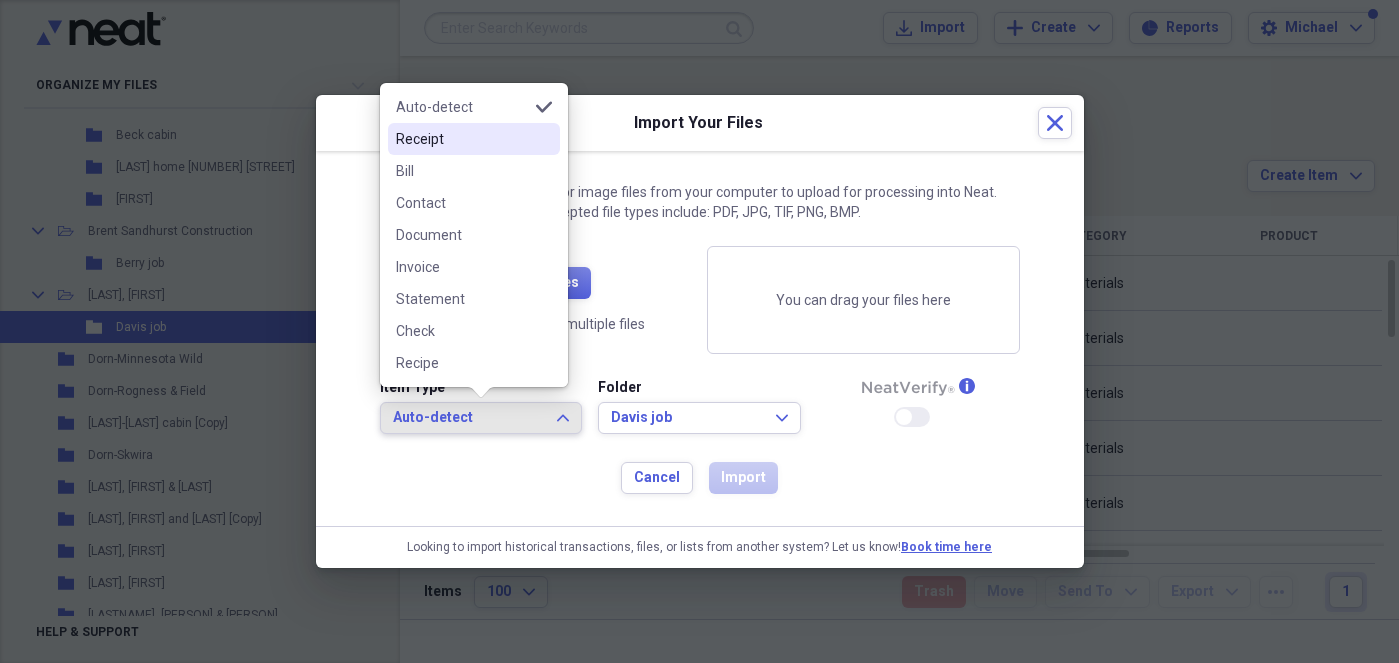 click on "Receipt" at bounding box center (462, 139) 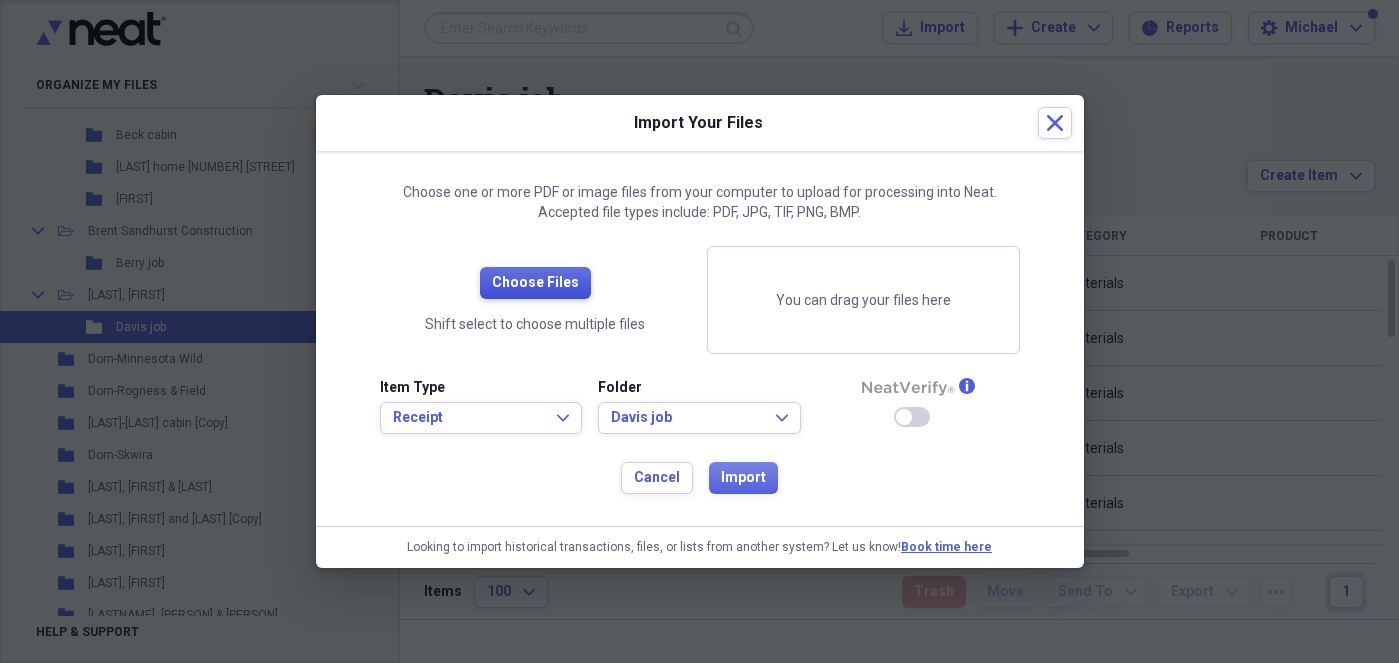 click on "Choose Files" at bounding box center [535, 283] 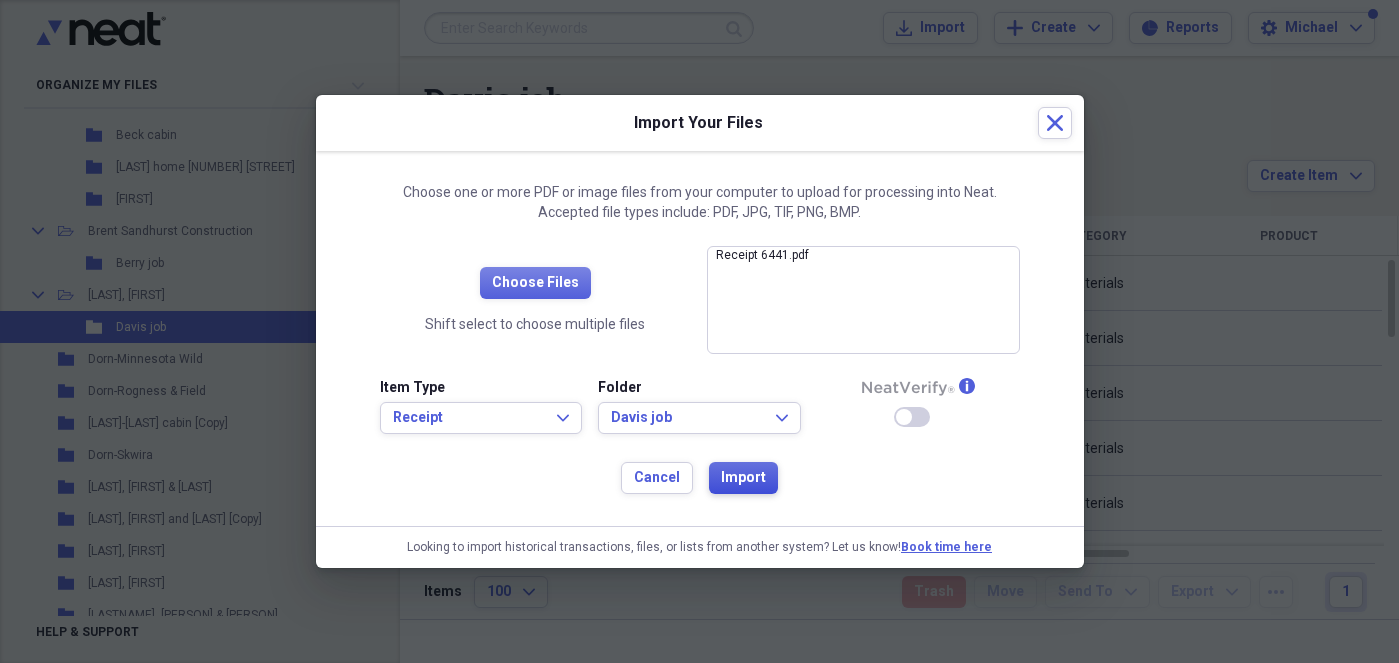 click on "Import" at bounding box center [743, 478] 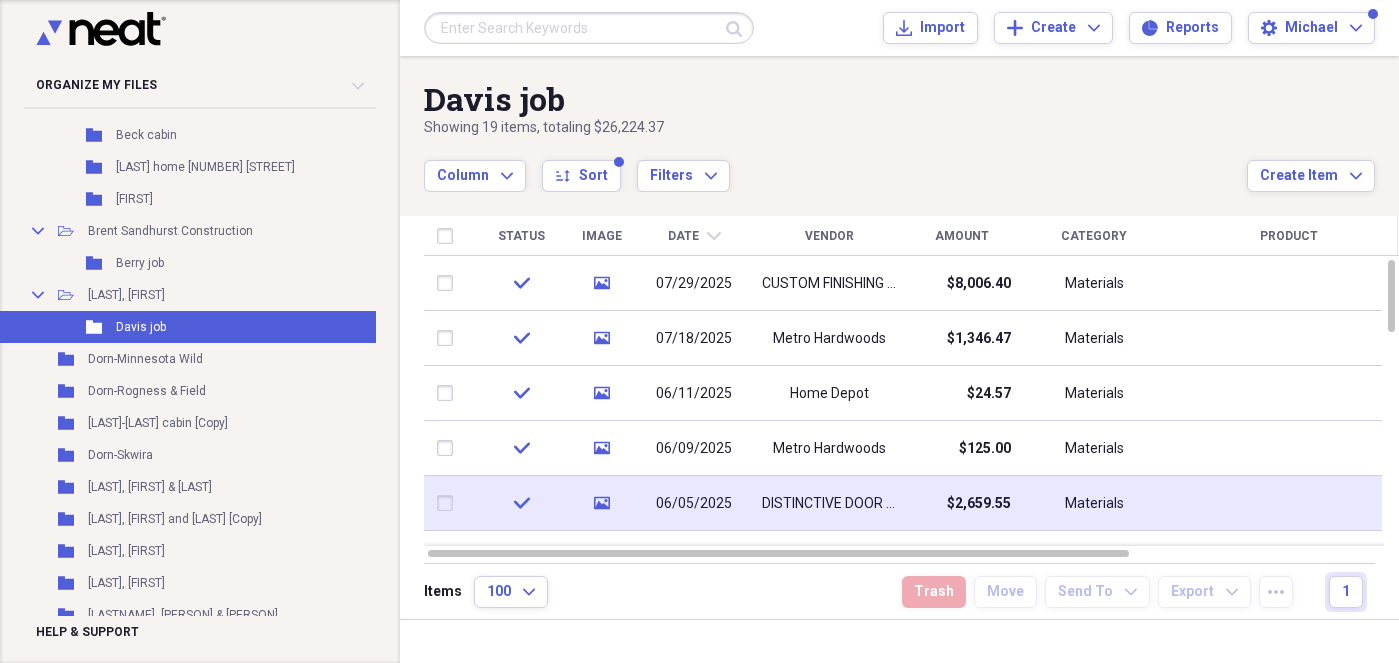 click at bounding box center (449, 503) 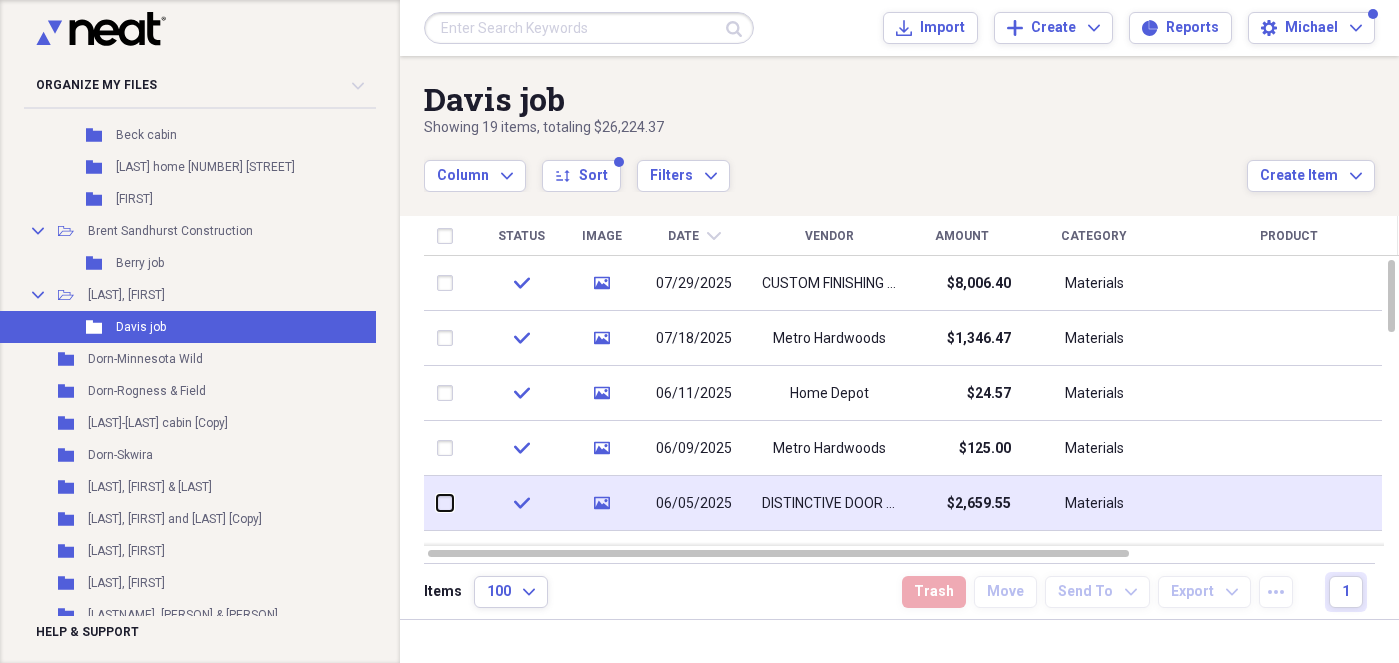click at bounding box center (437, 503) 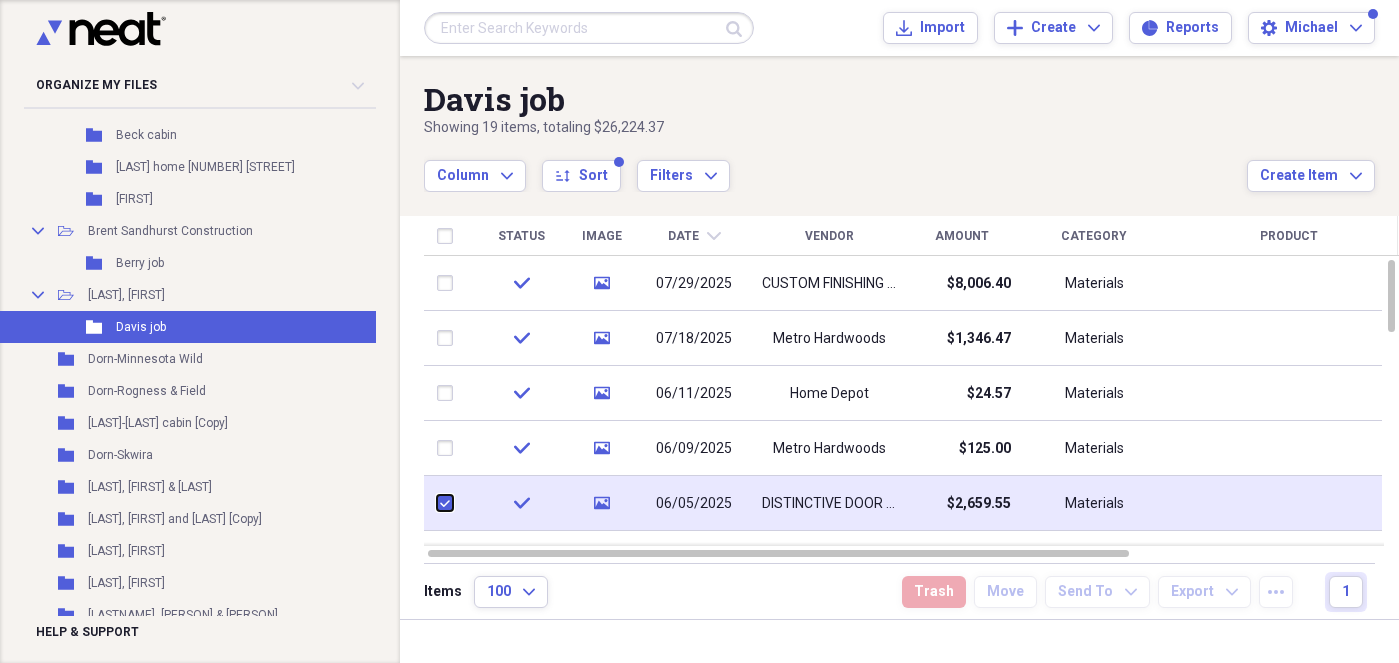 checkbox on "true" 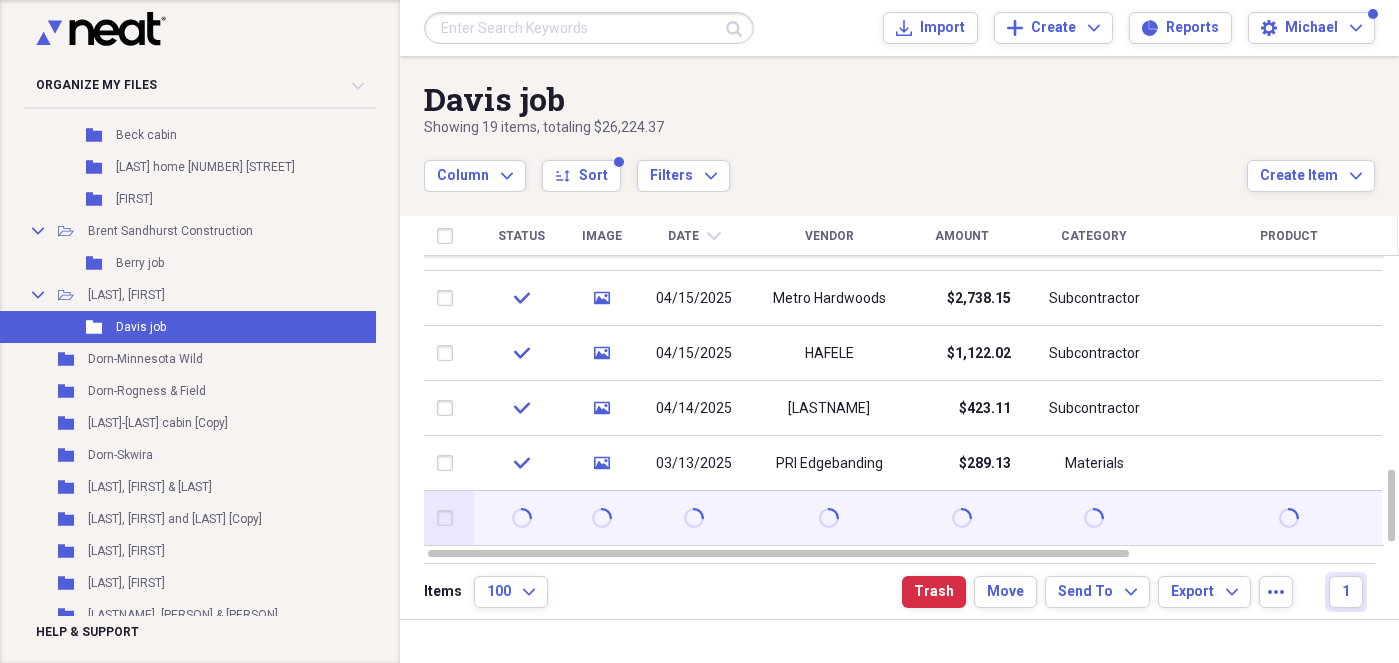 click at bounding box center (449, 518) 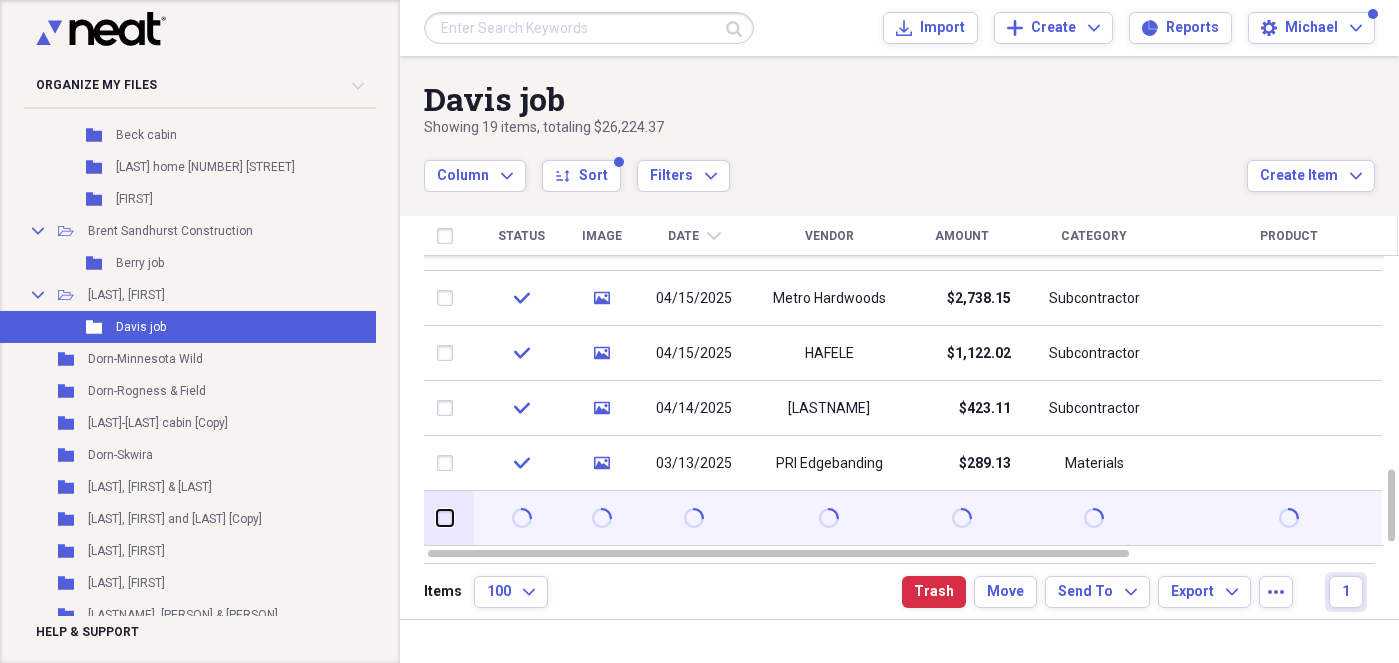 click at bounding box center [437, 518] 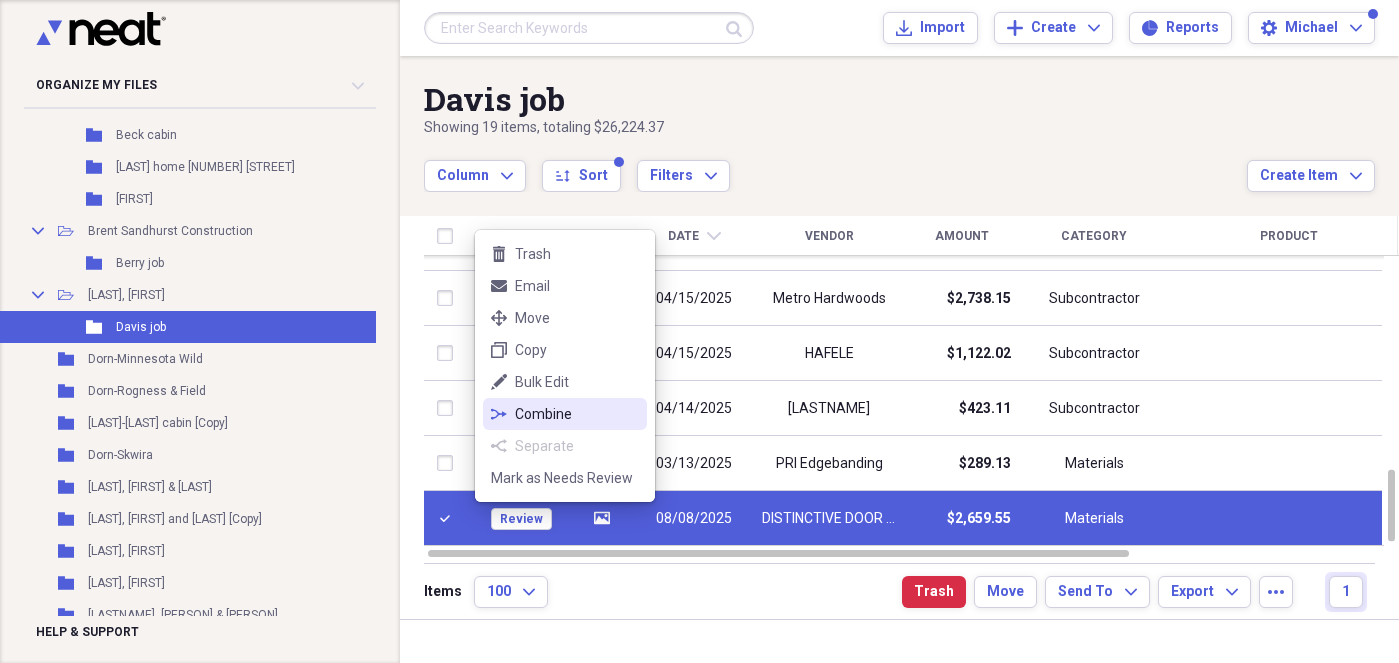 click on "Combine" at bounding box center (577, 414) 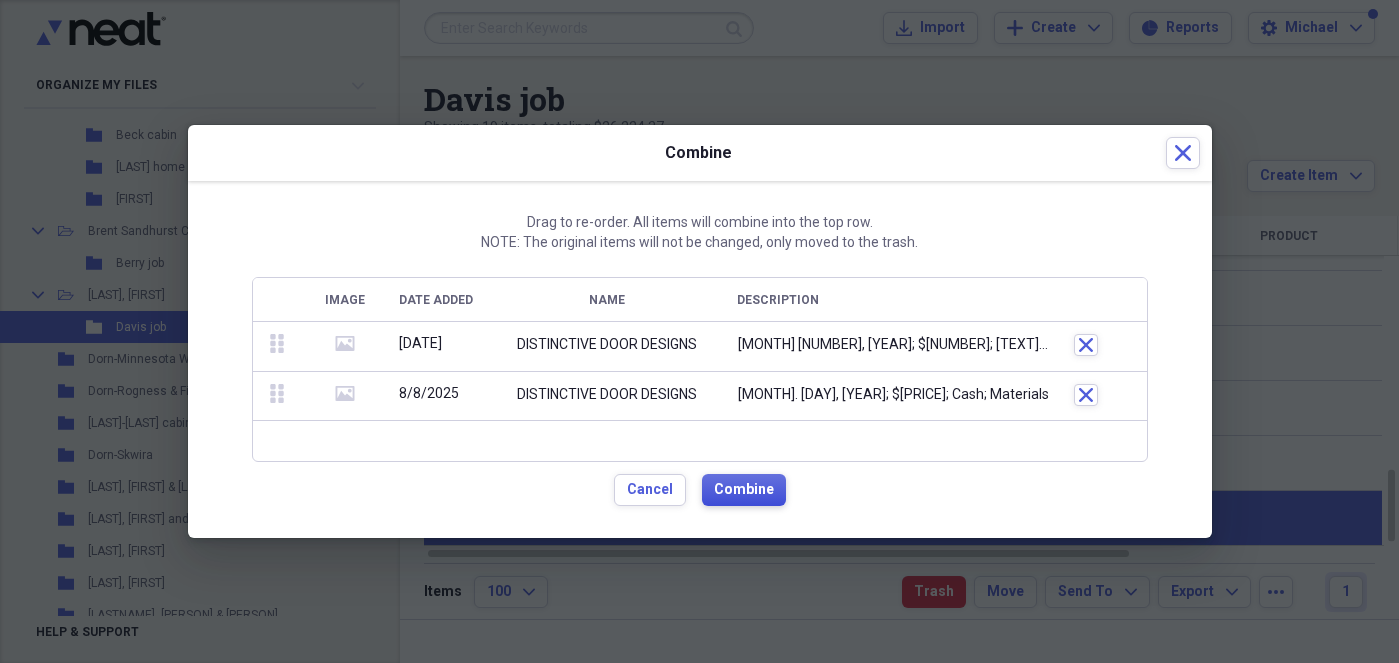 click on "Combine" at bounding box center [744, 490] 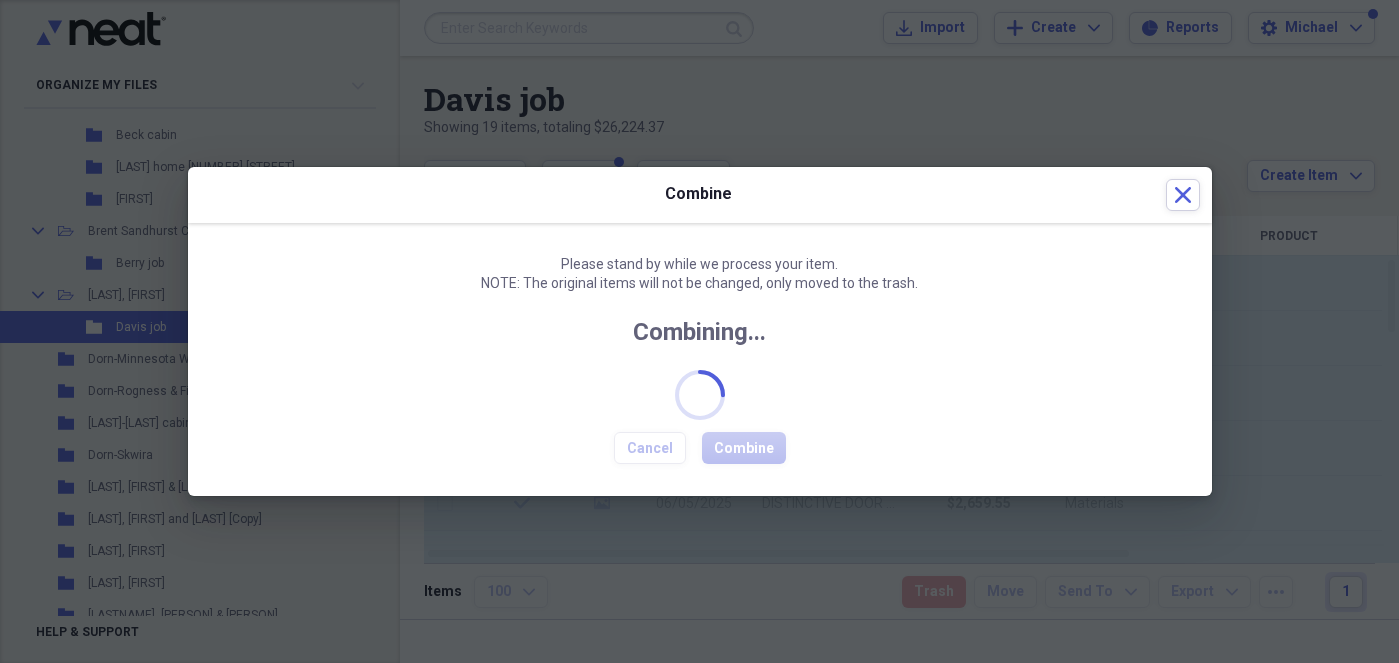 checkbox on "false" 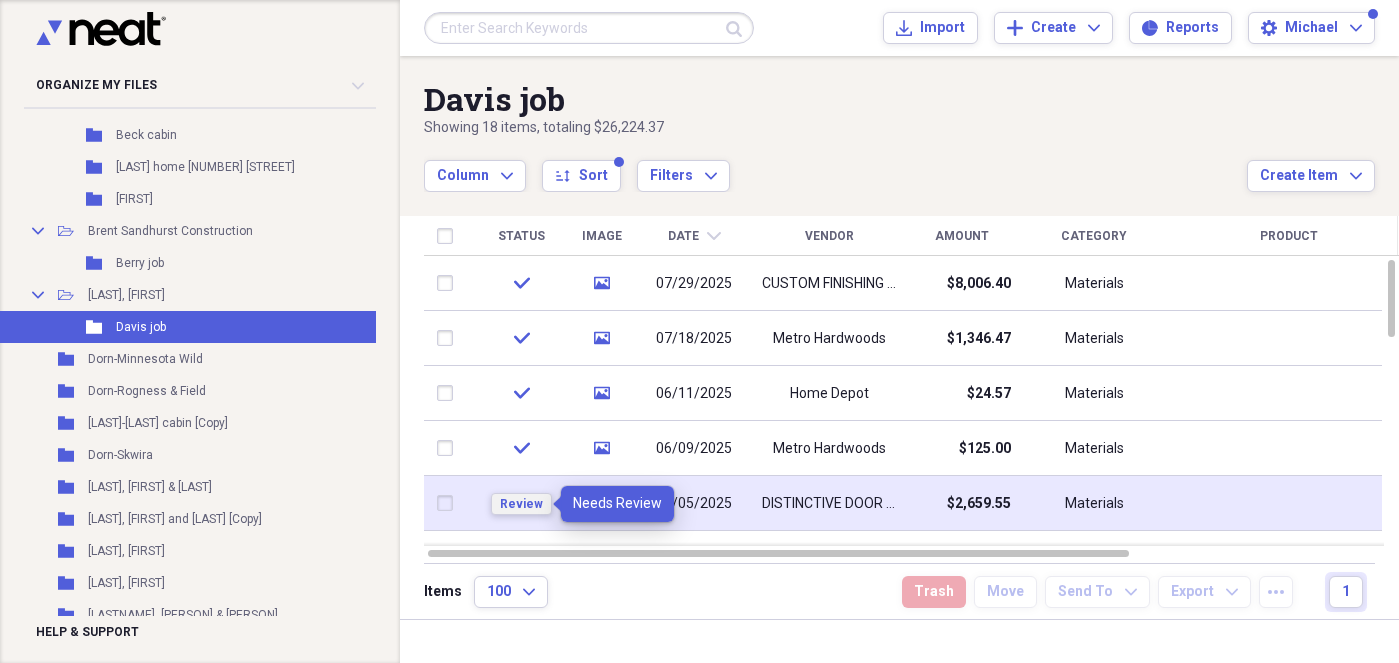 click on "Review" at bounding box center [521, 504] 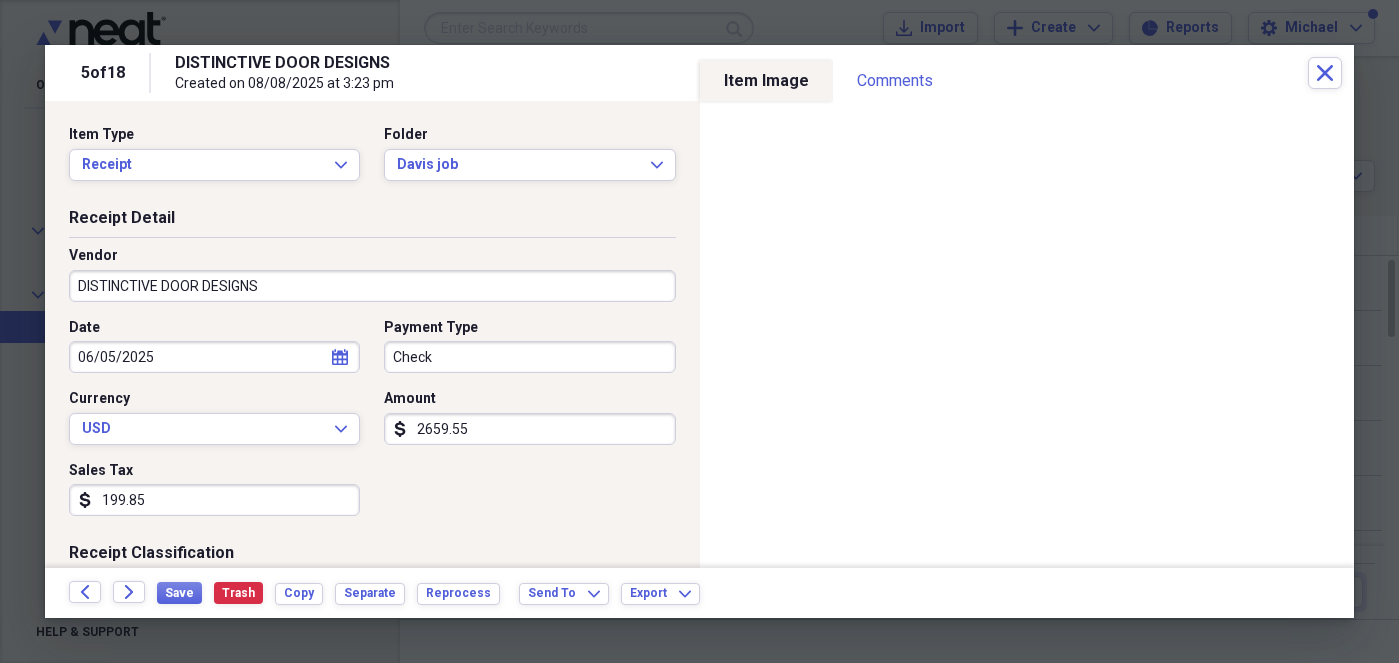 click on "Check" at bounding box center [529, 357] 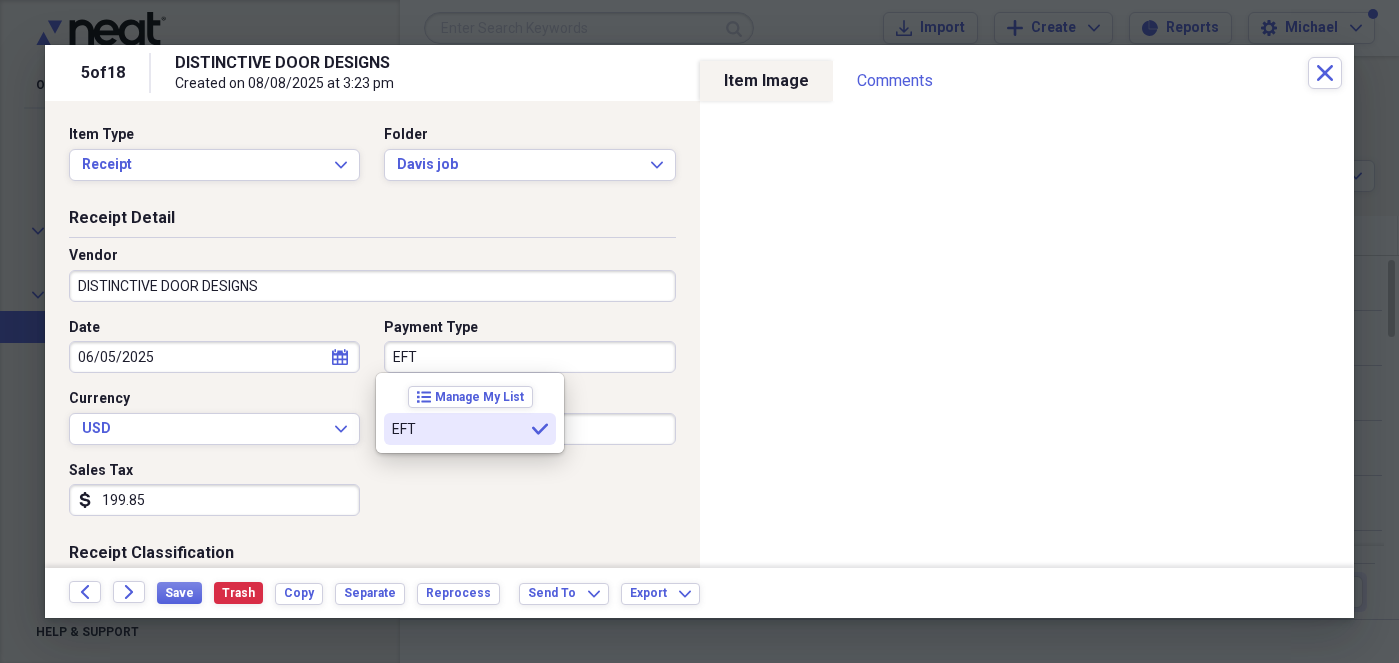type on "EFT" 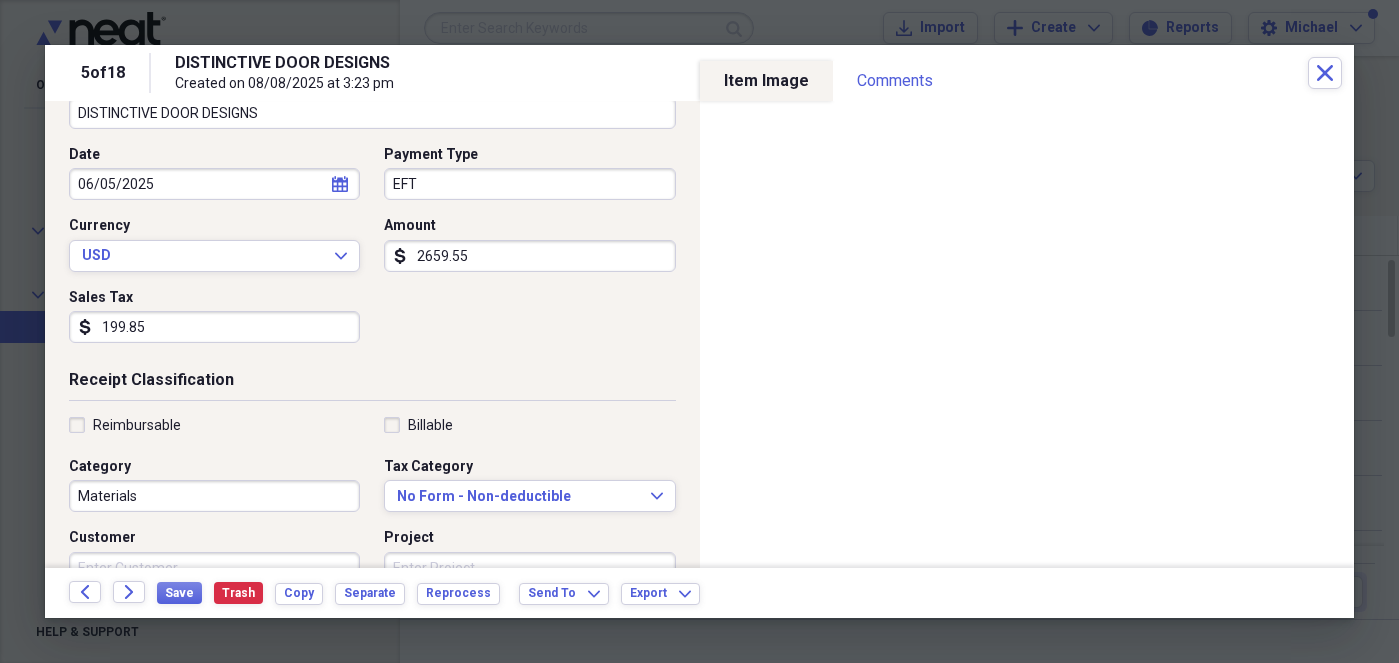 scroll, scrollTop: 554, scrollLeft: 0, axis: vertical 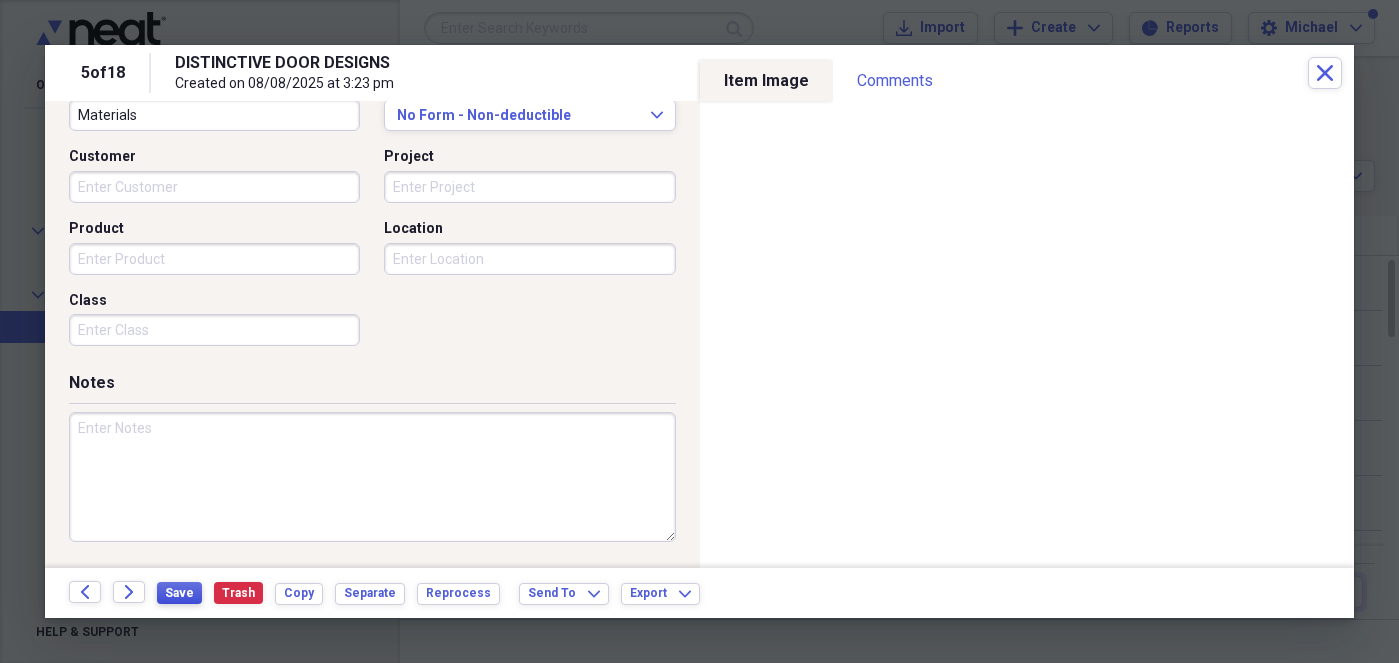 click on "Save" at bounding box center [179, 593] 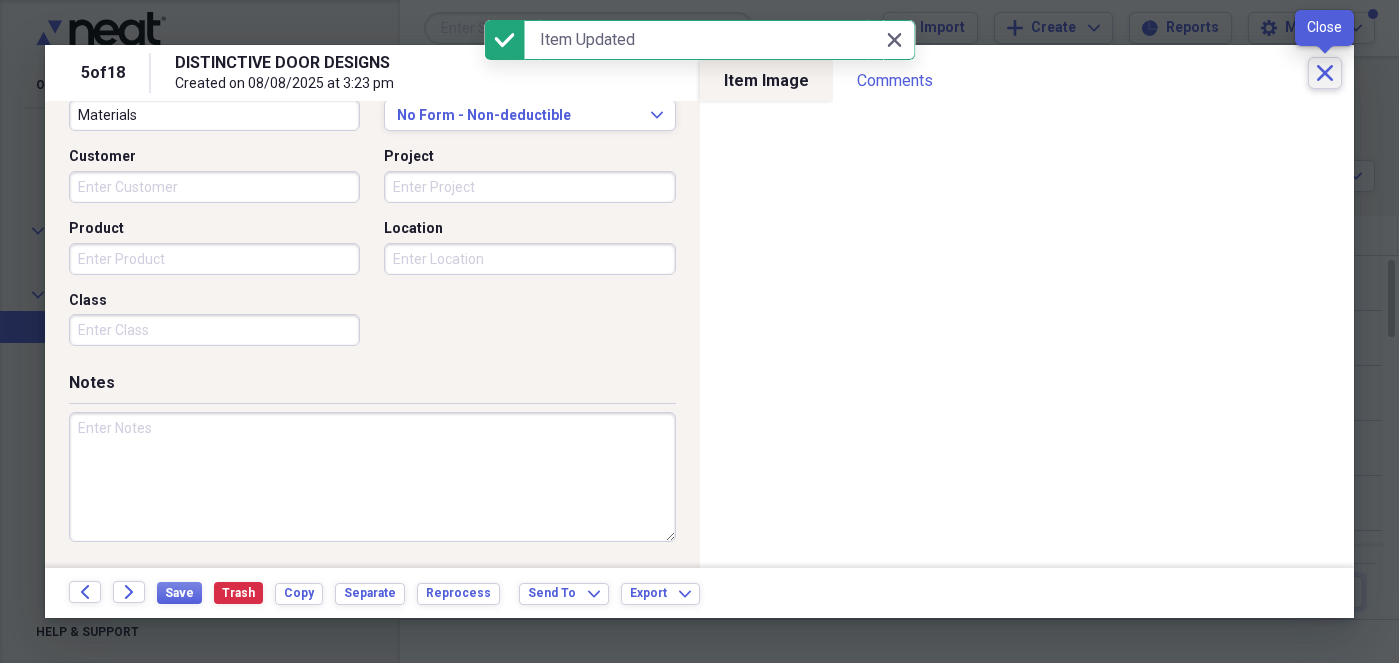 click on "Close" at bounding box center [1325, 73] 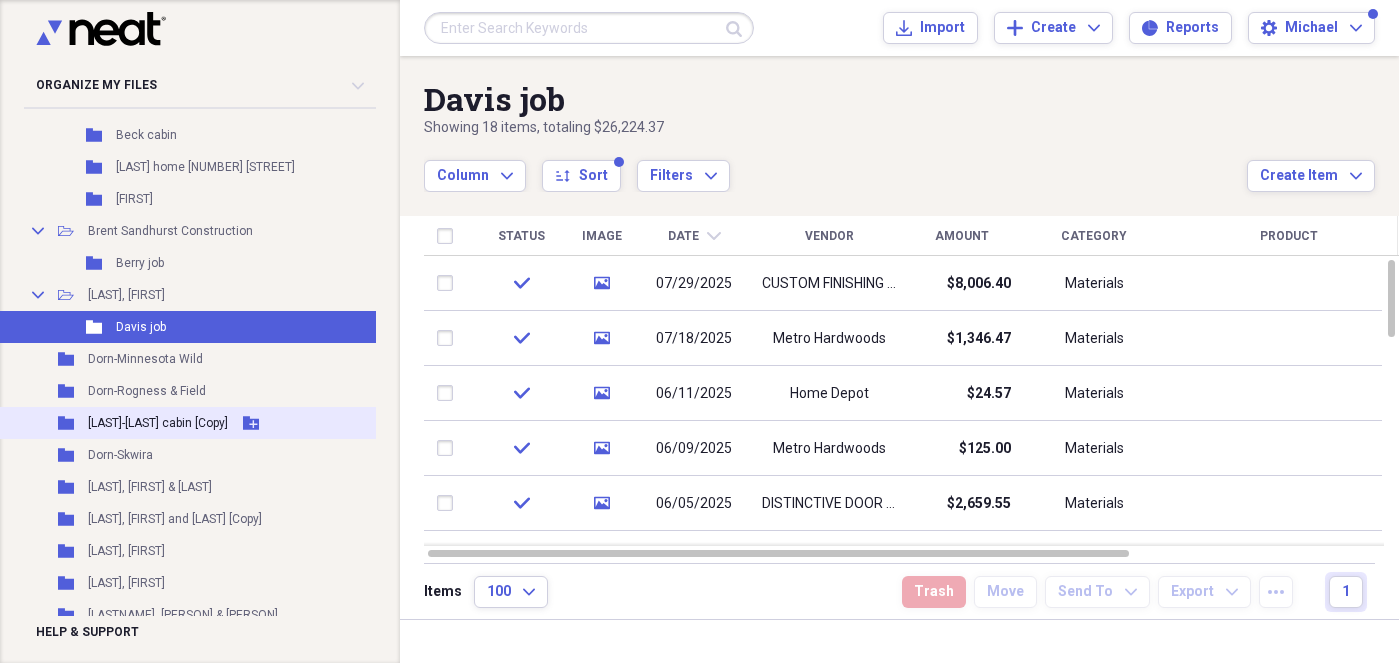 scroll, scrollTop: 1026, scrollLeft: 62, axis: both 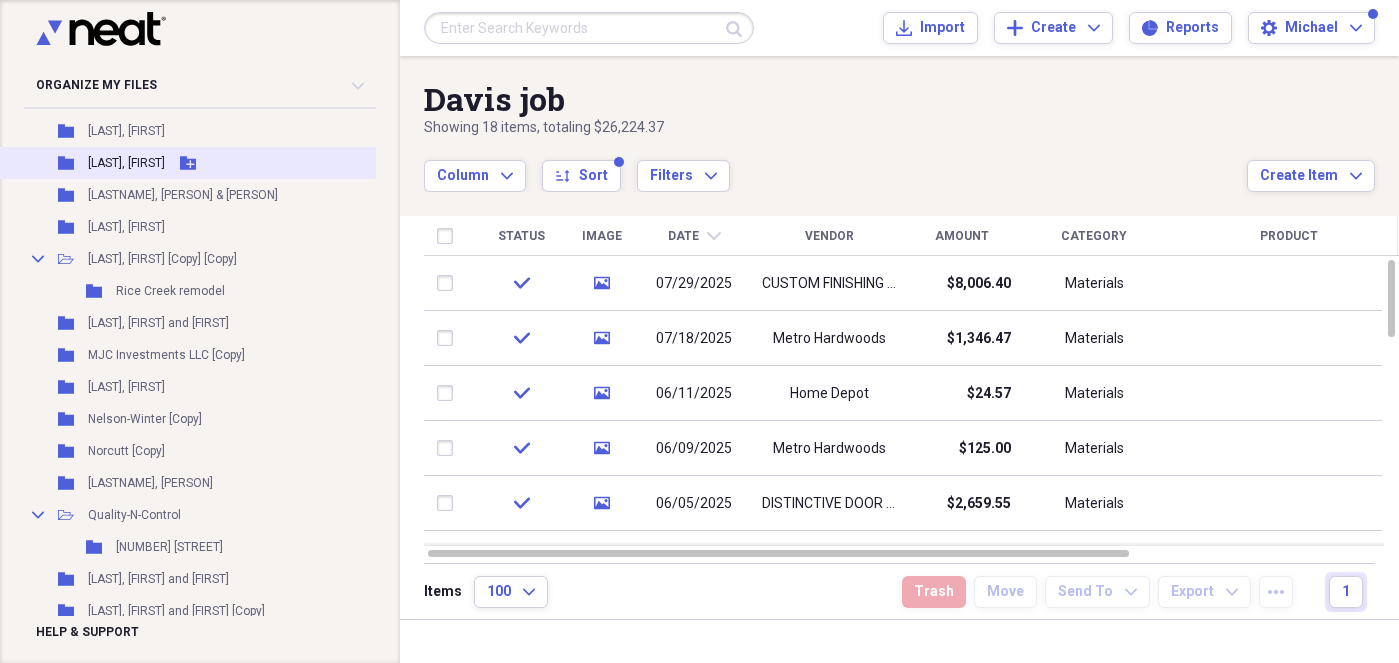 click on "[LAST], [FIRST]" at bounding box center (126, 163) 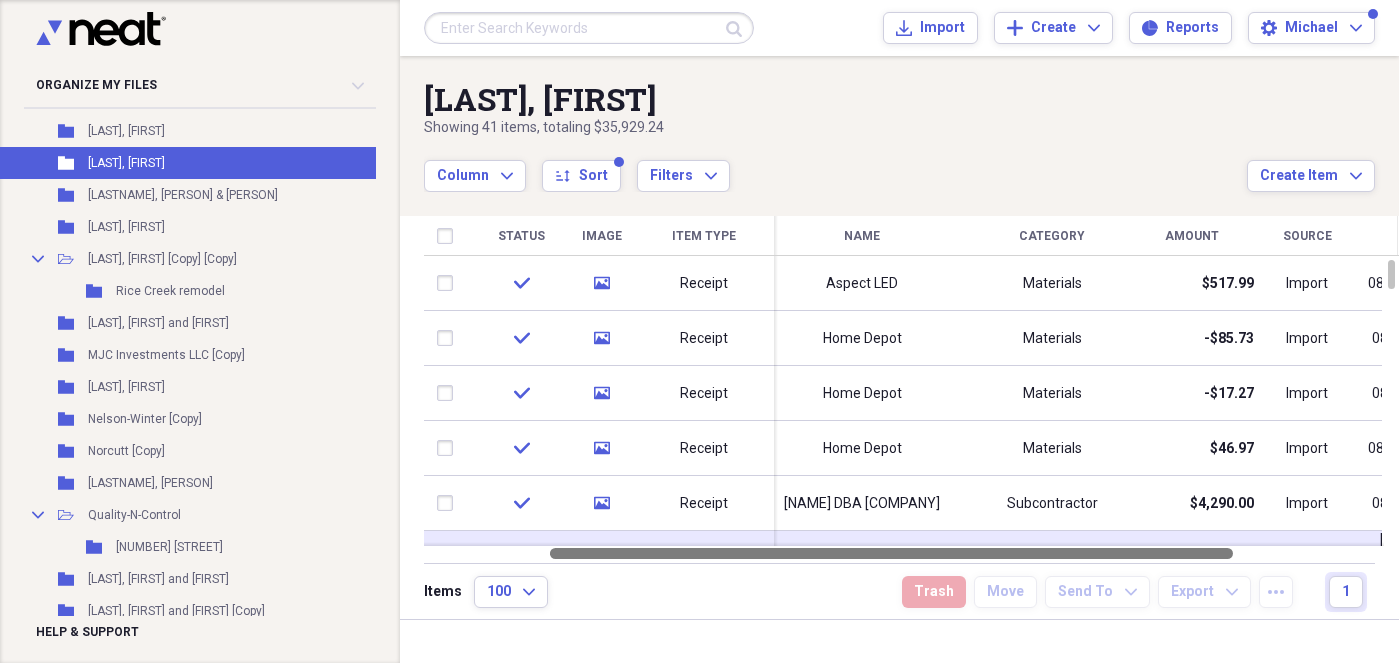 drag, startPoint x: 933, startPoint y: 553, endPoint x: 1055, endPoint y: 536, distance: 123.178734 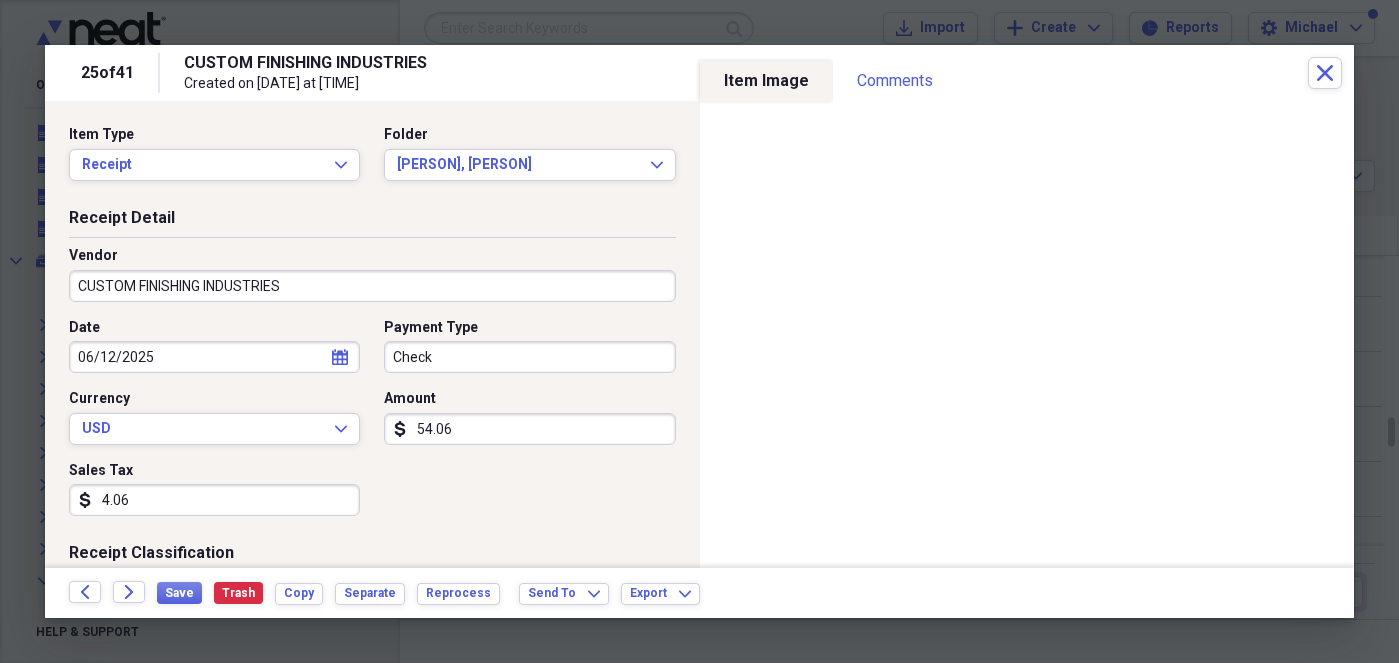 scroll, scrollTop: 0, scrollLeft: 0, axis: both 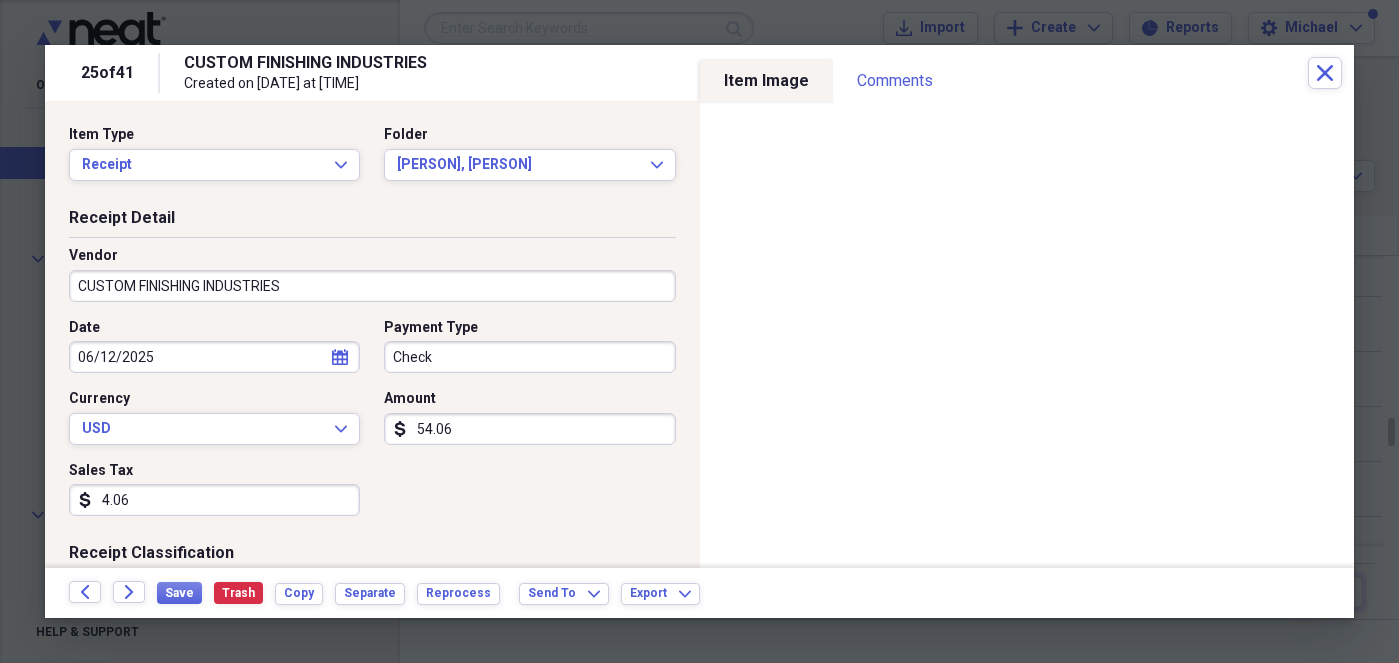 click on "Check" at bounding box center [529, 357] 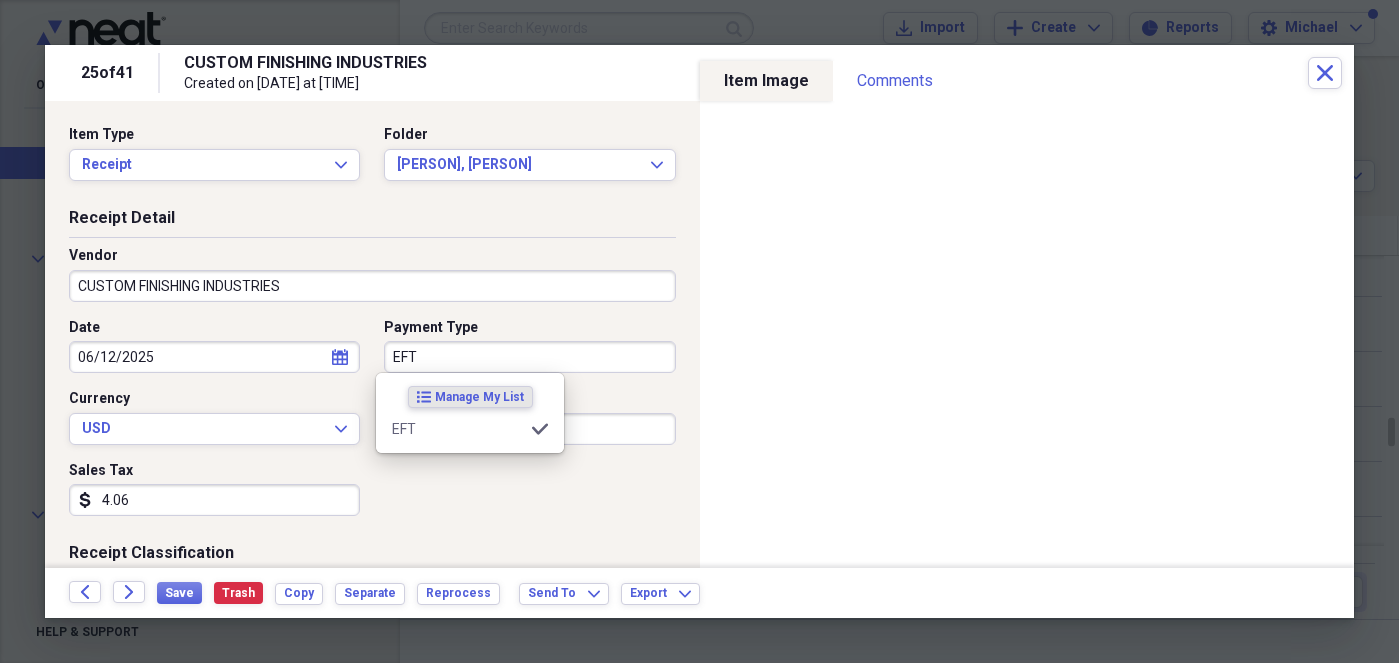 type on "EFT" 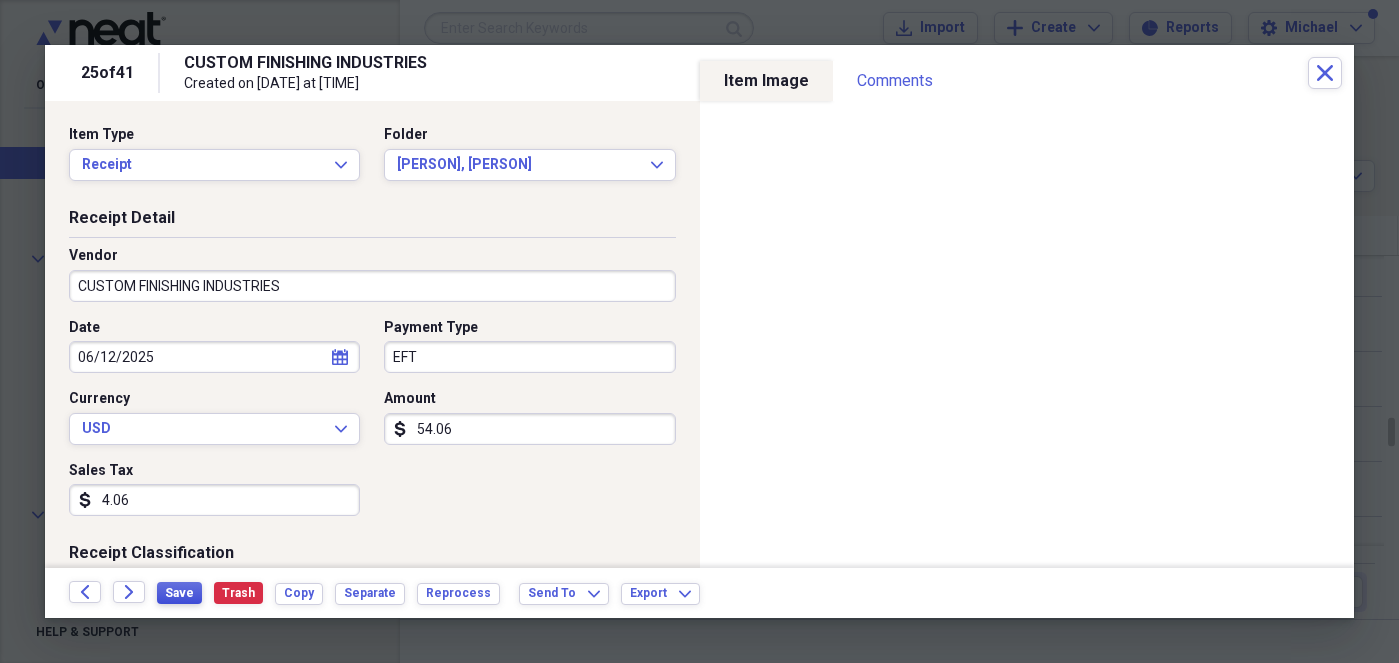 click on "Save" at bounding box center [179, 593] 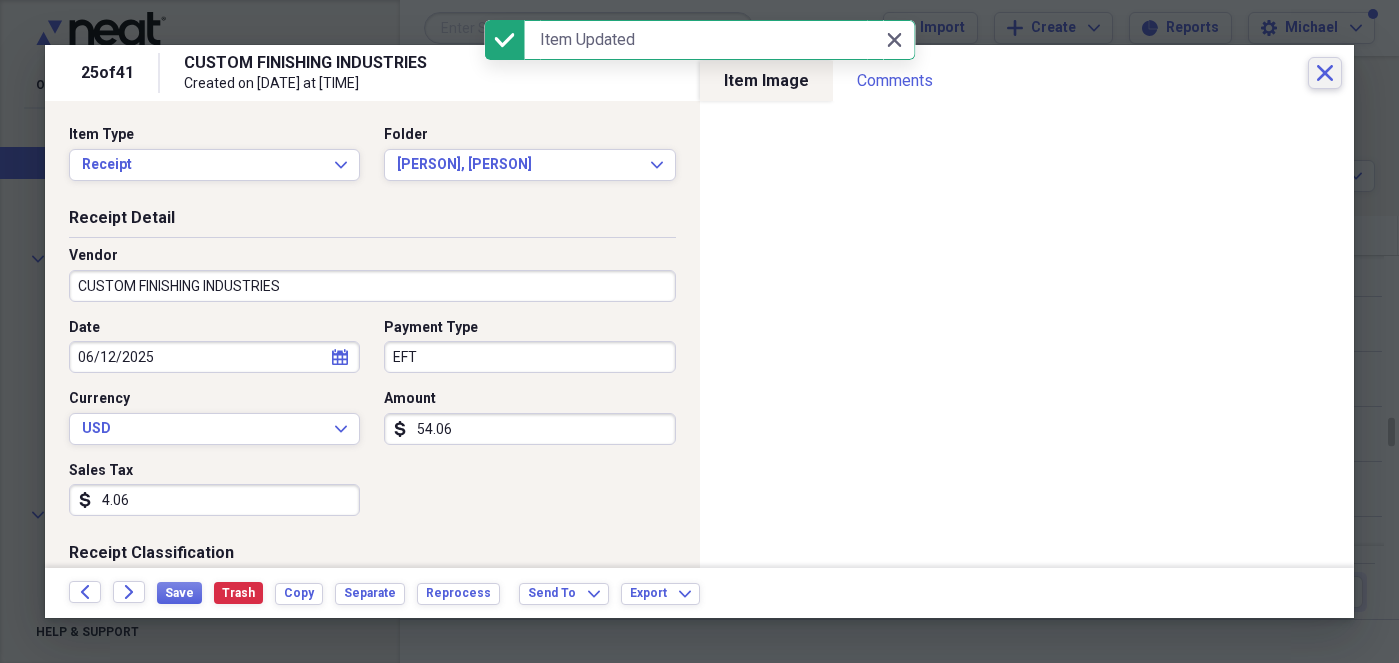 click on "Close" at bounding box center [1325, 73] 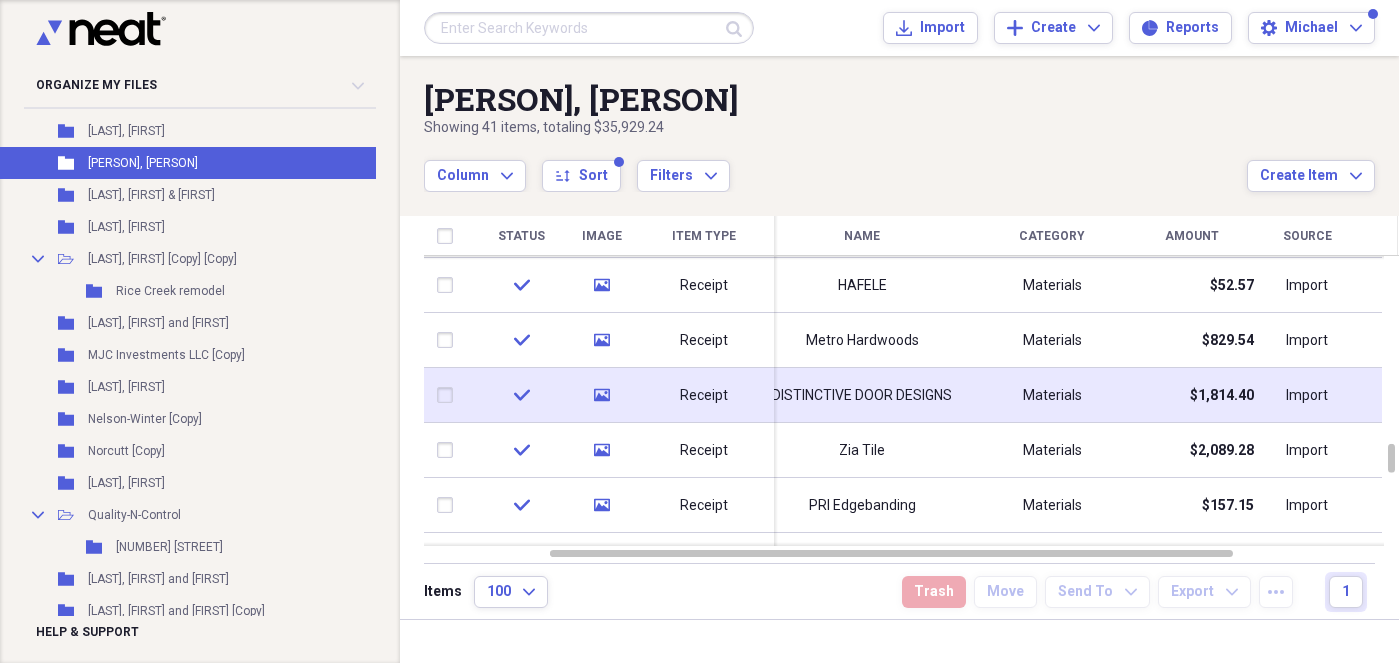 click at bounding box center [449, 395] 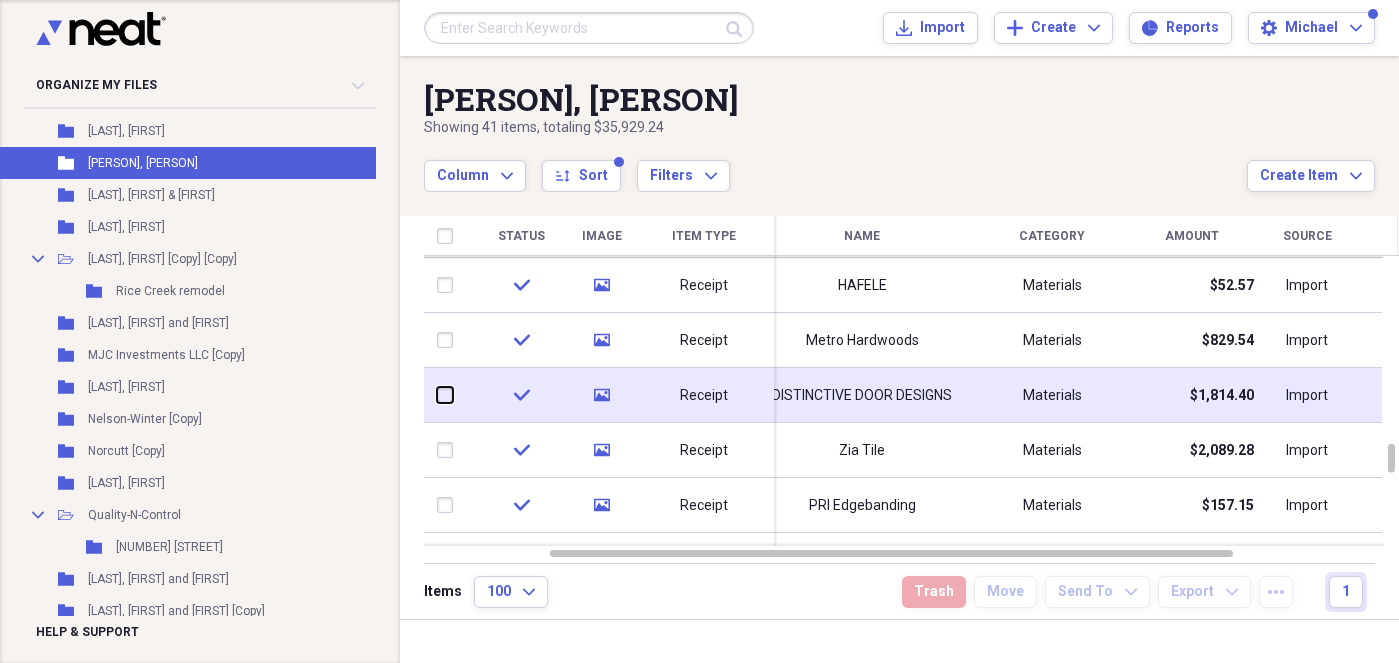 click at bounding box center [437, 395] 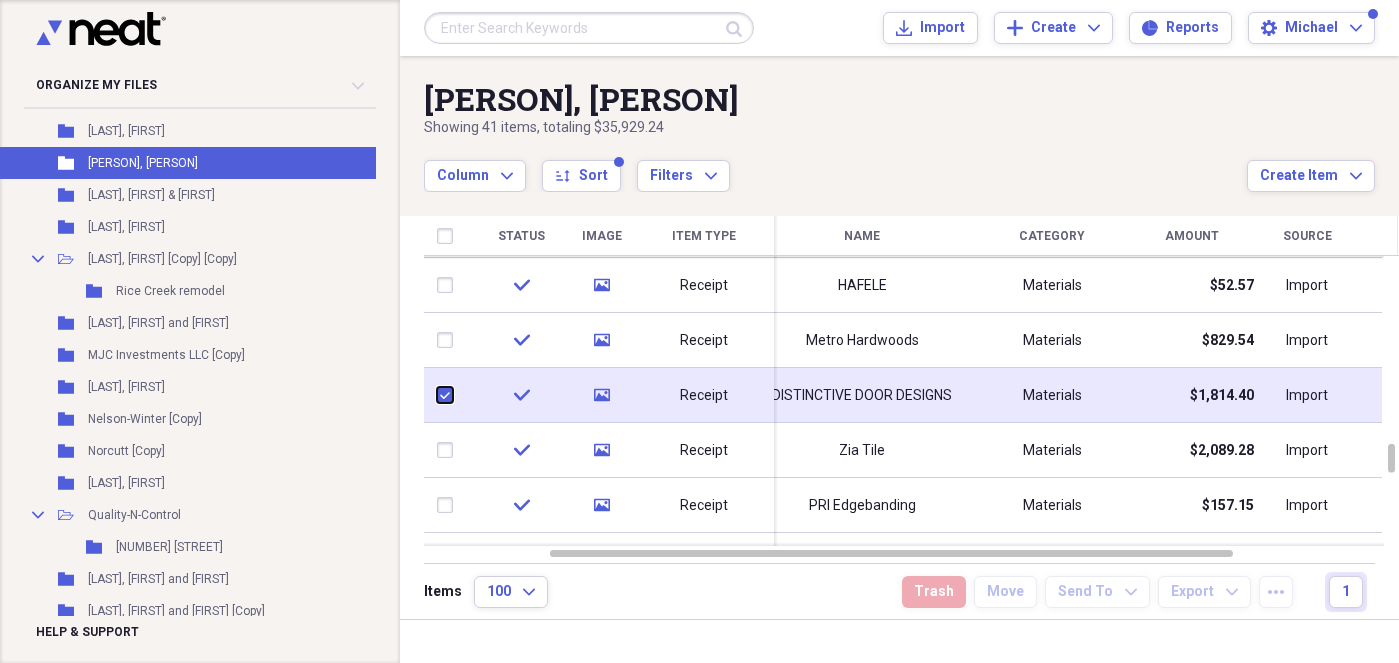 checkbox on "true" 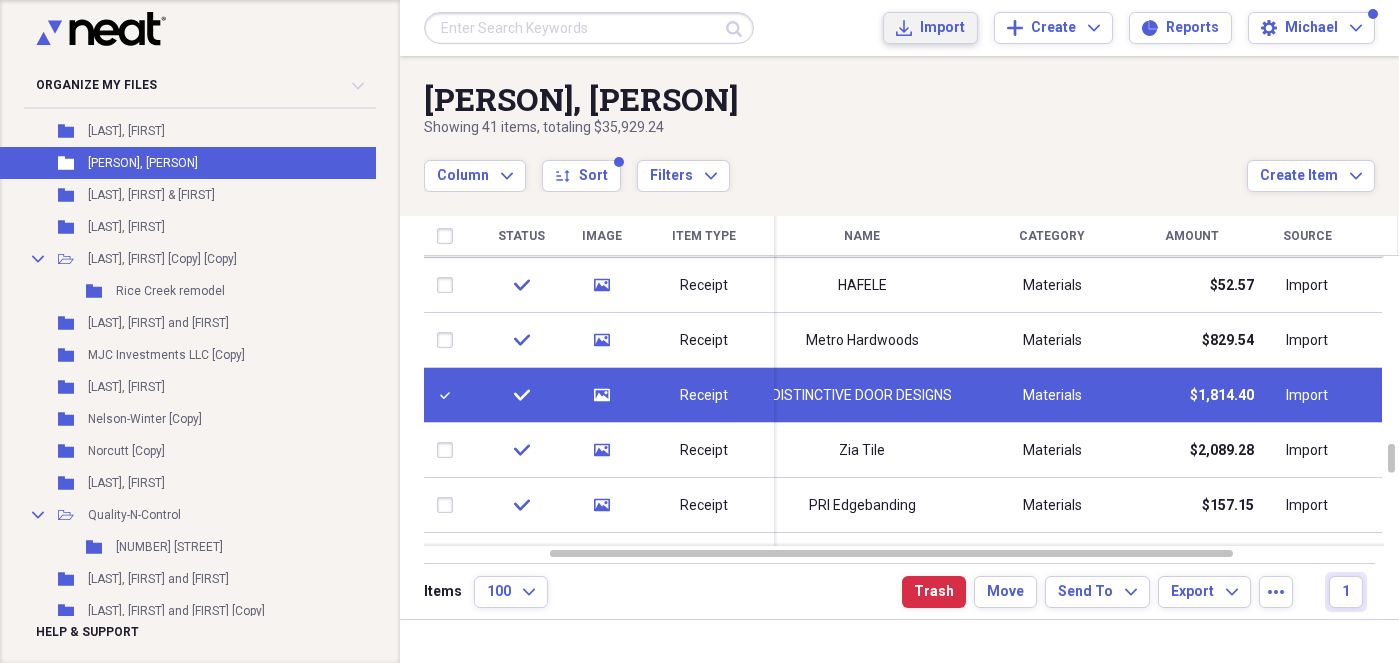click on "Import" 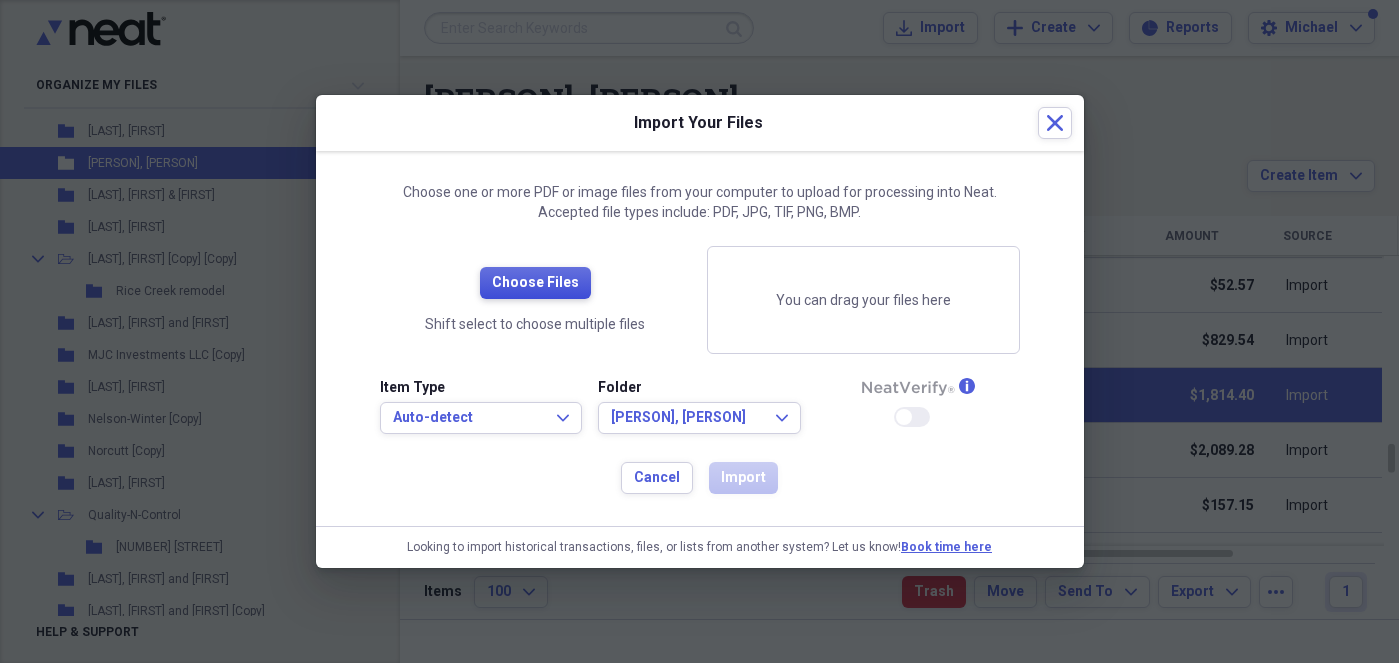 click on "Choose Files" at bounding box center (535, 283) 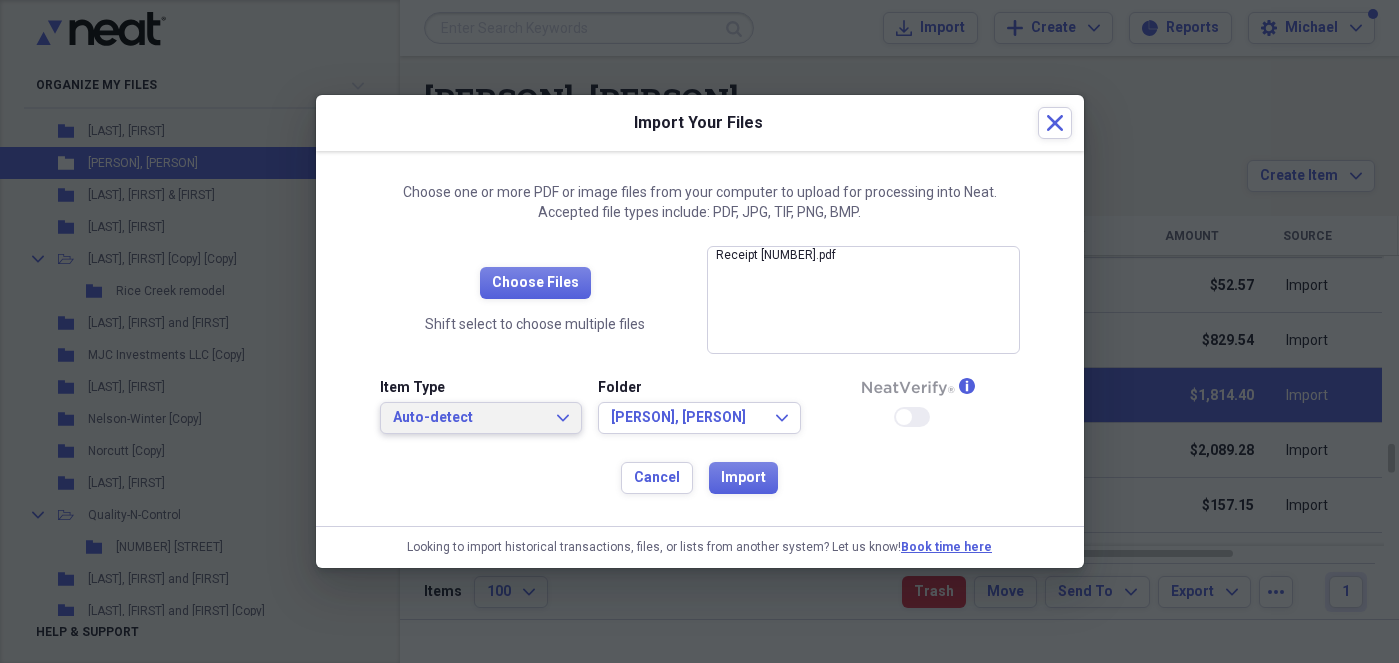 click on "Auto-detect" at bounding box center [469, 418] 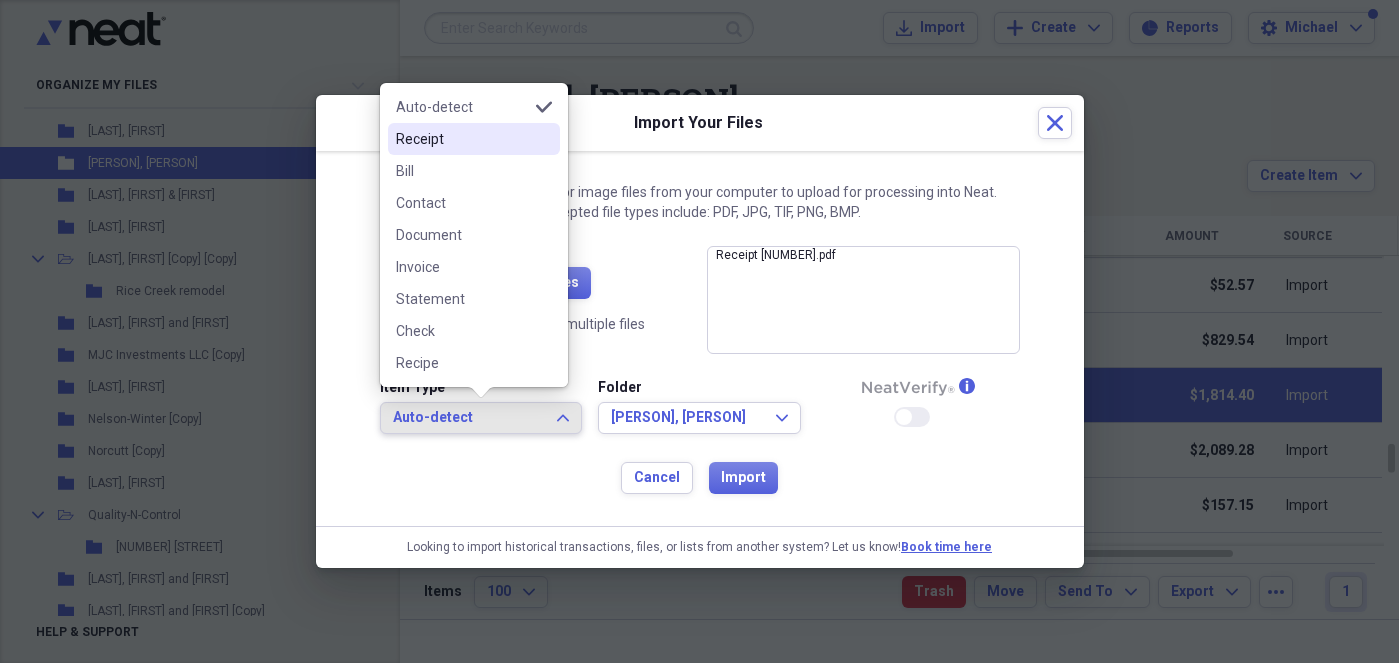 click on "Receipt" at bounding box center (462, 139) 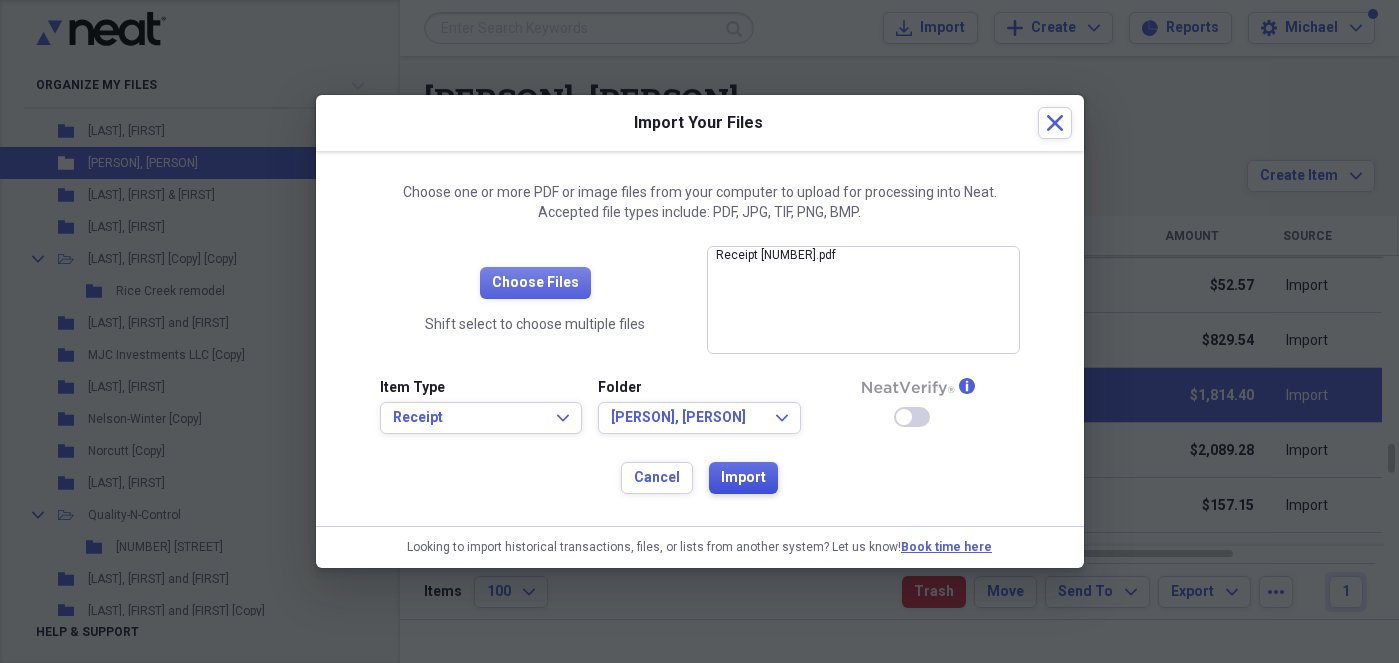 click on "Import" at bounding box center [743, 478] 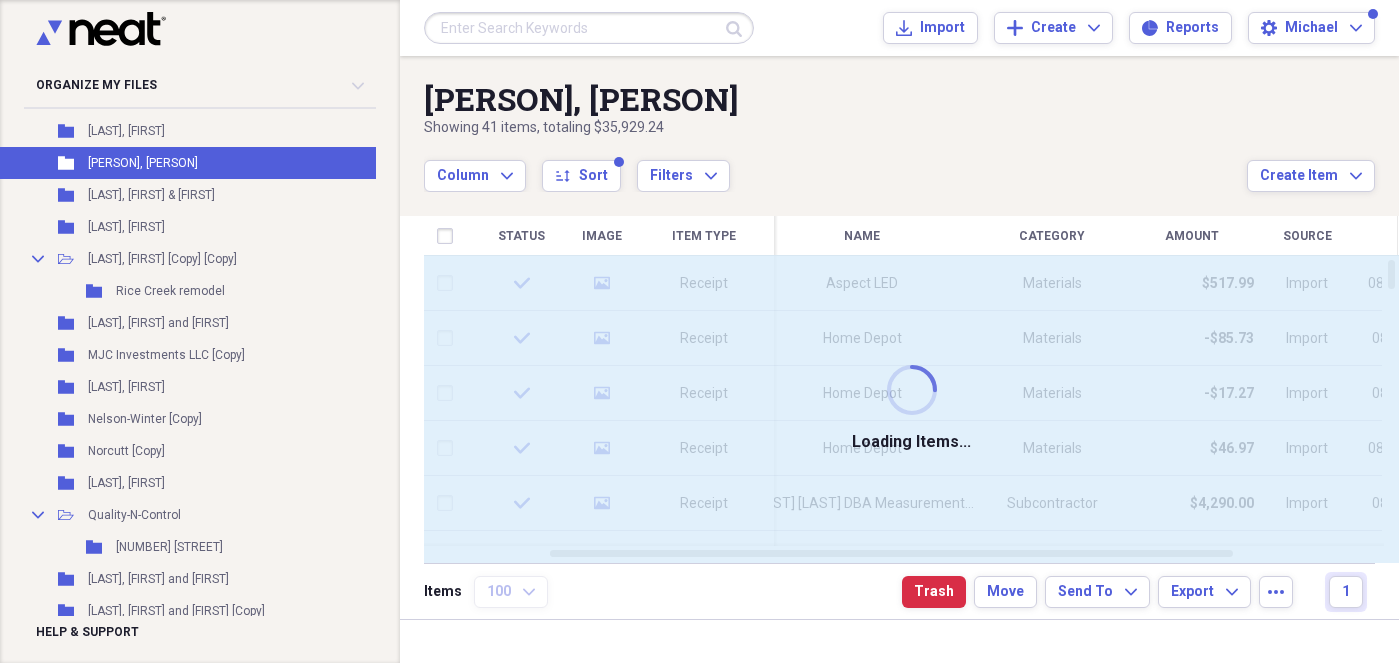 checkbox on "false" 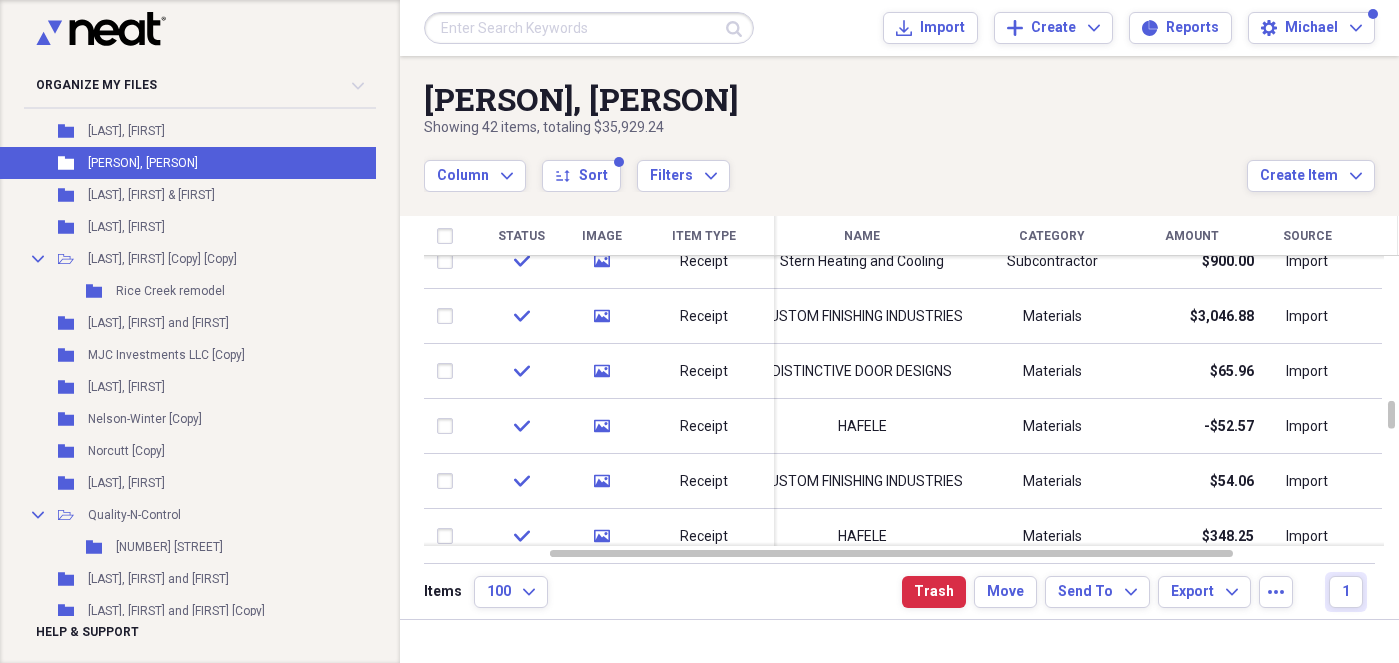 checkbox on "true" 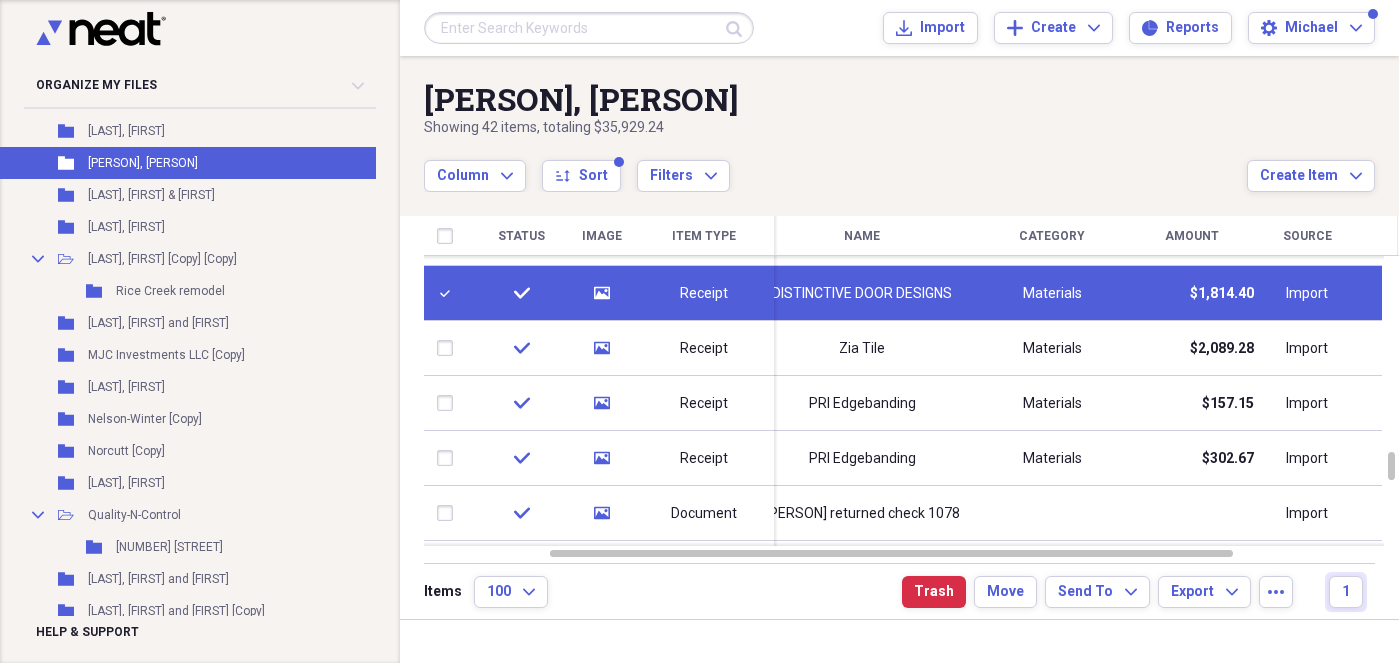 checkbox on "false" 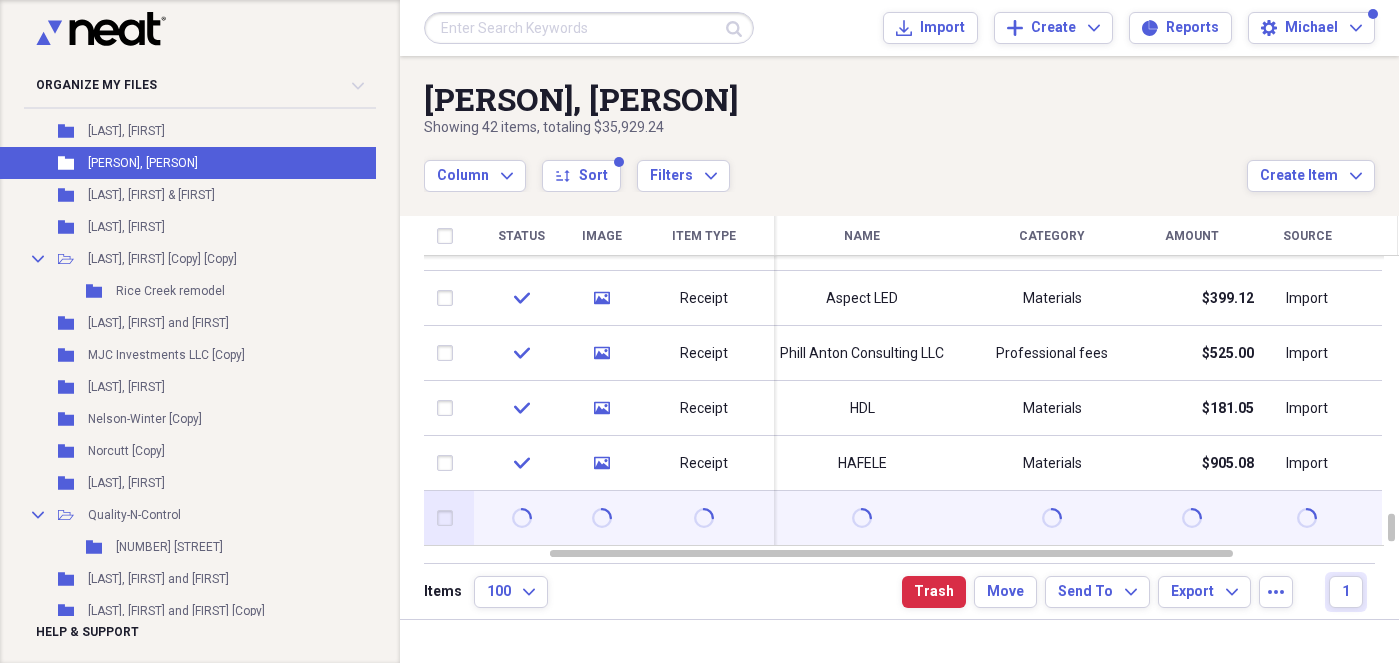 click at bounding box center (449, 518) 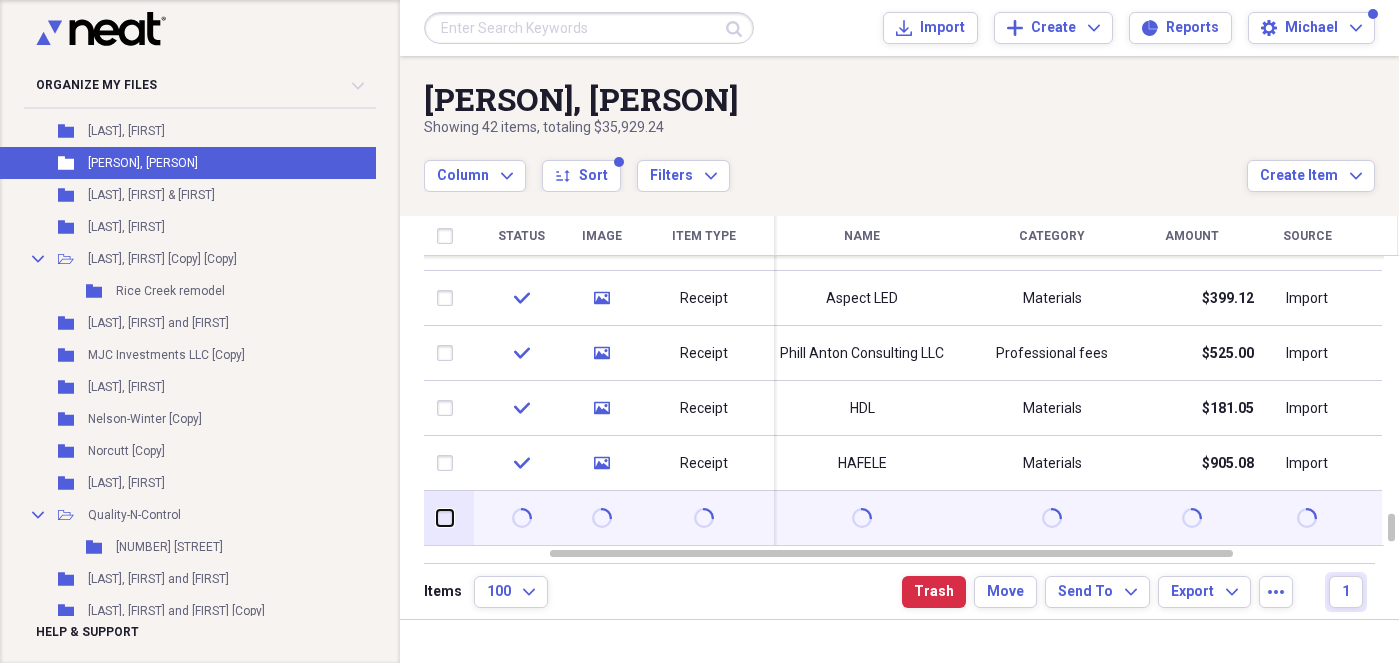 click at bounding box center [437, 518] 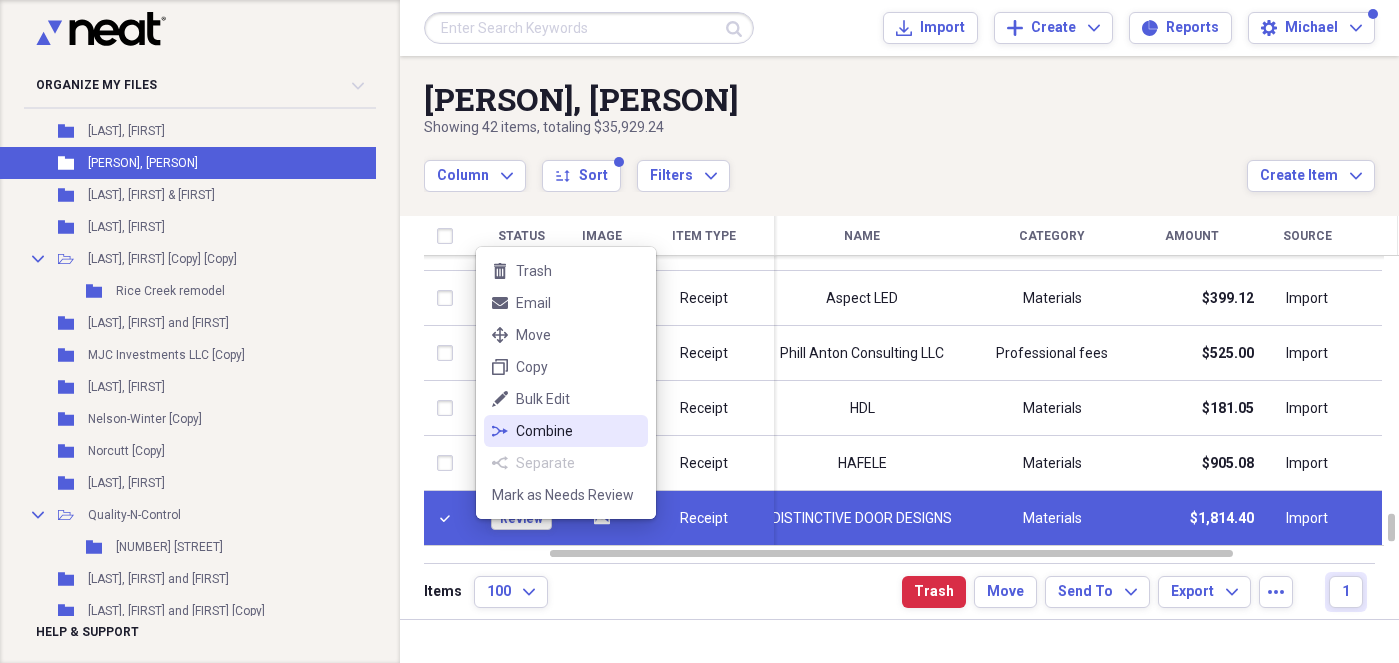 click on "combine Combine" at bounding box center (566, 431) 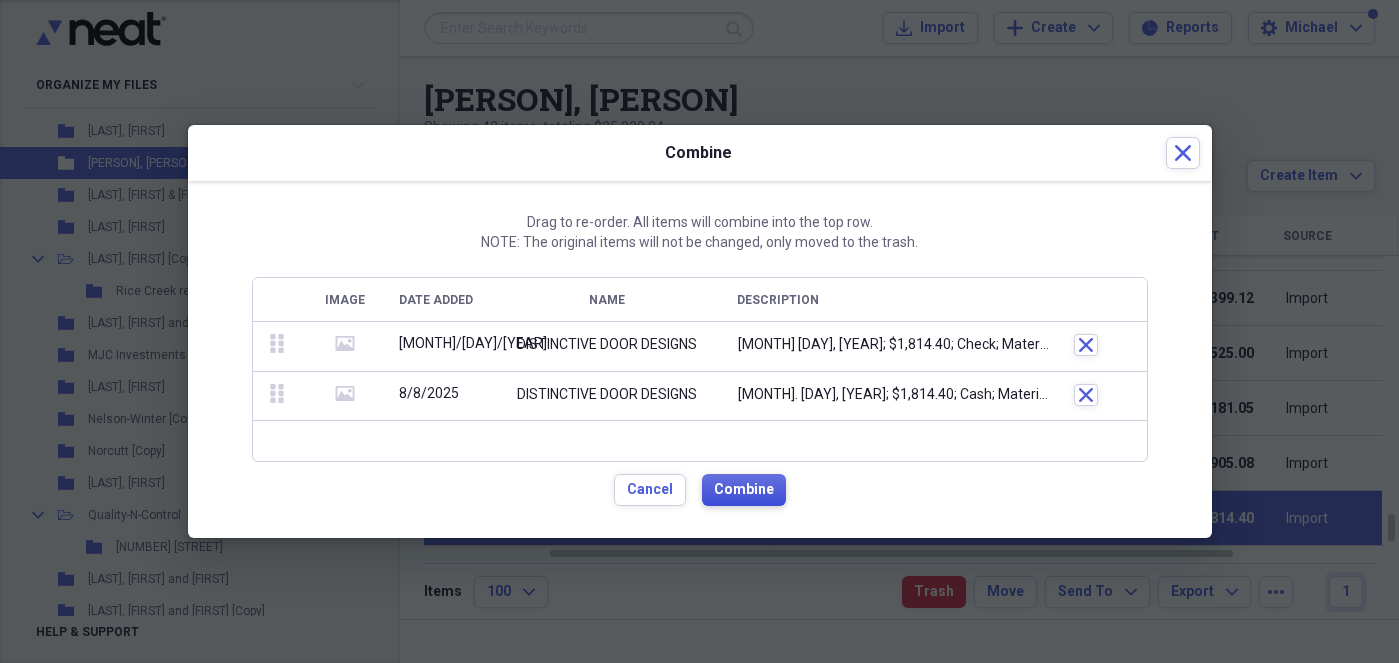 click on "Combine" at bounding box center [744, 490] 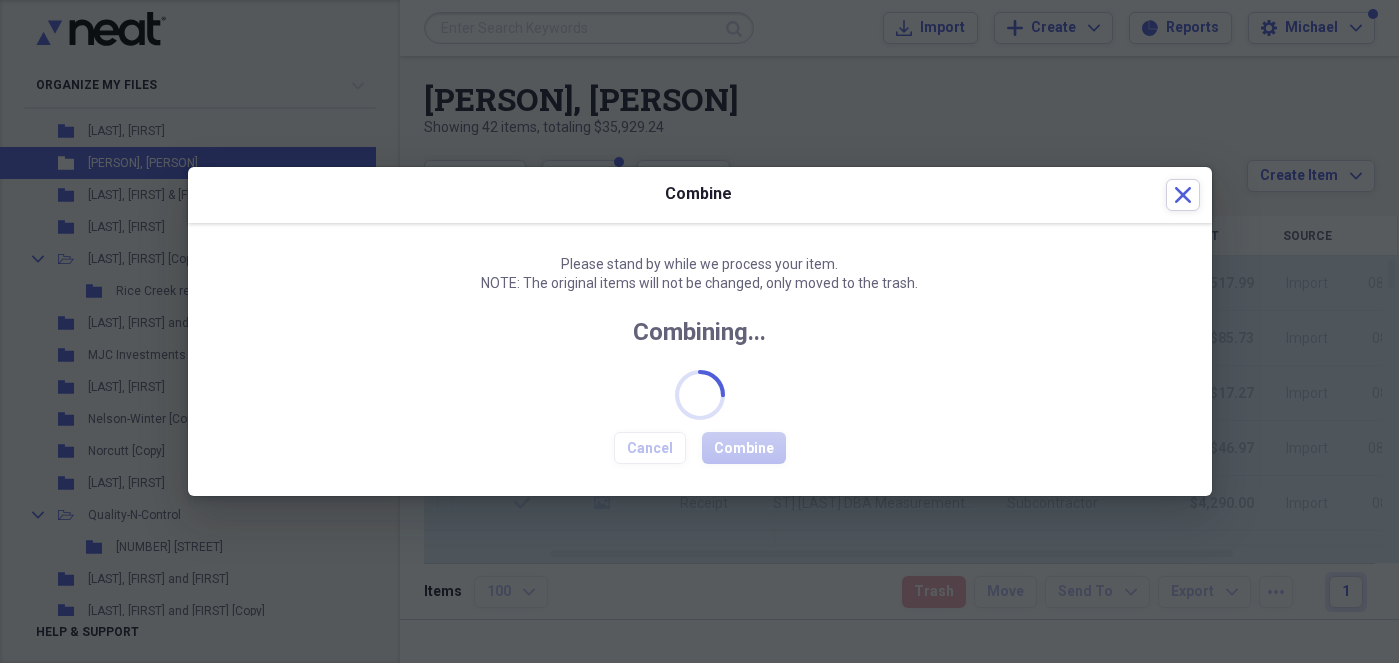 checkbox on "false" 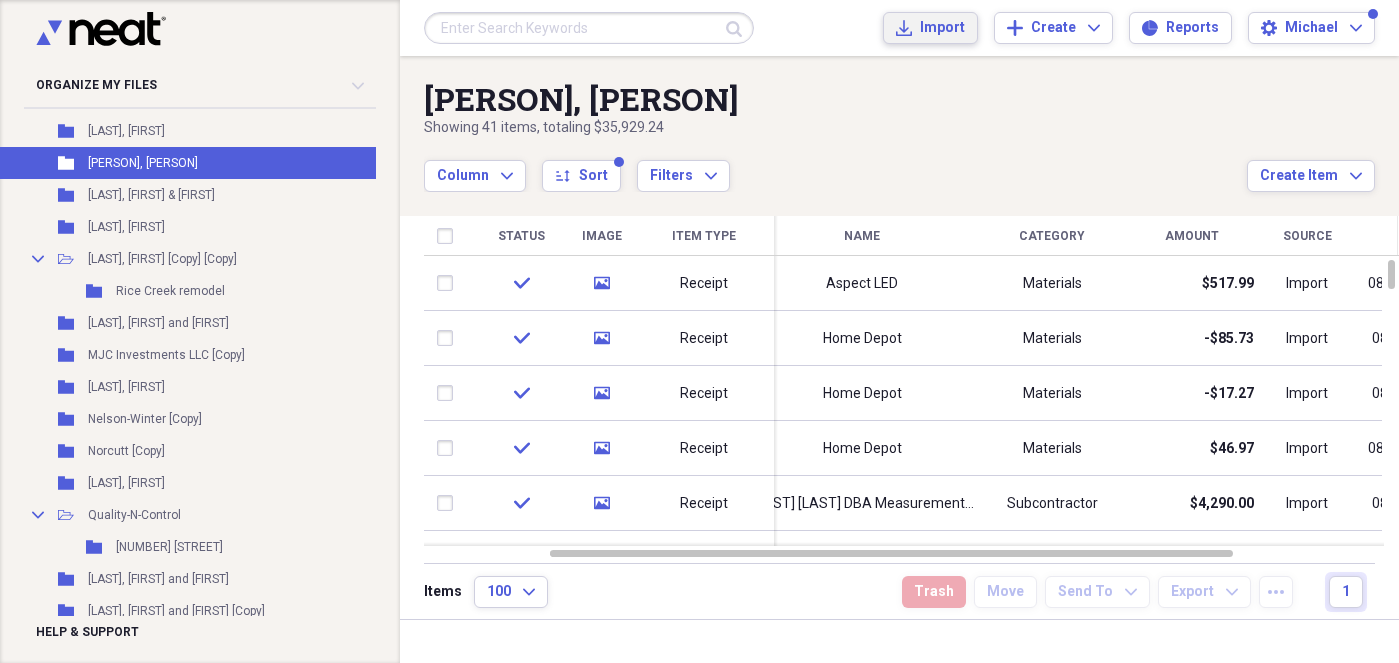 click on "Import" at bounding box center [942, 28] 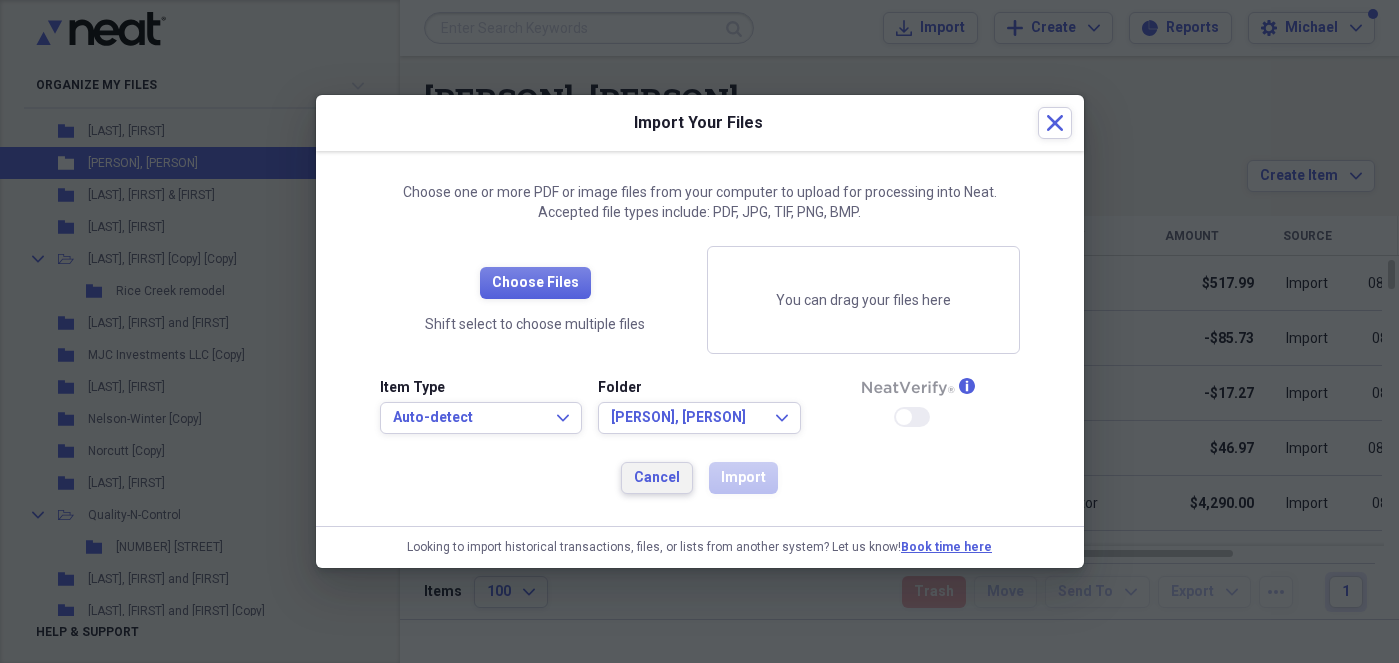 click on "Cancel" at bounding box center [657, 478] 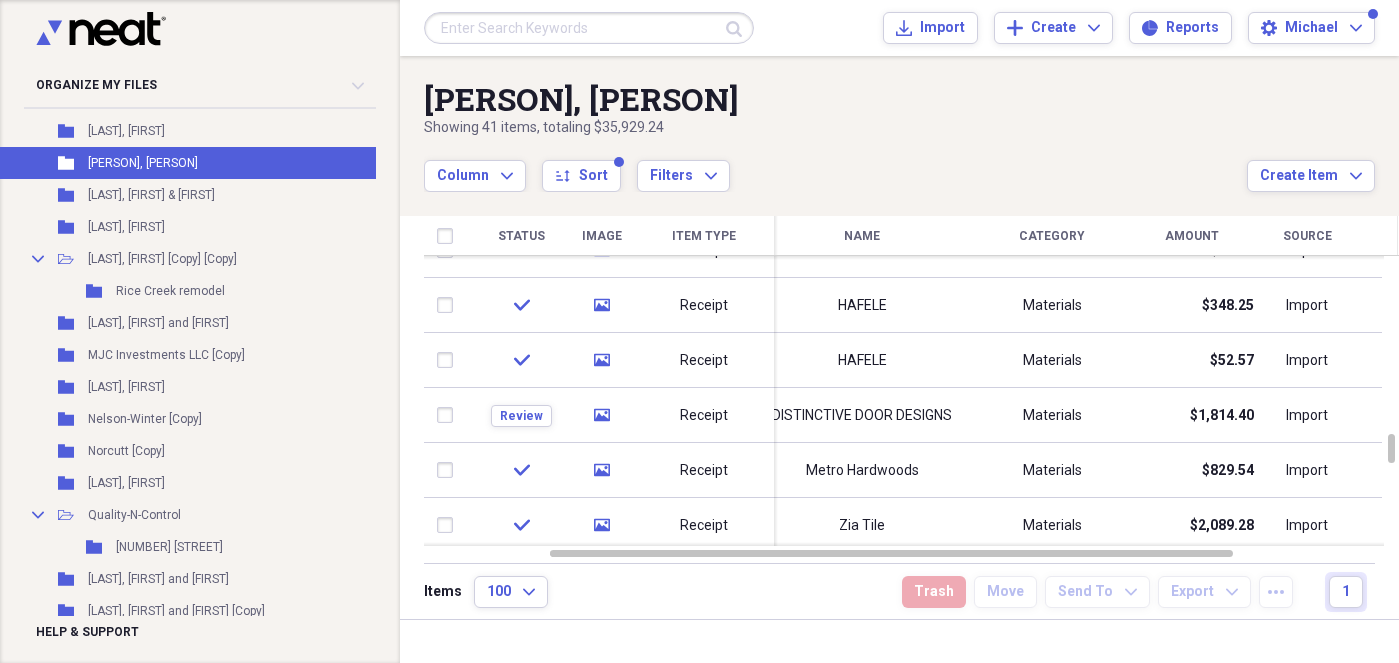 click on "[LAST], [FIRST]" at bounding box center [835, 99] 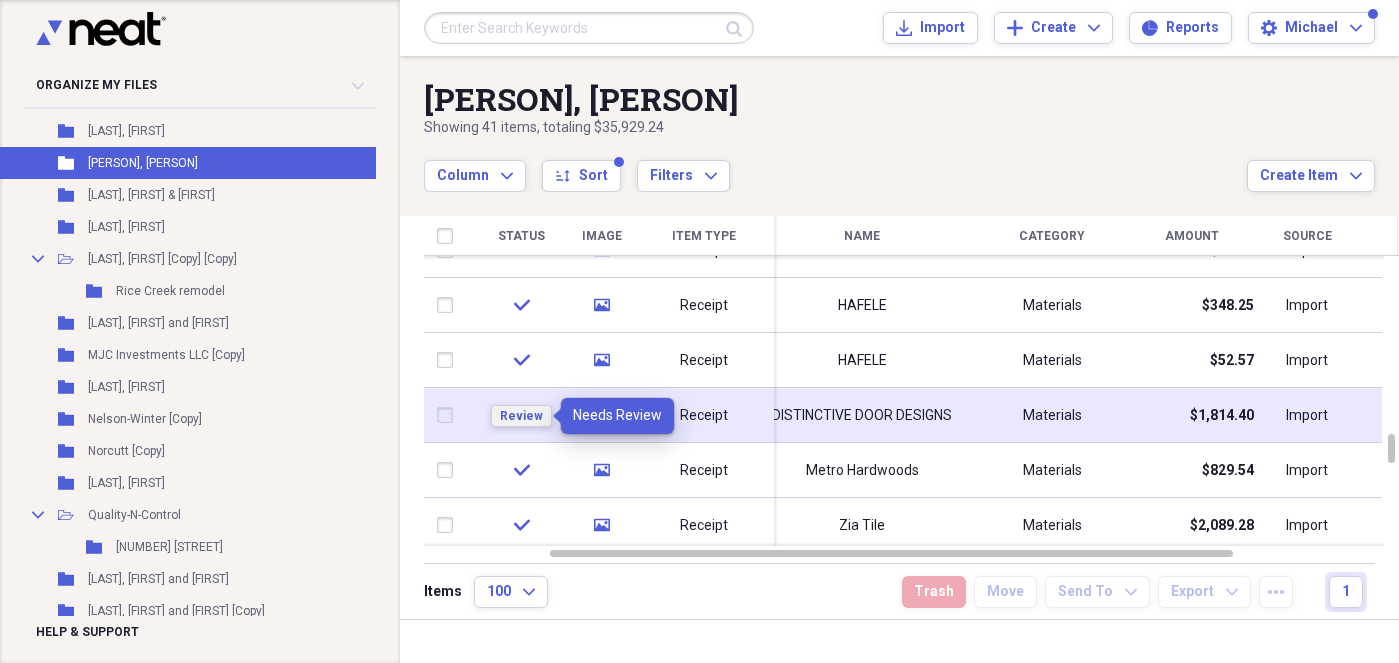 click on "Review" at bounding box center [521, 416] 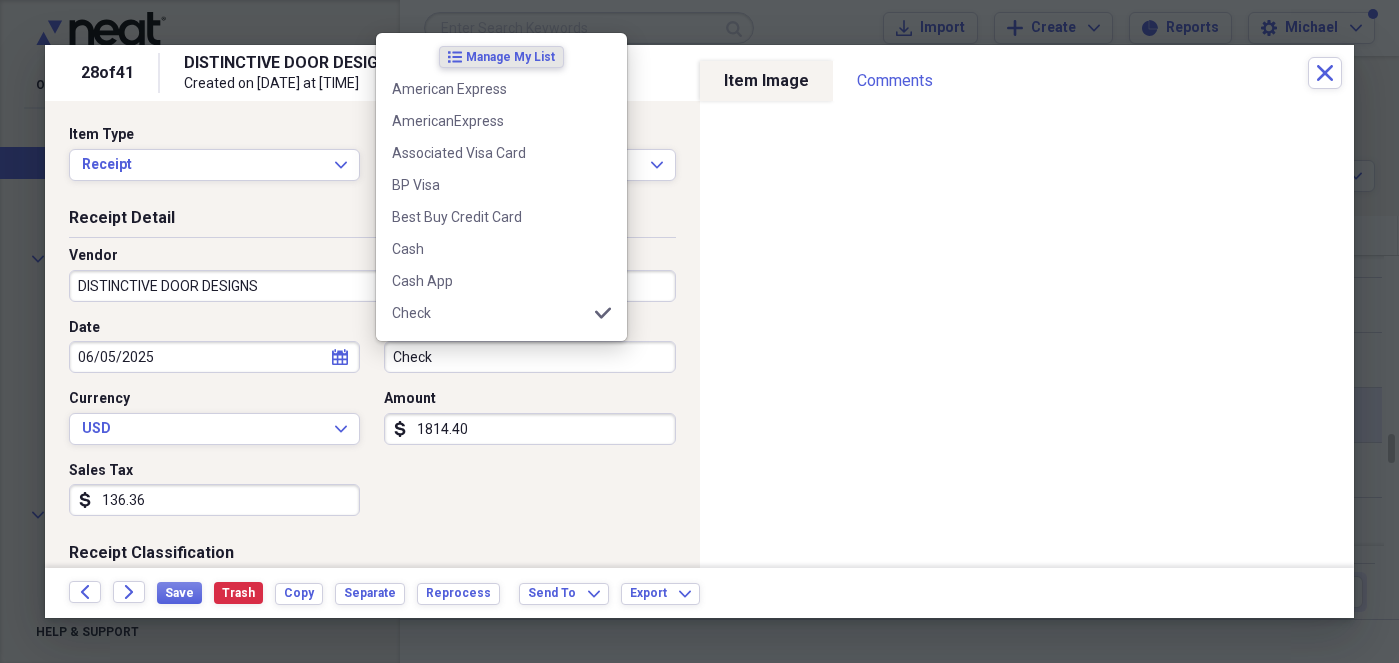 drag, startPoint x: 449, startPoint y: 346, endPoint x: 491, endPoint y: 364, distance: 45.694637 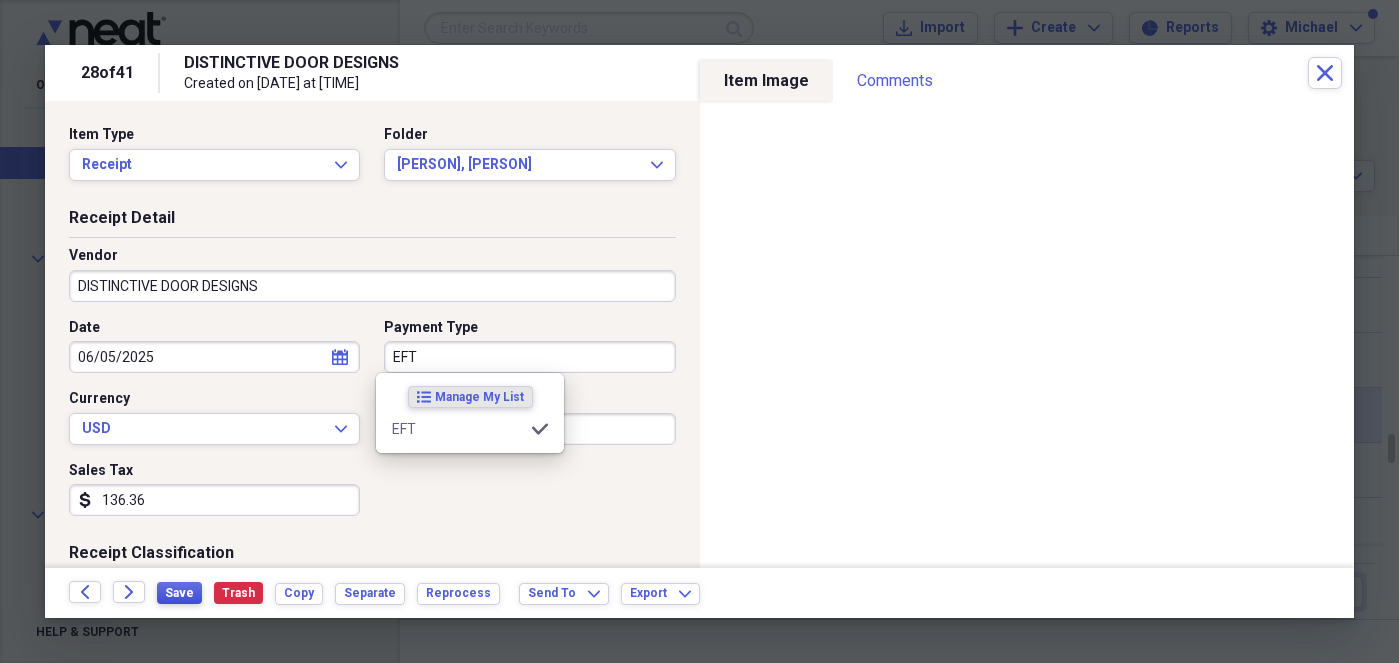 type on "EFT" 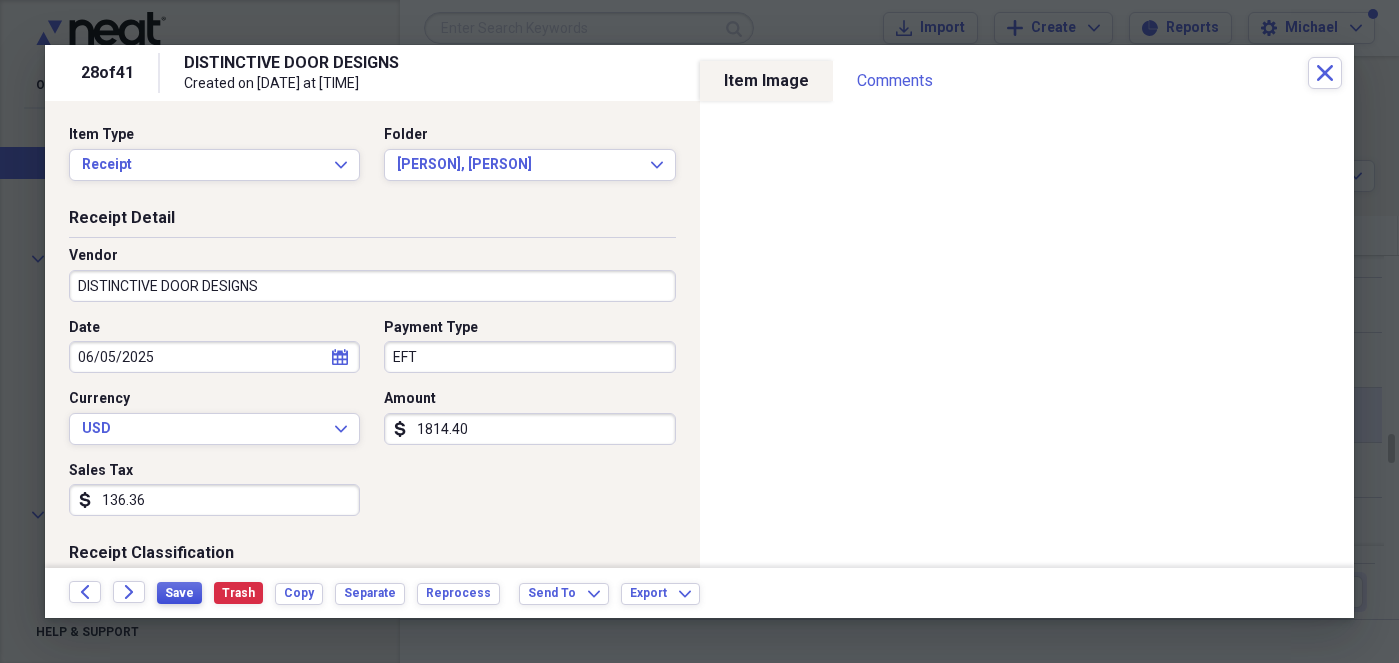 click on "Save" at bounding box center (179, 593) 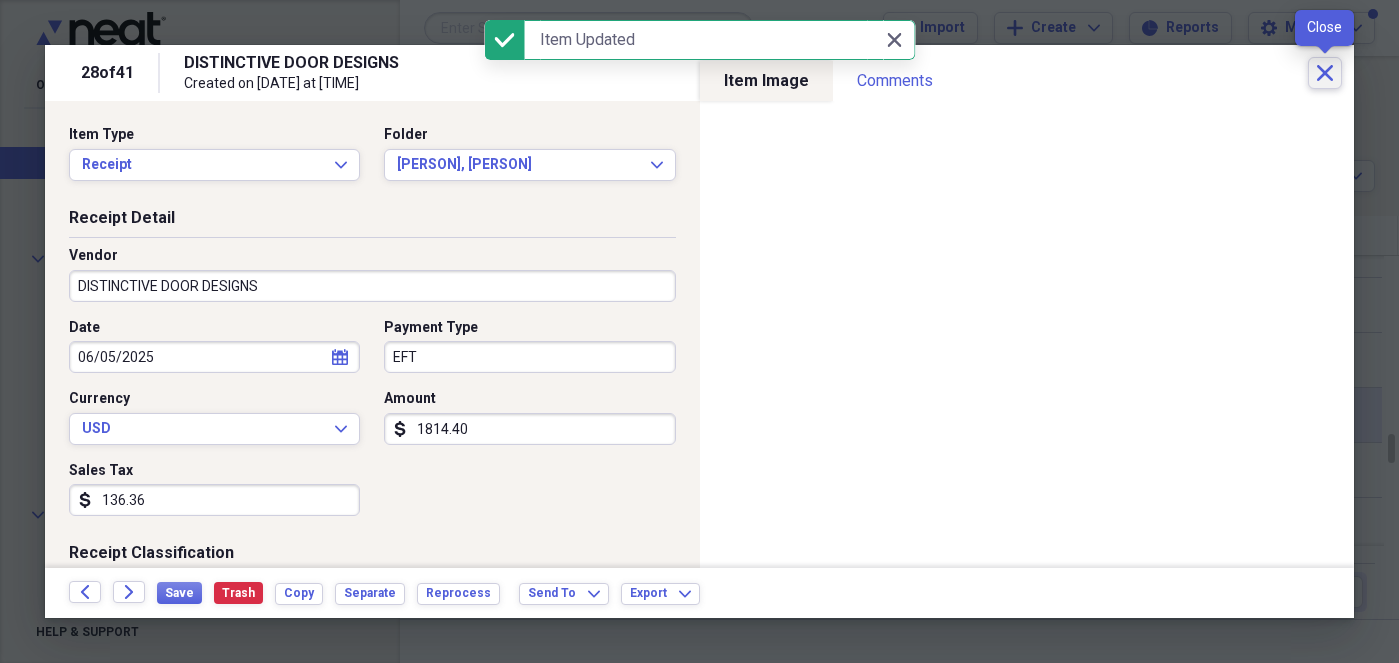 click on "Close" 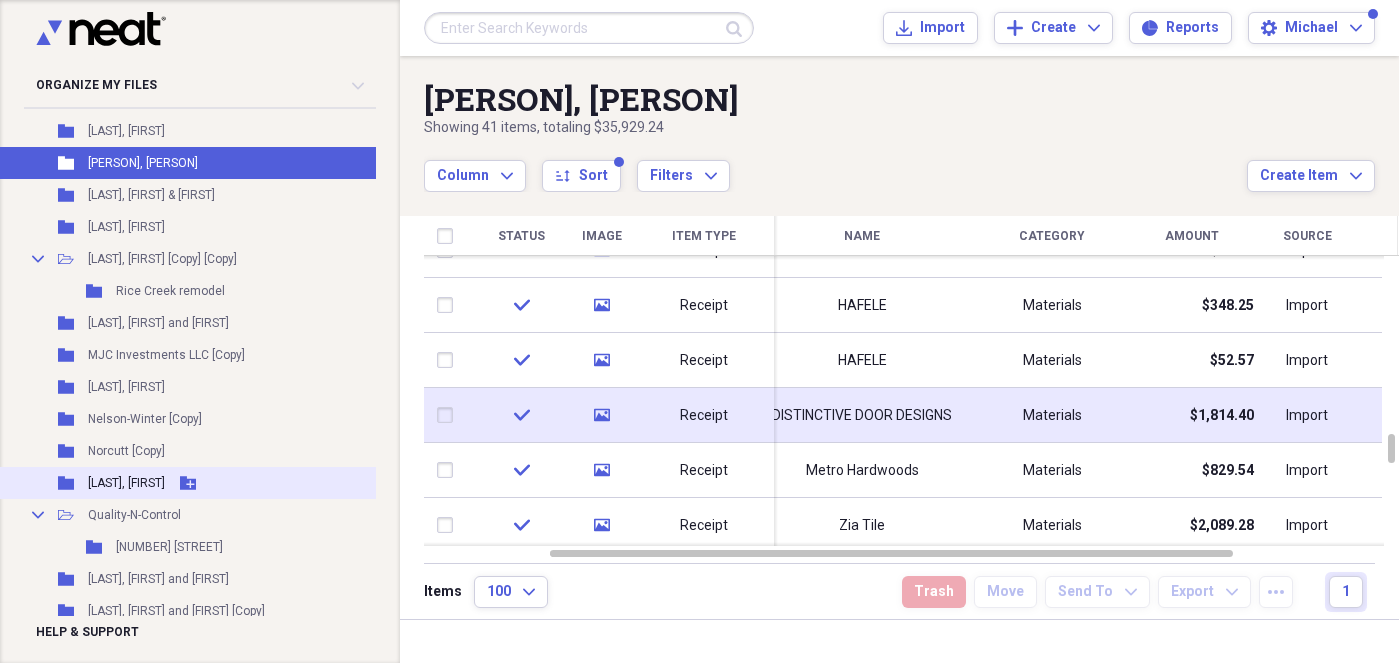 click on "[LASTNAME], [PERSON]" at bounding box center [126, 483] 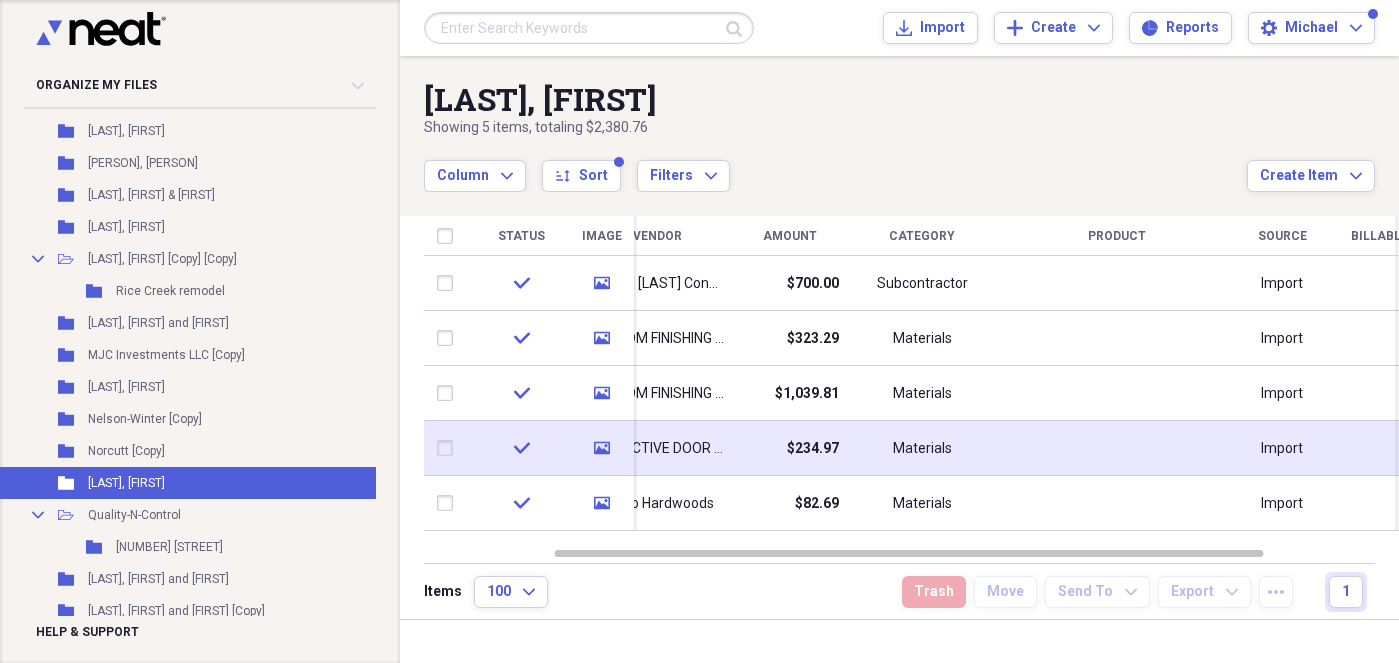 click at bounding box center [449, 448] 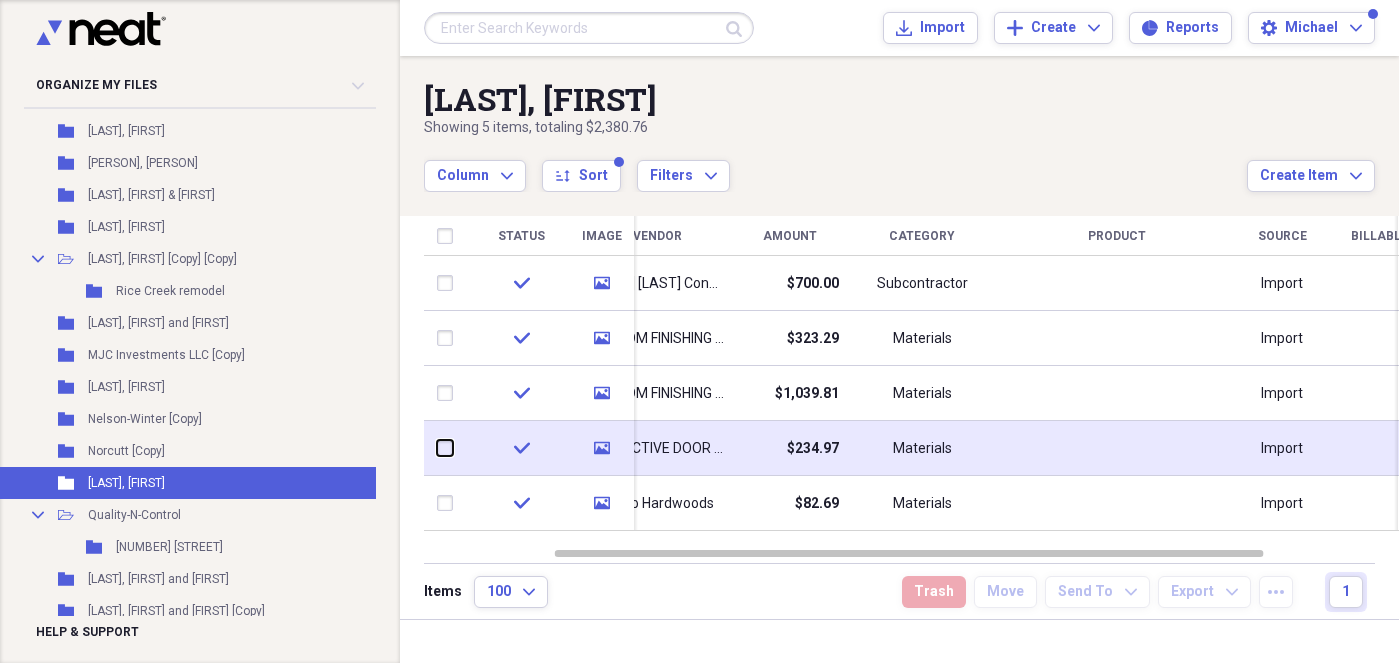 click at bounding box center (437, 448) 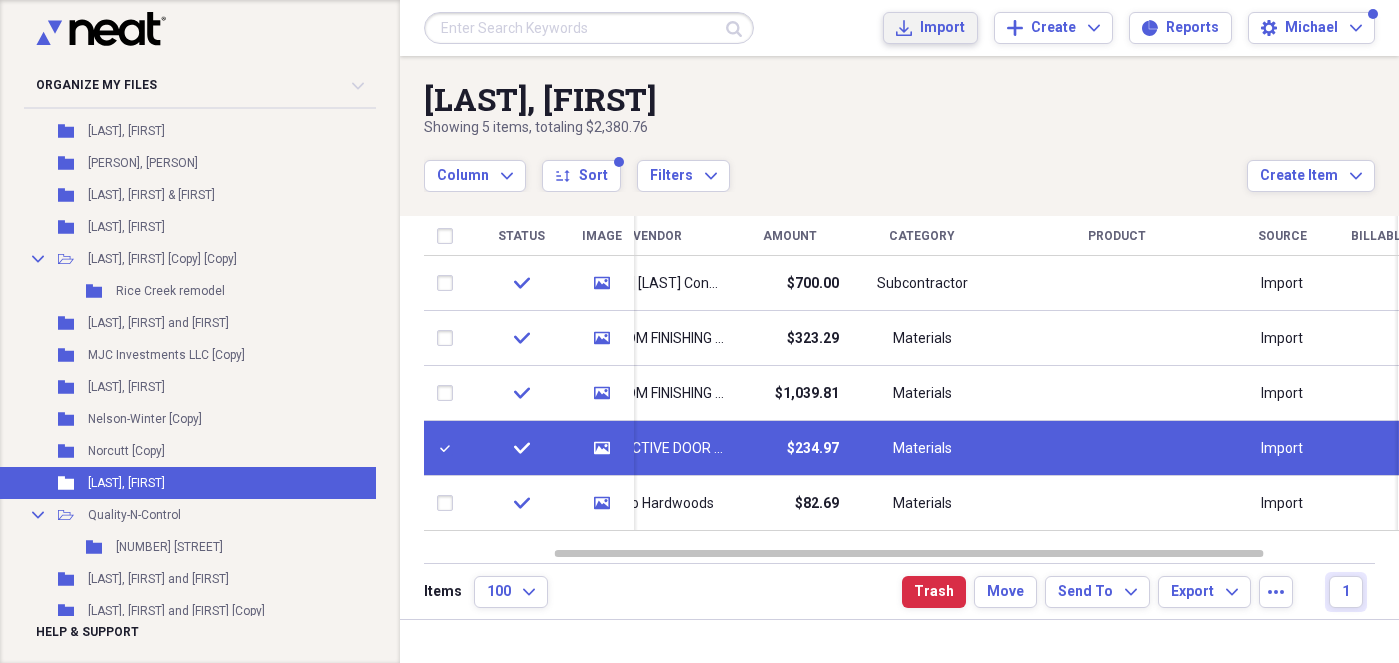 click on "Import" at bounding box center (942, 28) 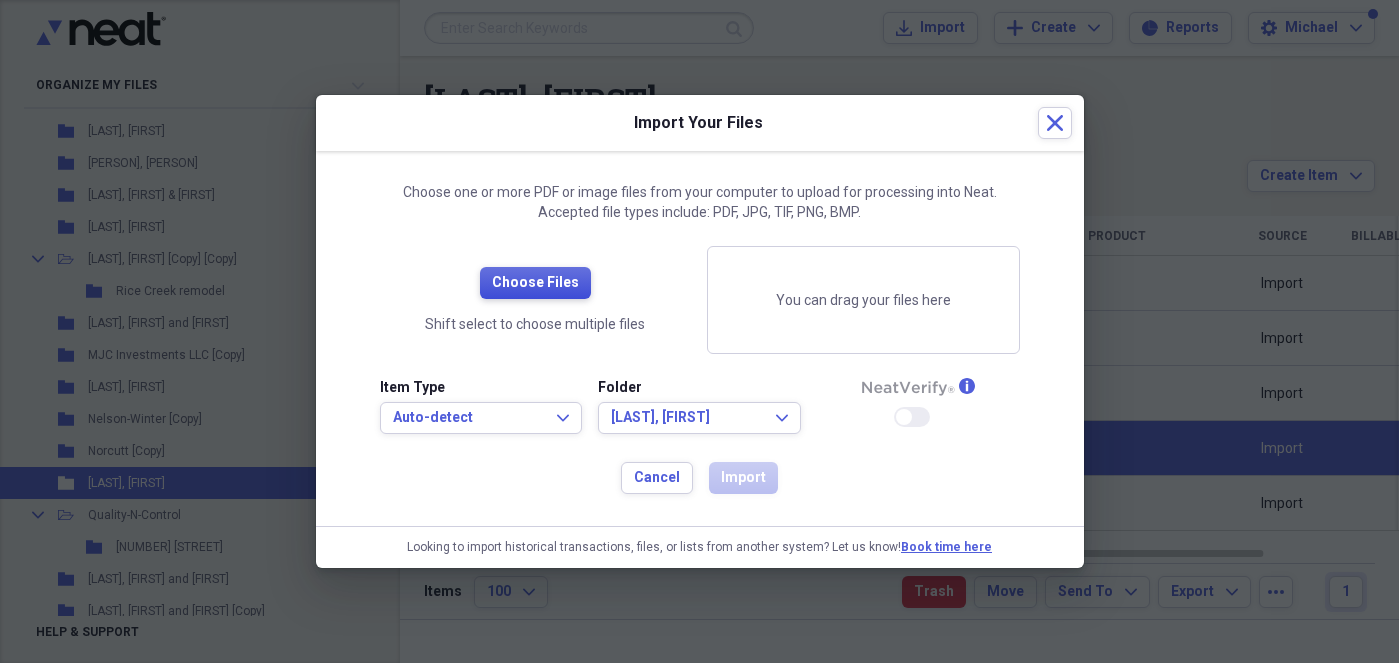 click on "Choose Files" at bounding box center (535, 283) 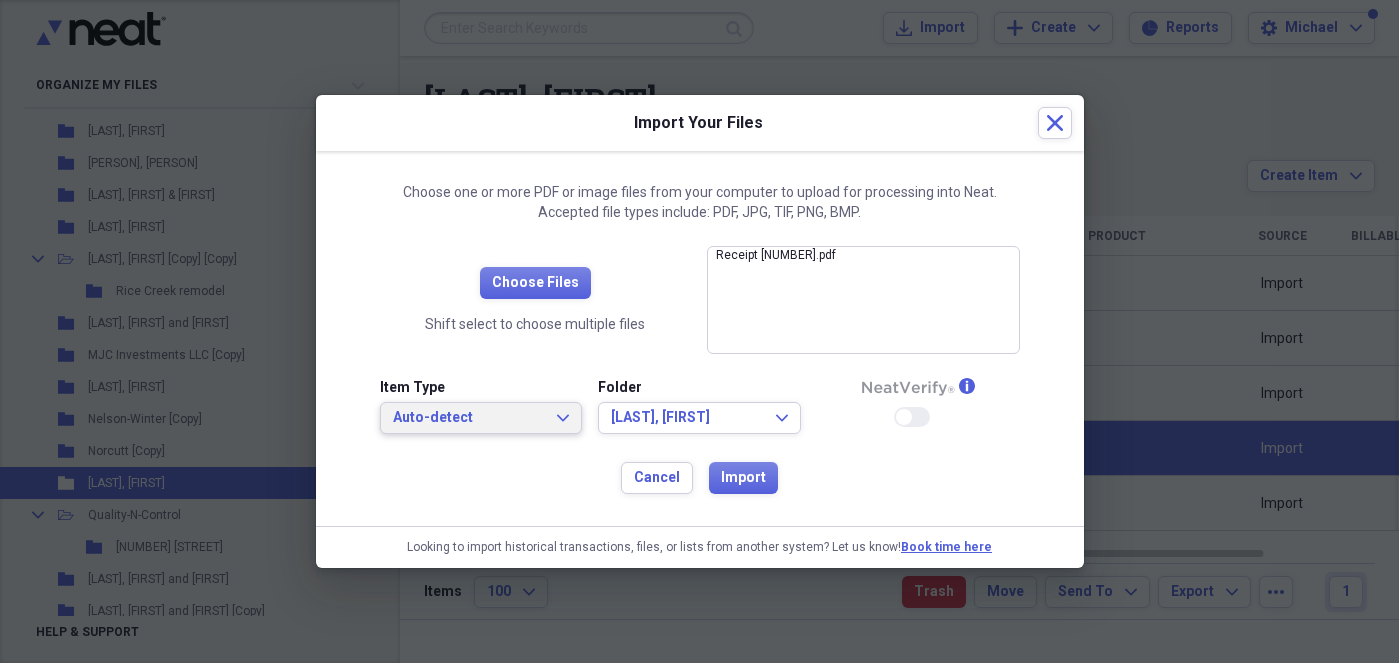 click on "Auto-detect" at bounding box center (469, 418) 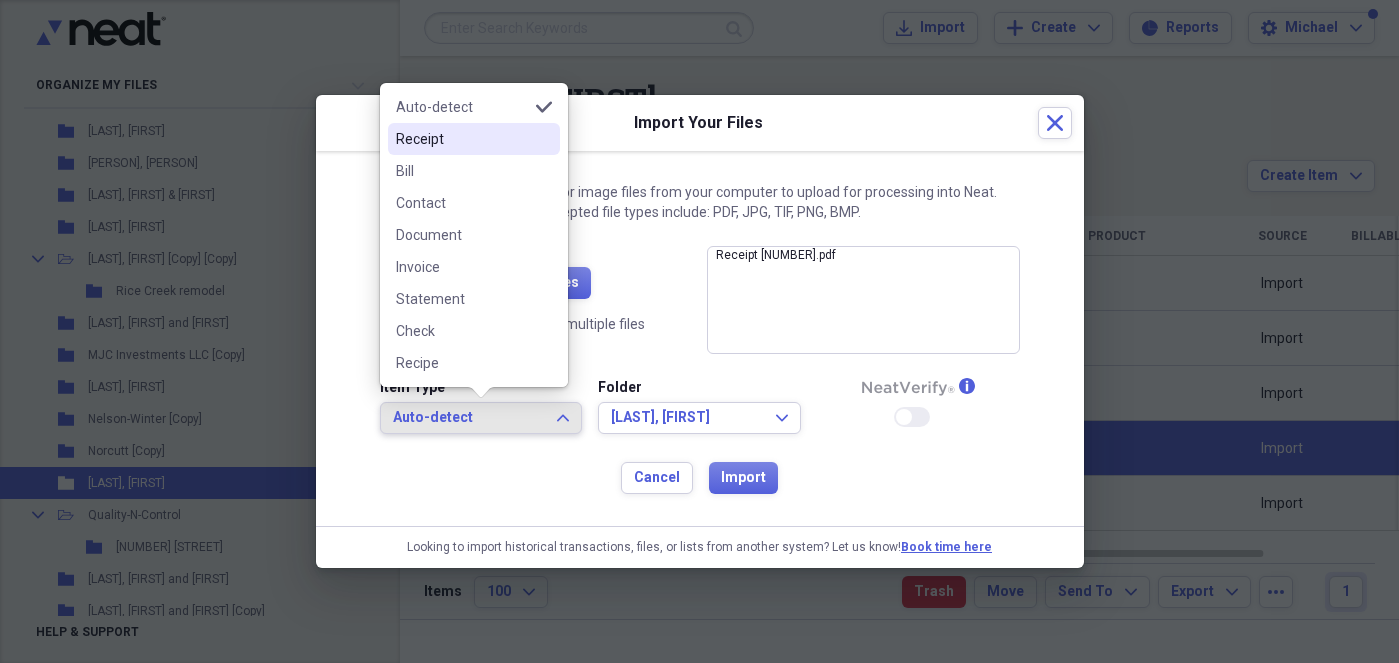 click on "Receipt" at bounding box center [462, 139] 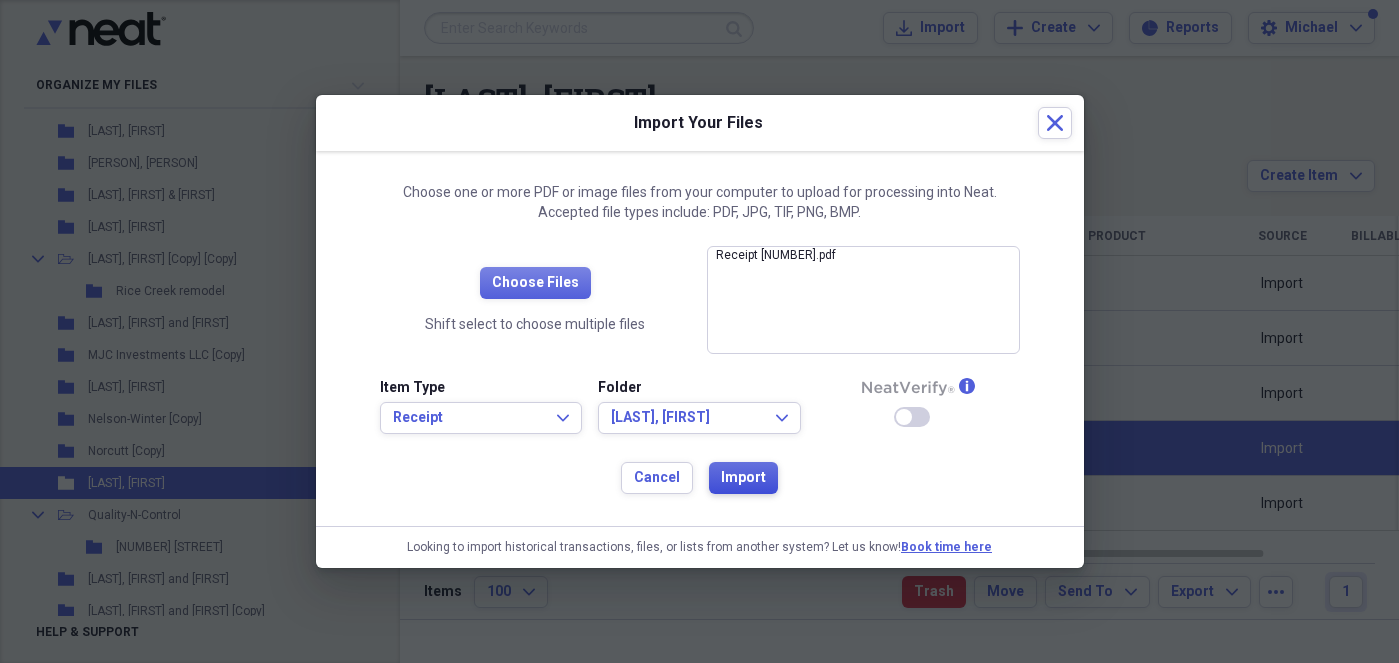 click on "Import" at bounding box center (743, 478) 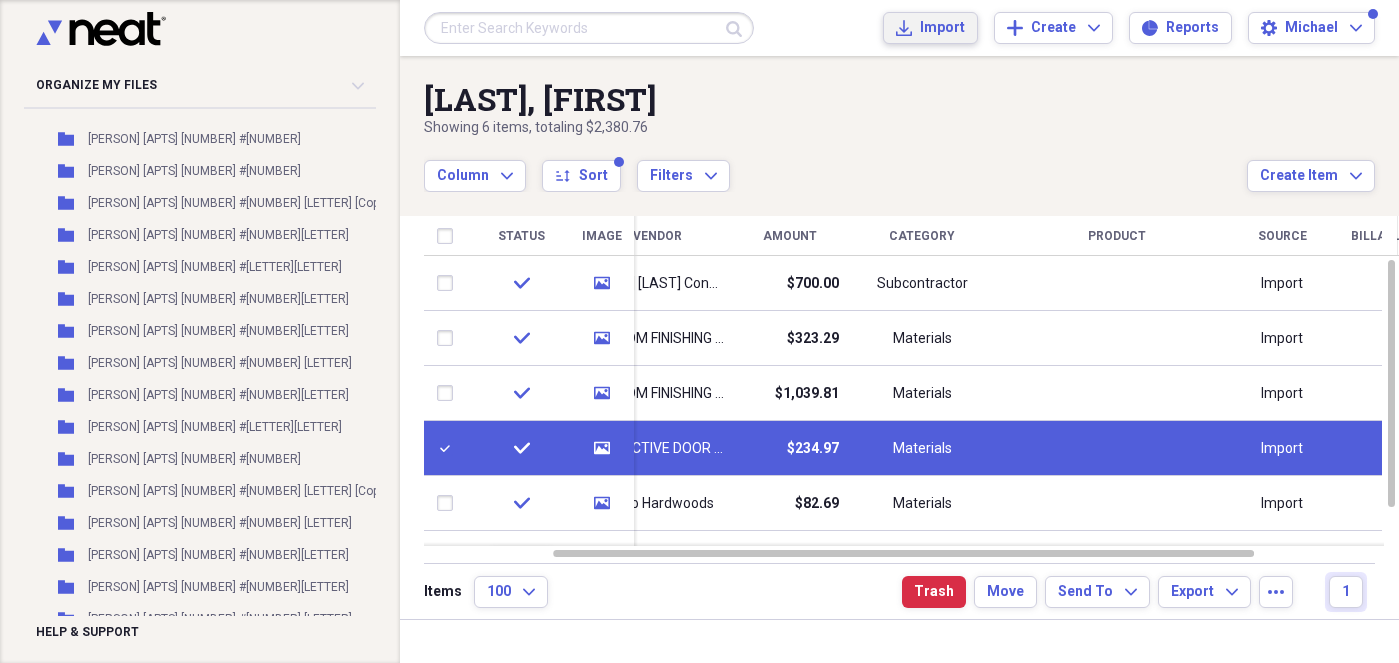 scroll, scrollTop: 2538, scrollLeft: 62, axis: both 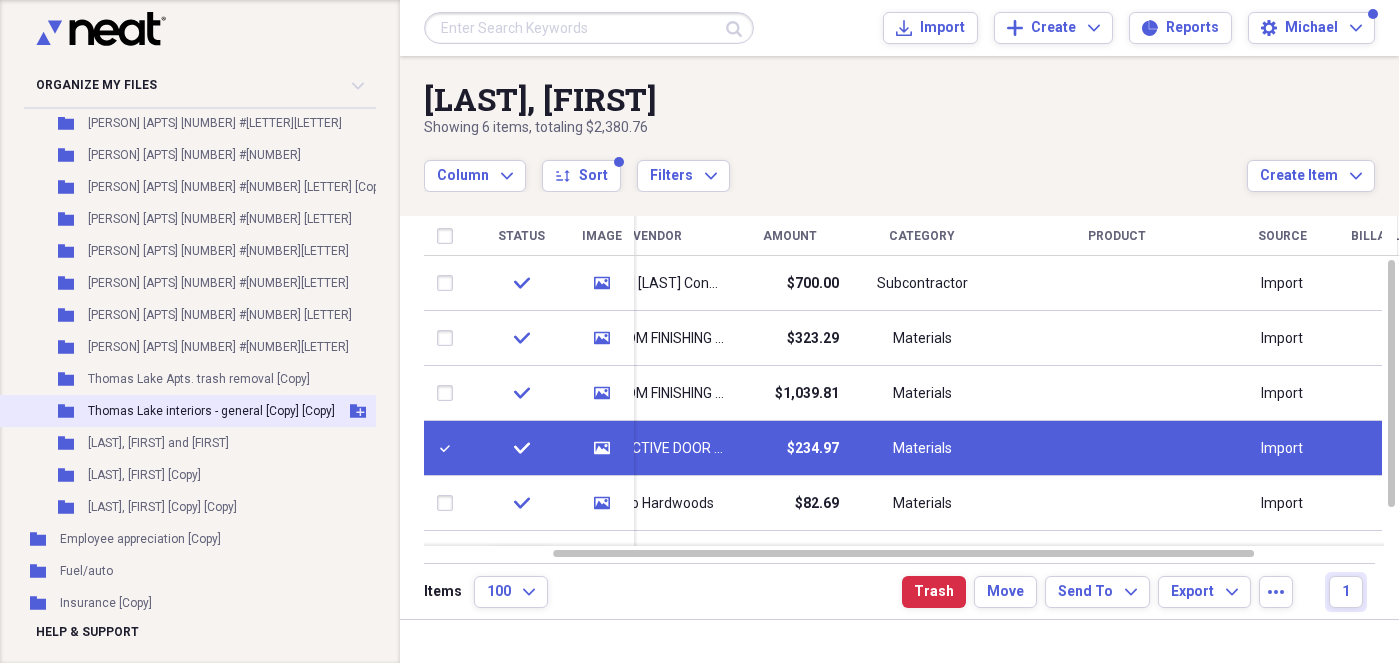 click on "Thomas Lake interiors - general [Copy] [Copy]" at bounding box center [211, 411] 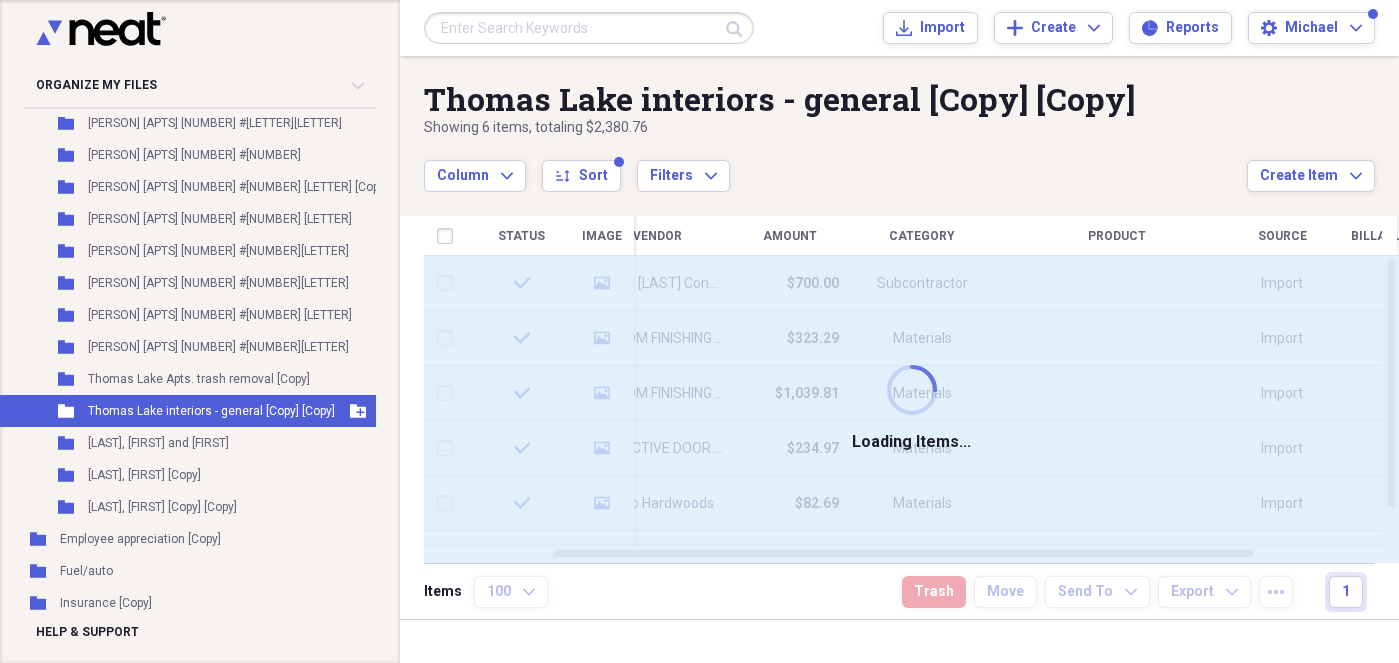 checkbox on "false" 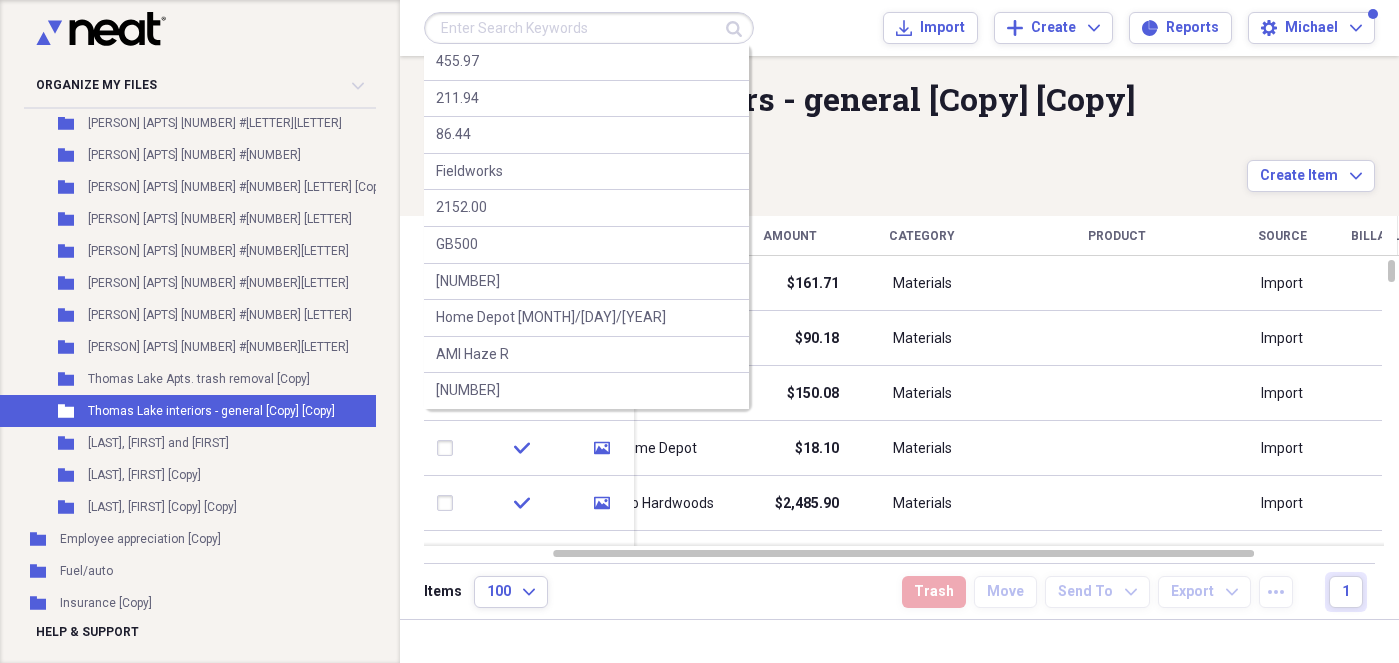 click at bounding box center (589, 28) 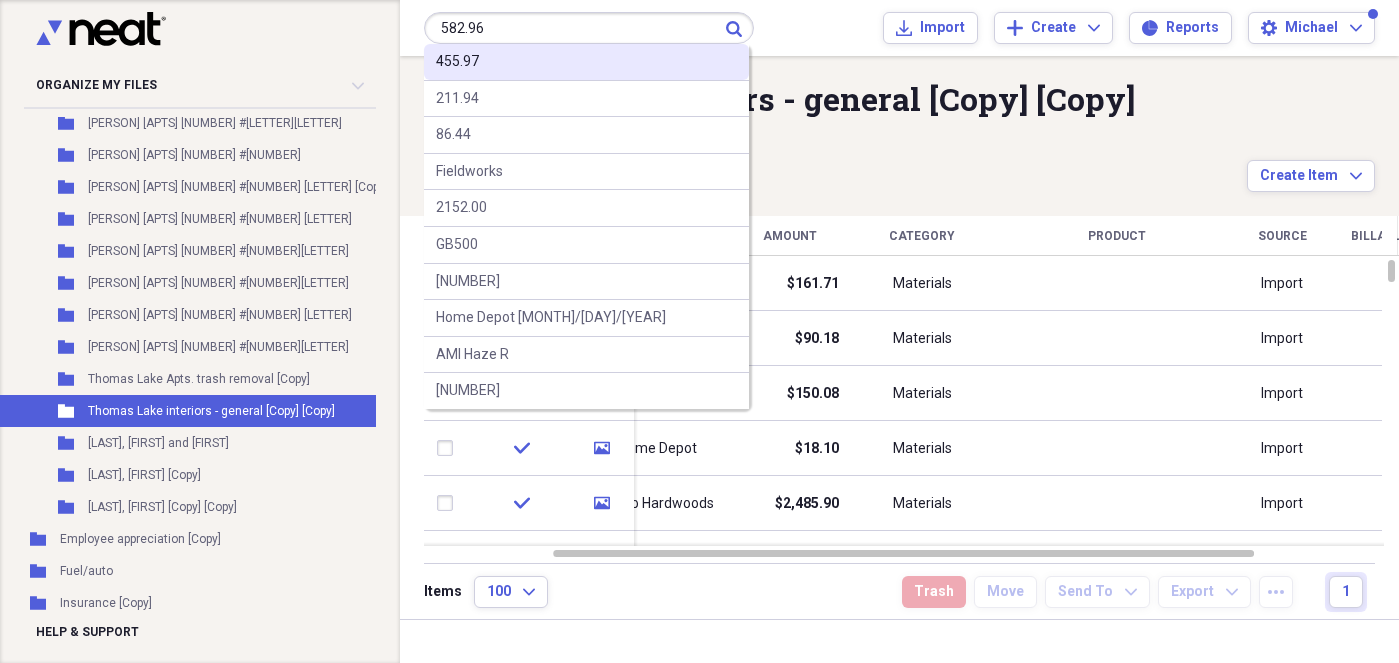 type on "582.96" 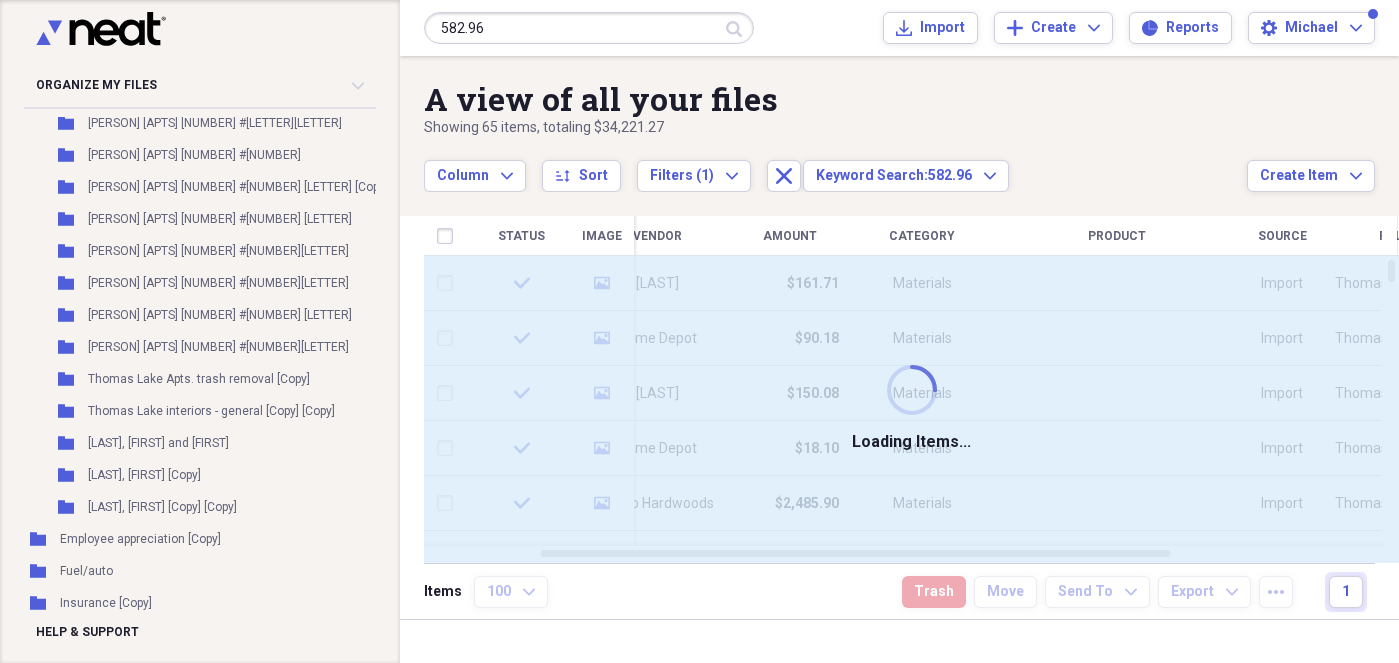 type 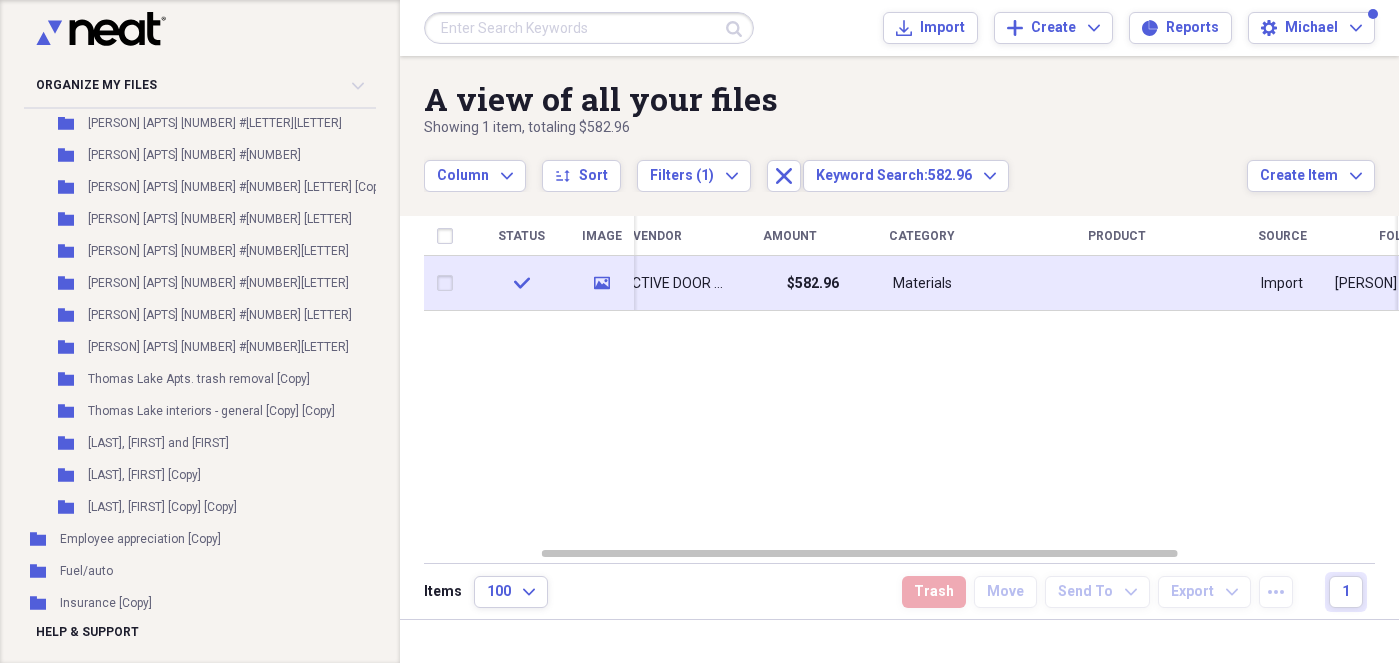 click on "$582.96" at bounding box center [813, 284] 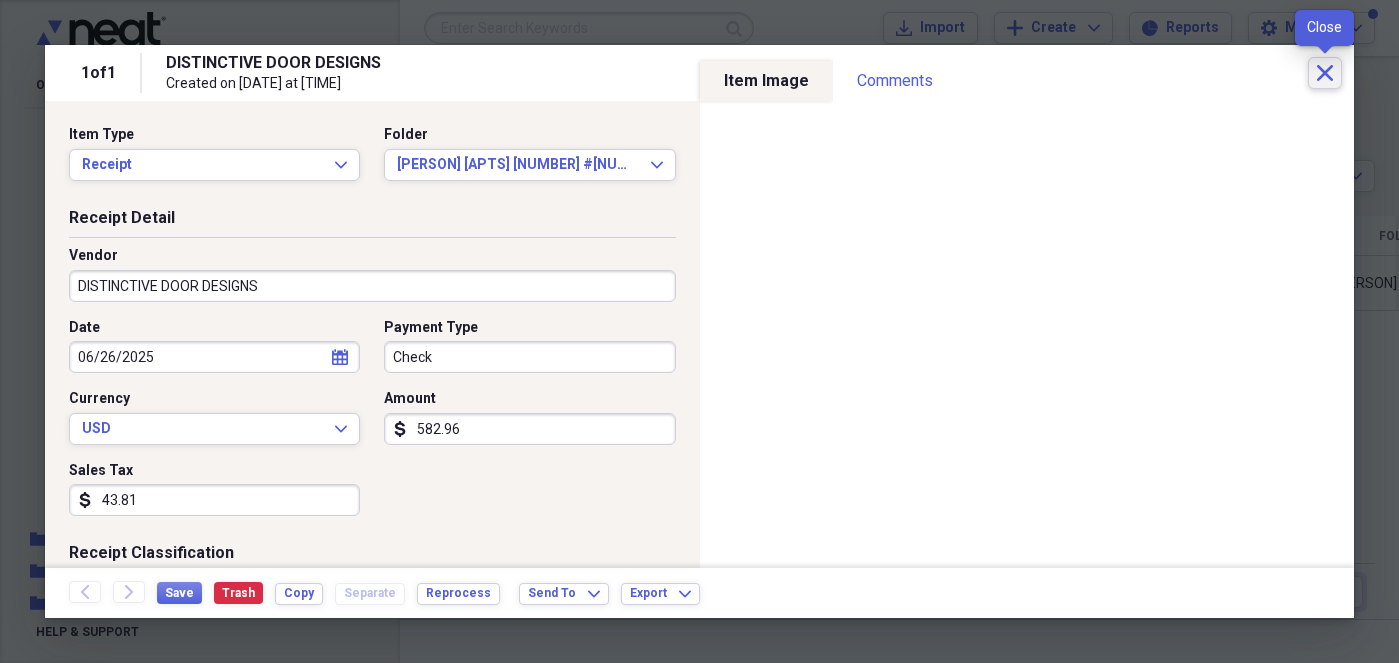 click on "Close" at bounding box center (1325, 73) 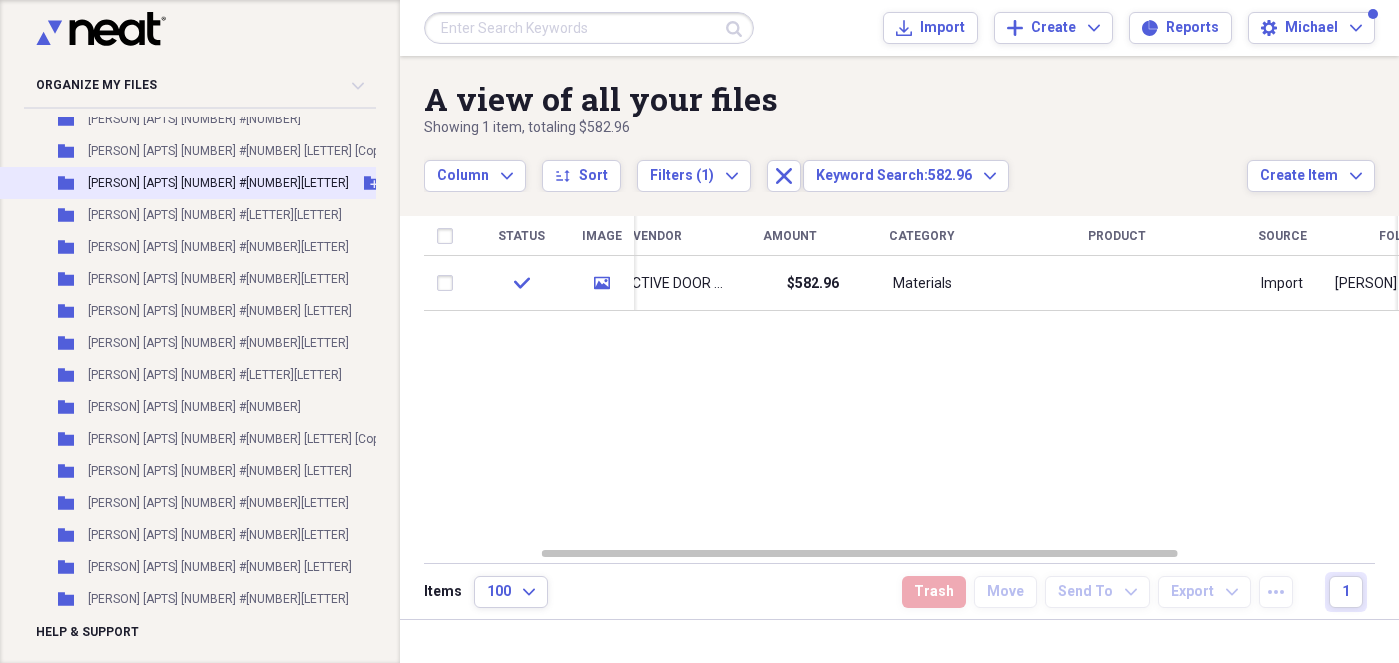 scroll, scrollTop: 2202, scrollLeft: 62, axis: both 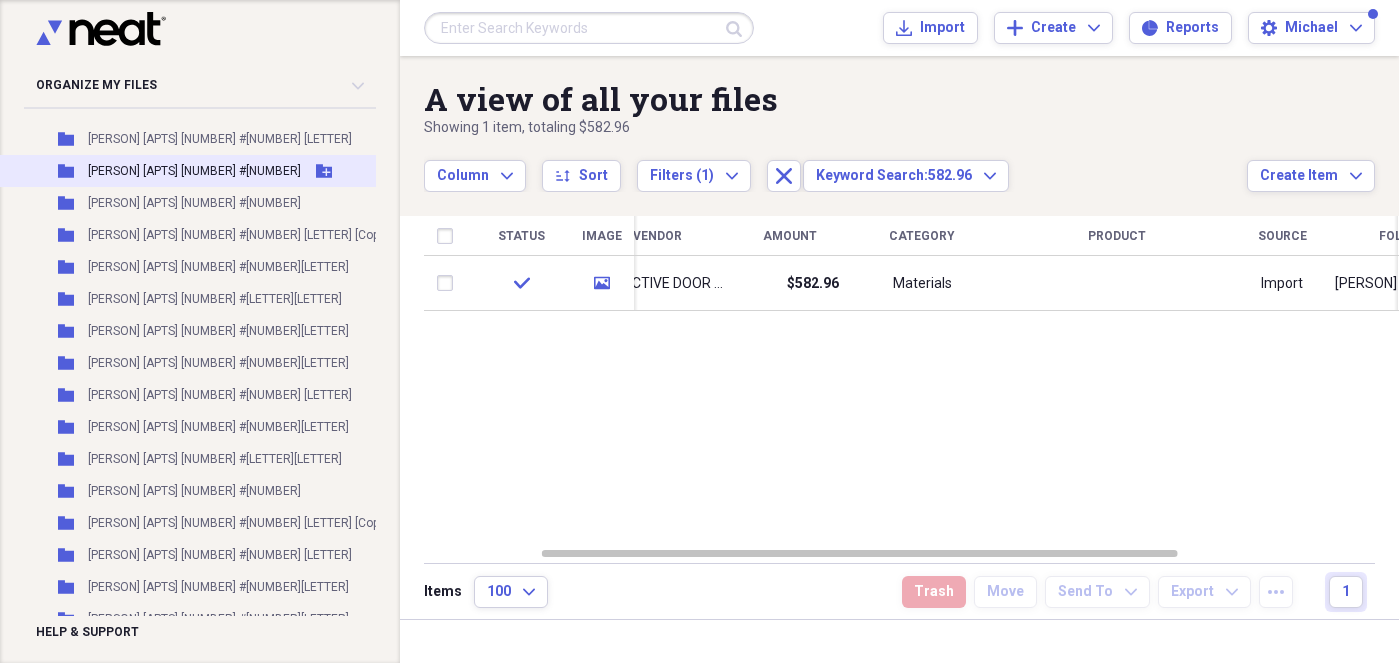 click on "Folder Thomas Lake Apts. 1530 #116 Add Folder" at bounding box center (183, 171) 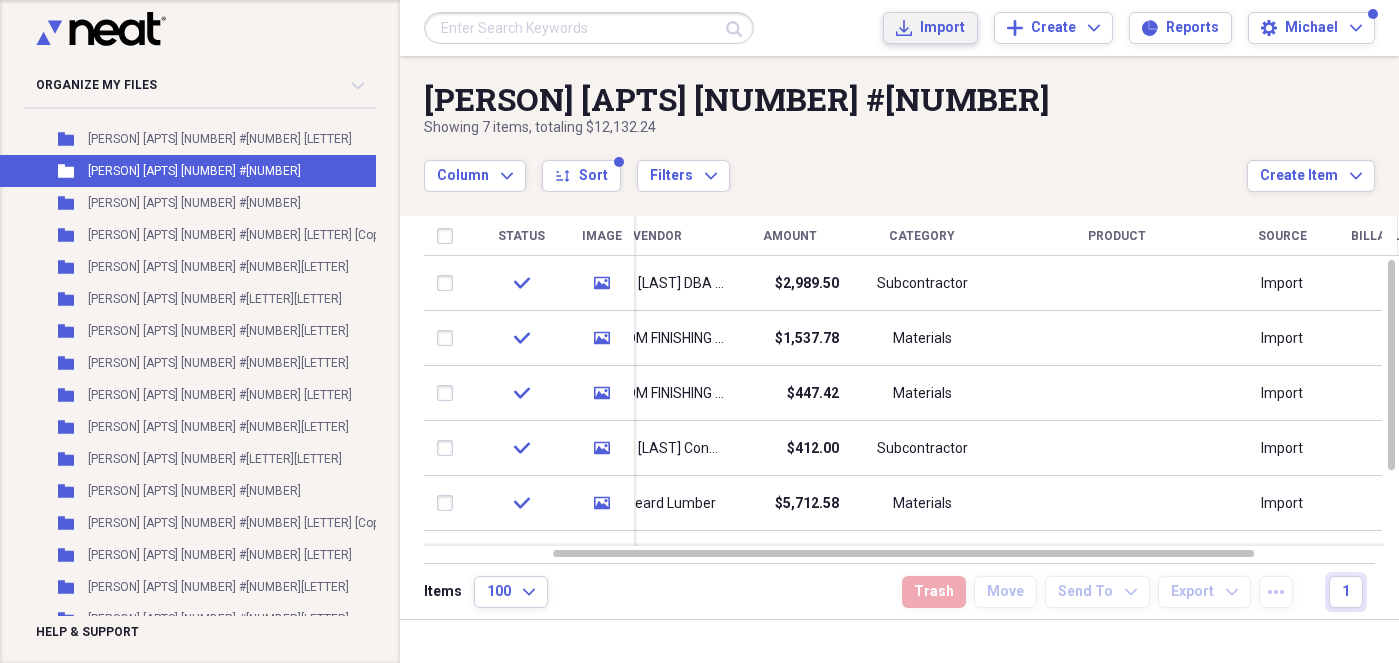 click on "Import" at bounding box center [942, 28] 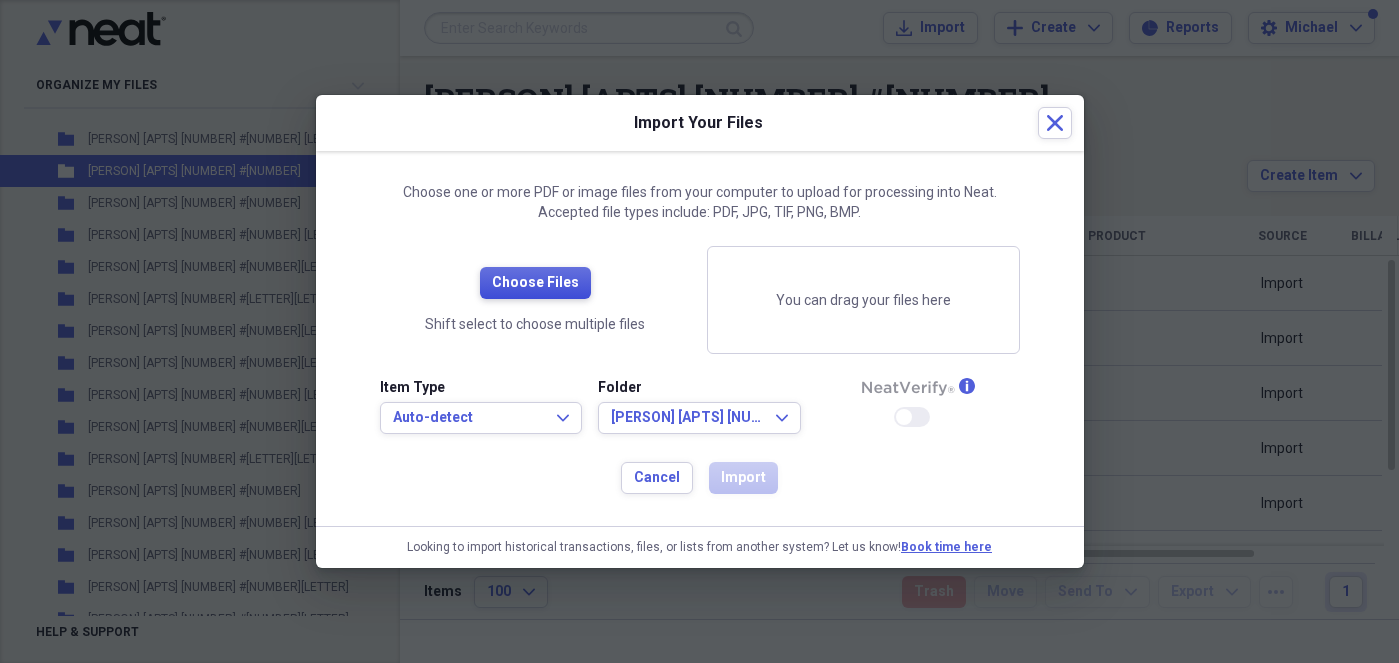 click on "Choose Files" at bounding box center (535, 283) 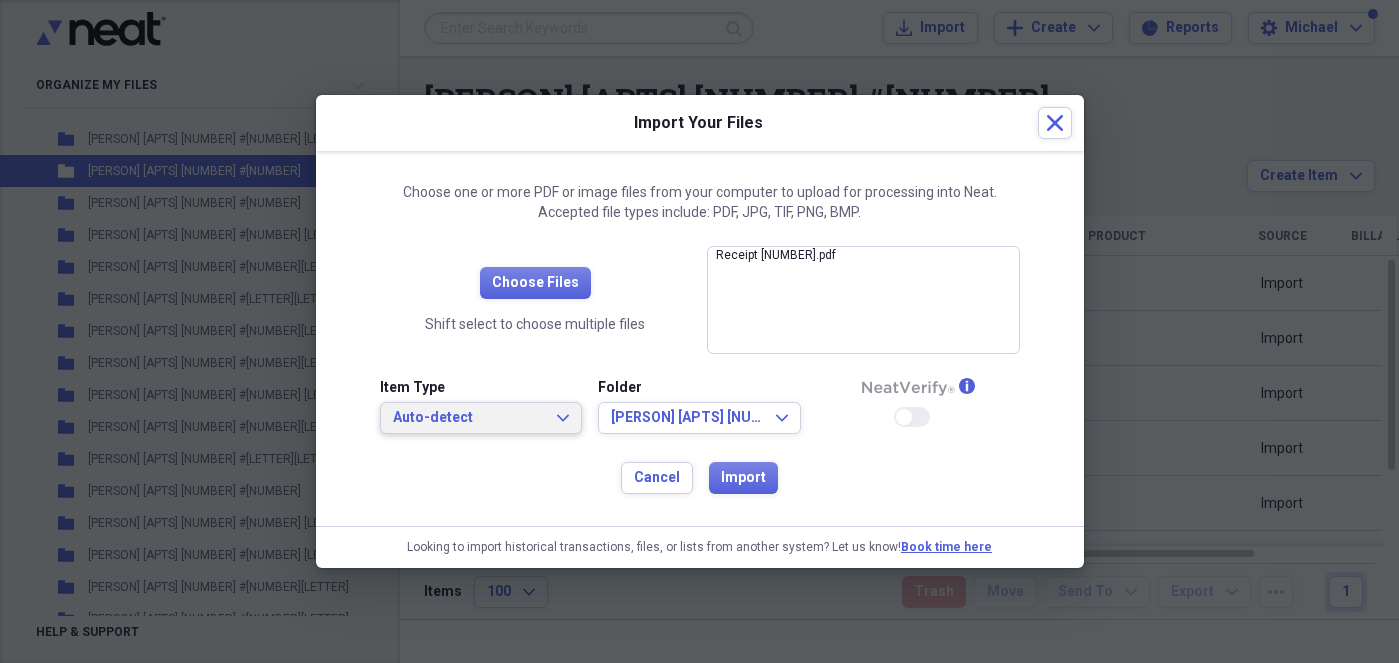 click on "Auto-detect" at bounding box center [469, 418] 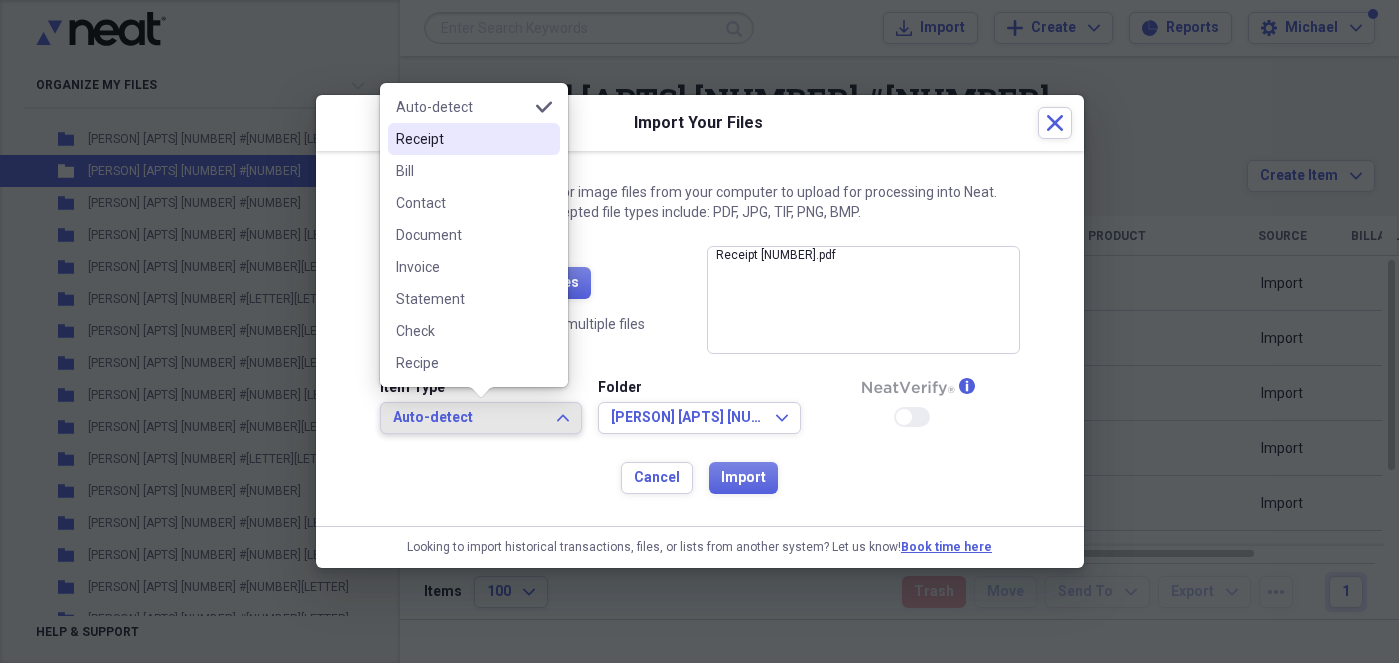 click on "Receipt" at bounding box center [474, 139] 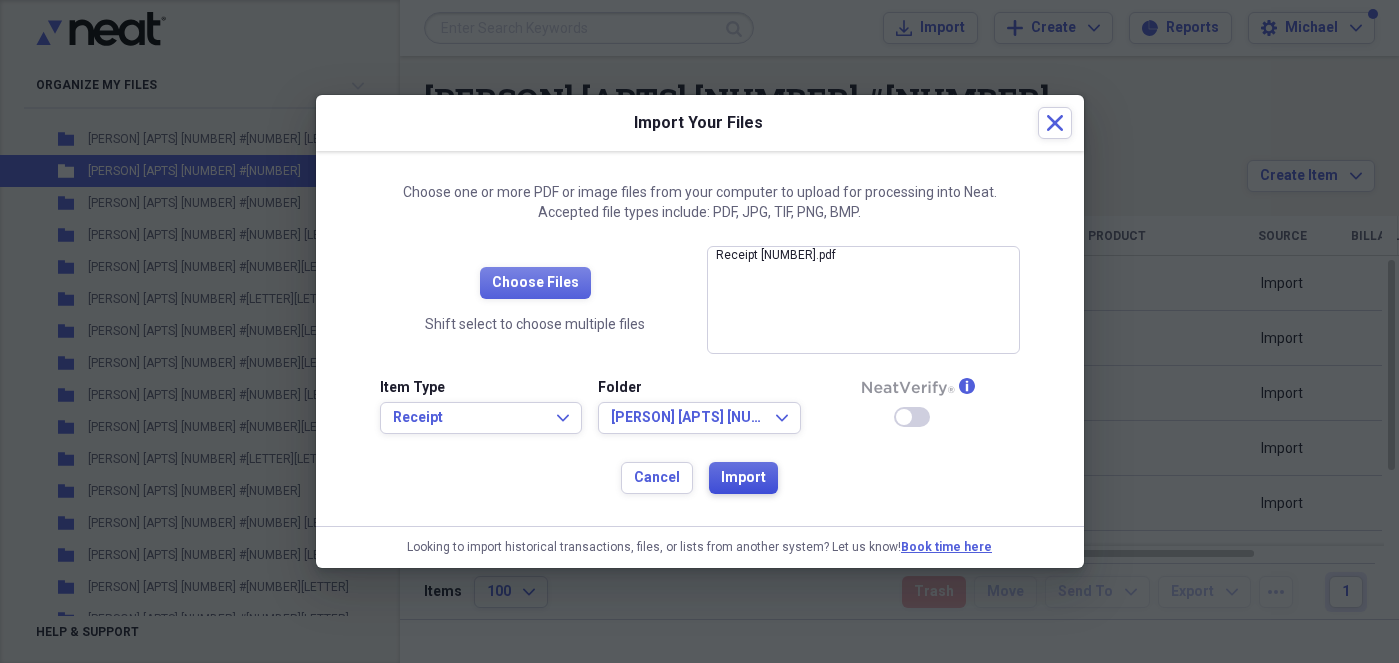 click on "Import" at bounding box center (743, 478) 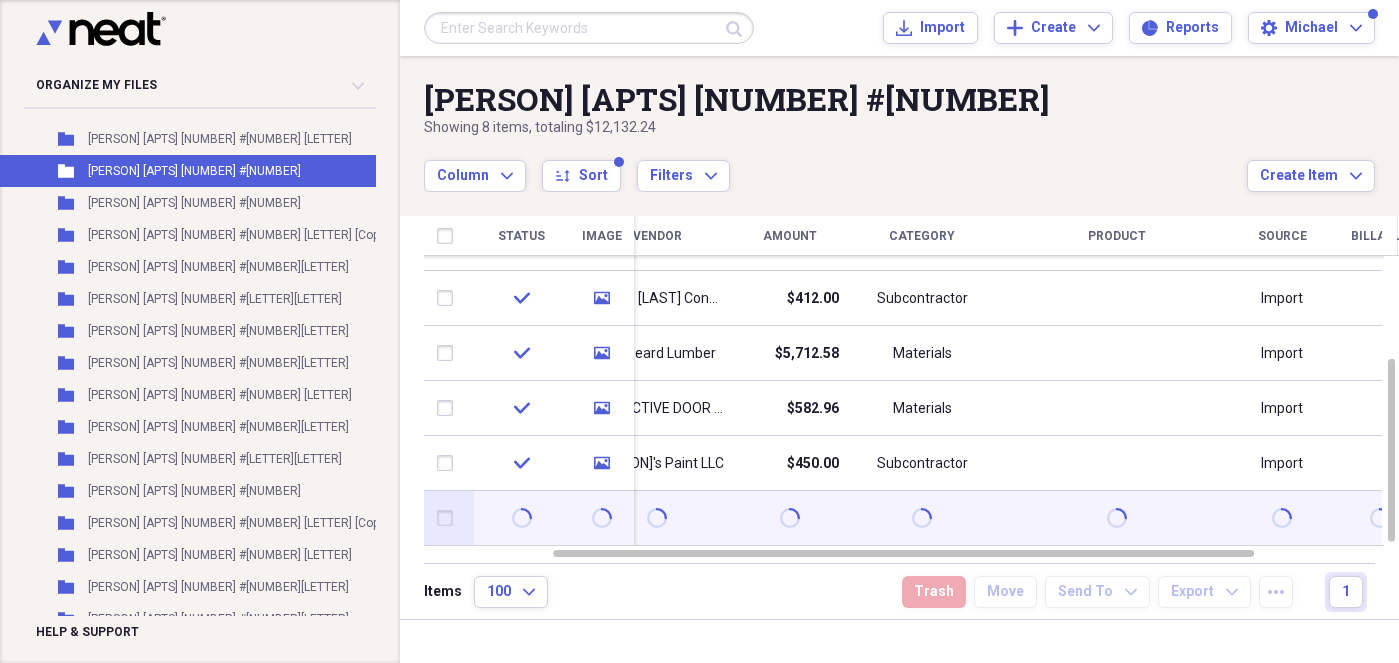 click at bounding box center [449, 518] 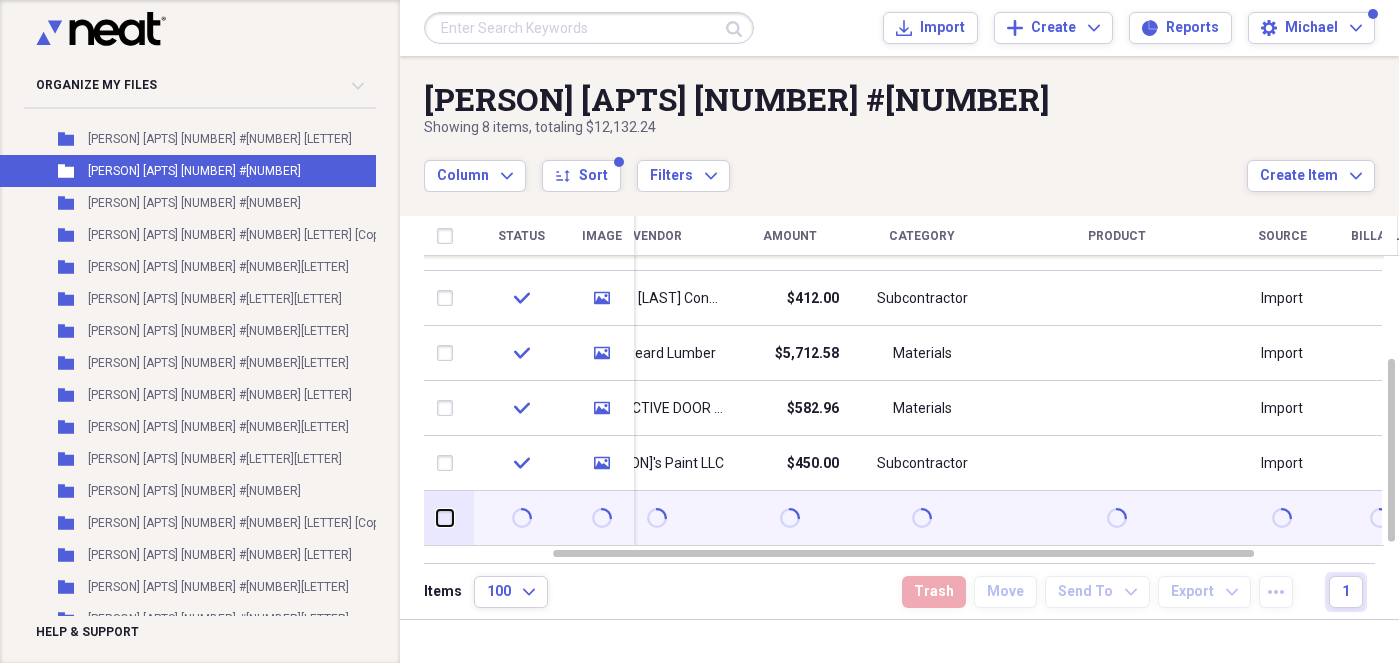 click at bounding box center [437, 518] 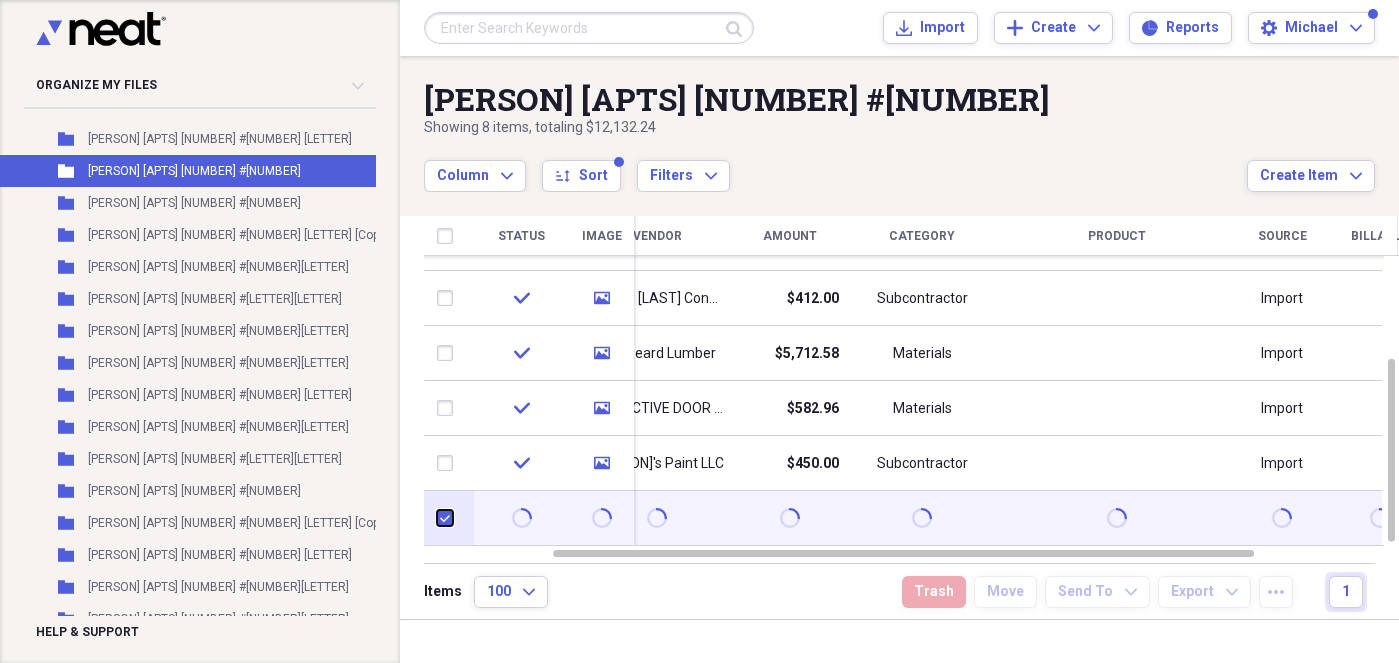 checkbox on "true" 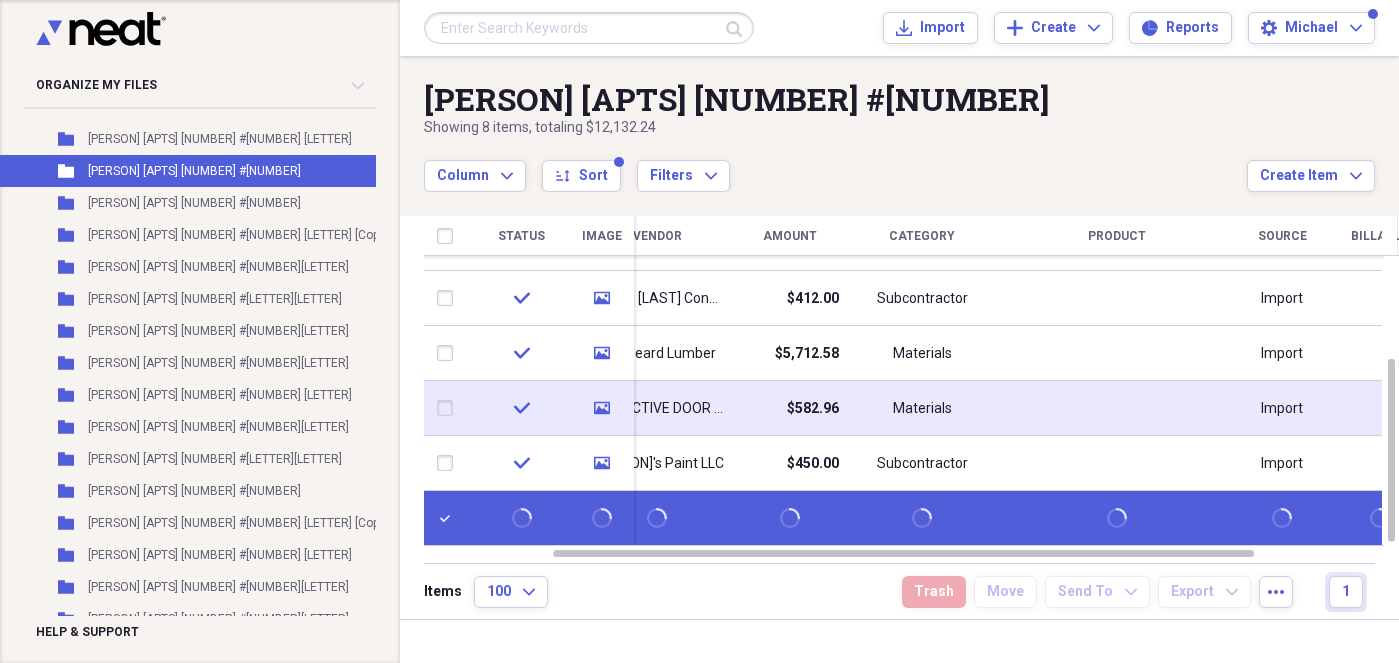 click at bounding box center [449, 408] 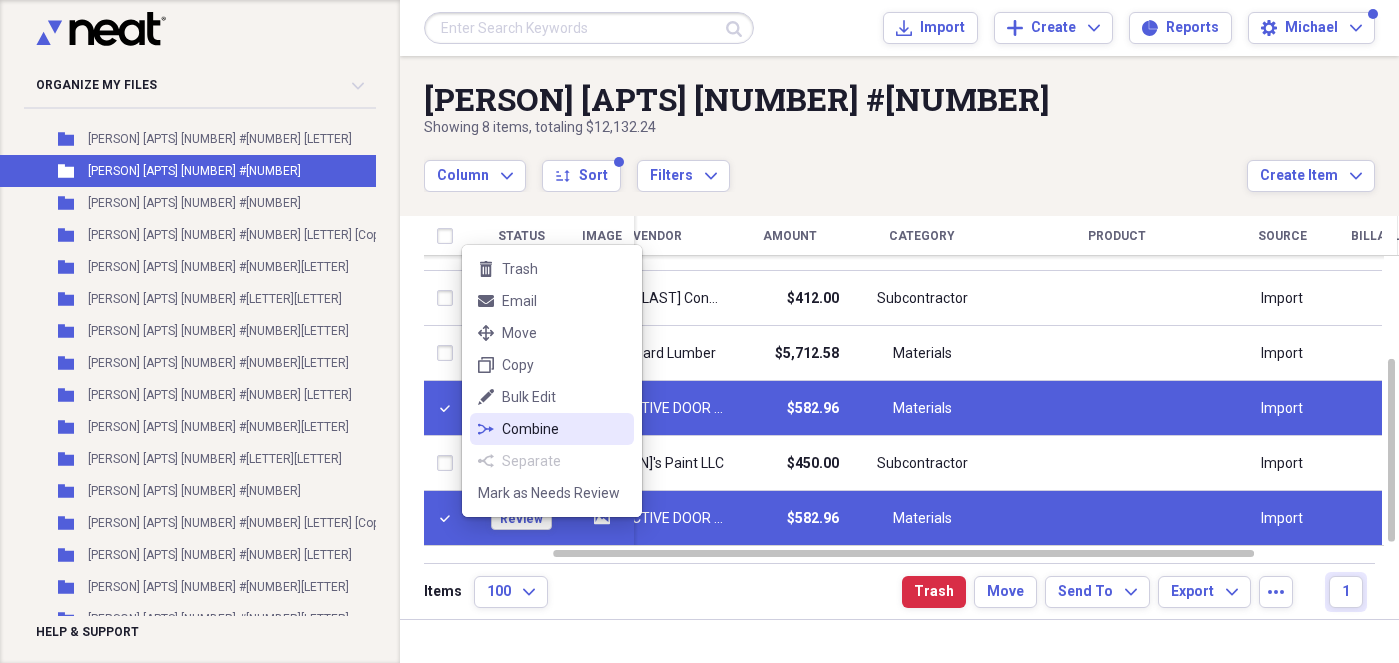click on "Combine" at bounding box center (564, 429) 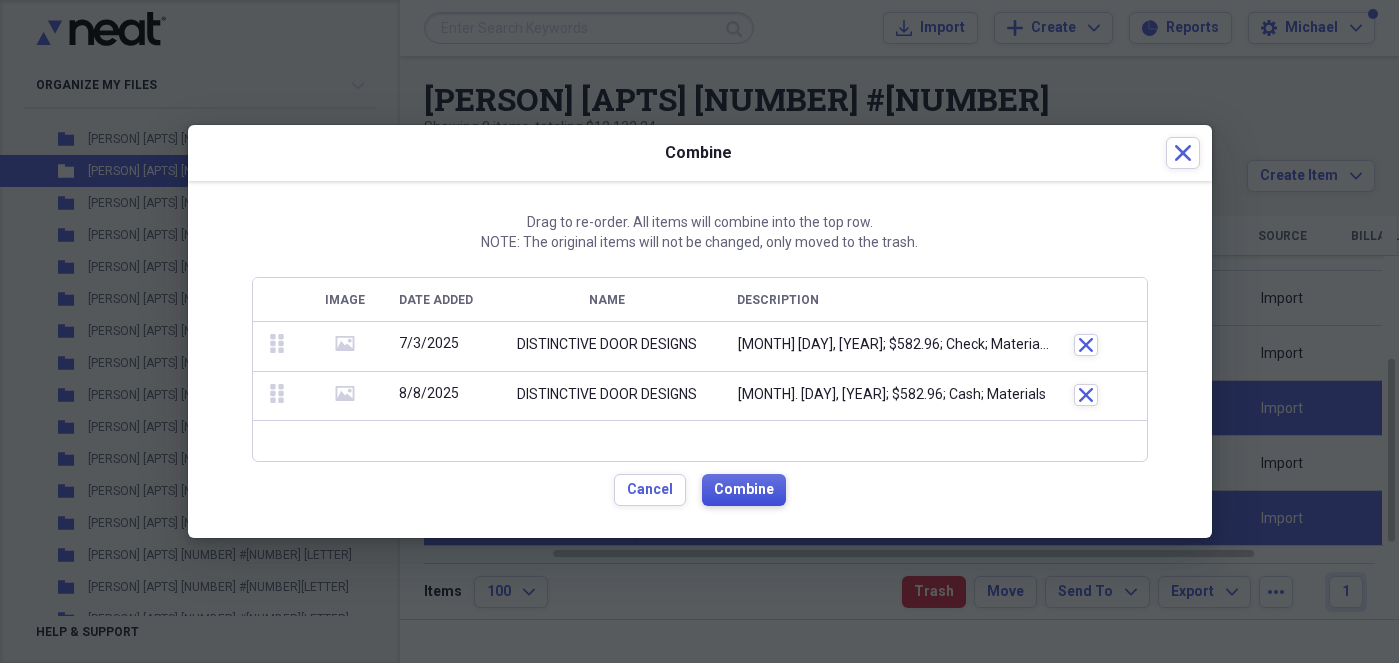click on "Combine" at bounding box center [744, 490] 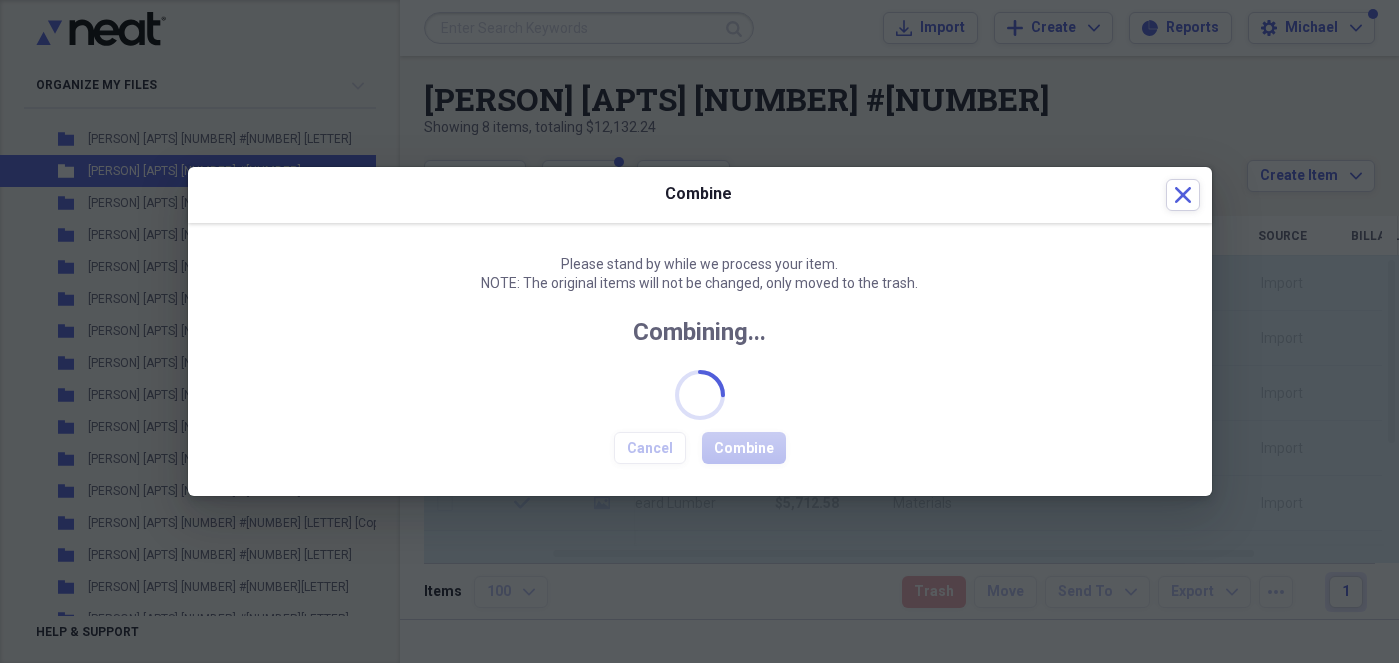 checkbox on "false" 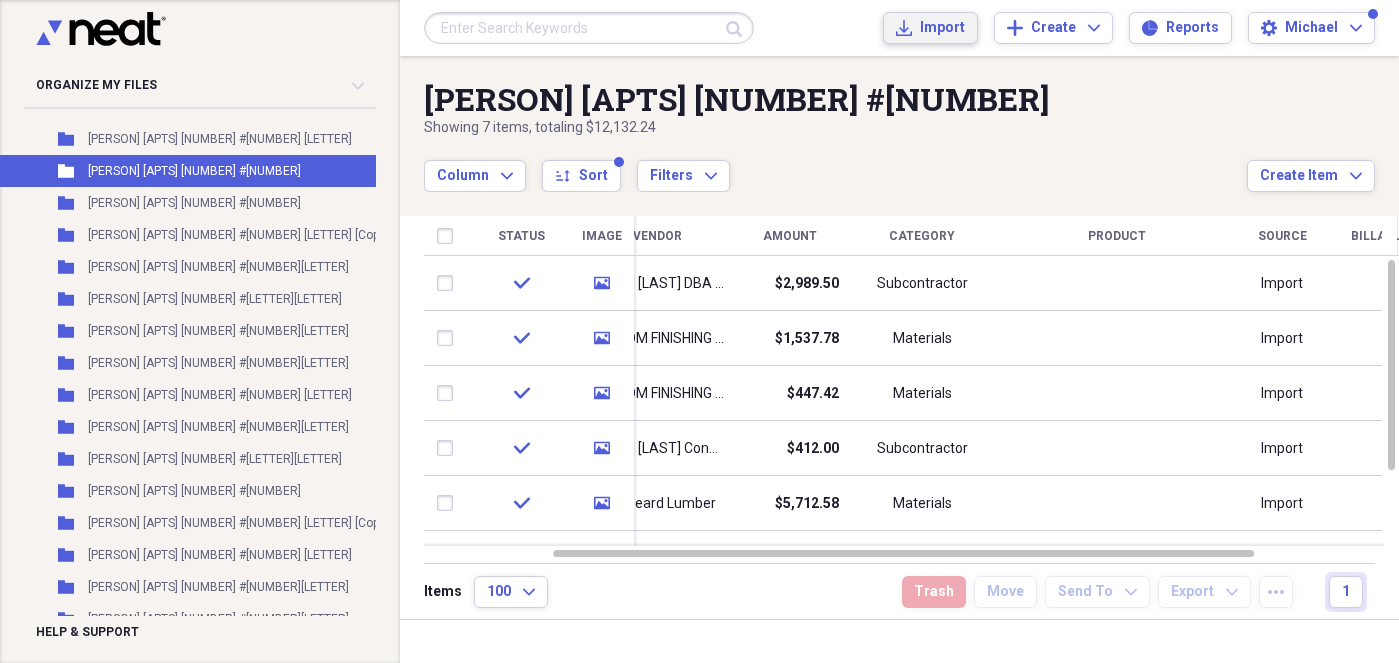 click on "Import" at bounding box center (942, 28) 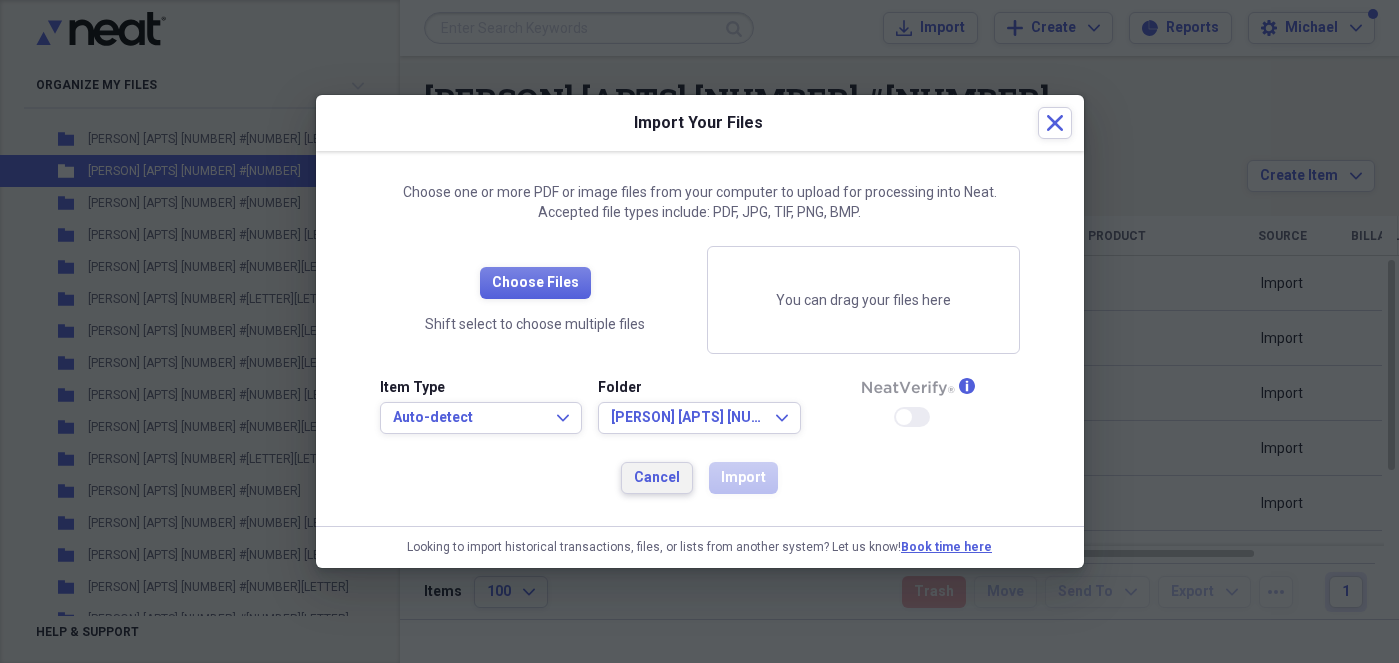 click on "Cancel" at bounding box center [657, 478] 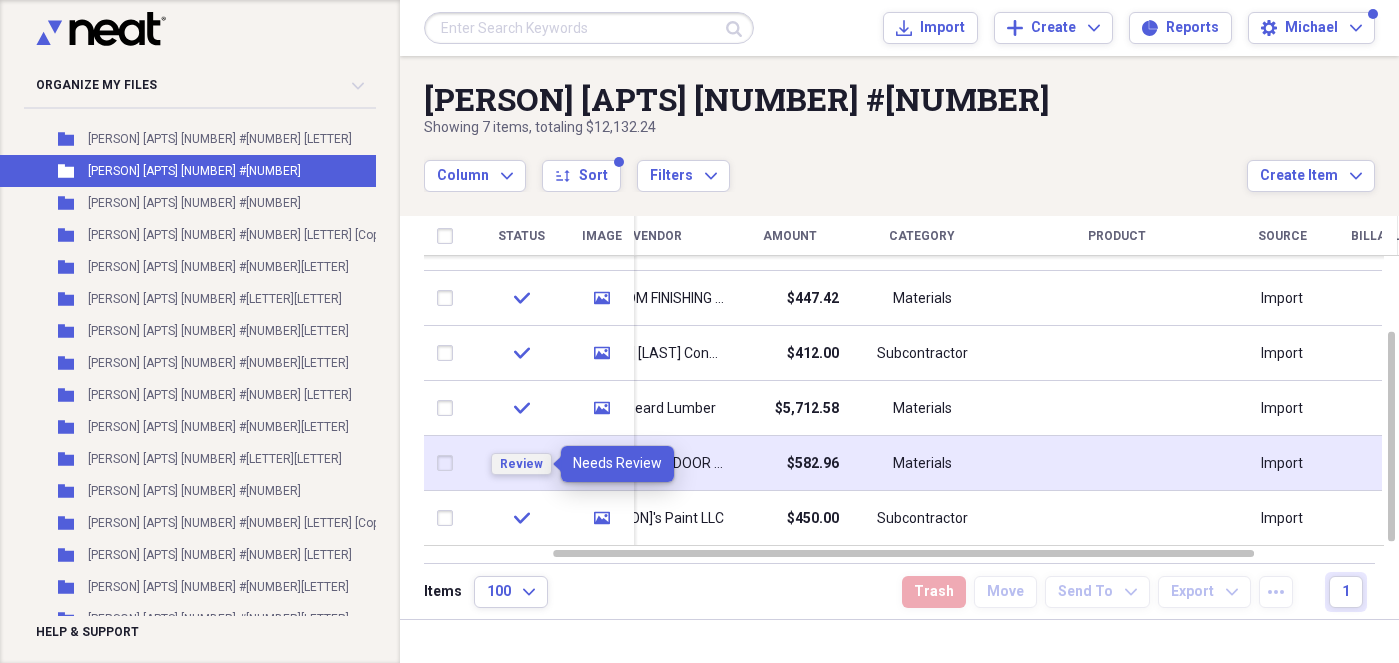 click on "Review" at bounding box center [521, 464] 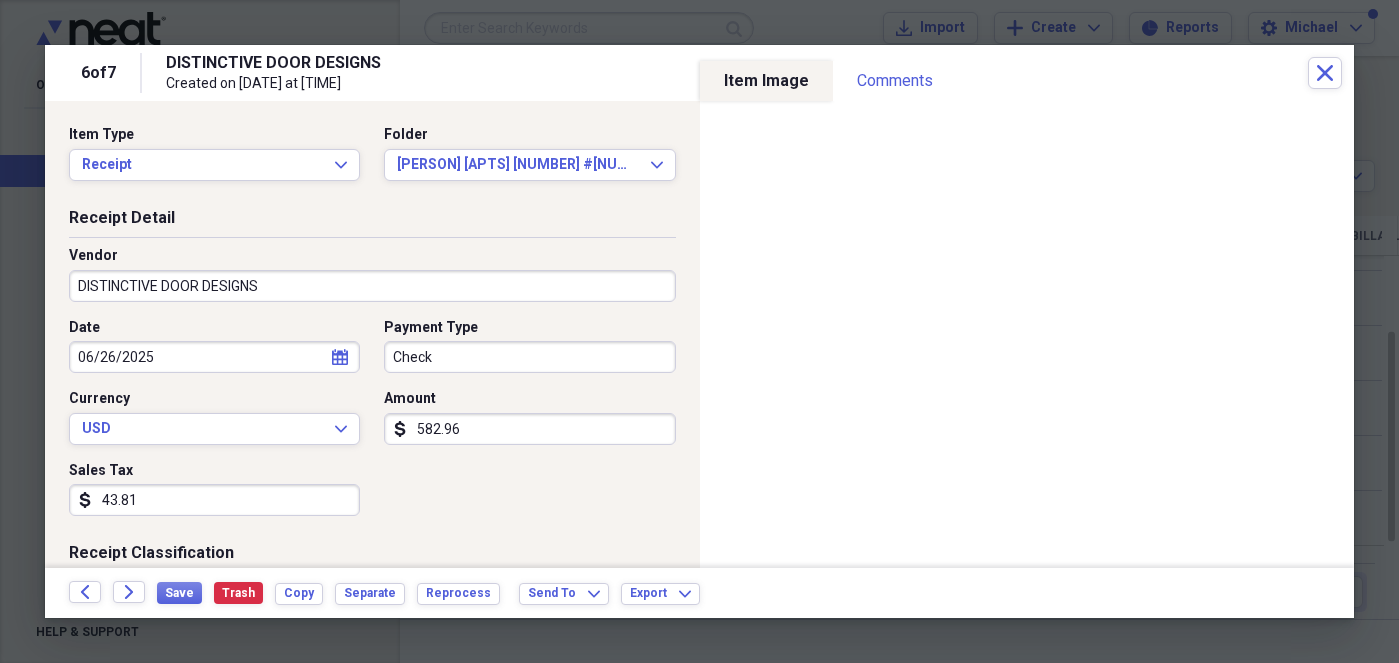 click on "Check" at bounding box center (529, 357) 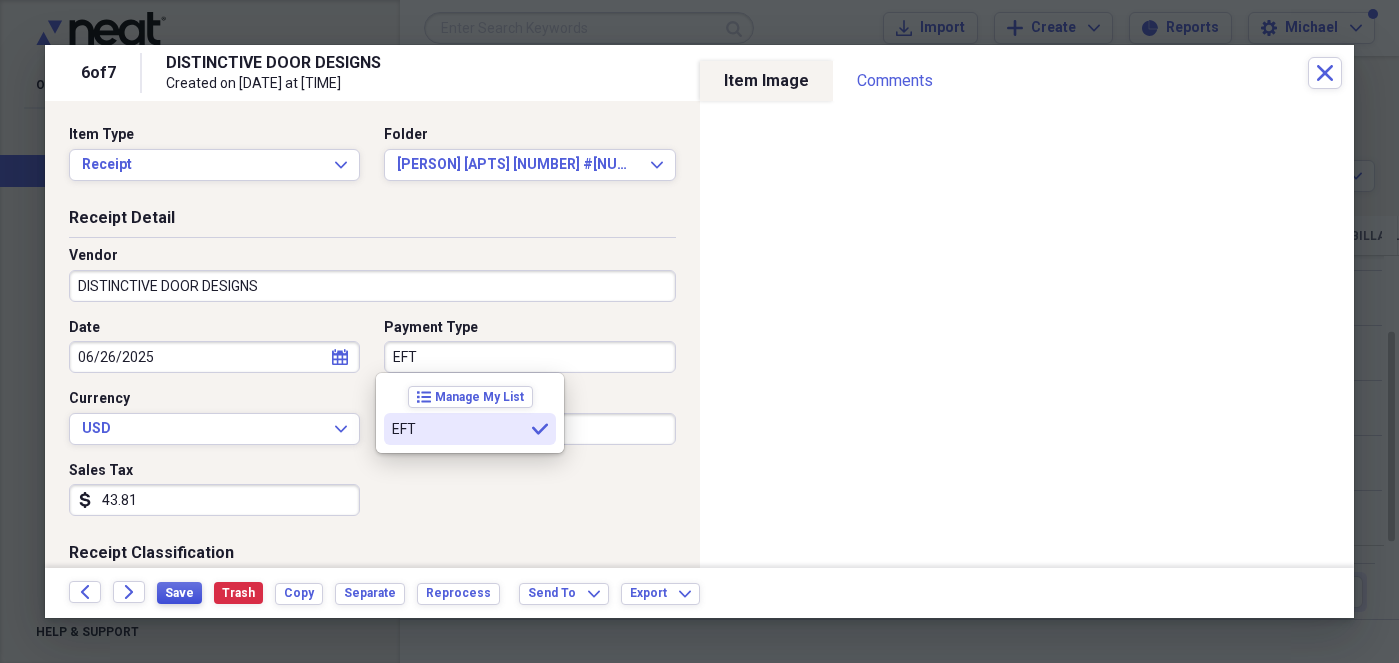 type on "EFT" 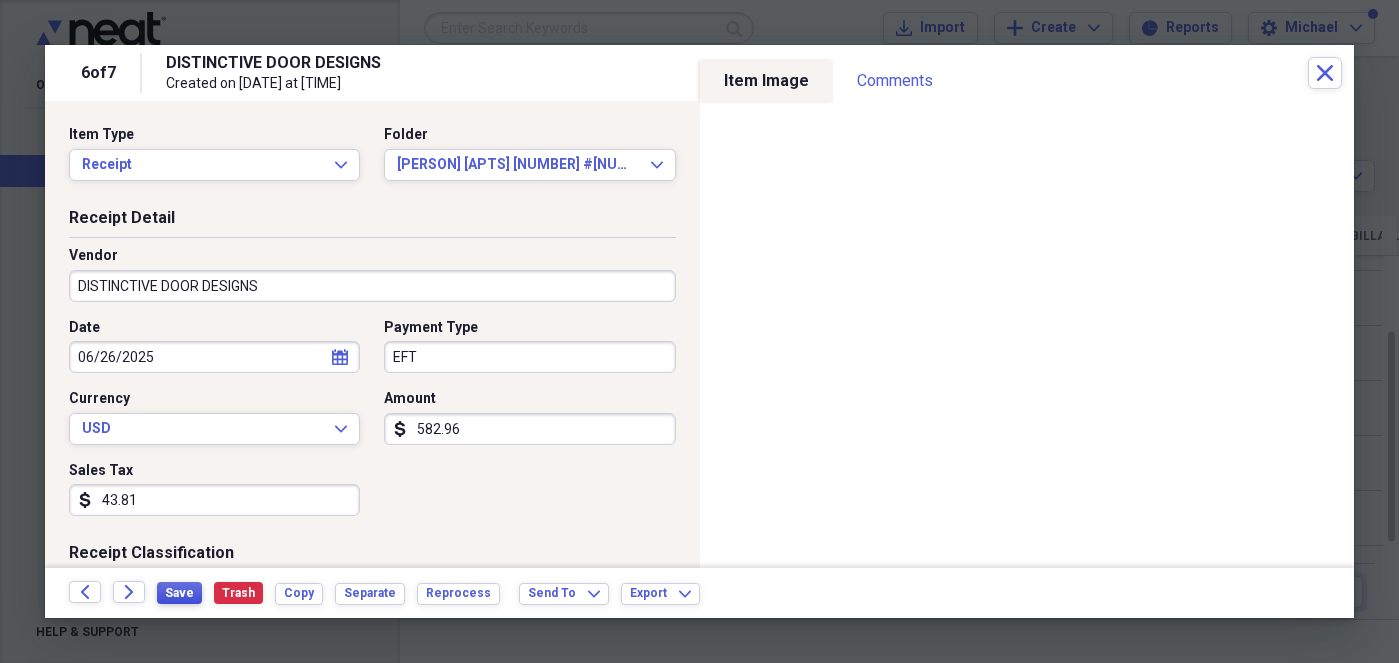 click on "Save" at bounding box center (179, 593) 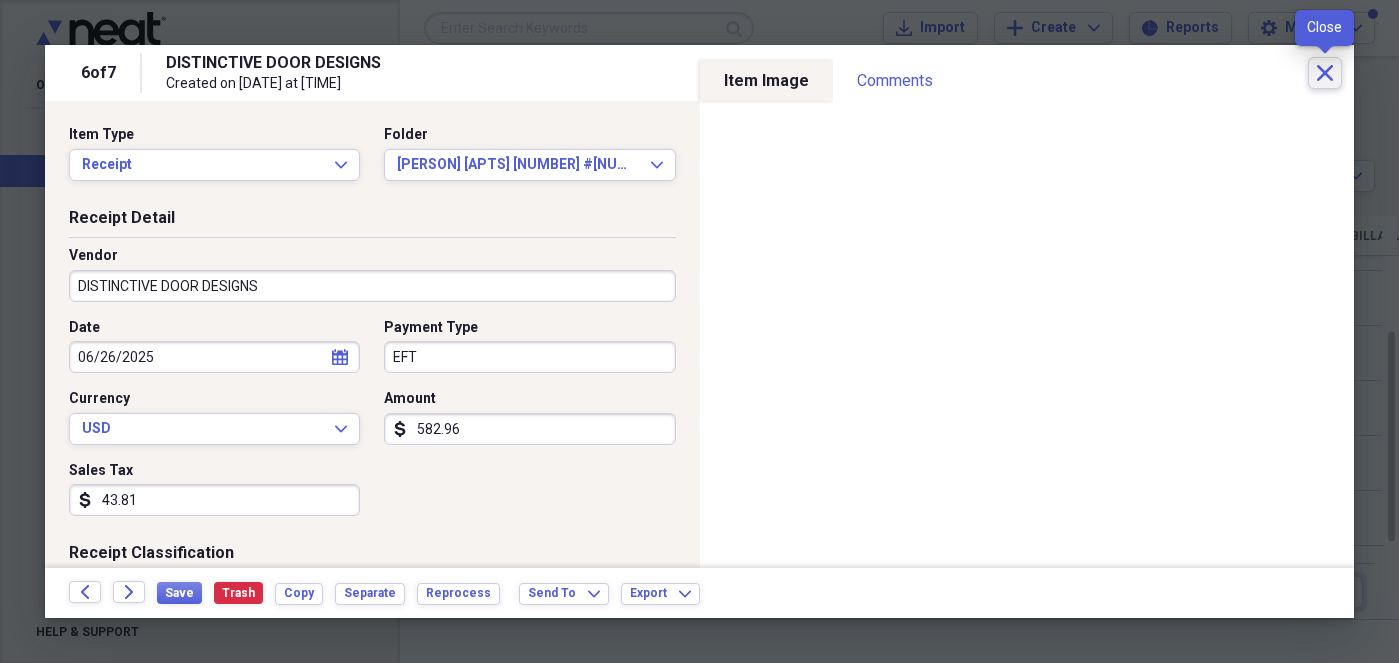 click on "Close" 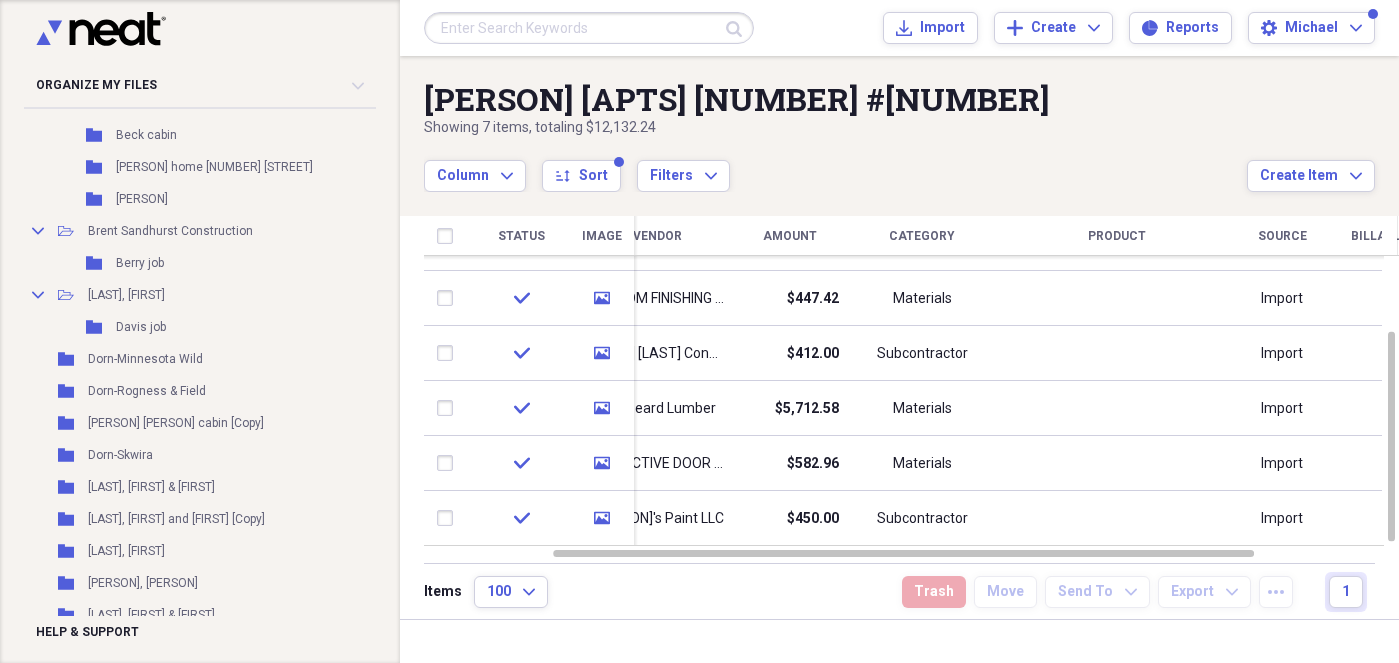 scroll, scrollTop: 774, scrollLeft: 62, axis: both 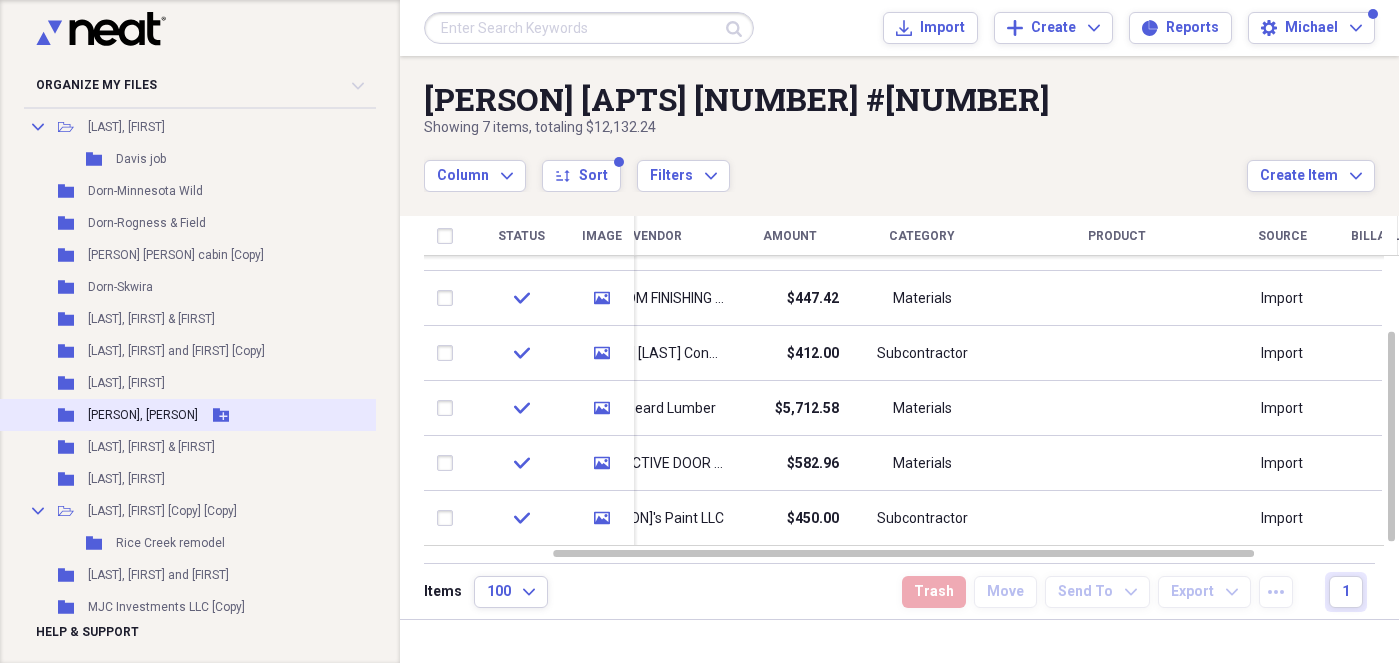 click on "[LAST], [FIRST]" at bounding box center [126, 415] 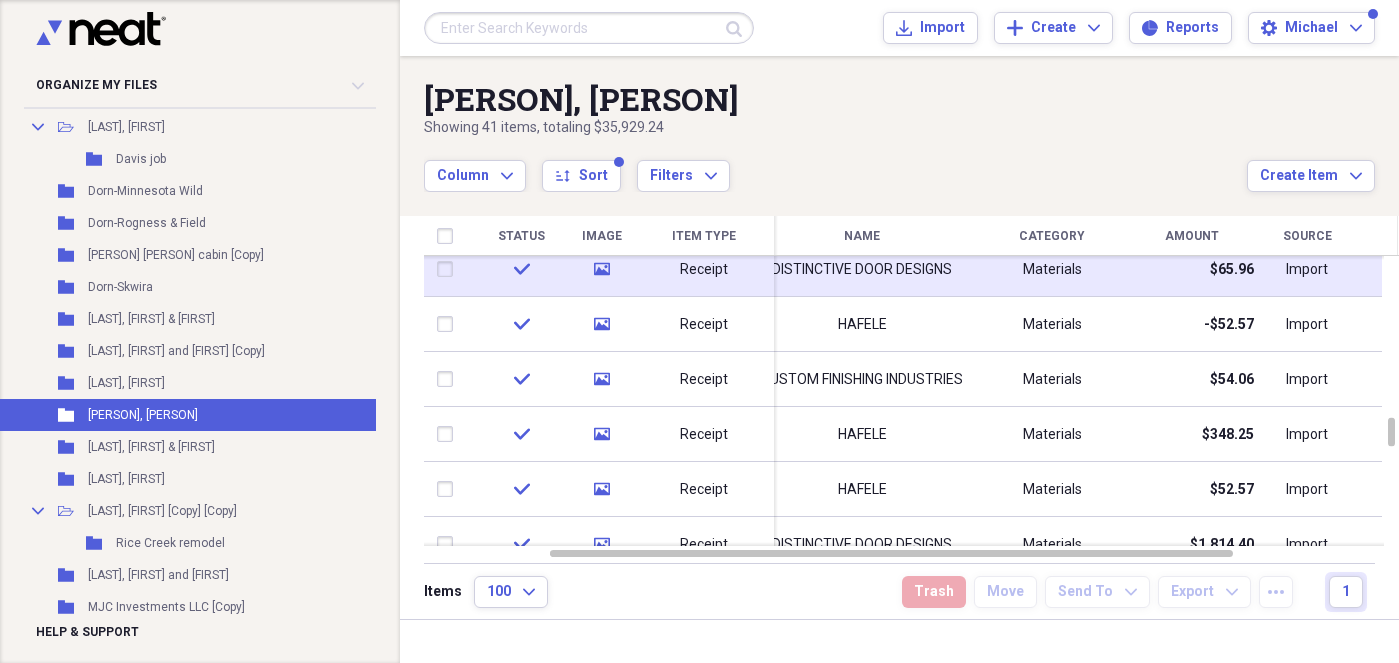 click on "$65.96" at bounding box center (1192, 269) 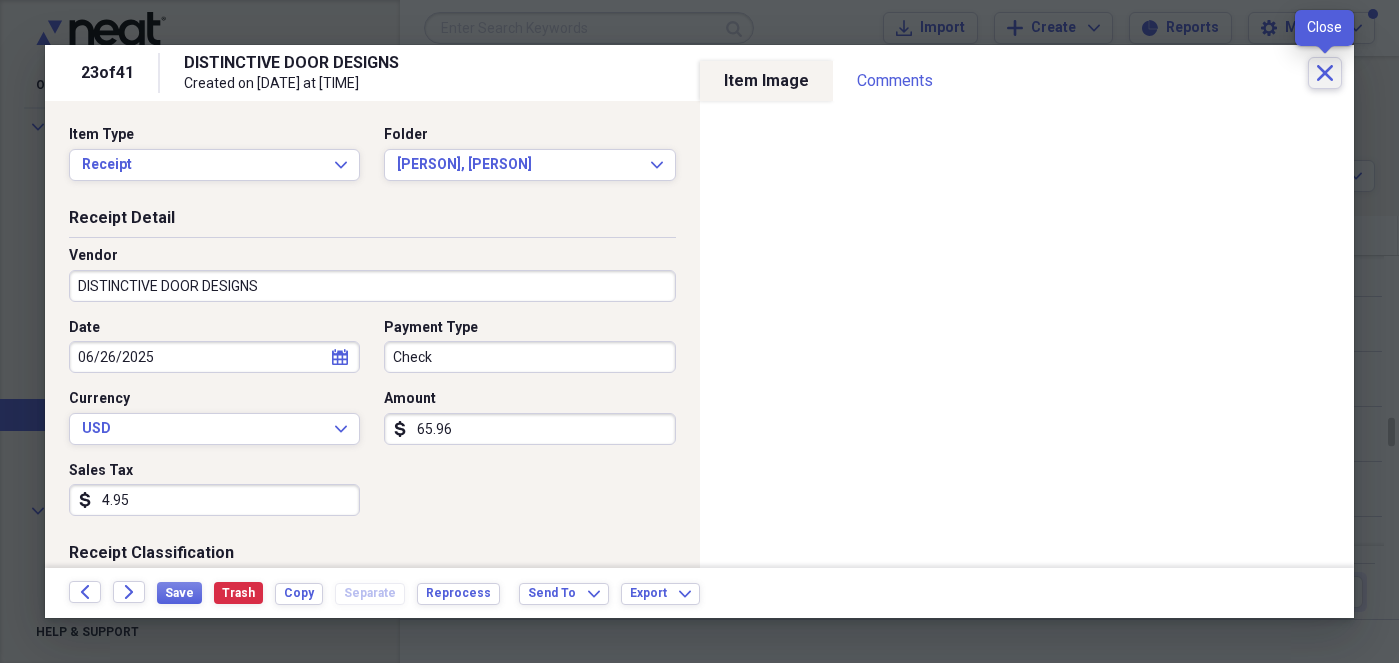 click on "Close" 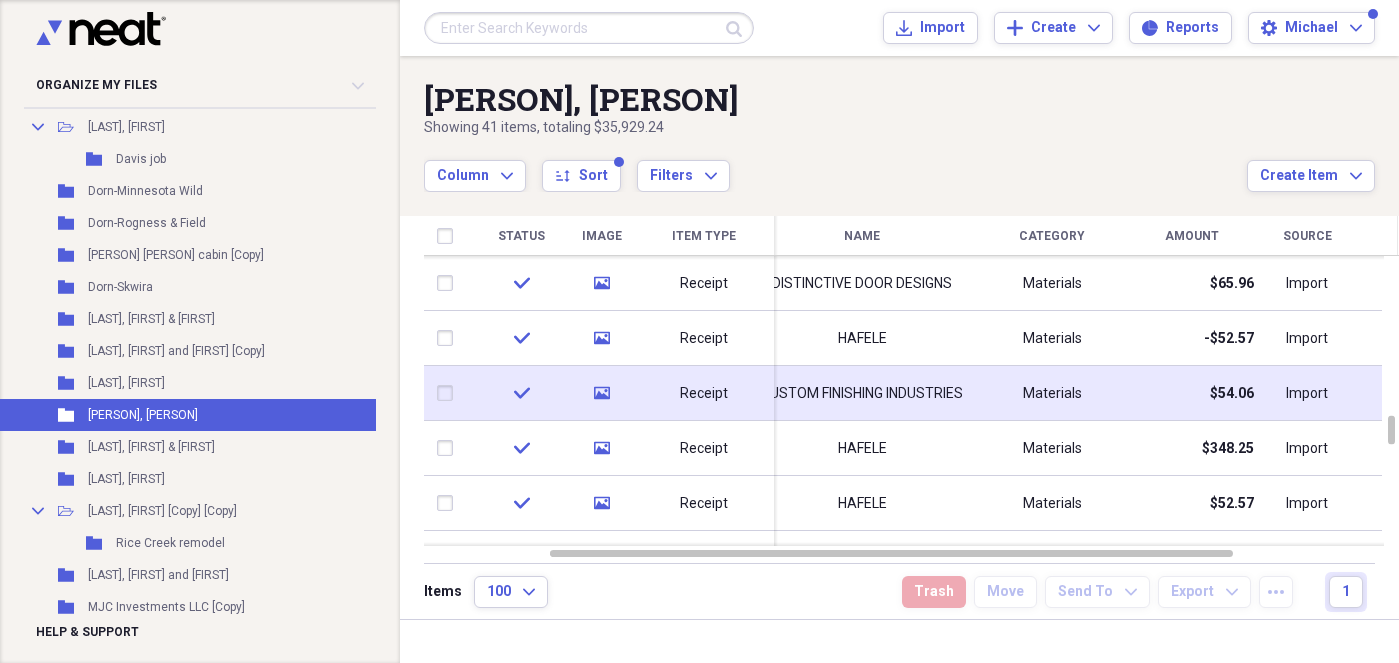click at bounding box center (449, 393) 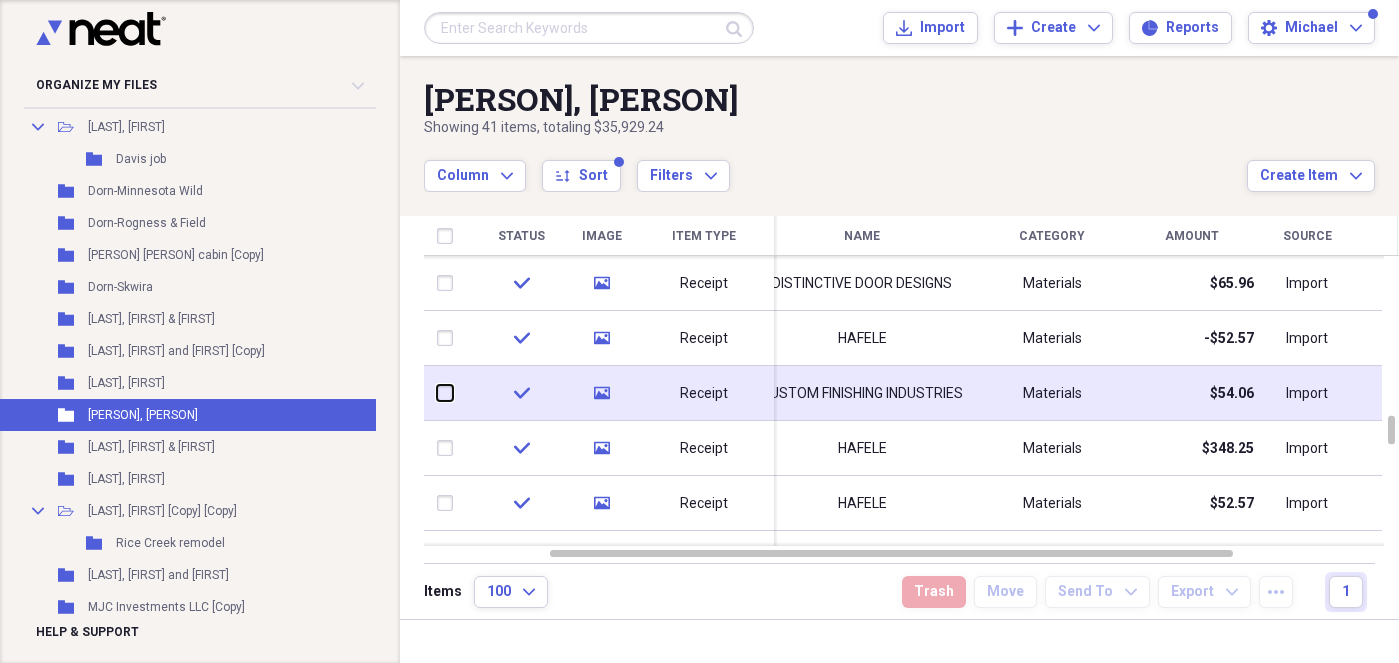 click at bounding box center (437, 393) 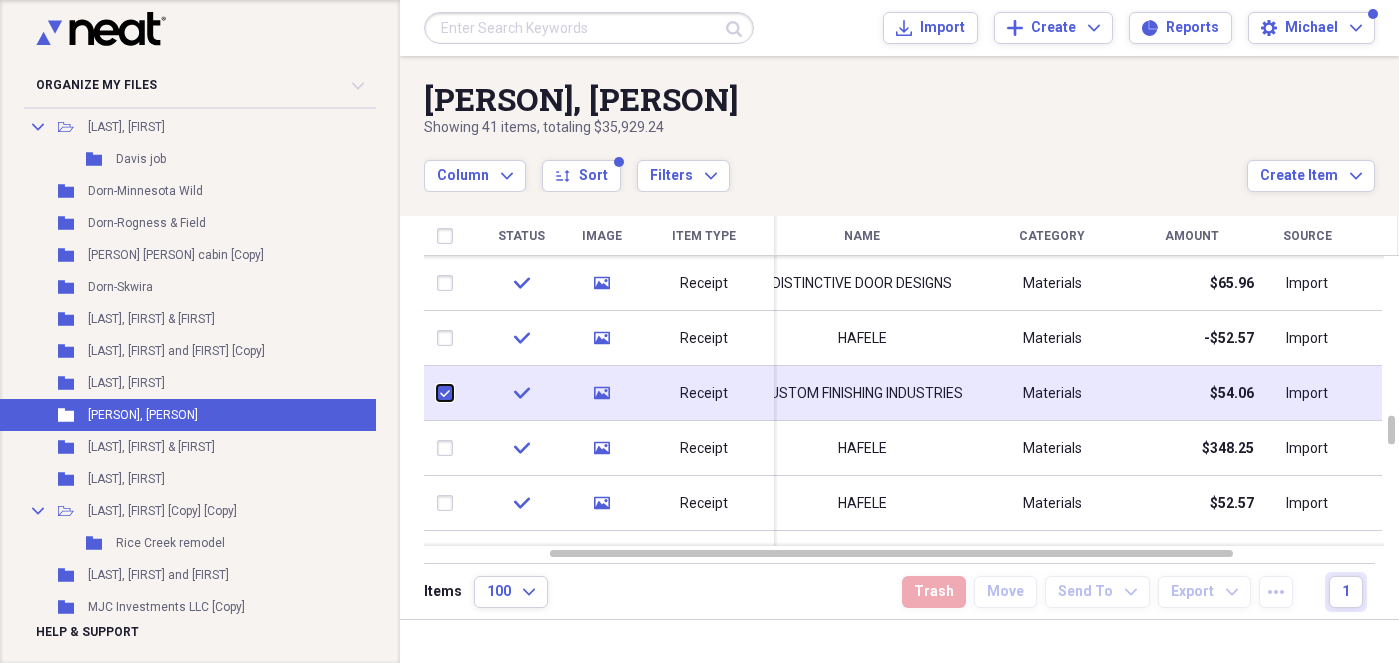checkbox on "true" 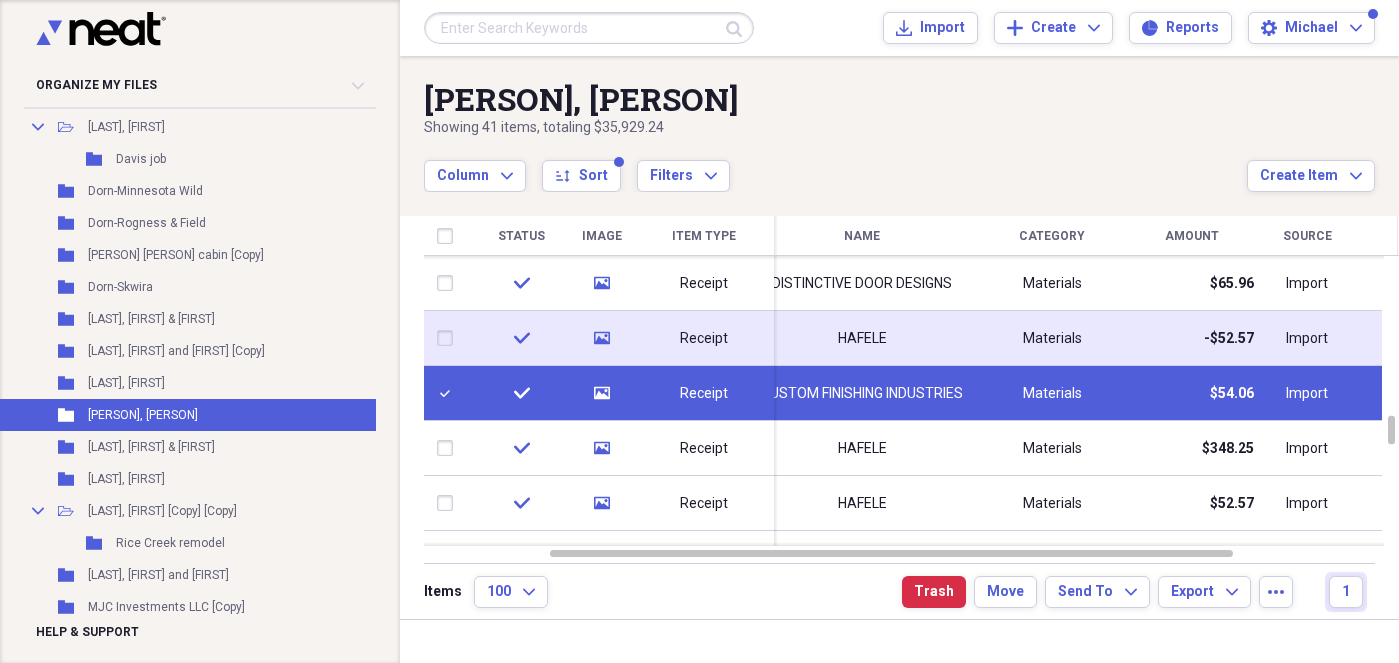 drag, startPoint x: 440, startPoint y: 390, endPoint x: 450, endPoint y: 349, distance: 42.201897 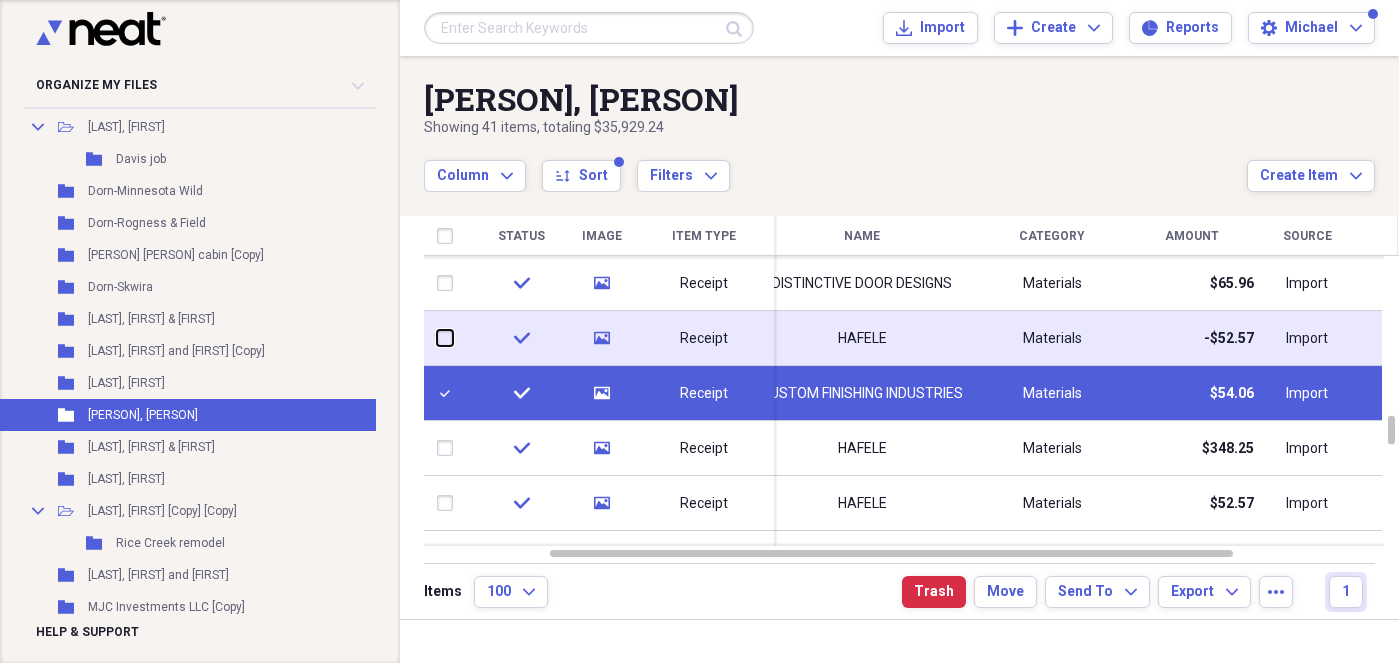 click at bounding box center [437, 338] 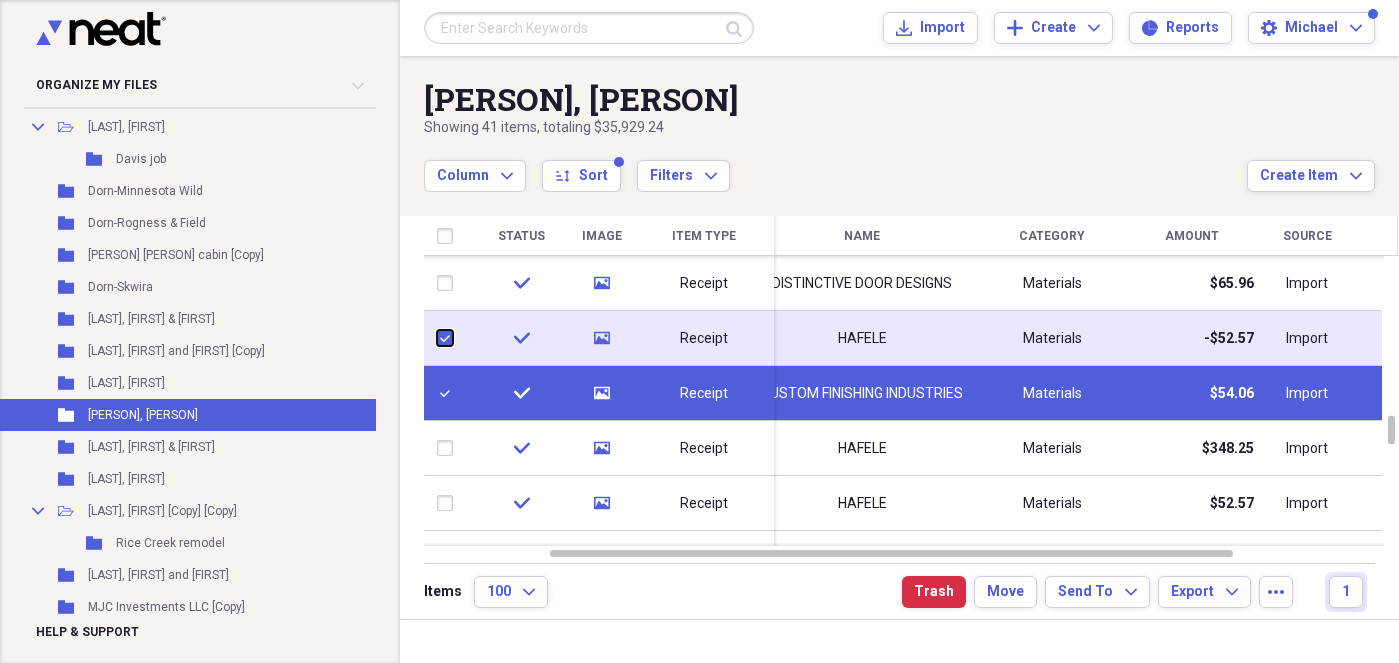 checkbox on "true" 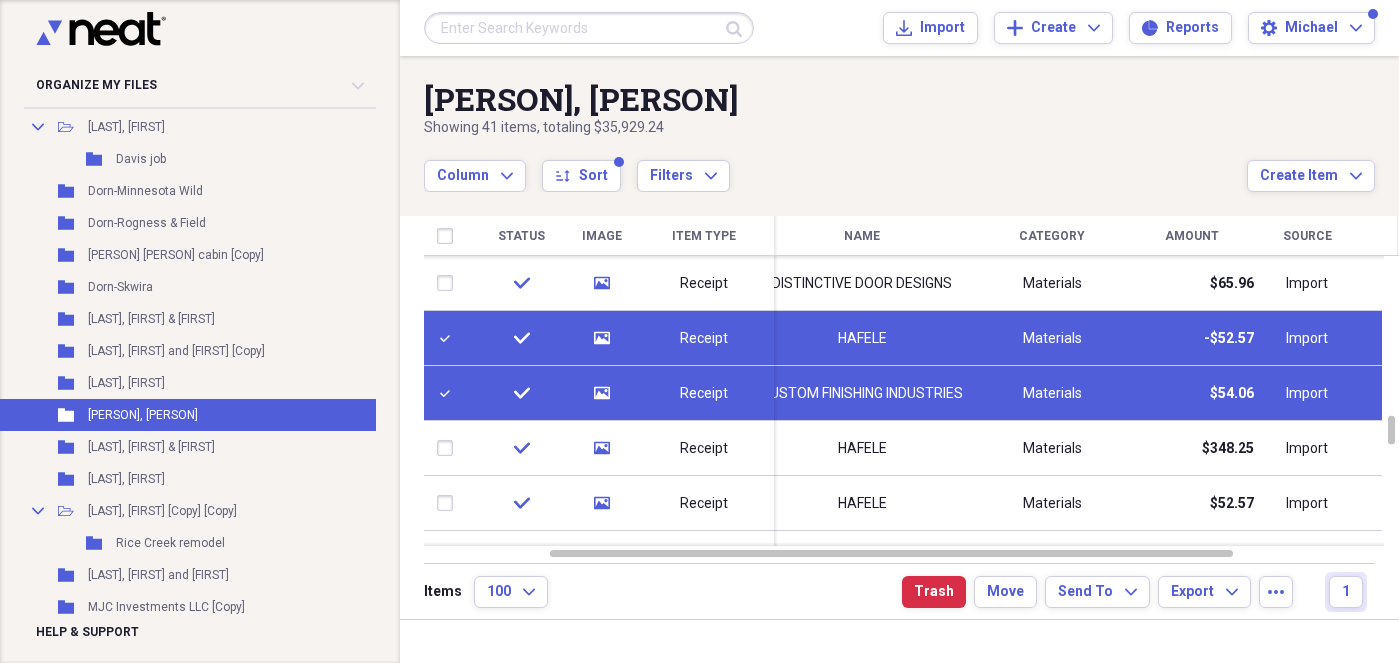 drag, startPoint x: 453, startPoint y: 342, endPoint x: 445, endPoint y: 384, distance: 42.755116 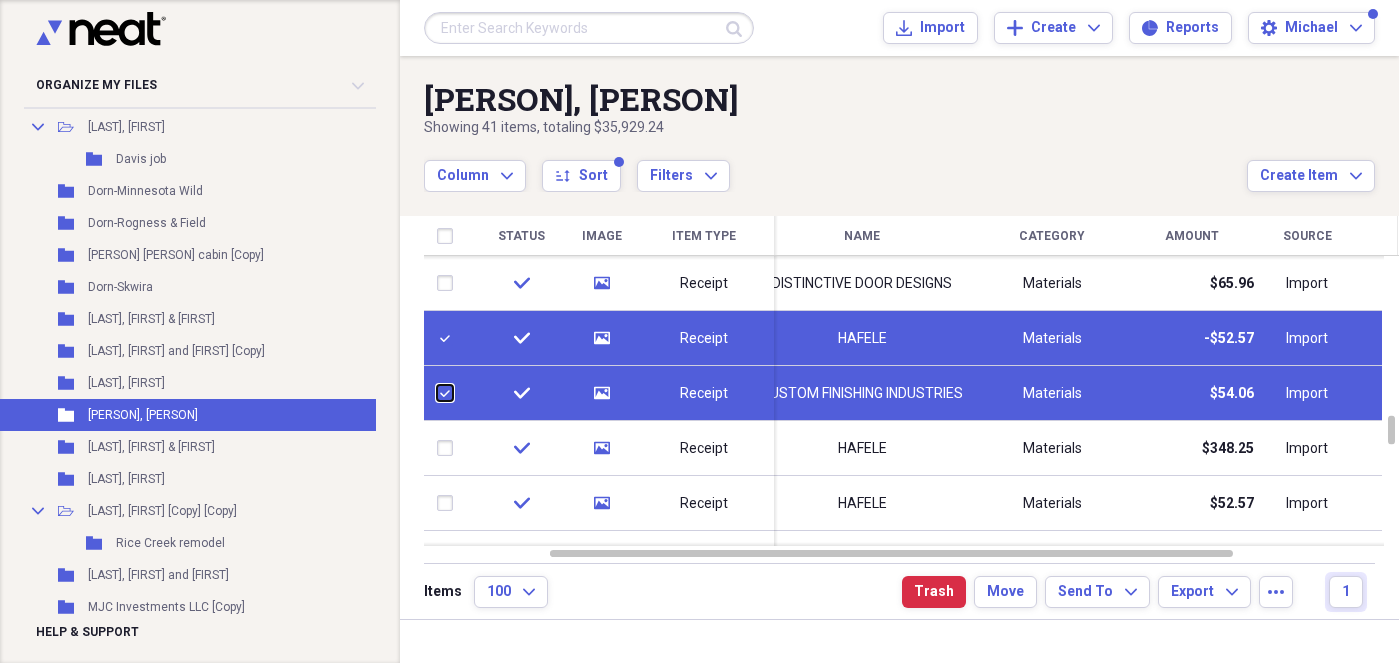 click at bounding box center (437, 393) 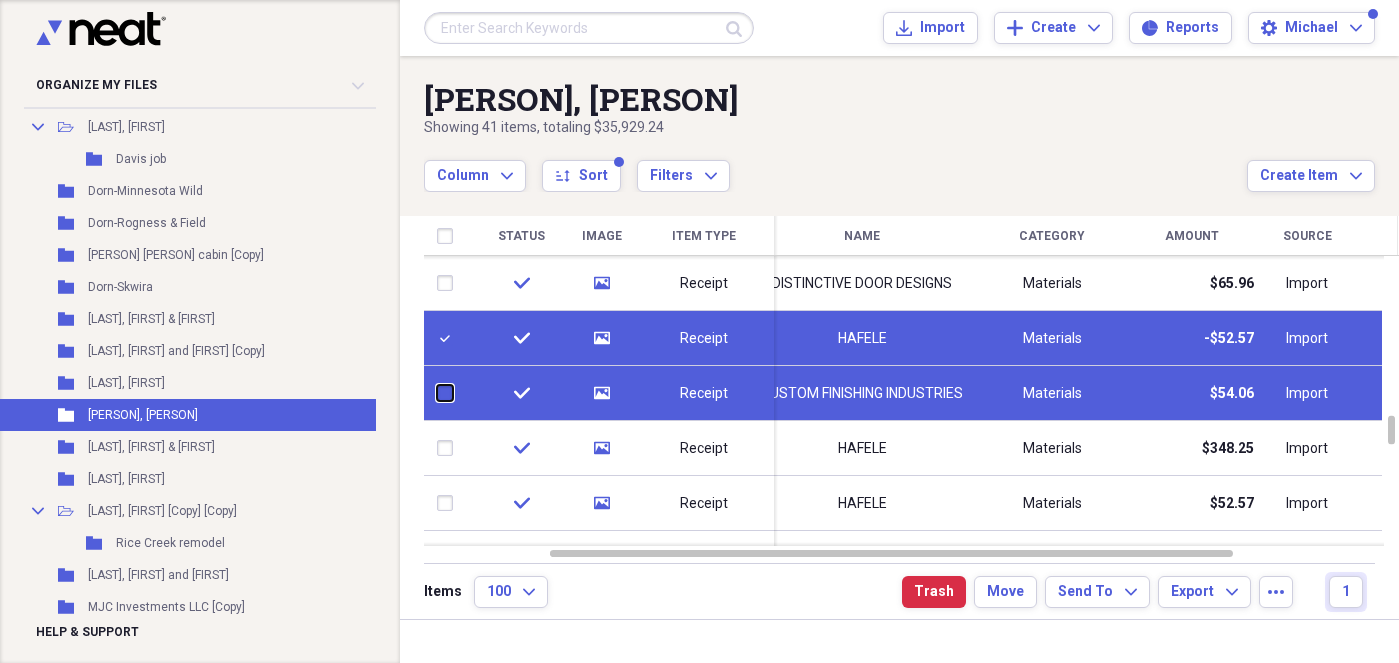 checkbox on "false" 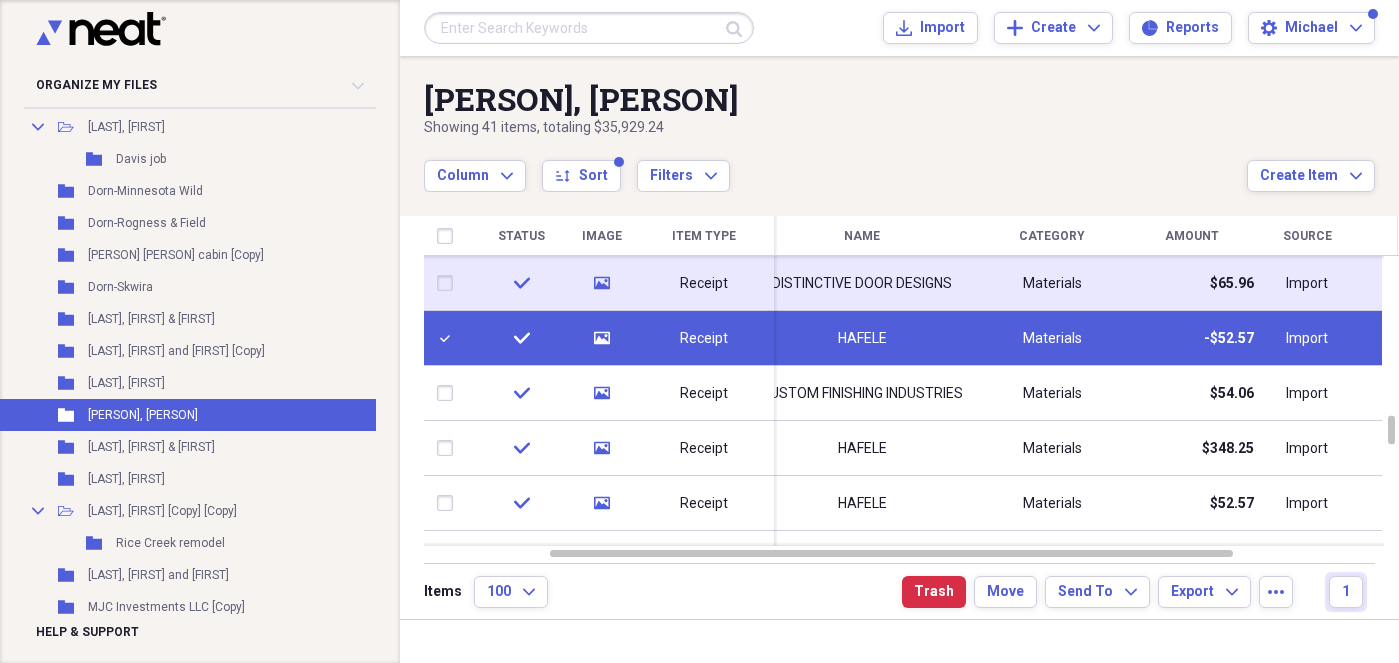 click at bounding box center (449, 283) 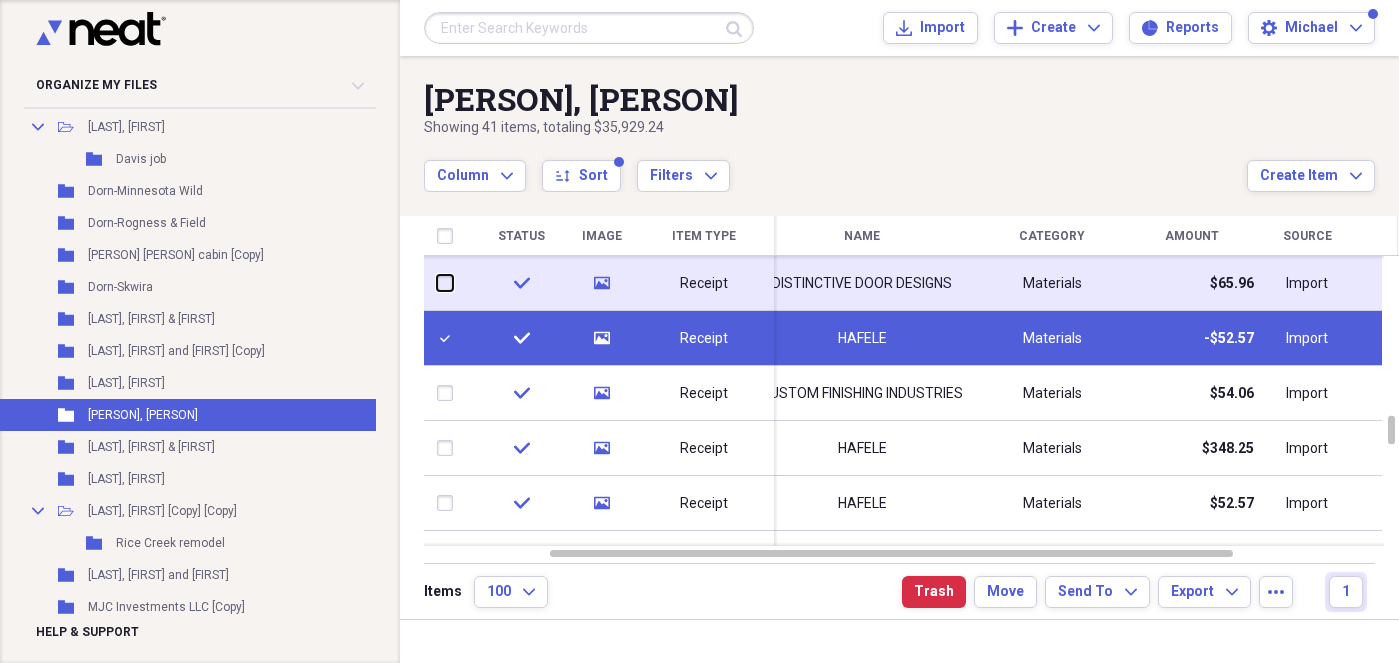 click at bounding box center (437, 283) 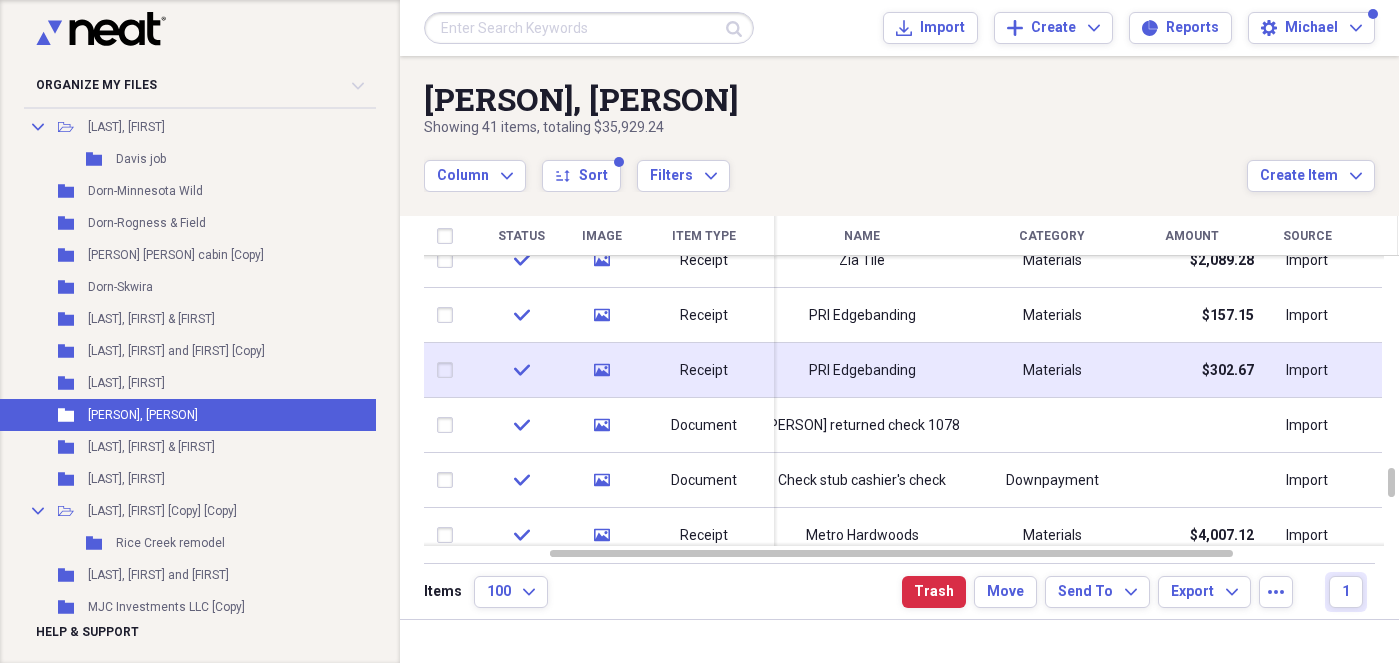checkbox on "false" 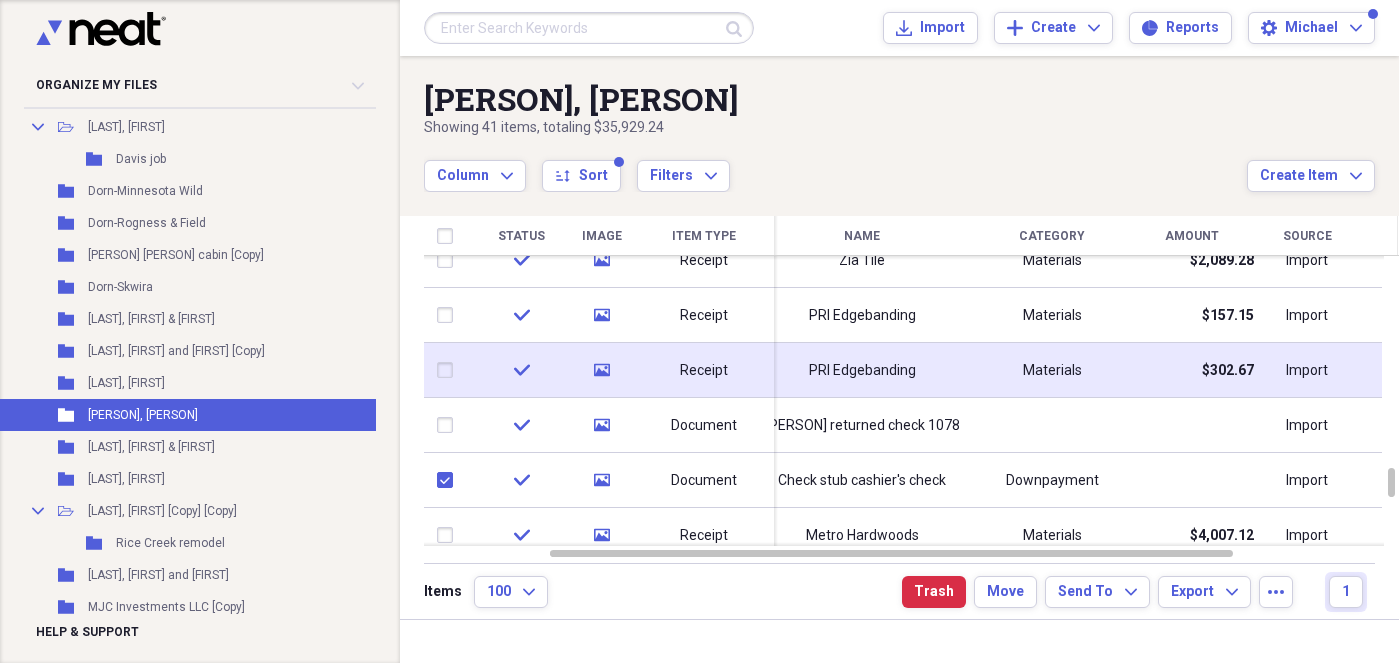 checkbox on "true" 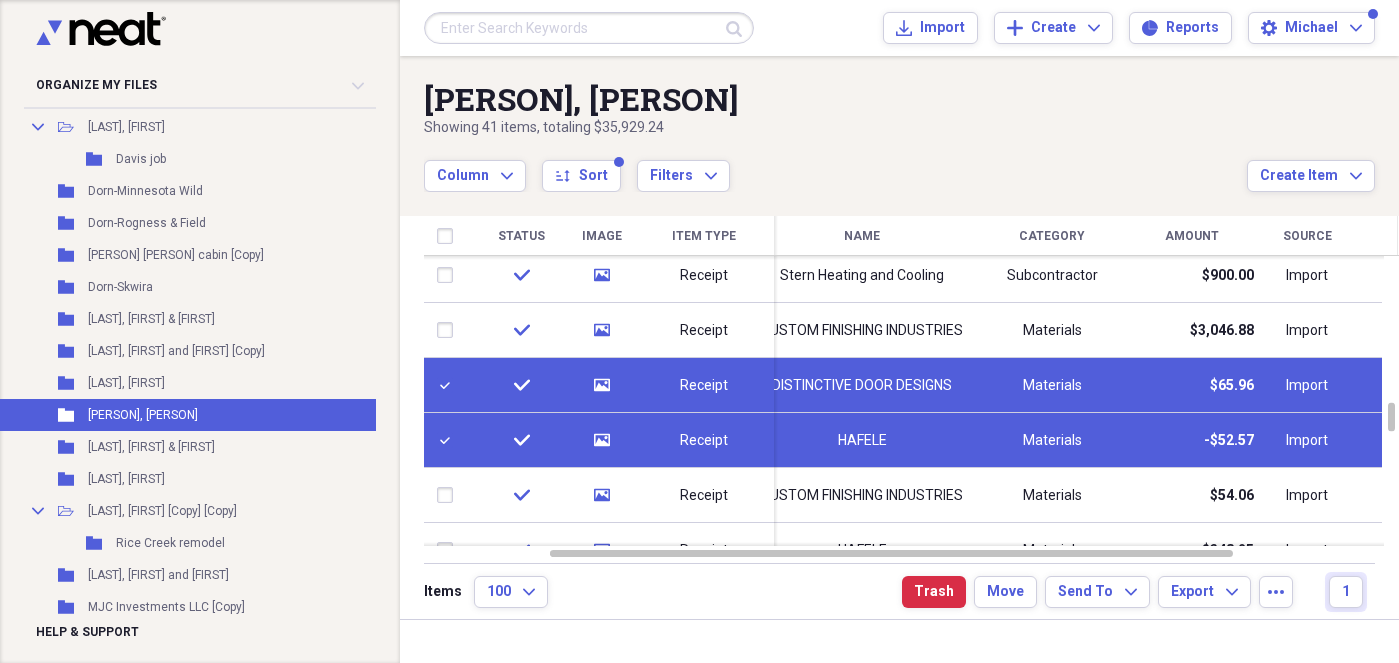 click at bounding box center [449, 440] 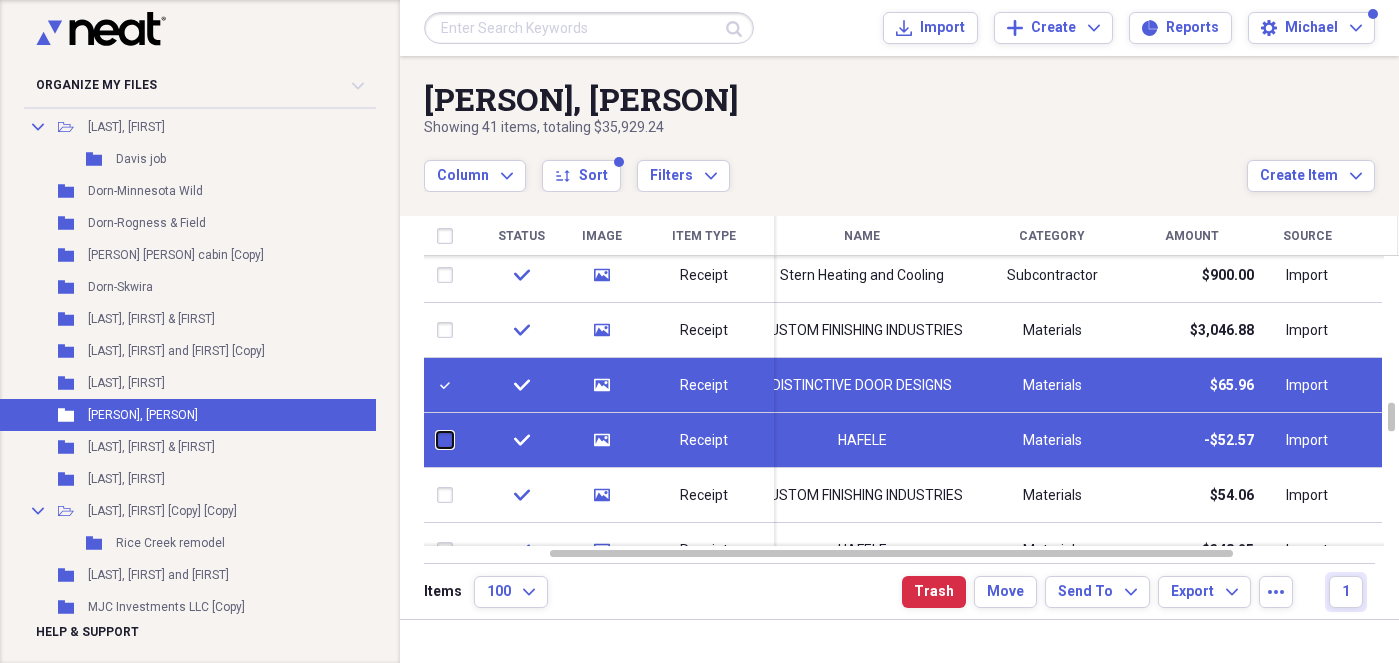 checkbox on "false" 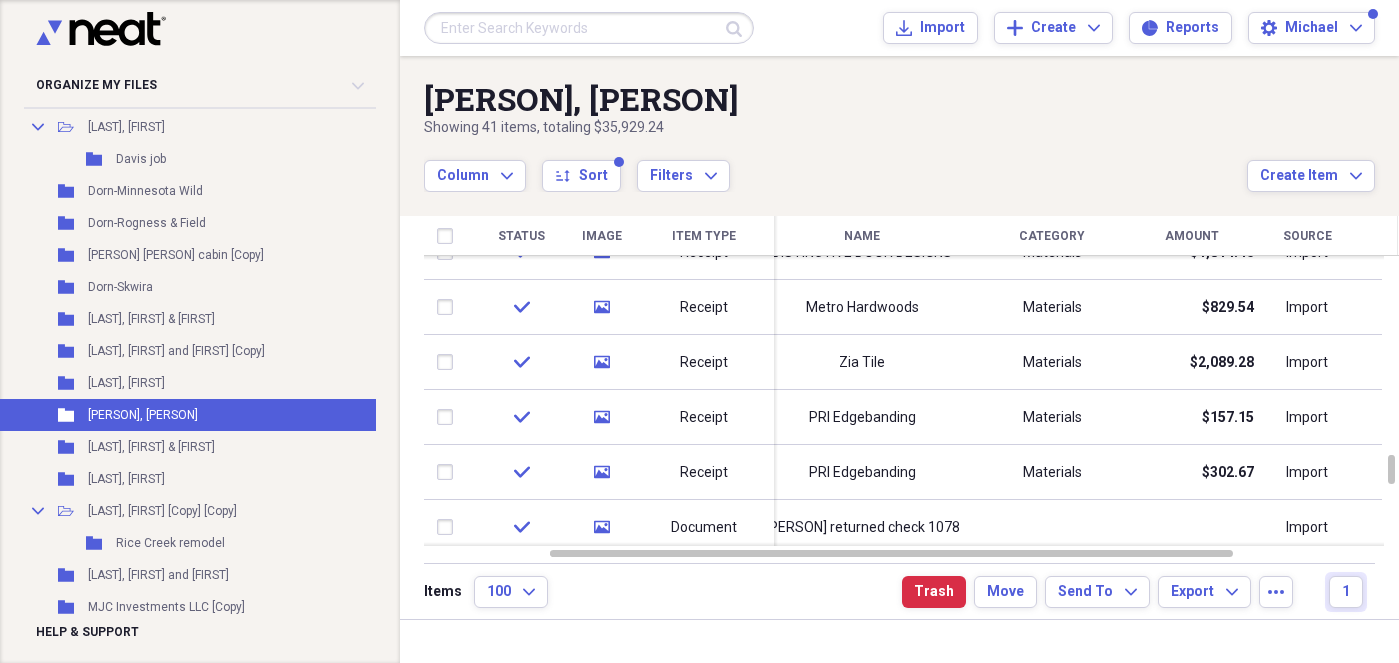 checkbox on "false" 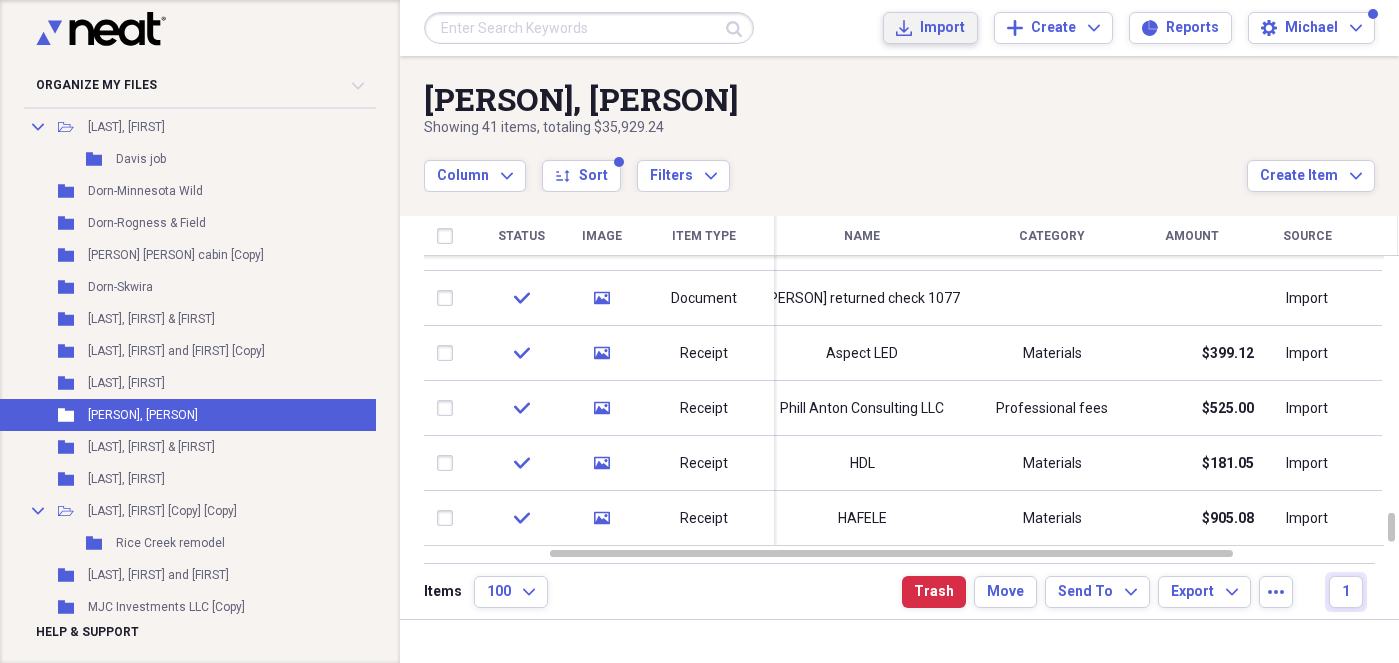 click on "Import Import" at bounding box center (930, 28) 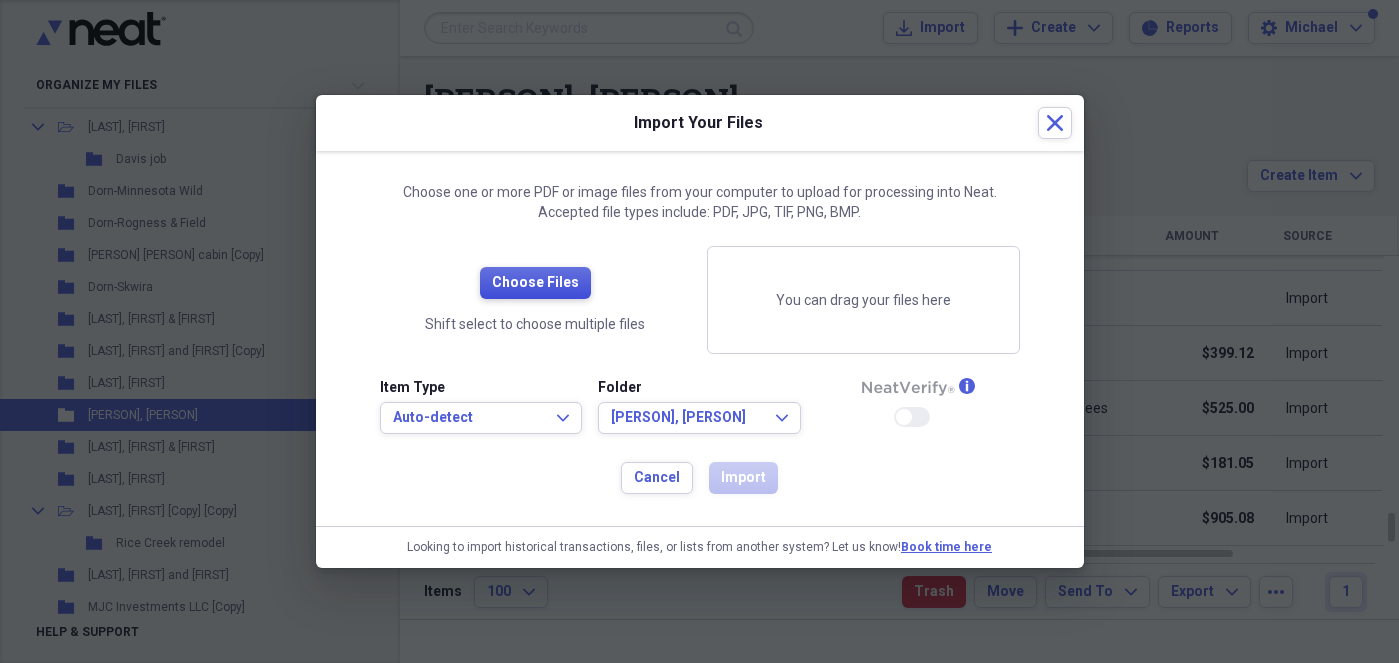 click on "Choose Files" at bounding box center [535, 283] 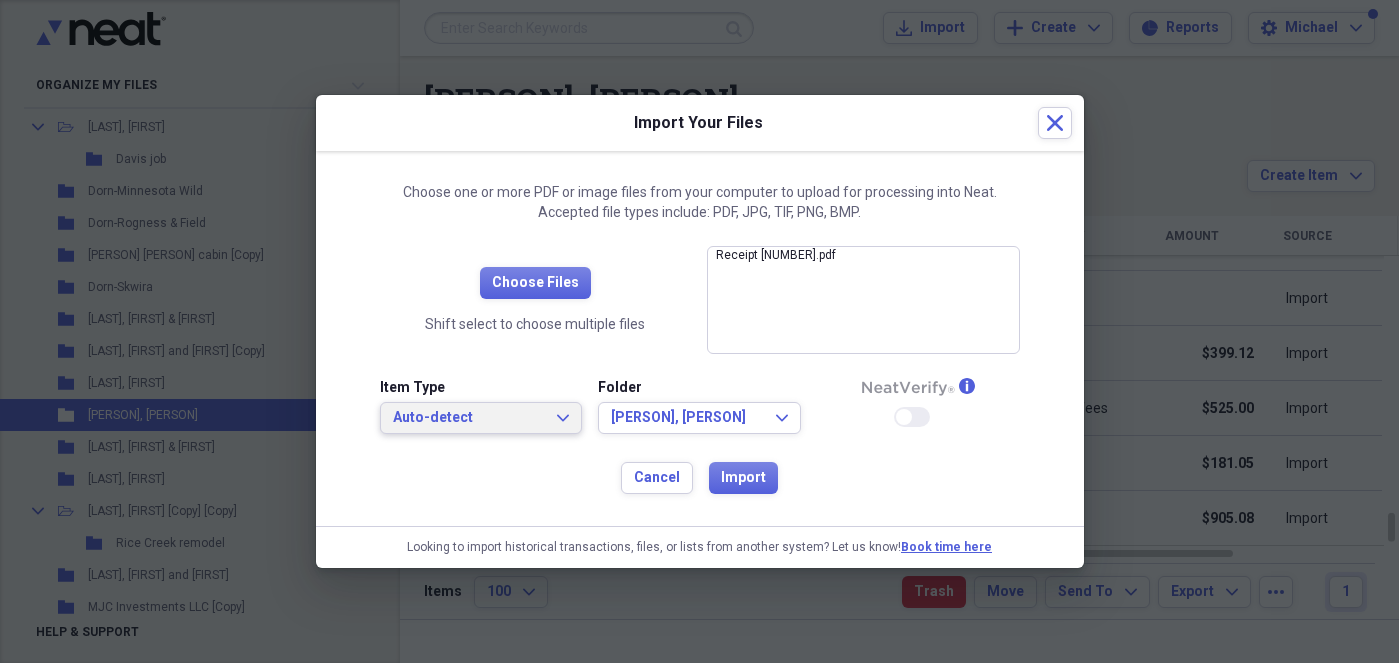 click on "Auto-detect" at bounding box center (469, 418) 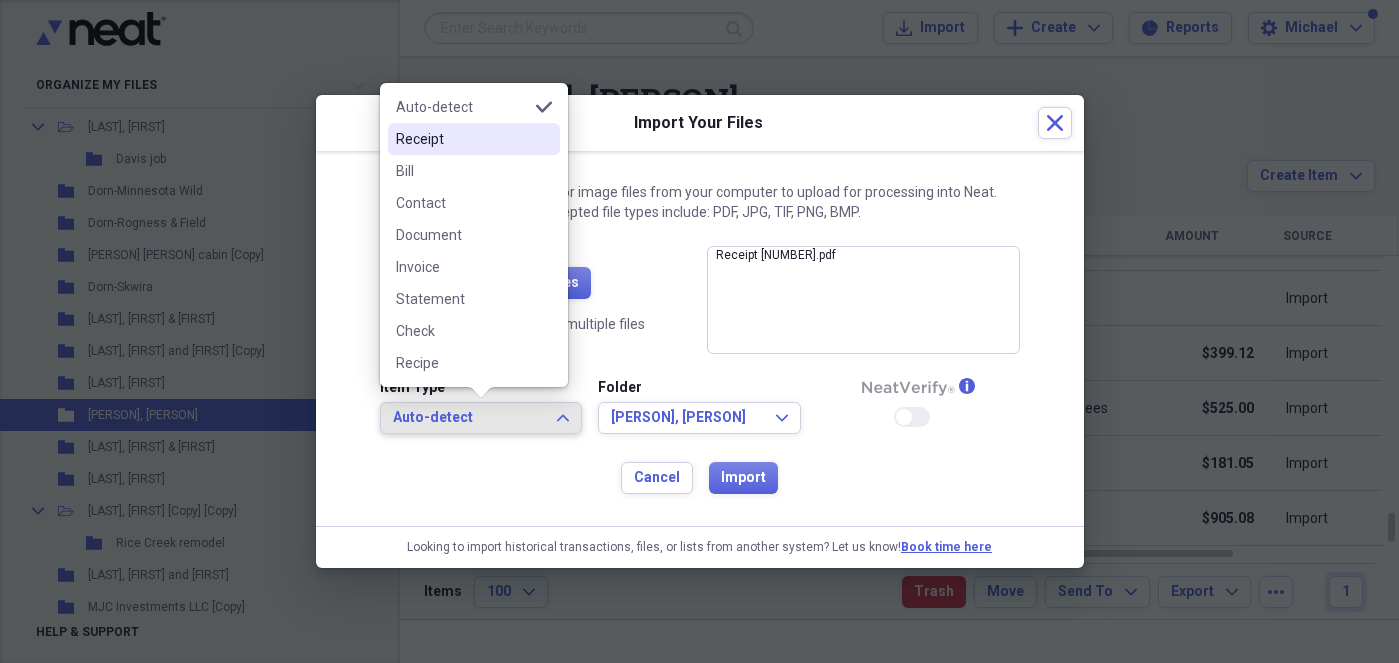 click on "Receipt" at bounding box center [462, 139] 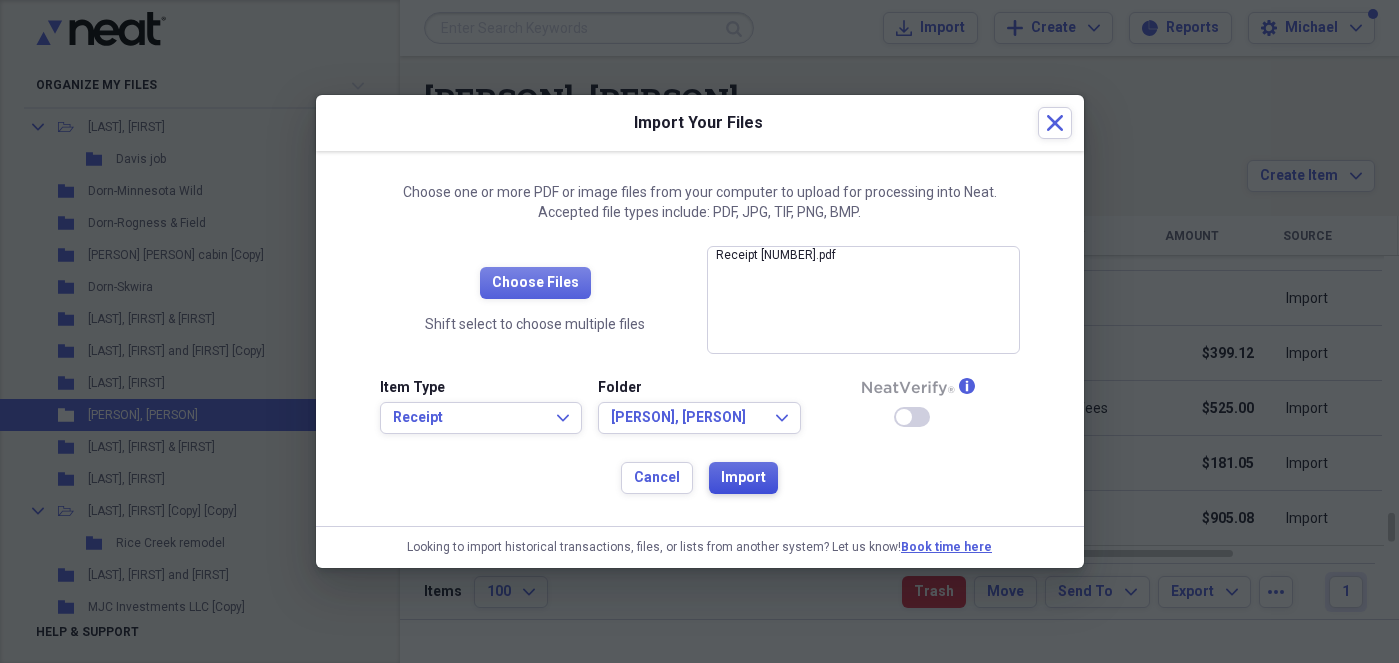 click on "Import" at bounding box center (743, 478) 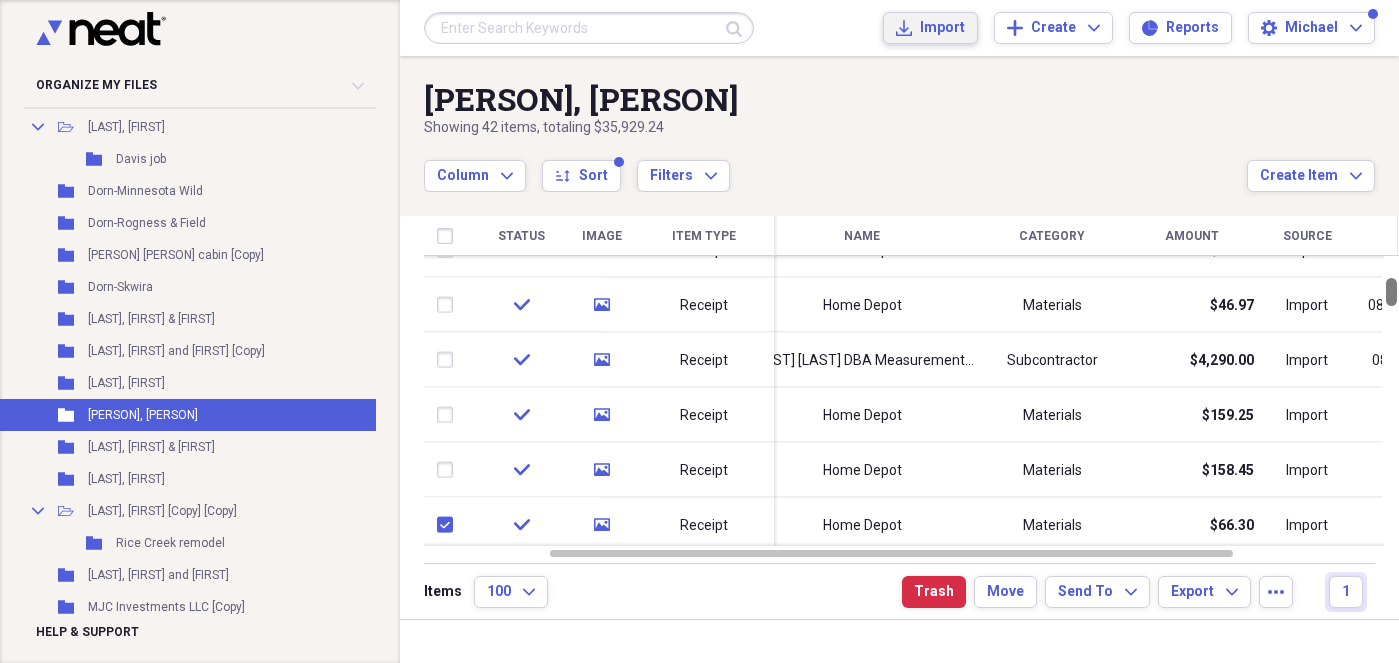 checkbox on "true" 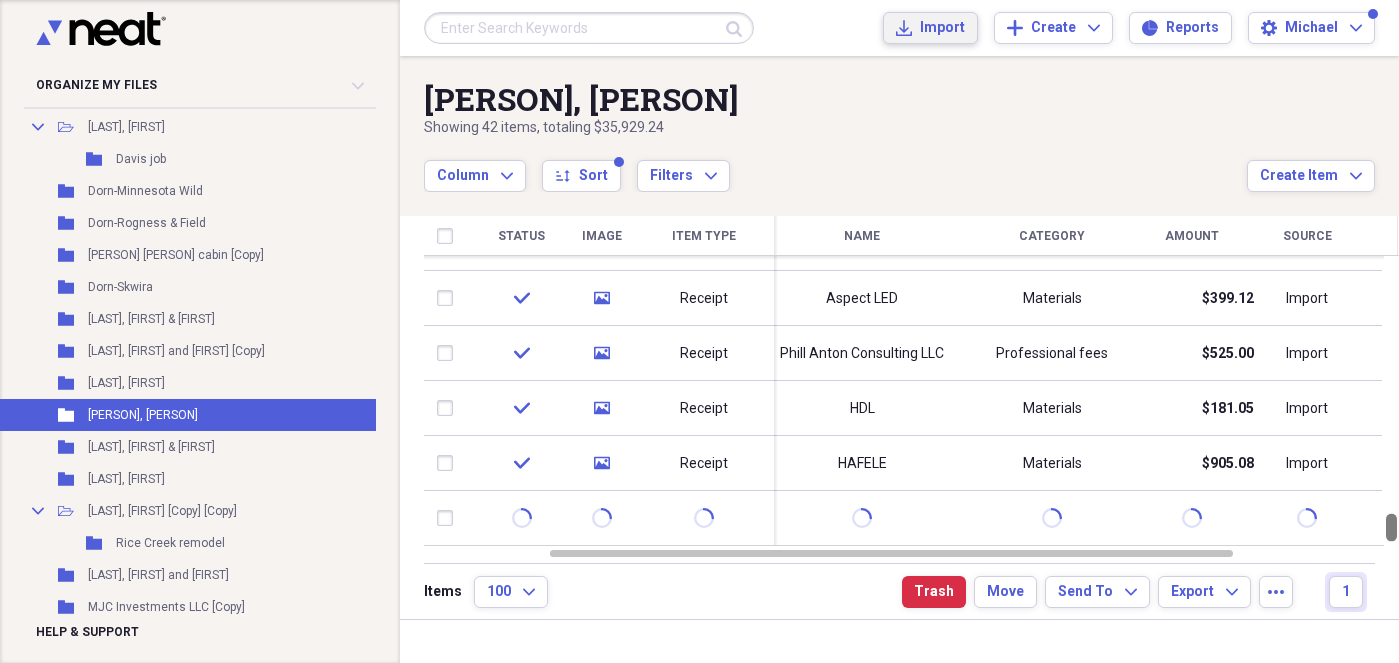 drag, startPoint x: 1391, startPoint y: 268, endPoint x: 1381, endPoint y: 583, distance: 315.1587 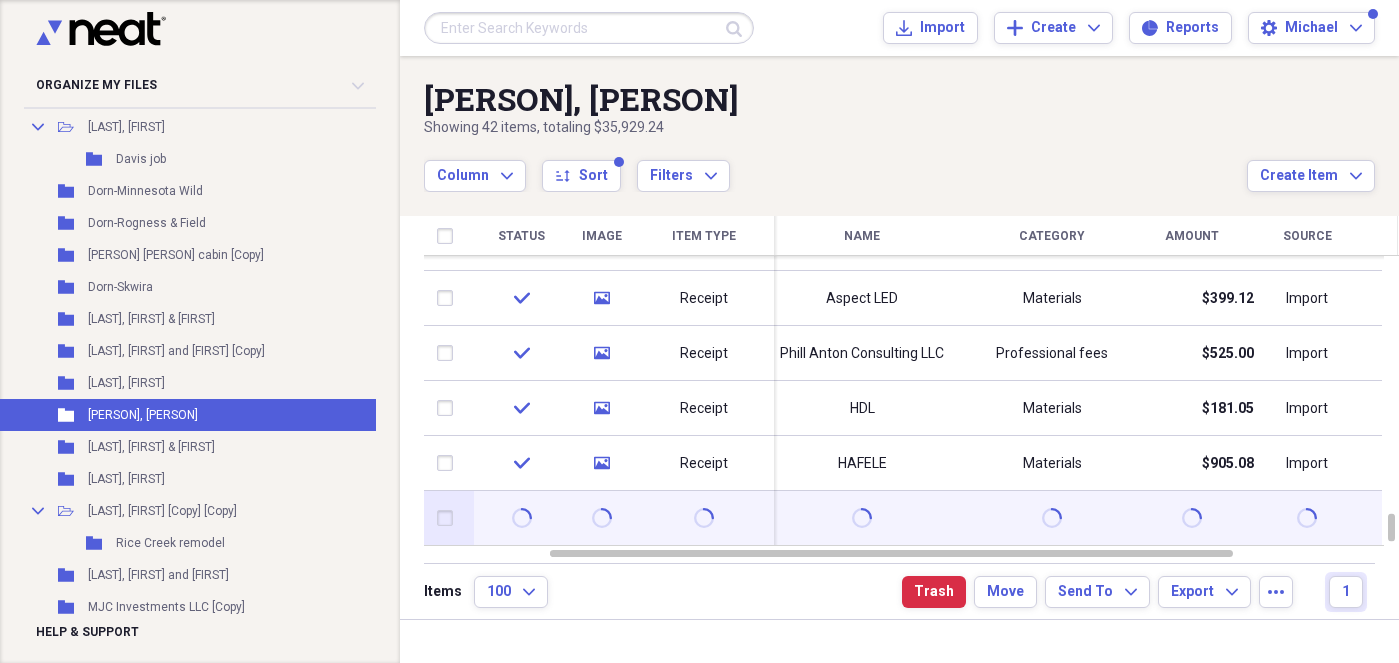 click at bounding box center [449, 518] 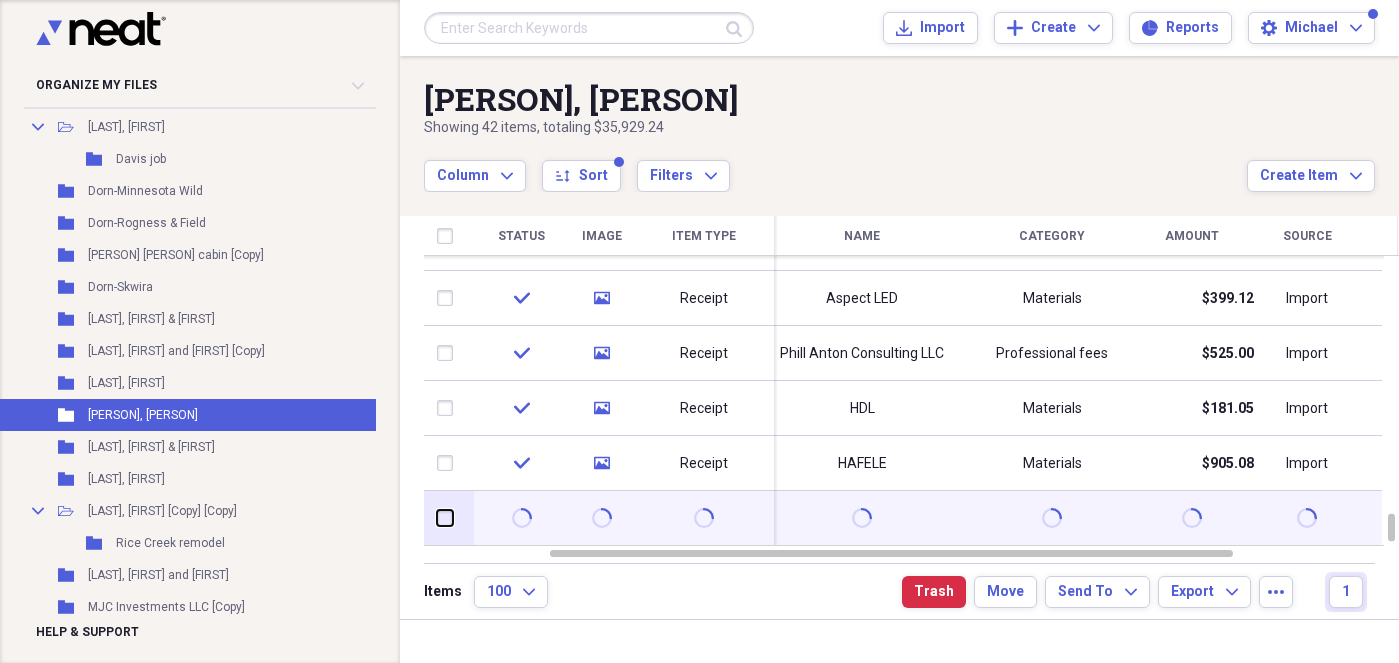 click at bounding box center (437, 518) 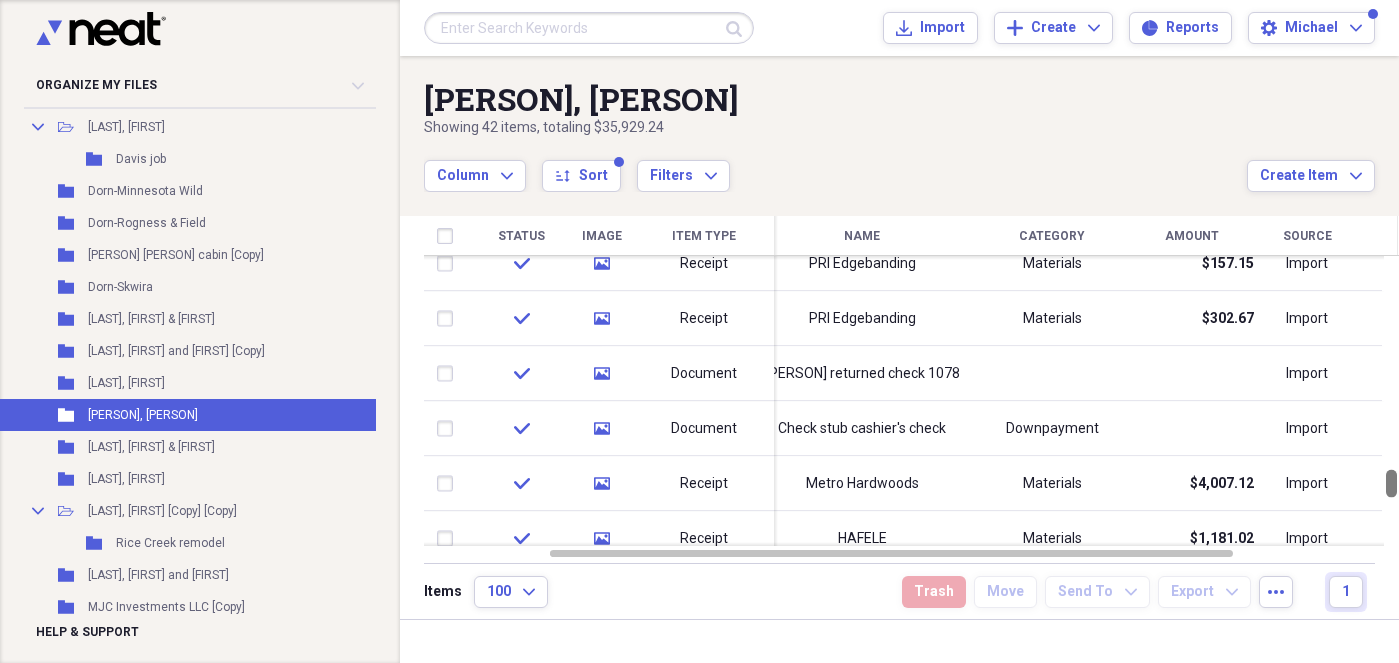 checkbox on "false" 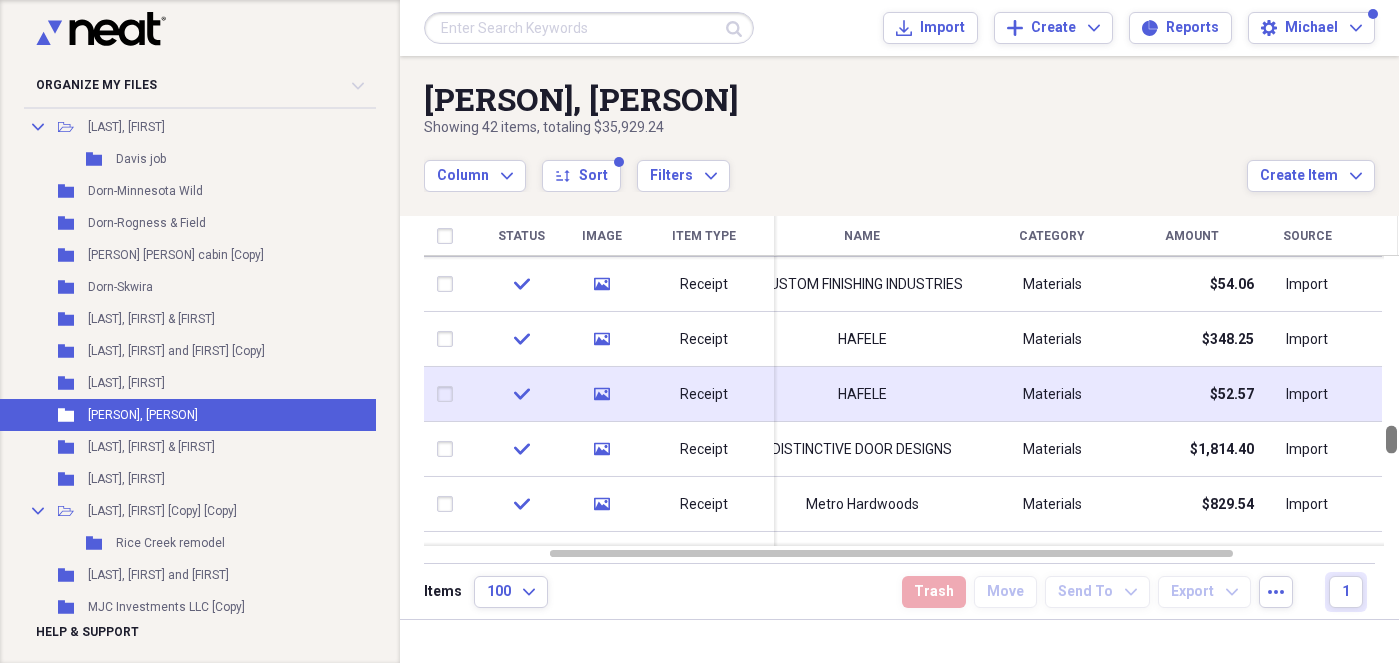 checkbox on "true" 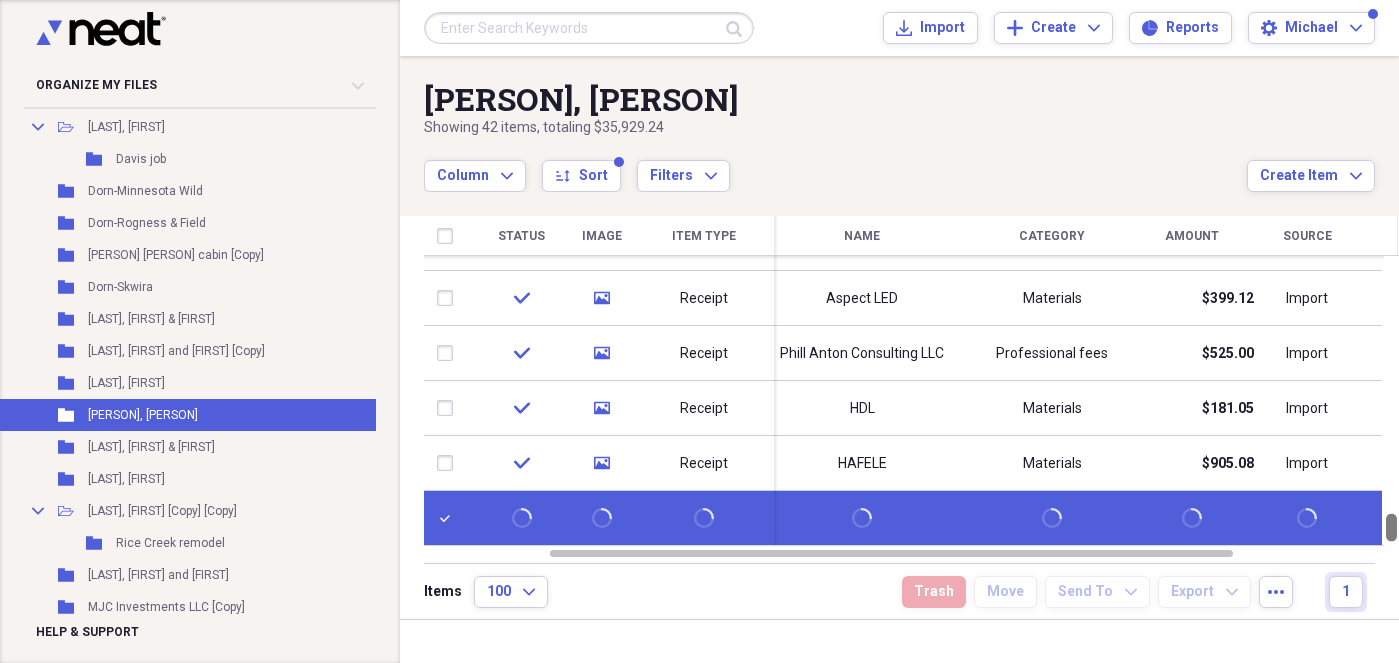 drag, startPoint x: 1388, startPoint y: 520, endPoint x: 1382, endPoint y: 629, distance: 109.165016 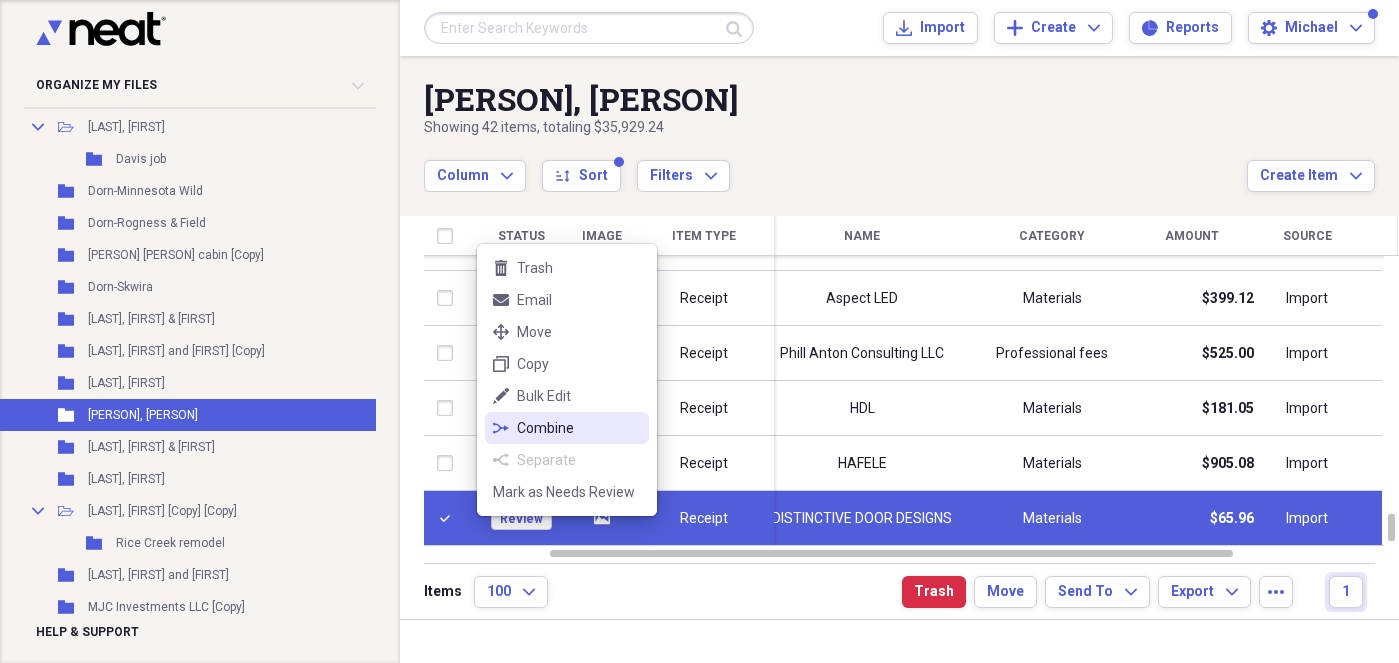 click on "combine Combine" at bounding box center (567, 428) 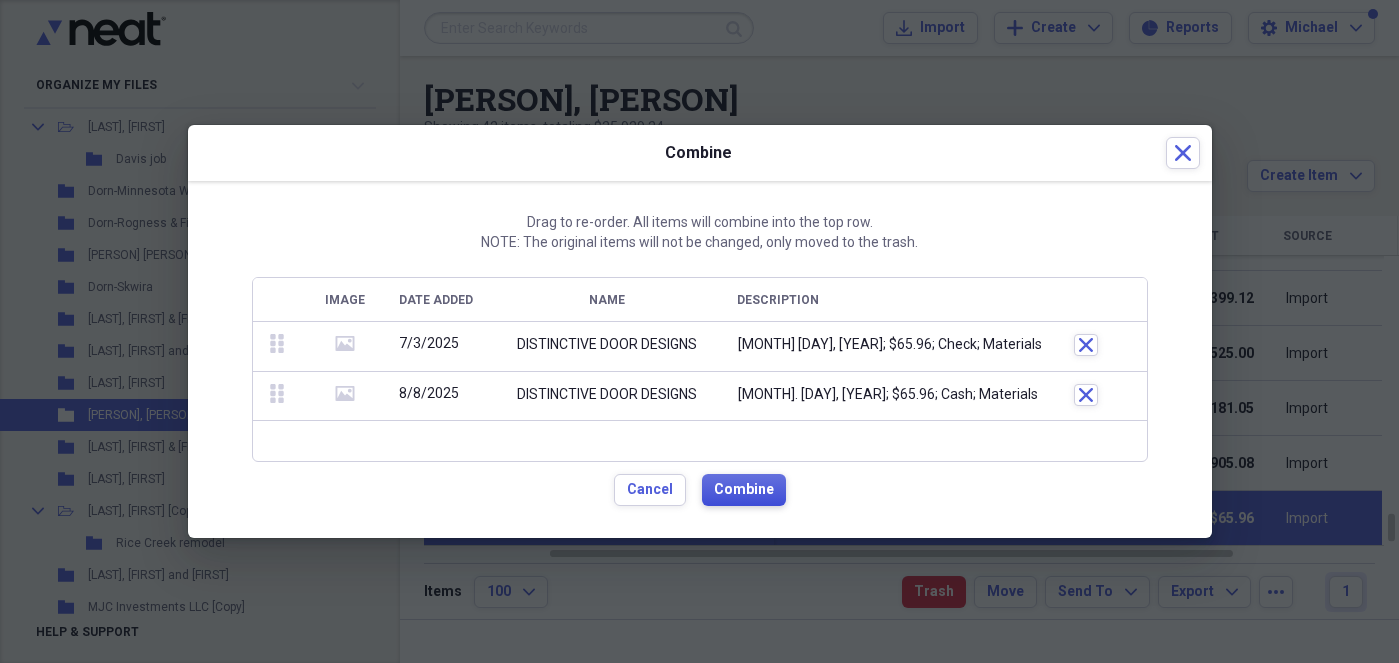 click on "Combine" at bounding box center [744, 490] 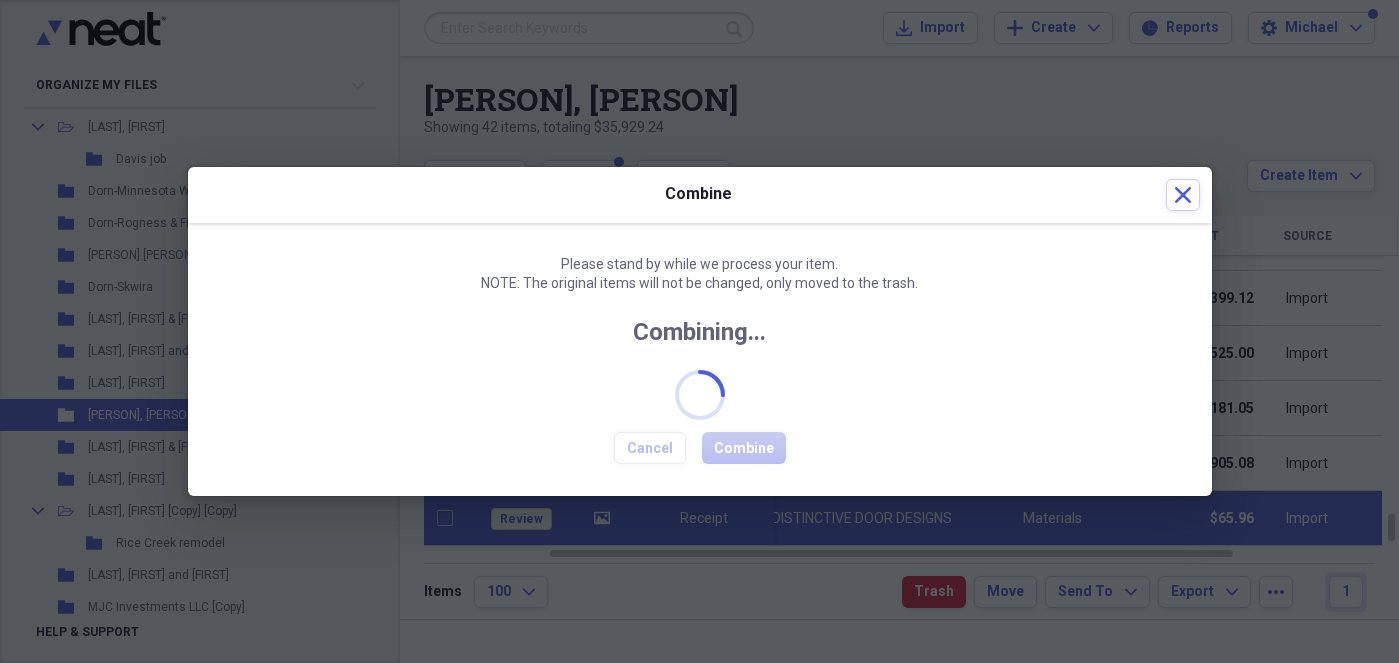 checkbox on "false" 